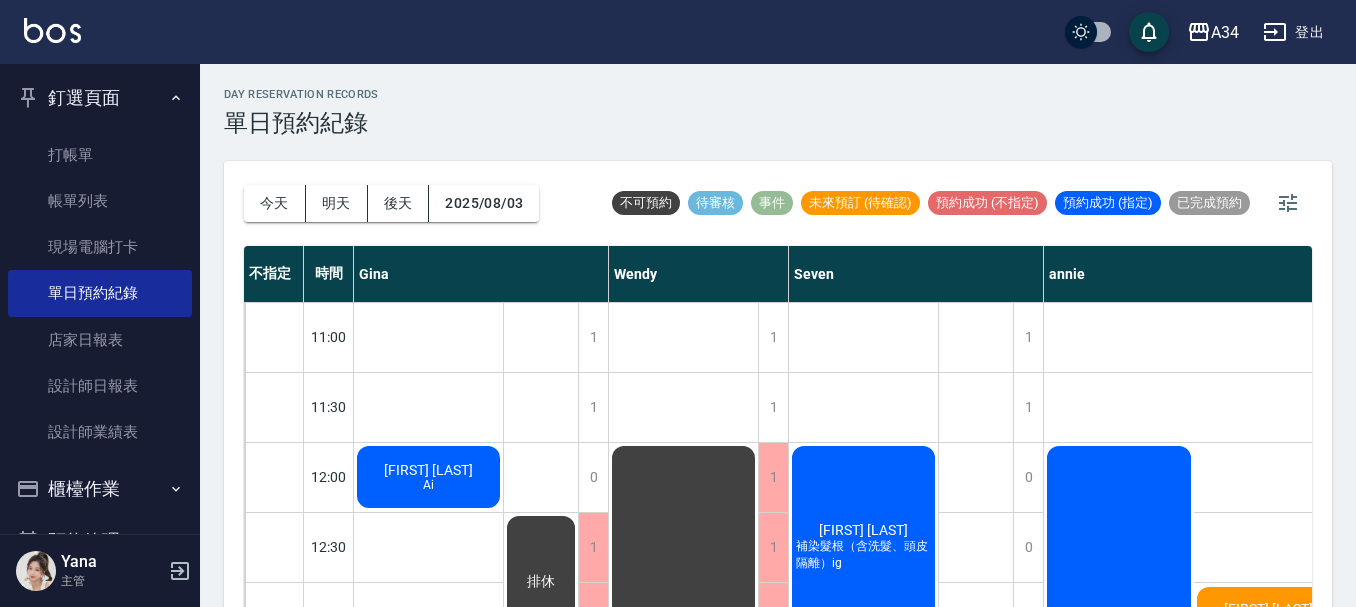 scroll, scrollTop: 0, scrollLeft: 0, axis: both 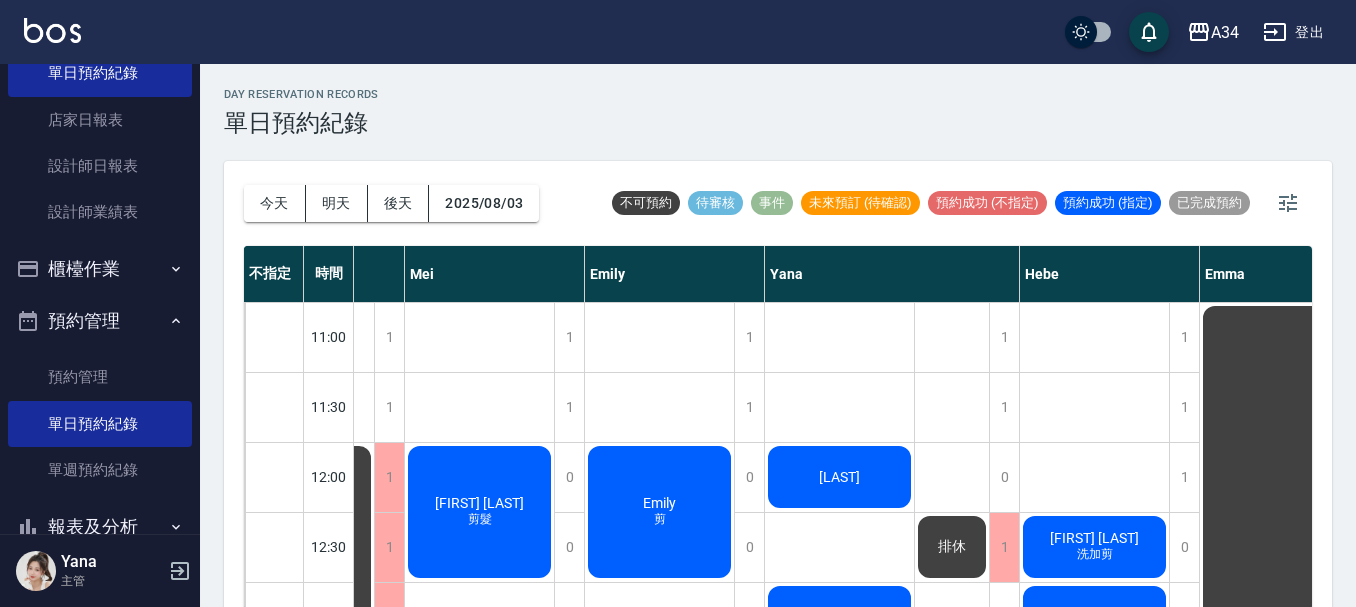 click on "[LAST]" at bounding box center (-721, 470) 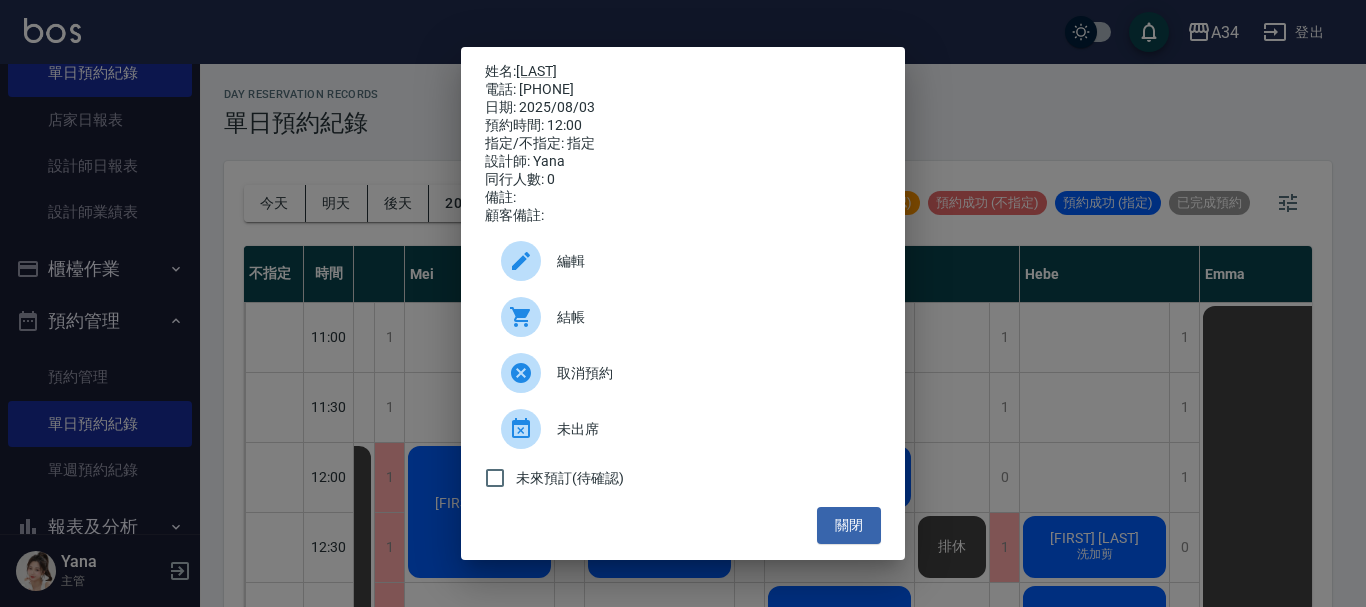click on "姓名: [LAST] 電話: [PHONE] 日期: [DATE] 預約時間: 12:00 指定/不指定: 指定 設計師: Yana 同行人數: 0 備註:  顧客備註:  編輯 結帳 取消預約 未出席 未來預訂(待確認) 關閉" at bounding box center [683, 303] 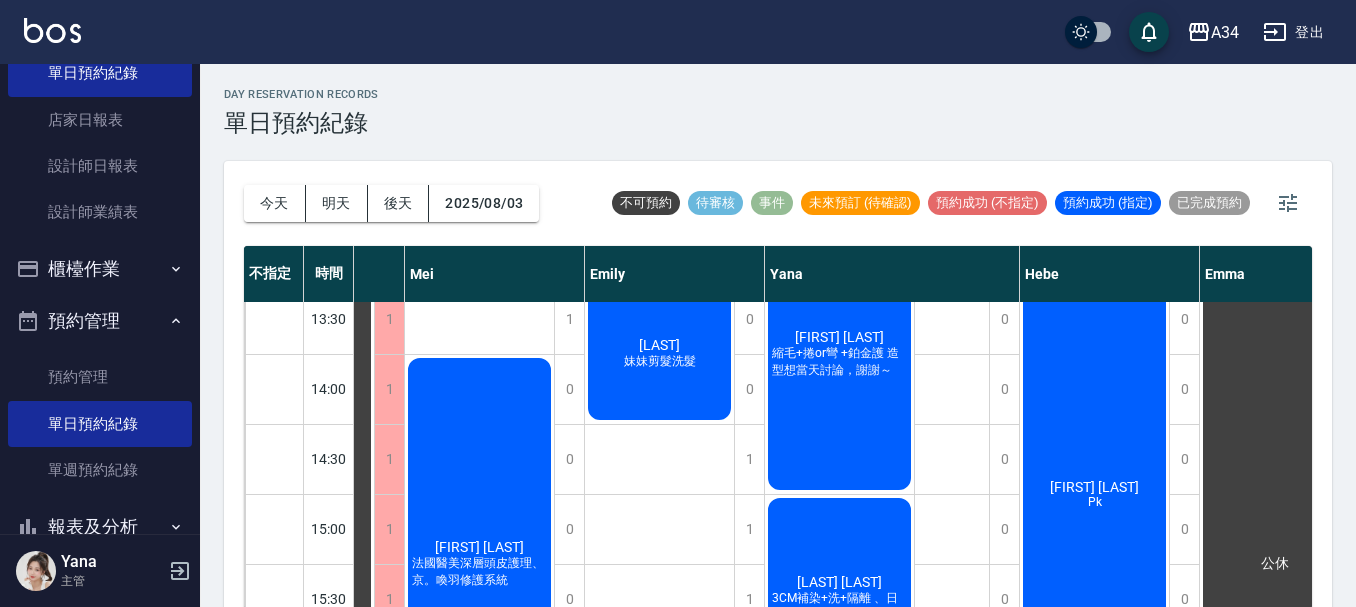 scroll, scrollTop: 0, scrollLeft: 1149, axis: horizontal 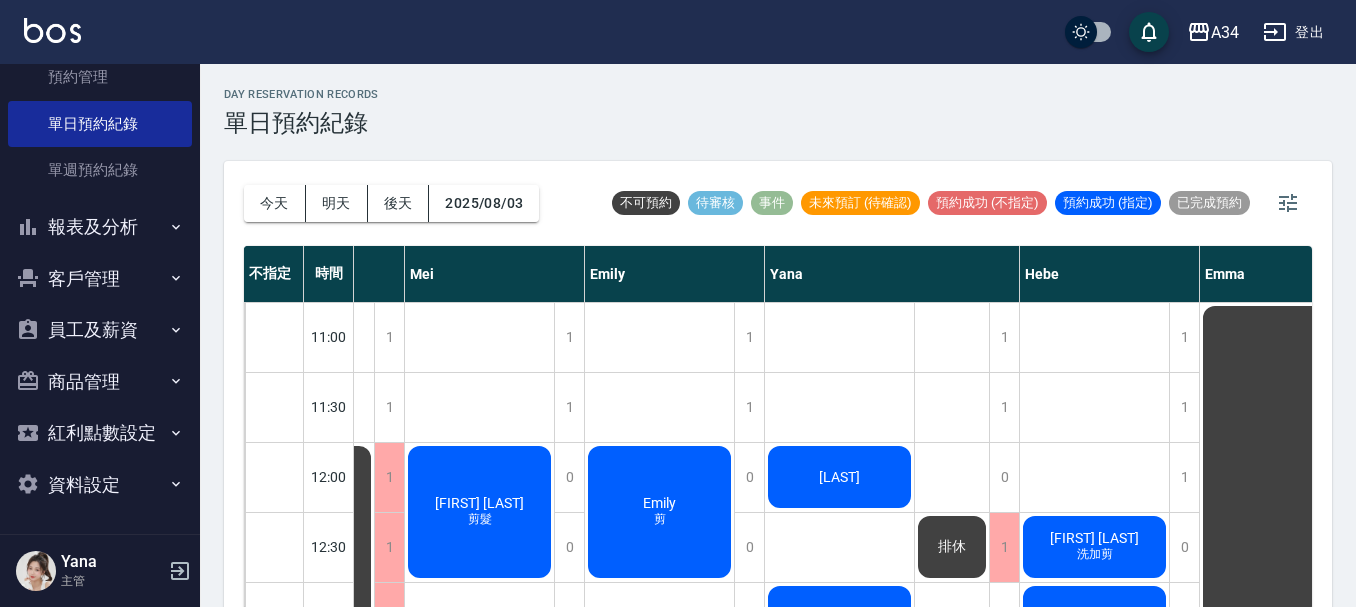 click on "員工及薪資" at bounding box center (100, 330) 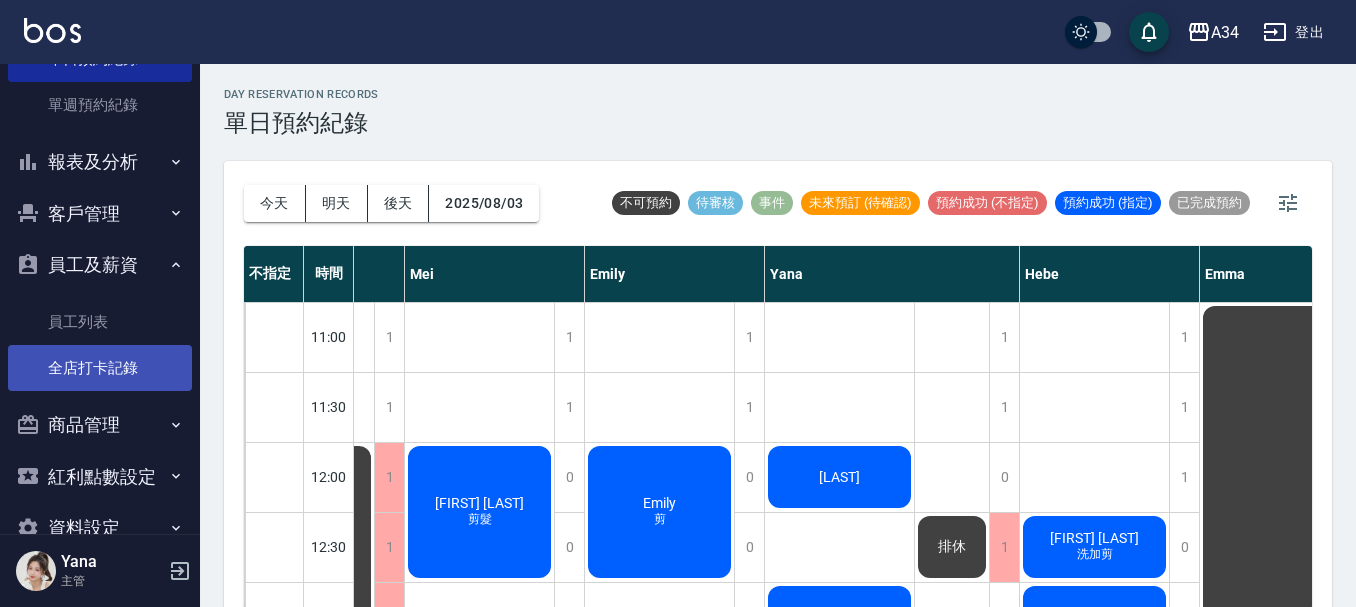 scroll, scrollTop: 620, scrollLeft: 0, axis: vertical 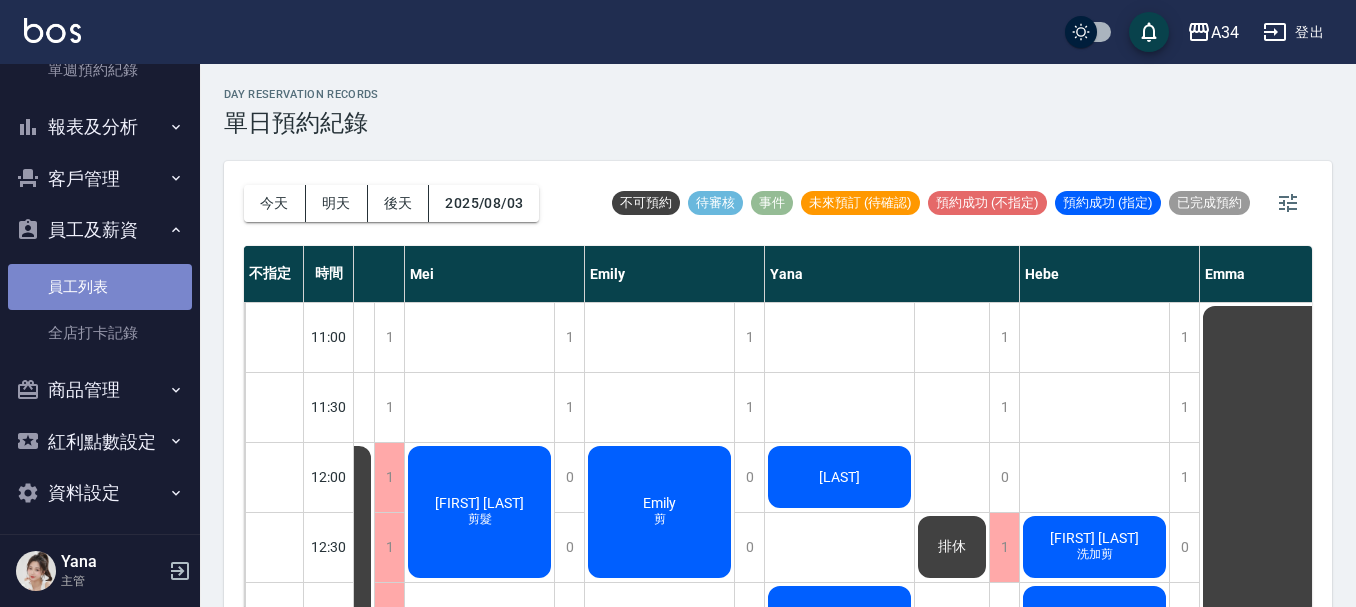 click on "員工列表" at bounding box center (100, 287) 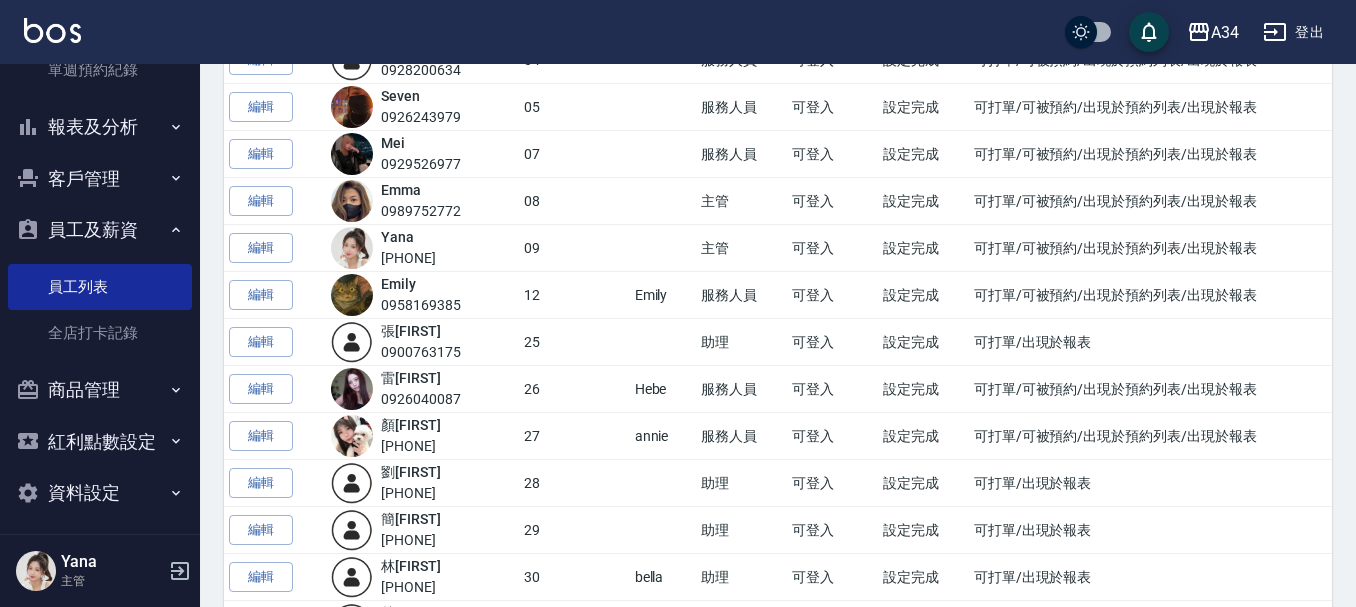 scroll, scrollTop: 600, scrollLeft: 0, axis: vertical 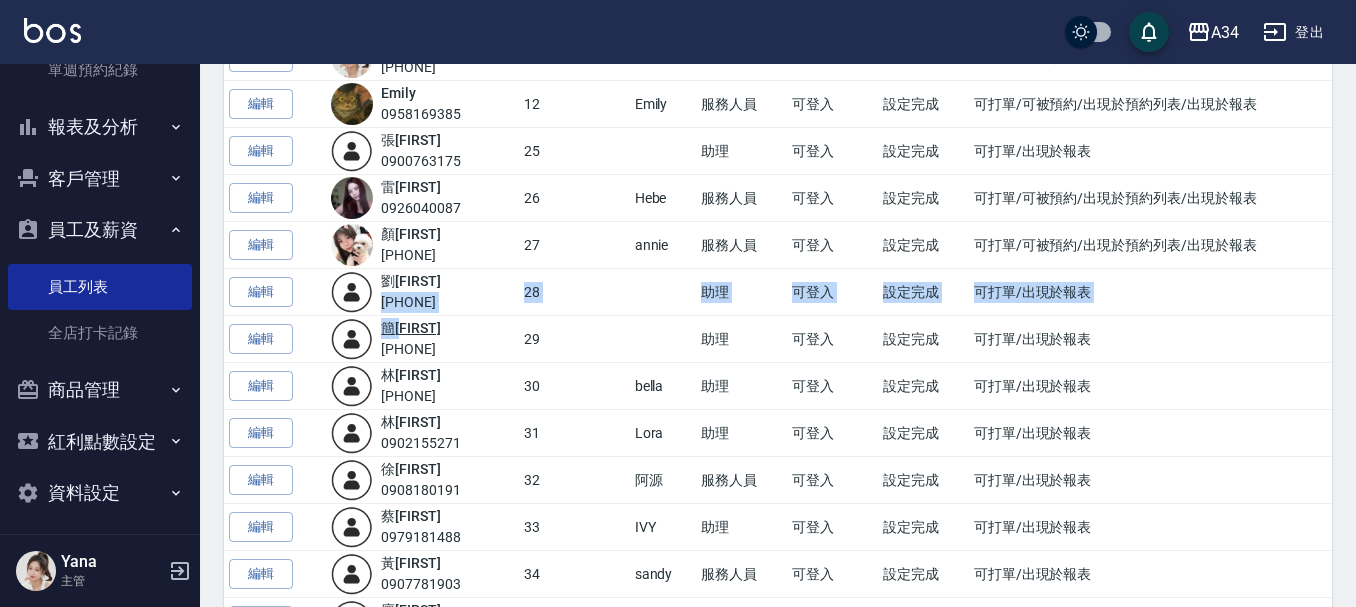 drag, startPoint x: 383, startPoint y: 295, endPoint x: 413, endPoint y: 336, distance: 50.803543 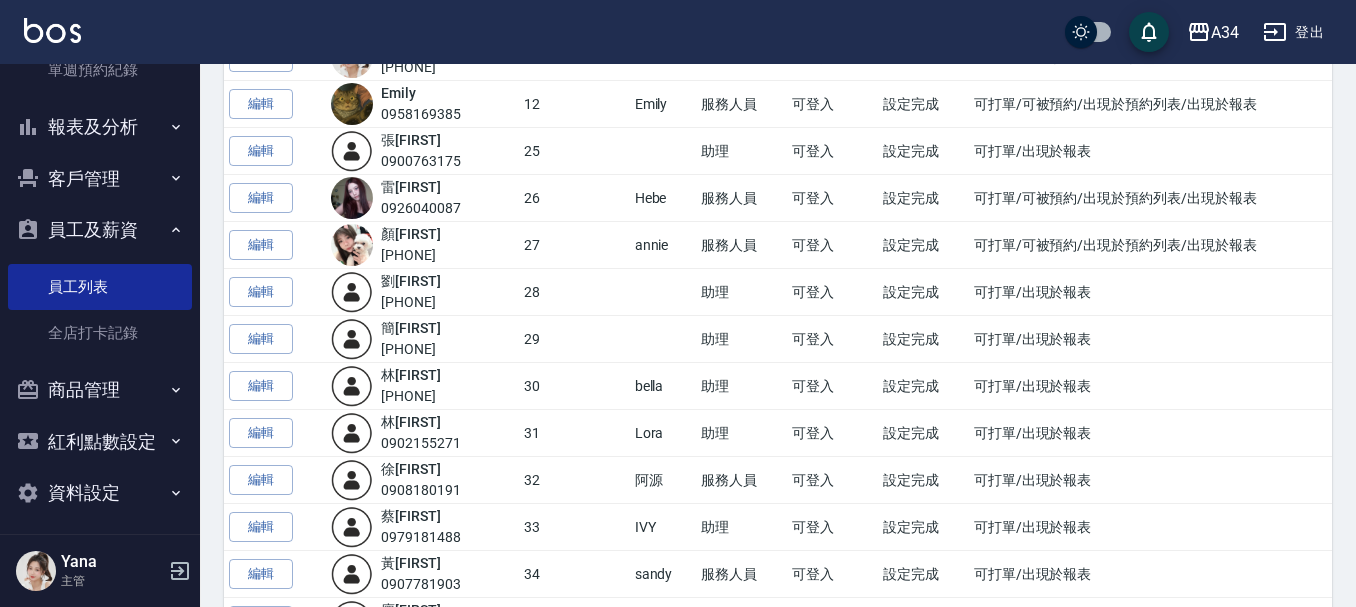click on "簡 若涵 0975538159" at bounding box center (411, 339) 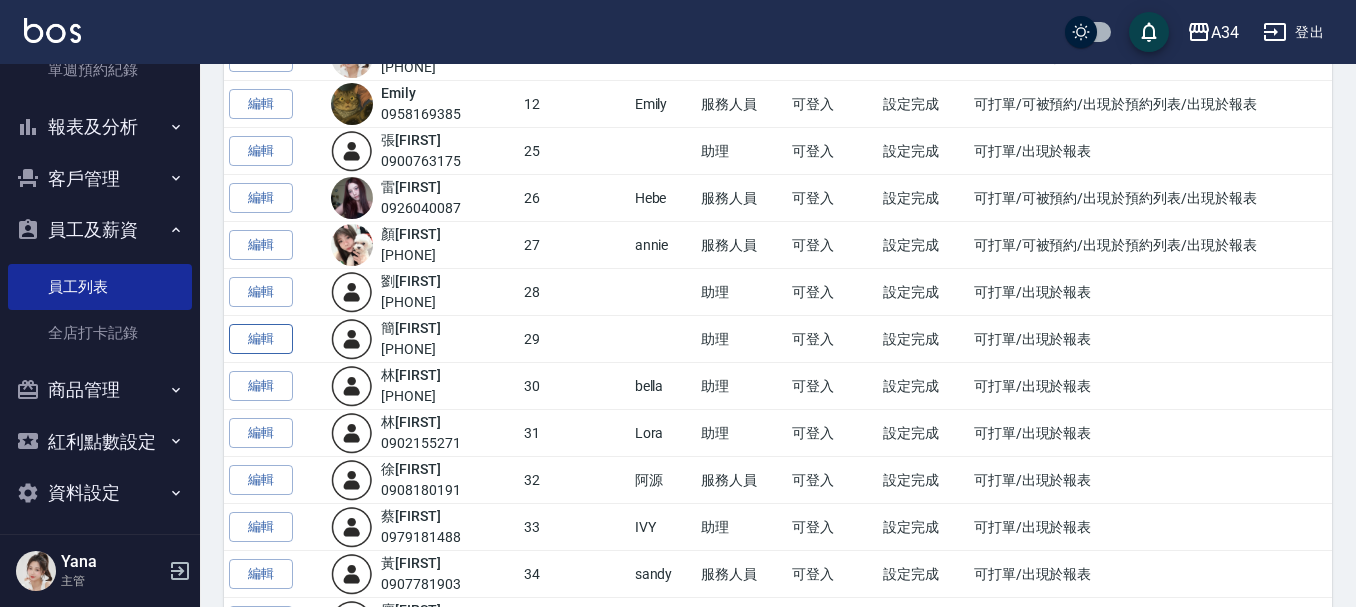 click on "編輯" at bounding box center (261, 339) 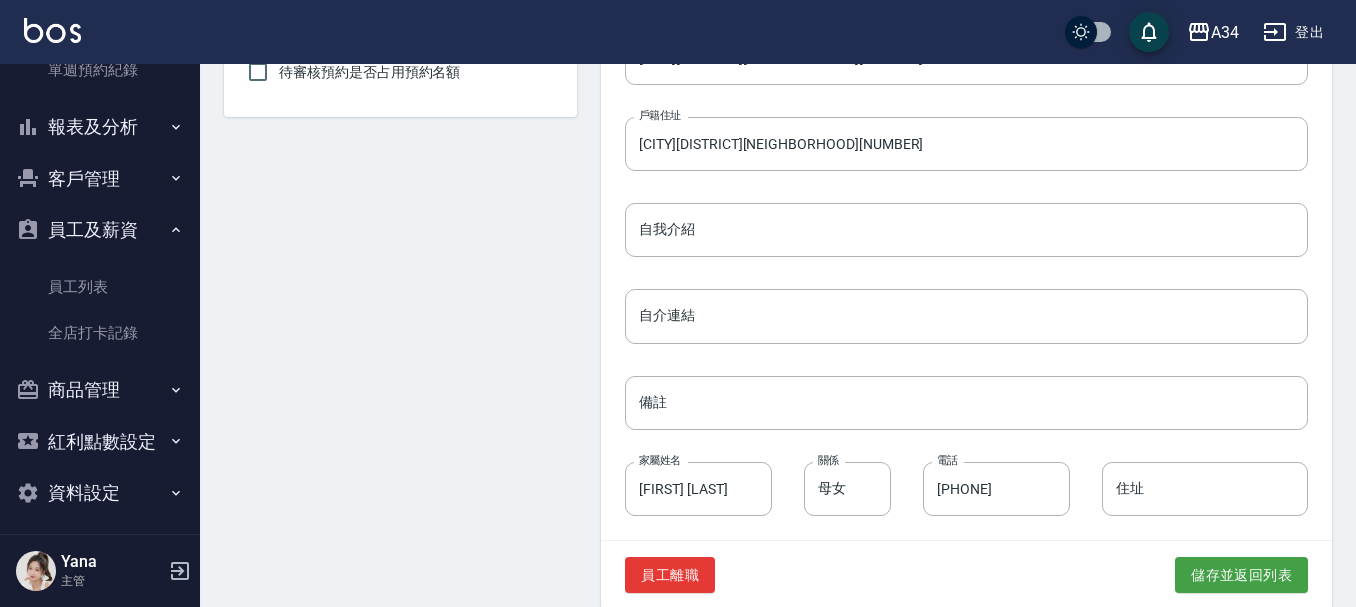 scroll, scrollTop: 988, scrollLeft: 0, axis: vertical 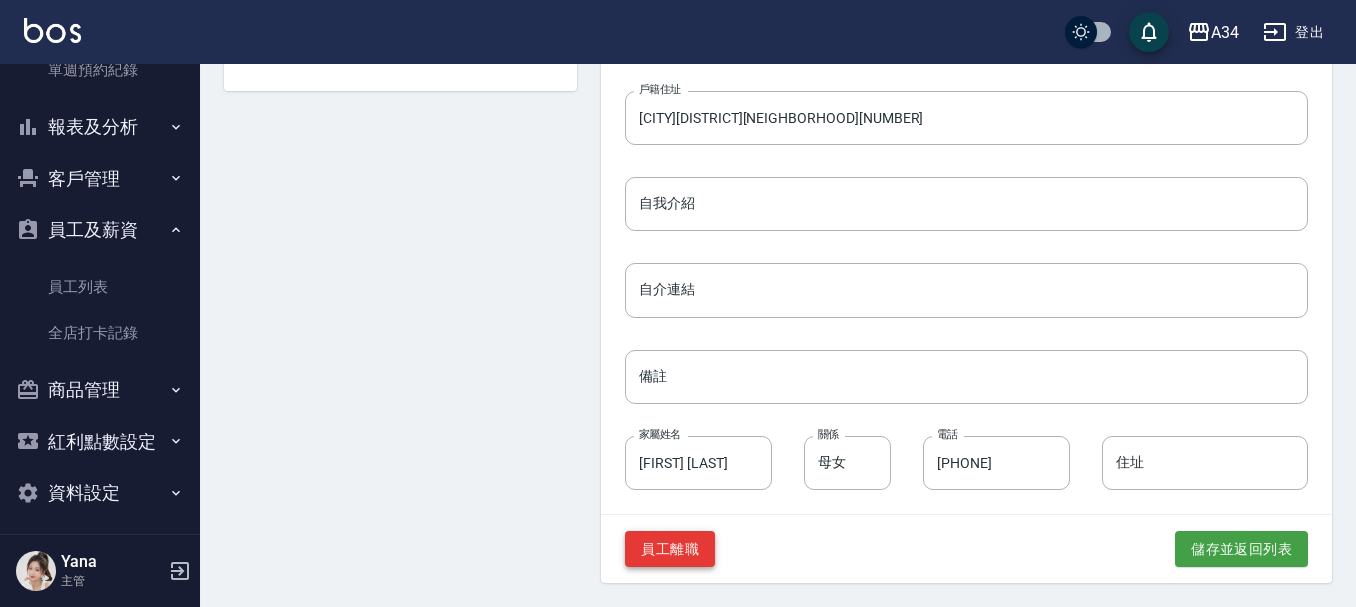 click on "員工離職" at bounding box center [670, 549] 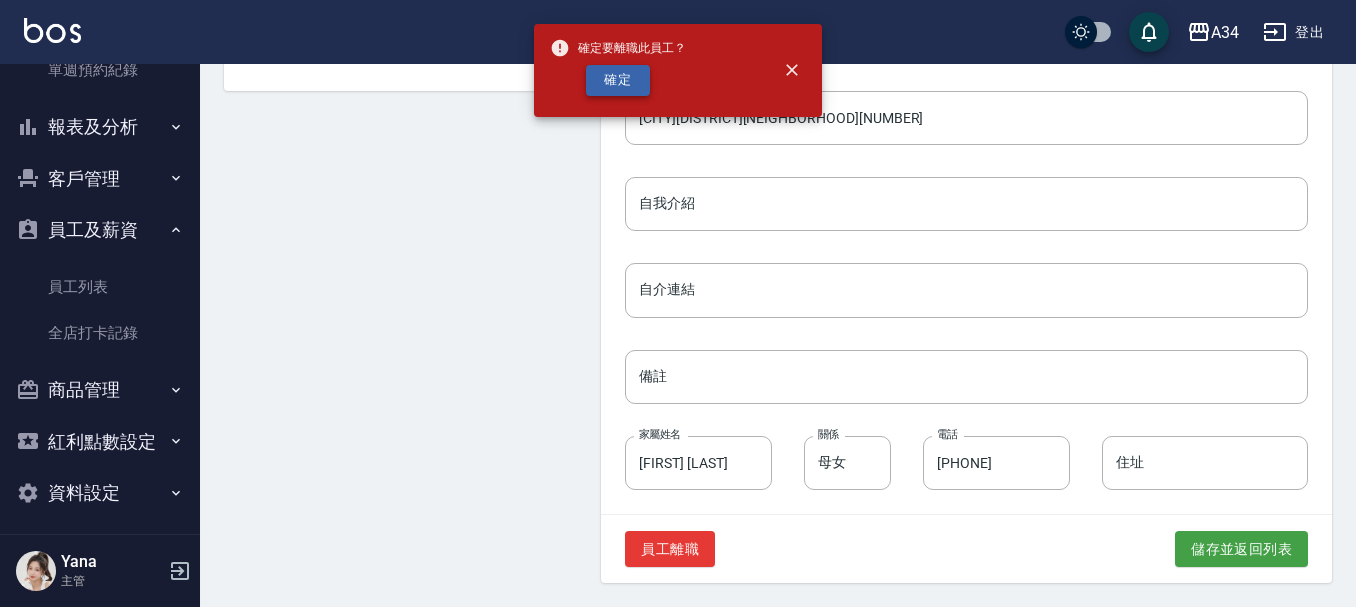 click on "確定" at bounding box center (618, 80) 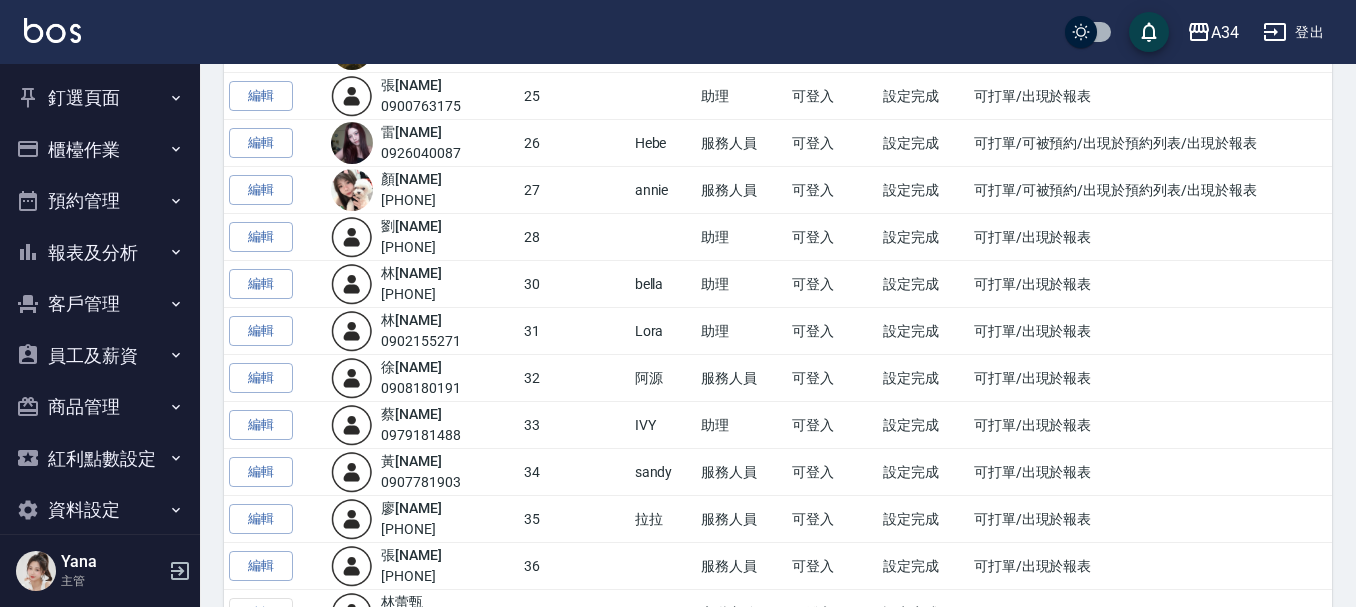 scroll, scrollTop: 700, scrollLeft: 0, axis: vertical 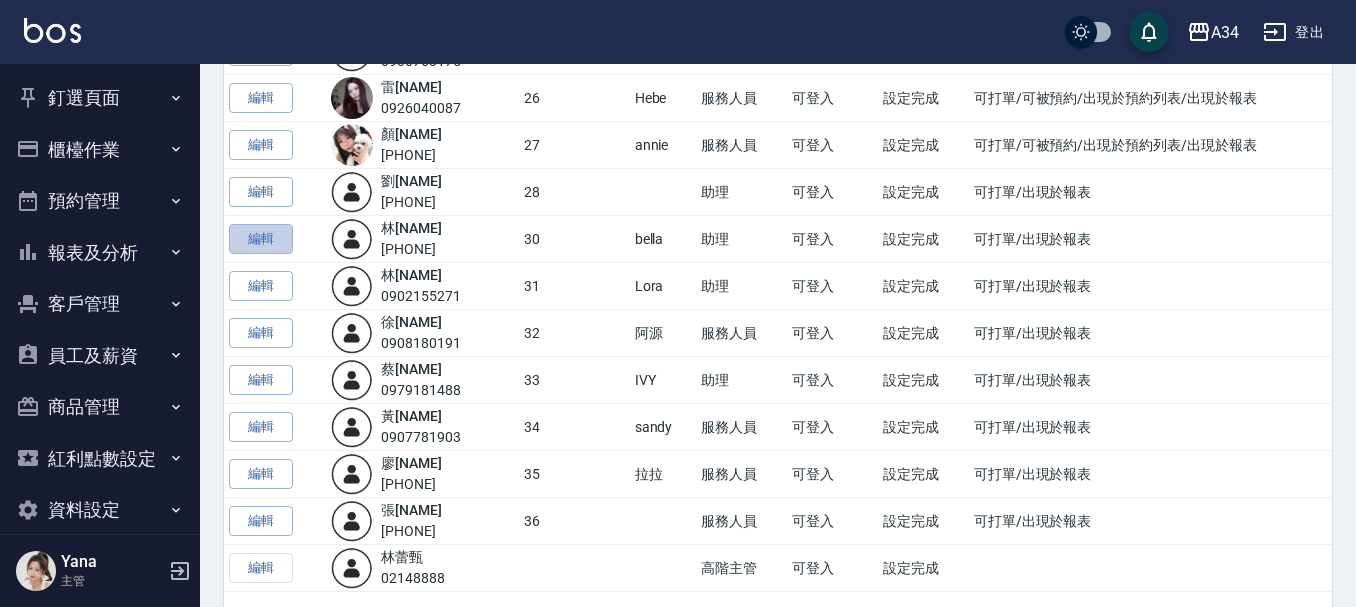 click on "編輯" at bounding box center (261, 239) 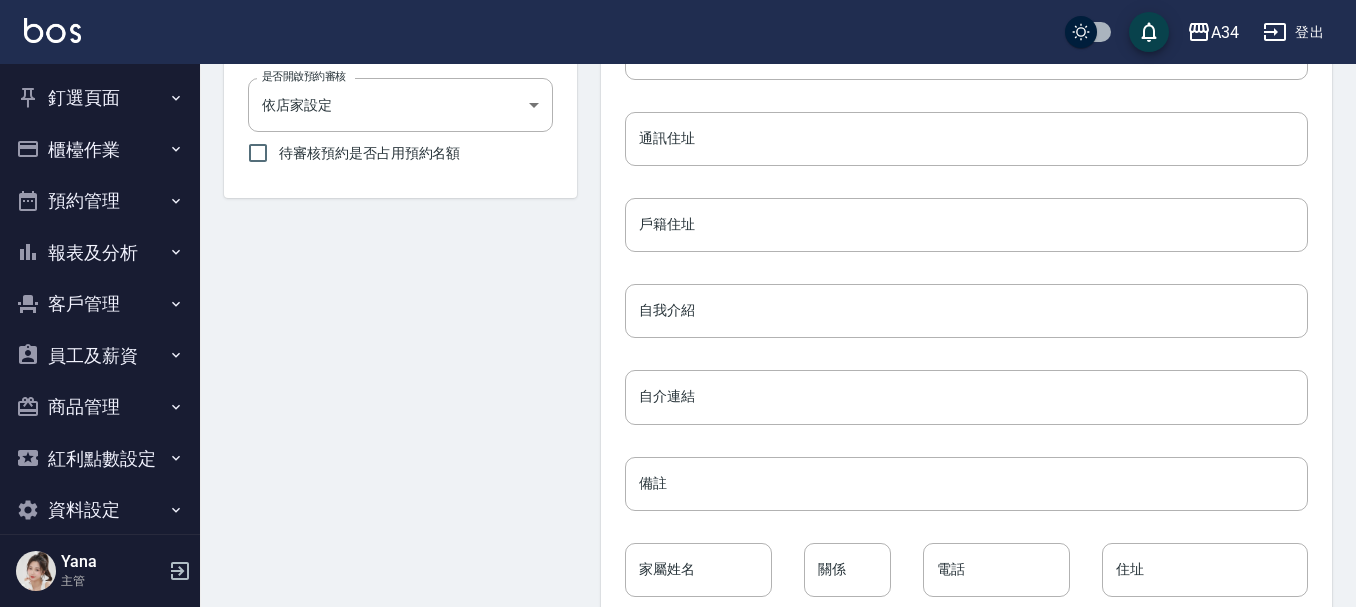 scroll, scrollTop: 988, scrollLeft: 0, axis: vertical 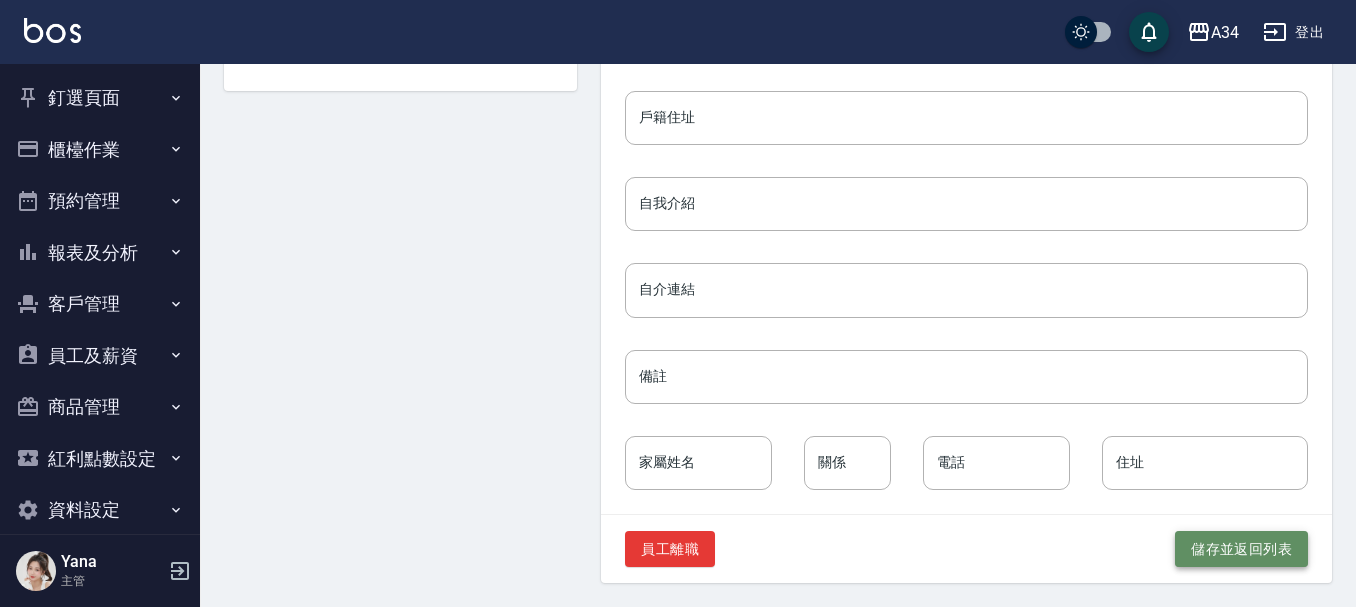 click on "儲存並返回列表" at bounding box center (1241, 549) 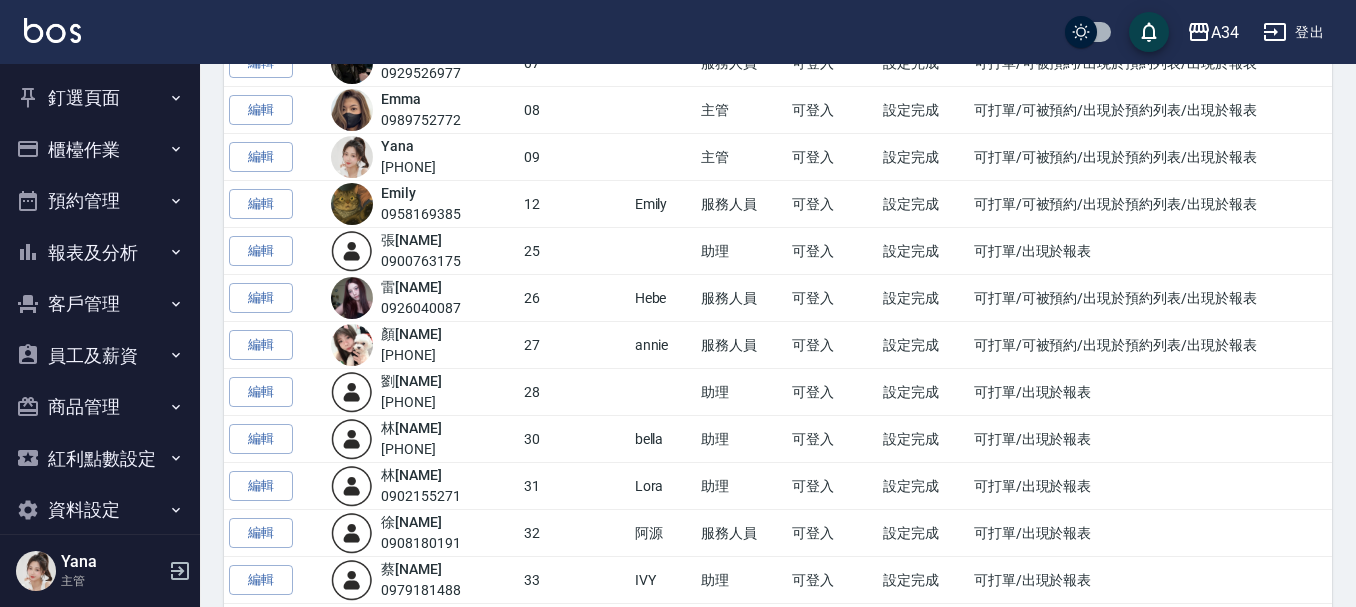 scroll, scrollTop: 600, scrollLeft: 0, axis: vertical 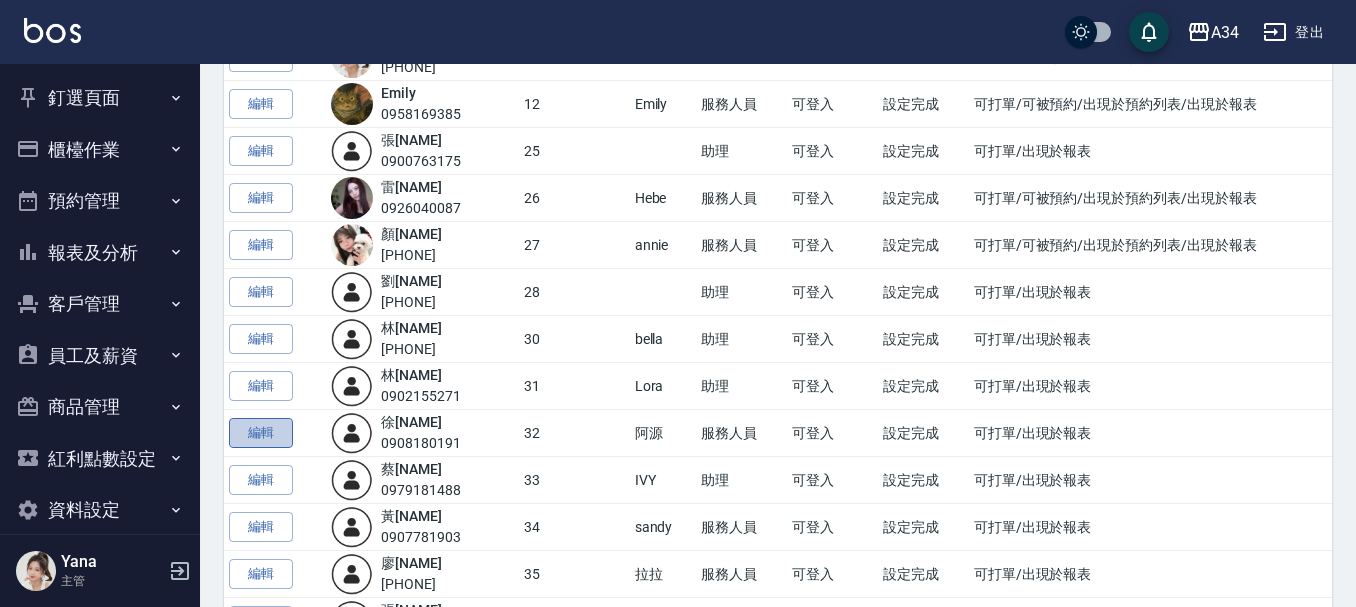 click on "編輯" at bounding box center [261, 433] 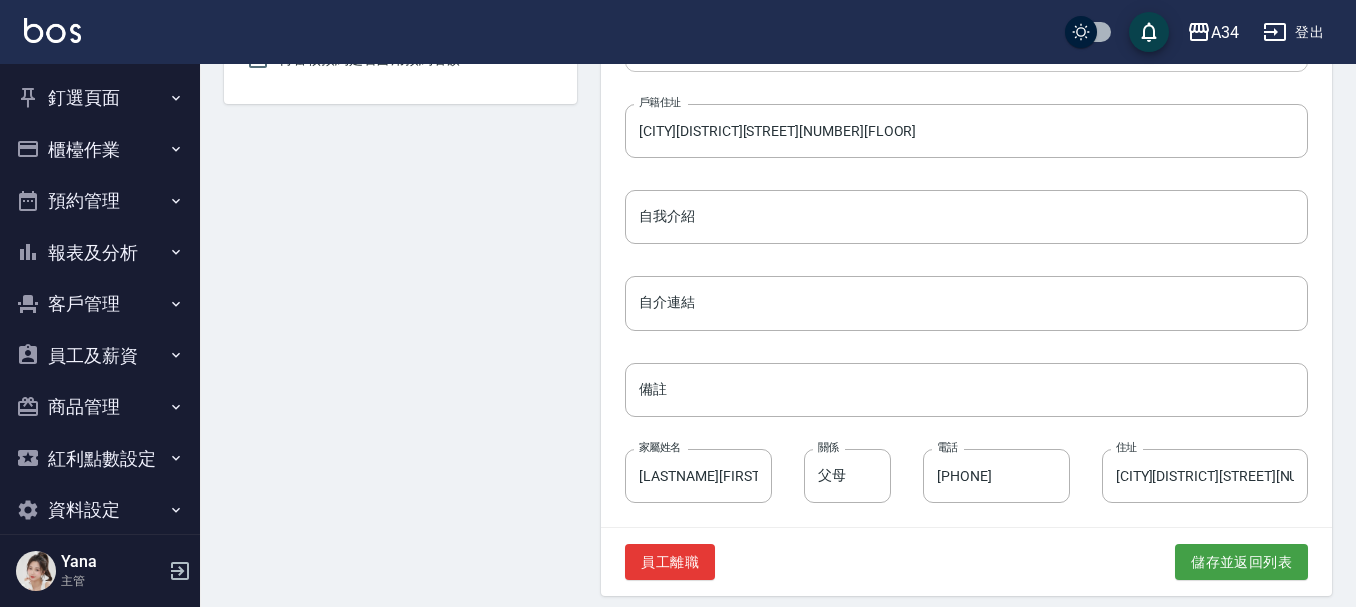 scroll, scrollTop: 988, scrollLeft: 0, axis: vertical 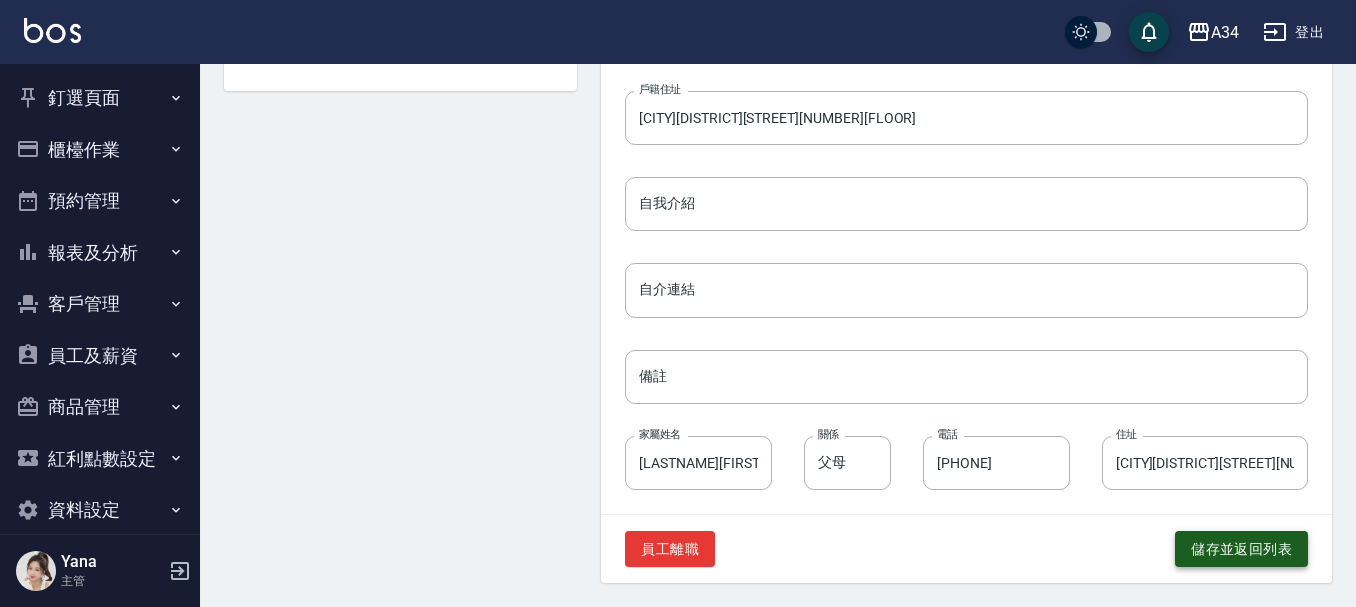 click on "儲存並返回列表" at bounding box center [1241, 549] 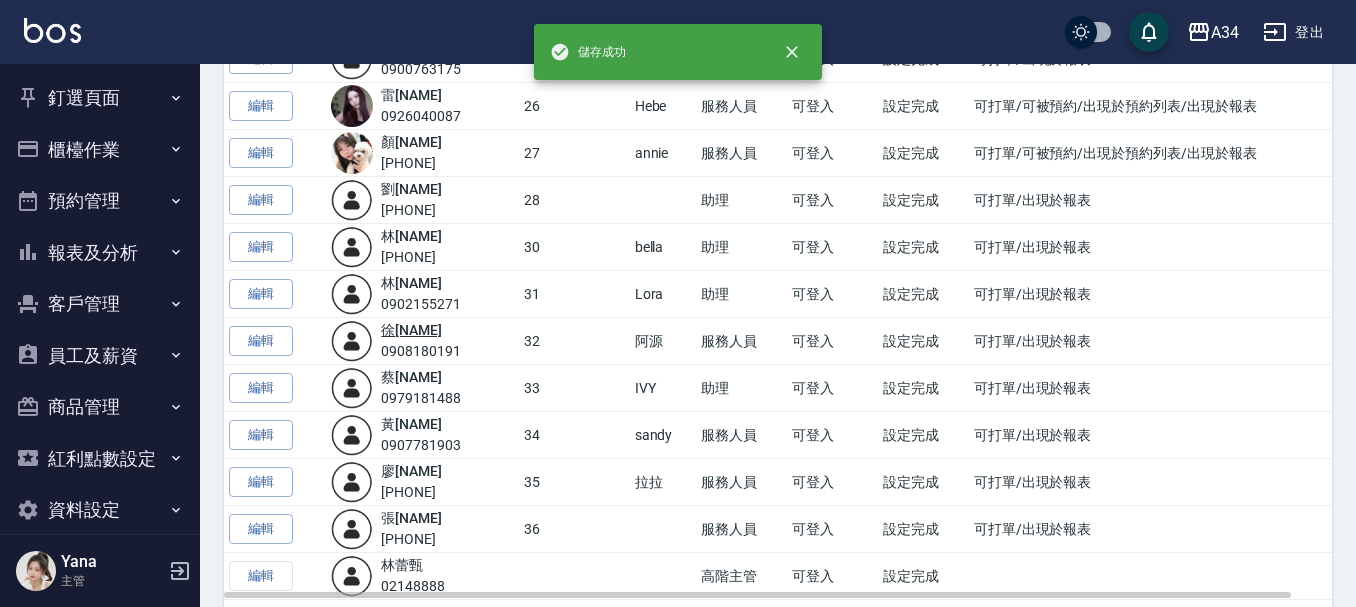 scroll, scrollTop: 700, scrollLeft: 0, axis: vertical 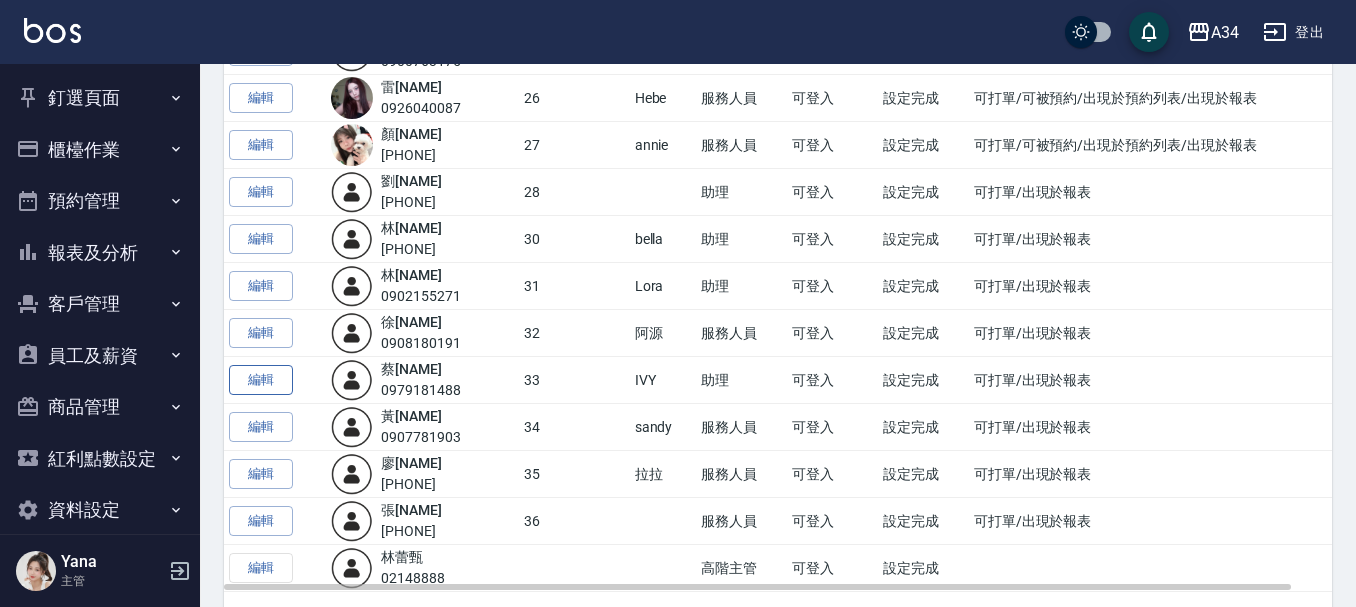 click on "編輯" at bounding box center [261, 380] 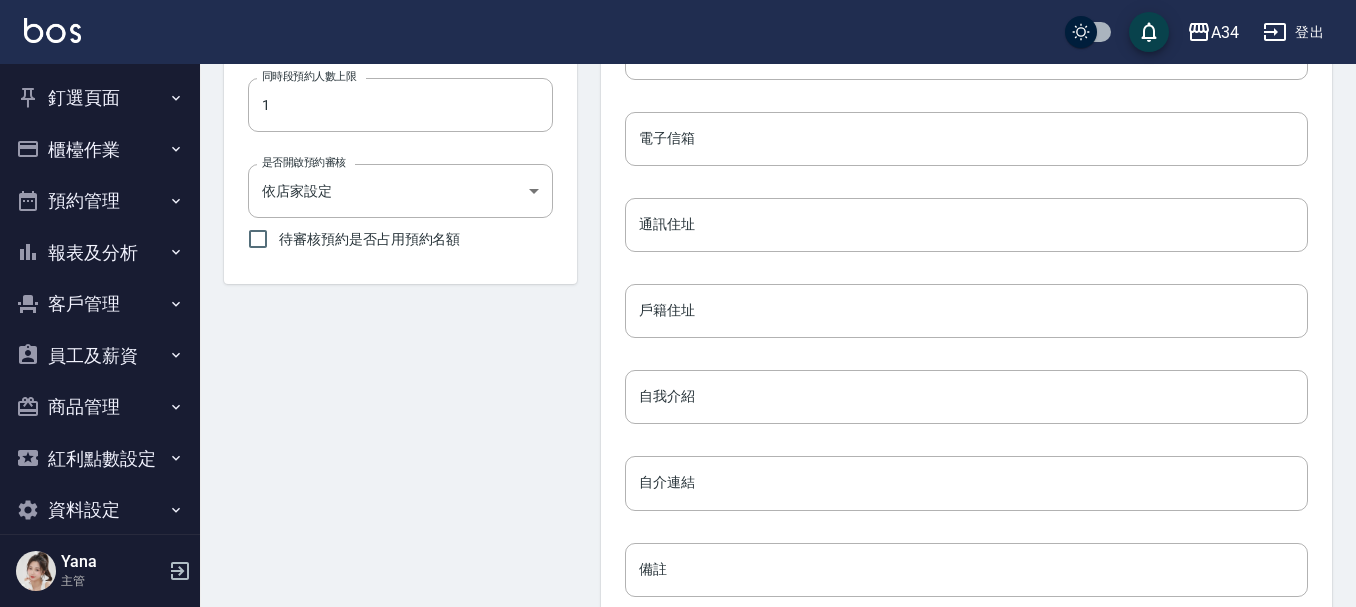 scroll, scrollTop: 988, scrollLeft: 0, axis: vertical 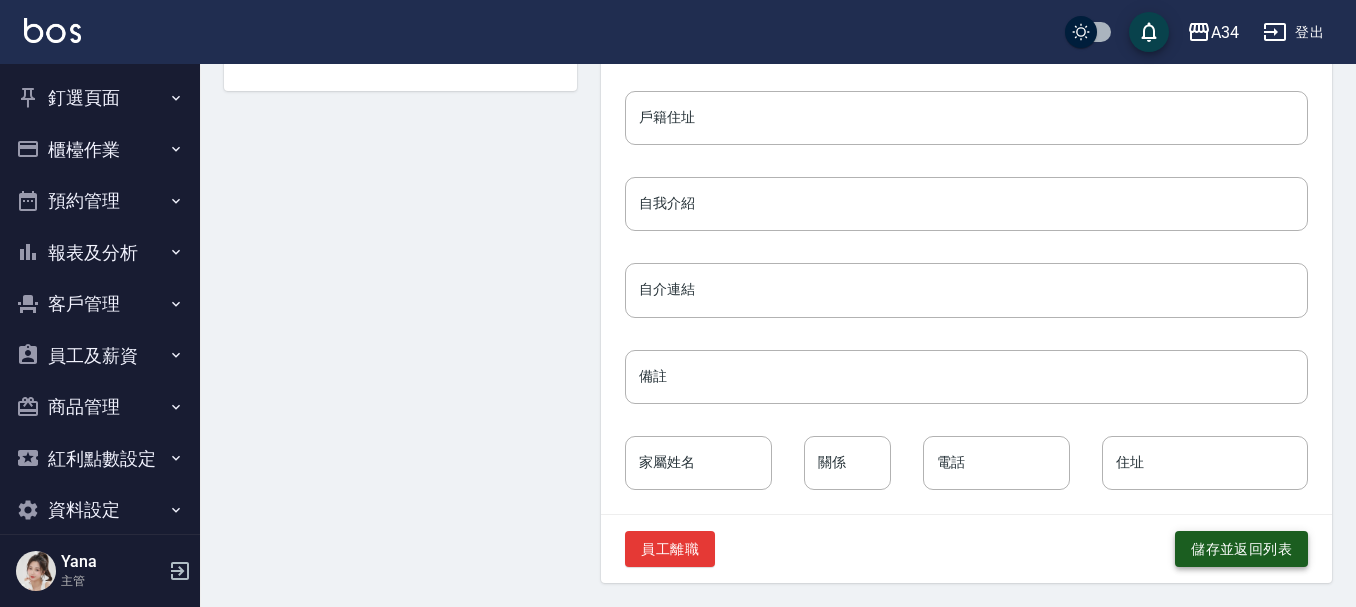click on "儲存並返回列表" at bounding box center (1241, 549) 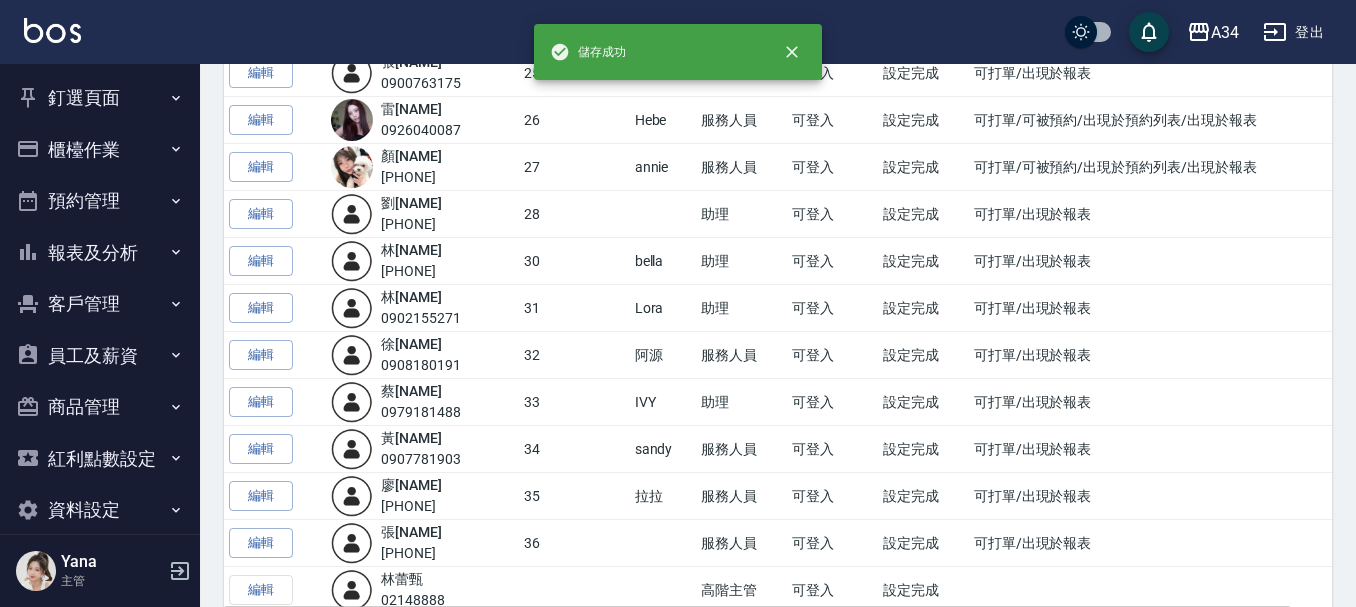 scroll, scrollTop: 763, scrollLeft: 0, axis: vertical 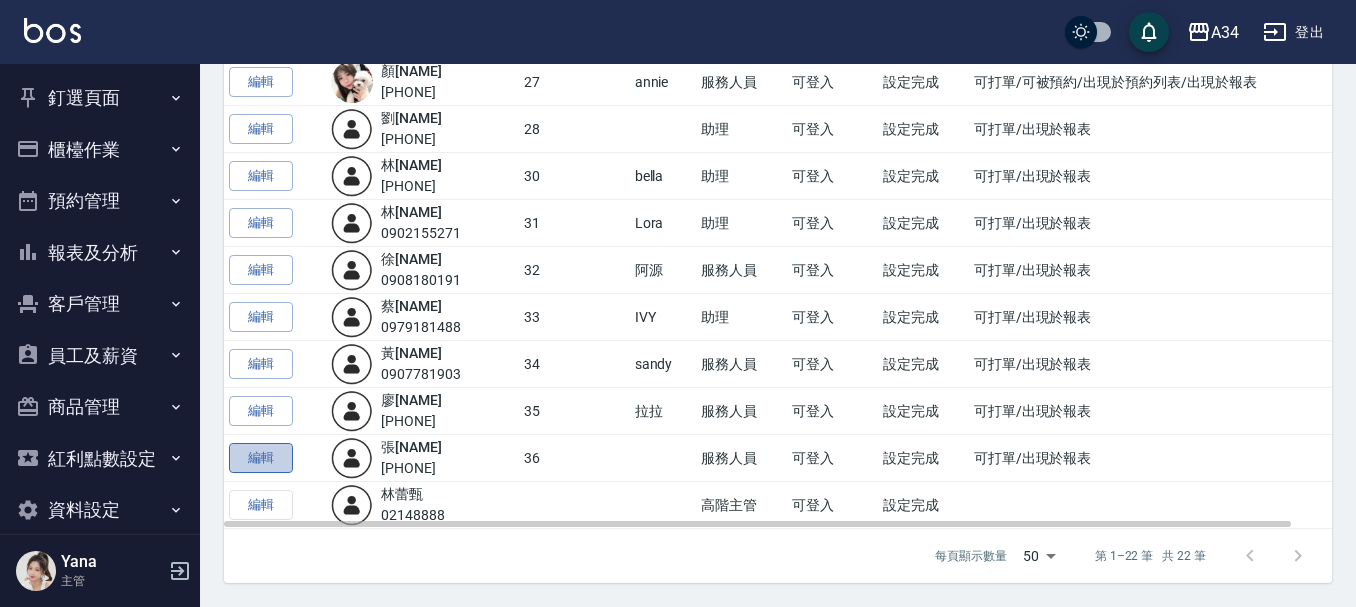 click on "編輯" at bounding box center [261, 458] 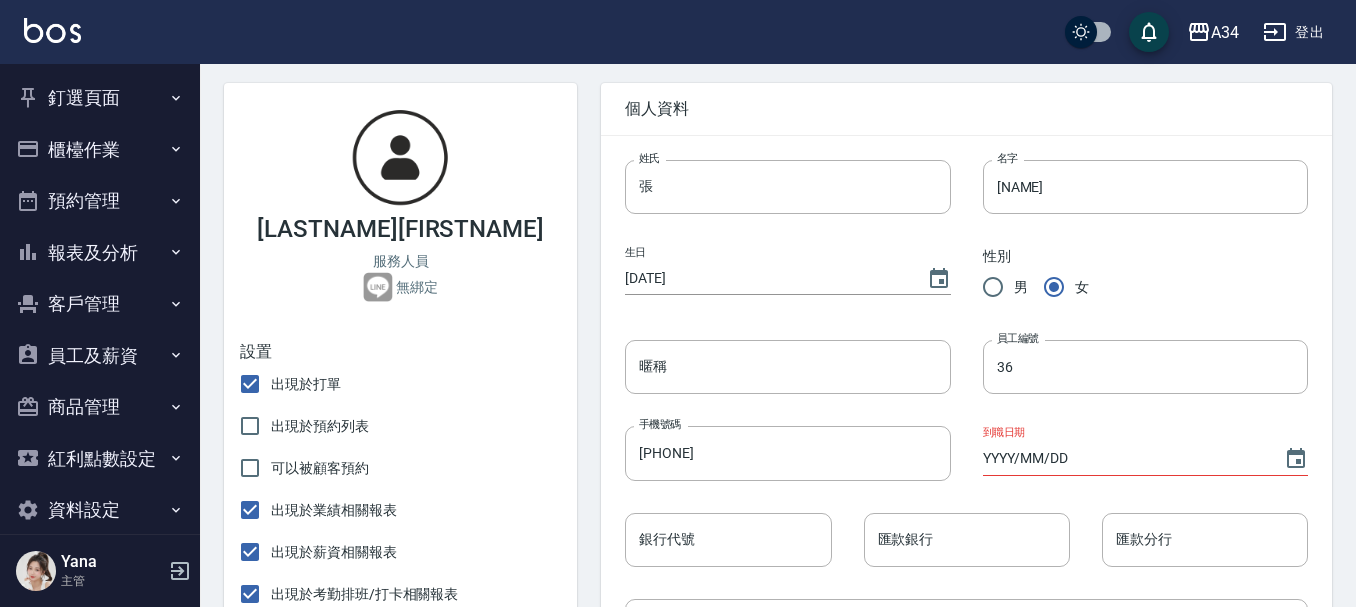 scroll, scrollTop: 100, scrollLeft: 0, axis: vertical 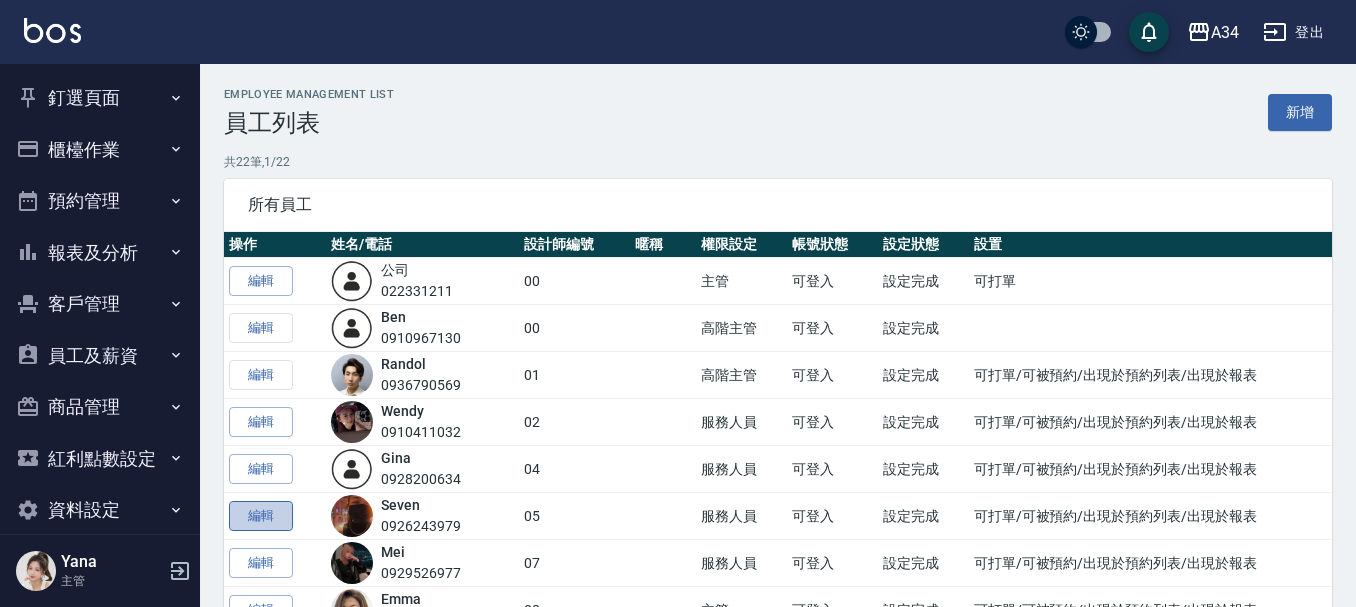 click on "編輯" at bounding box center [261, 516] 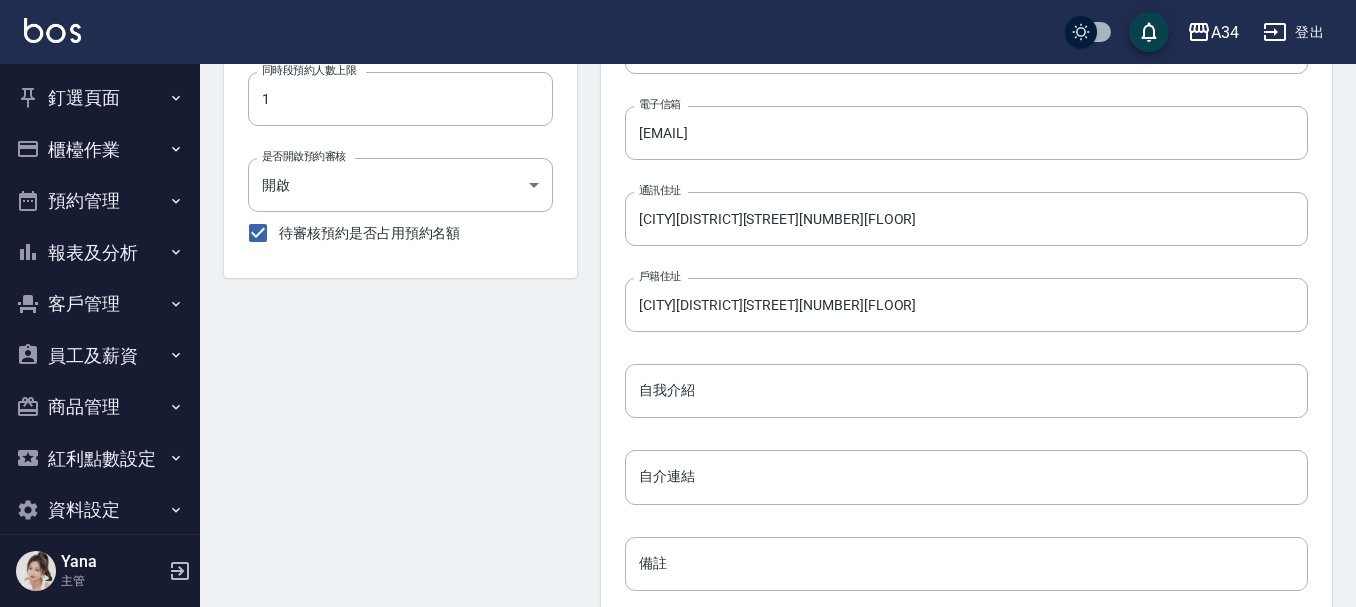 scroll, scrollTop: 988, scrollLeft: 0, axis: vertical 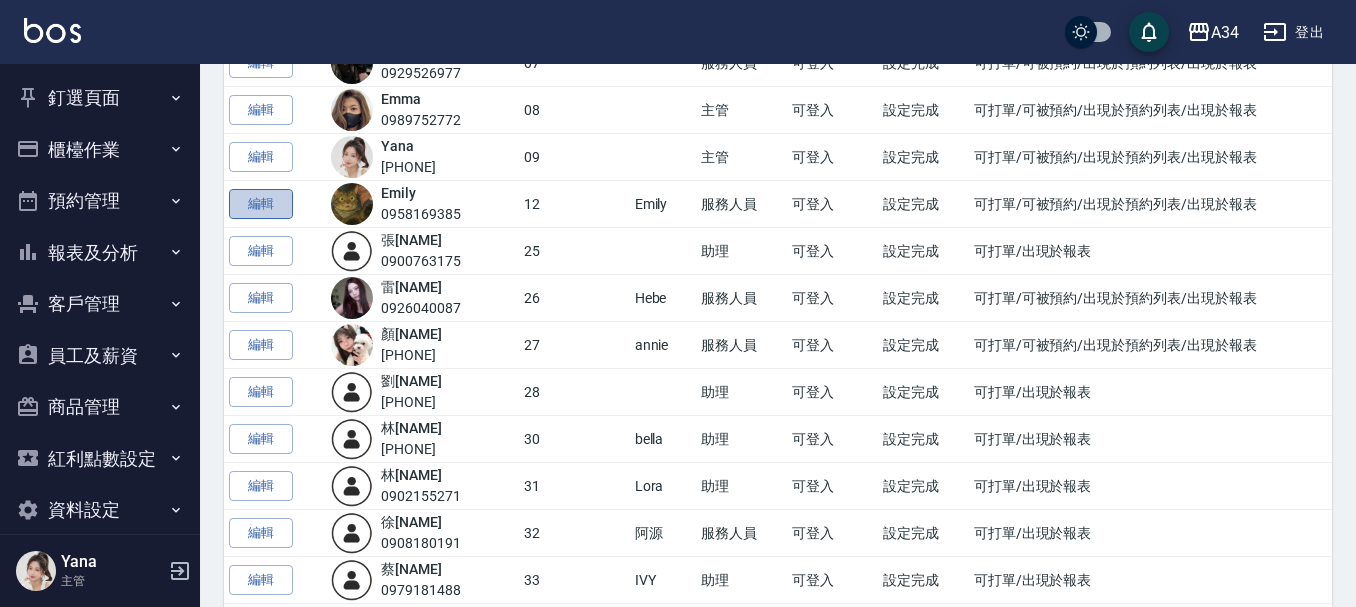 click on "編輯" at bounding box center (261, 204) 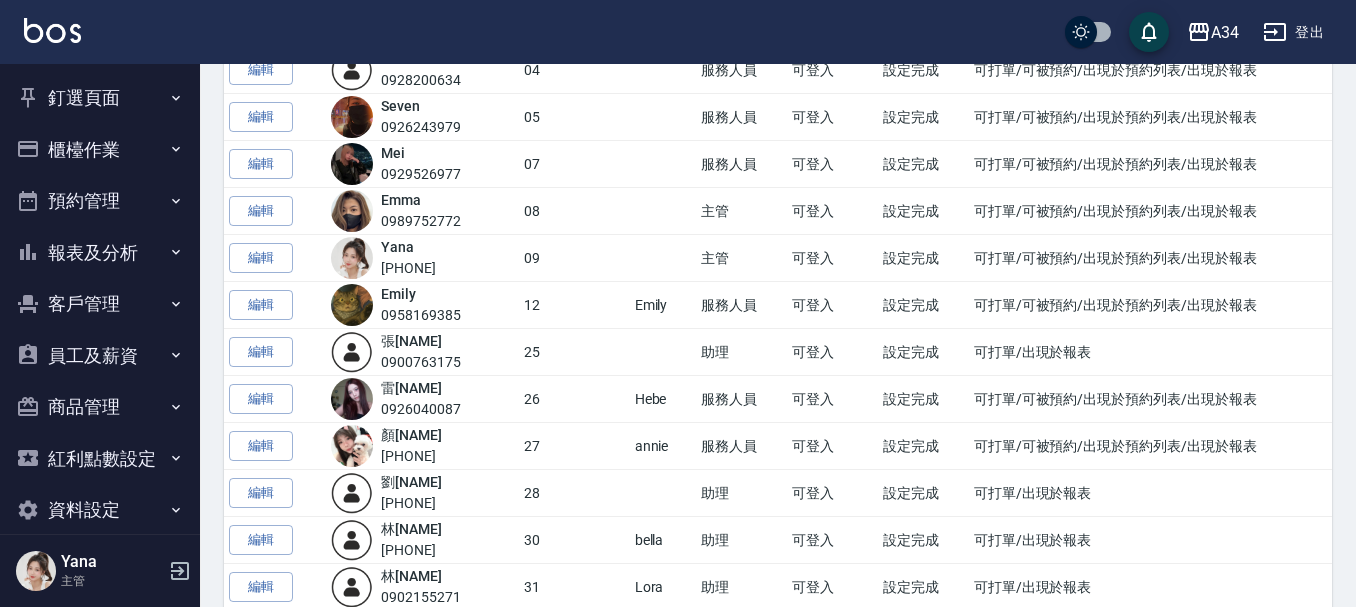 scroll, scrollTop: 400, scrollLeft: 0, axis: vertical 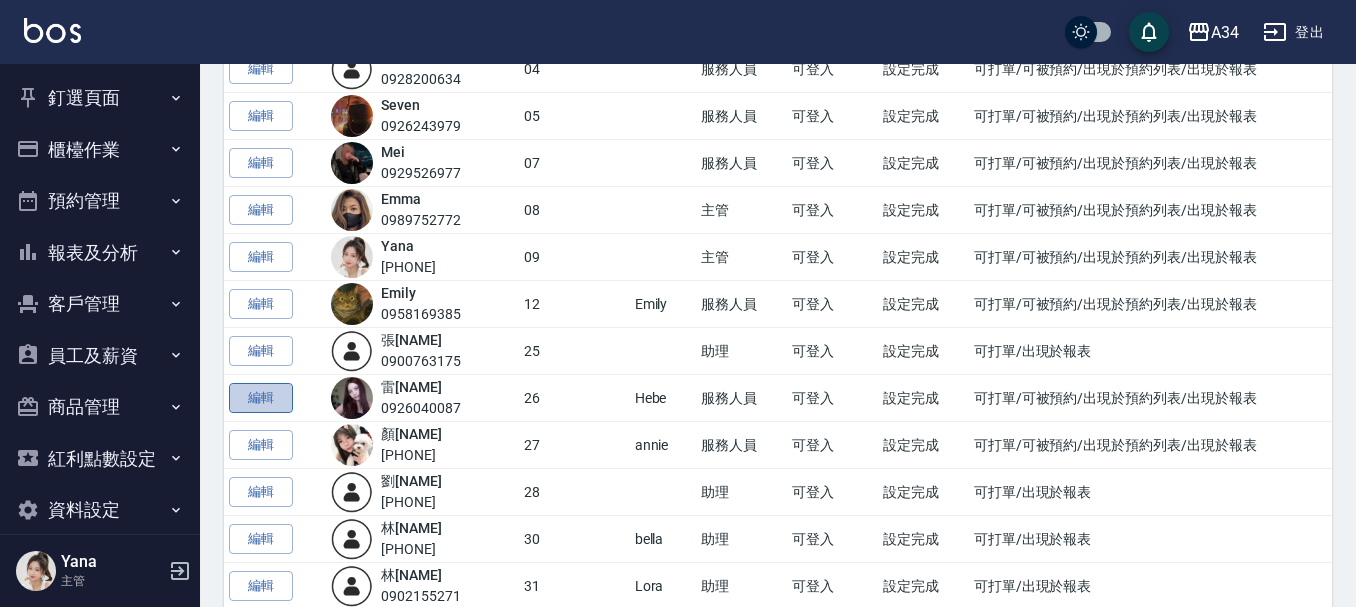 click on "編輯" at bounding box center (261, 398) 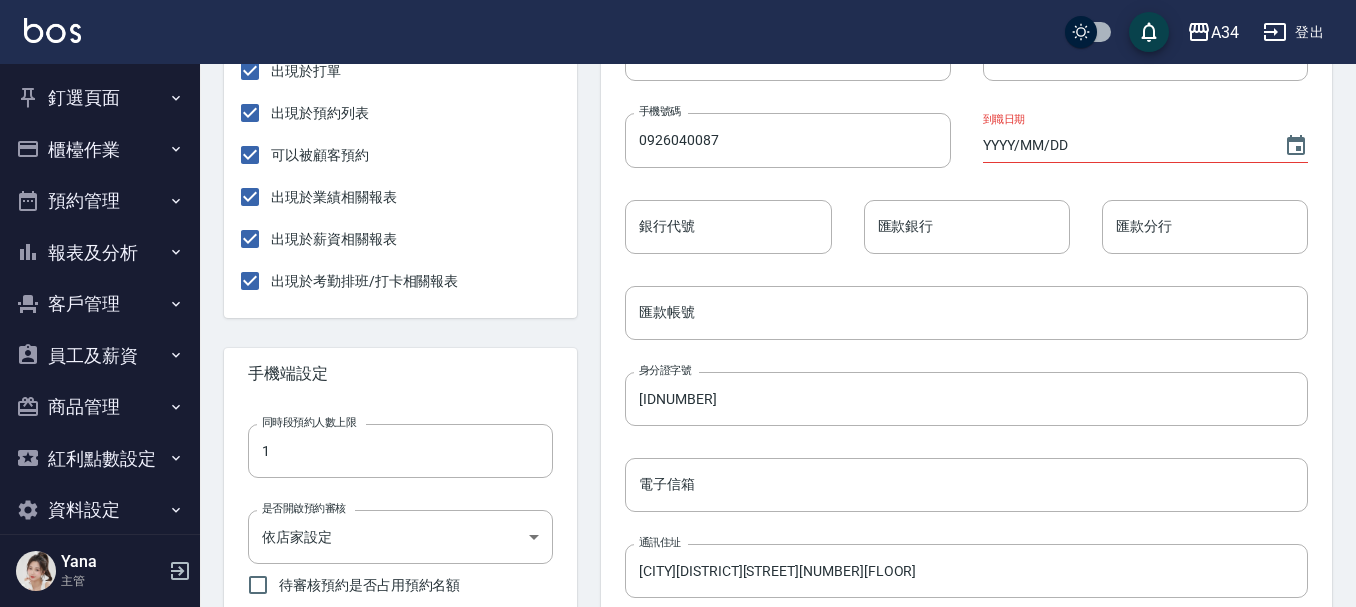 scroll, scrollTop: 600, scrollLeft: 0, axis: vertical 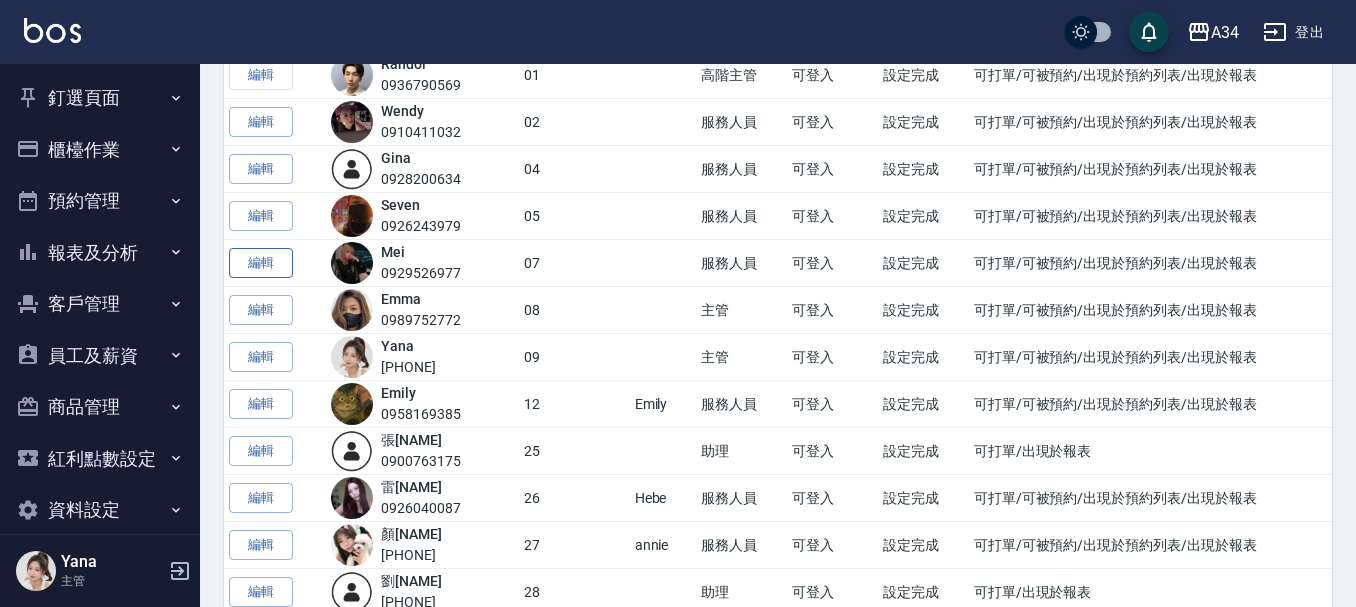 click on "編輯" at bounding box center [261, 263] 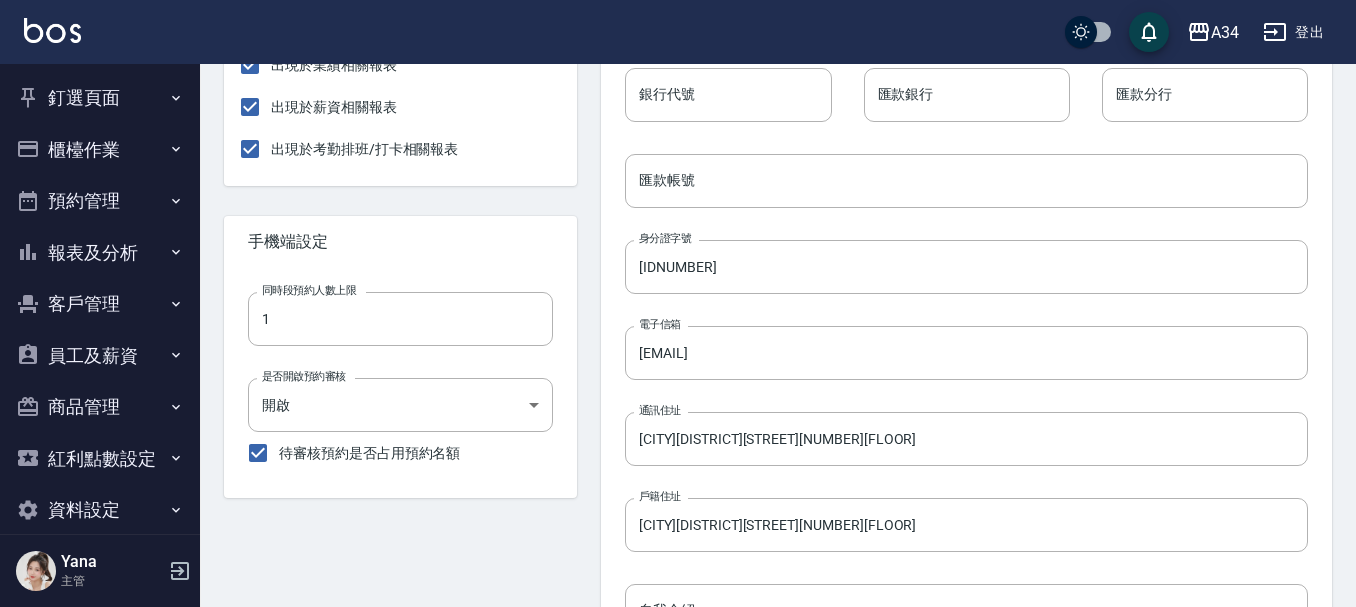 scroll, scrollTop: 600, scrollLeft: 0, axis: vertical 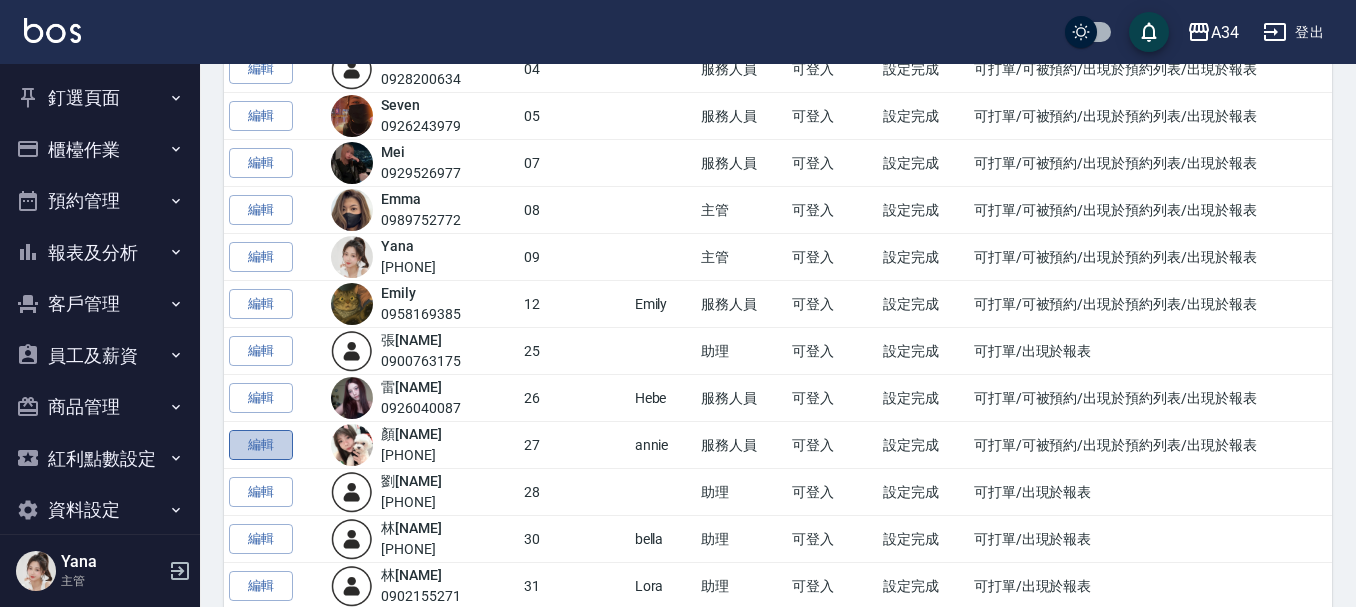 click on "編輯" at bounding box center (261, 445) 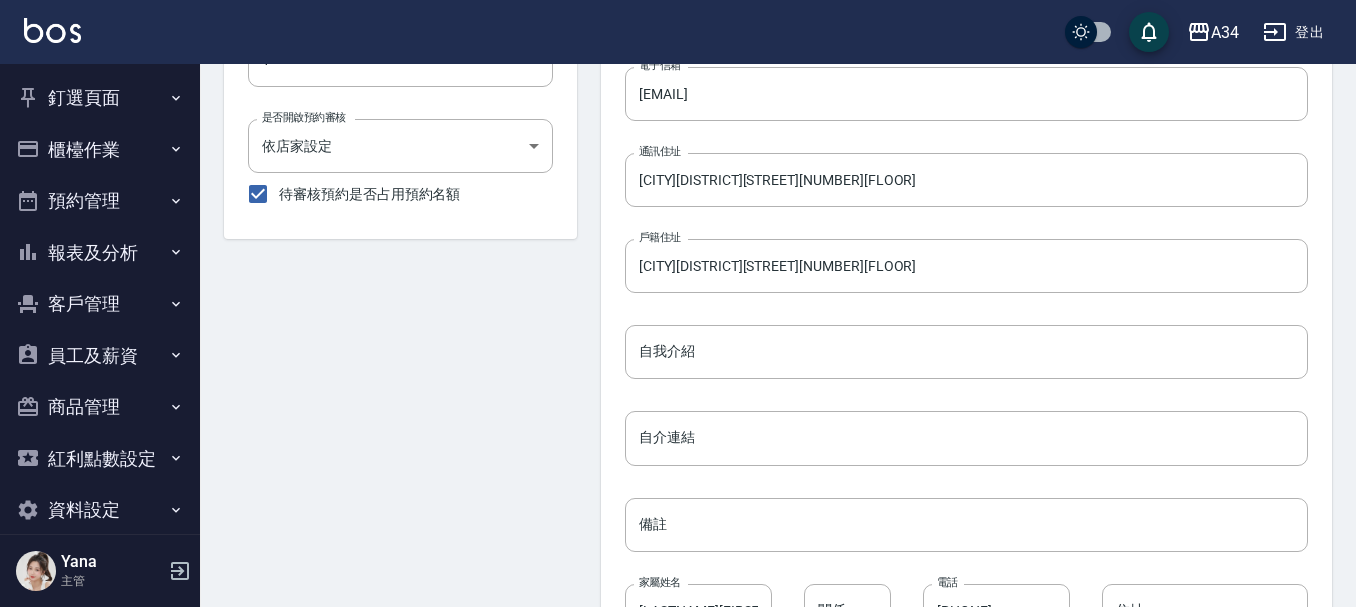 scroll, scrollTop: 988, scrollLeft: 0, axis: vertical 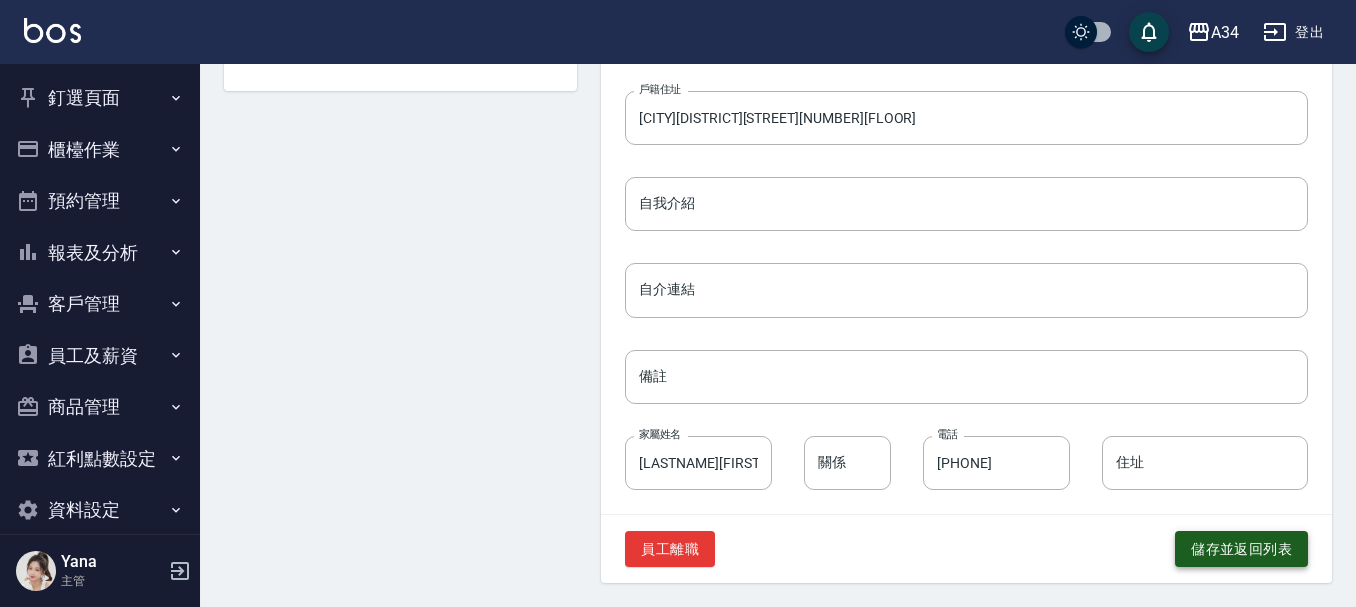 click on "儲存並返回列表" at bounding box center [1241, 549] 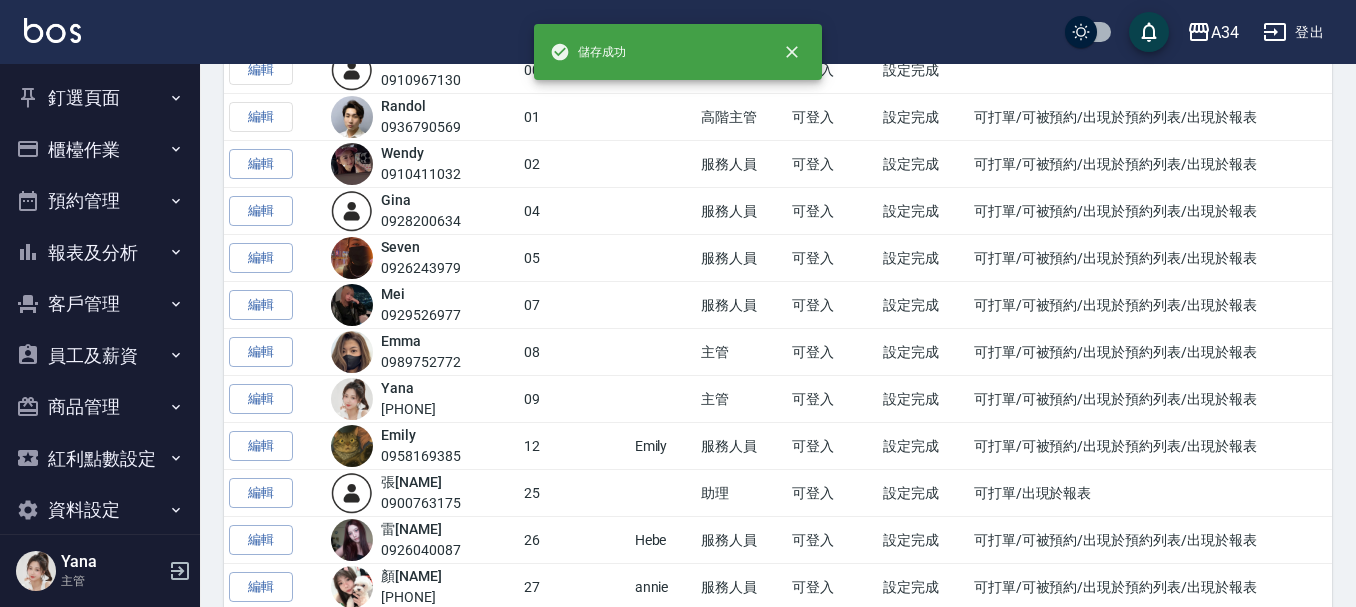 scroll, scrollTop: 300, scrollLeft: 0, axis: vertical 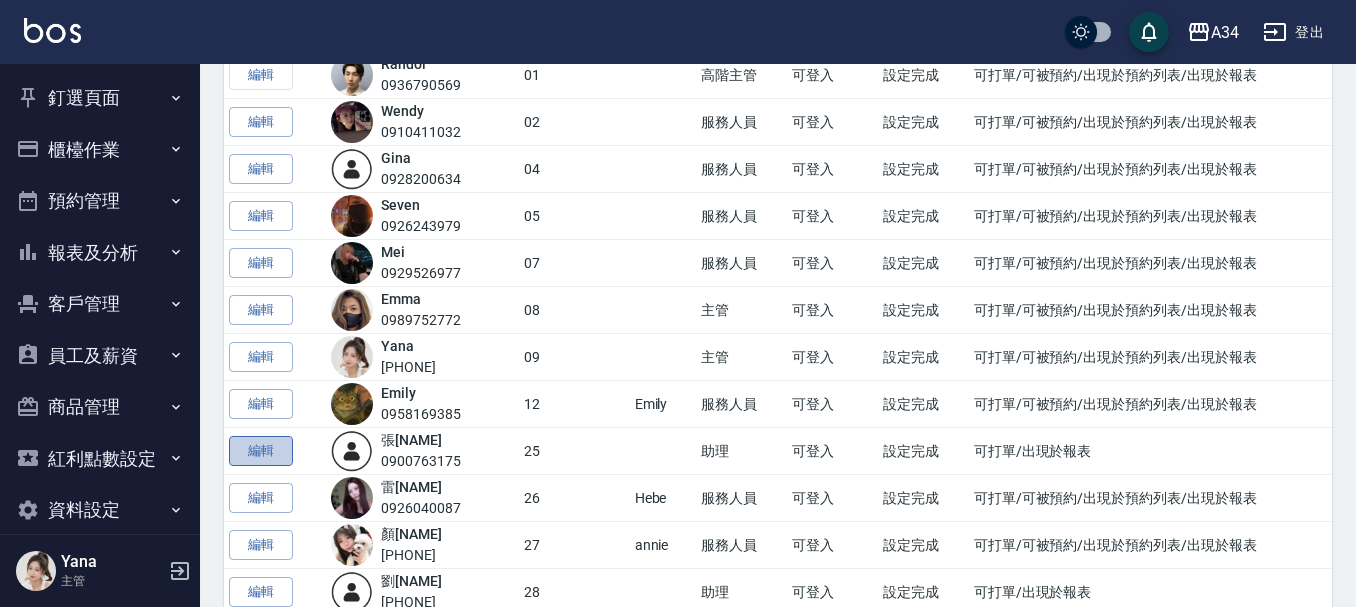 click on "編輯" at bounding box center [261, 451] 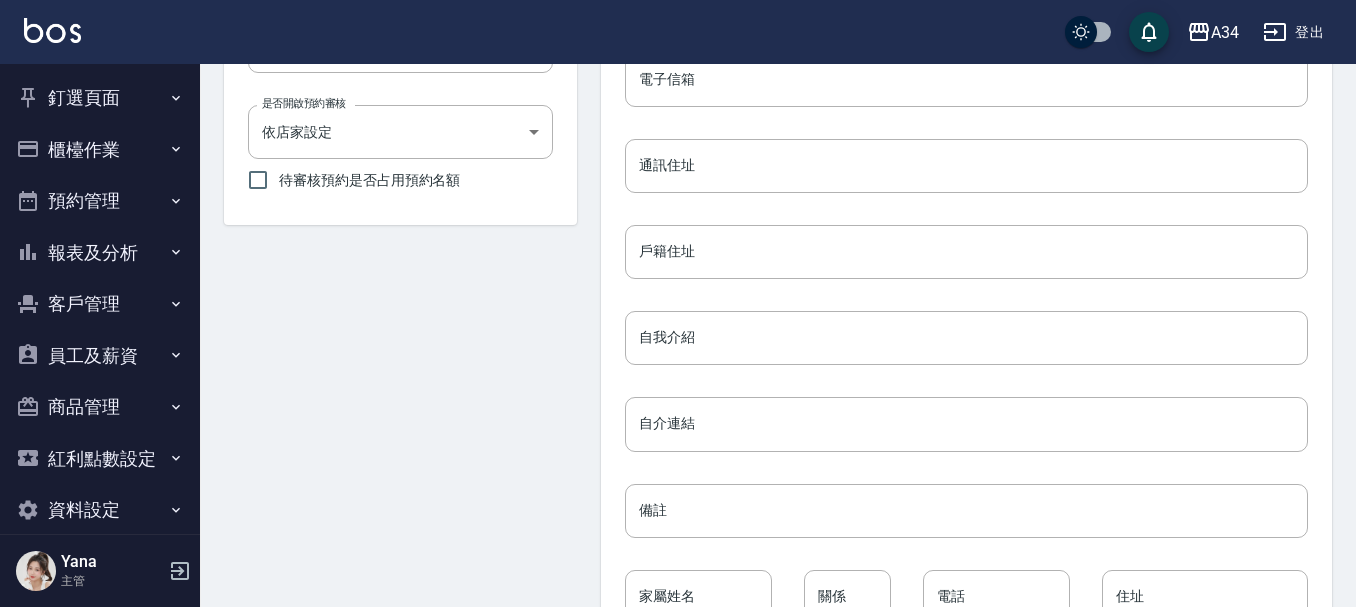 scroll, scrollTop: 988, scrollLeft: 0, axis: vertical 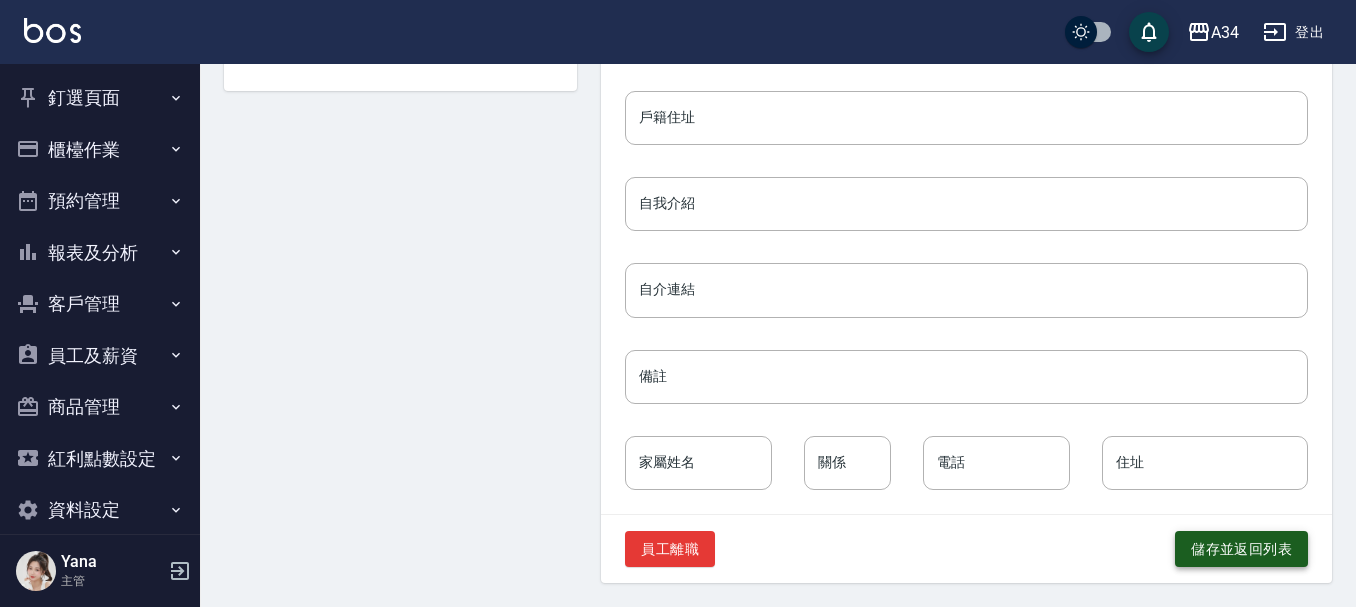 click on "儲存並返回列表" at bounding box center [1241, 549] 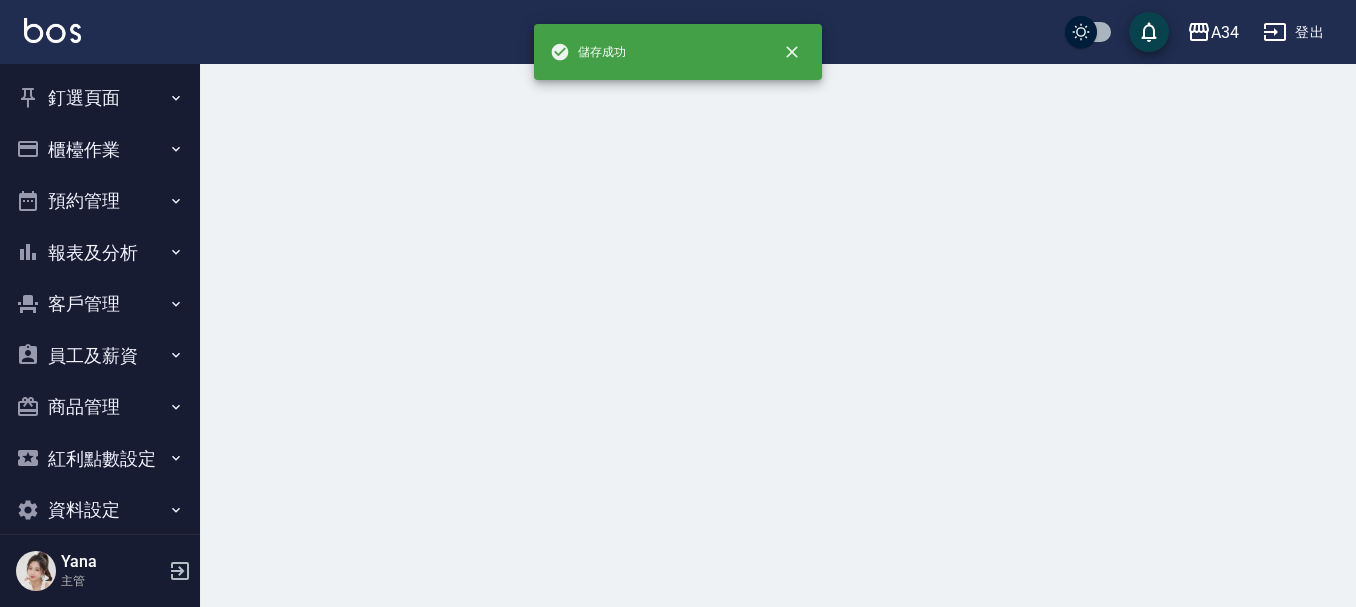 scroll, scrollTop: 0, scrollLeft: 0, axis: both 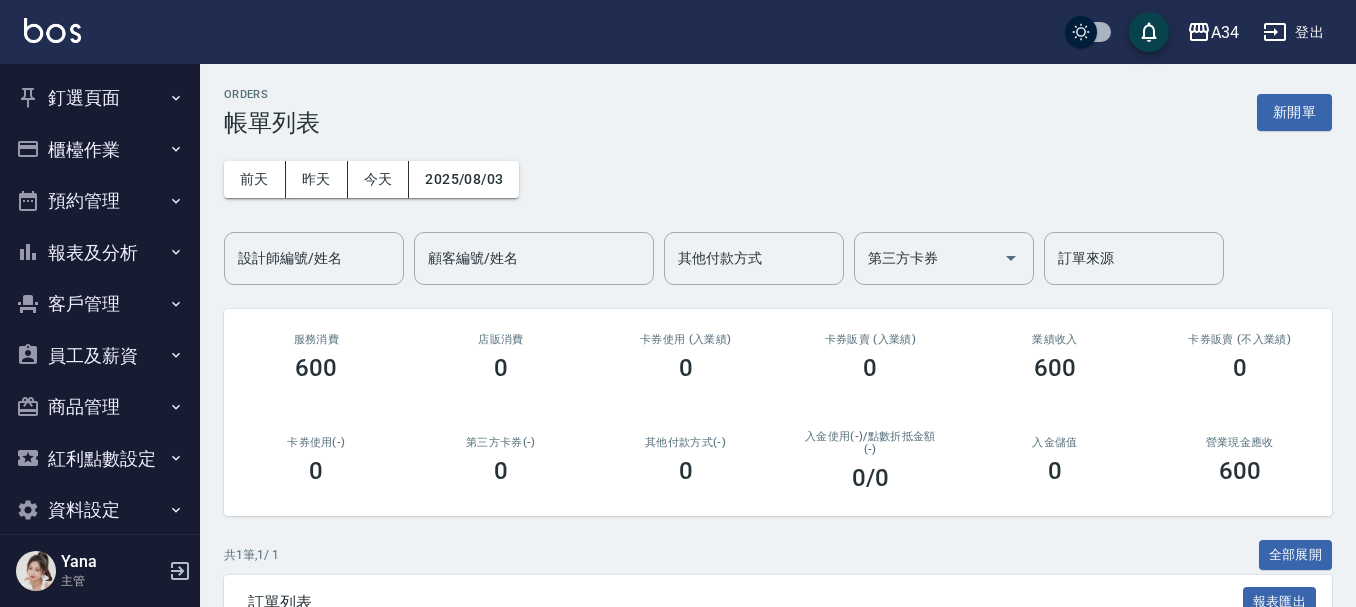 click on "預約管理" at bounding box center (100, 201) 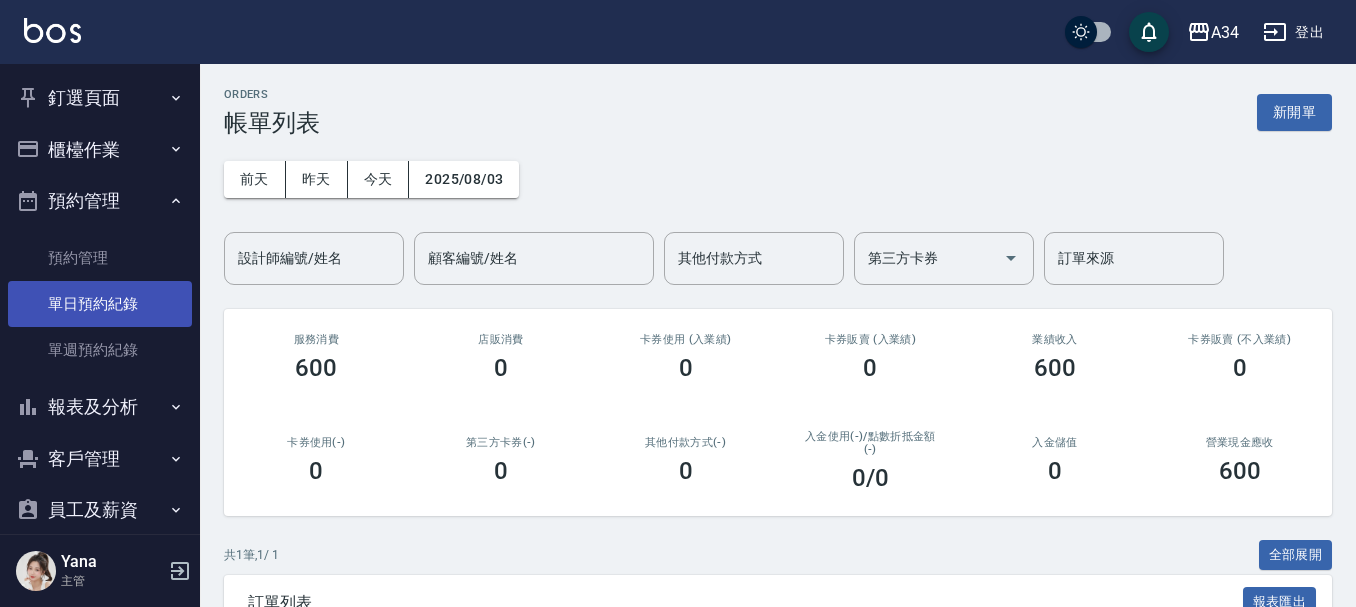 click on "單日預約紀錄" at bounding box center [100, 304] 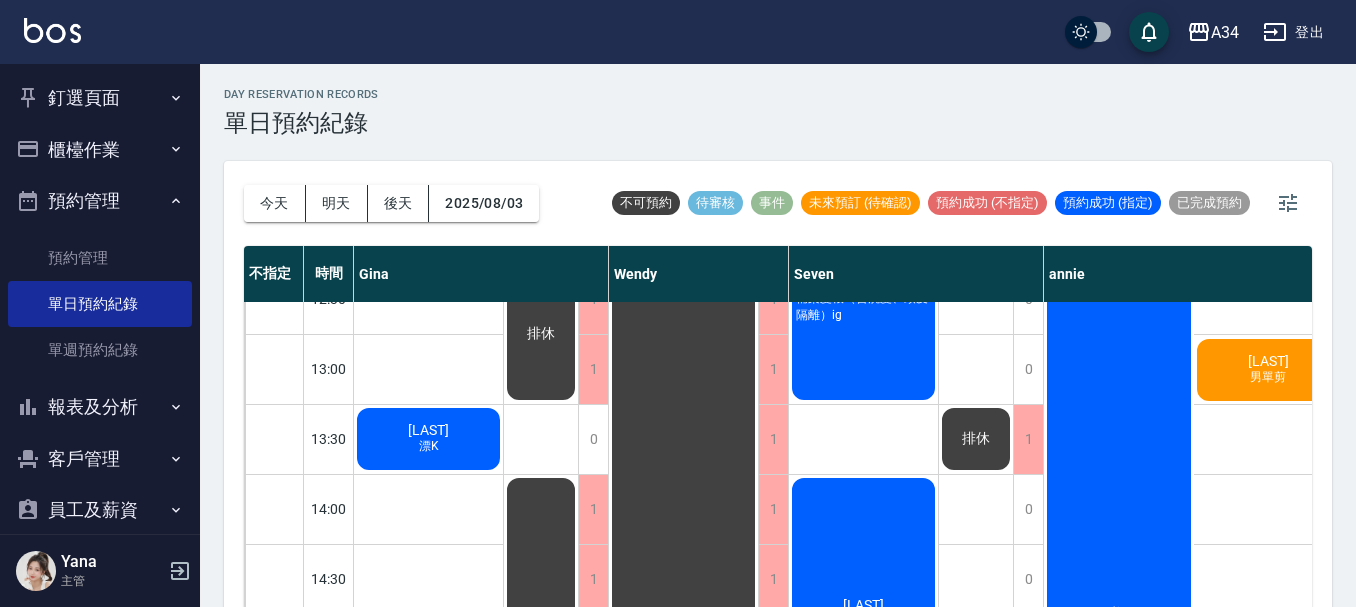 scroll, scrollTop: 200, scrollLeft: 0, axis: vertical 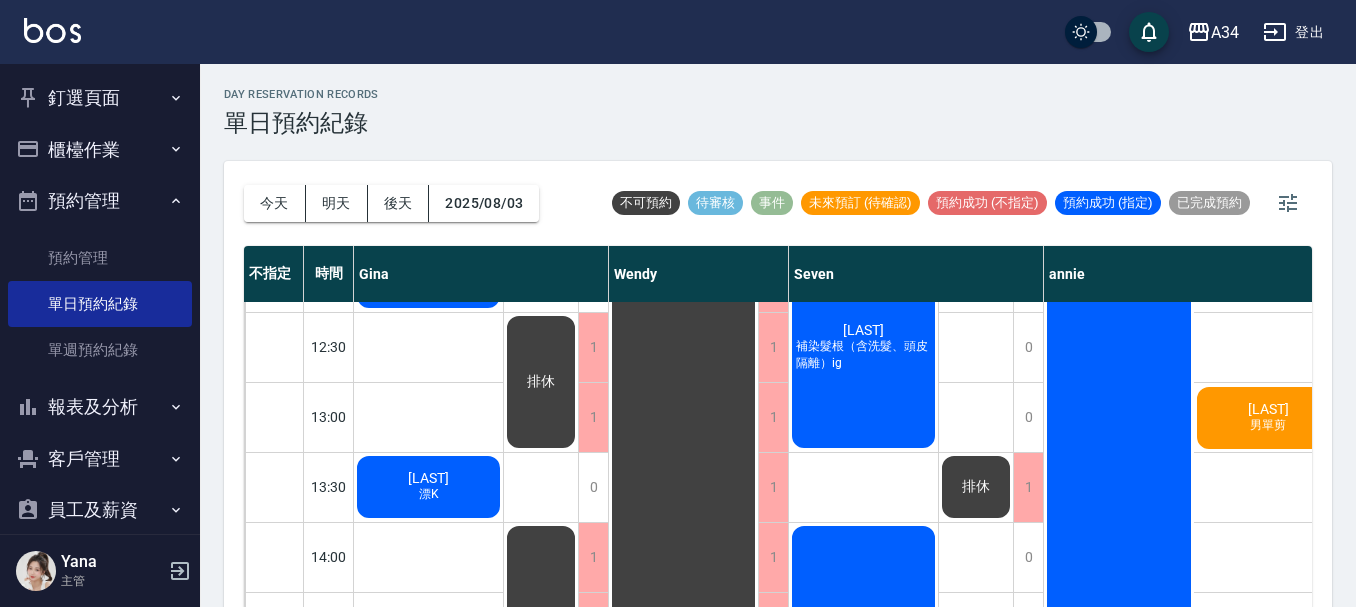 click on "楊曜嘉 男單剪" at bounding box center (1269, 418) 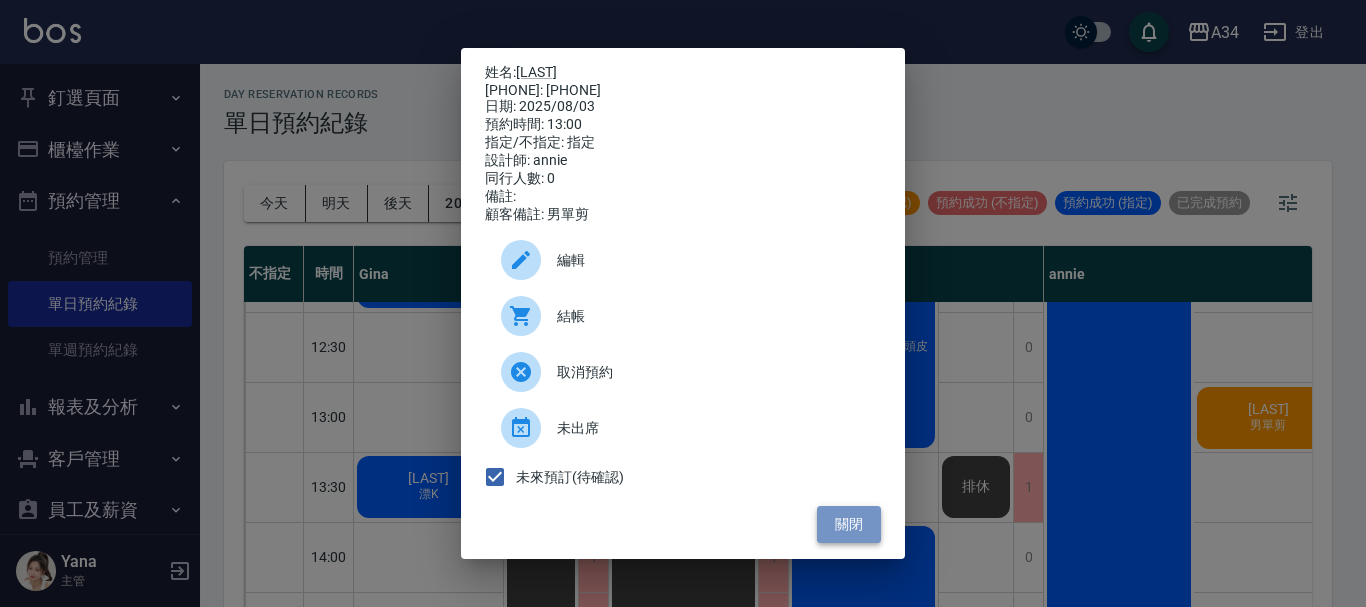 click on "關閉" at bounding box center (849, 524) 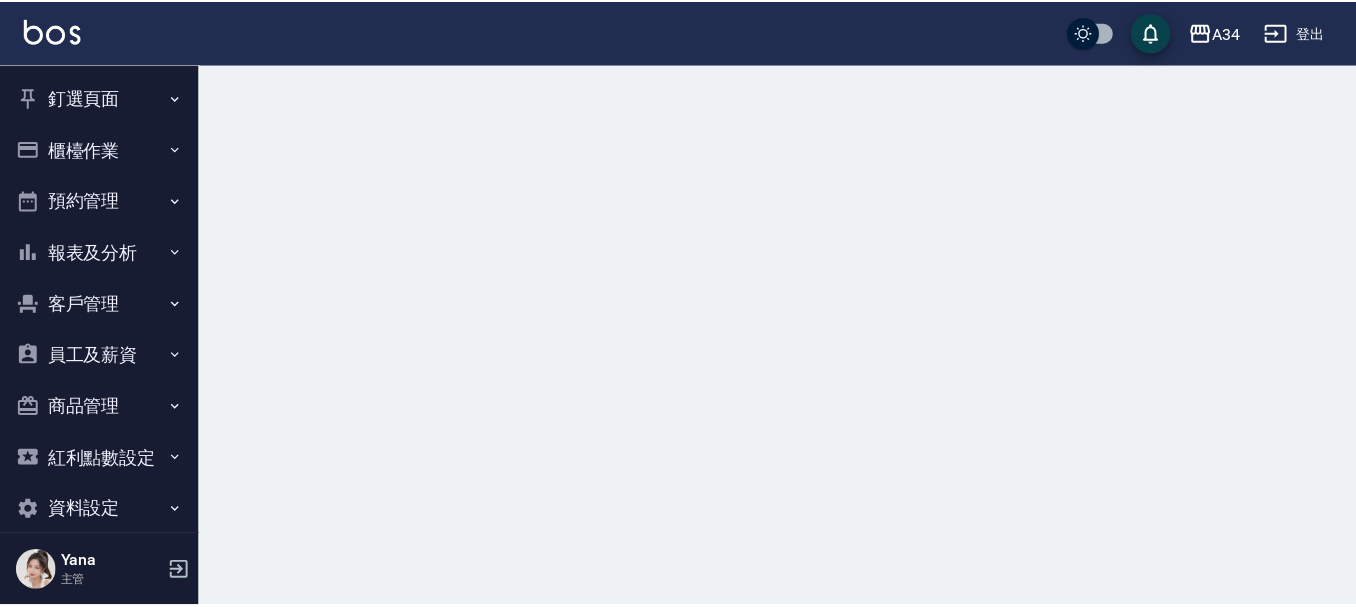 scroll, scrollTop: 0, scrollLeft: 0, axis: both 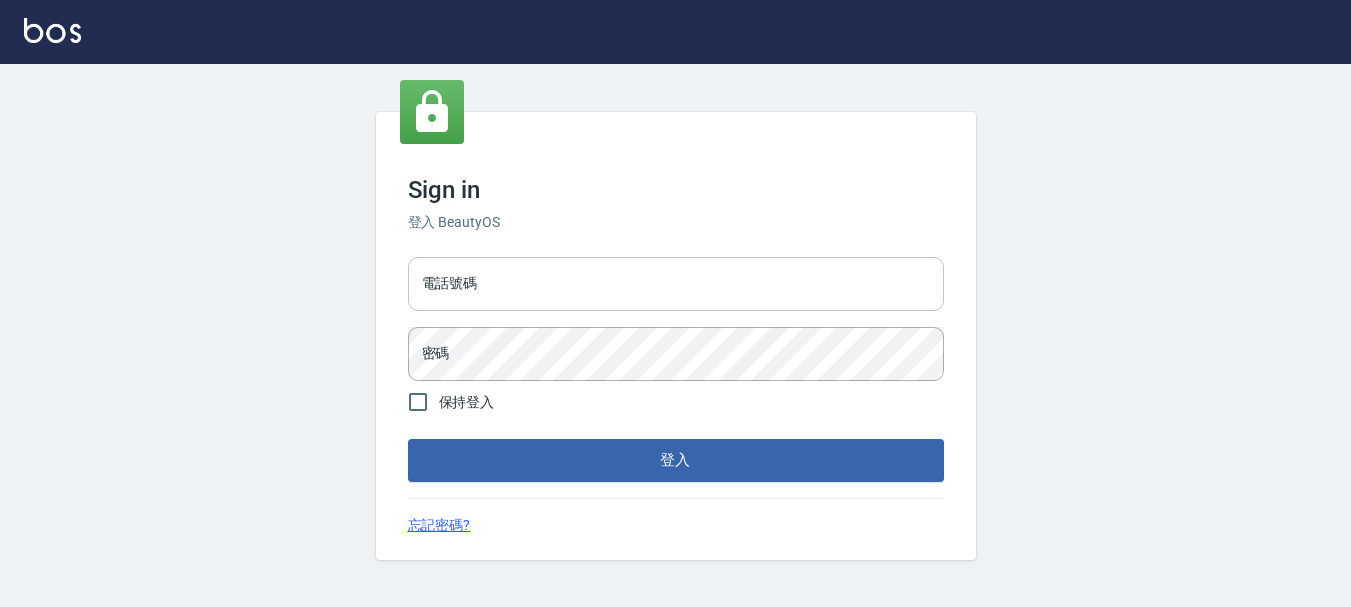 click on "電話號碼" at bounding box center (676, 284) 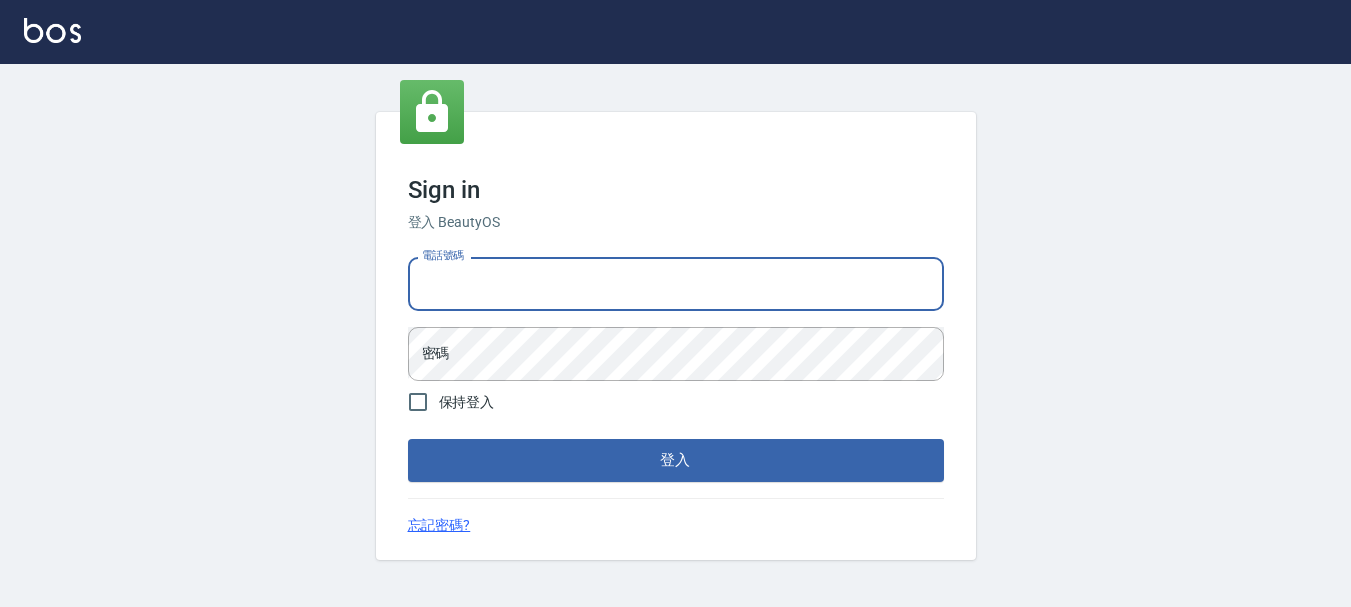 type on "0989752772" 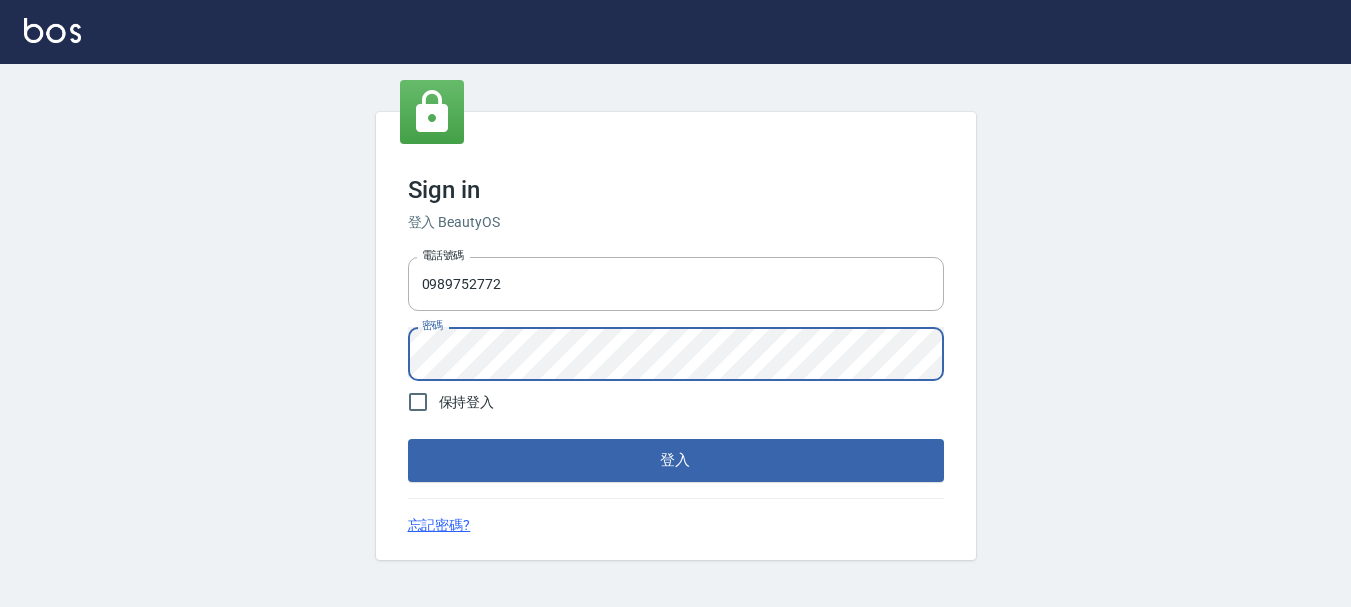 click on "登入" at bounding box center (676, 460) 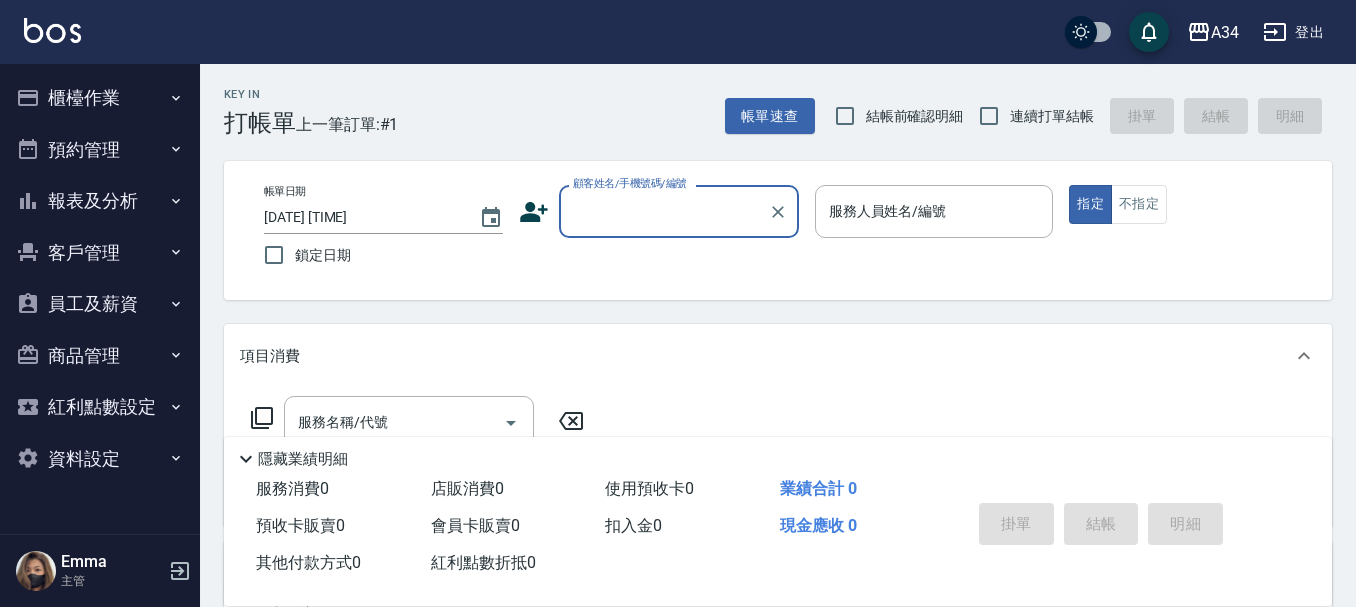 click on "預約管理" at bounding box center [100, 150] 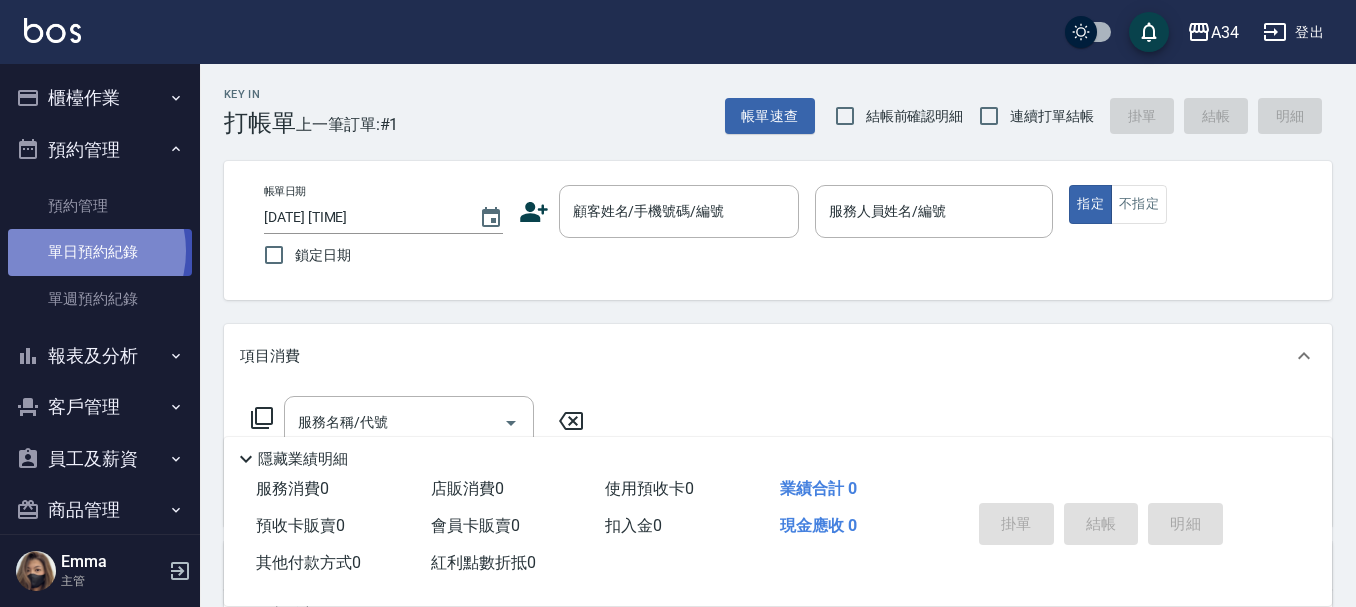 click on "單日預約紀錄" at bounding box center [100, 252] 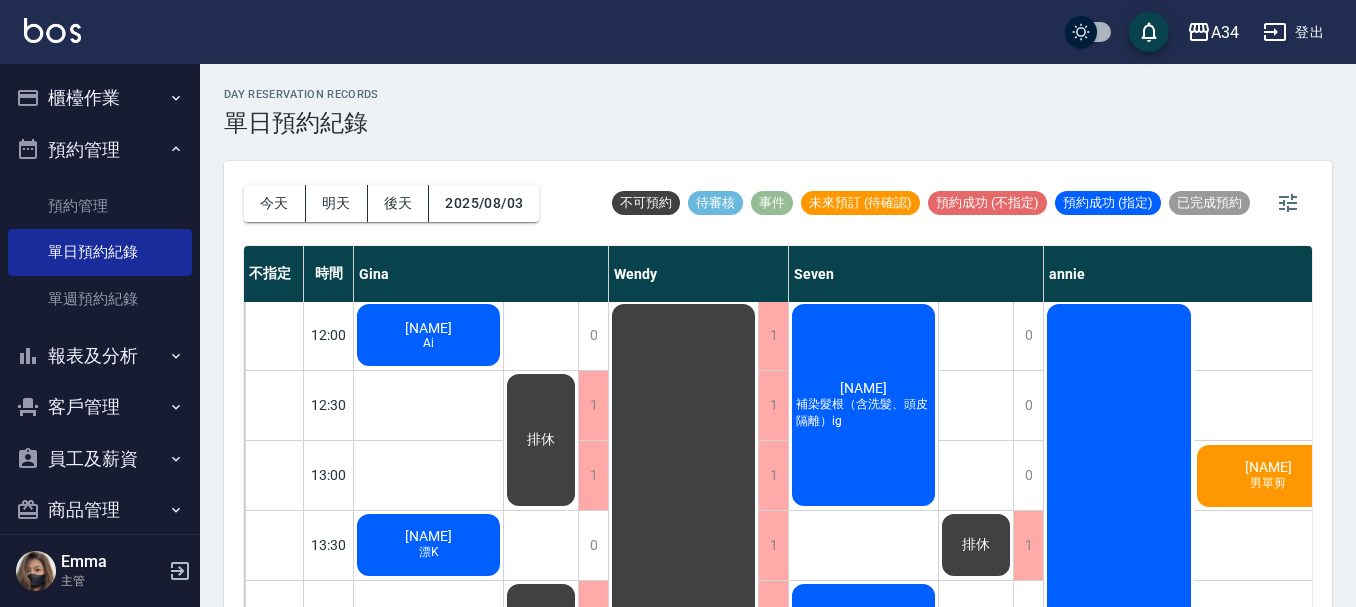 scroll, scrollTop: 200, scrollLeft: 0, axis: vertical 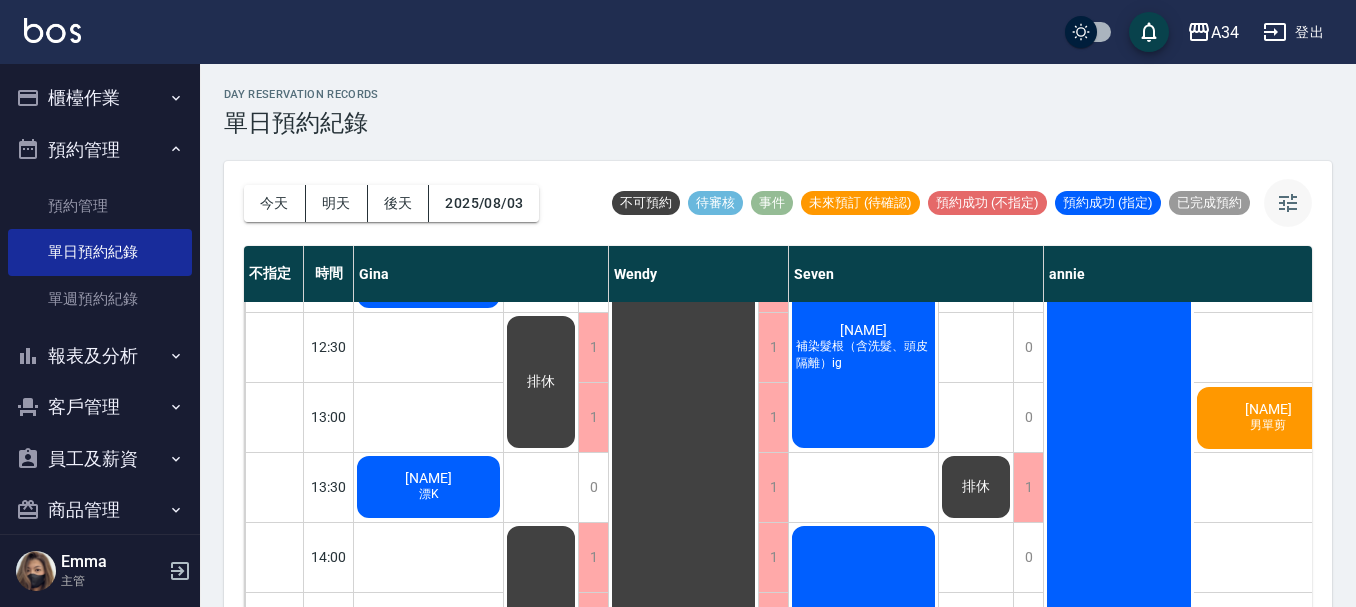 click 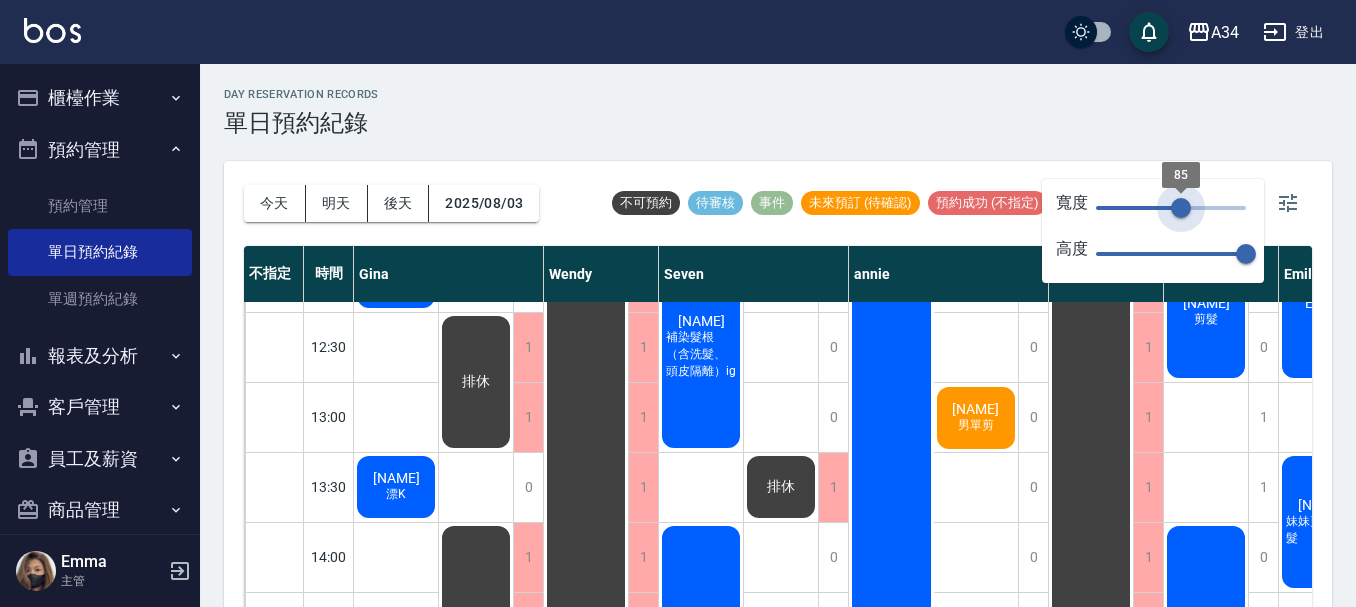 drag, startPoint x: 1208, startPoint y: 204, endPoint x: 1207, endPoint y: 225, distance: 21.023796 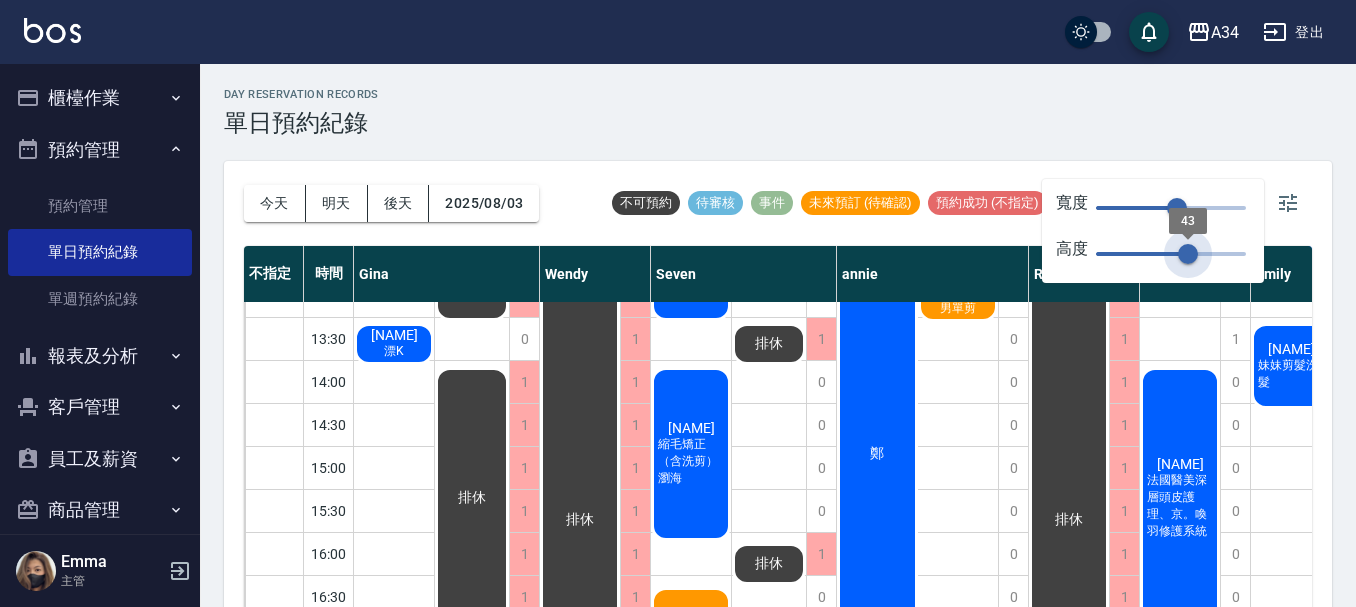 drag, startPoint x: 1235, startPoint y: 250, endPoint x: 1182, endPoint y: 252, distance: 53.037724 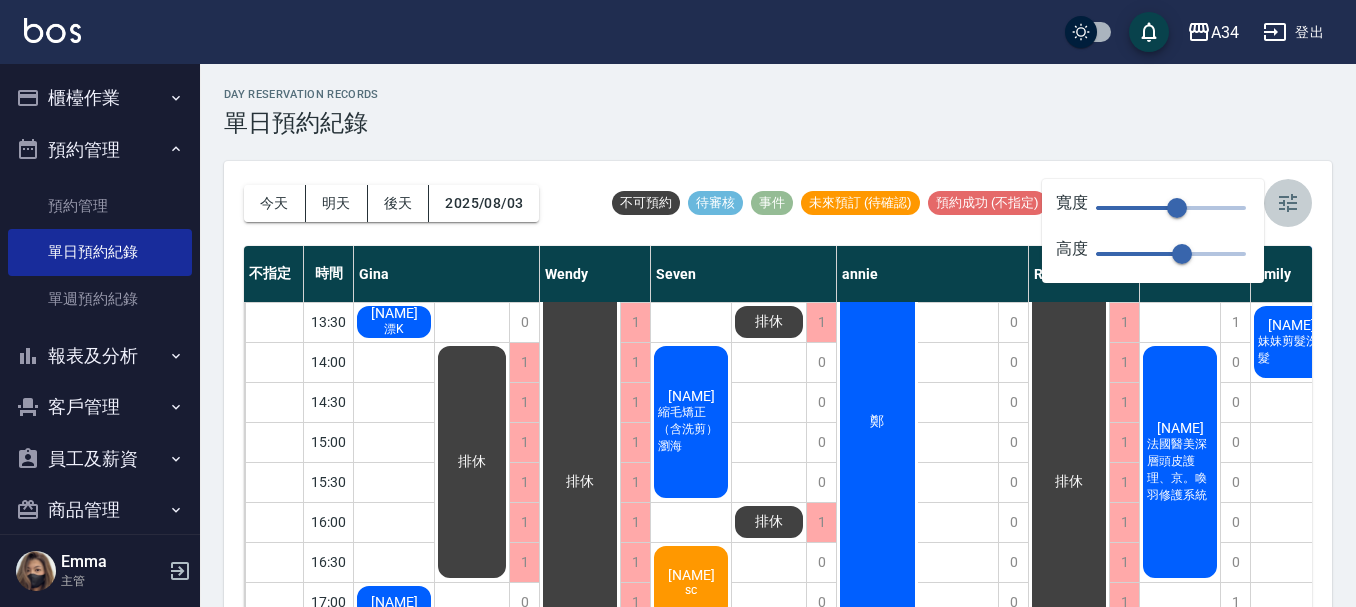 click 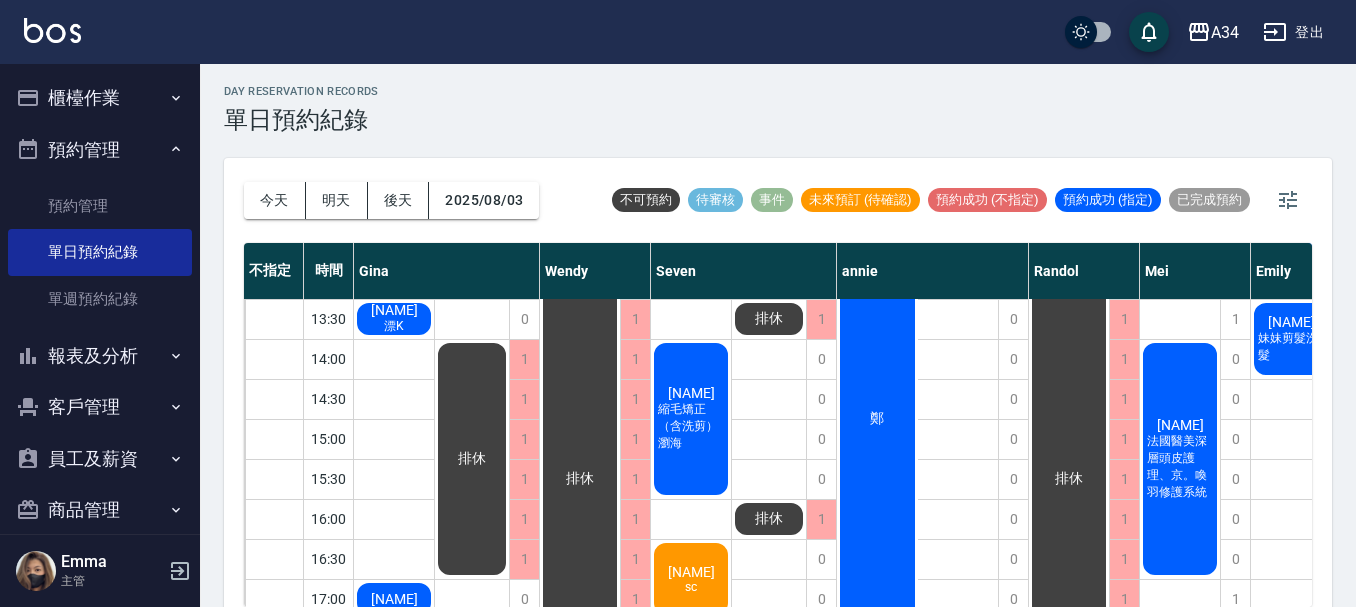 scroll, scrollTop: 23, scrollLeft: 0, axis: vertical 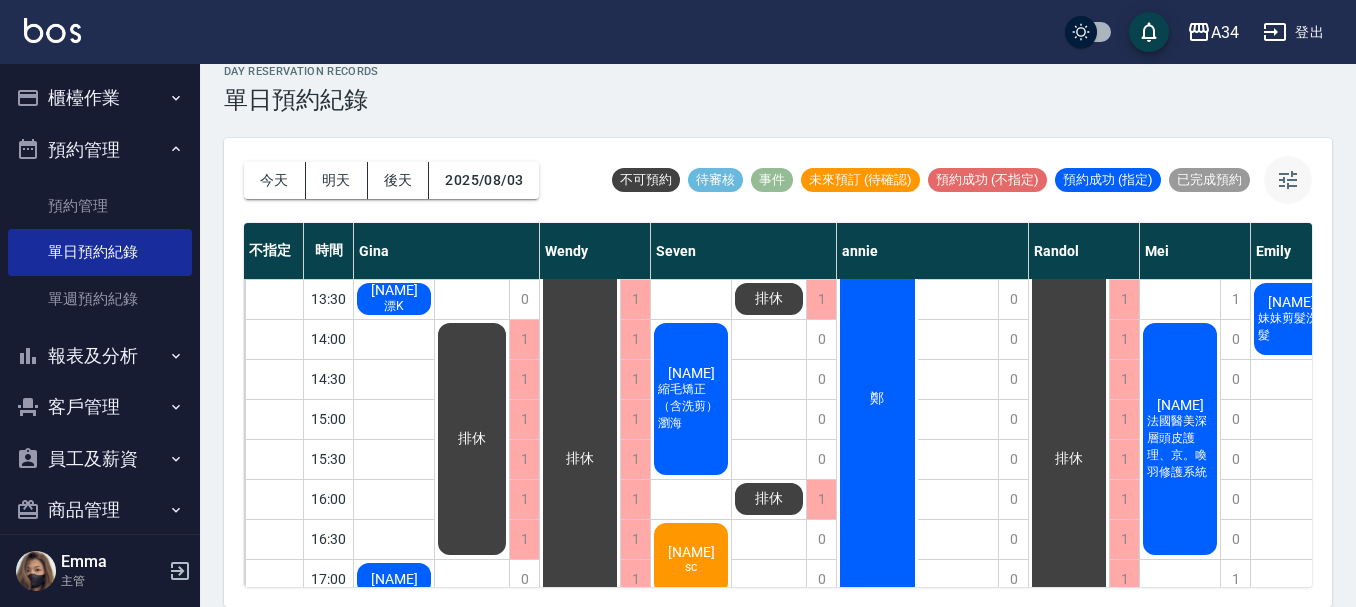 click 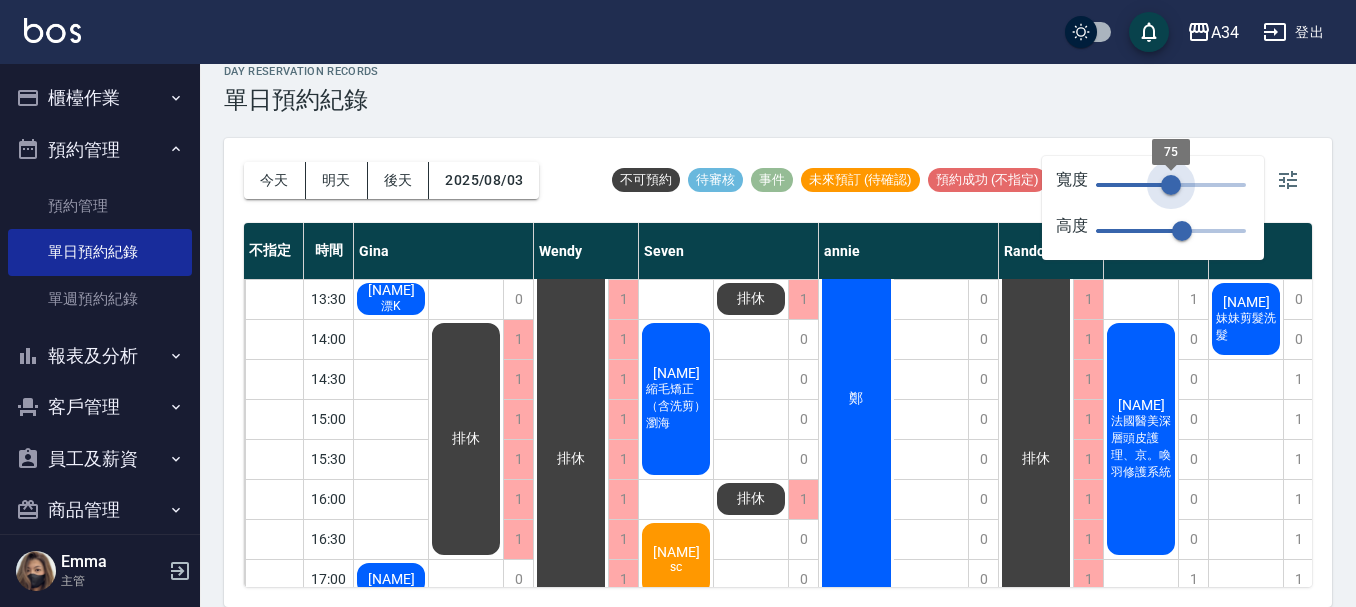 type on "61" 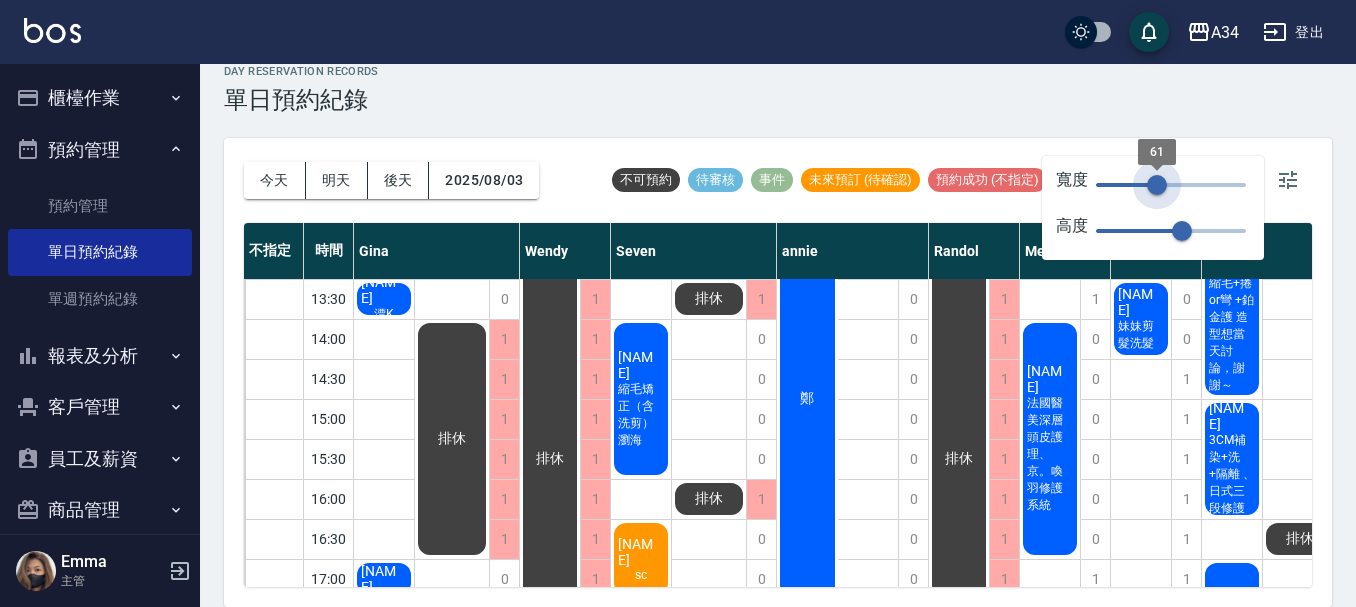 drag, startPoint x: 1171, startPoint y: 185, endPoint x: 1157, endPoint y: 189, distance: 14.56022 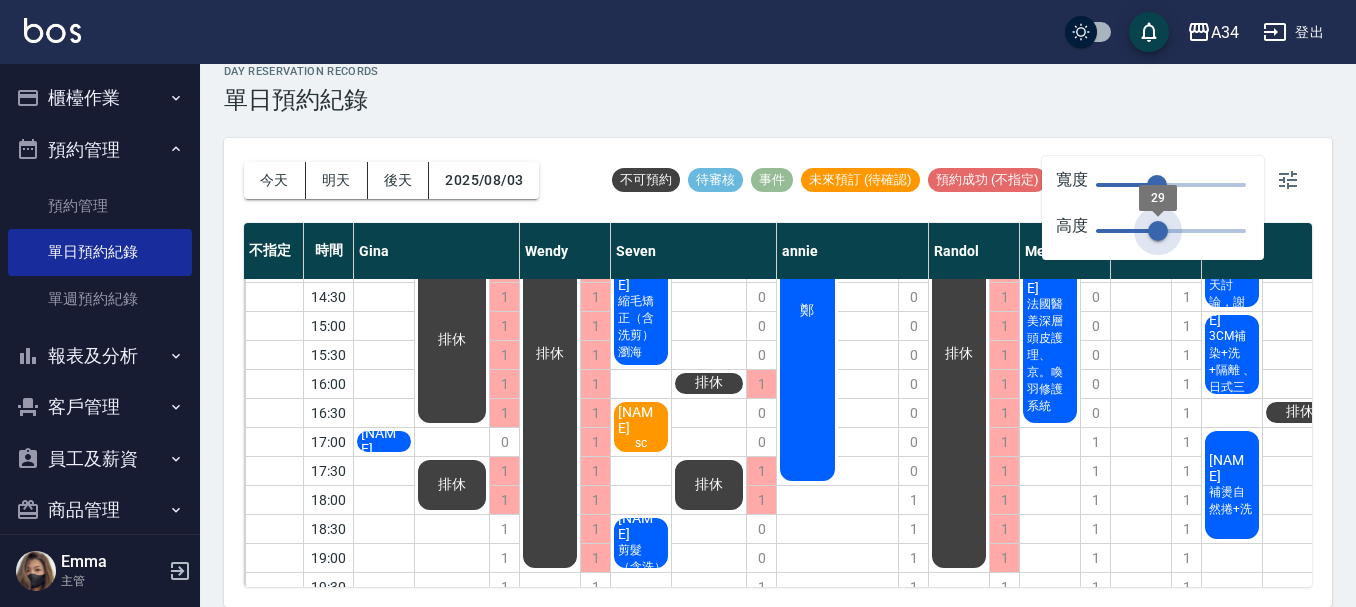 type on "28" 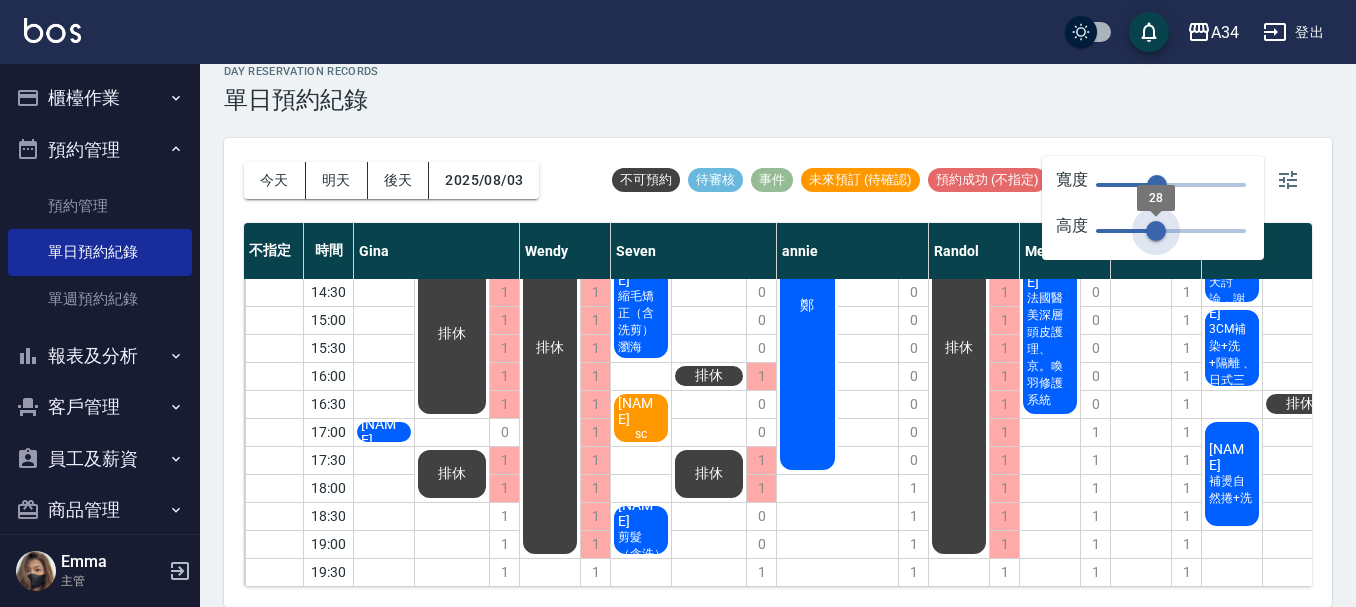 drag, startPoint x: 1175, startPoint y: 225, endPoint x: 1157, endPoint y: 227, distance: 18.110771 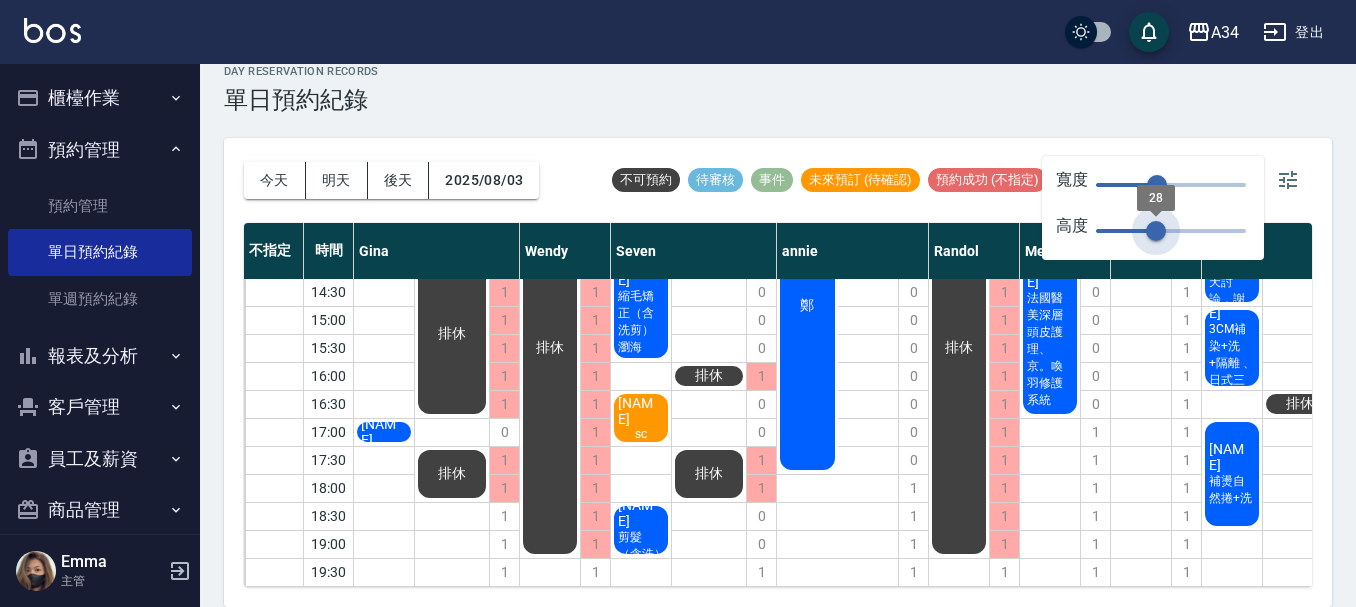 click on "28" at bounding box center [1156, 231] 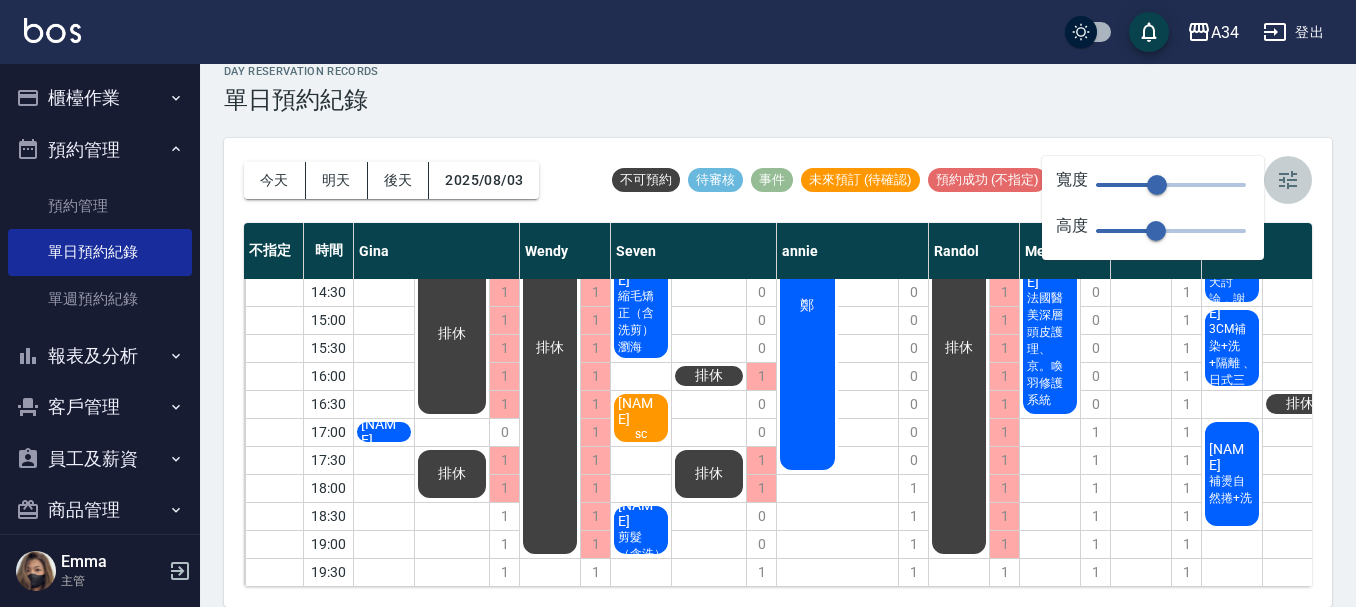 click 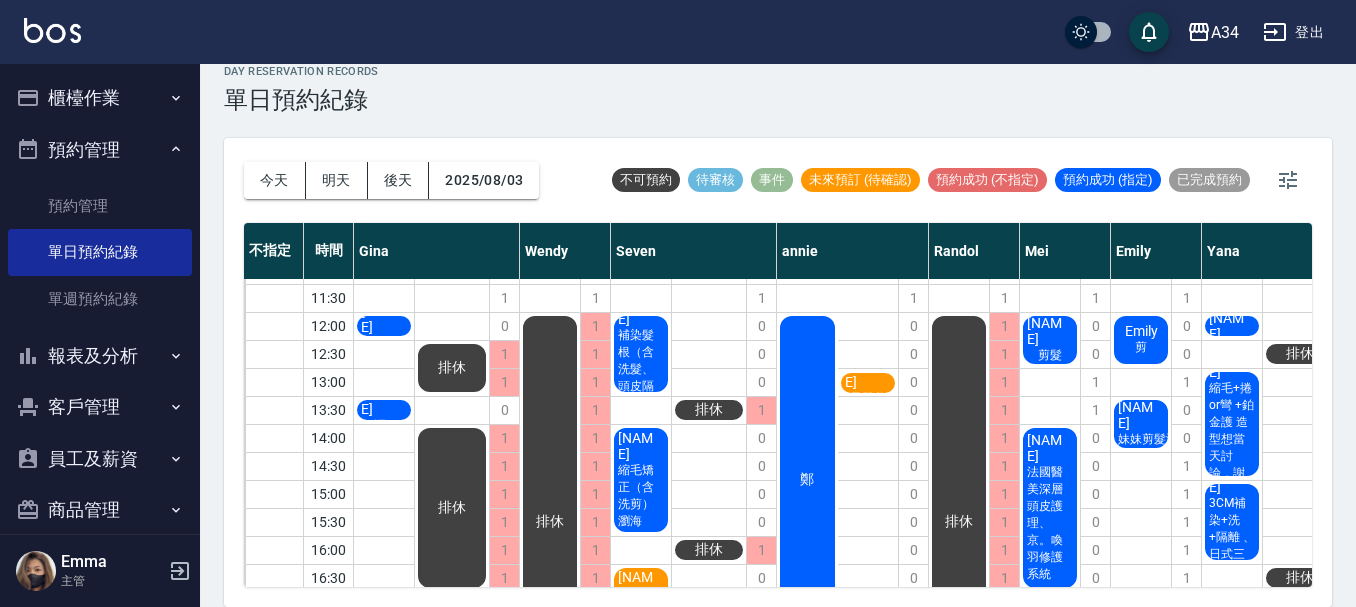 scroll, scrollTop: 0, scrollLeft: 0, axis: both 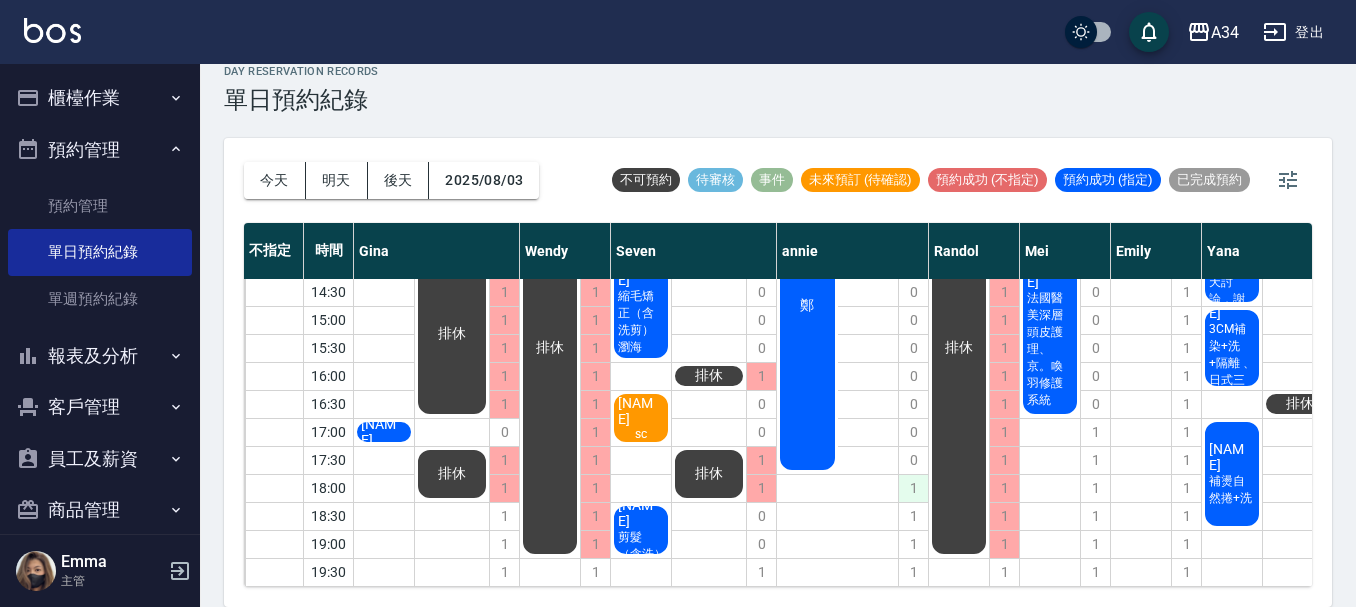 click on "1" at bounding box center (913, 488) 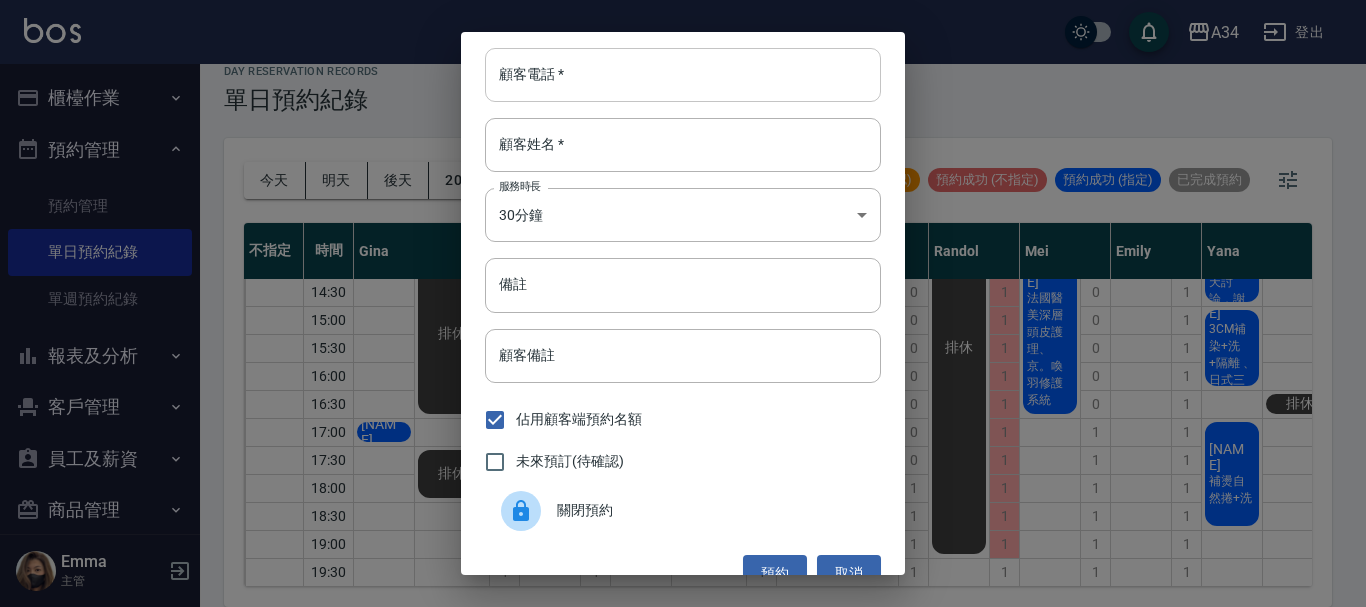 click on "顧客電話   *" at bounding box center (683, 75) 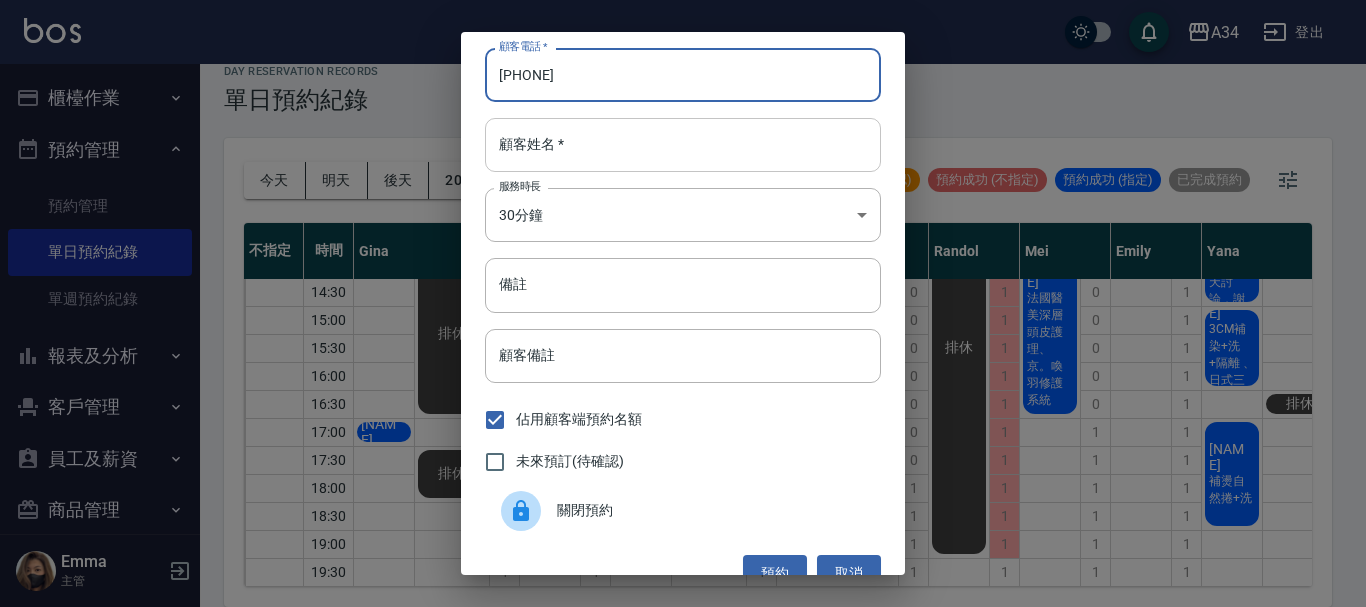 type on "0935717696" 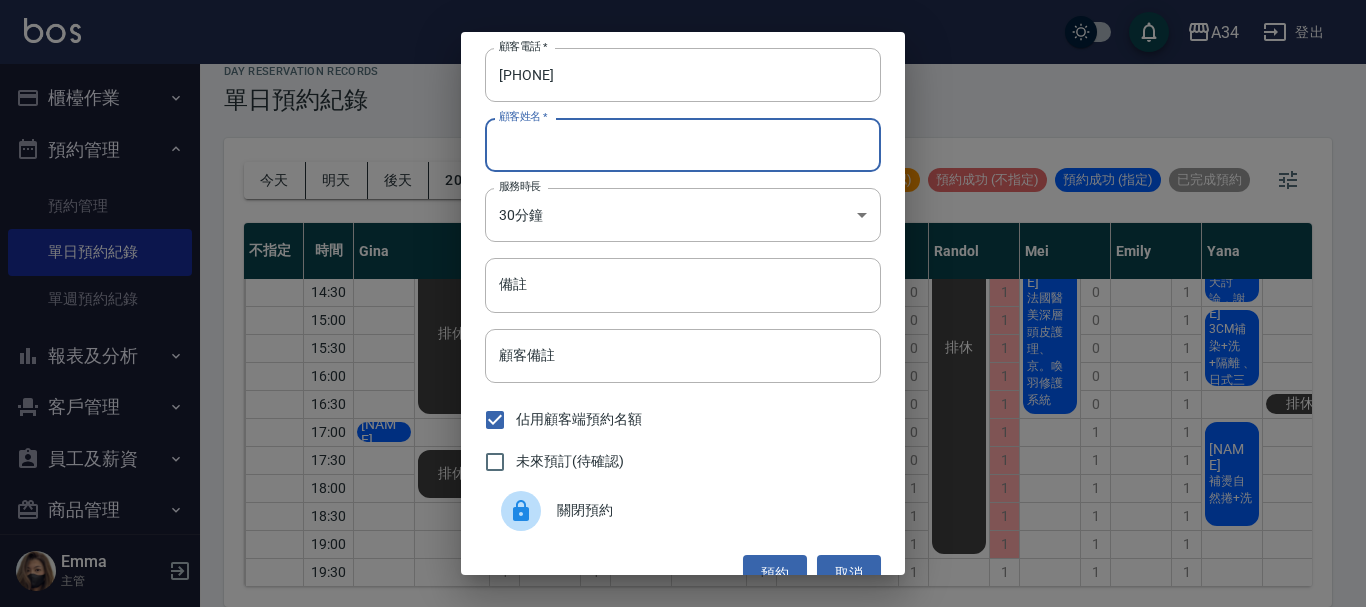 click on "顧客姓名   *" at bounding box center [683, 145] 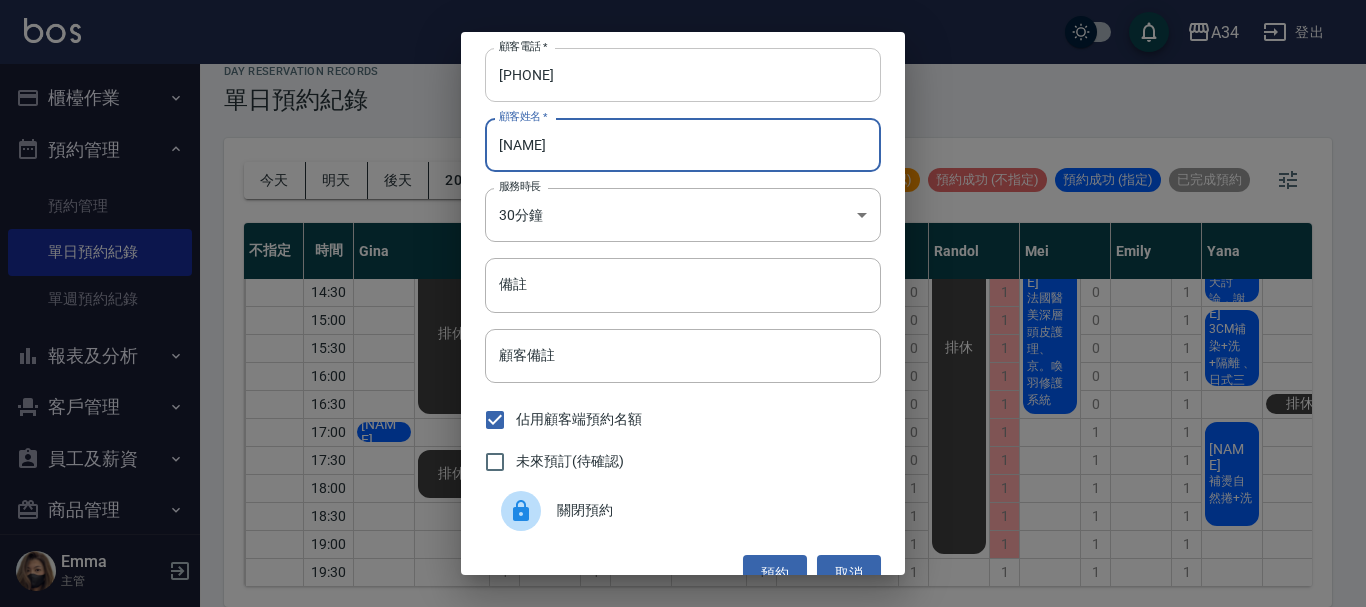type on "張小姐" 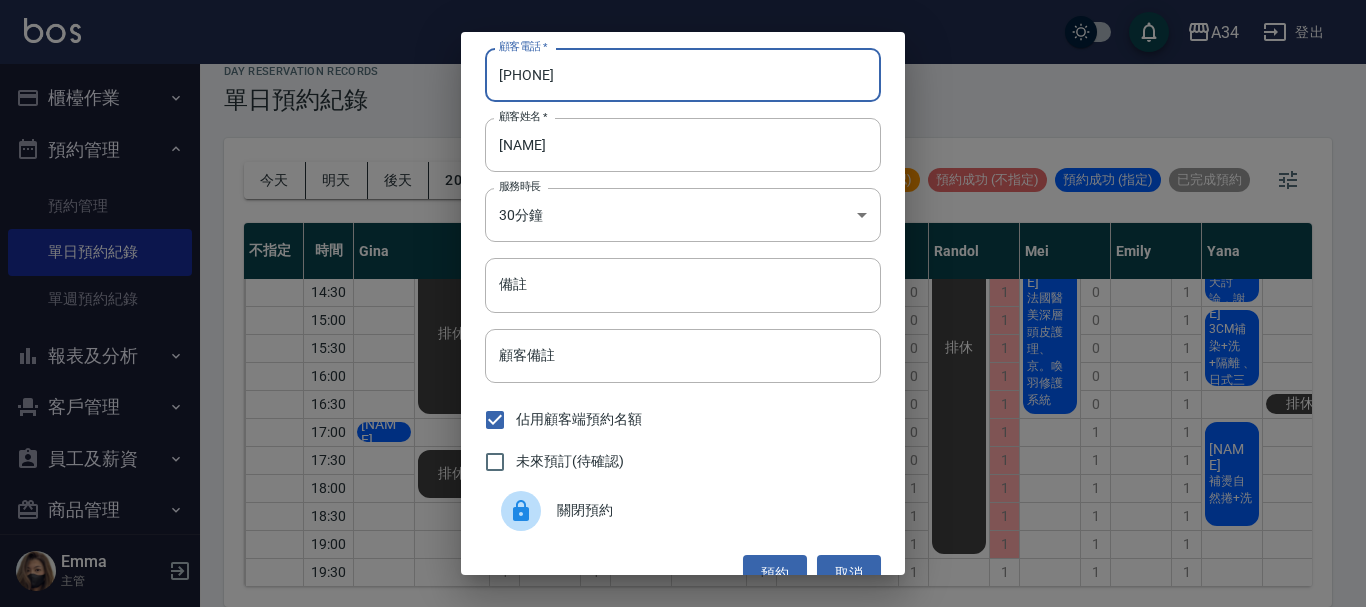 click on "0935717696" at bounding box center (683, 75) 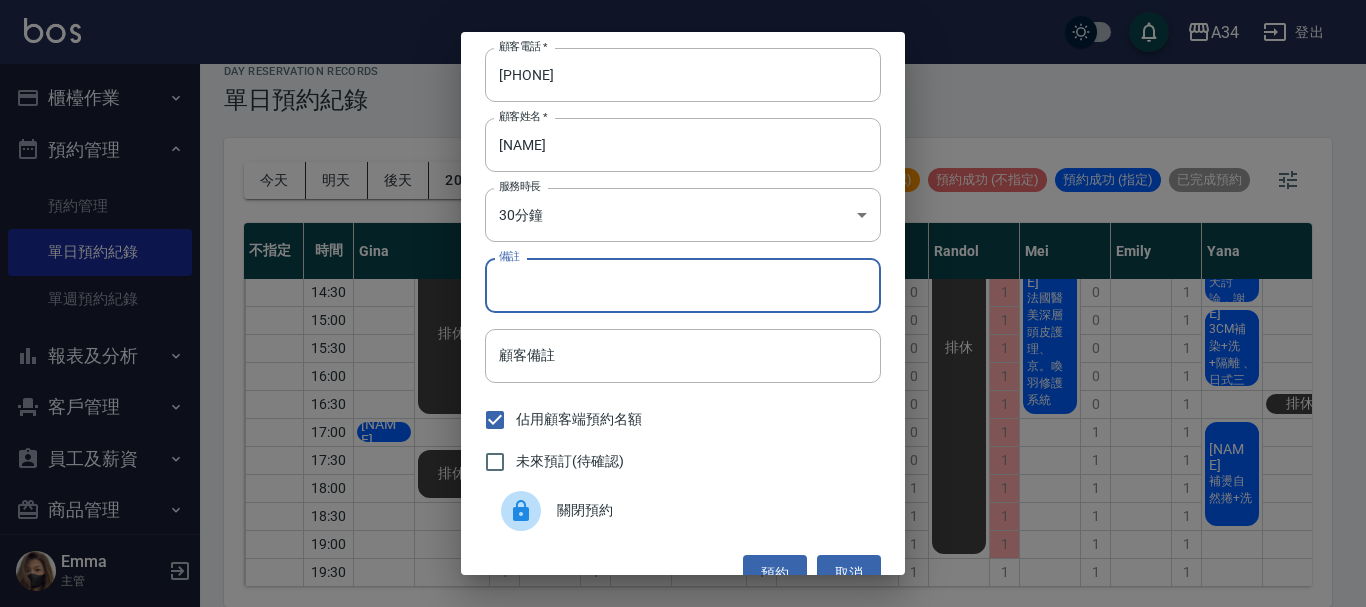 click on "備註" at bounding box center [683, 285] 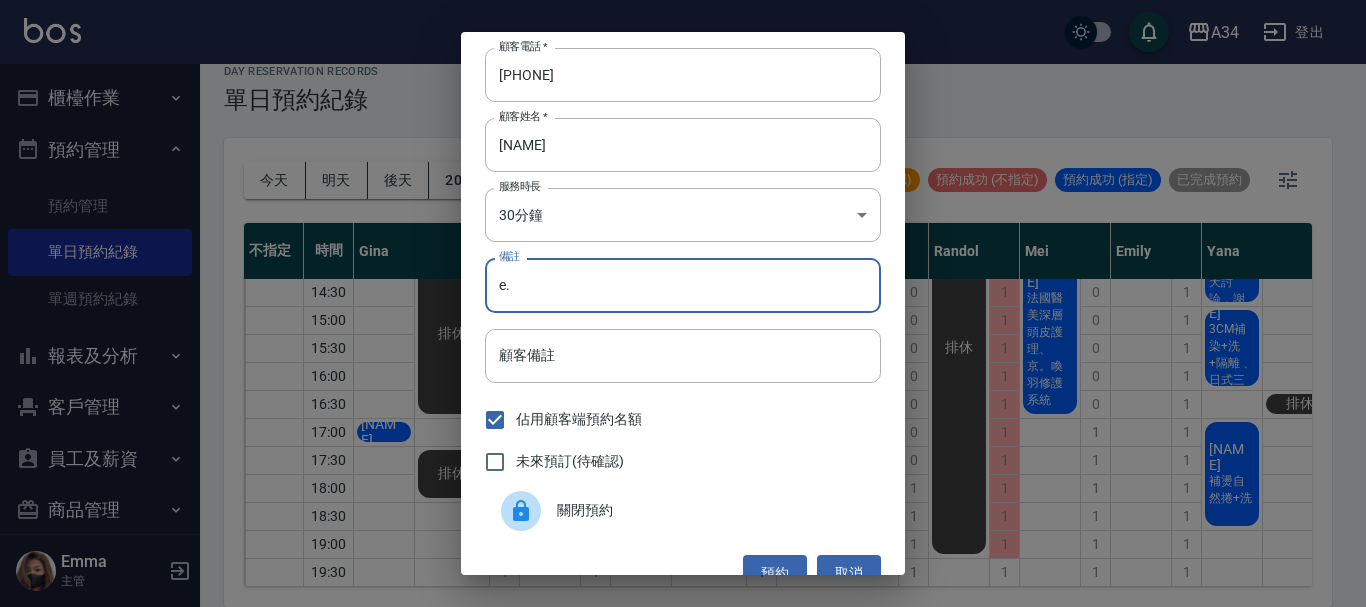 type on "e" 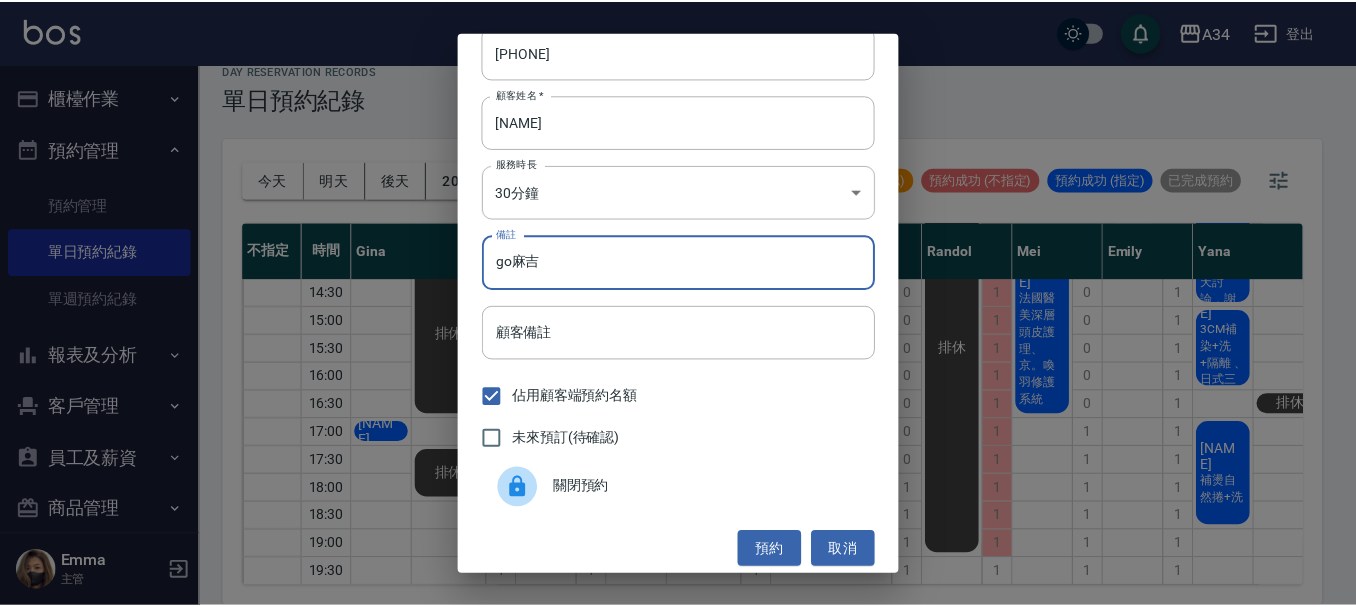 scroll, scrollTop: 32, scrollLeft: 0, axis: vertical 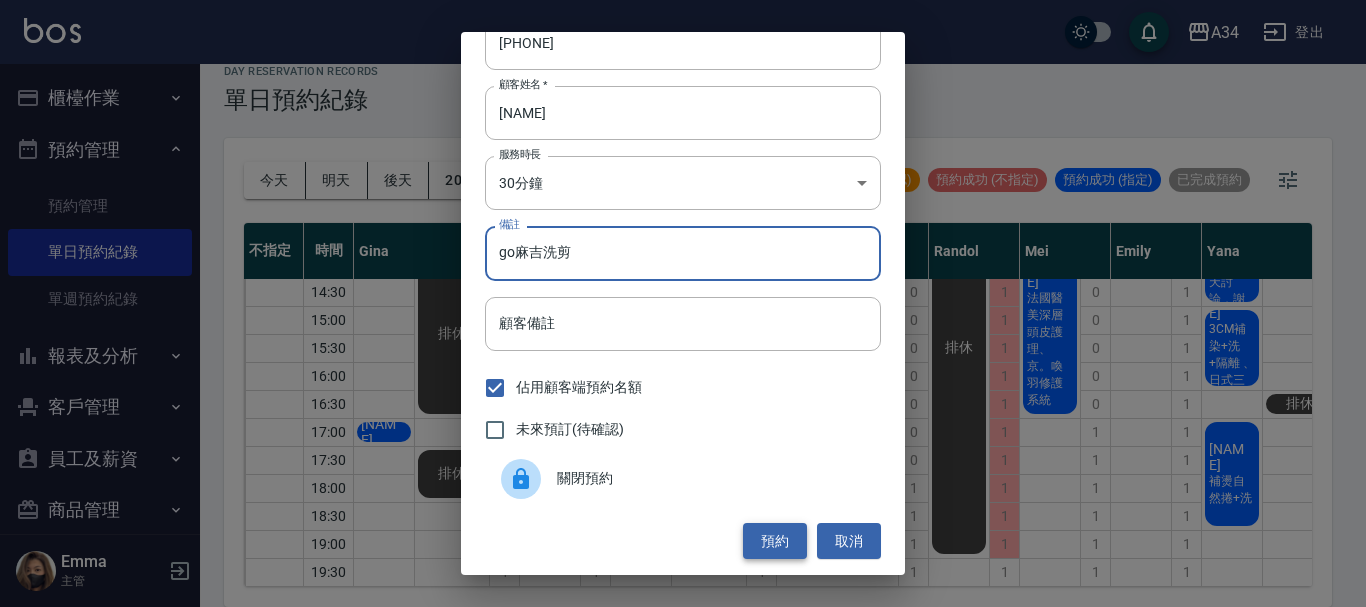 type on "go麻吉洗剪" 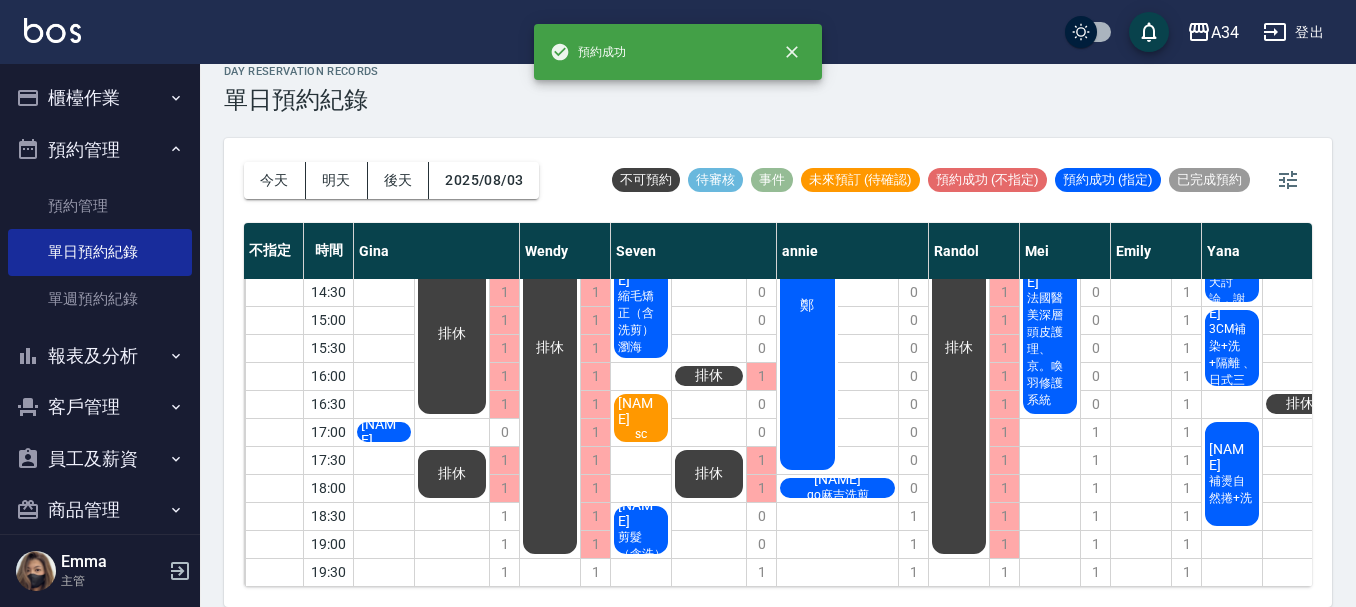 click on "袁子晴" at bounding box center [384, 145] 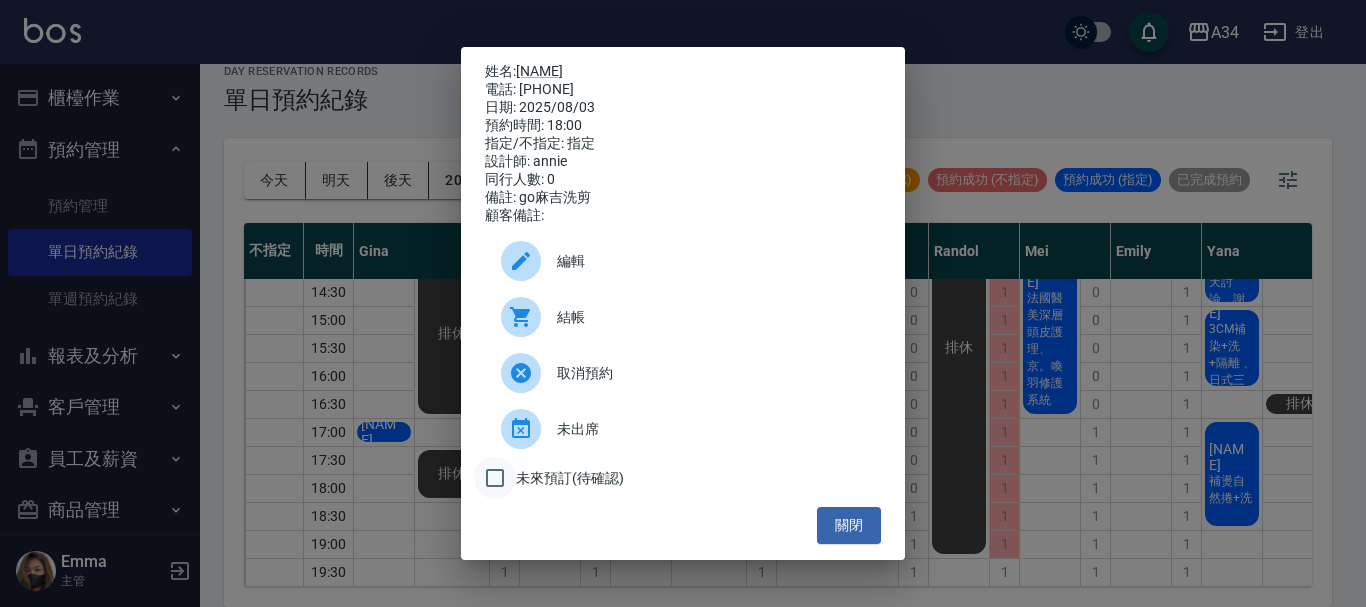 click on "未來預訂(待確認)" at bounding box center (495, 478) 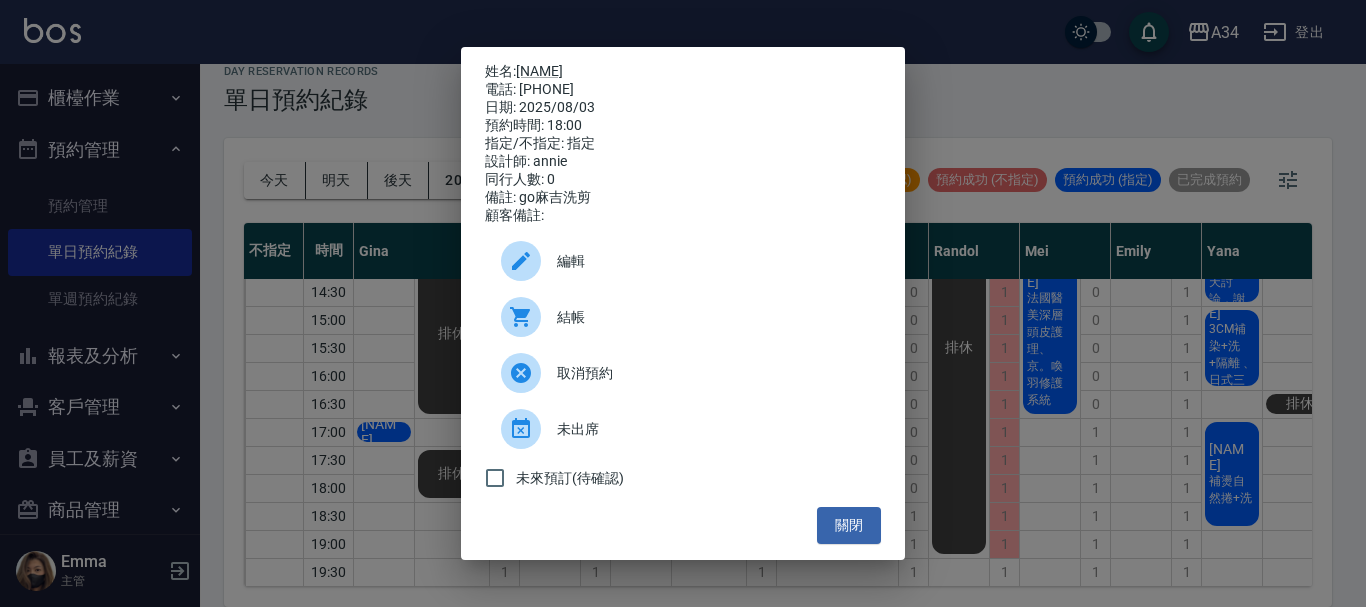 checkbox on "true" 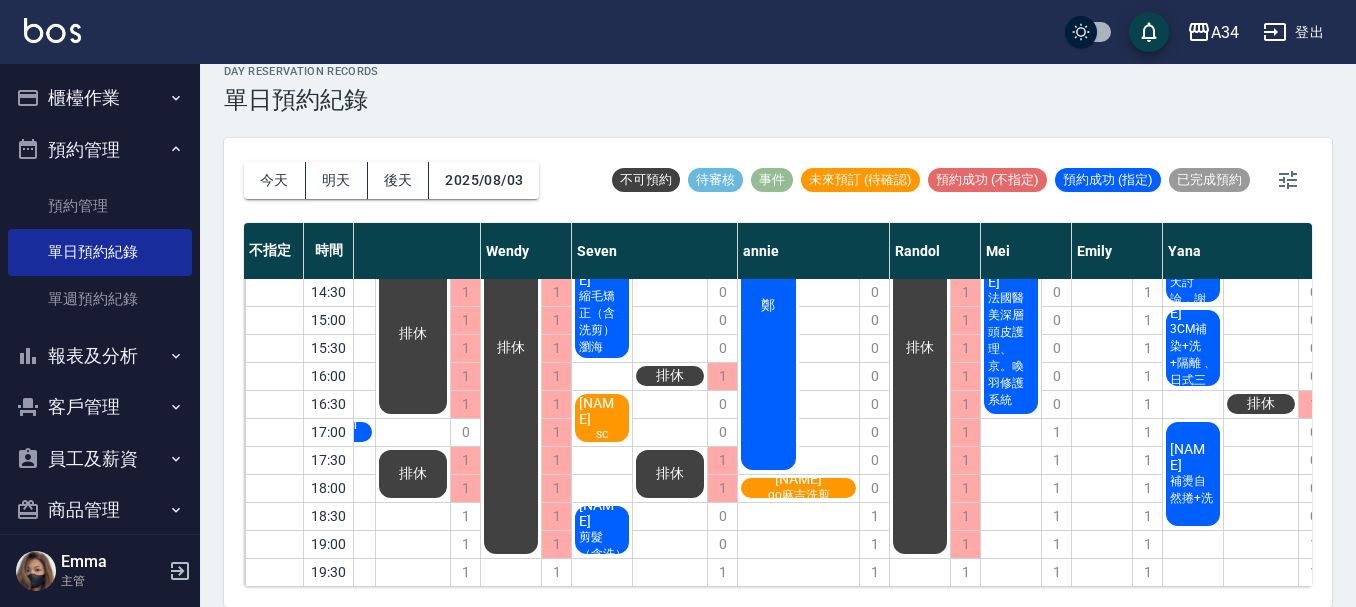 scroll, scrollTop: 200, scrollLeft: 12, axis: both 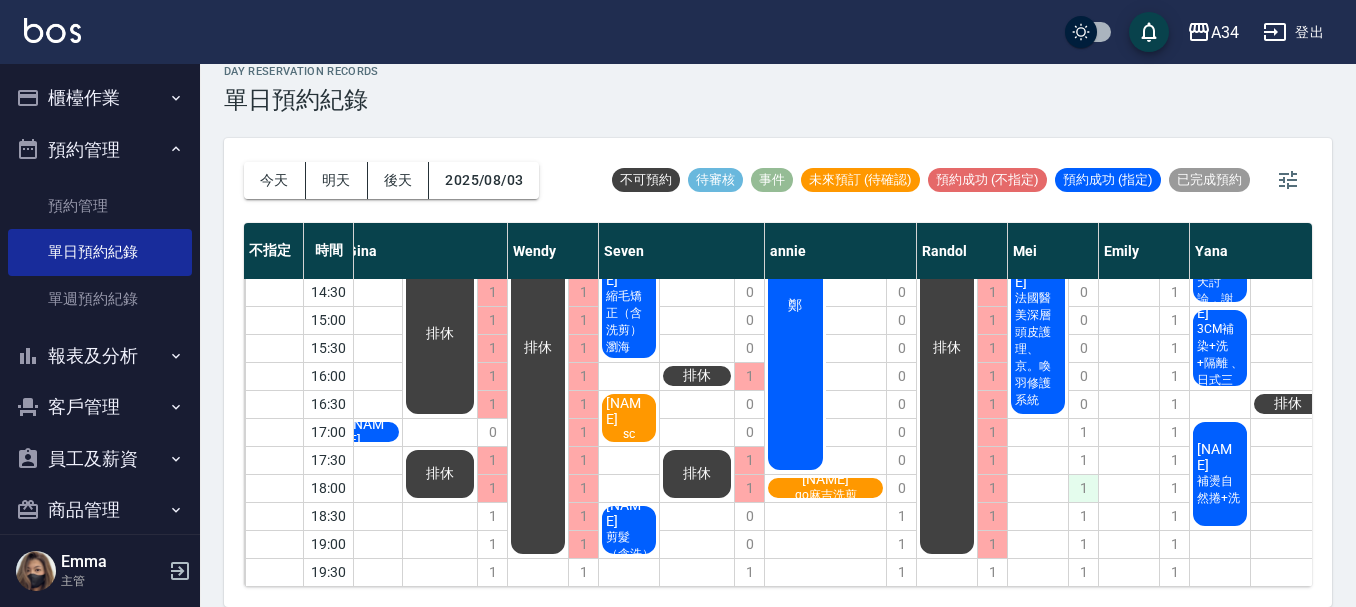 click on "1" at bounding box center [1083, 488] 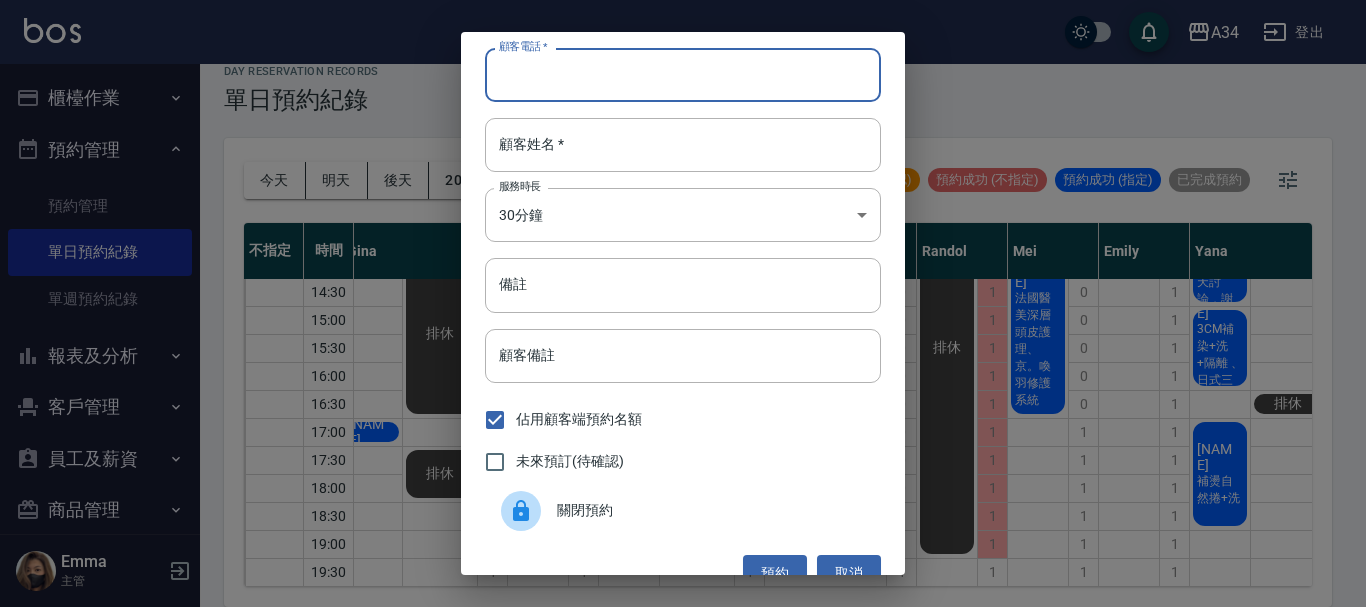 paste on "0935717696" 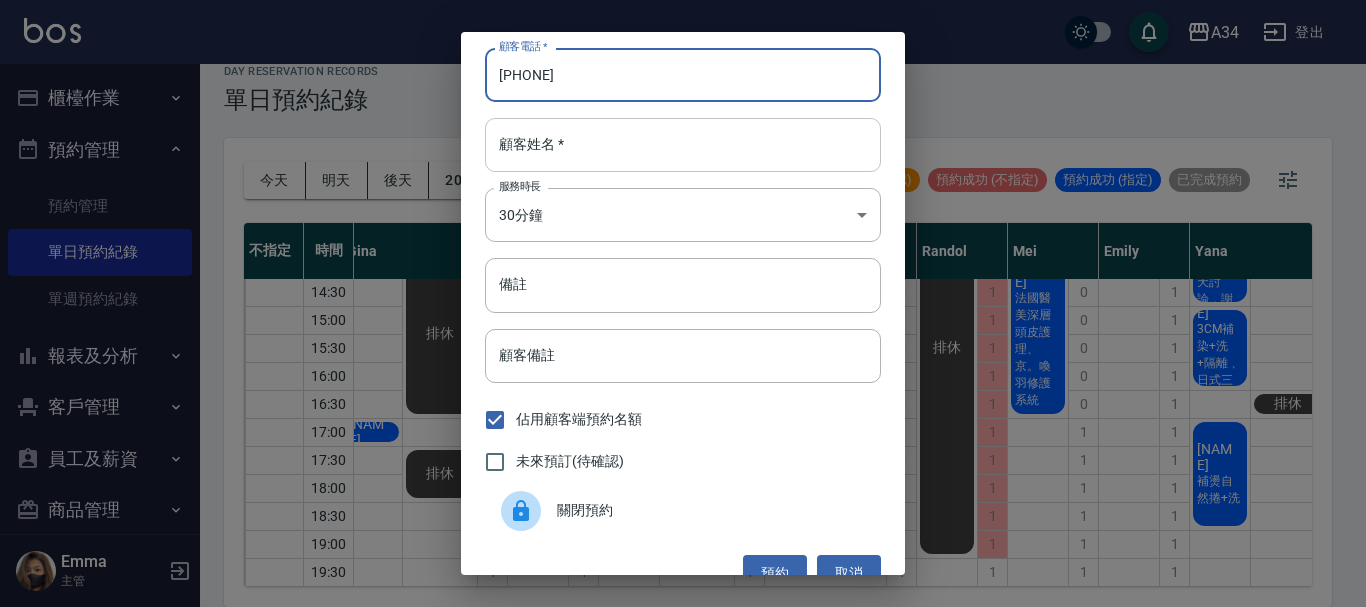 type on "0935717696" 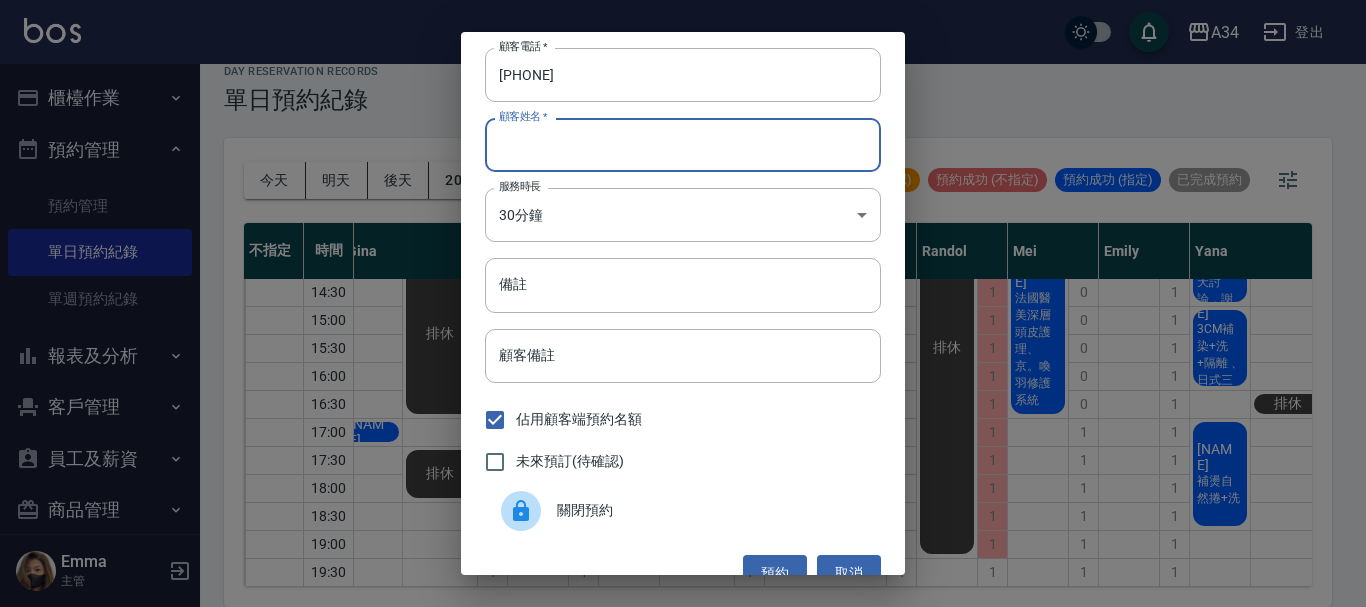 click on "顧客姓名   *" at bounding box center (683, 145) 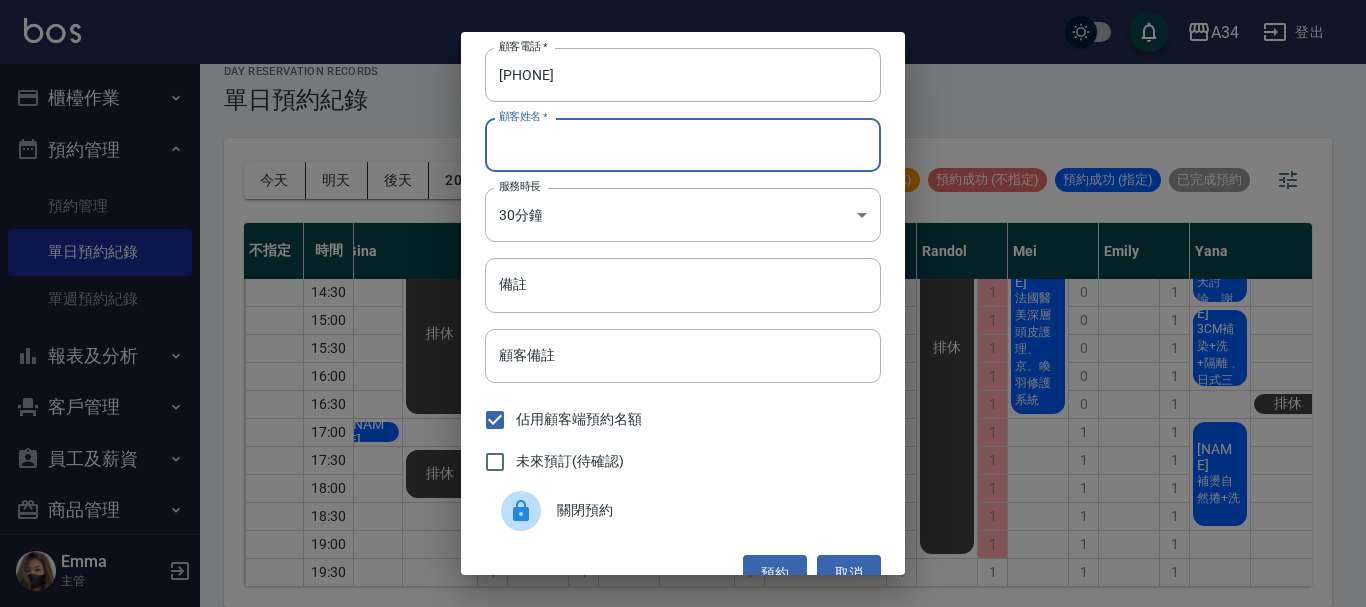 type on "5" 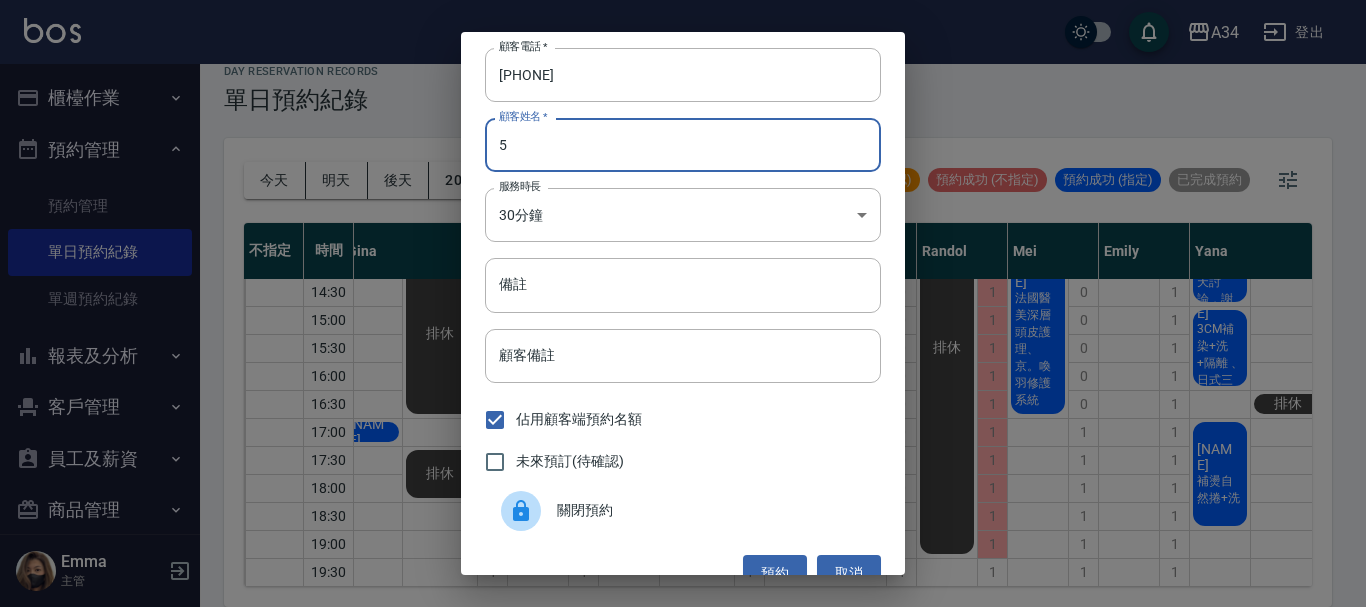 type 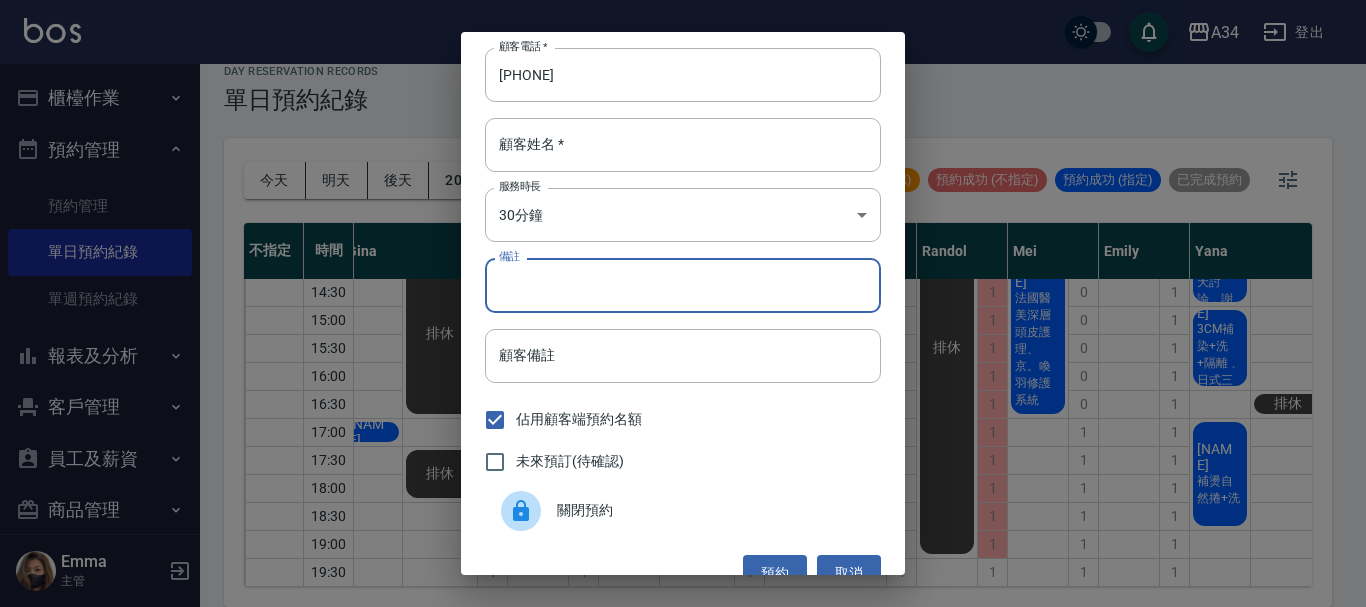click on "備註" at bounding box center [683, 285] 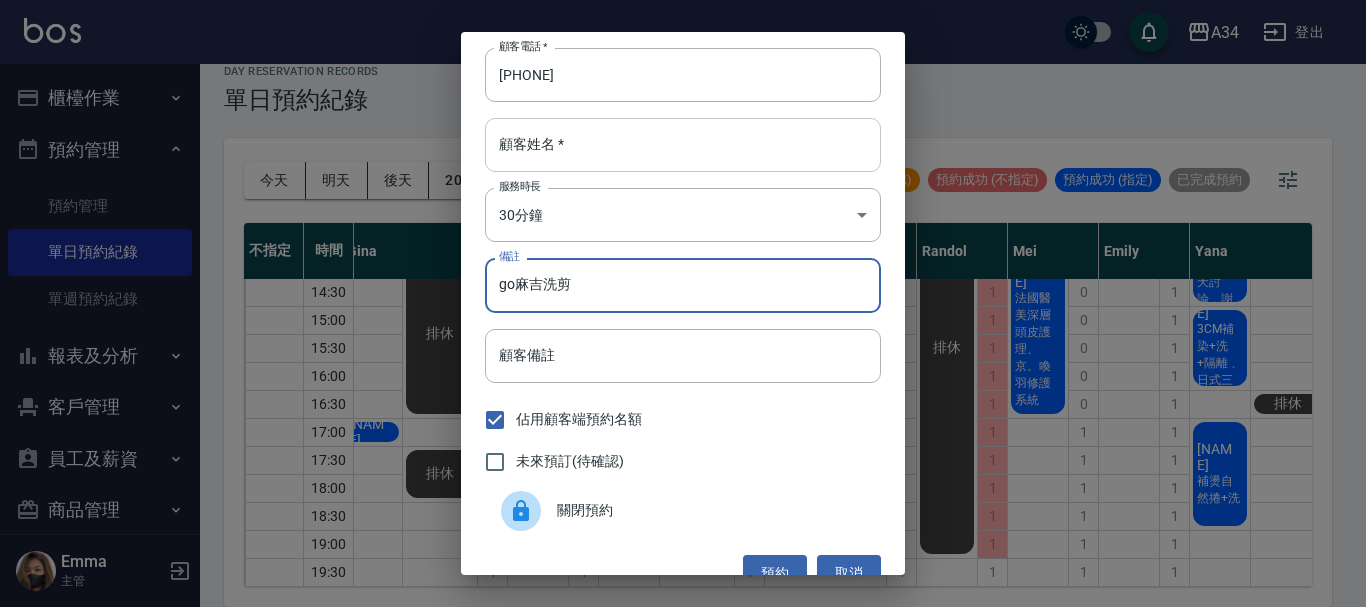 type on "go麻吉洗剪" 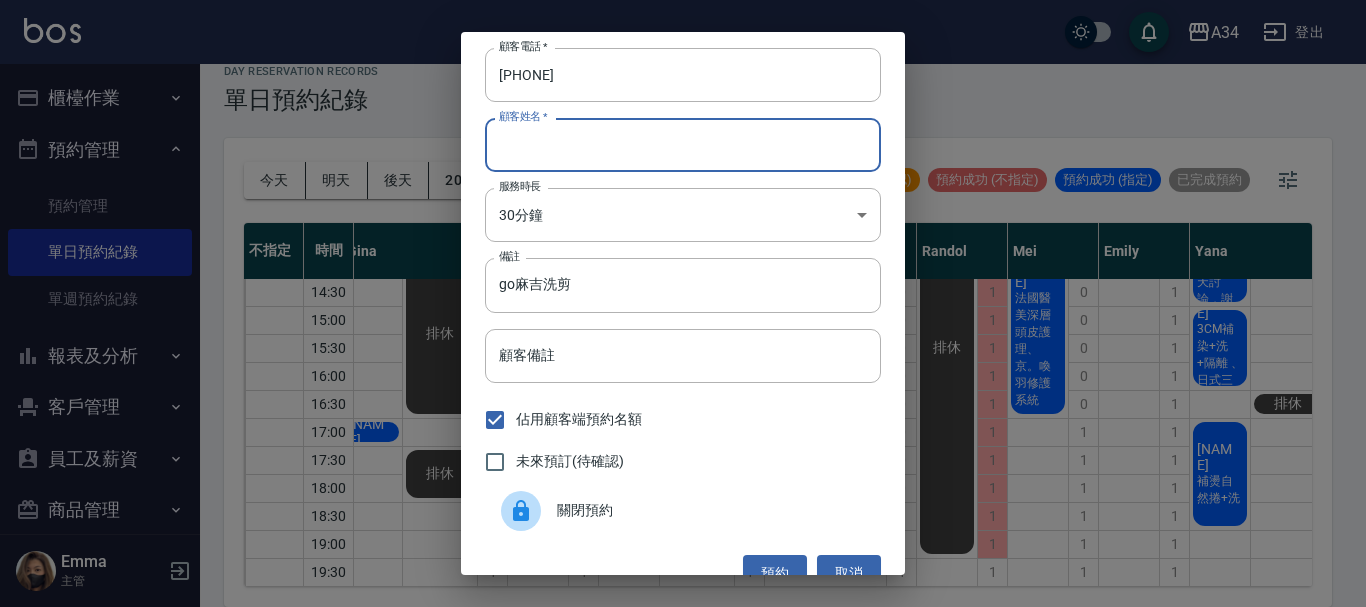 click on "顧客姓名   *" at bounding box center [683, 145] 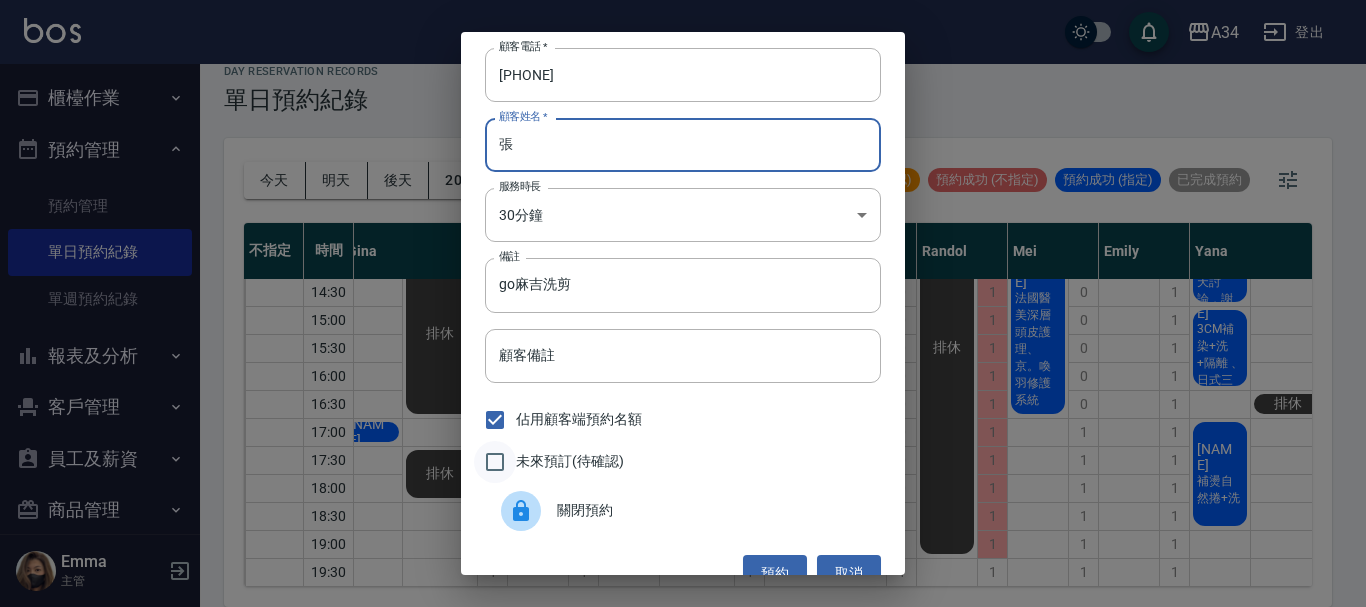 type on "張" 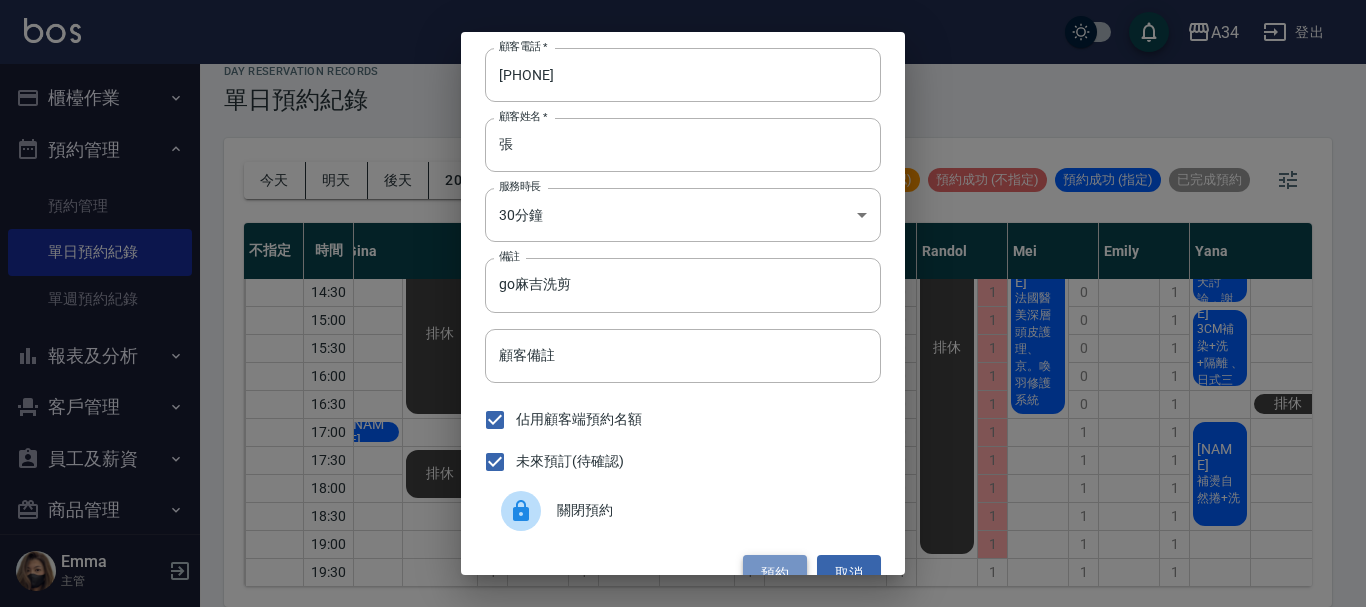 click on "預約" at bounding box center (775, 573) 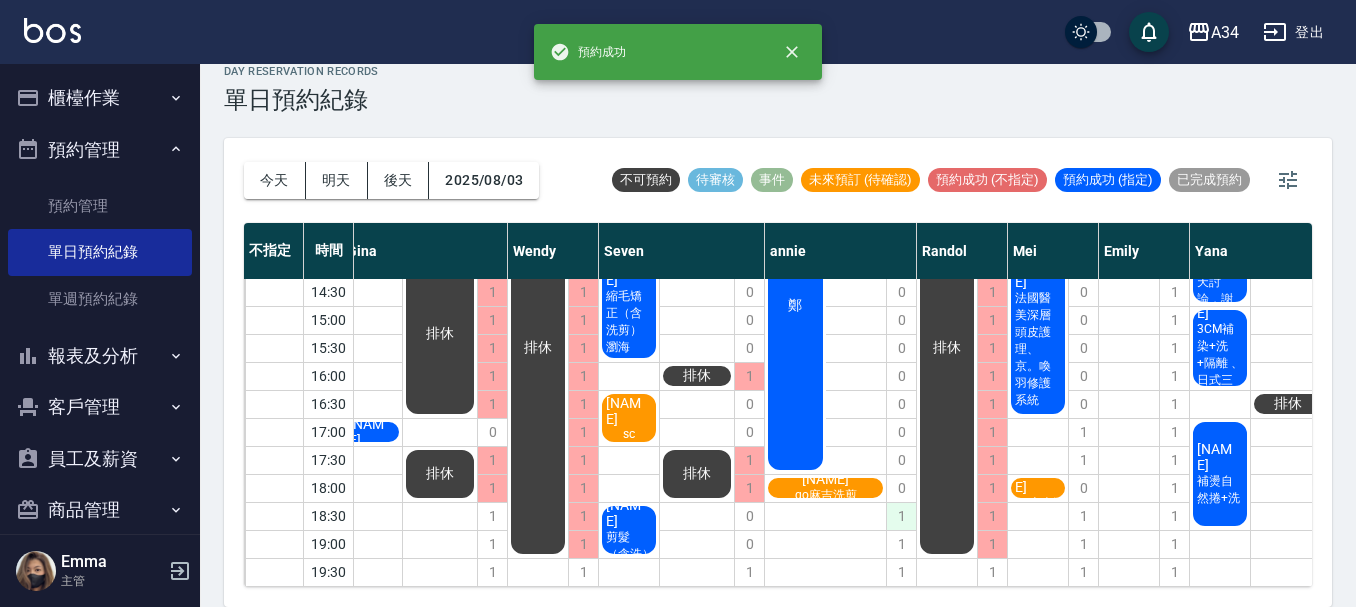 click on "1" at bounding box center (901, 516) 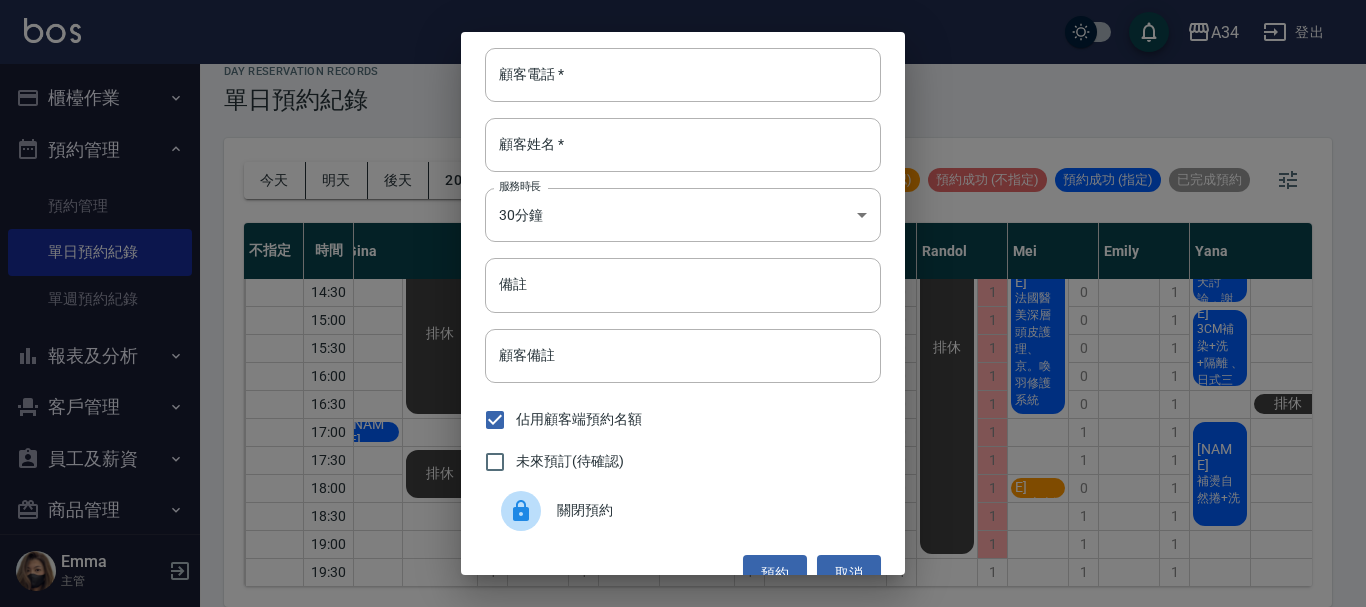 click at bounding box center (529, 511) 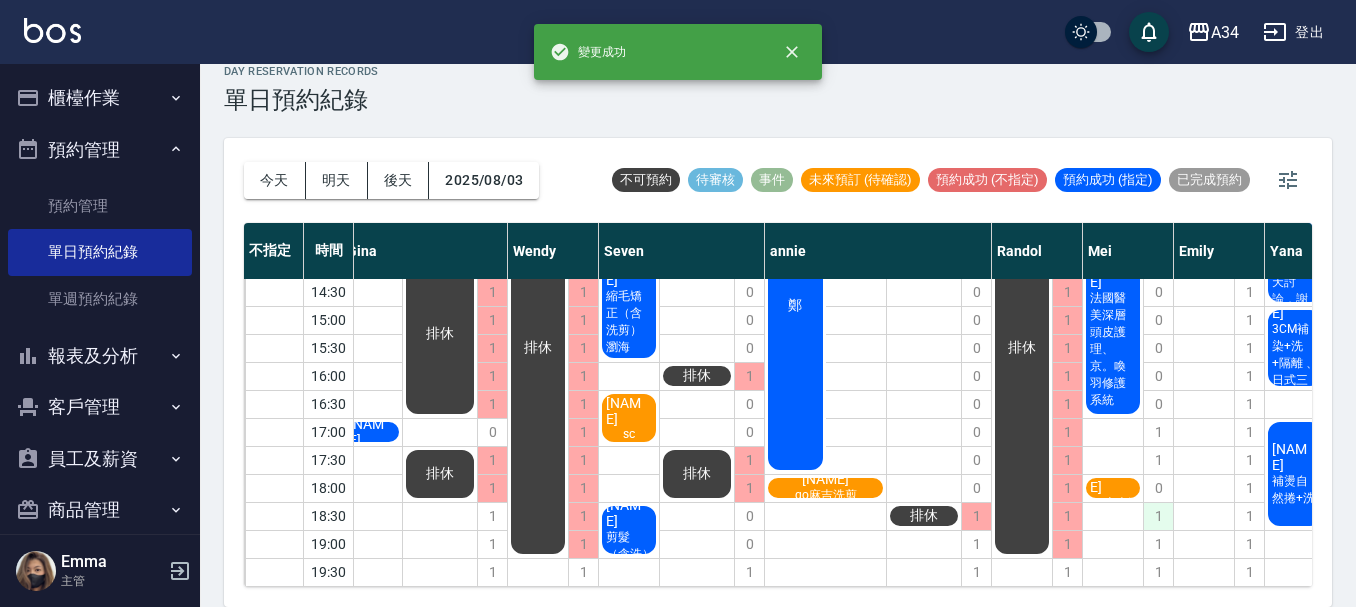 click on "1" at bounding box center [1158, 516] 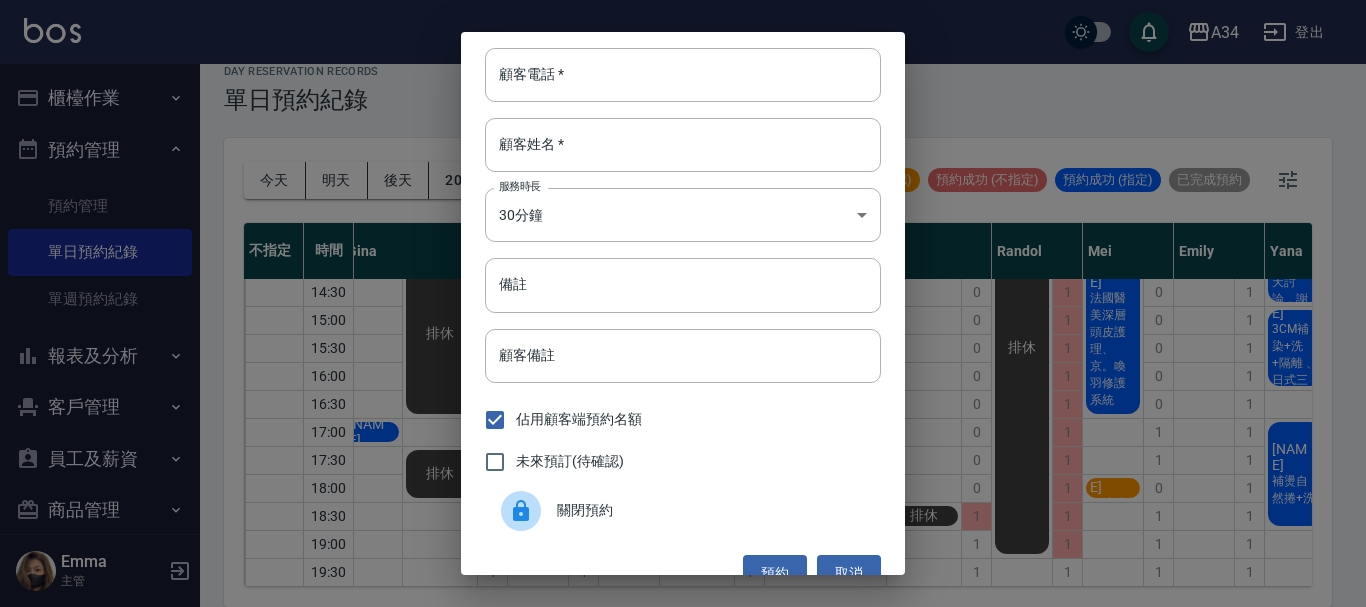 click on "關閉預約" at bounding box center (711, 510) 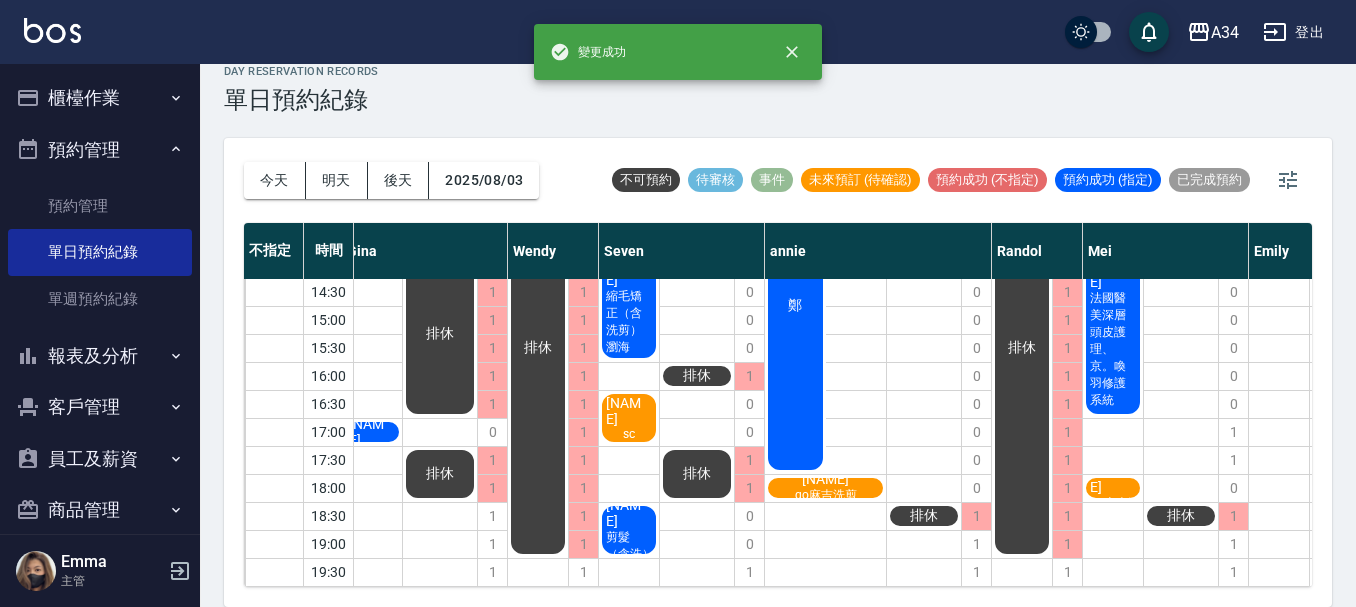 scroll, scrollTop: 212, scrollLeft: 12, axis: both 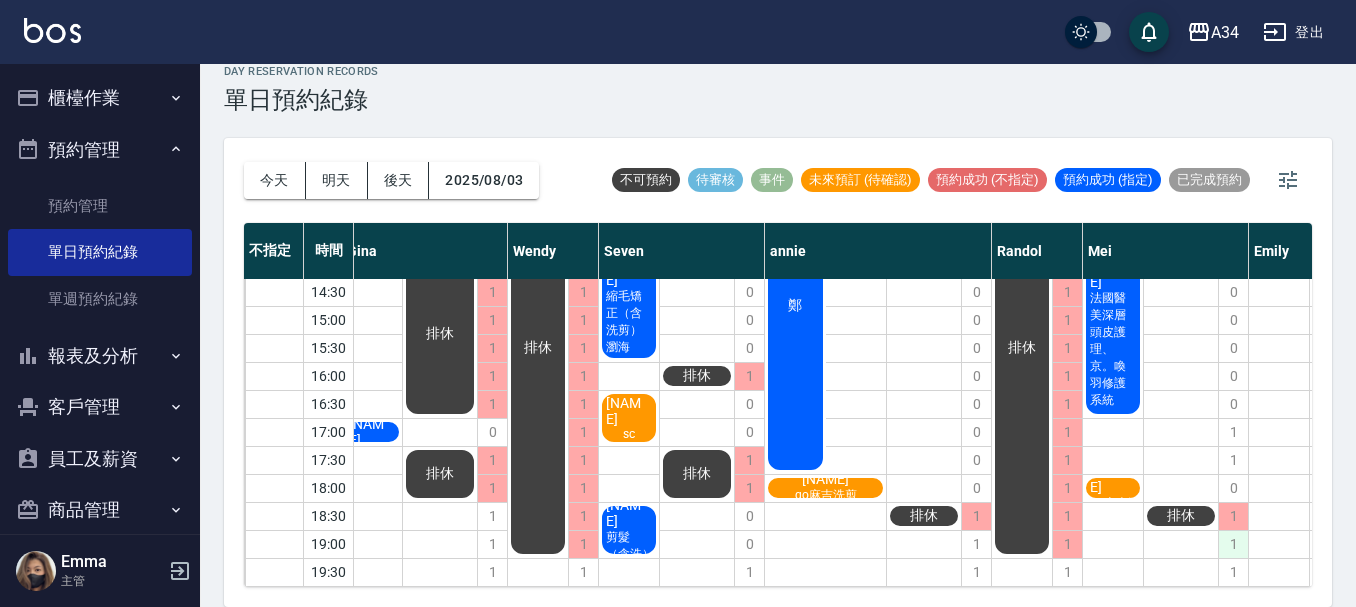 click on "1" at bounding box center (1233, 544) 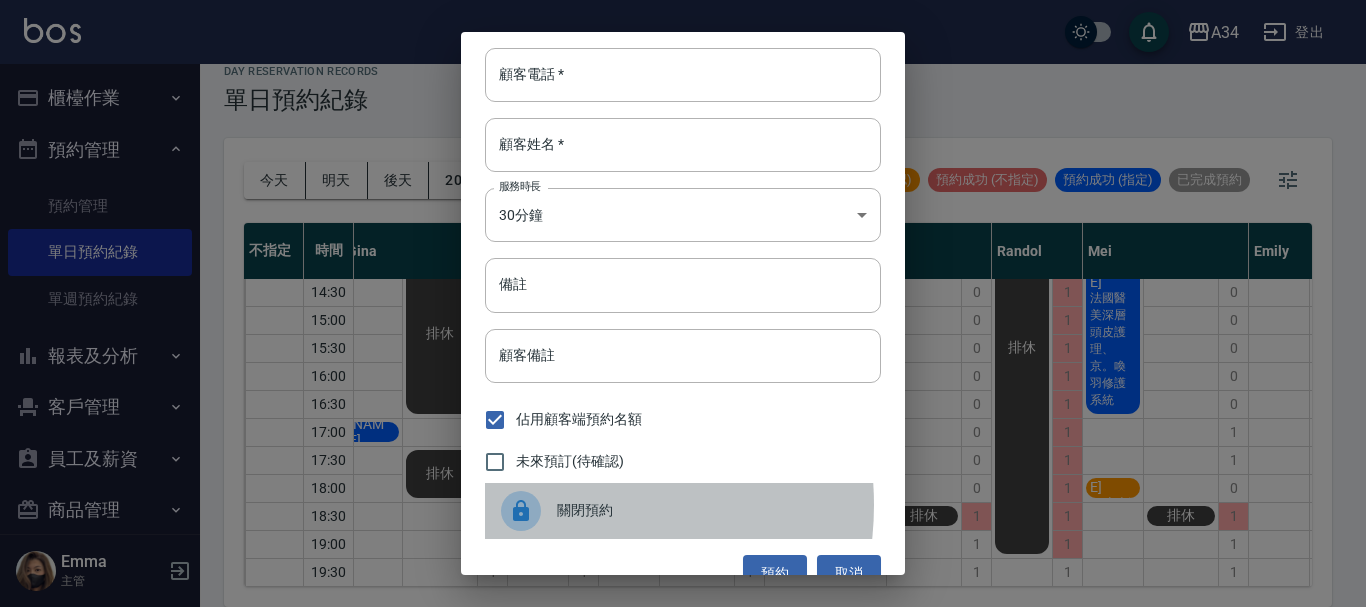 click at bounding box center [529, 511] 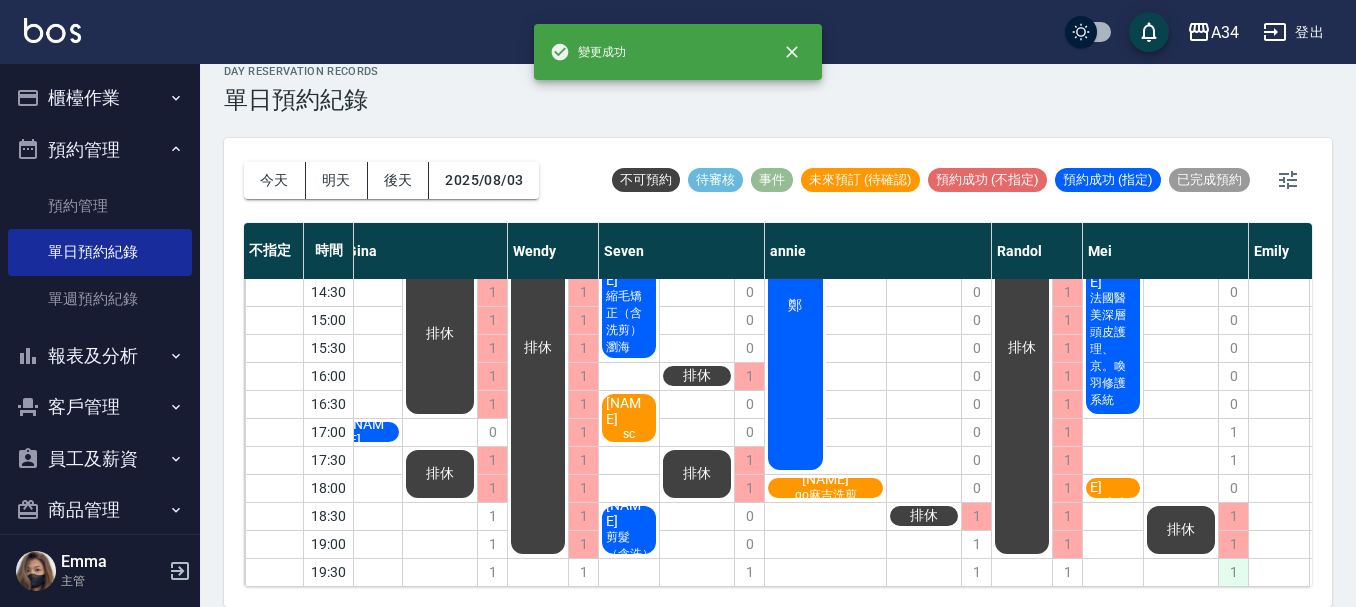 click on "1" at bounding box center (1233, 572) 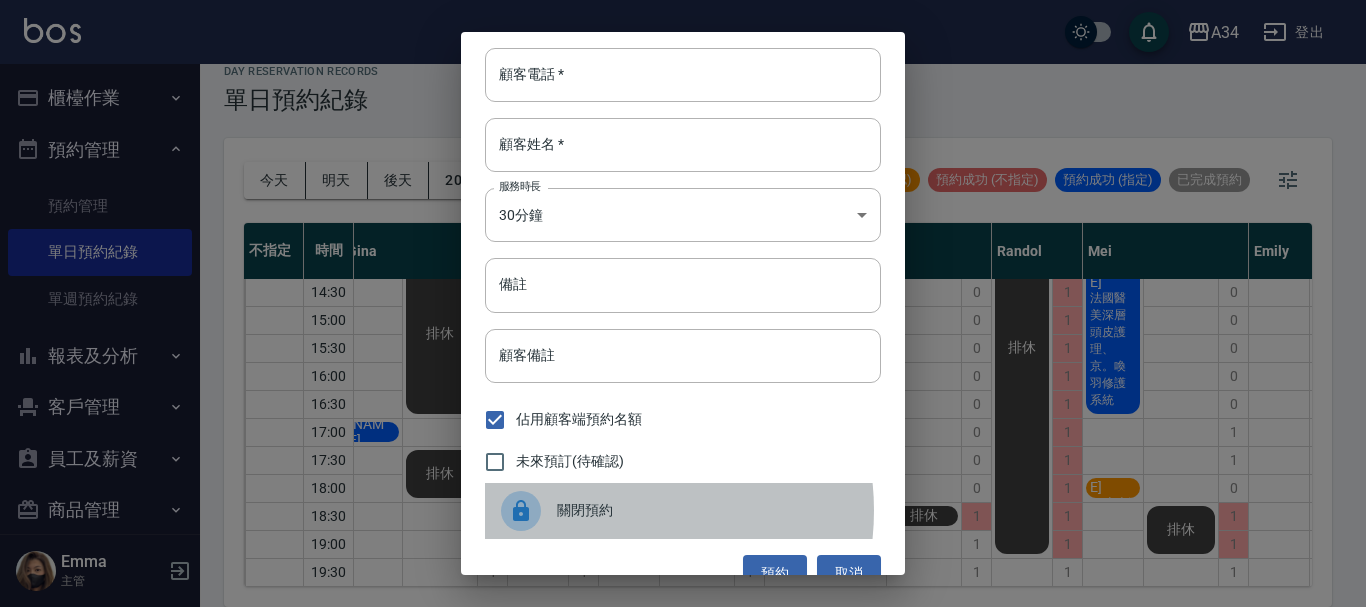 click on "關閉預約" at bounding box center (711, 510) 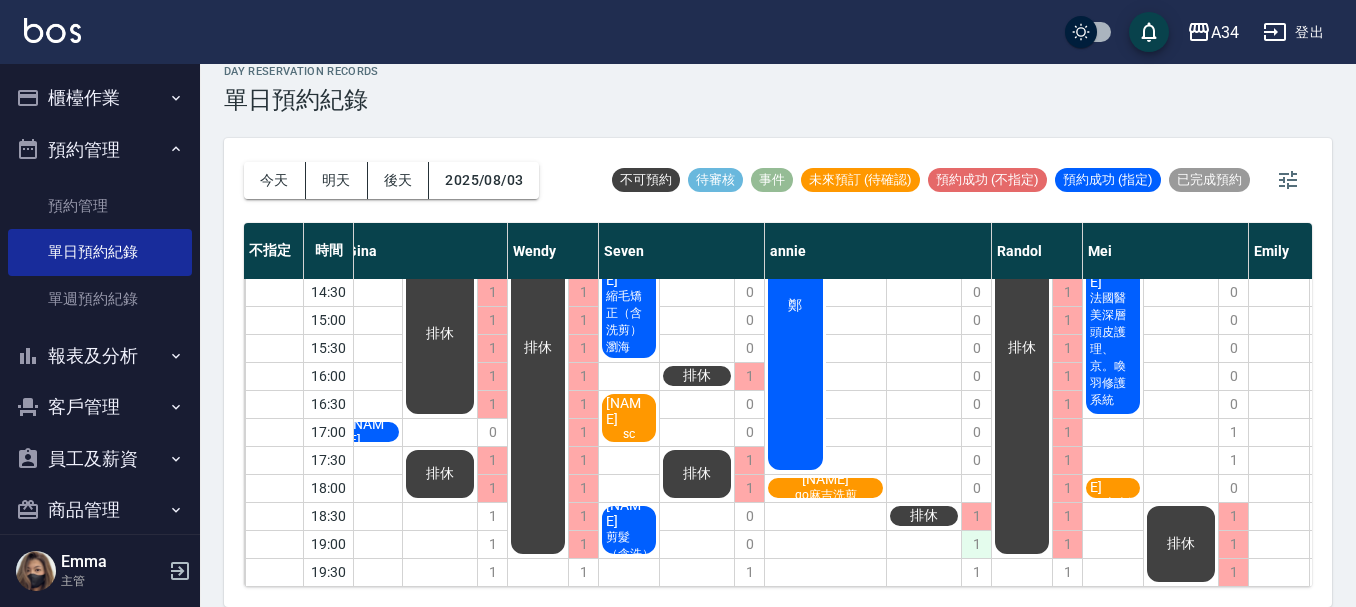 click on "1" at bounding box center (976, 544) 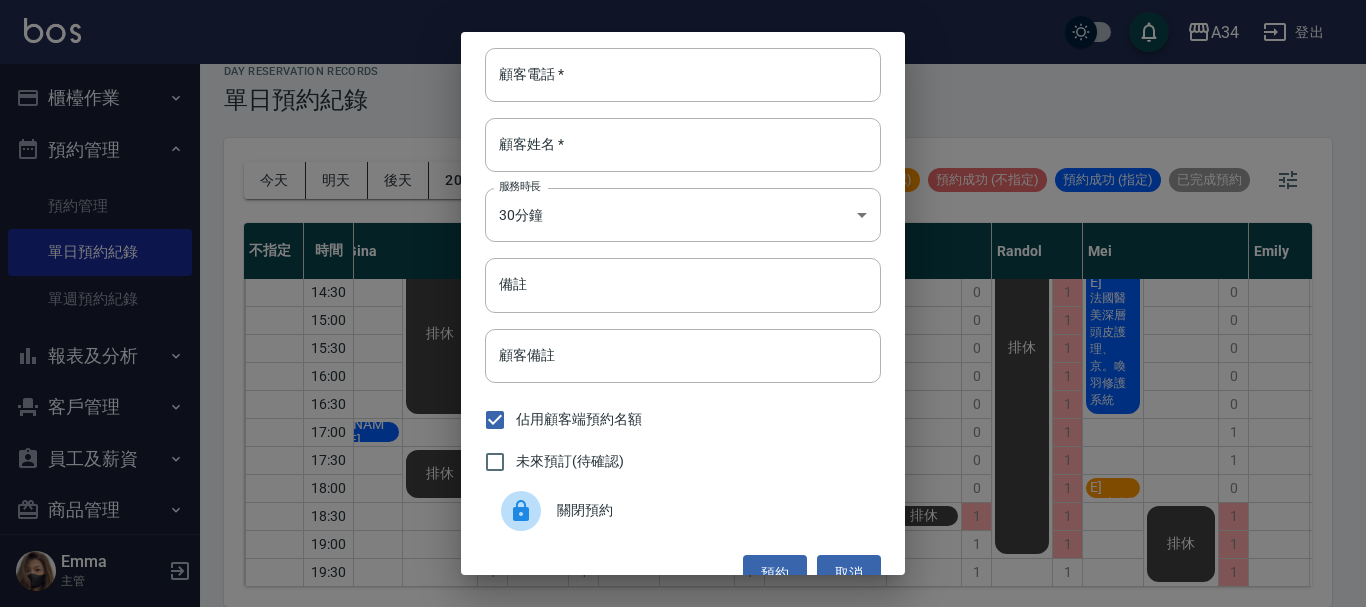 click on "顧客電話   * 顧客電話   * 顧客姓名   * 顧客姓名   * 服務時長 30分鐘 1 服務時長 備註 備註 顧客備註 顧客備註 佔用顧客端預約名額 未來預訂(待確認) 關閉預約 預約 取消" at bounding box center (683, 303) 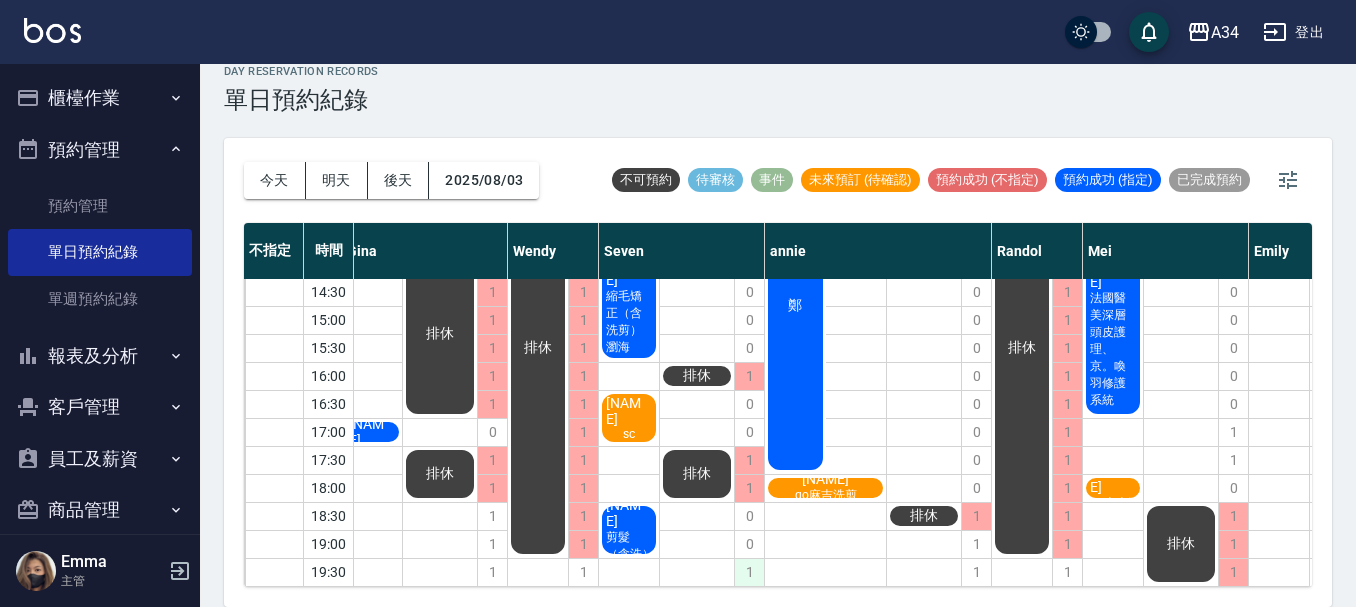 click on "1" at bounding box center [749, 572] 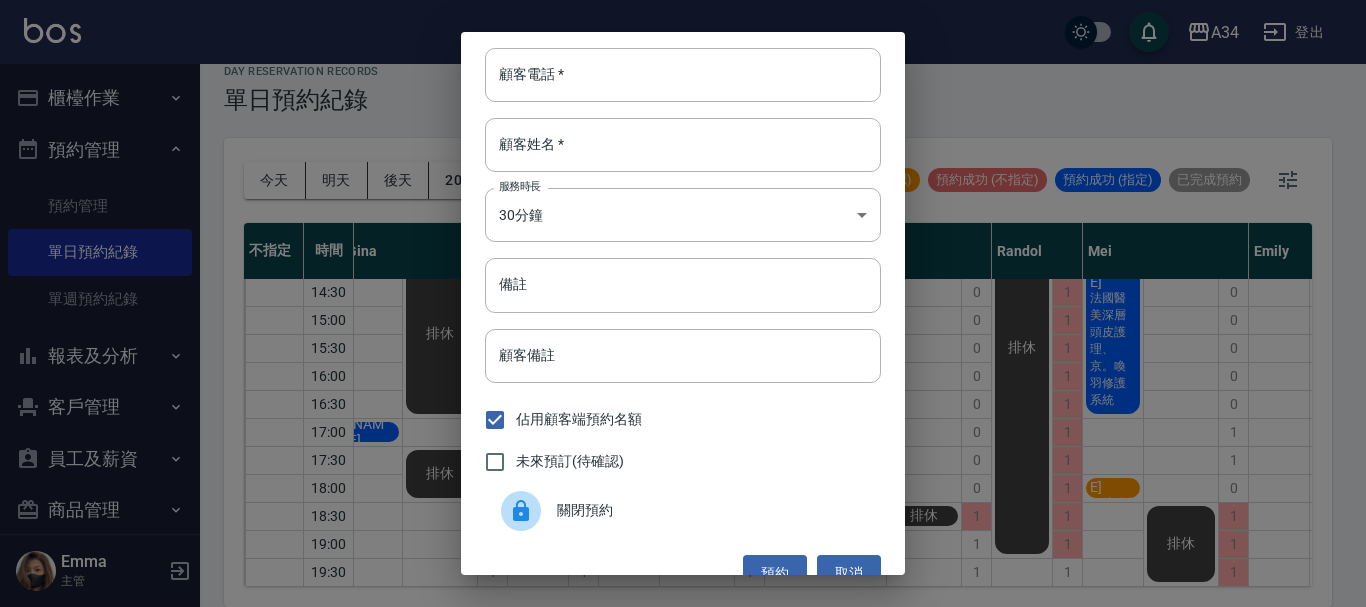 click on "顧客電話   * 顧客電話   * 顧客姓名   * 顧客姓名   * 服務時長 30分鐘 1 服務時長 備註 備註 顧客備註 顧客備註 佔用顧客端預約名額 未來預訂(待確認) 關閉預約 預約 取消" at bounding box center [683, 303] 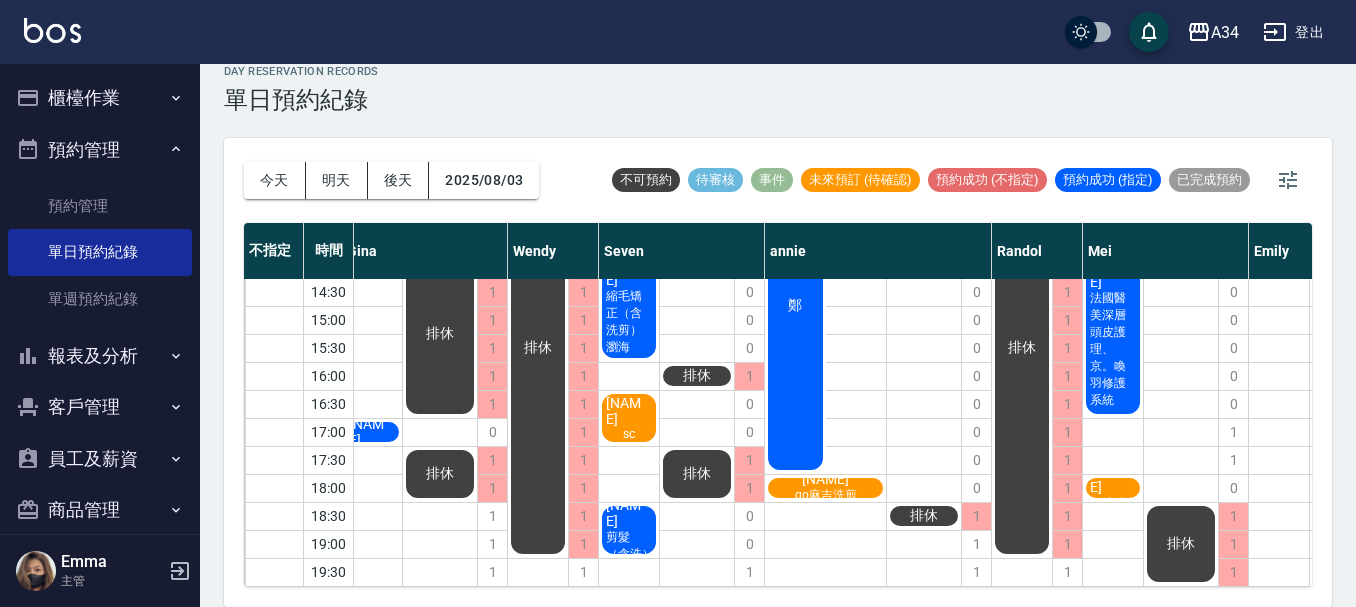 click on "袁子晴 go麻吉洗剪" at bounding box center [372, 152] 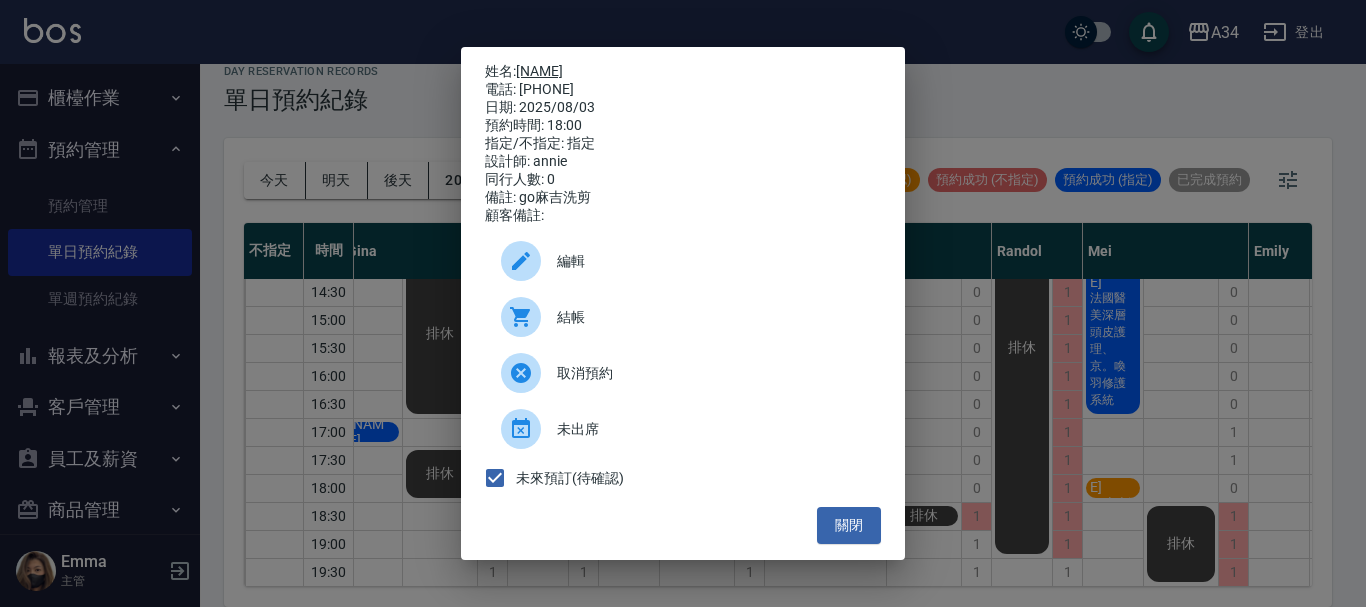 click on "袁子晴" at bounding box center [539, 71] 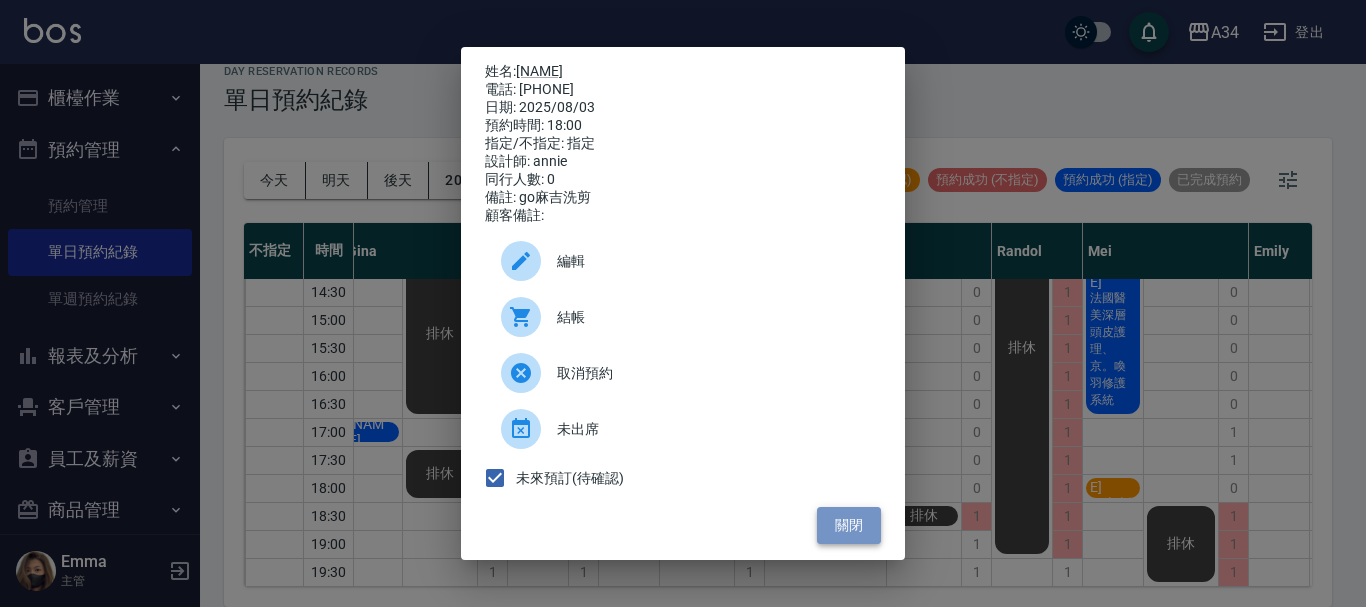 click on "關閉" at bounding box center [849, 525] 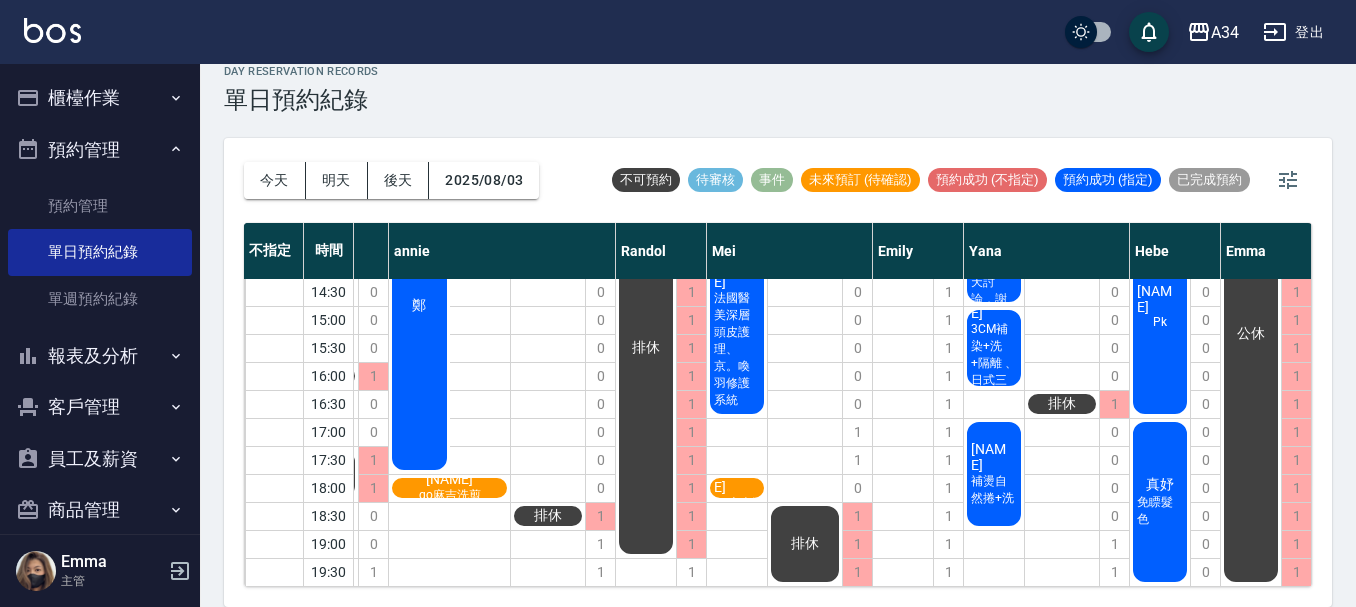 scroll, scrollTop: 212, scrollLeft: 398, axis: both 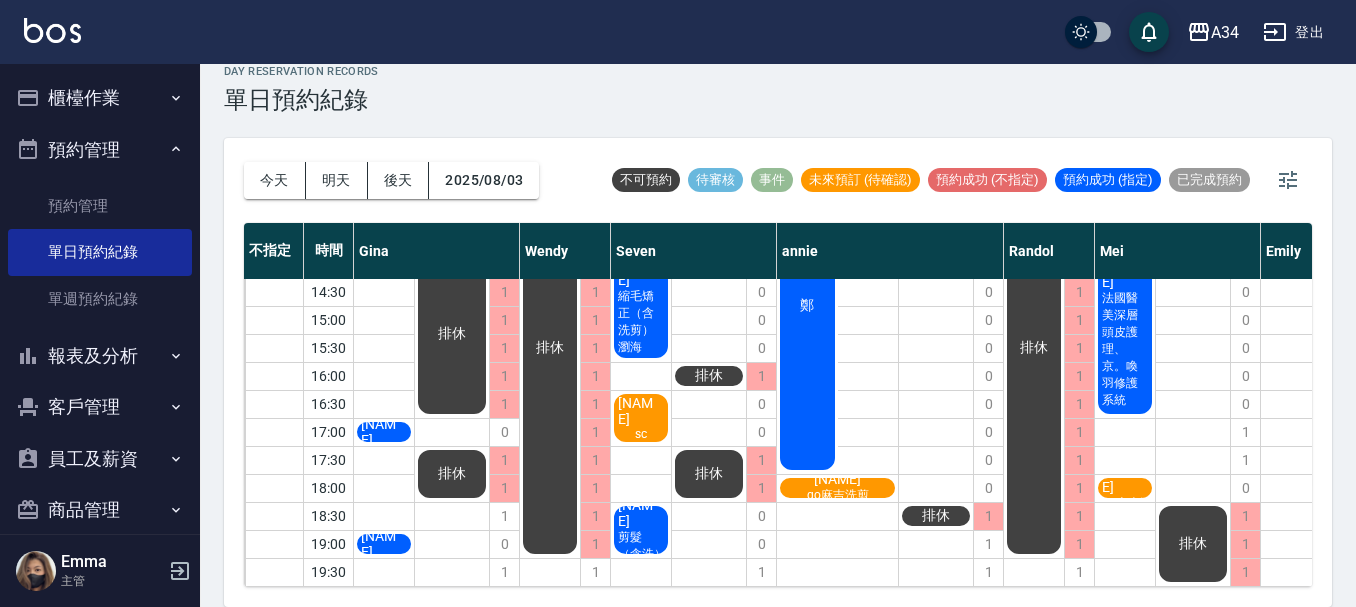 click on "排休 排休 排休" at bounding box center (709, 334) 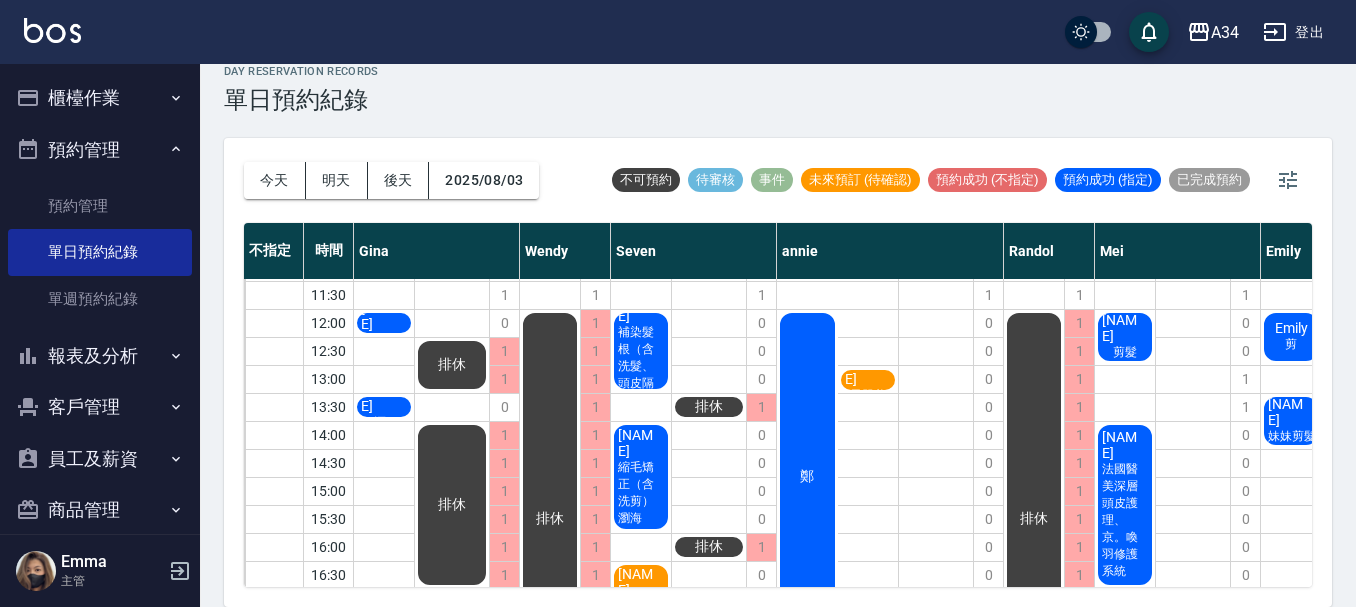 scroll, scrollTop: 0, scrollLeft: 0, axis: both 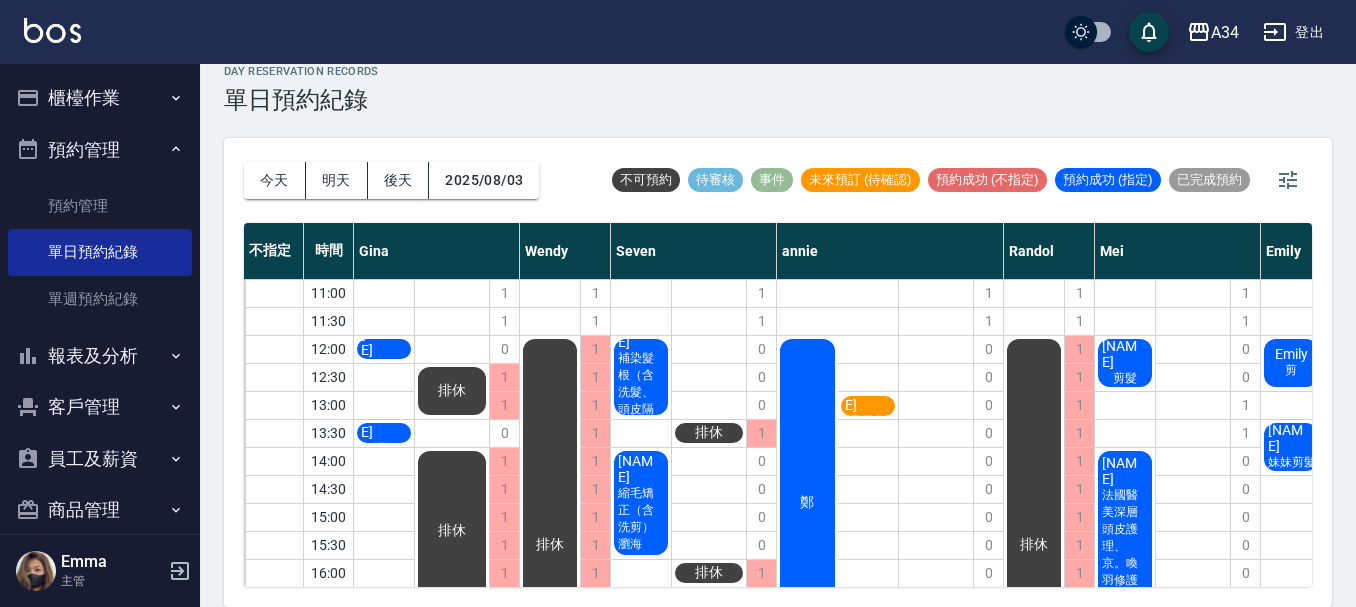 click on "補染髮根（含洗髮、頭皮隔離）ig" at bounding box center [384, 365] 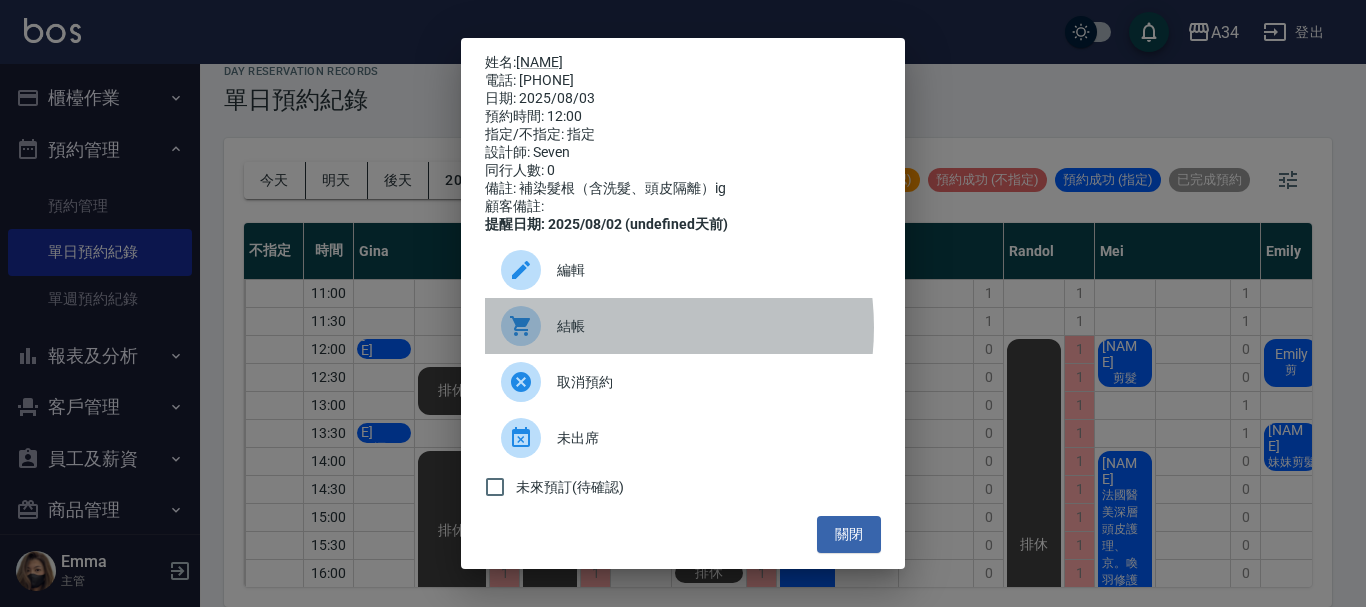 click on "結帳" at bounding box center [711, 326] 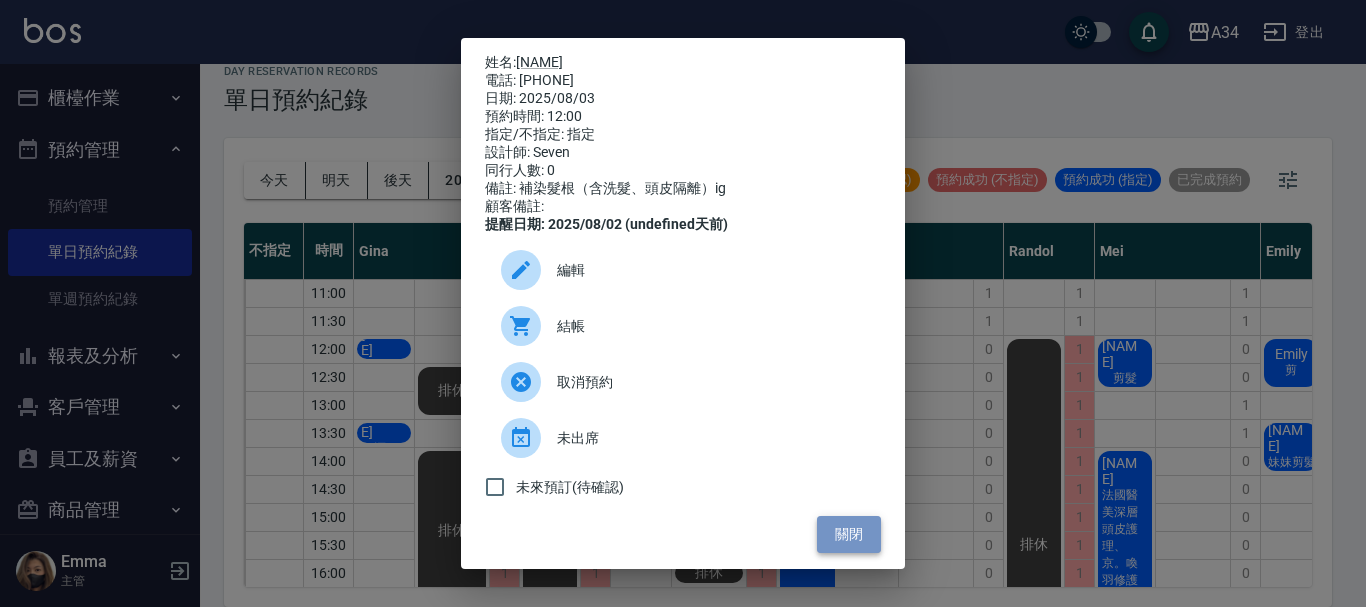 click on "關閉" at bounding box center (849, 534) 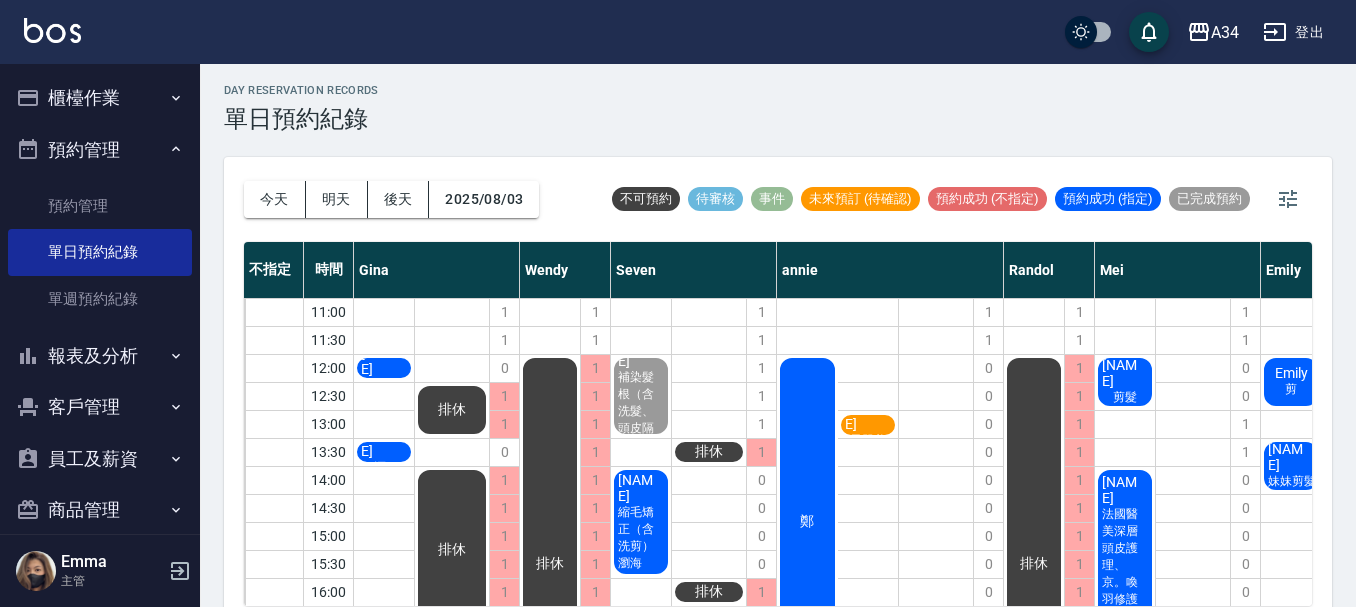 scroll, scrollTop: 0, scrollLeft: 0, axis: both 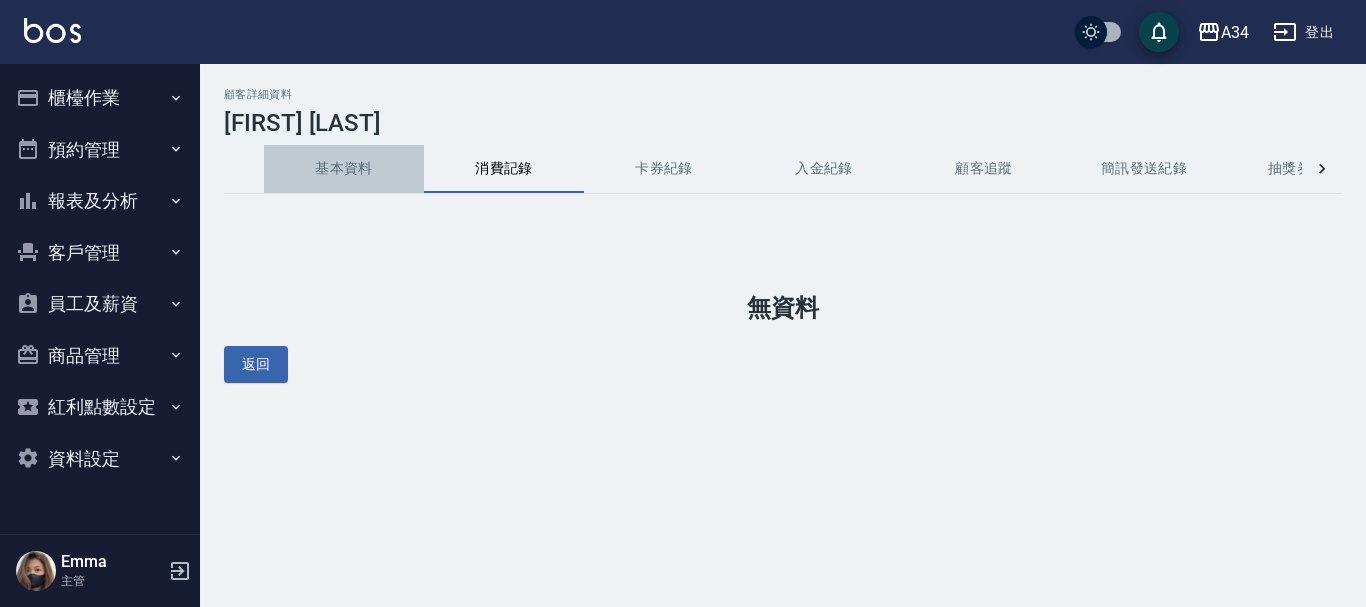 click on "基本資料" at bounding box center [344, 169] 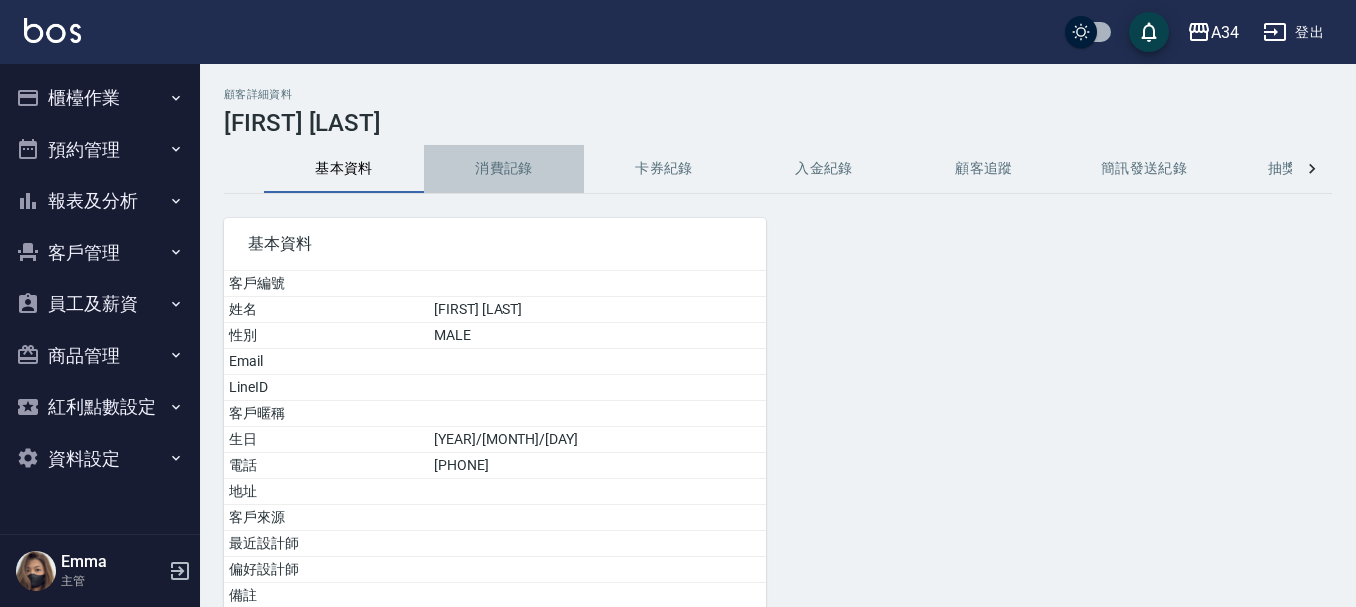 click on "消費記錄" at bounding box center [504, 169] 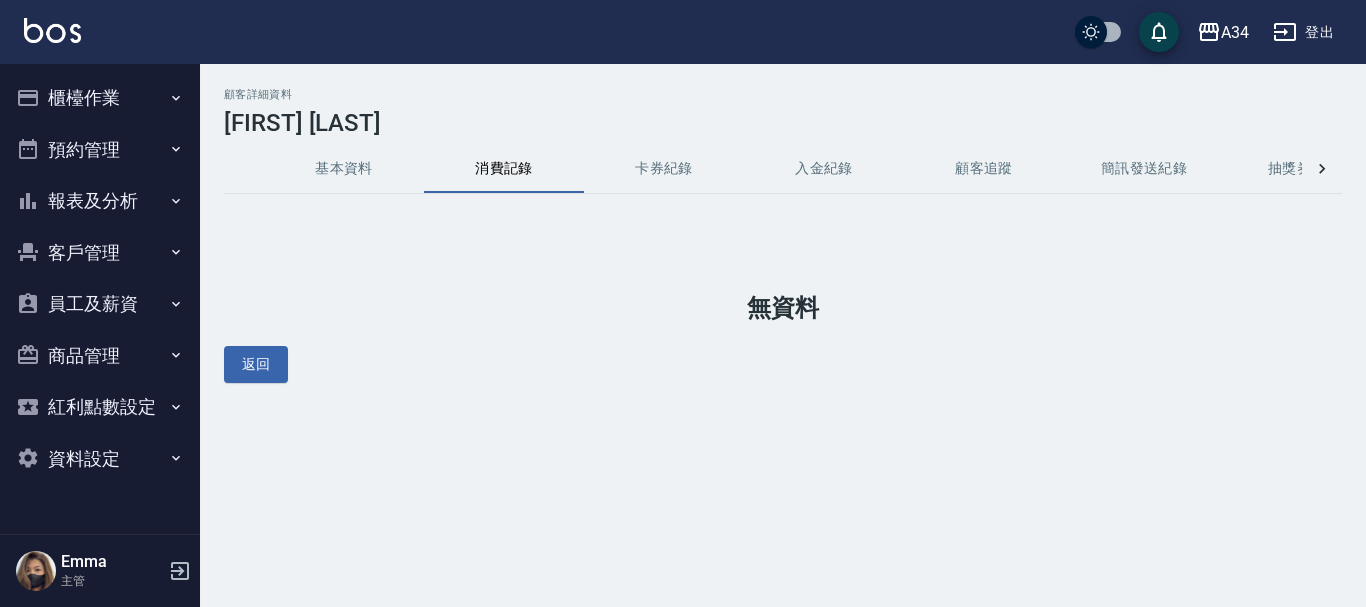 click on "卡券紀錄" at bounding box center (664, 169) 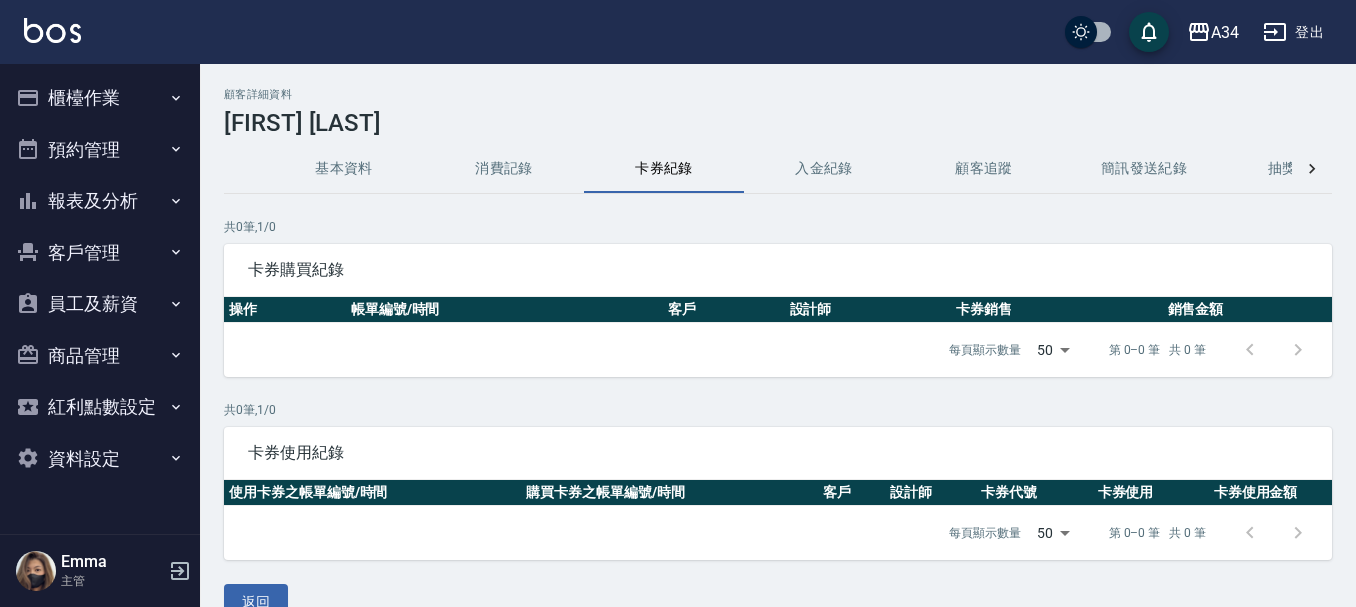 click on "櫃檯作業" at bounding box center (100, 98) 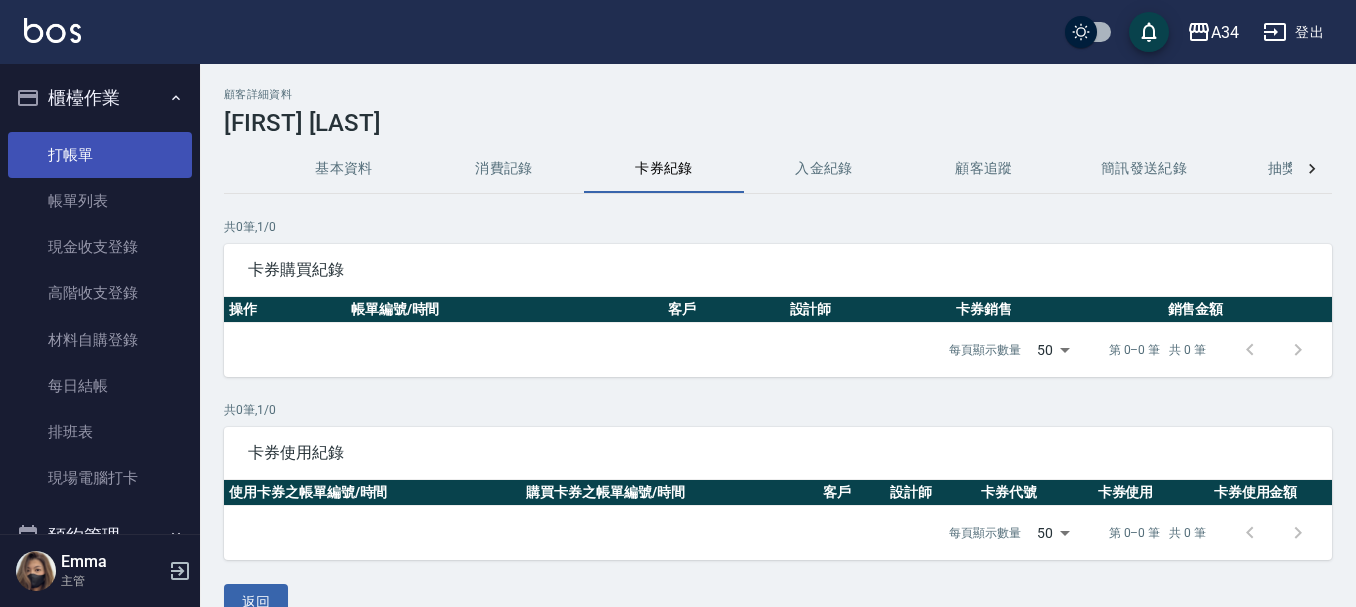 click on "打帳單" at bounding box center (100, 155) 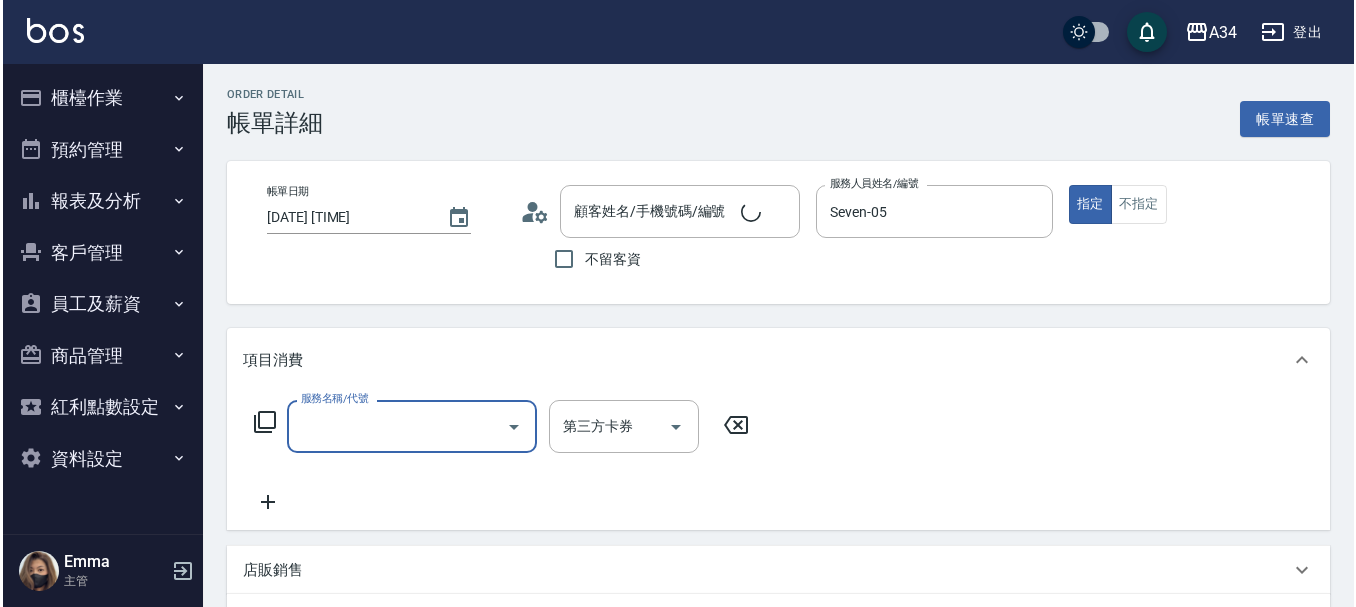 scroll, scrollTop: 0, scrollLeft: 0, axis: both 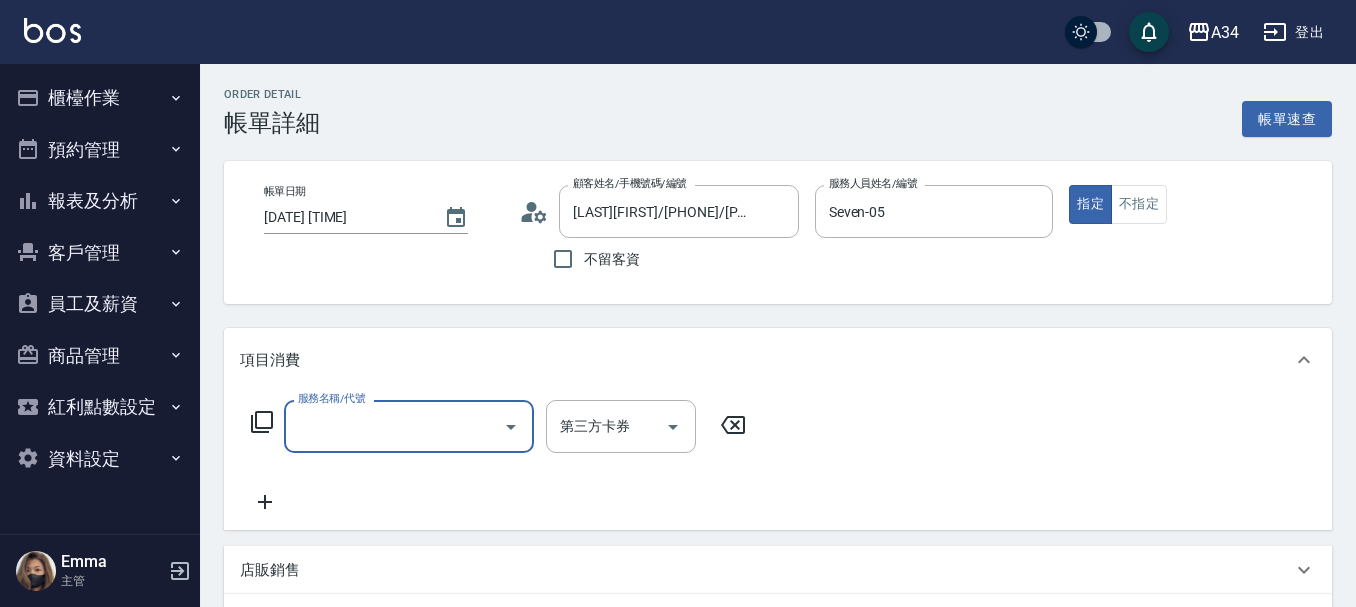 type on "[LAST][FIRST]/[PHONE]/[PHONE]" 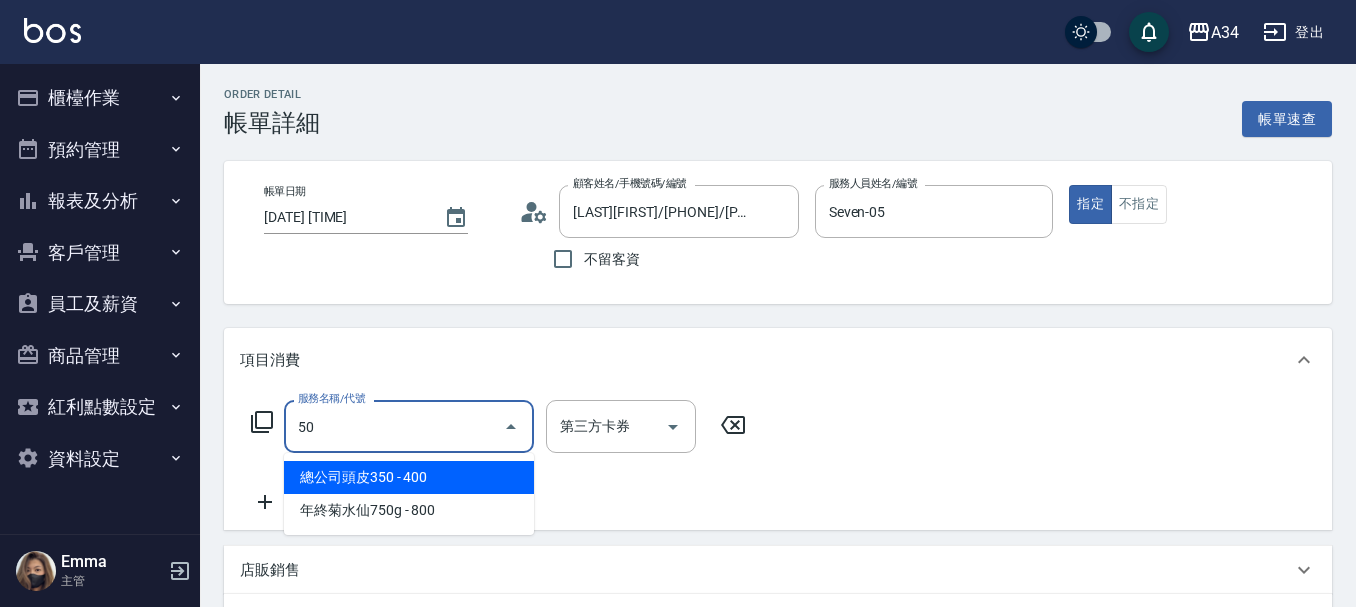 type on "503" 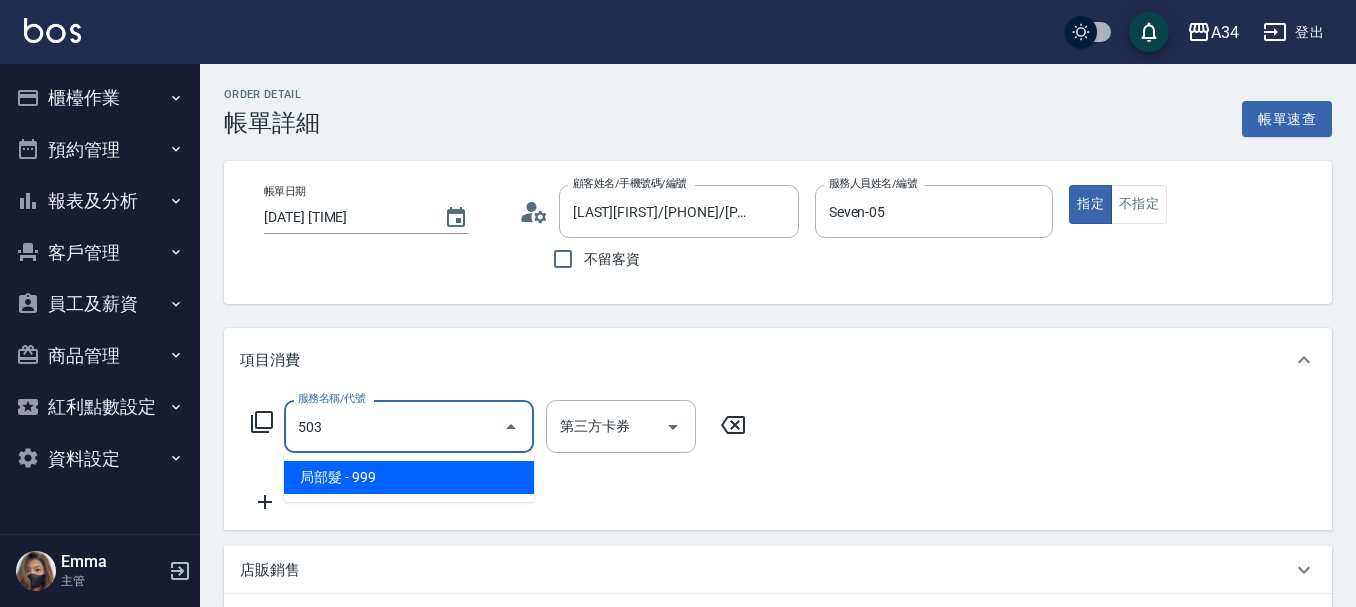 type on "90" 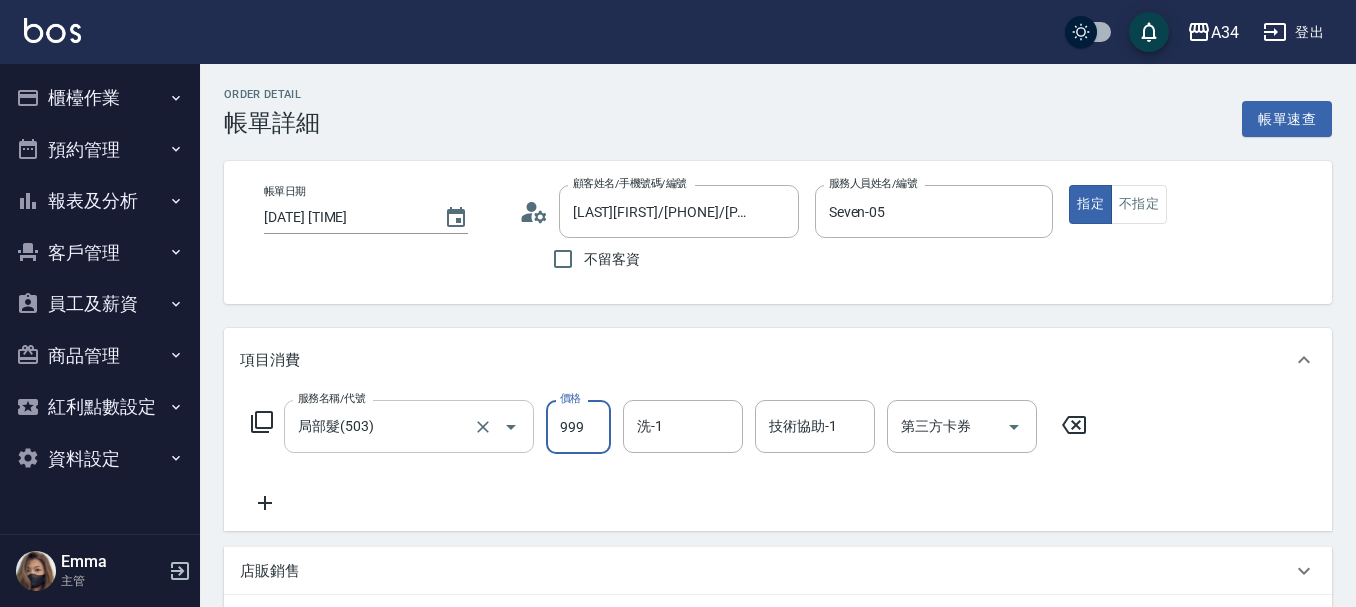 type on "0" 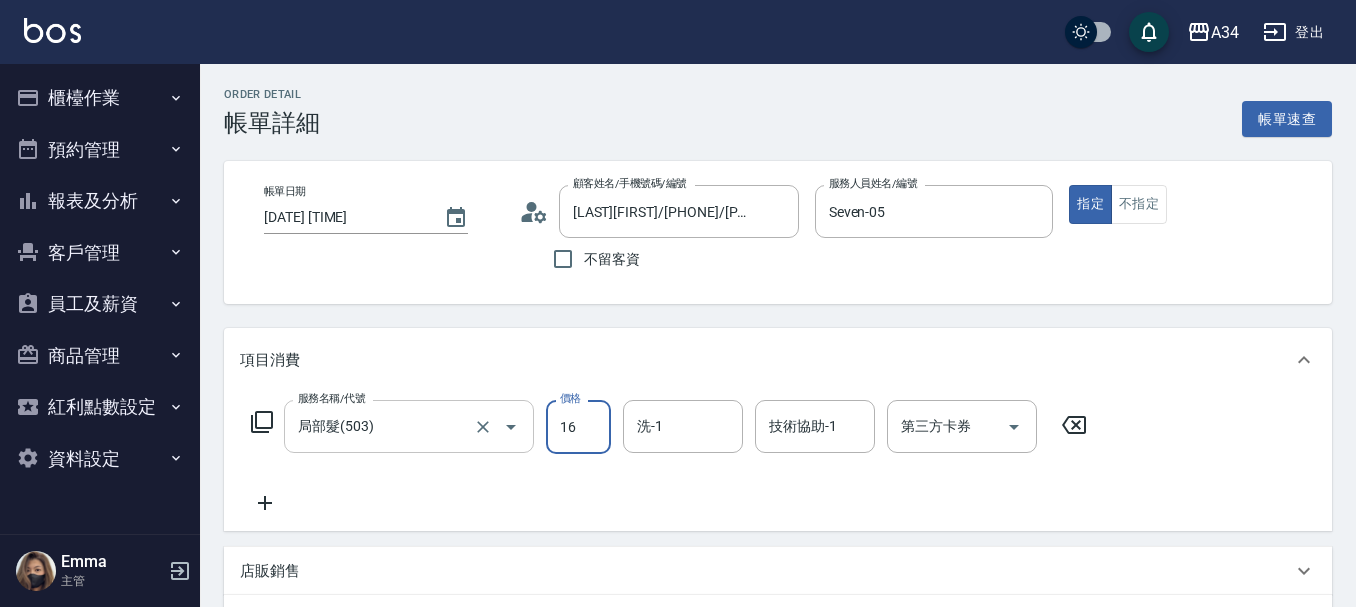 type on "160" 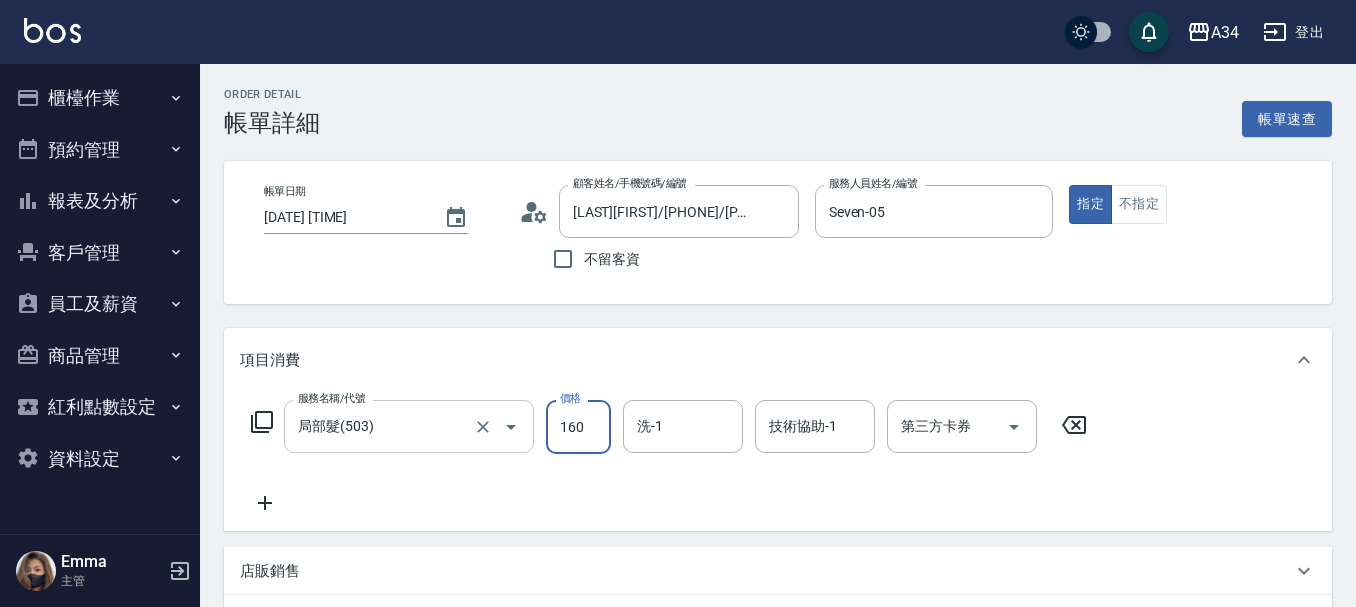 type on "160" 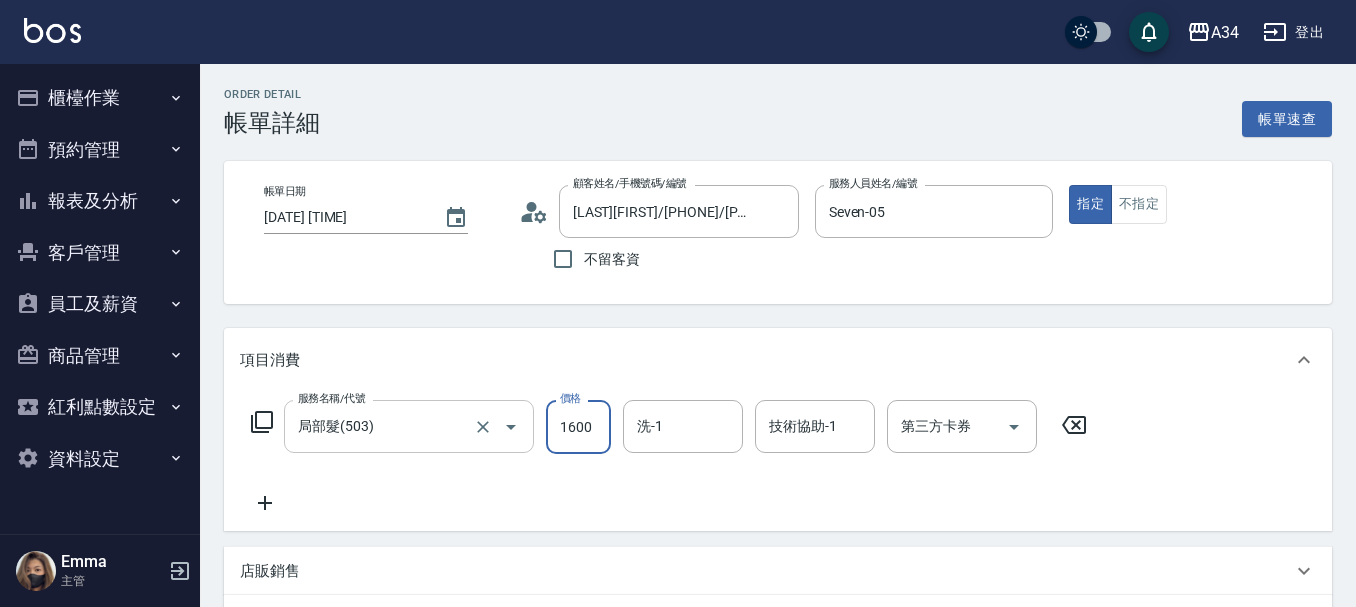type on "1600" 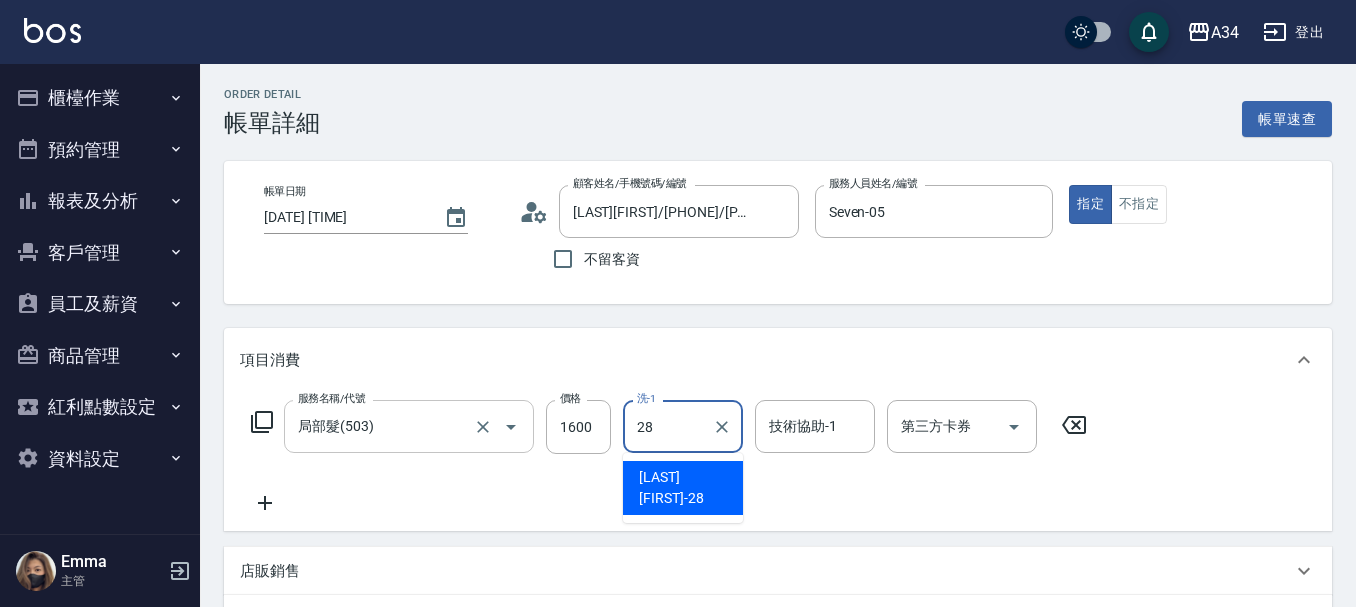 type on "[LAST][FIRST]-[AGE]" 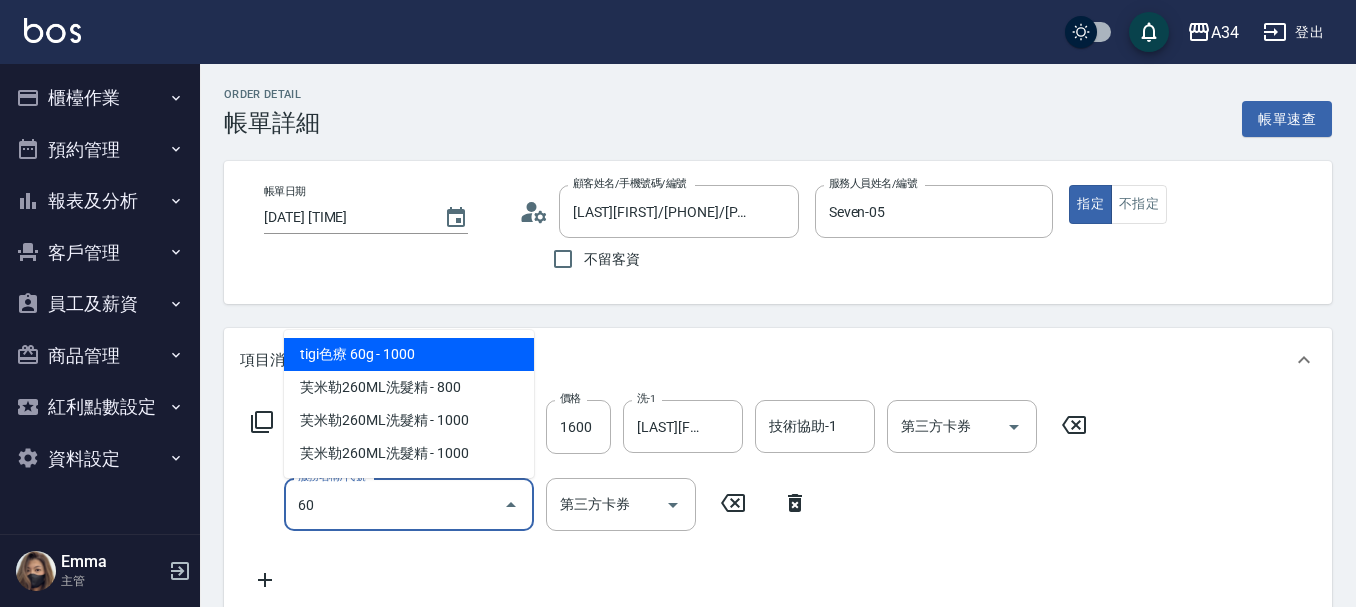 type on "604" 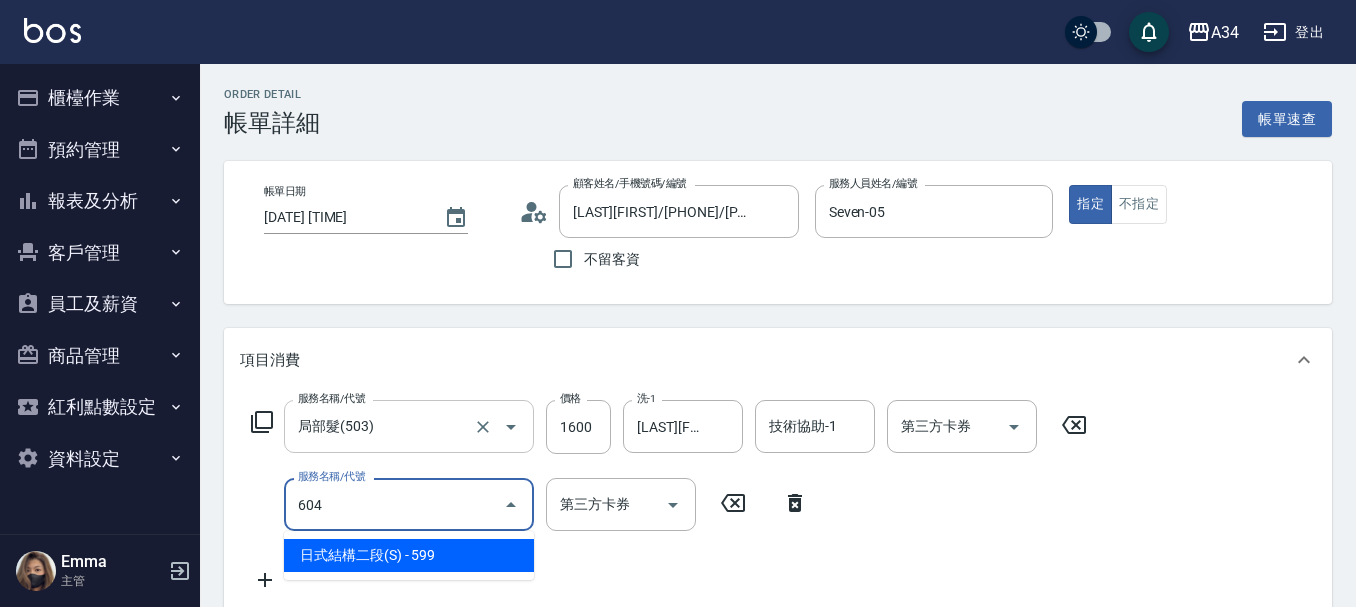 type on "210" 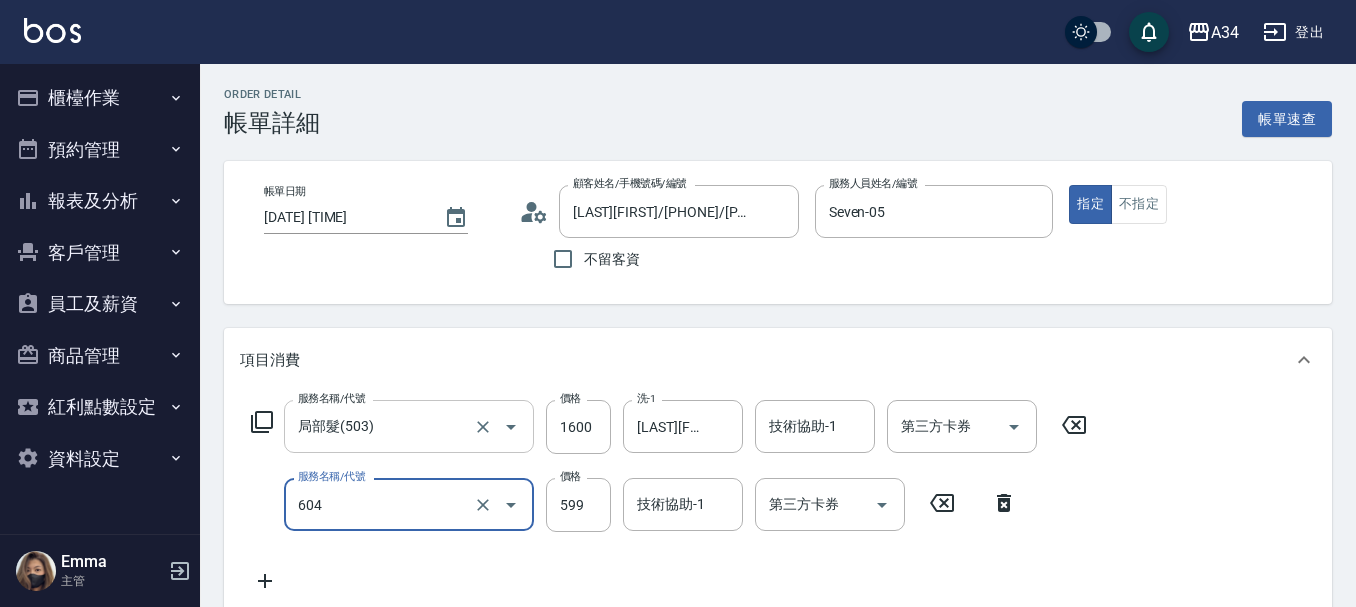 type on "日式結構二段(S)(604)" 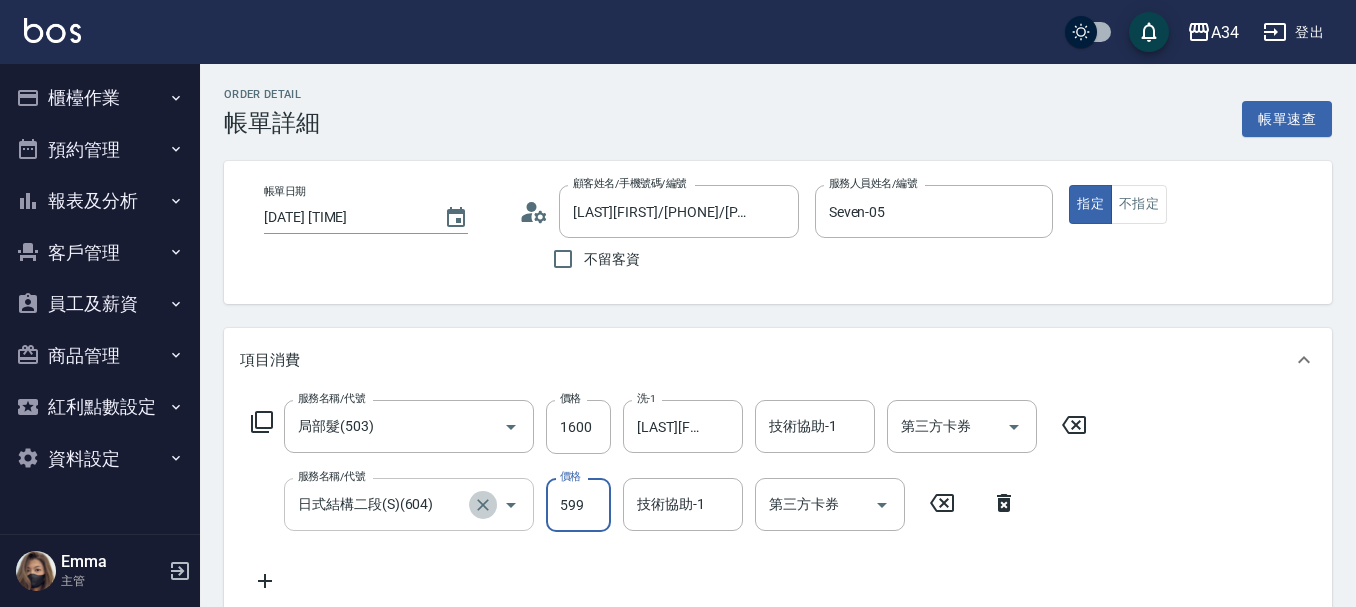 click 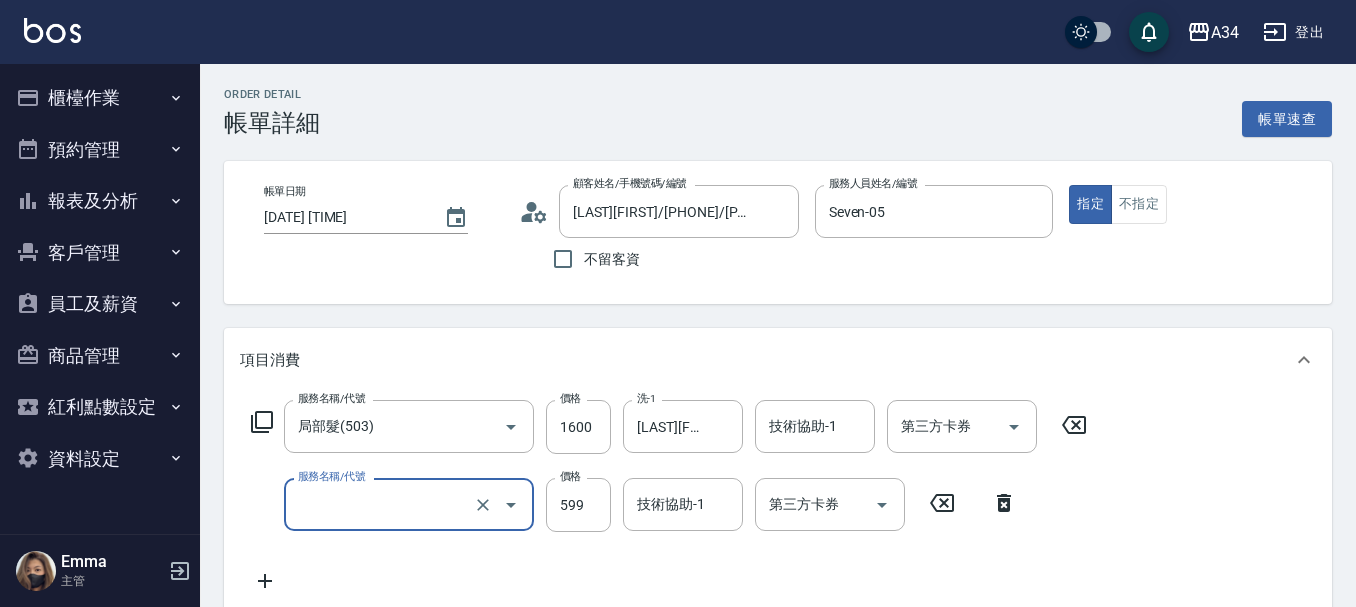 type on "6" 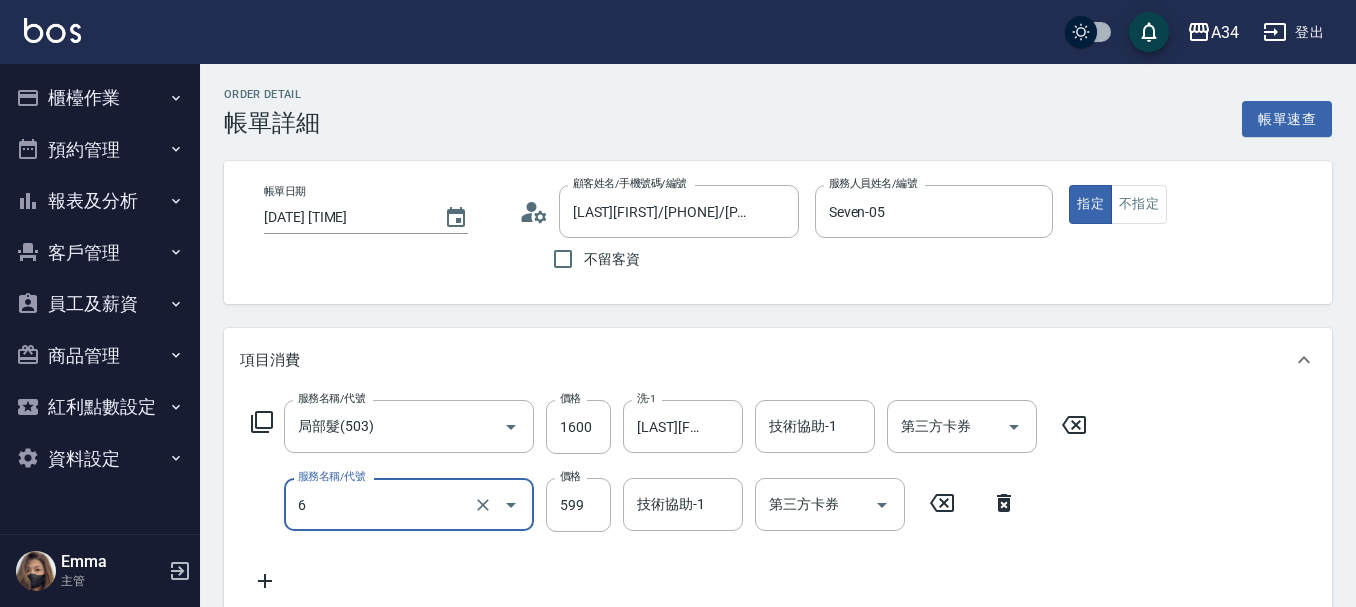 type on "160" 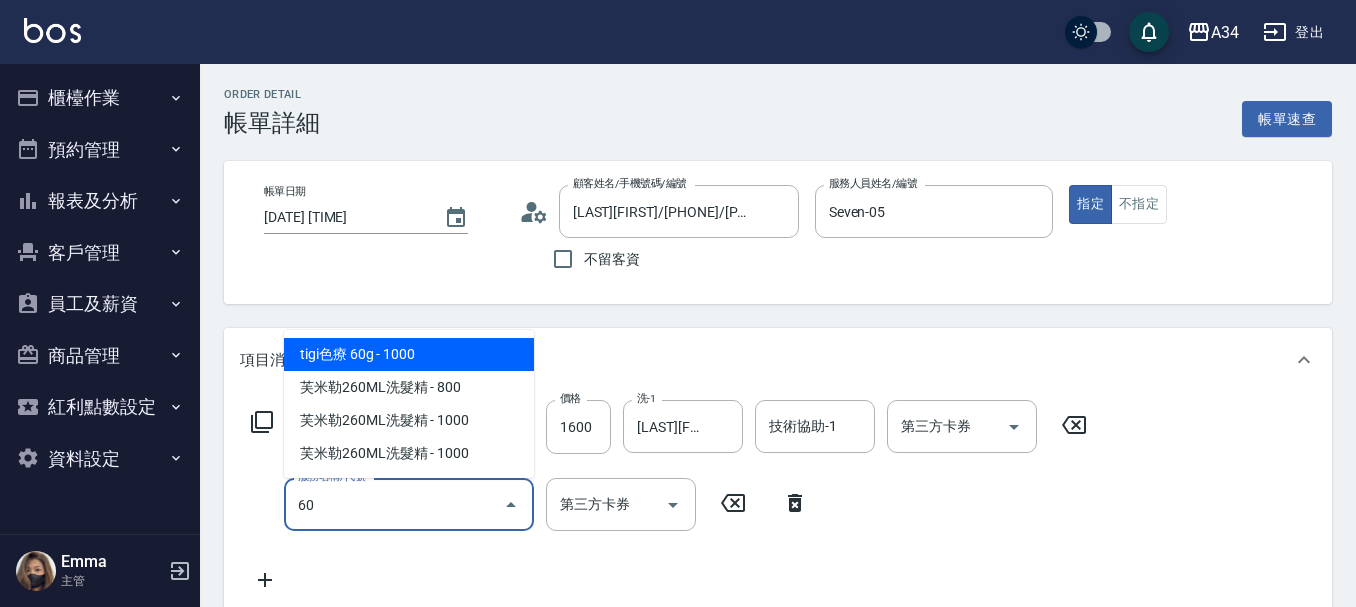 type on "605" 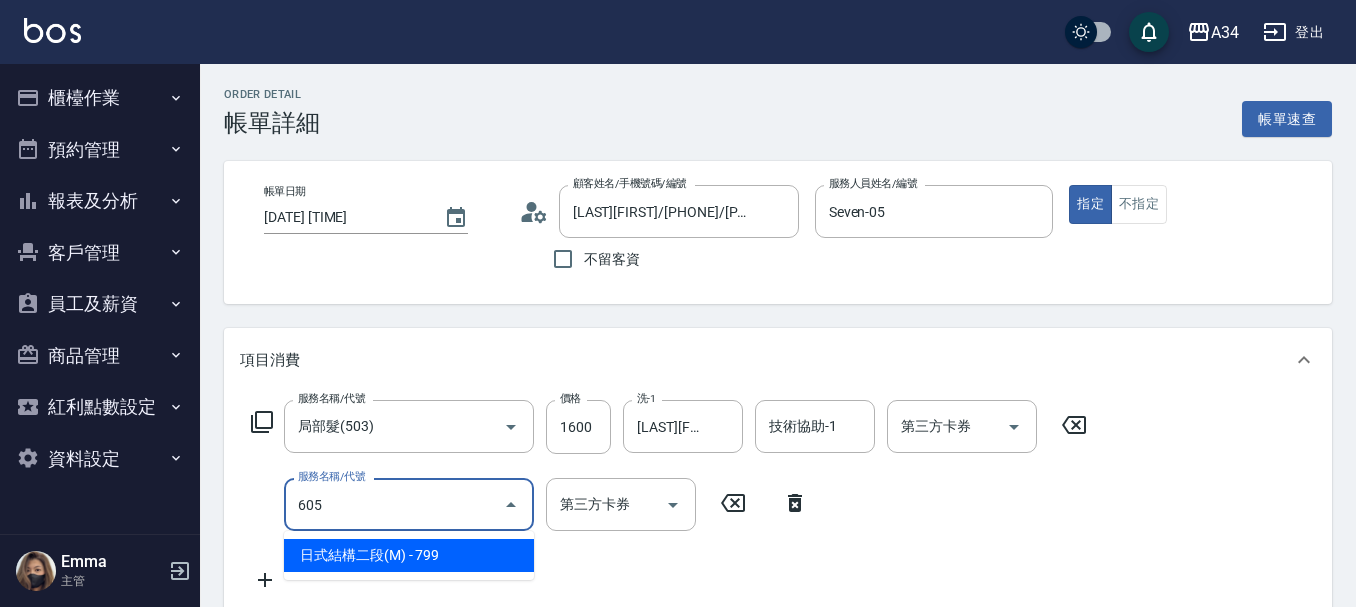 type on "230" 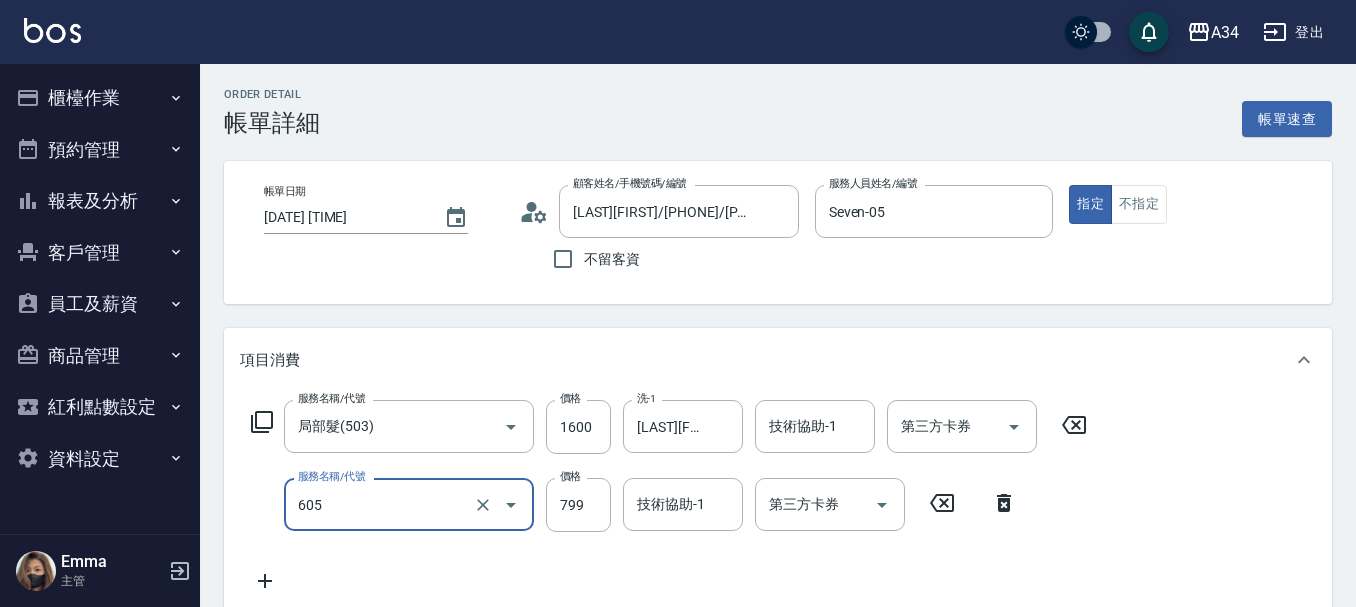 type on "日式結構二段(M)(605)" 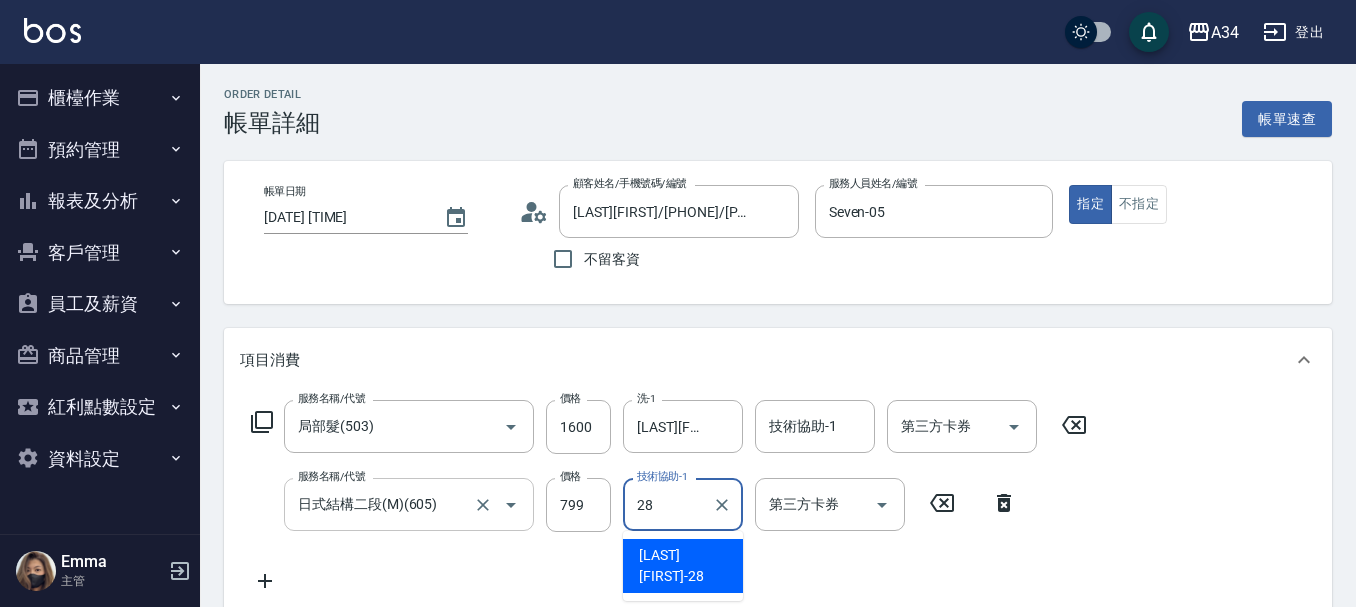 type on "[LAST][FIRST]-[AGE]" 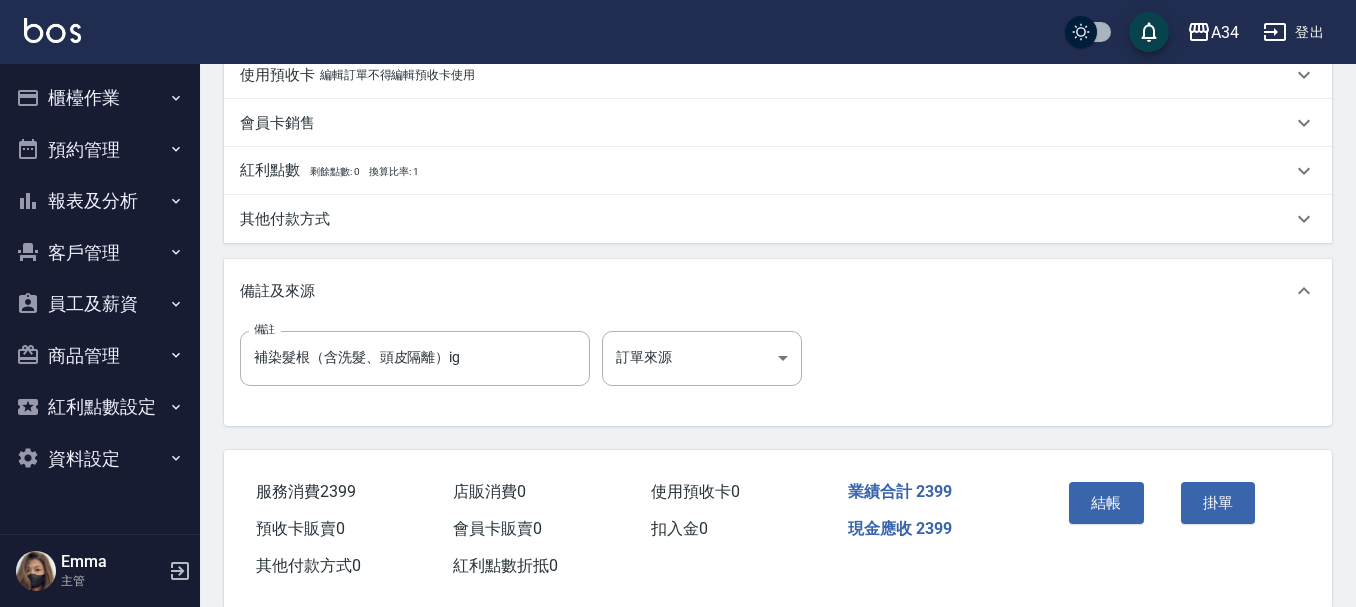 scroll, scrollTop: 700, scrollLeft: 0, axis: vertical 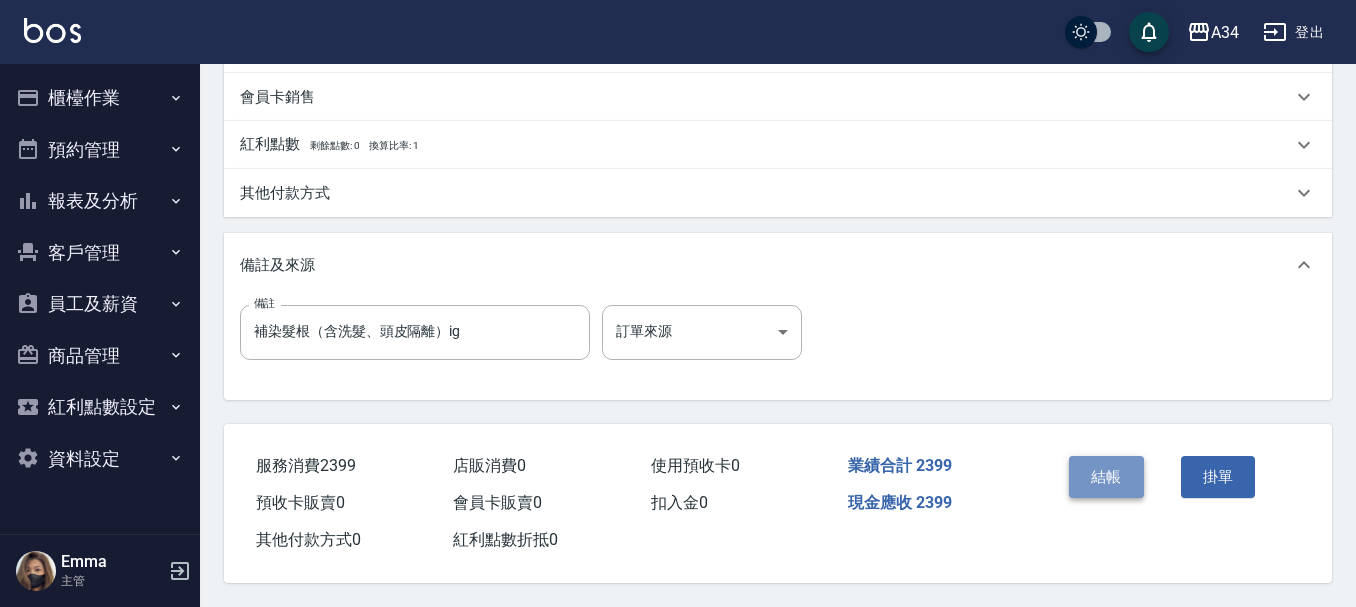 click on "結帳" at bounding box center [1106, 477] 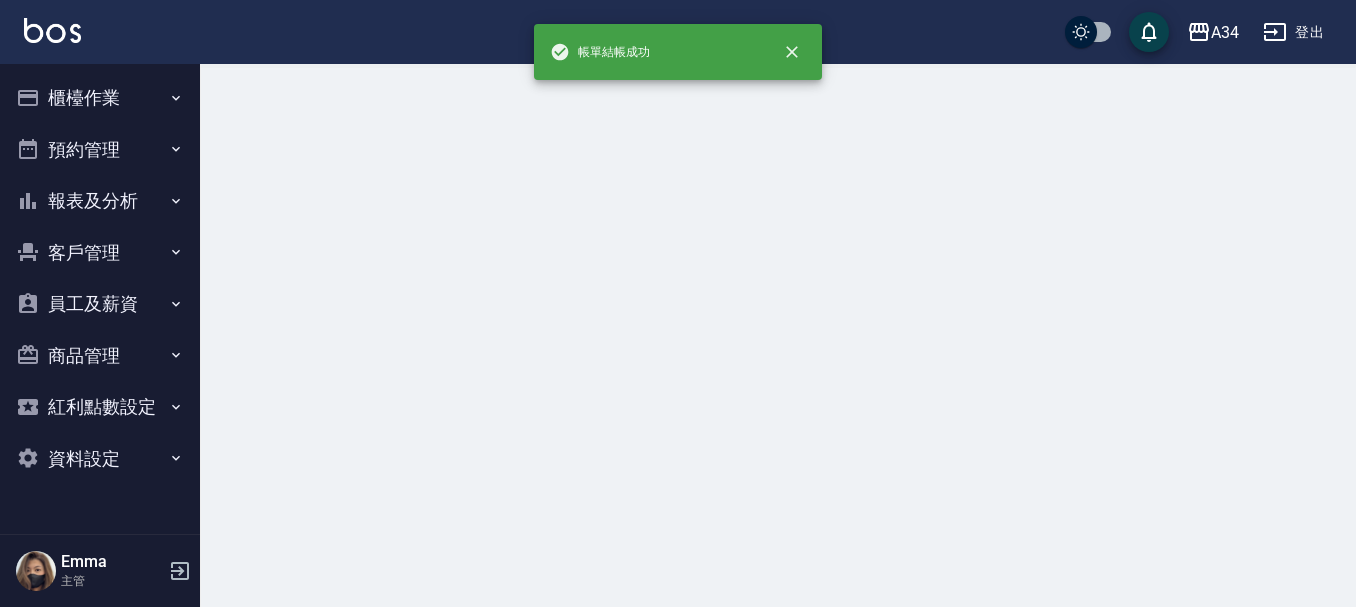 scroll, scrollTop: 0, scrollLeft: 0, axis: both 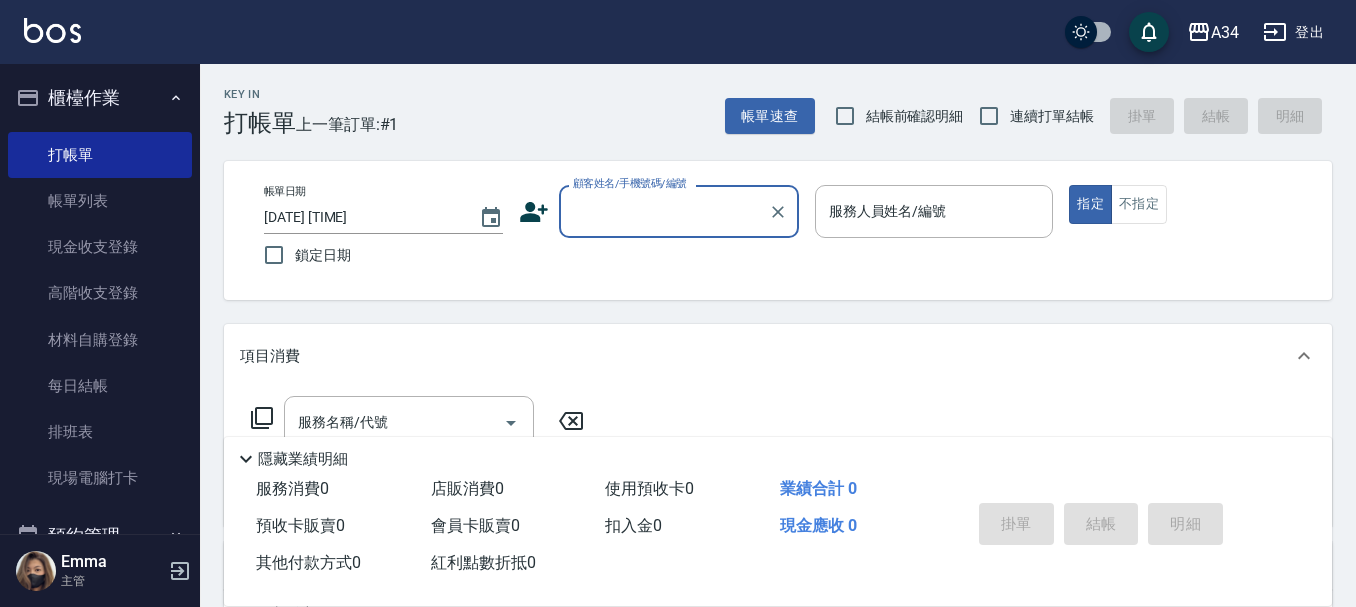 click on "櫃檯作業" at bounding box center (100, 98) 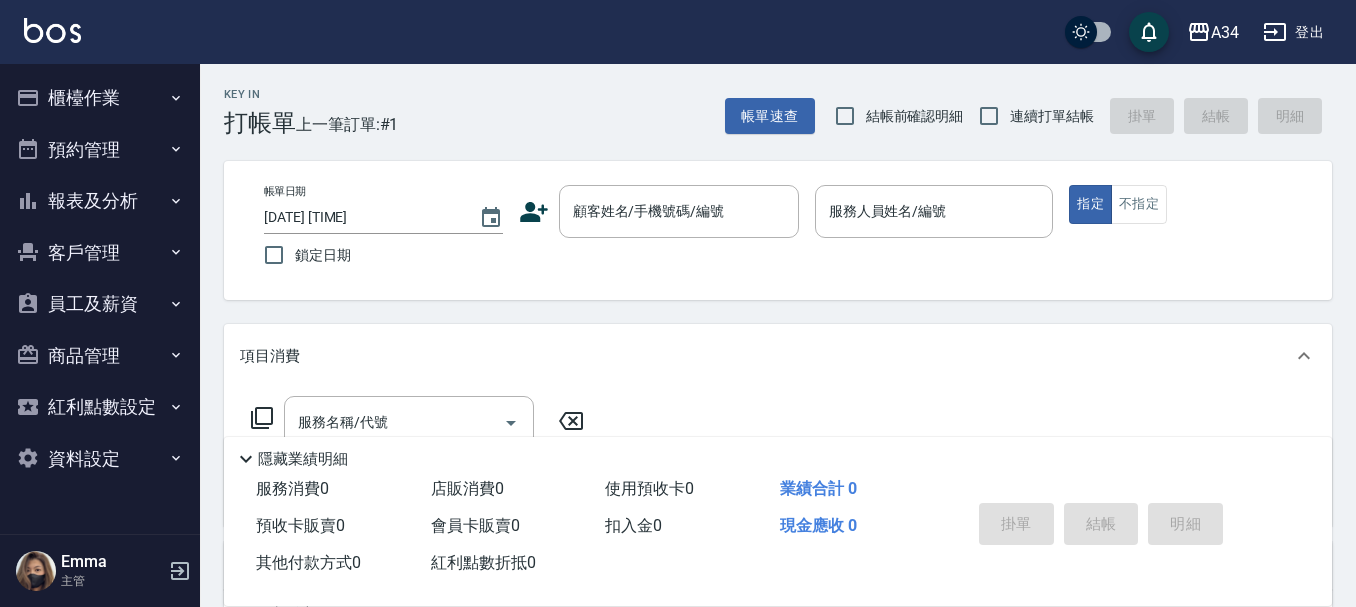 click on "預約管理" at bounding box center (100, 150) 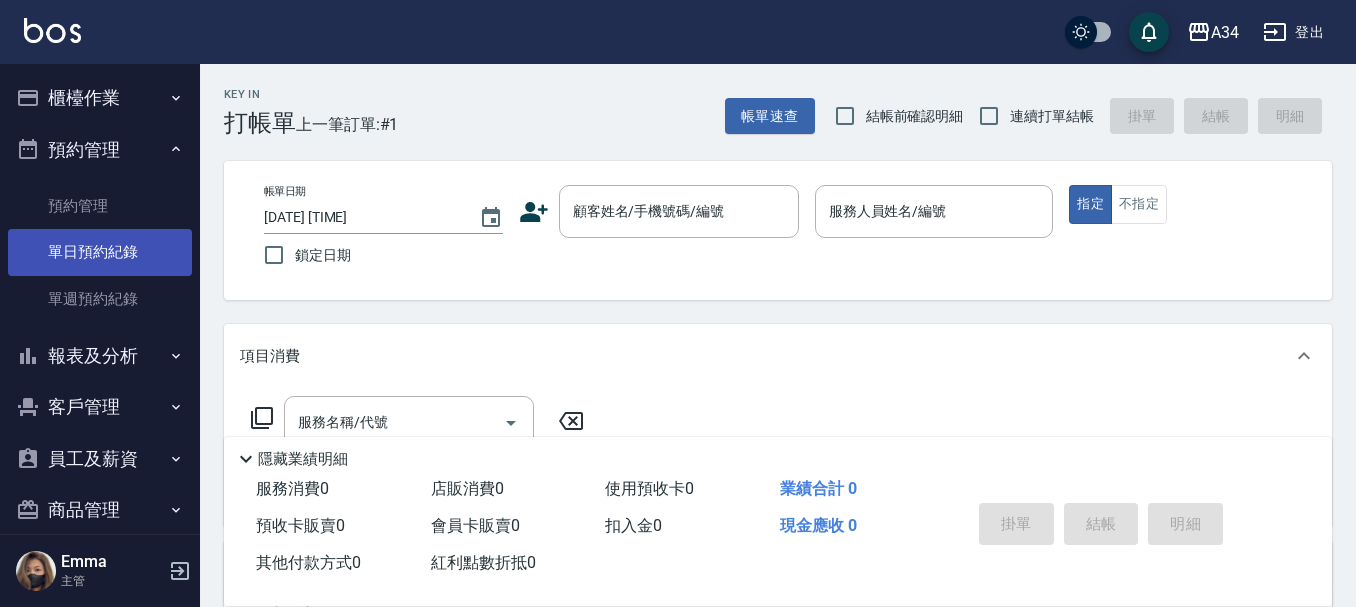 click on "單日預約紀錄" at bounding box center [100, 252] 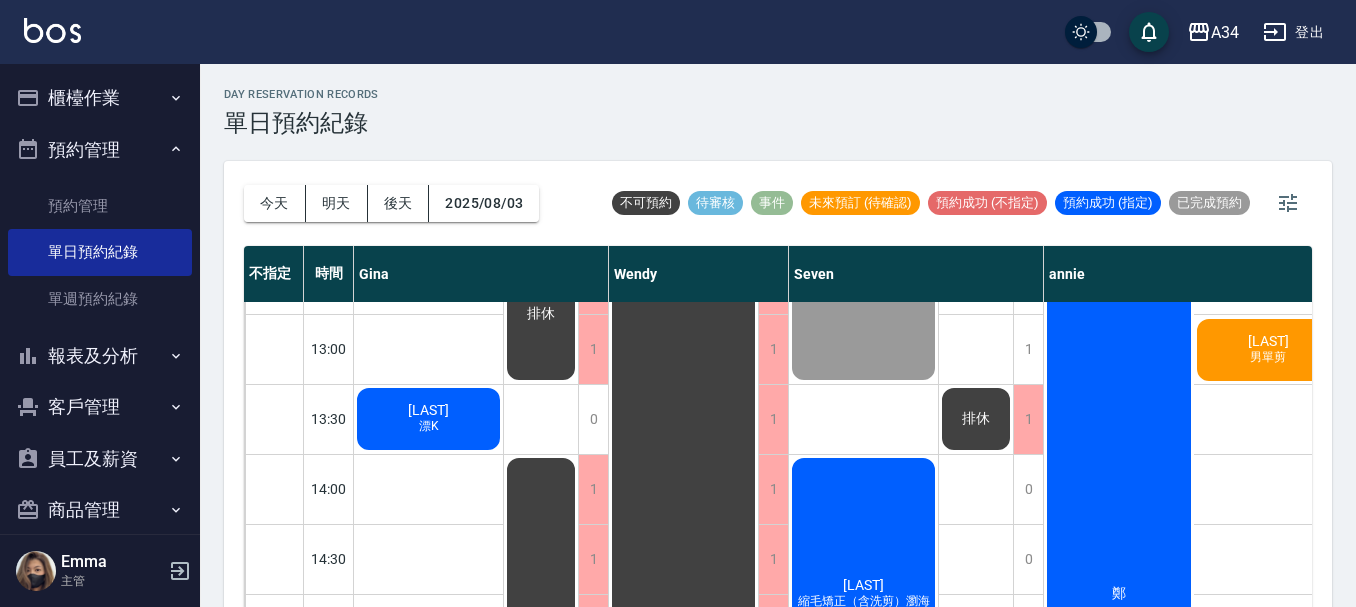 scroll, scrollTop: 300, scrollLeft: 0, axis: vertical 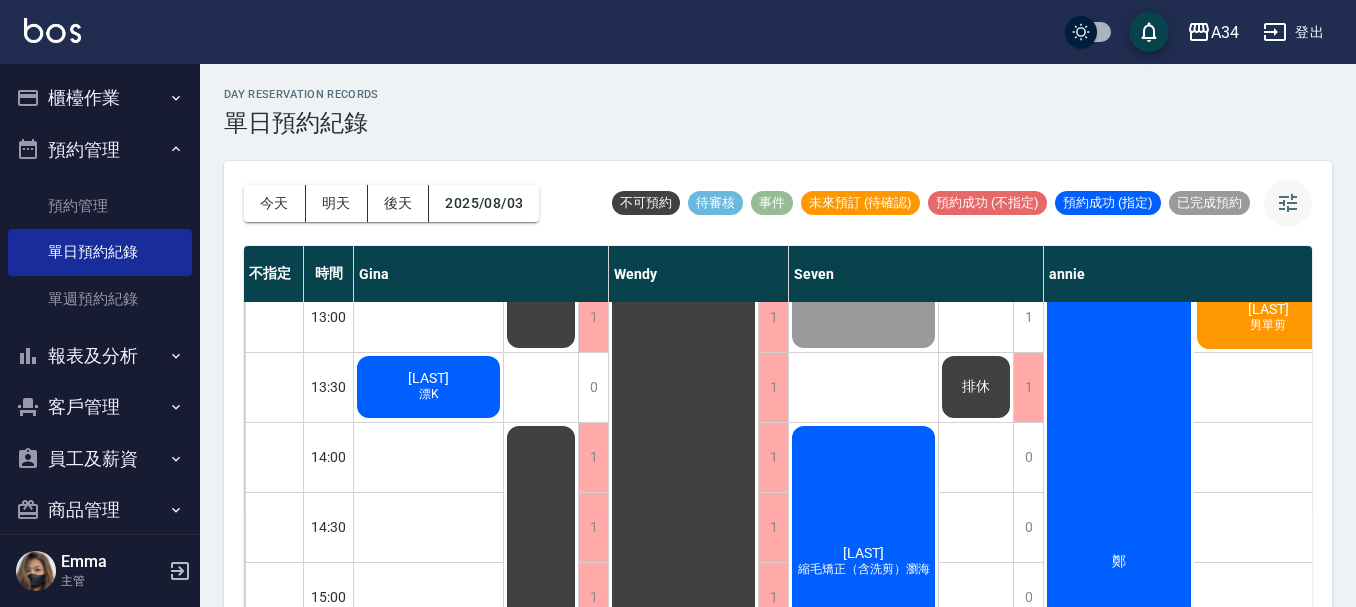 click at bounding box center (1288, 203) 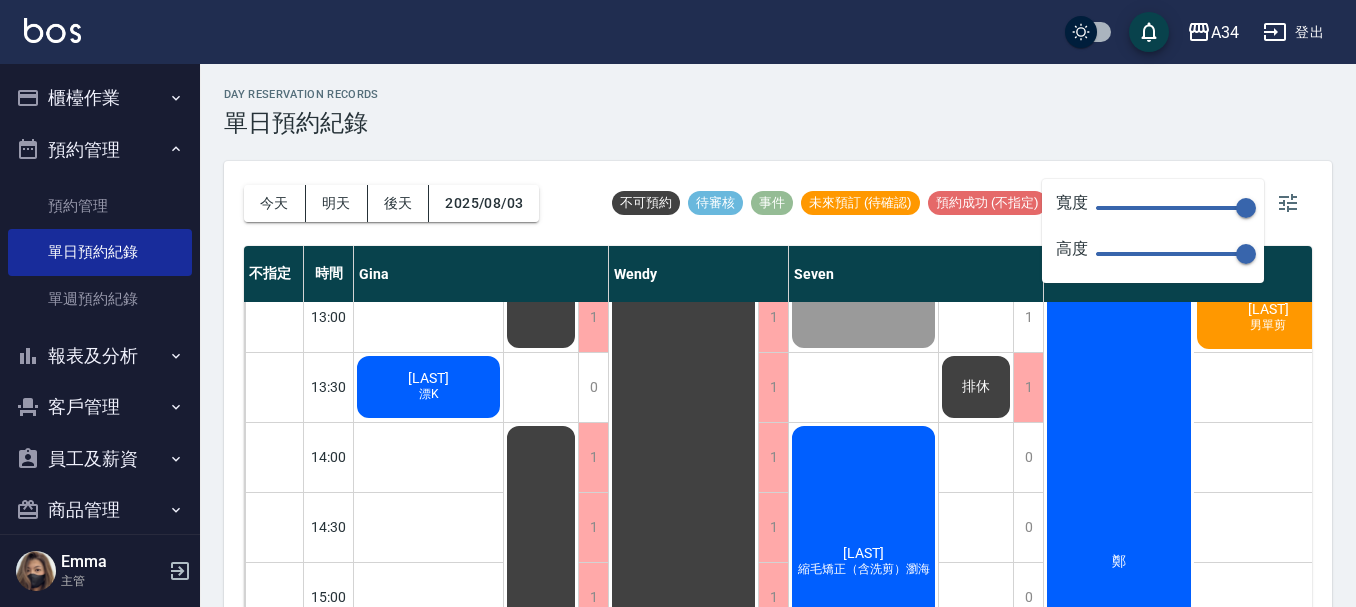 click at bounding box center [1171, 208] 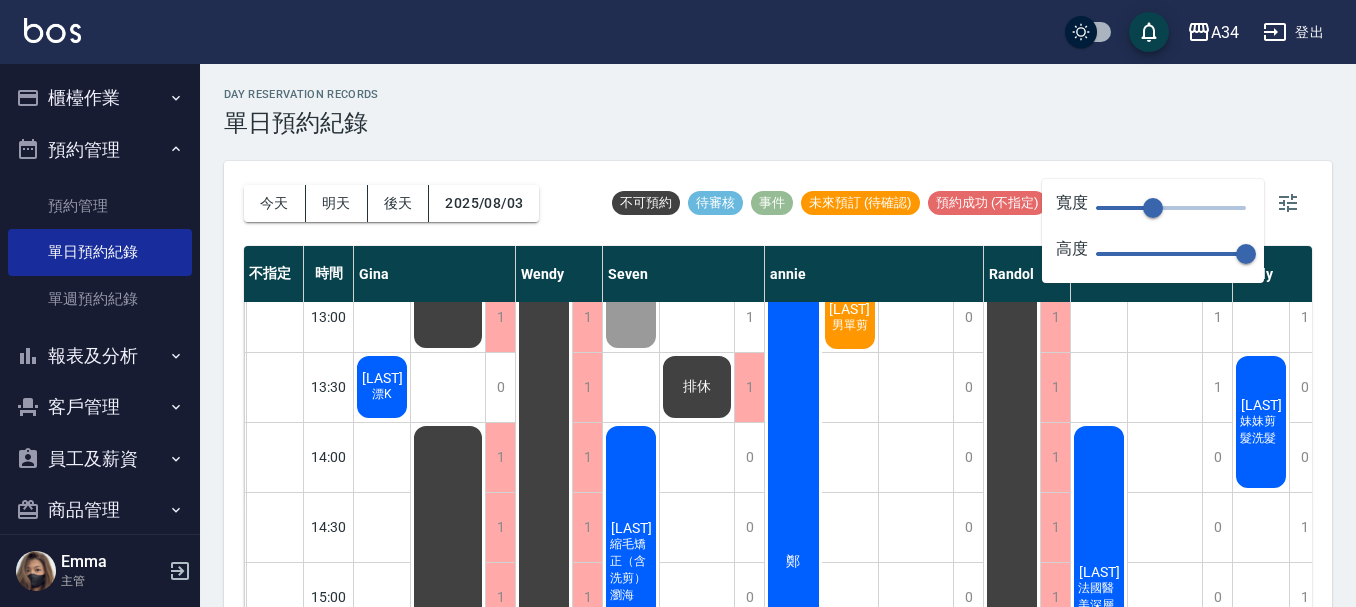 click at bounding box center (1124, 208) 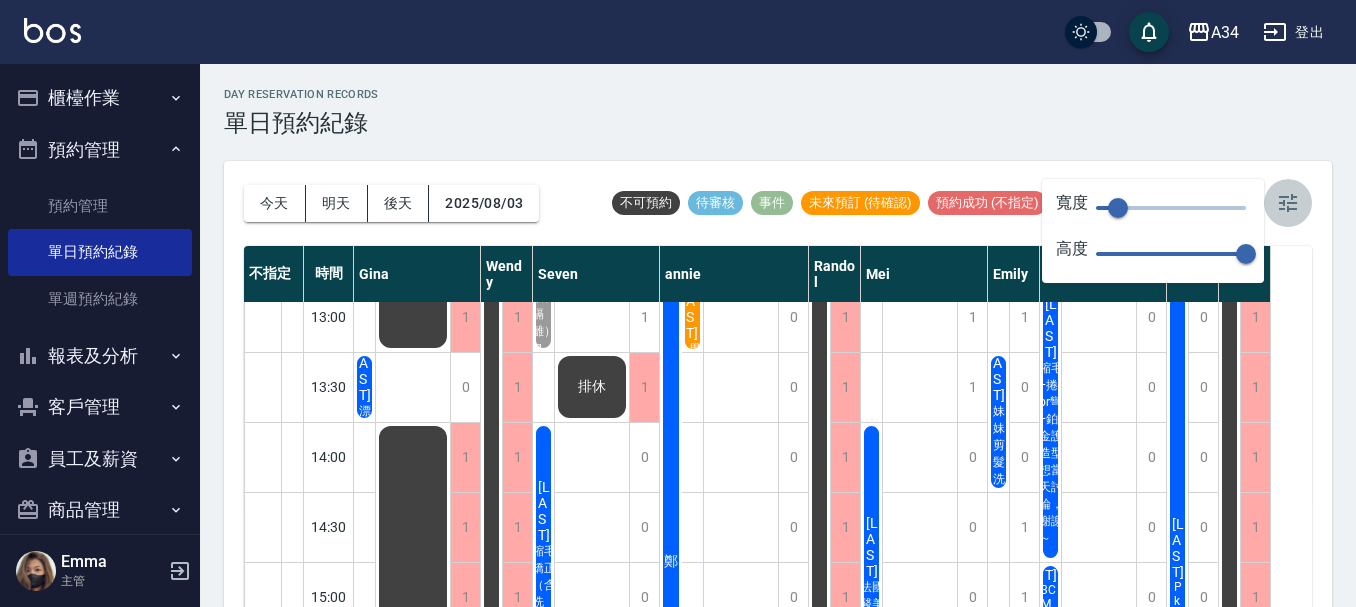 click 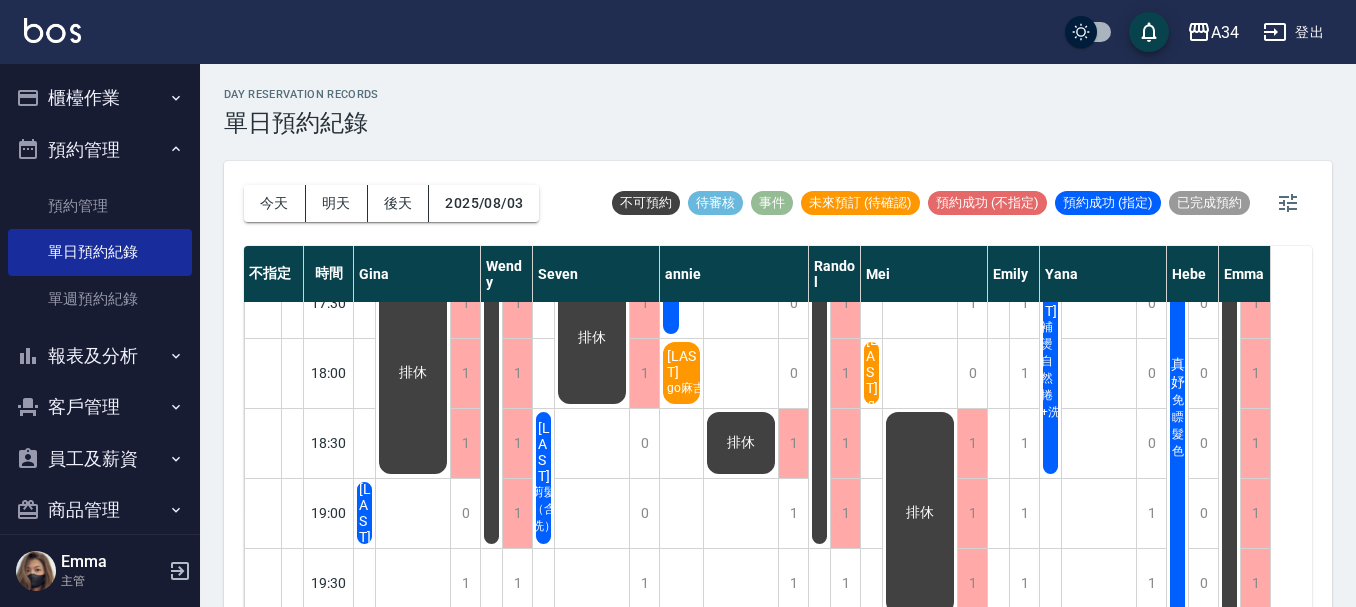scroll, scrollTop: 968, scrollLeft: 0, axis: vertical 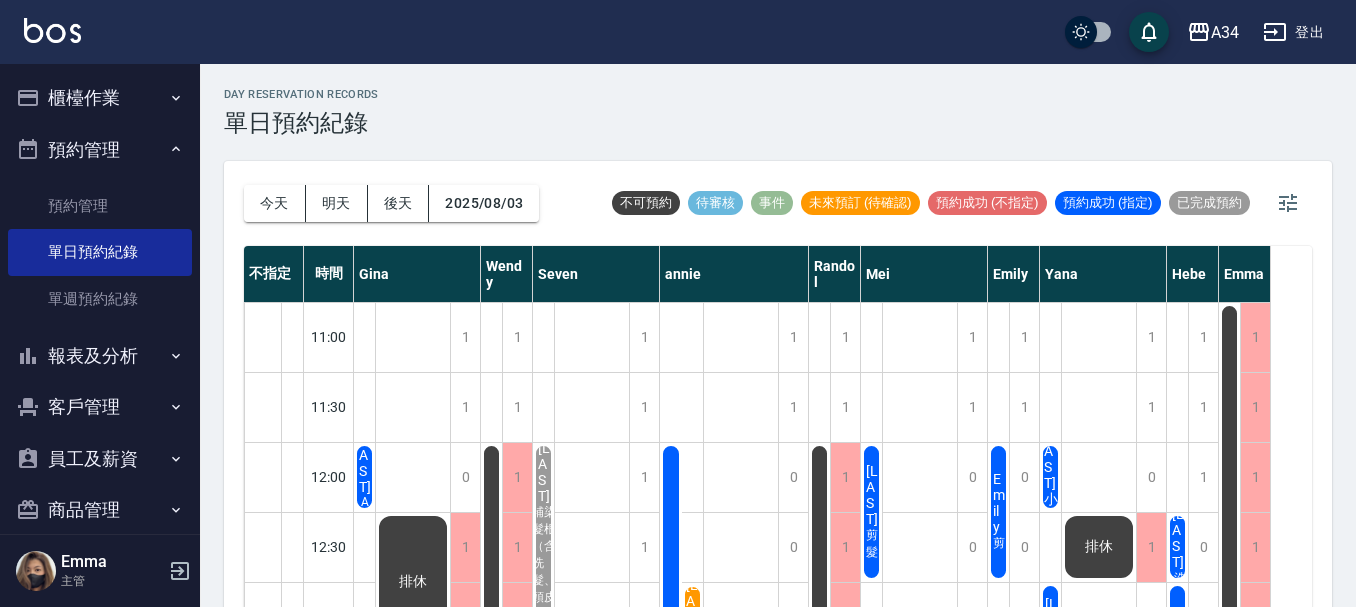 click on "Emily" at bounding box center (365, 463) 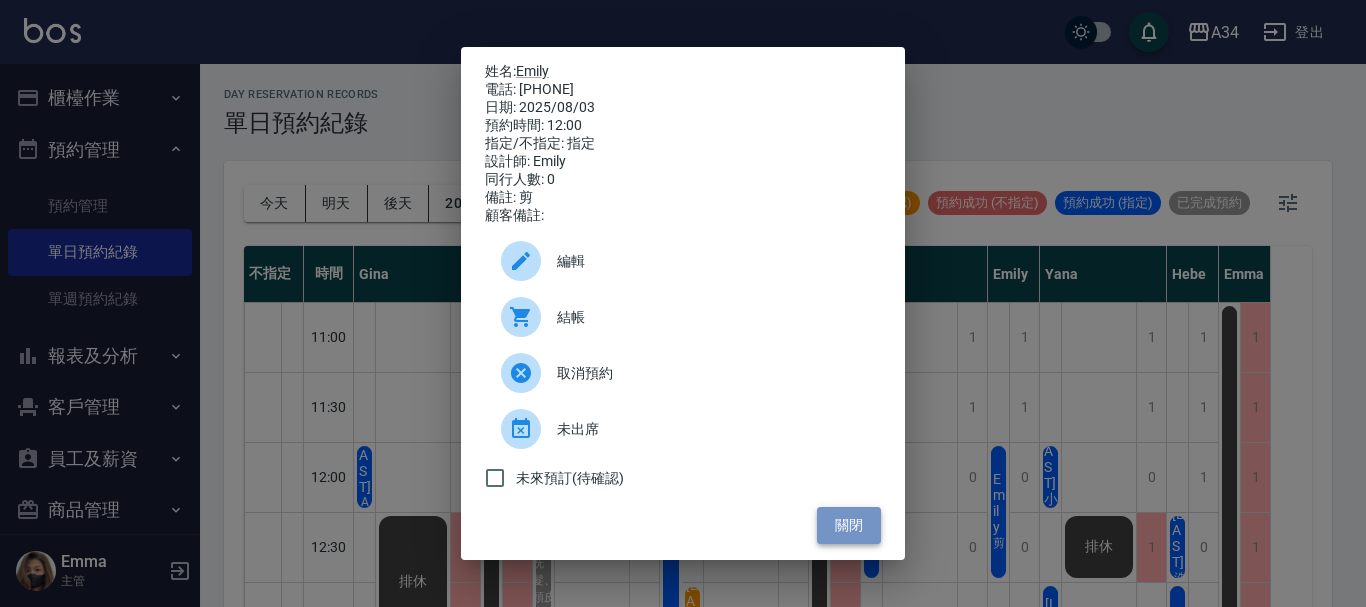 click on "關閉" at bounding box center [849, 525] 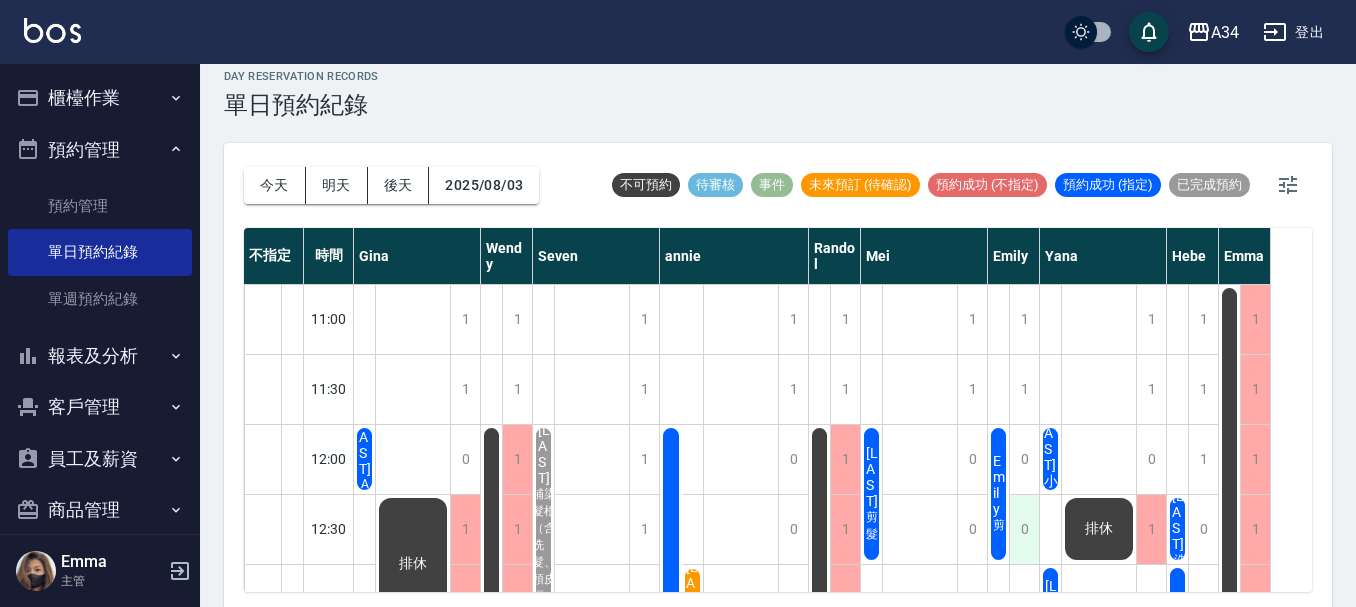 scroll, scrollTop: 23, scrollLeft: 0, axis: vertical 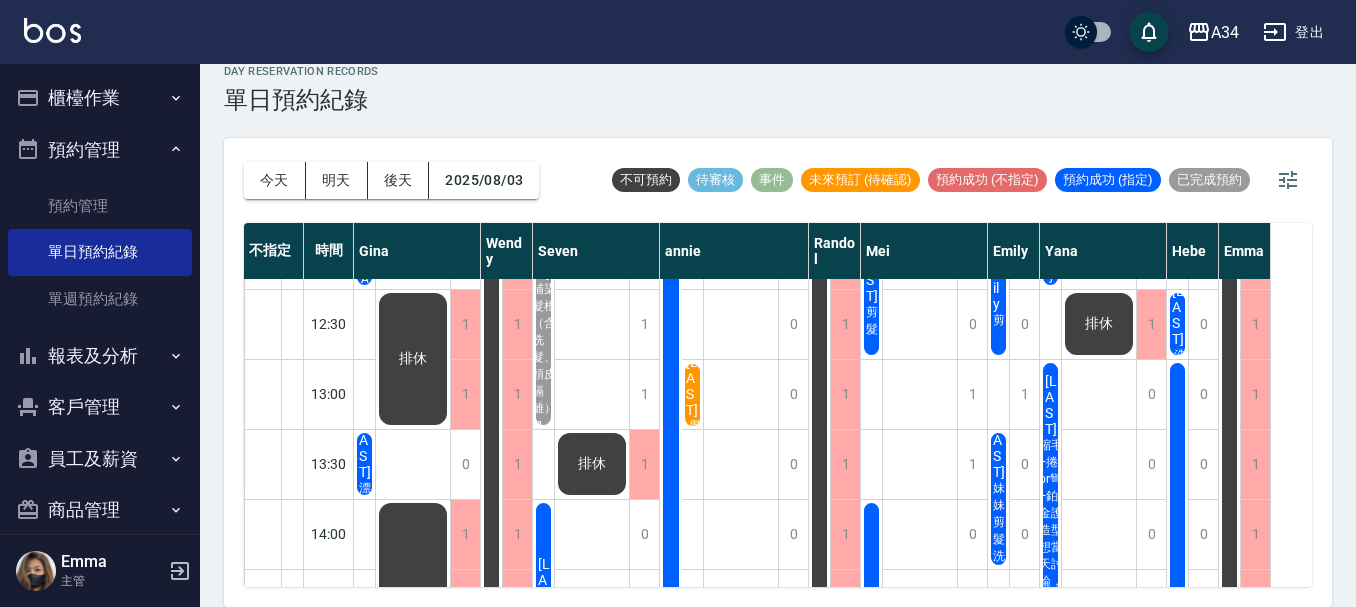 click on "妹妹剪髮洗髮" at bounding box center (365, 286) 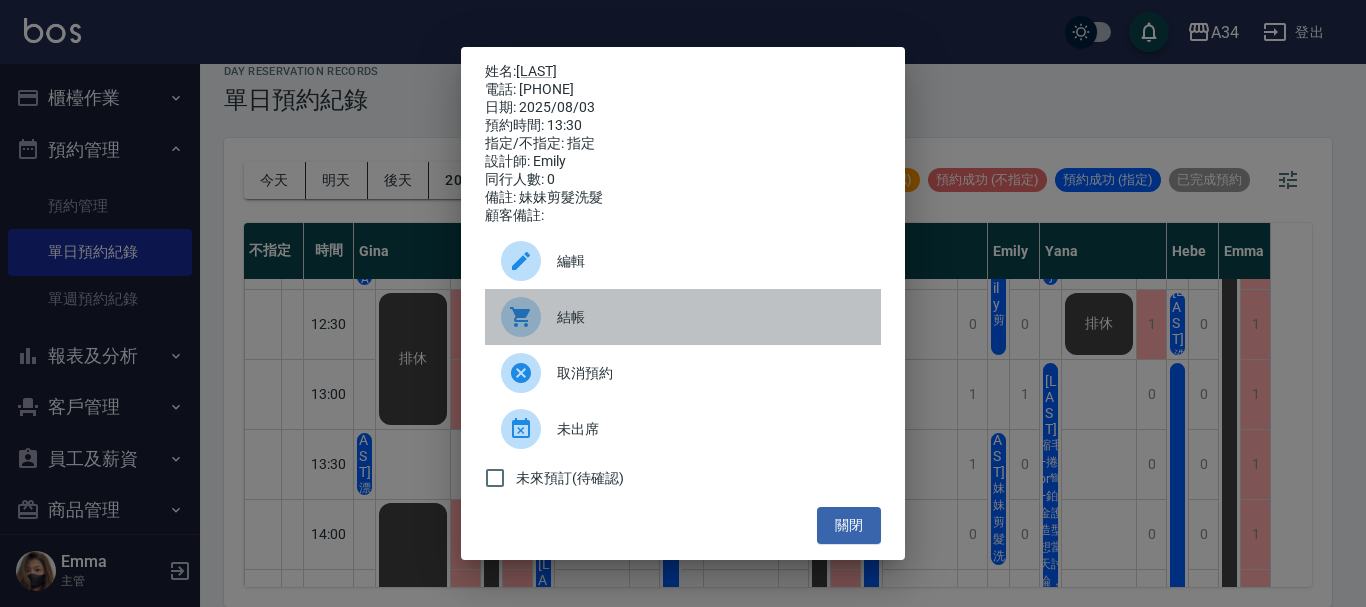 click on "結帳" at bounding box center (711, 317) 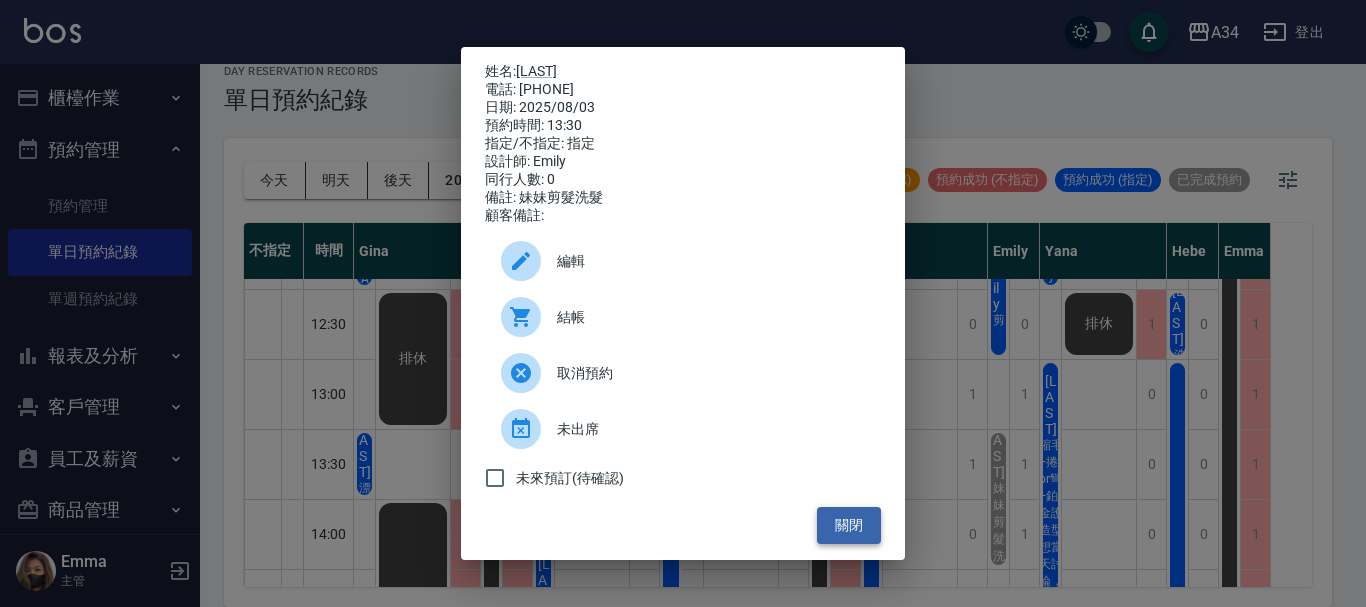 click on "關閉" at bounding box center (849, 525) 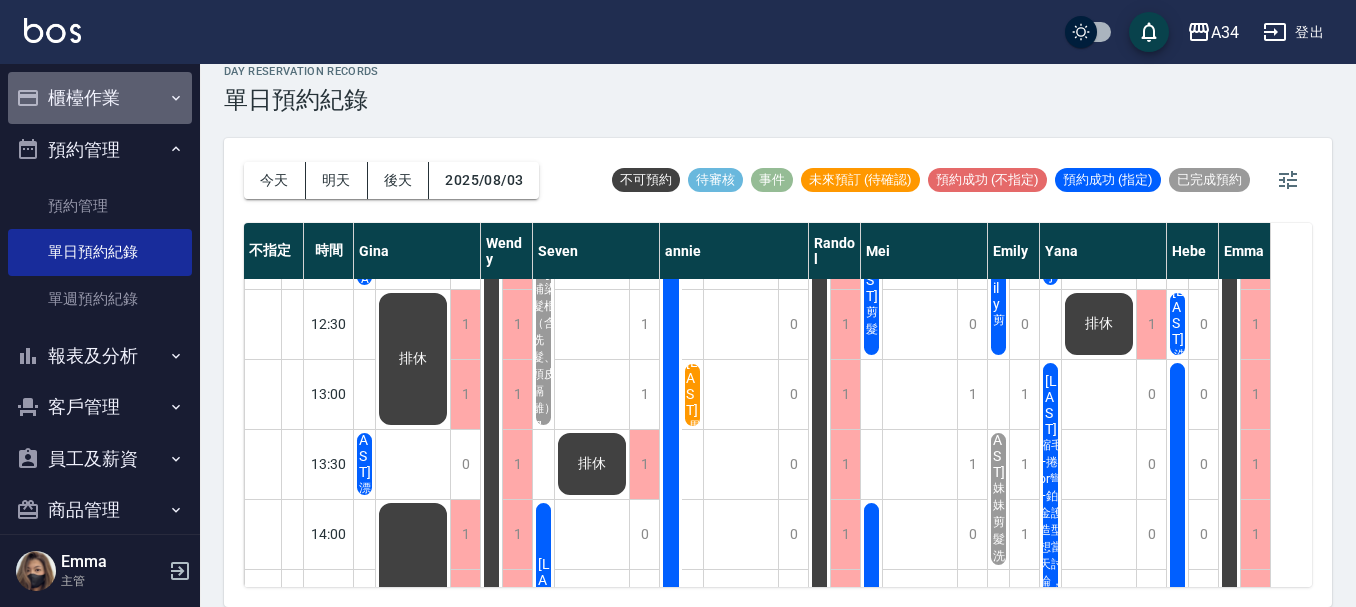 click on "櫃檯作業" at bounding box center [100, 98] 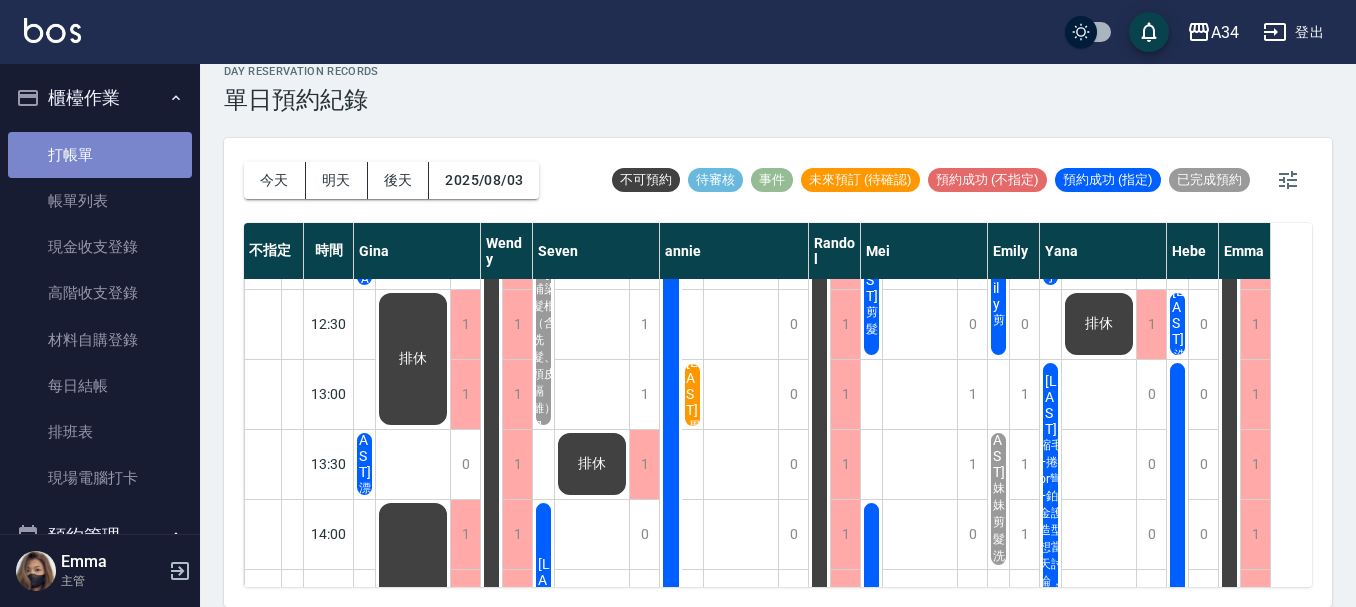 click on "打帳單" at bounding box center [100, 155] 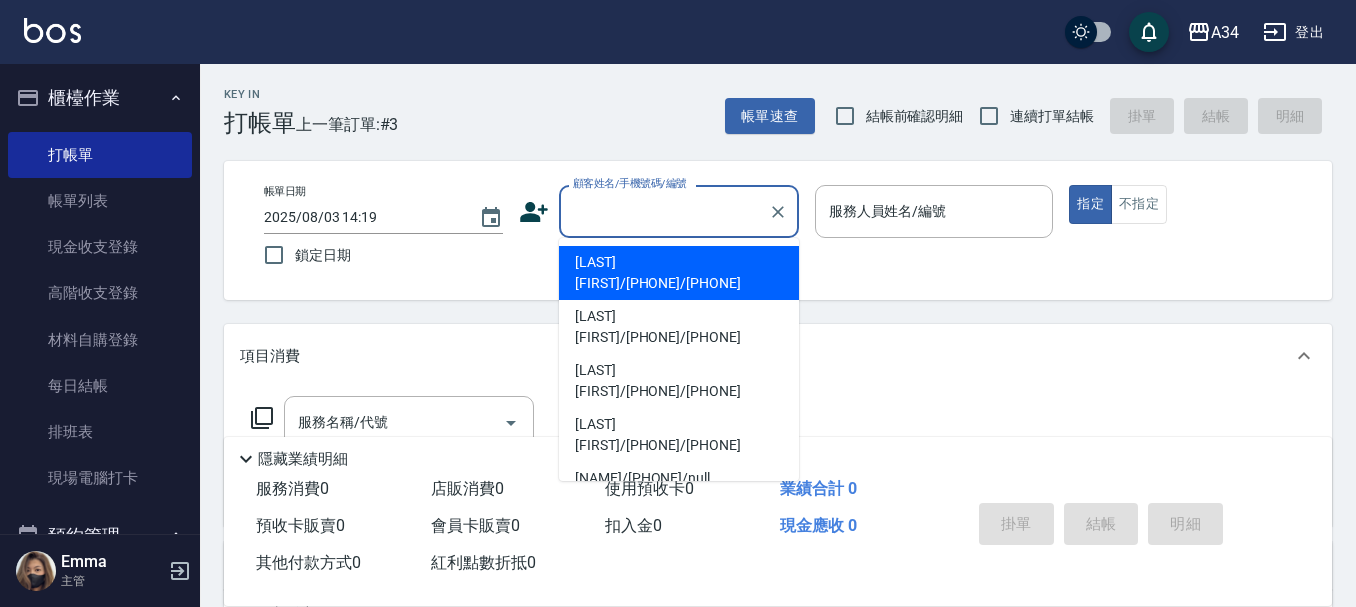 click on "顧客姓名/手機號碼/編號" at bounding box center [664, 211] 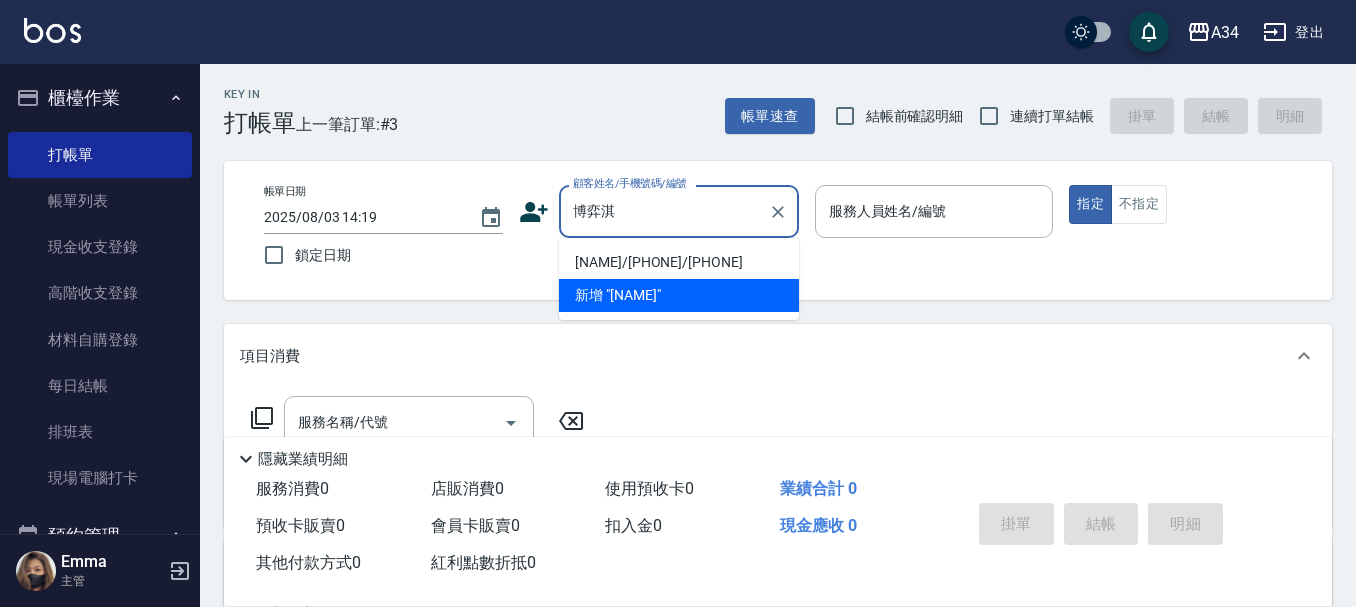 type on "[LAST] [FIRST]/[PHONE]/[PHONE]" 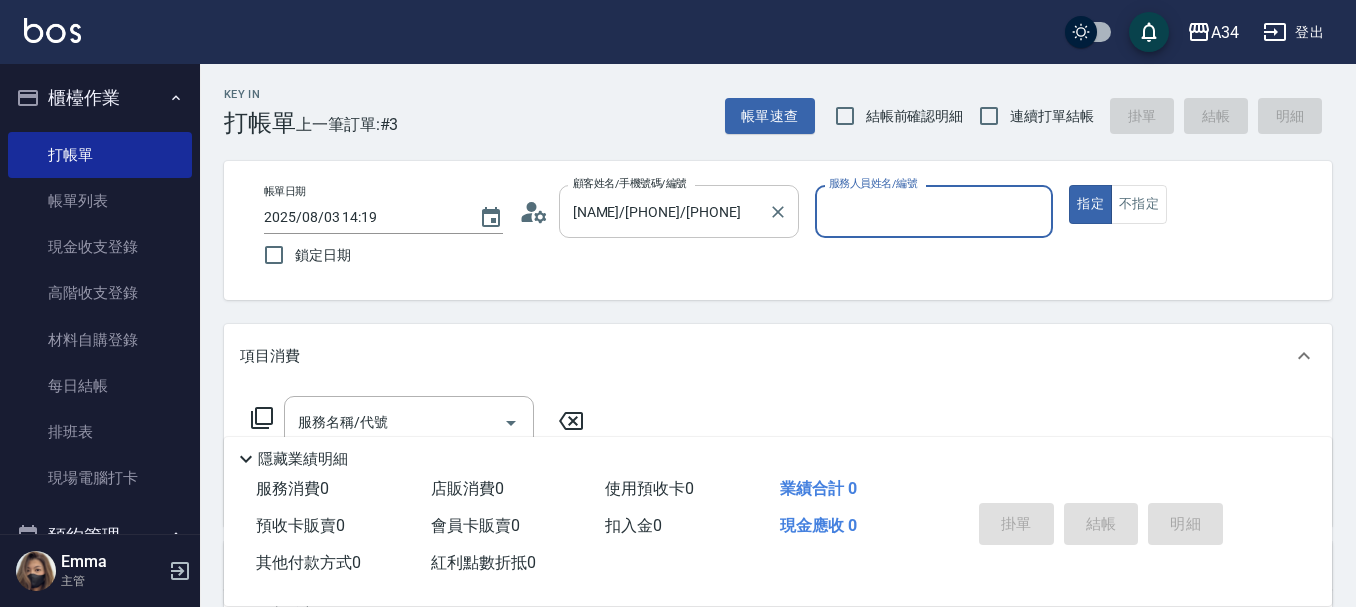type on "Emily-12" 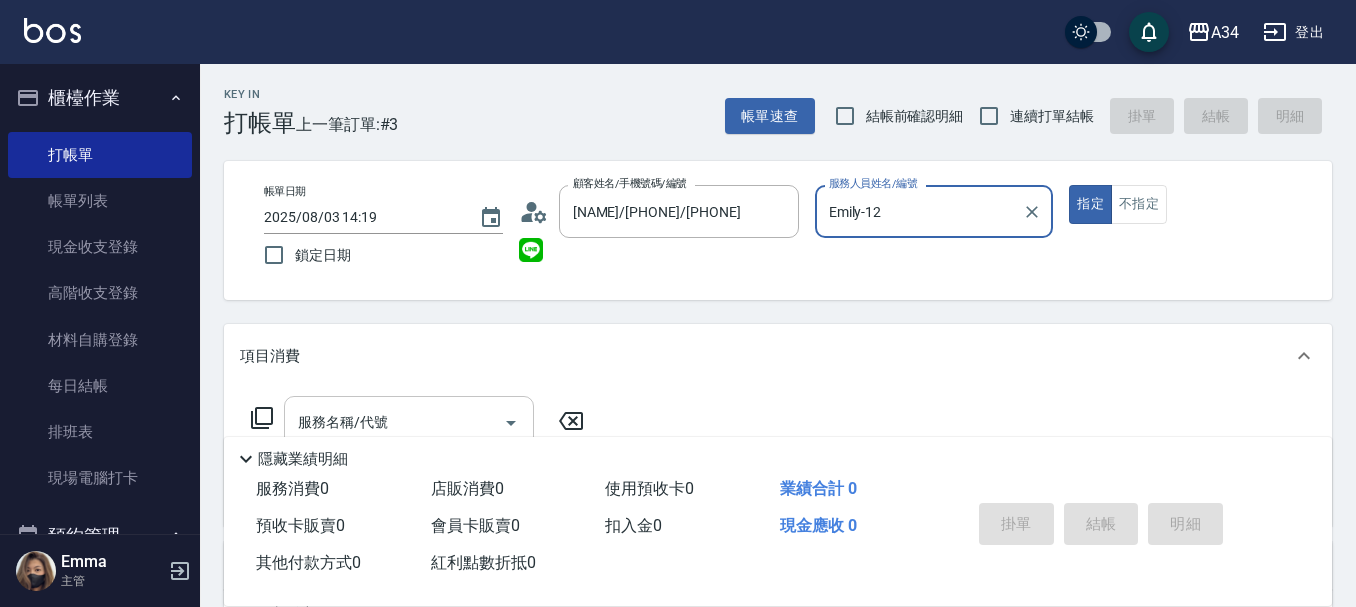 click on "服務名稱/代號" at bounding box center (394, 422) 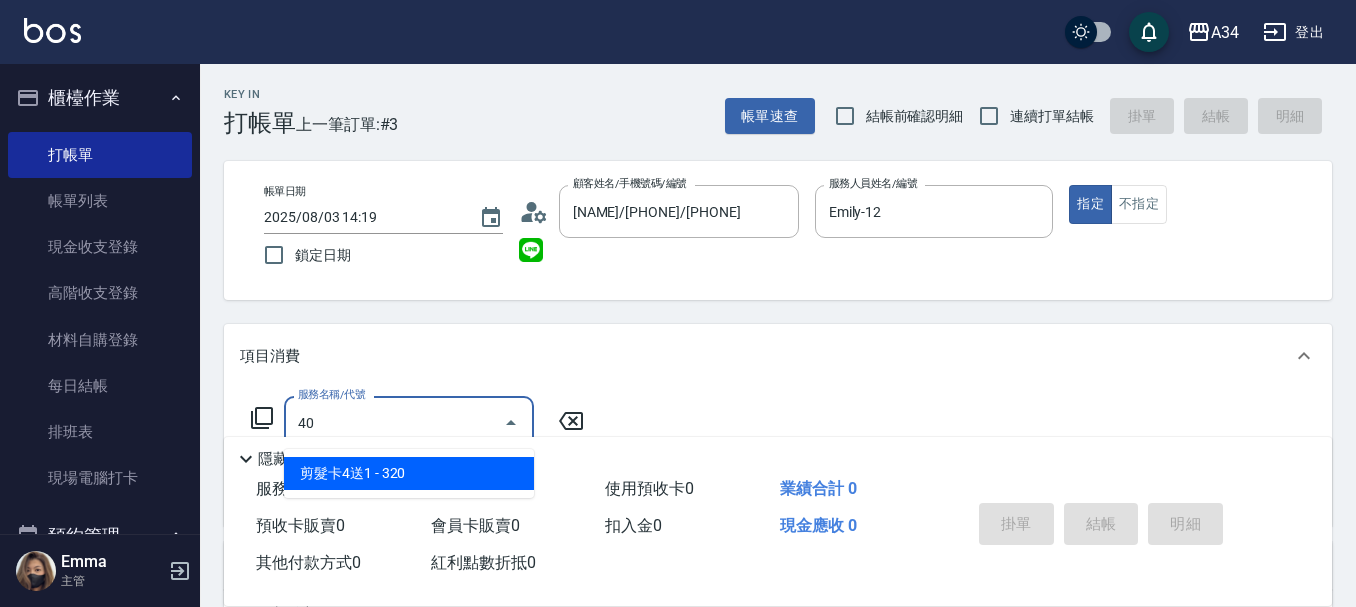 scroll, scrollTop: 0, scrollLeft: 0, axis: both 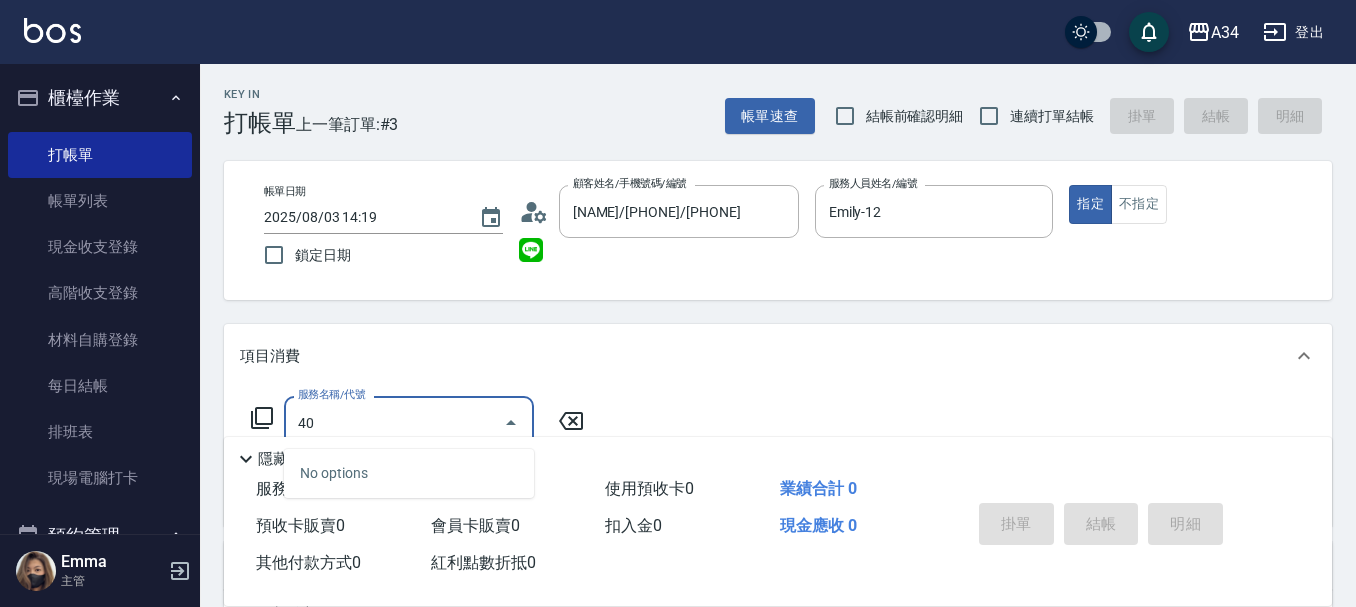 type on "401" 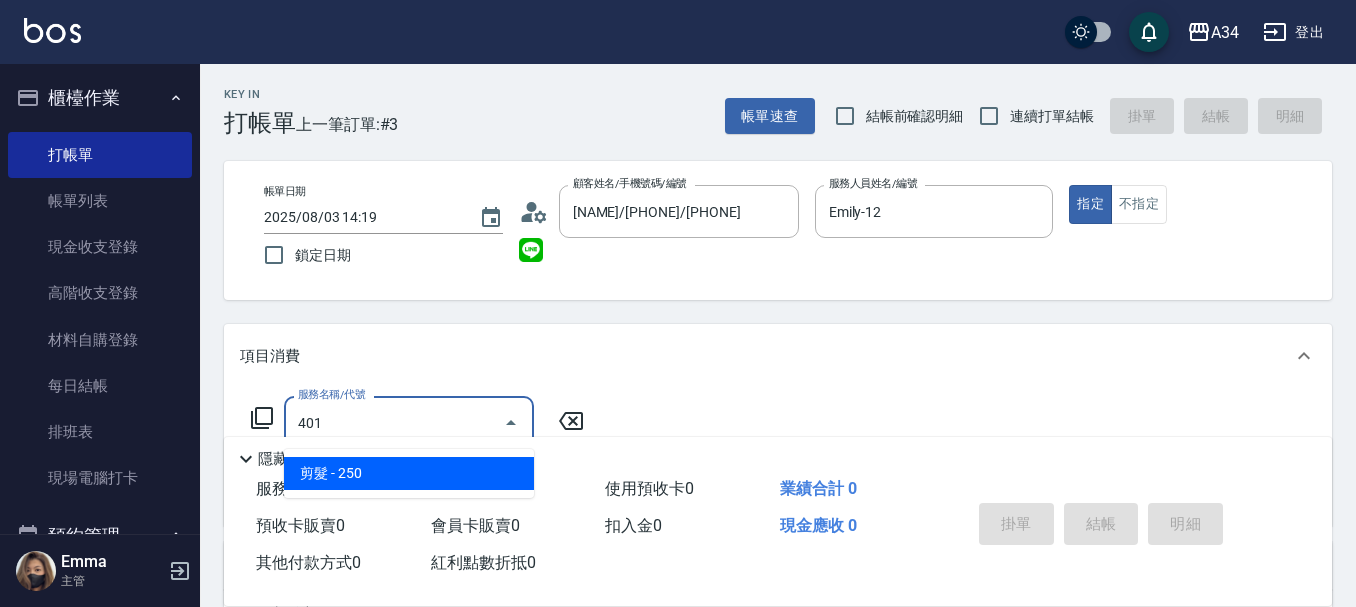 type on "20" 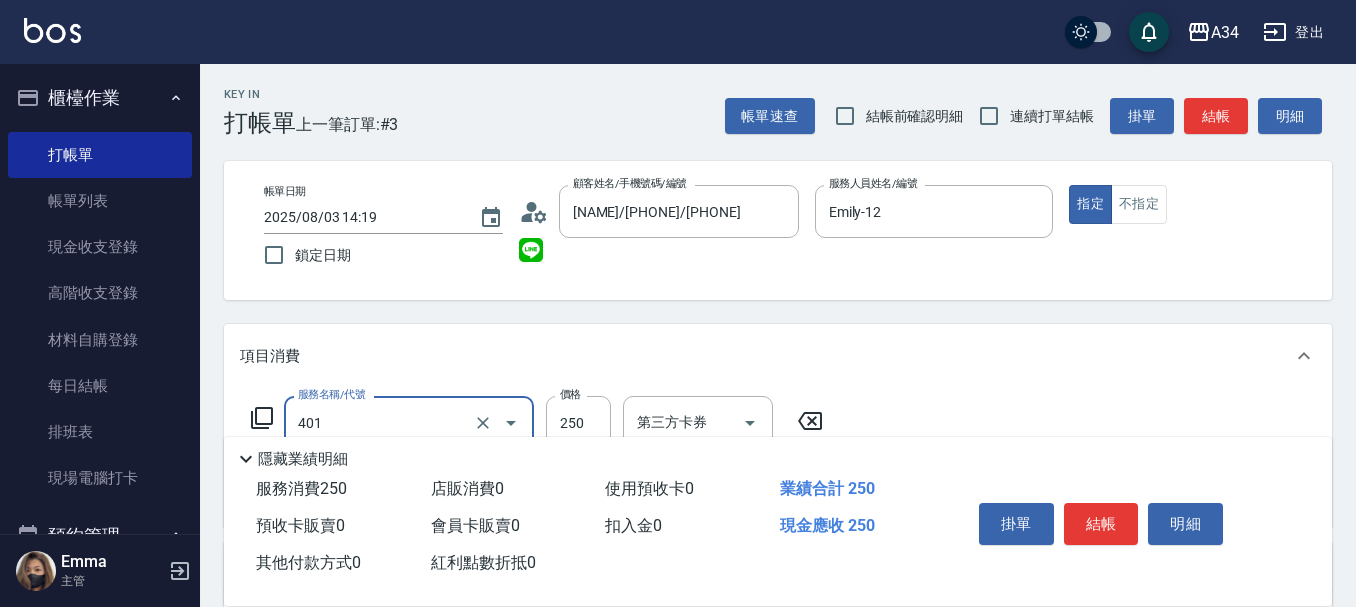 type on "剪髮(401)" 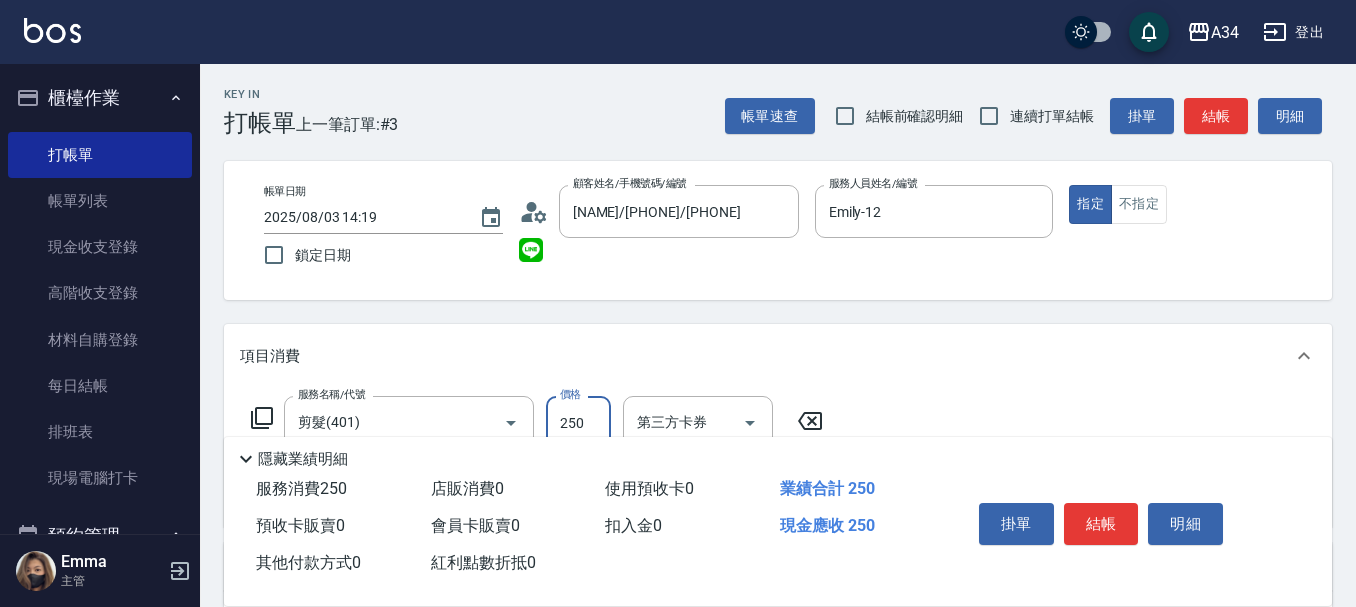 type on "3" 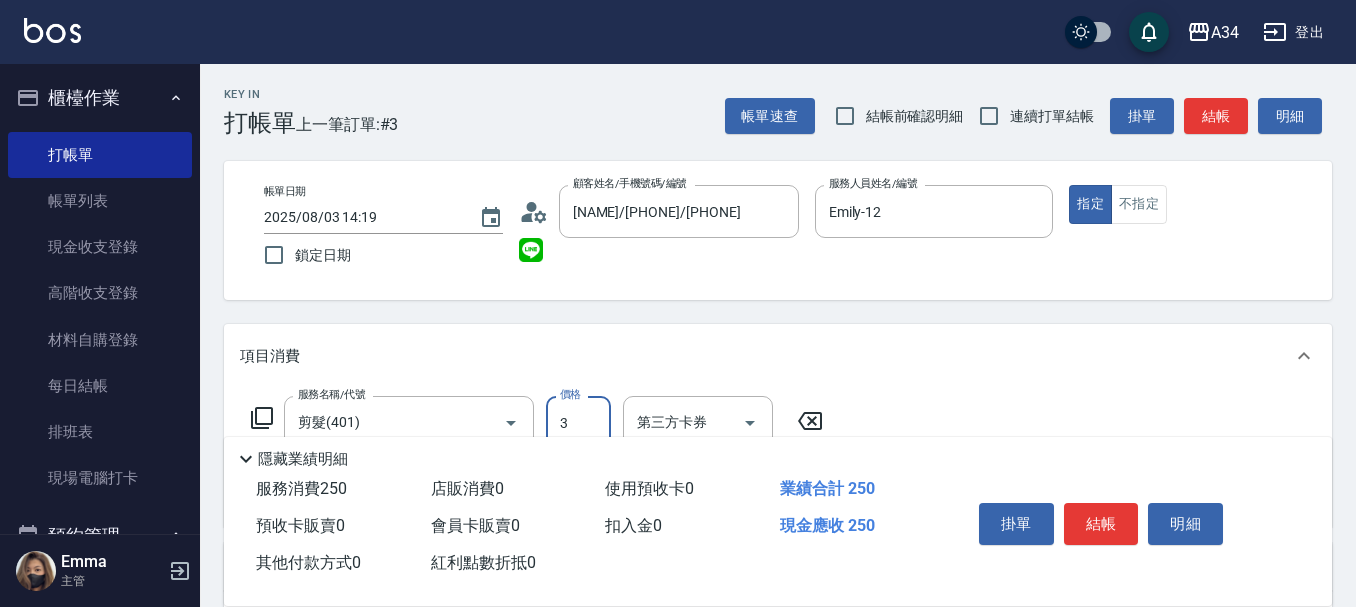 type on "0" 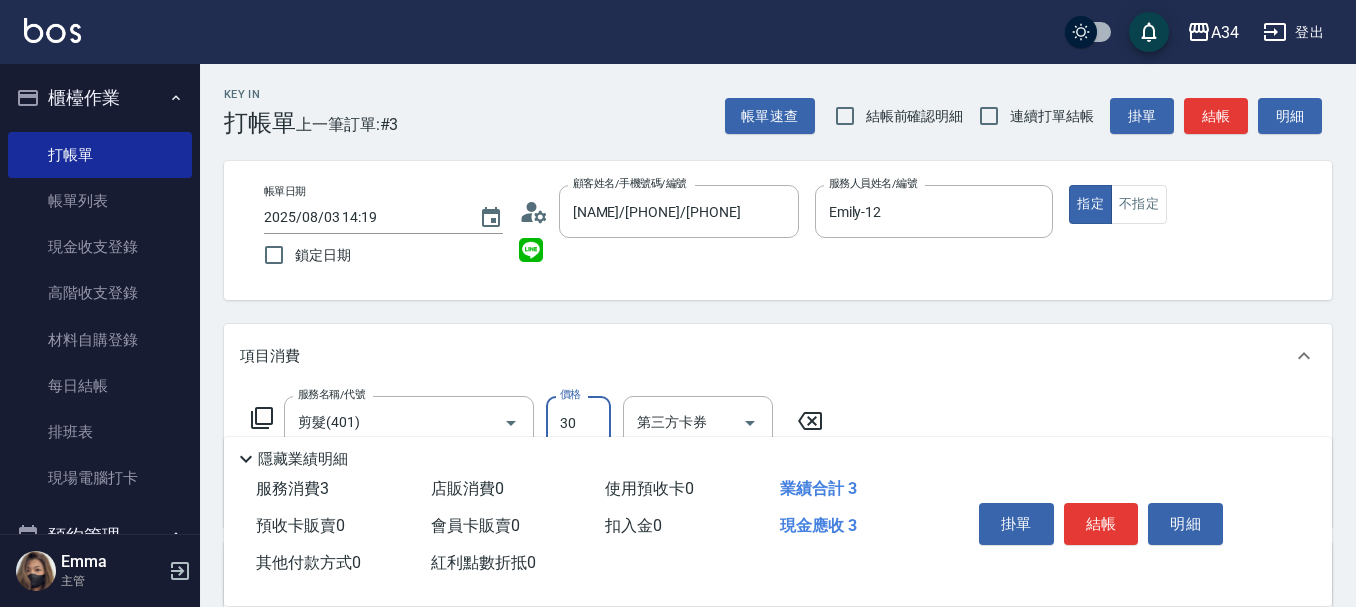 type on "300" 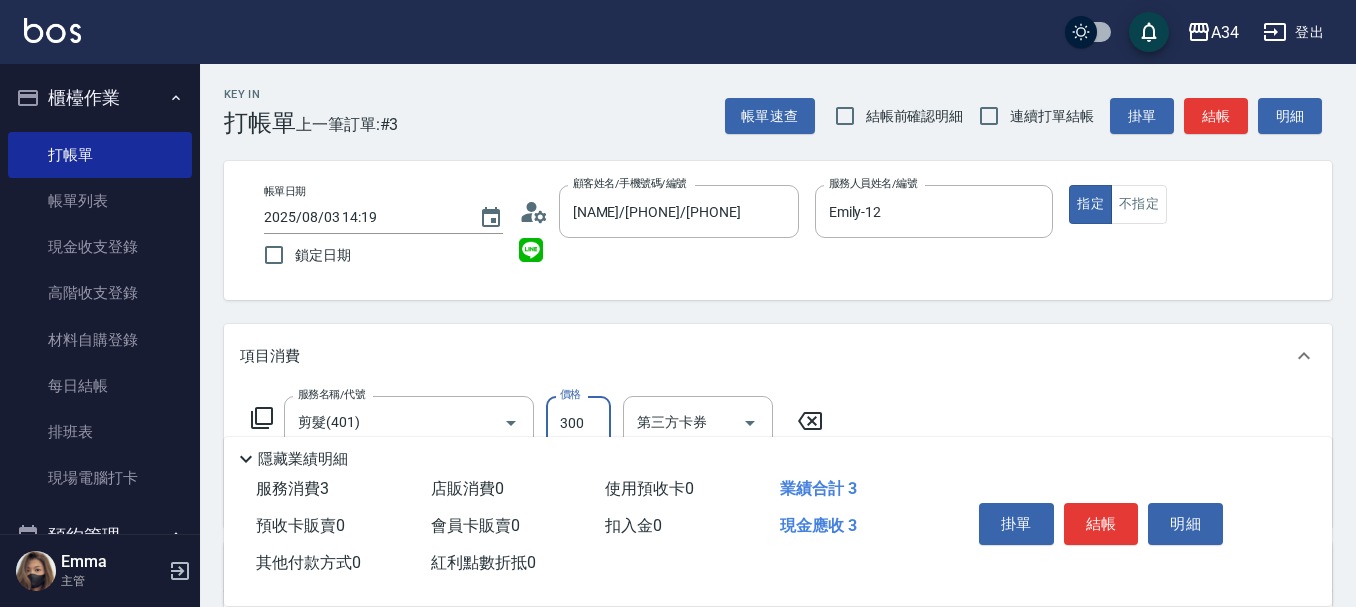 type on "30" 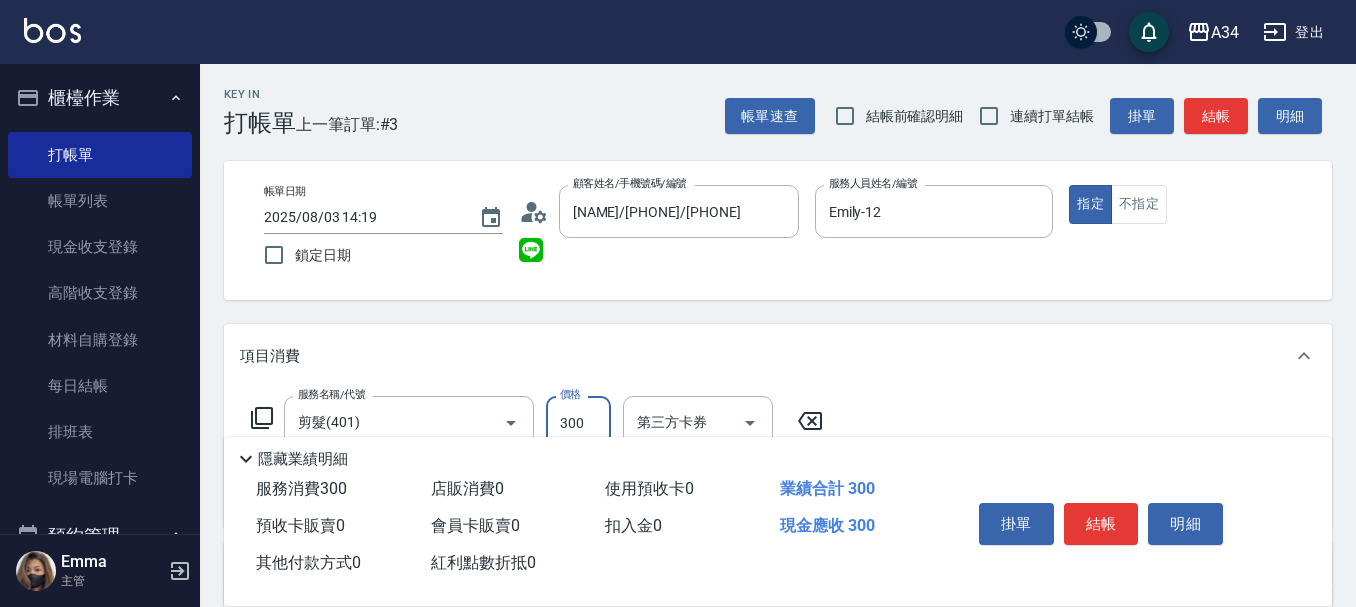 type on "300" 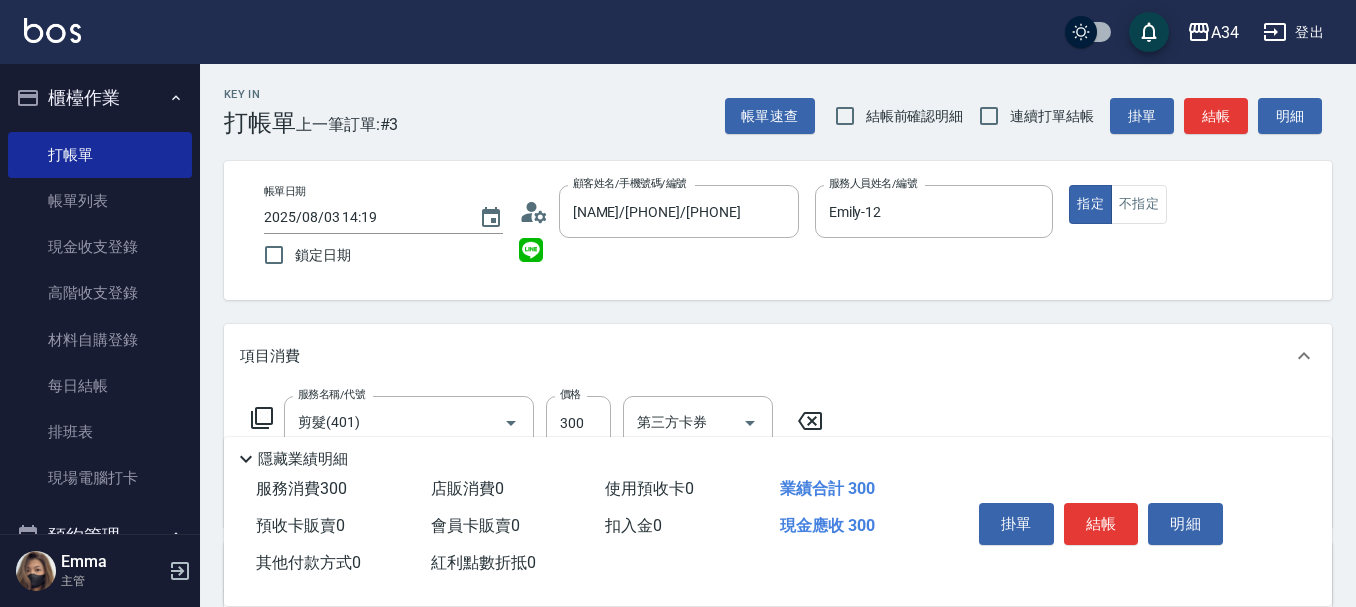 click on "掛單 結帳 明細" at bounding box center [1101, 526] 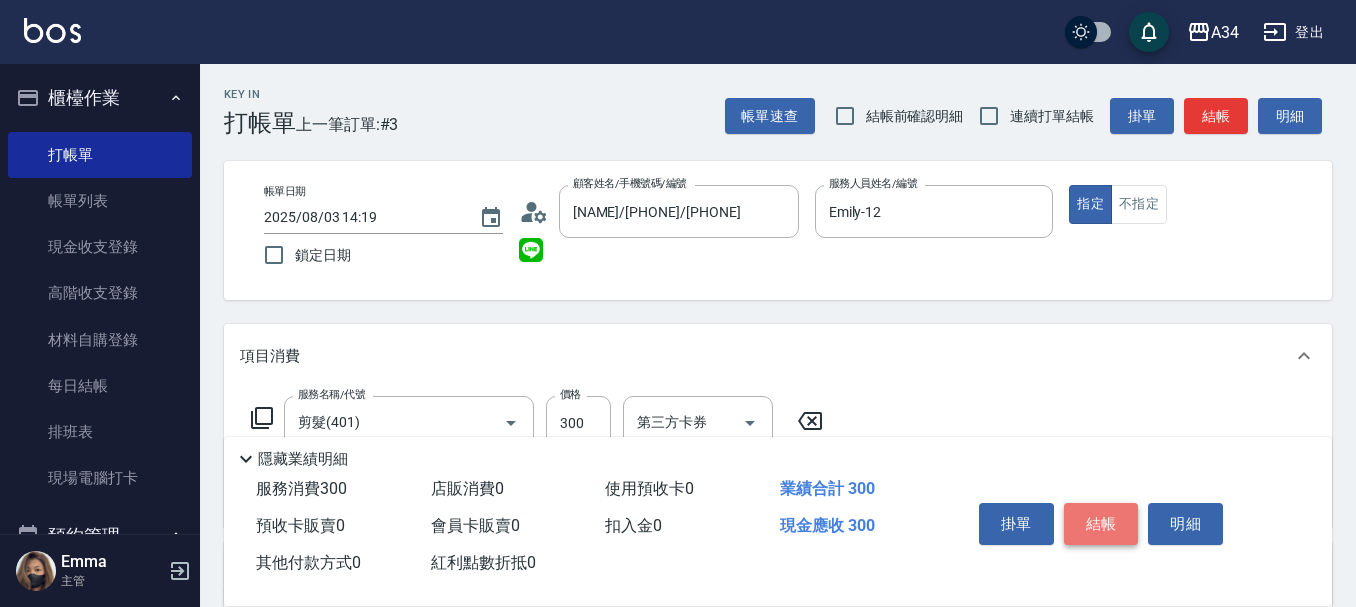 click on "結帳" at bounding box center (1101, 524) 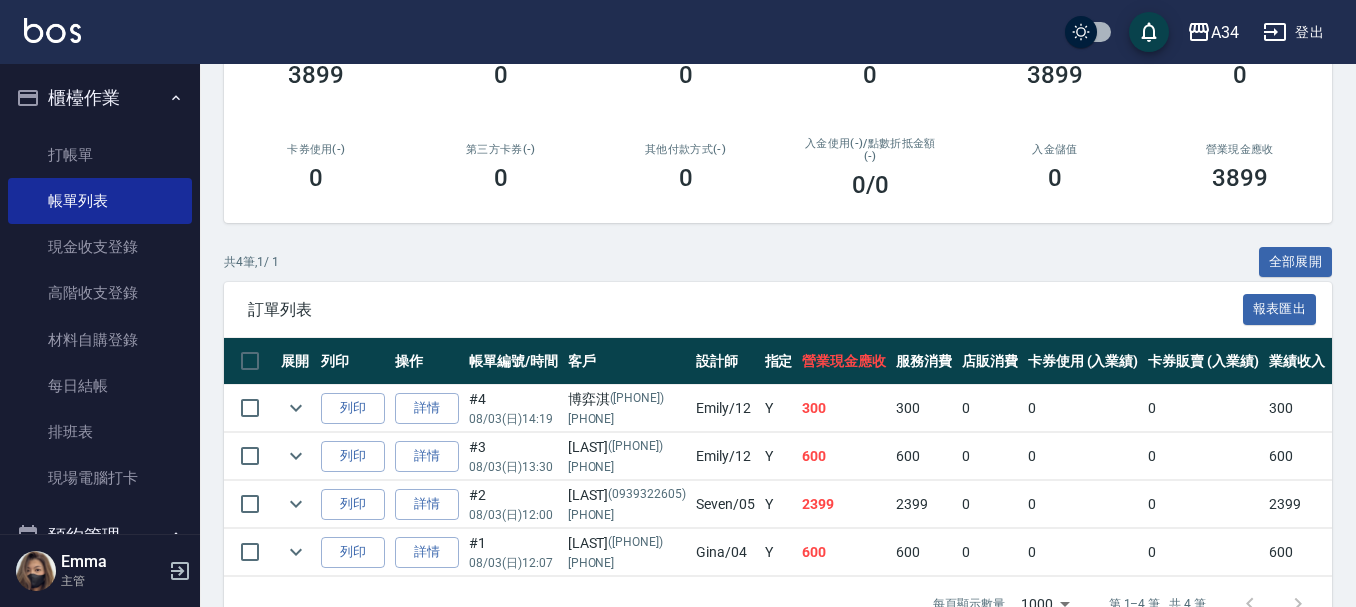scroll, scrollTop: 300, scrollLeft: 0, axis: vertical 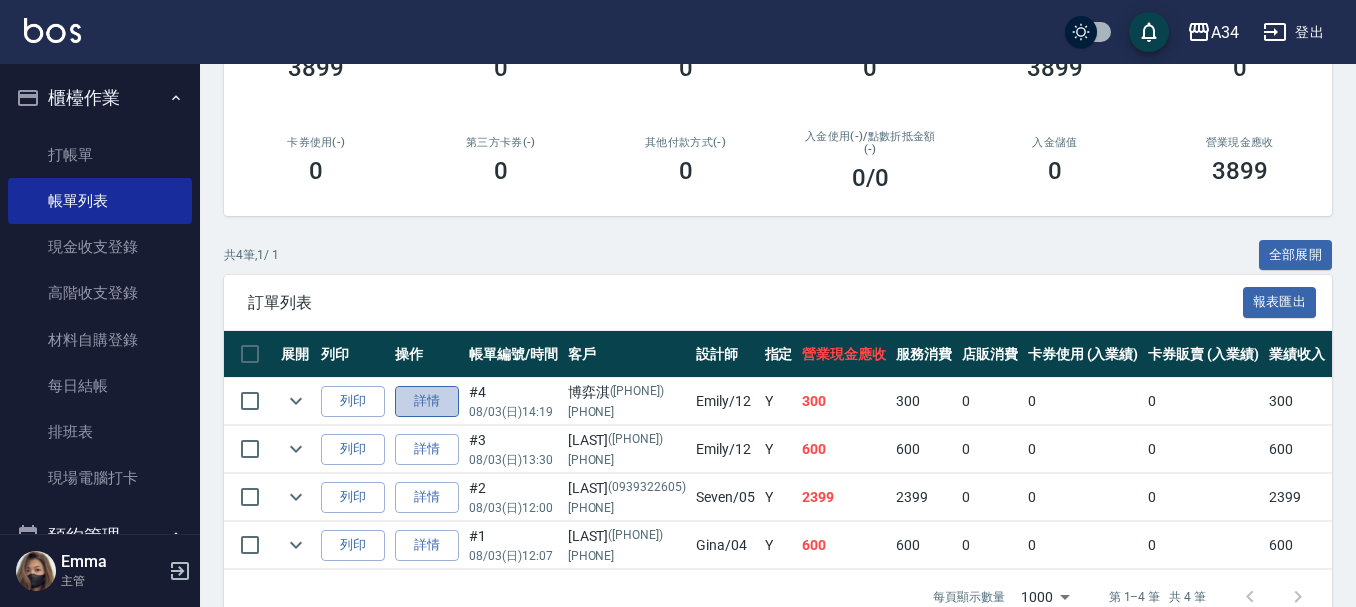 click on "詳情" at bounding box center (427, 401) 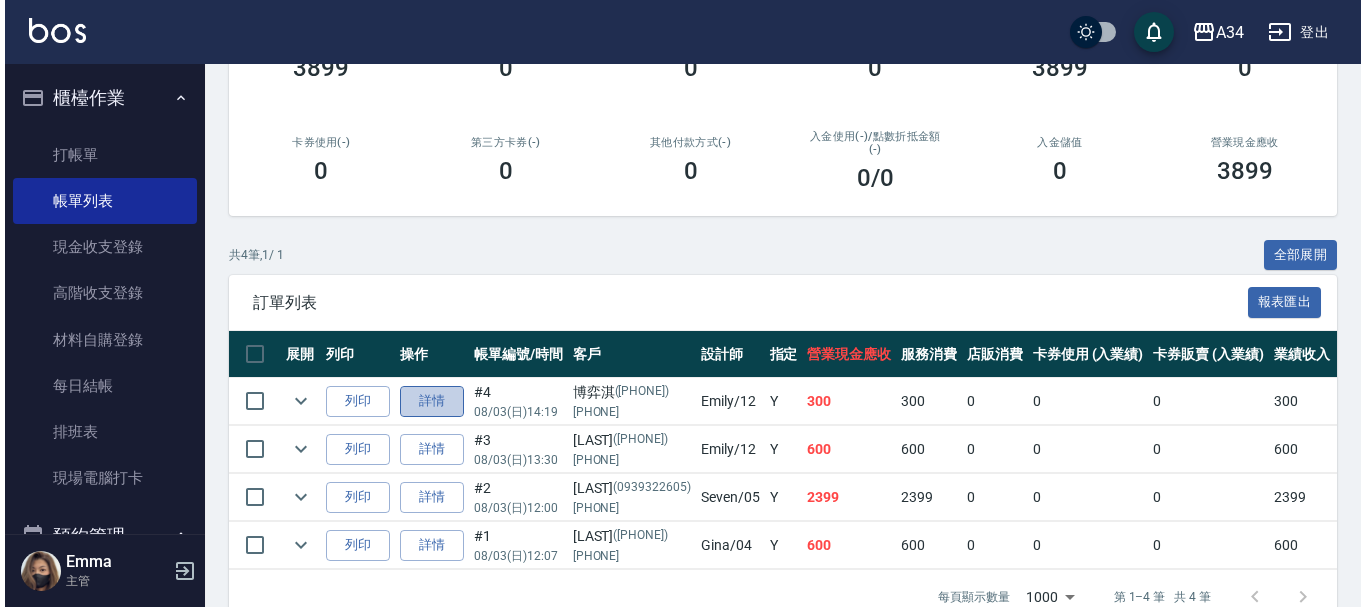 scroll, scrollTop: 0, scrollLeft: 0, axis: both 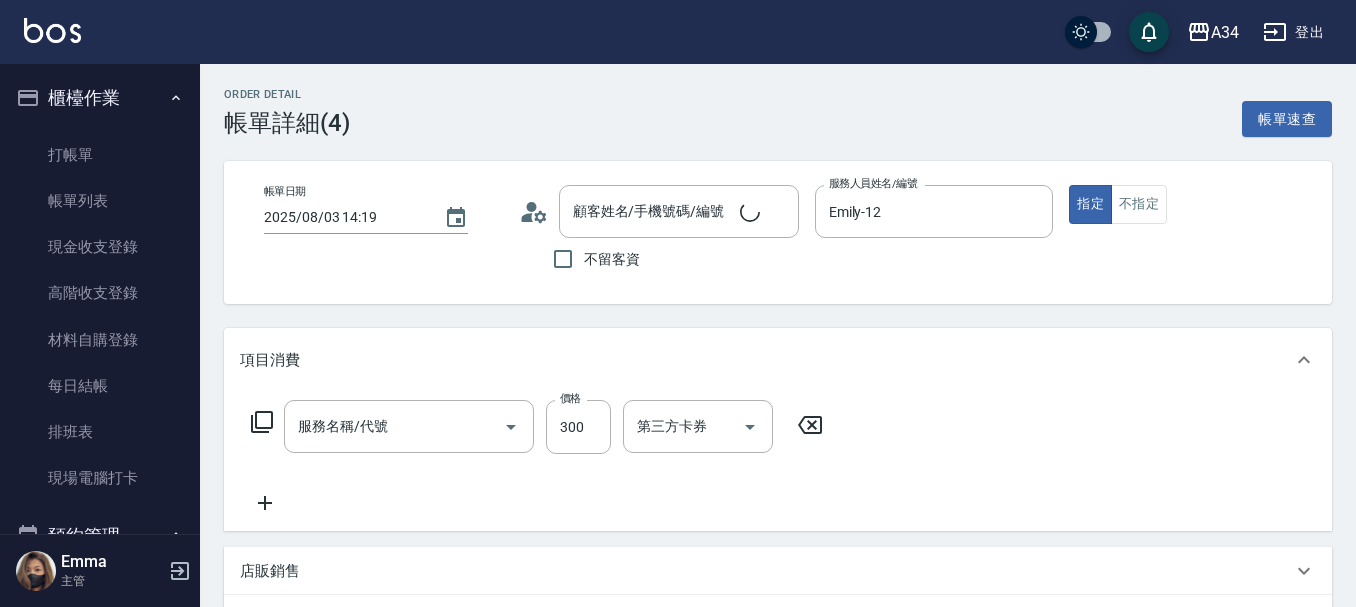 type on "Emily-12" 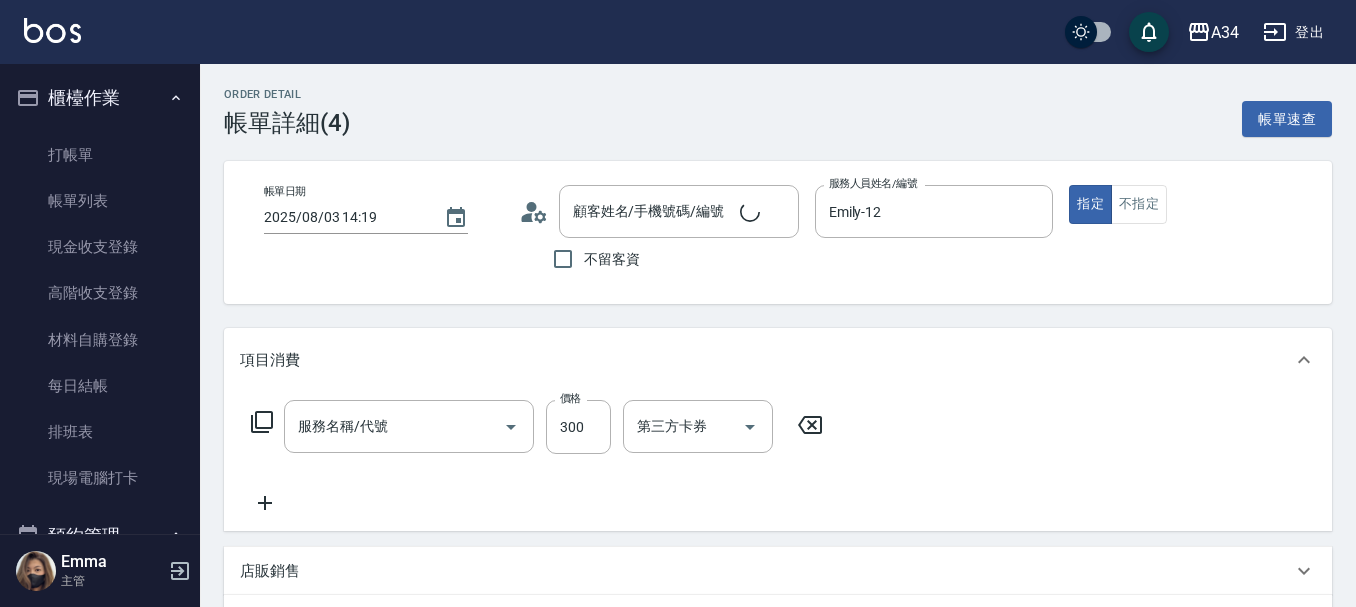type on "30" 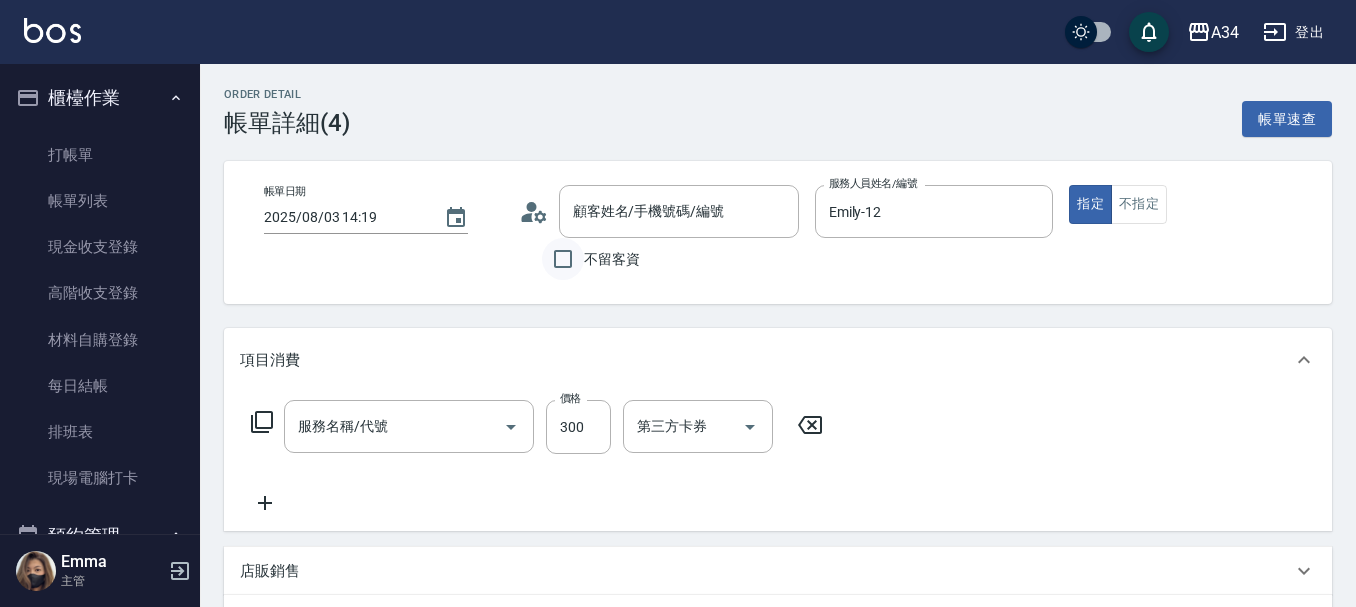 type on "[LAST] [FIRST]/[PHONE]/[PHONE]" 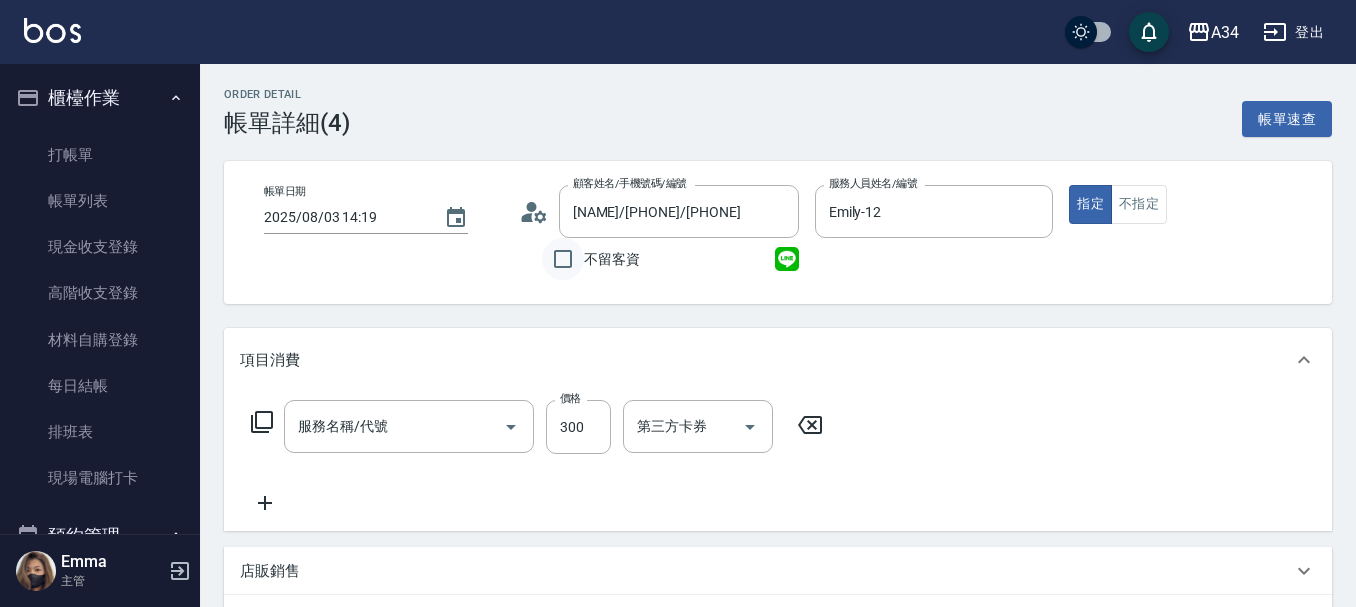 type on "剪髮(401)" 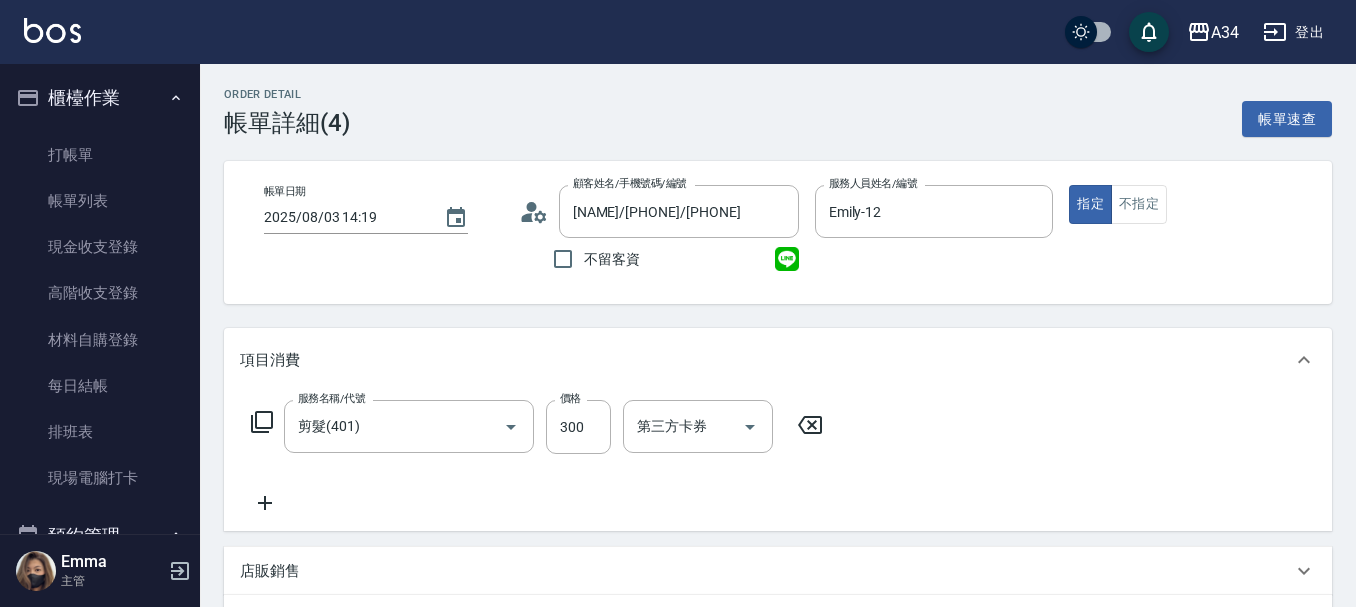 click 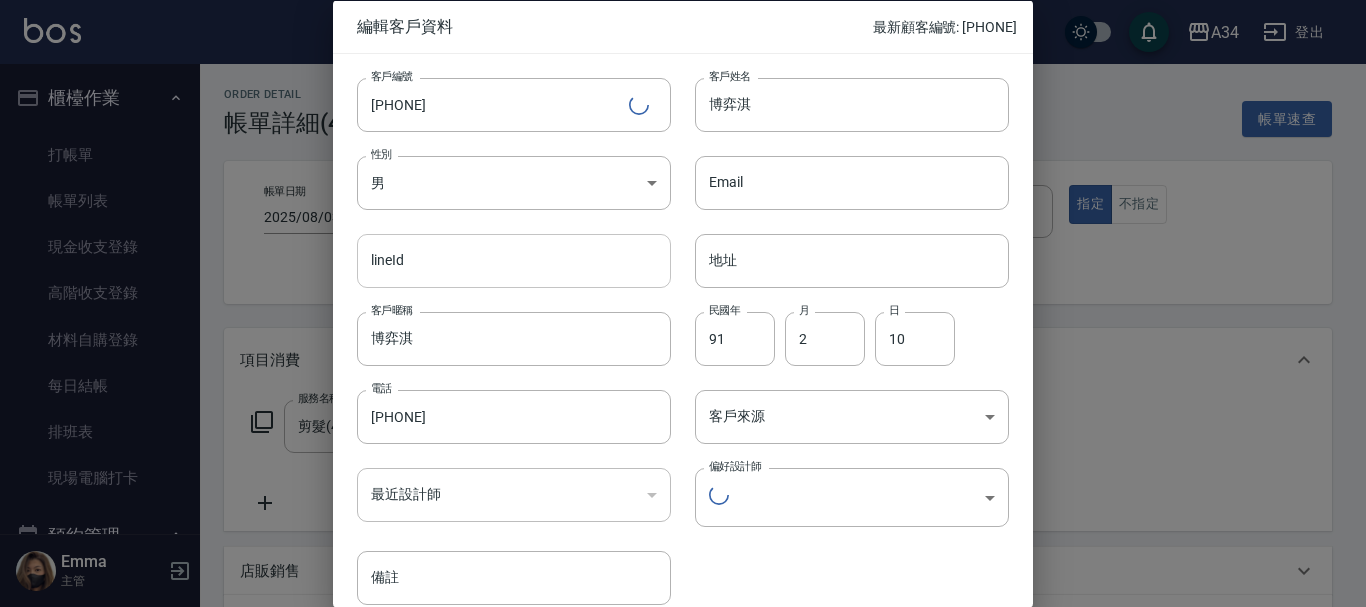 type on "6c0540d8-7fe4-4f74-ba34-30ef74aecccc" 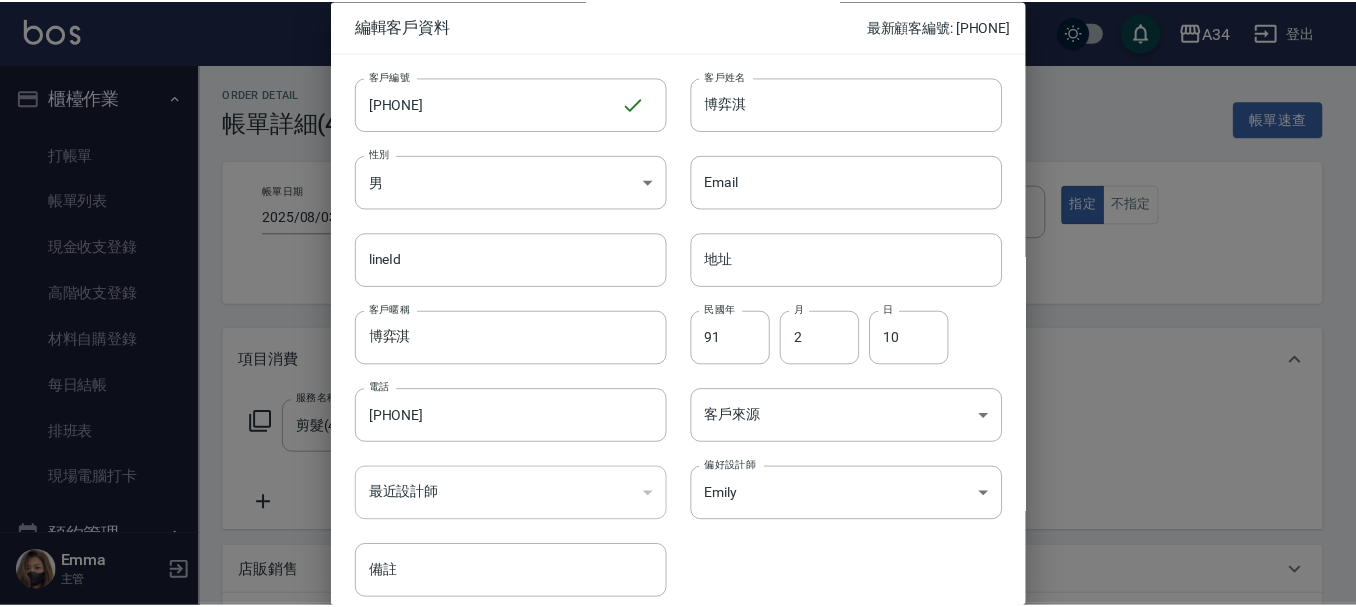 scroll, scrollTop: 86, scrollLeft: 0, axis: vertical 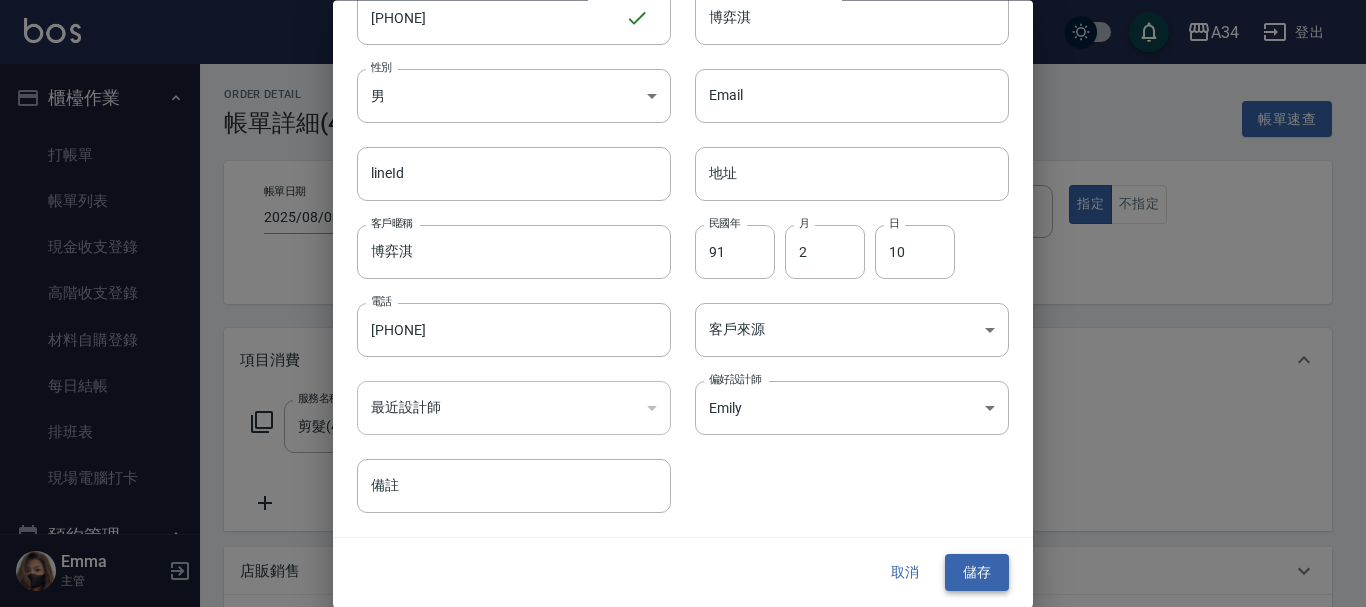 click on "儲存" at bounding box center [977, 573] 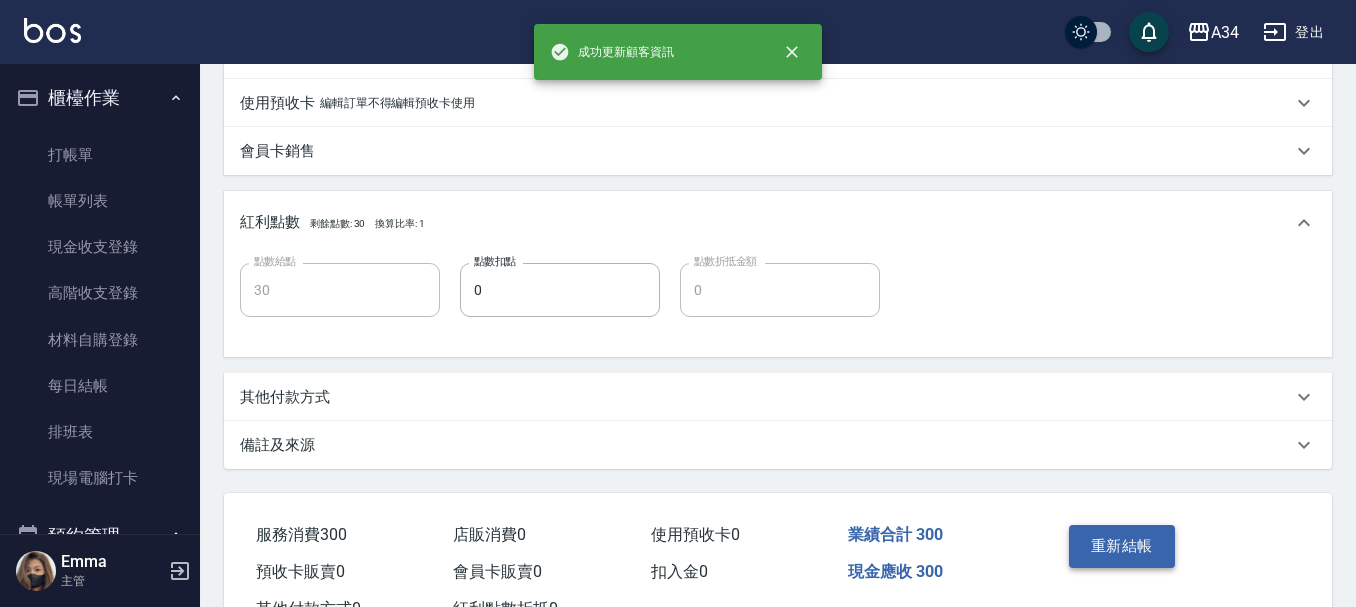 scroll, scrollTop: 642, scrollLeft: 0, axis: vertical 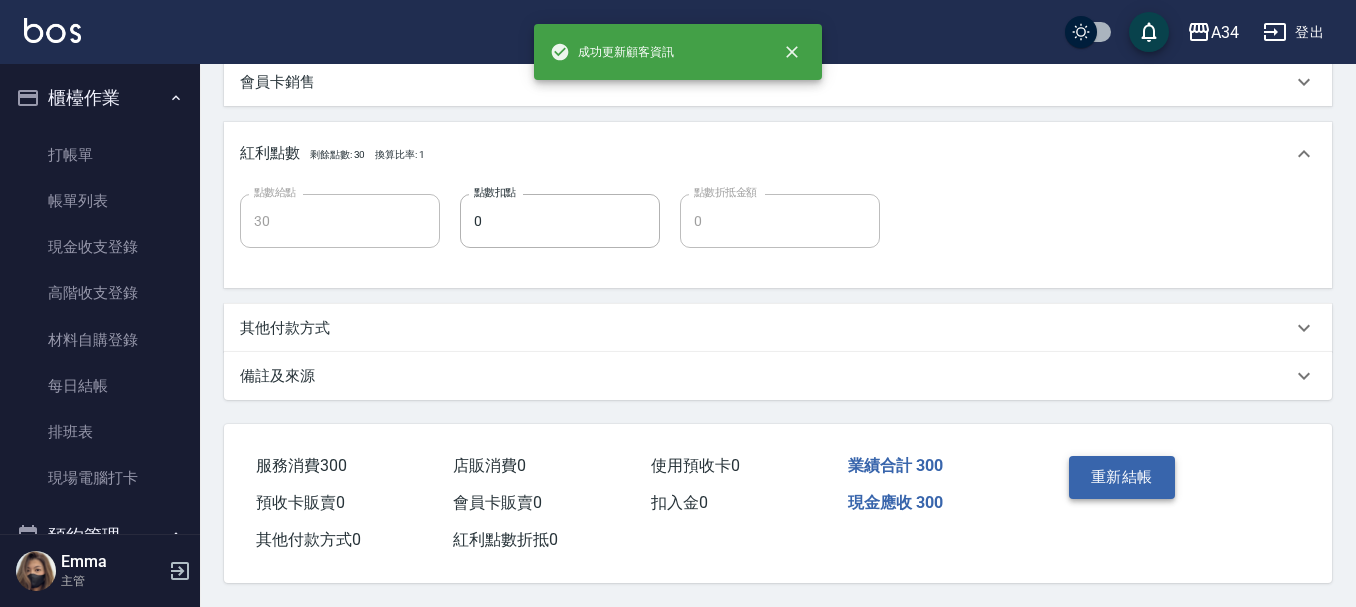 click on "重新結帳" at bounding box center [1122, 477] 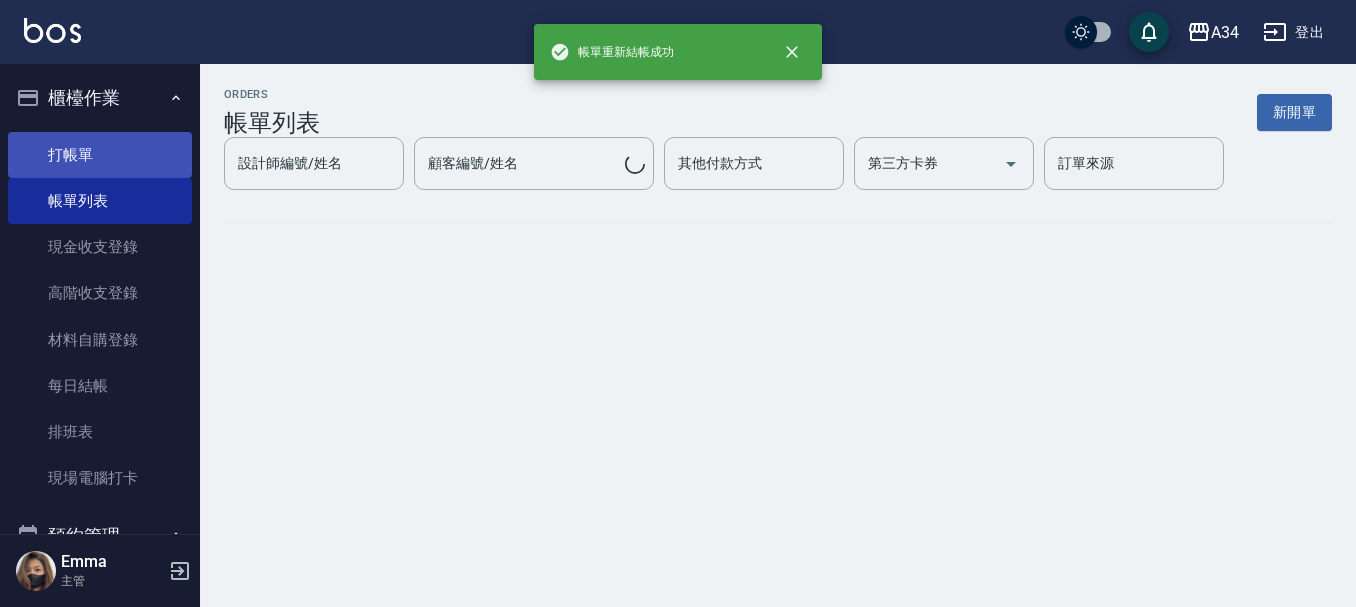 scroll, scrollTop: 0, scrollLeft: 0, axis: both 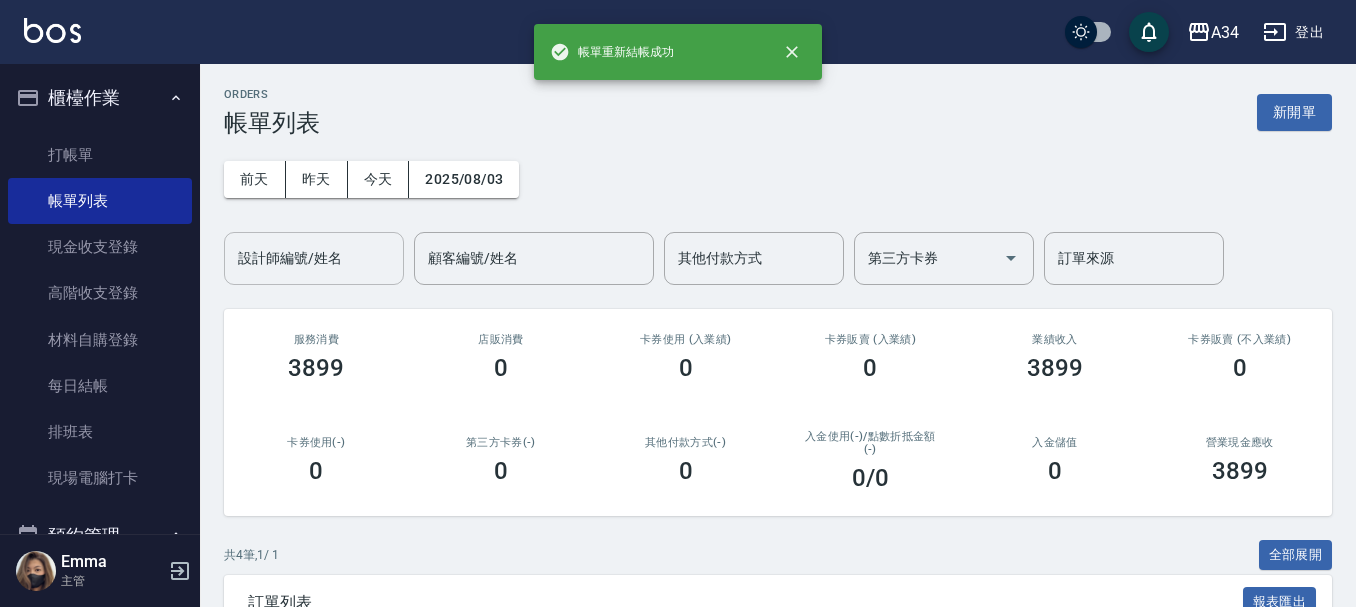 click on "設計師編號/姓名" at bounding box center (314, 258) 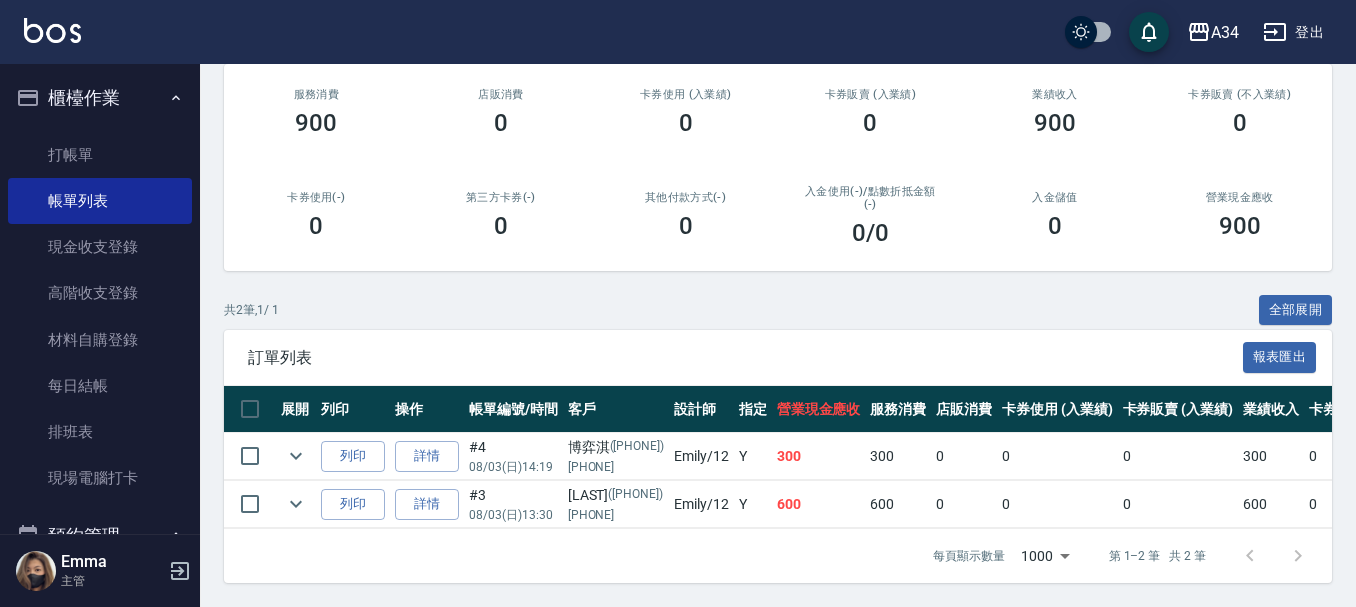 scroll, scrollTop: 260, scrollLeft: 0, axis: vertical 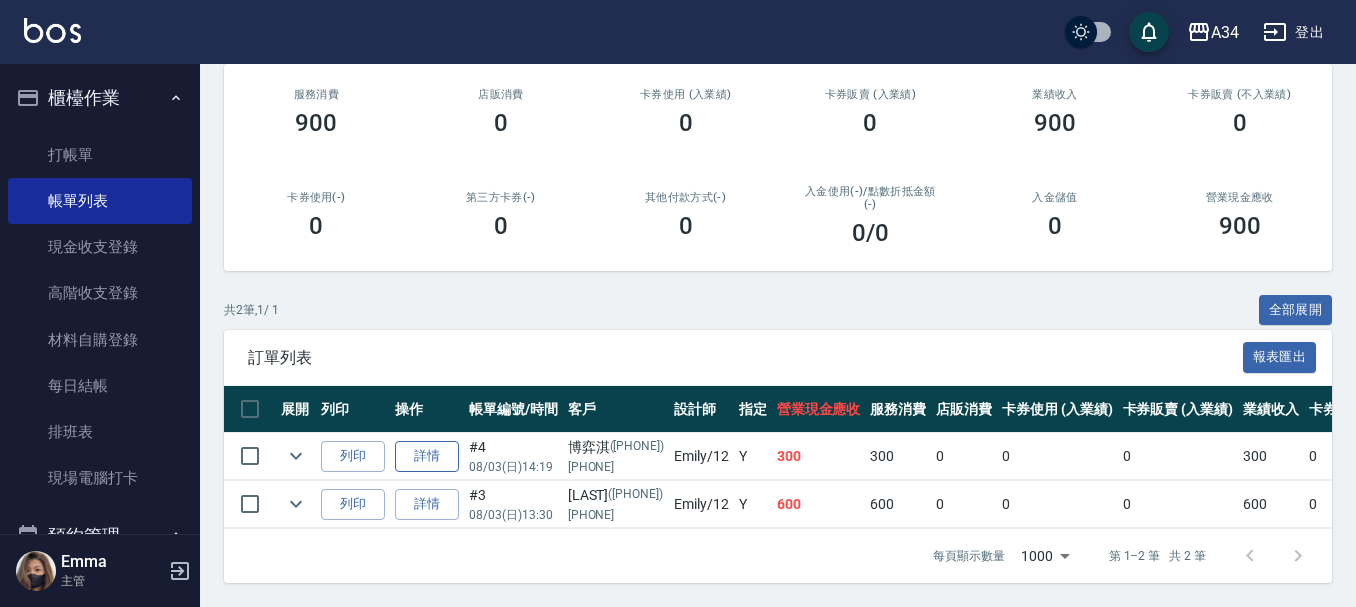 type on "Emily-12" 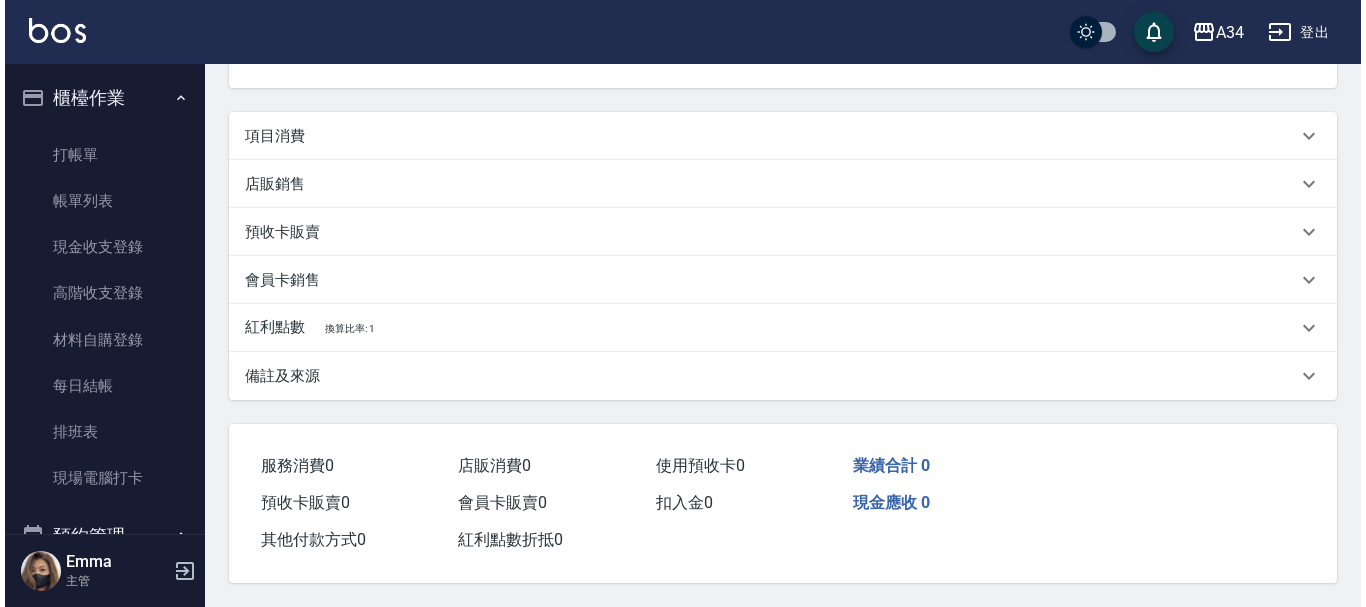 scroll, scrollTop: 0, scrollLeft: 0, axis: both 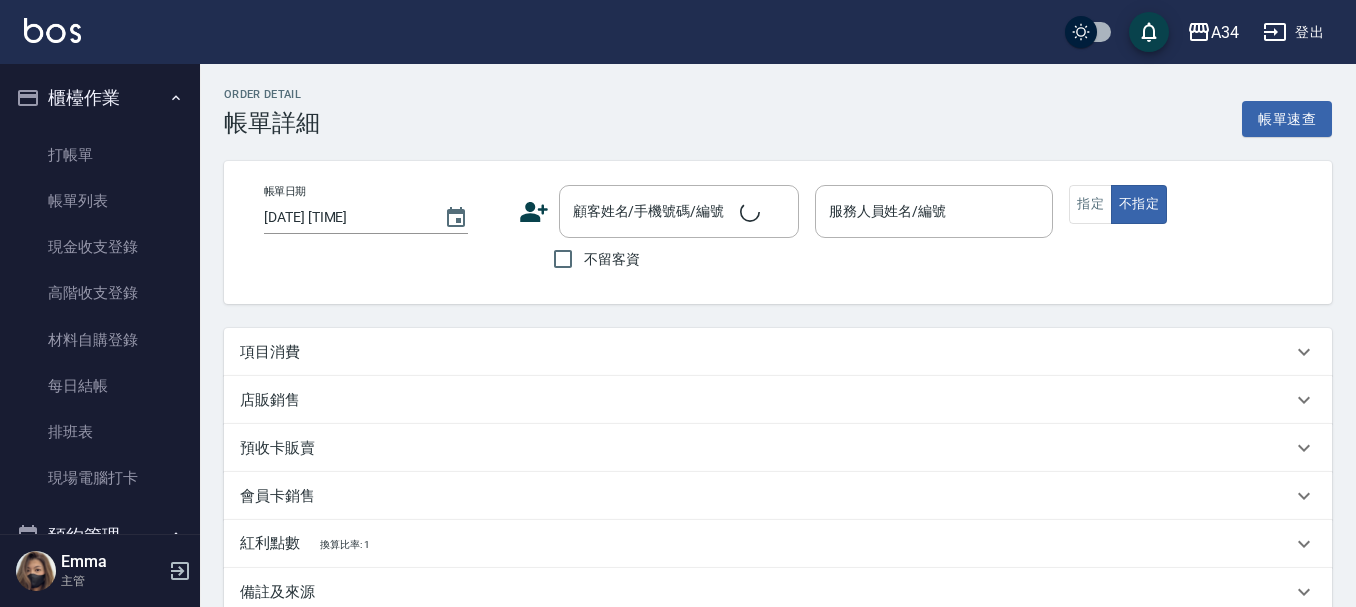 type on "2025/08/03 14:19" 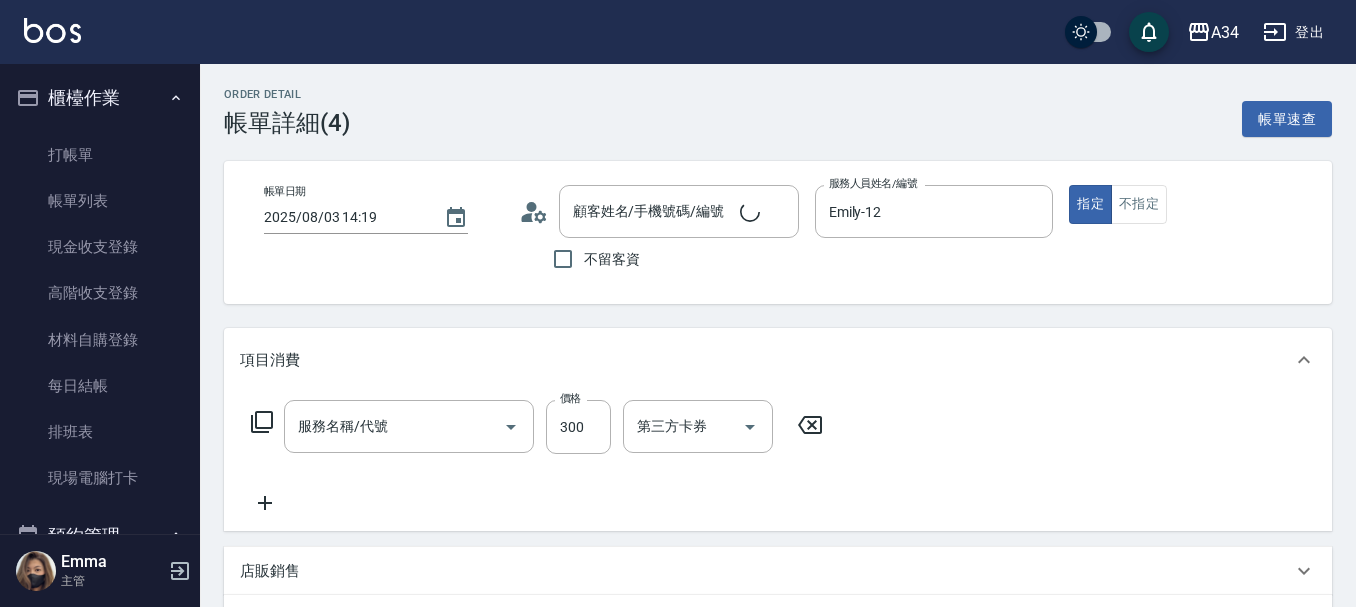 type on "[LAST] [FIRST]/[PHONE]/[PHONE]" 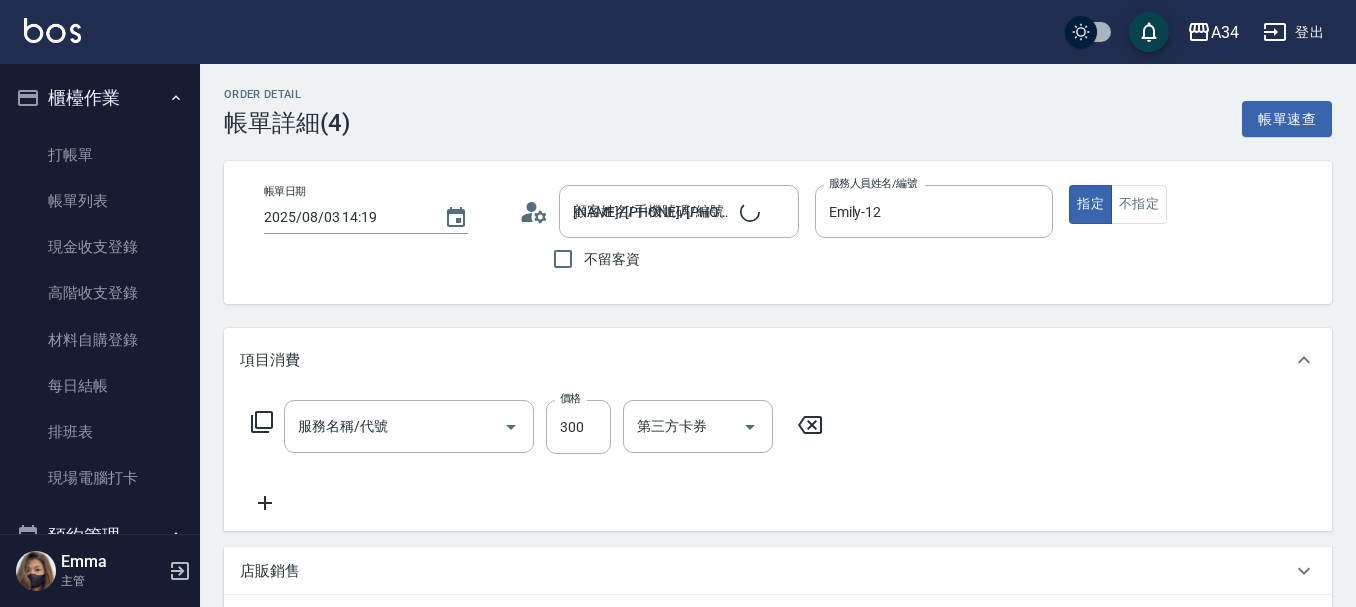 type on "剪髮(401)" 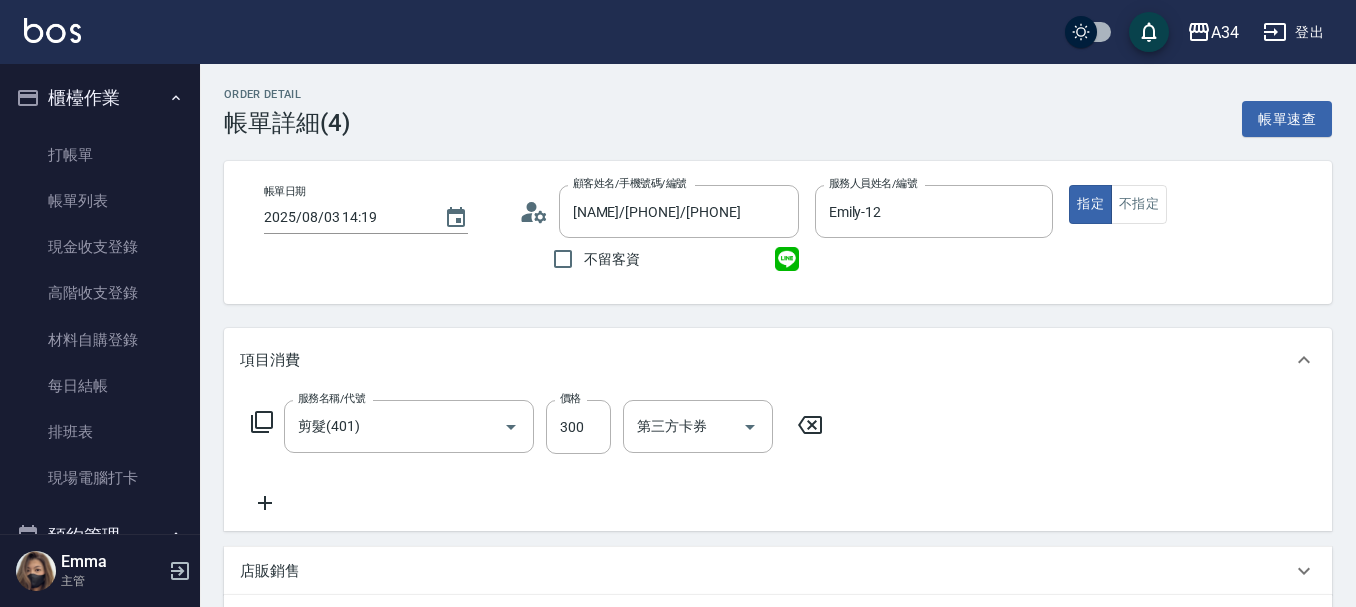 click 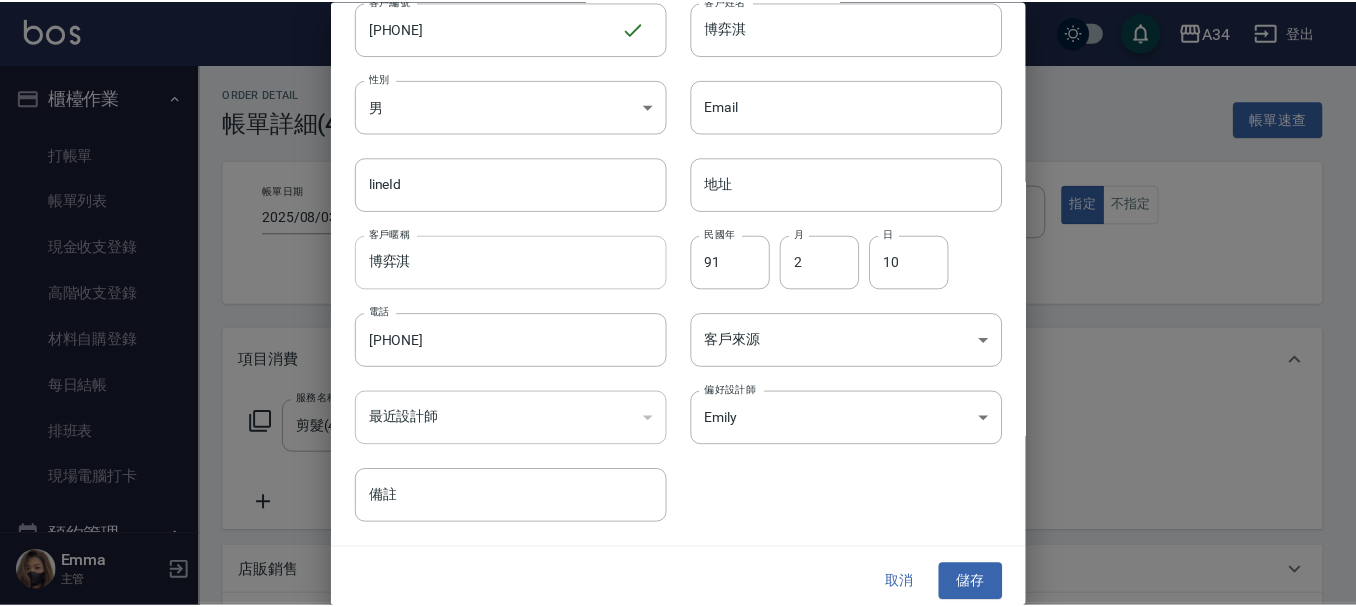 scroll, scrollTop: 86, scrollLeft: 0, axis: vertical 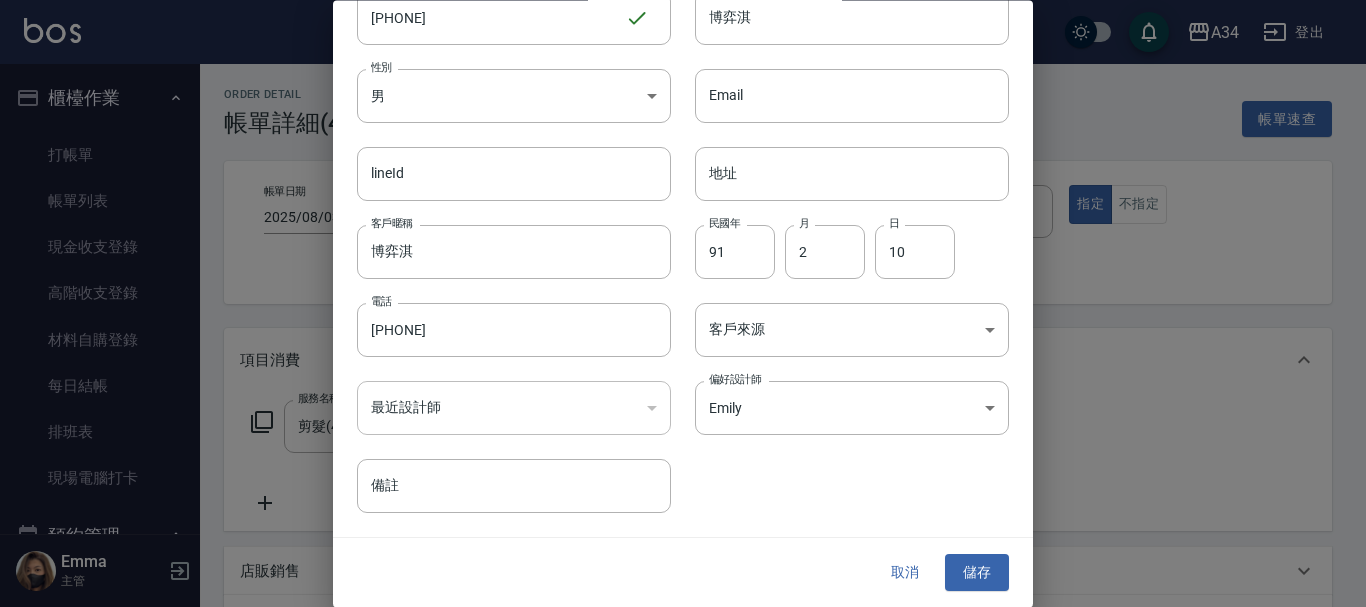 click on "取消" at bounding box center [905, 573] 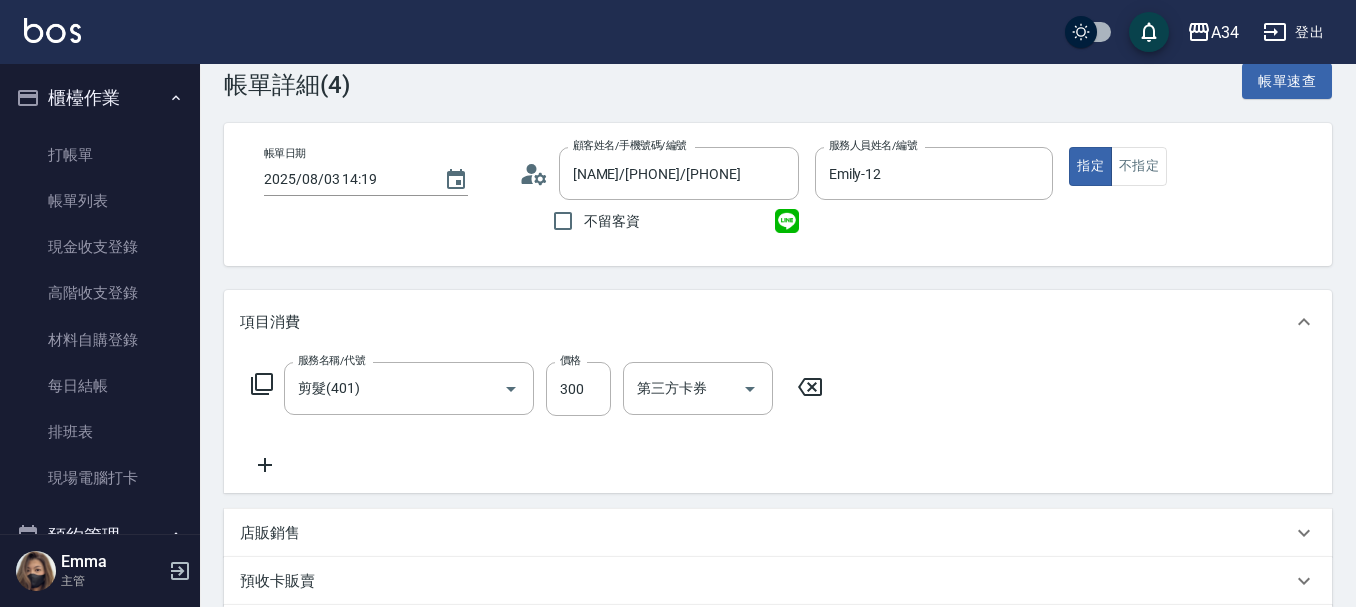 scroll, scrollTop: 0, scrollLeft: 0, axis: both 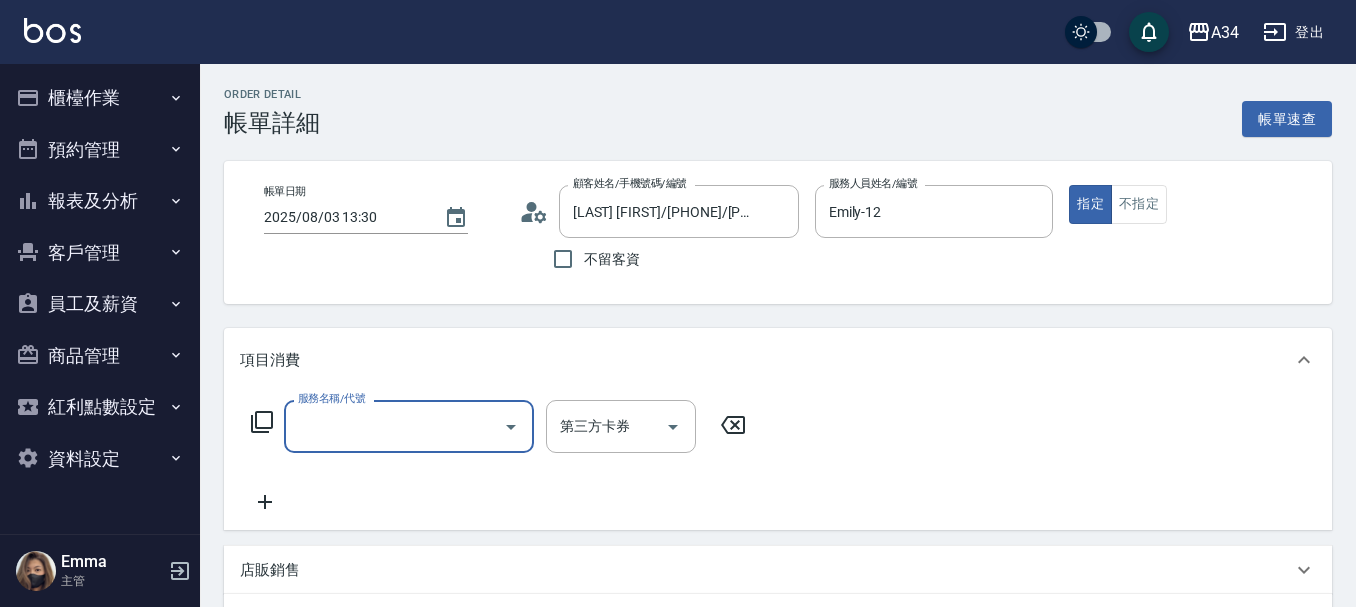 click on "服務名稱/代號" at bounding box center (394, 426) 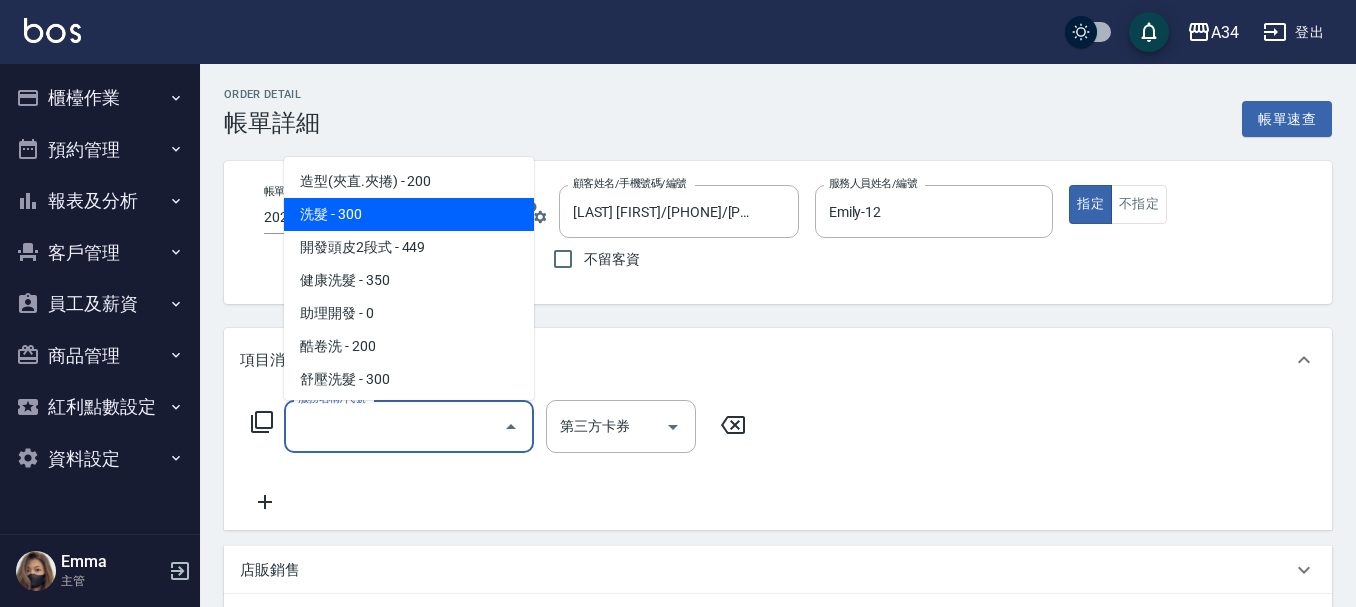 click on "洗髮 - 300" at bounding box center [409, 214] 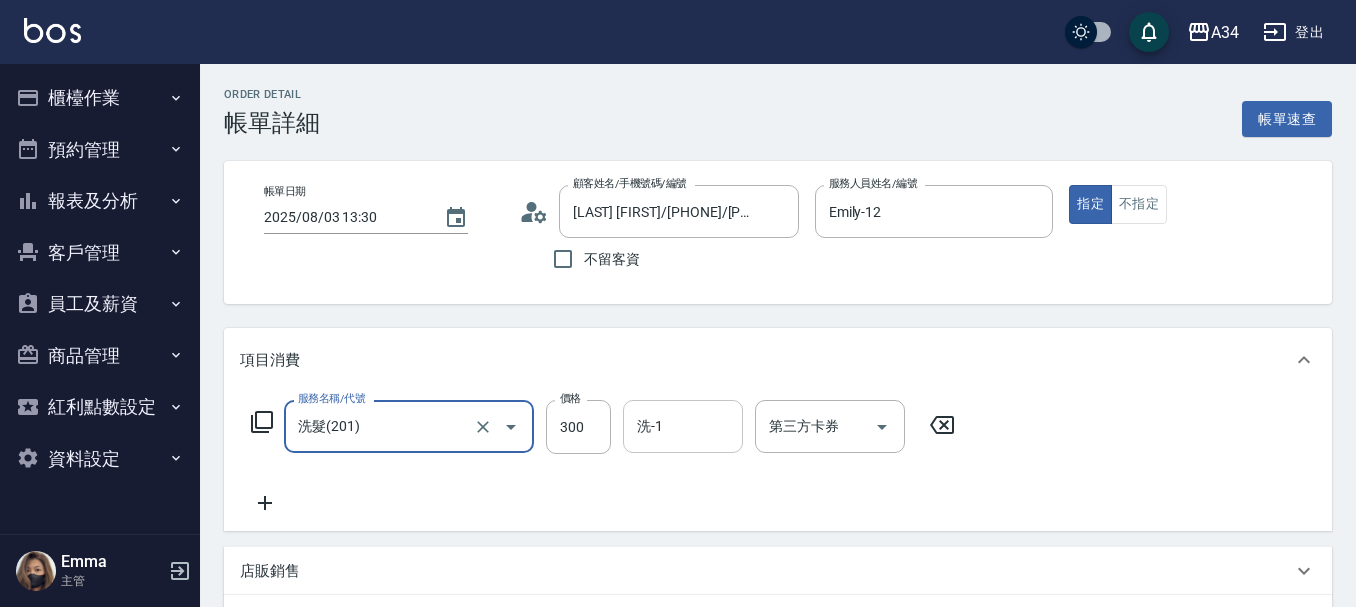 click on "洗-1" at bounding box center (683, 426) 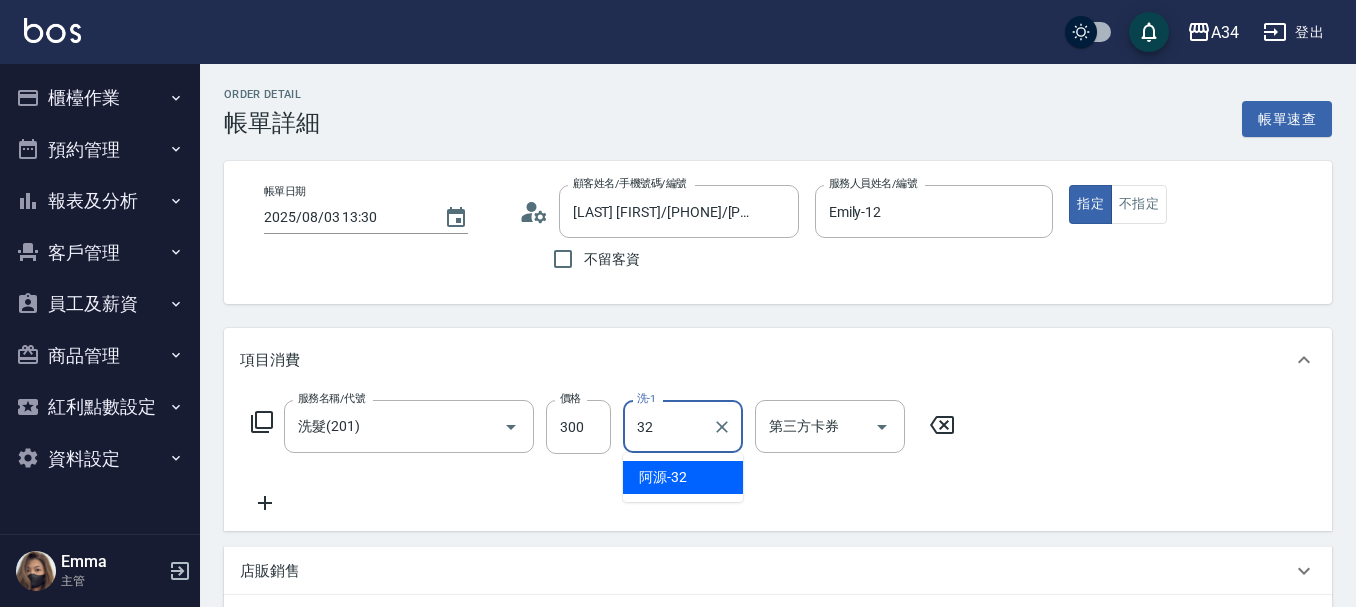 type on "阿源-32" 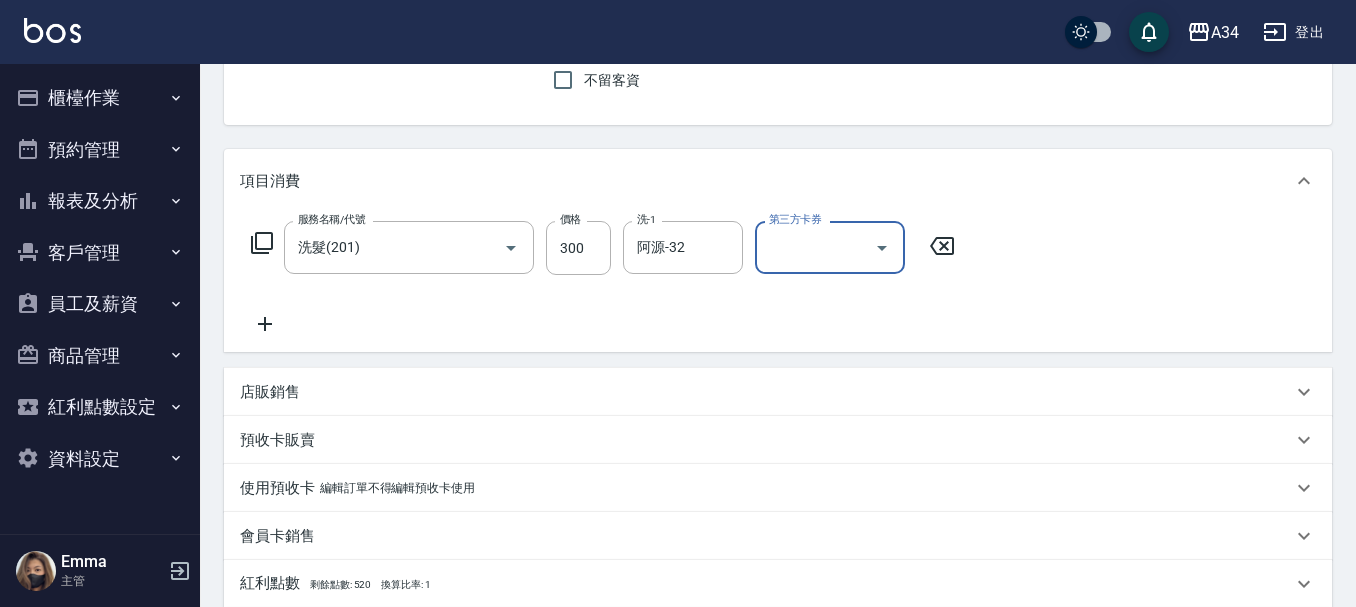scroll, scrollTop: 200, scrollLeft: 0, axis: vertical 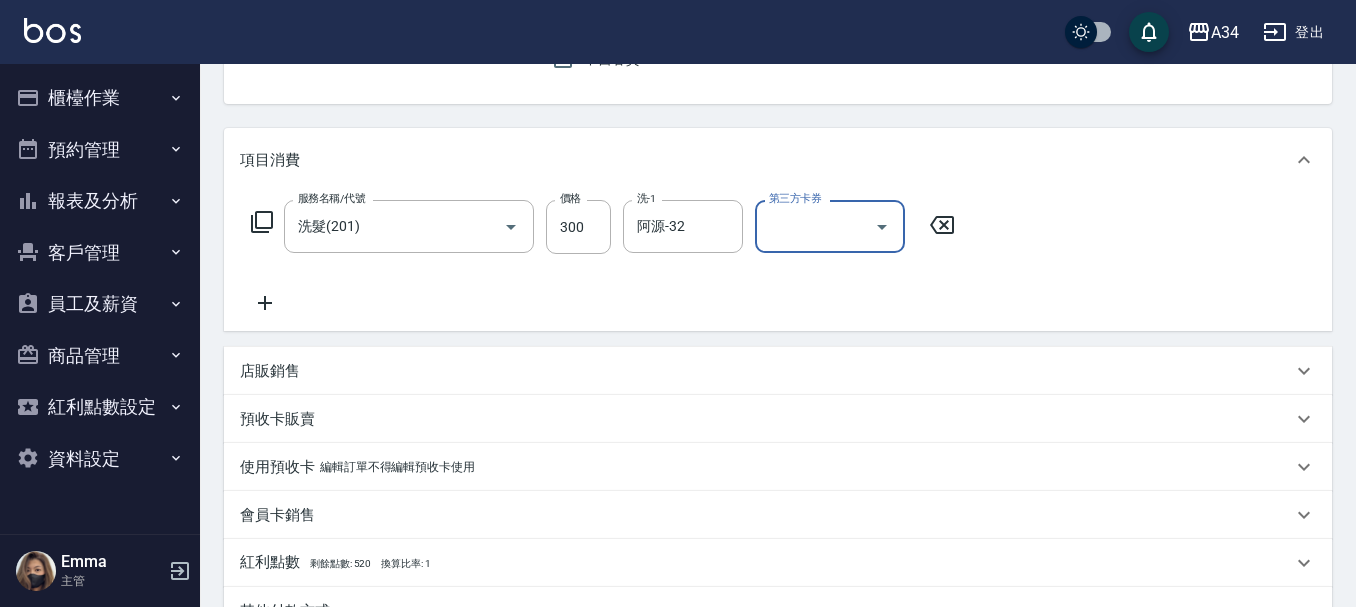 click 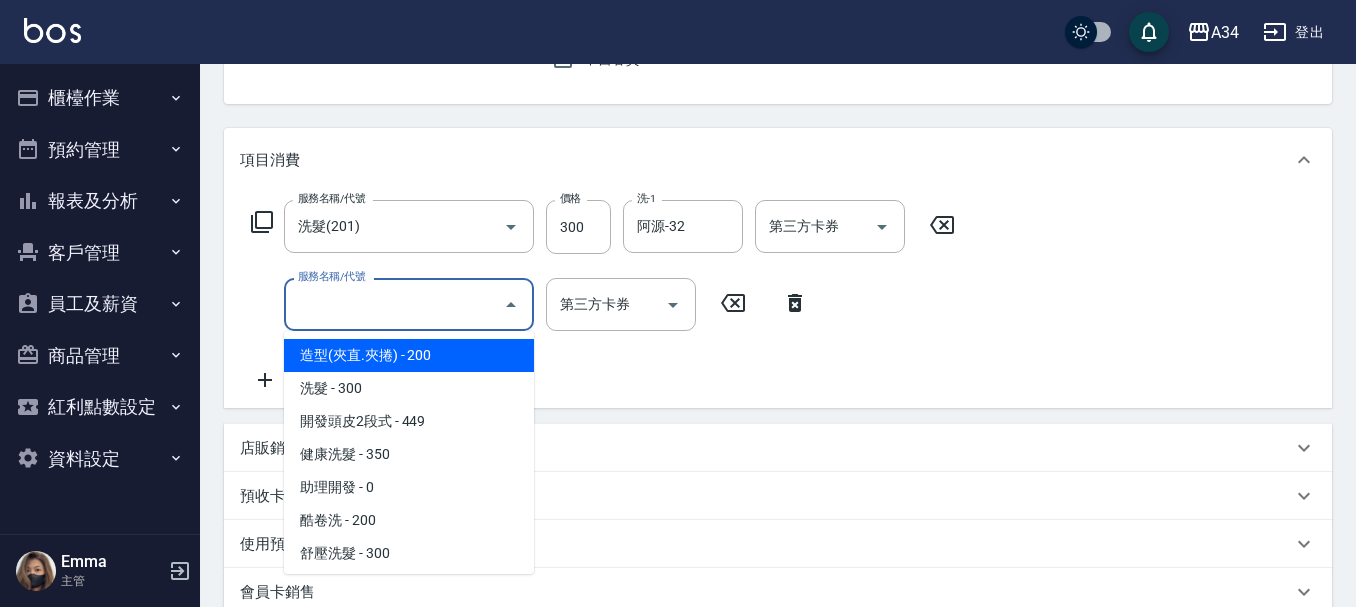 click on "服務名稱/代號" at bounding box center (394, 304) 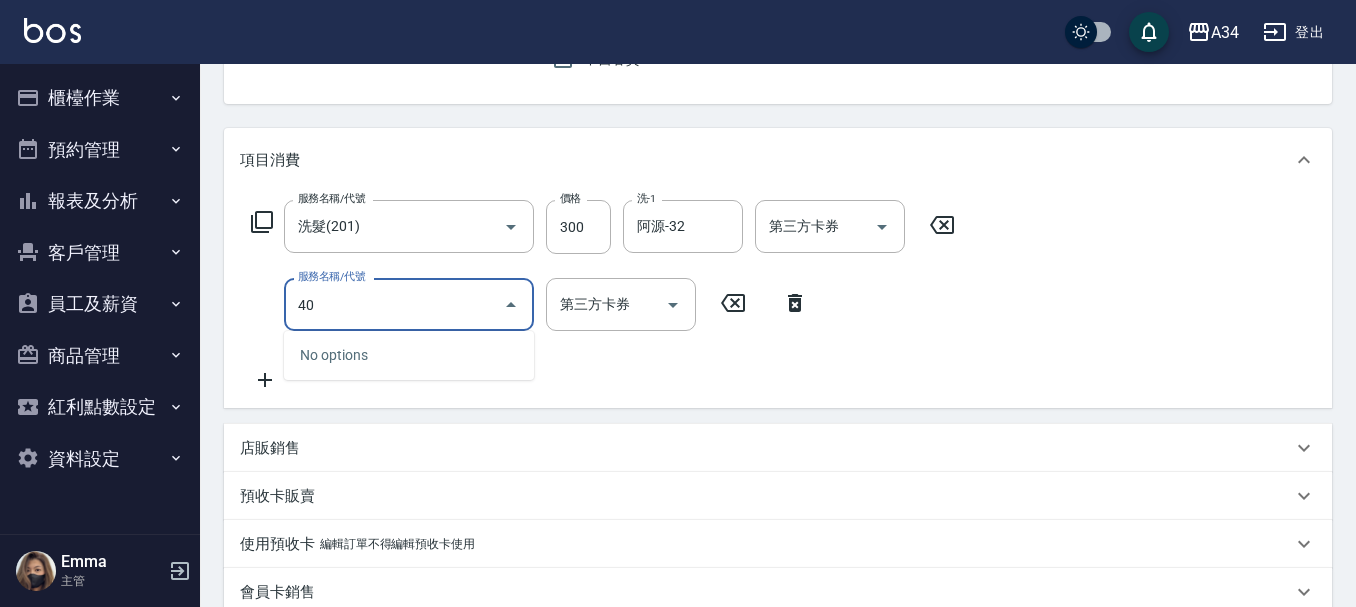 type on "401" 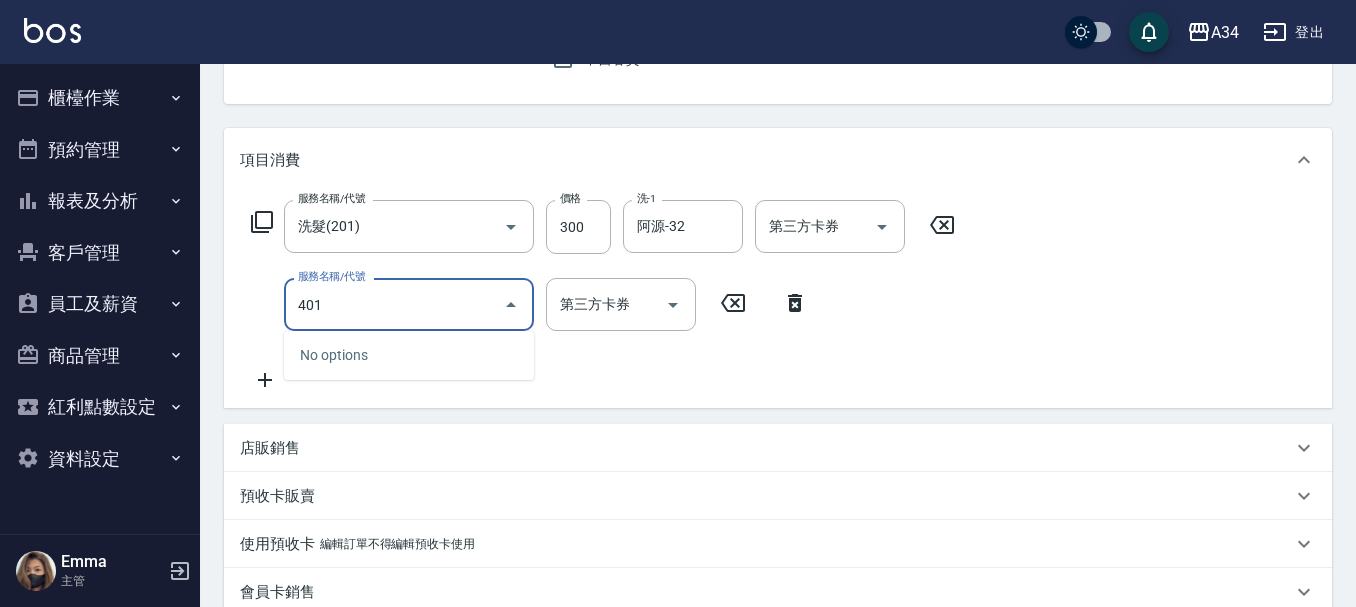type on "50" 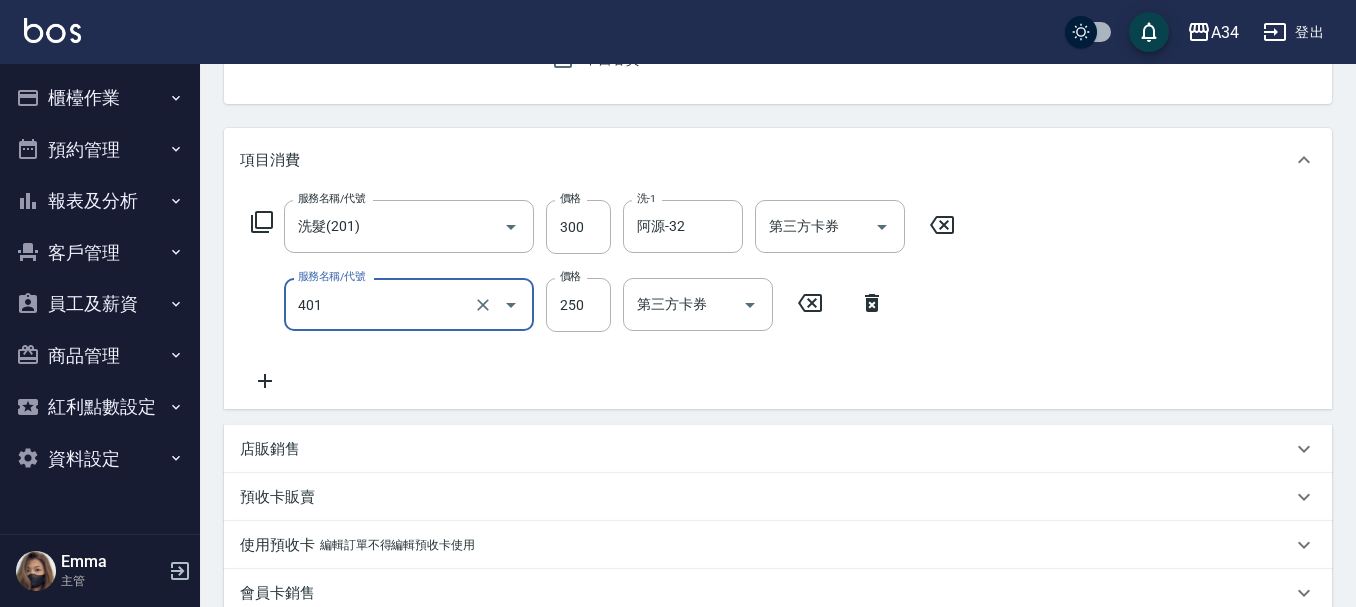 type on "剪髮(401)" 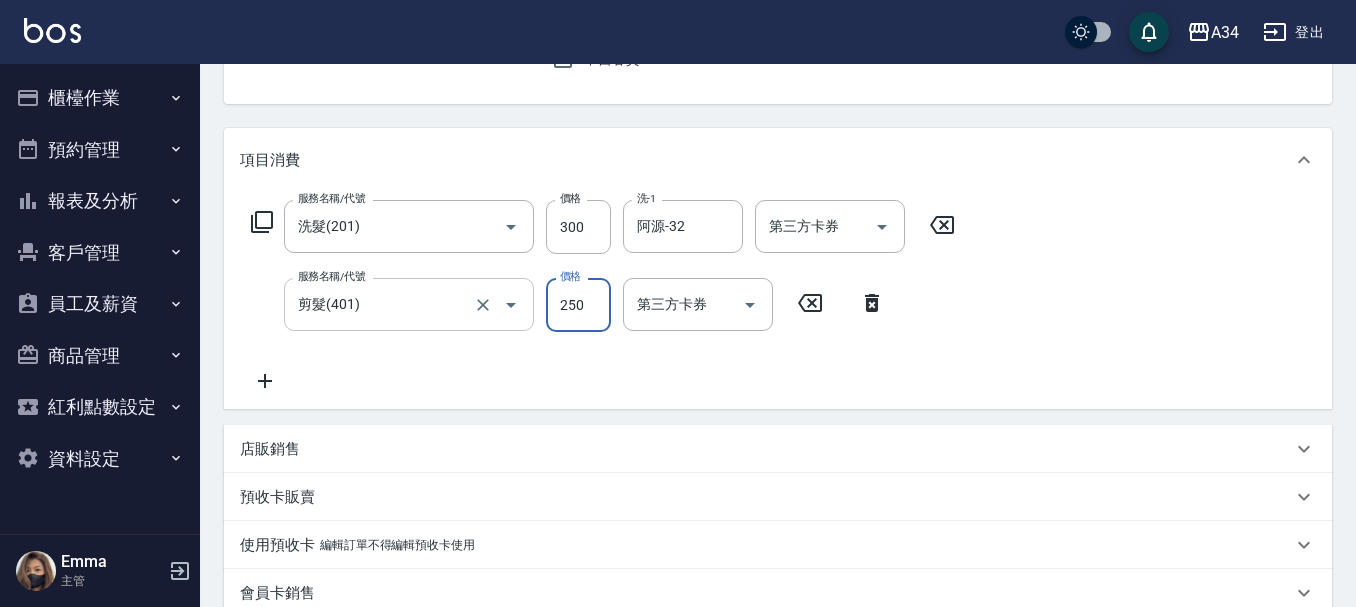 type on "3" 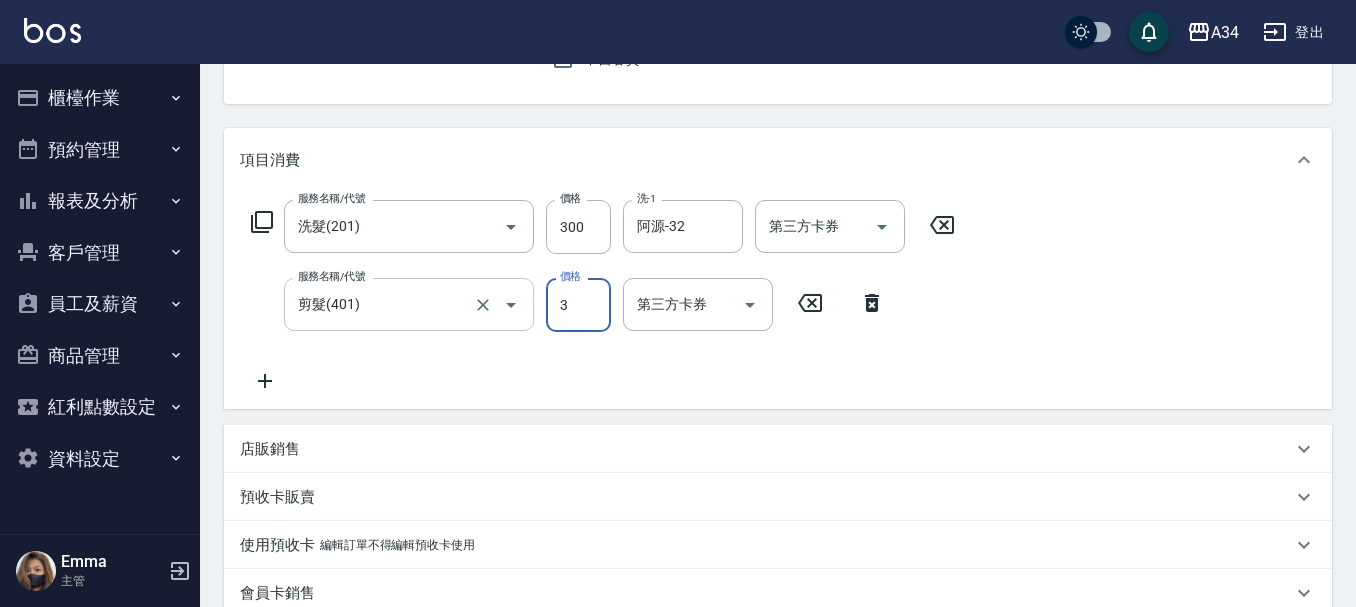 type on "30" 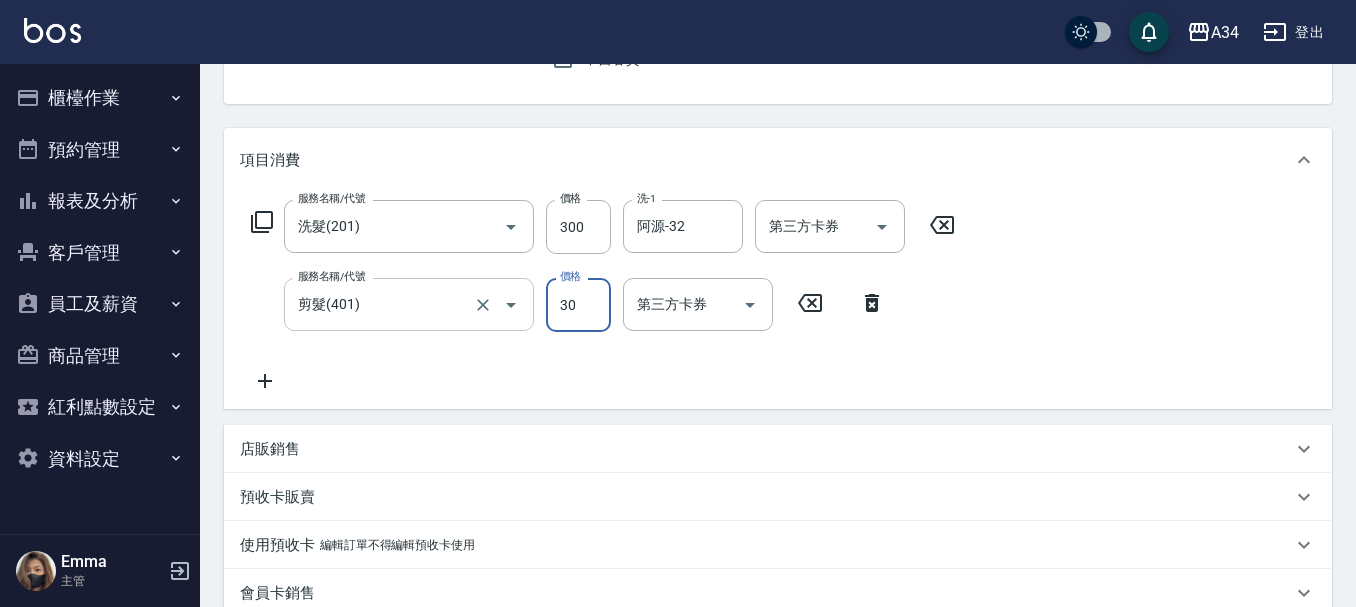 type on "300" 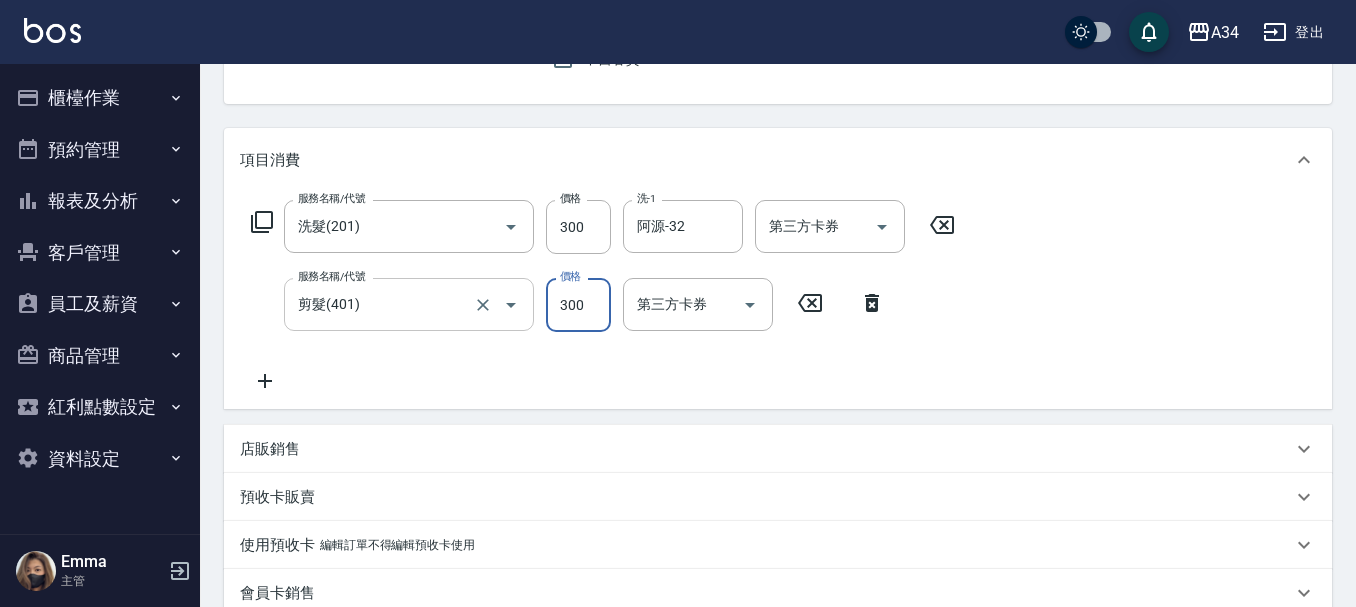 type on "60" 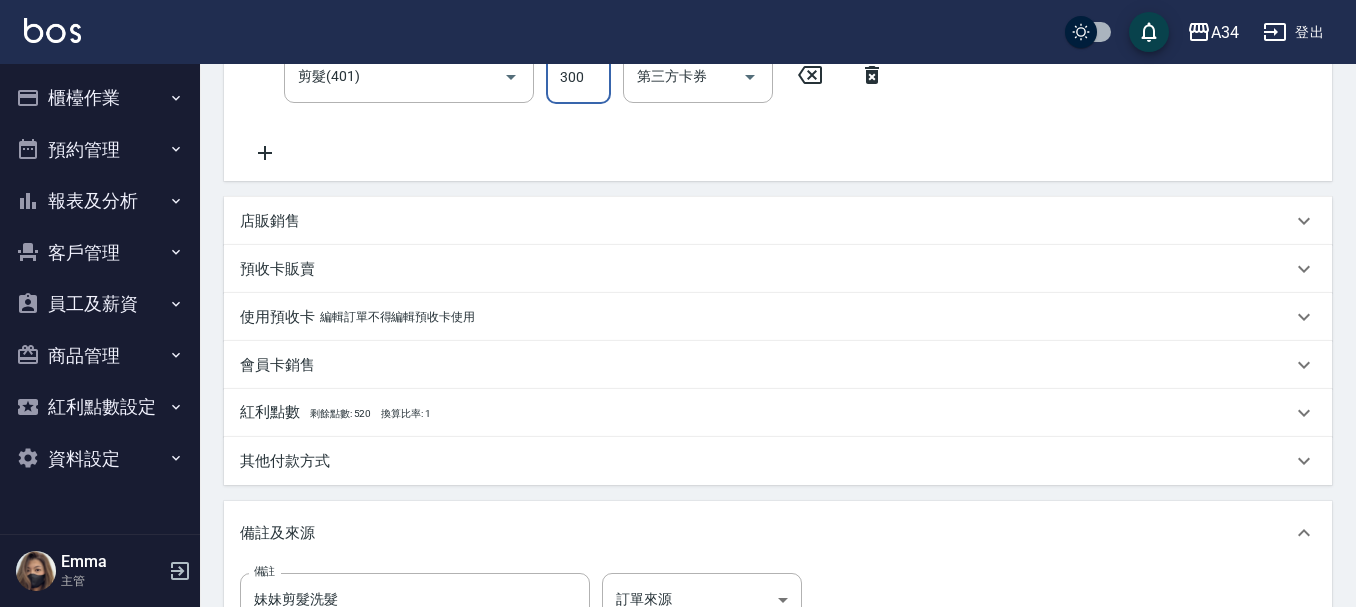 scroll, scrollTop: 700, scrollLeft: 0, axis: vertical 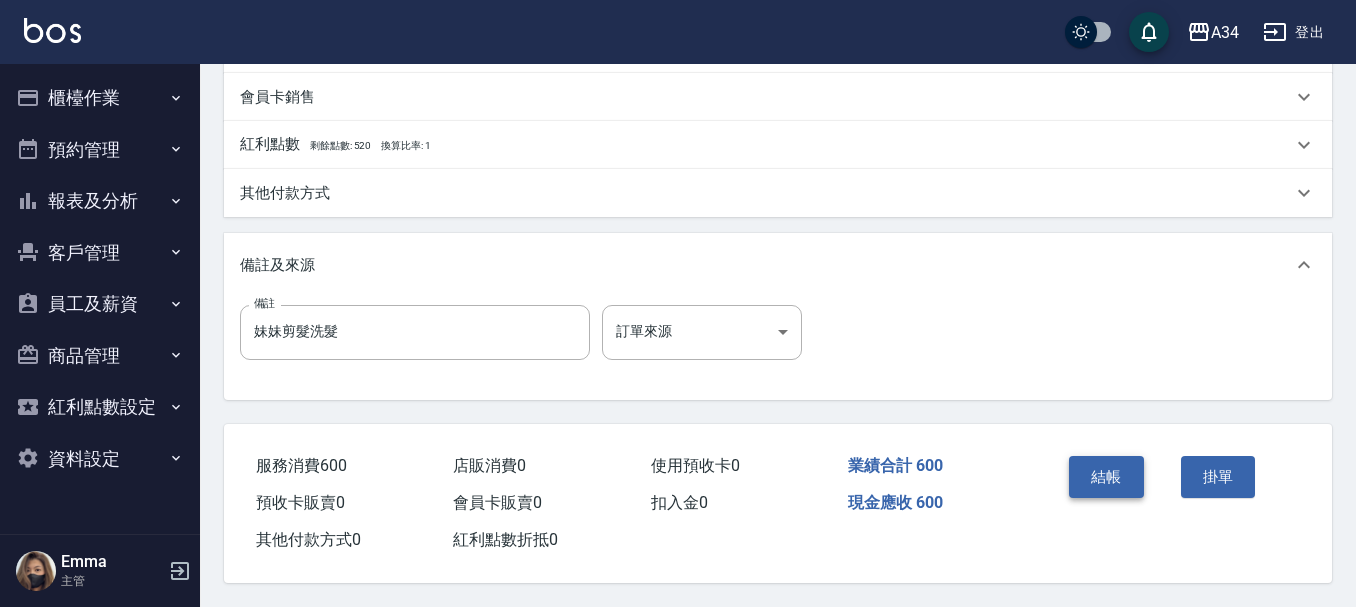 type on "300" 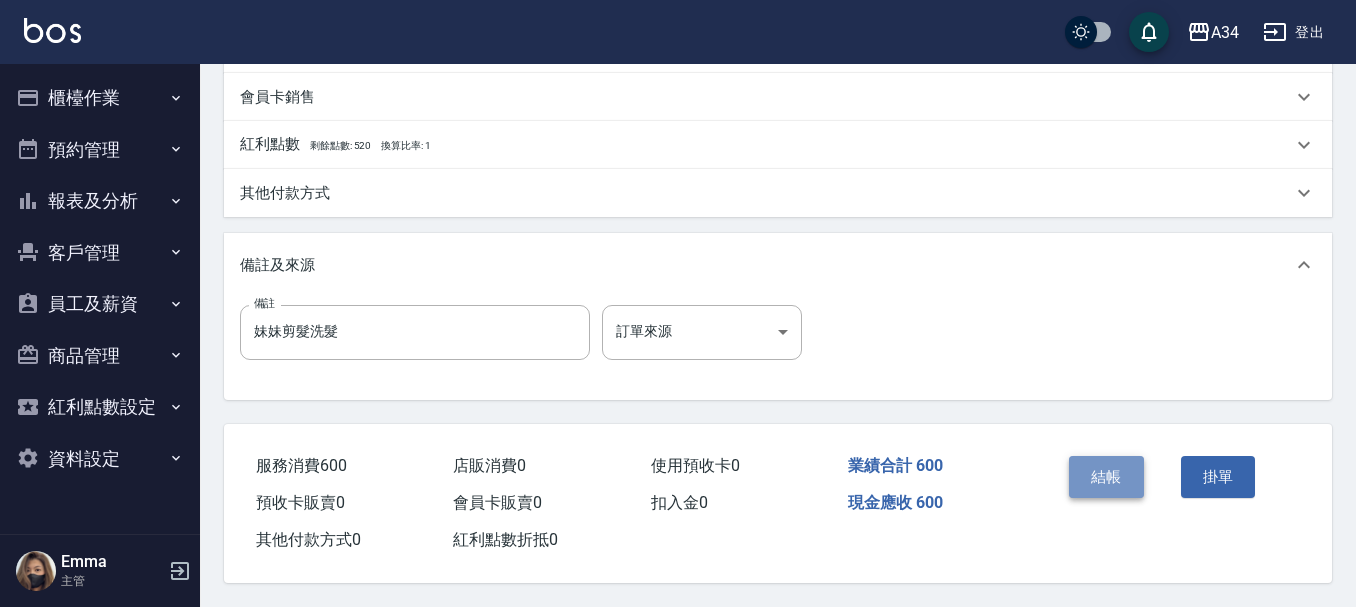 click on "結帳" at bounding box center (1106, 477) 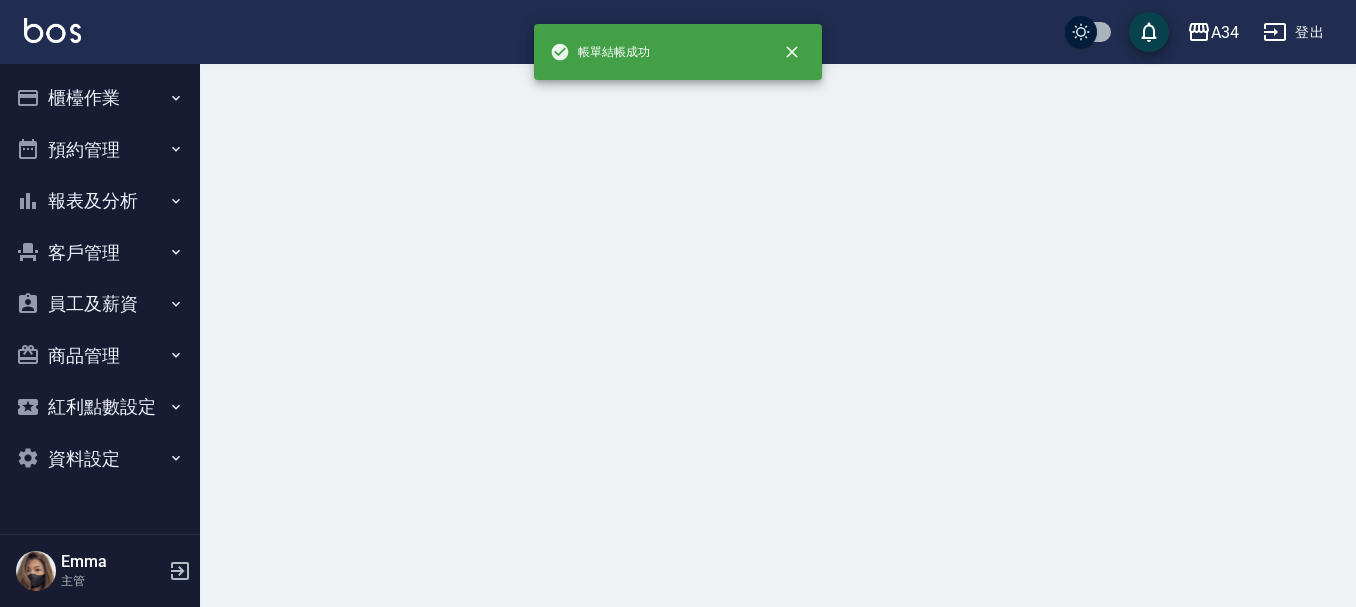 scroll, scrollTop: 0, scrollLeft: 0, axis: both 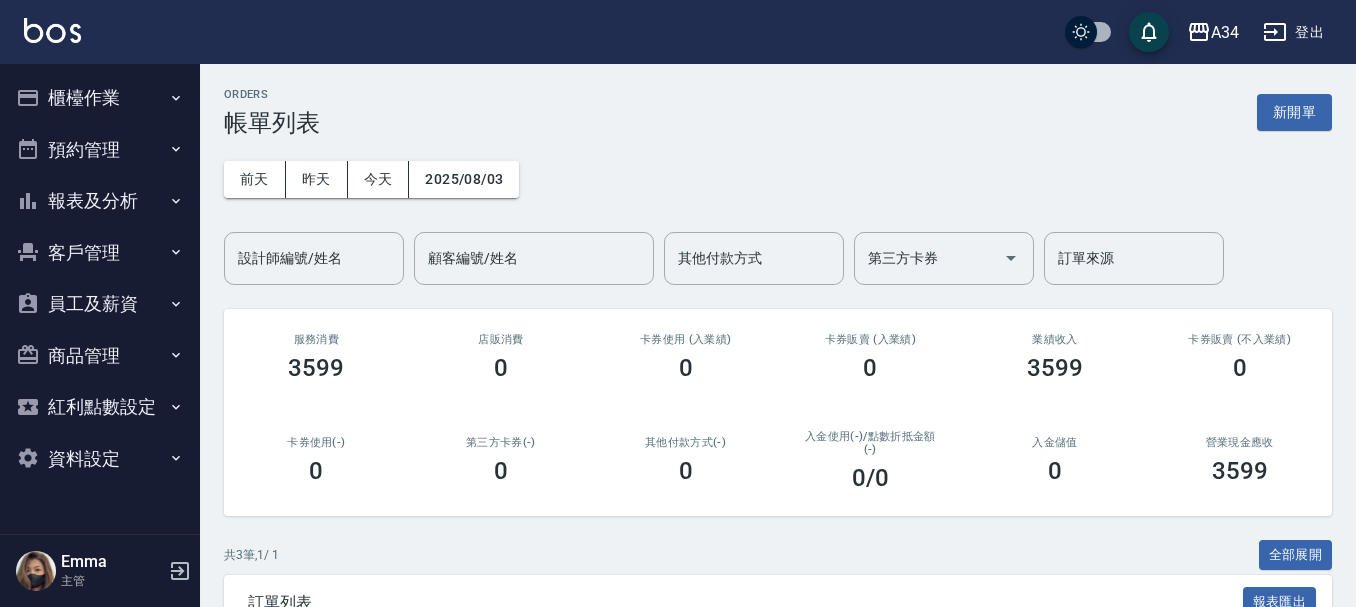 click on "櫃檯作業" at bounding box center (100, 98) 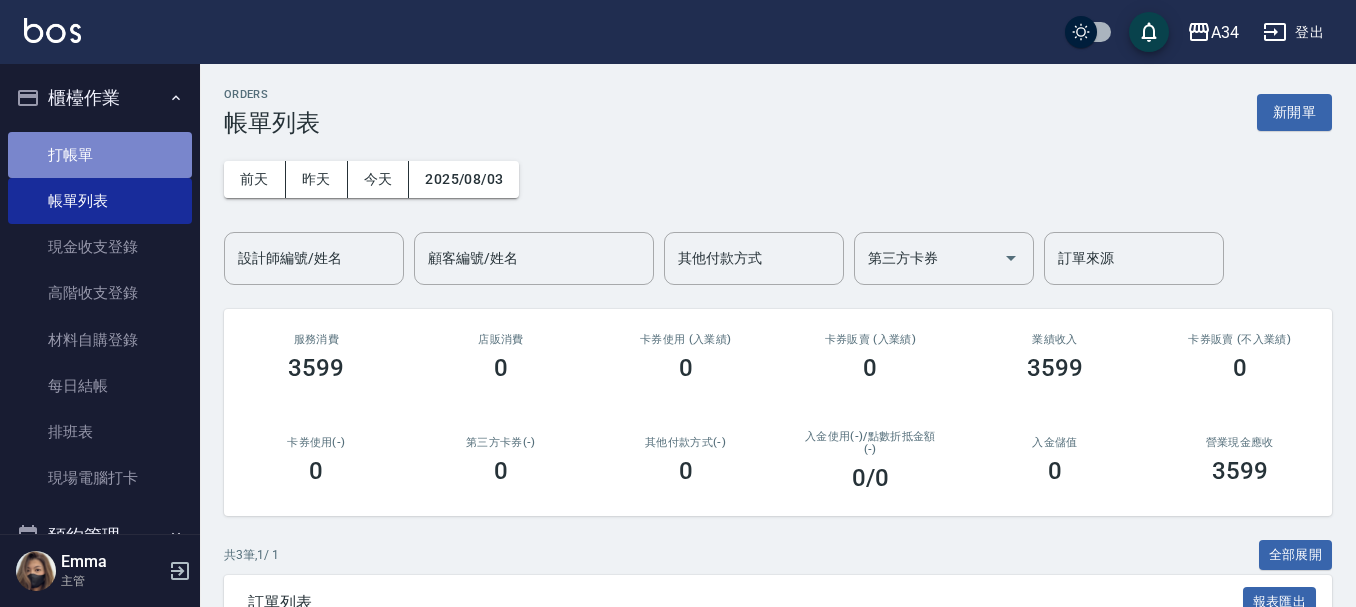 click on "打帳單" at bounding box center (100, 155) 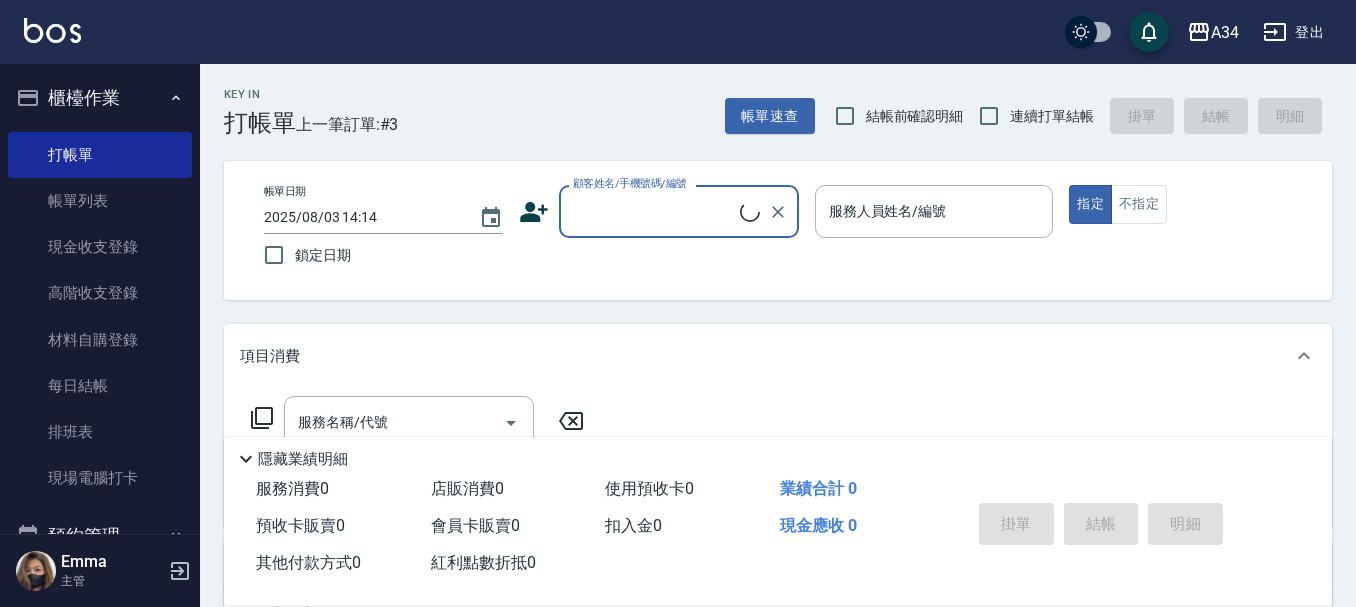 click on "顧客姓名/手機號碼/編號" at bounding box center [654, 211] 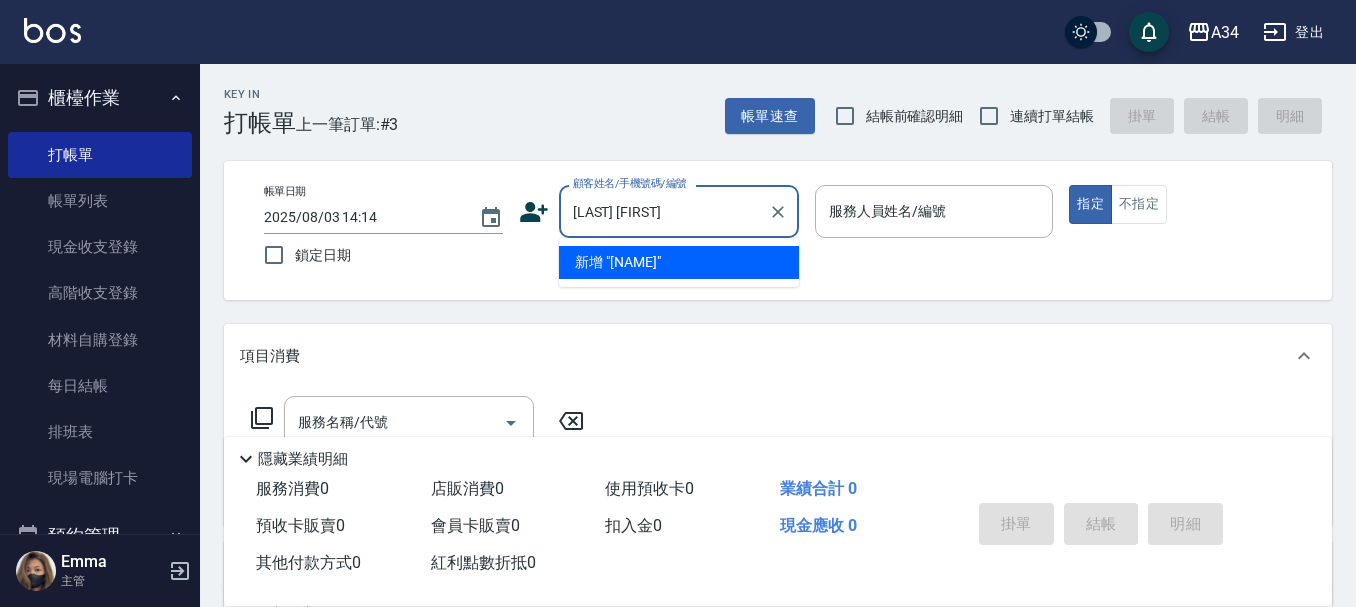 click on "[LAST] [FIRST]" at bounding box center (664, 211) 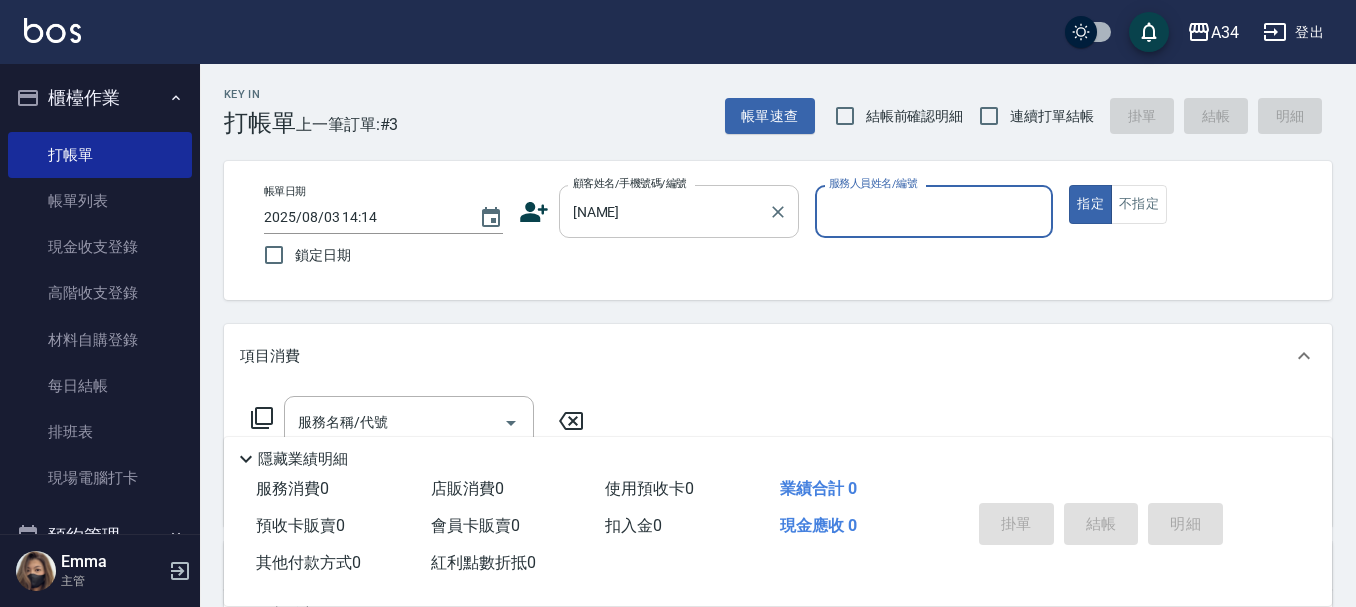 click on "[NAME]" at bounding box center (664, 211) 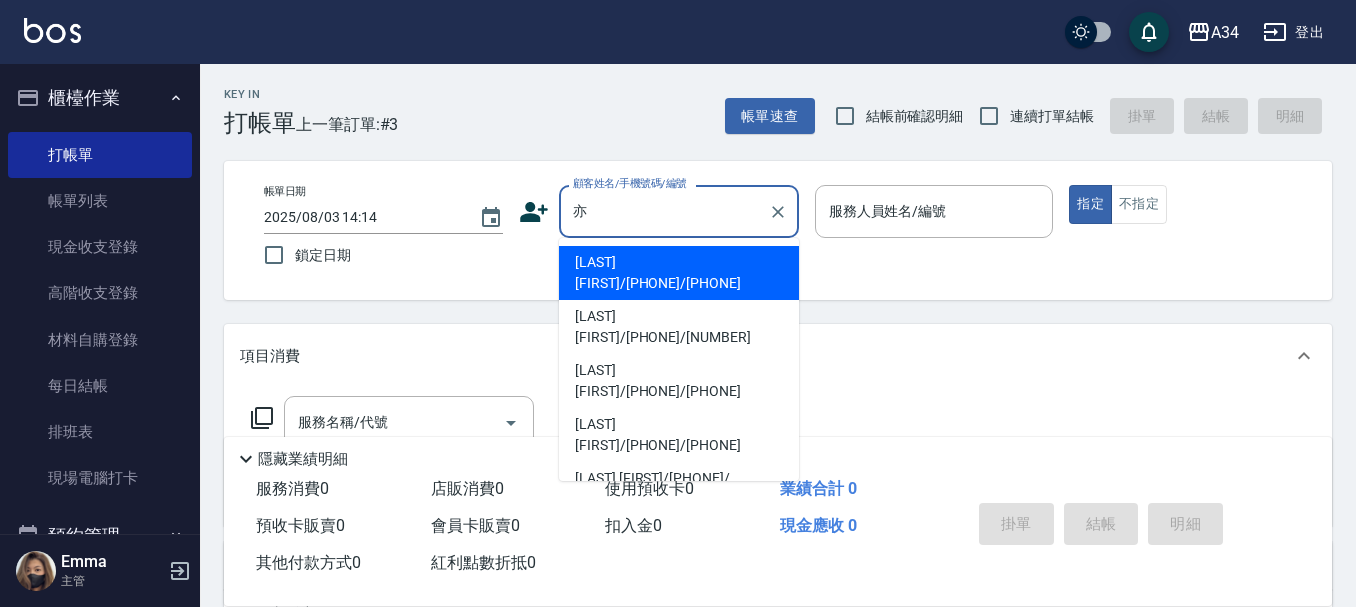 click on "亦" at bounding box center (664, 211) 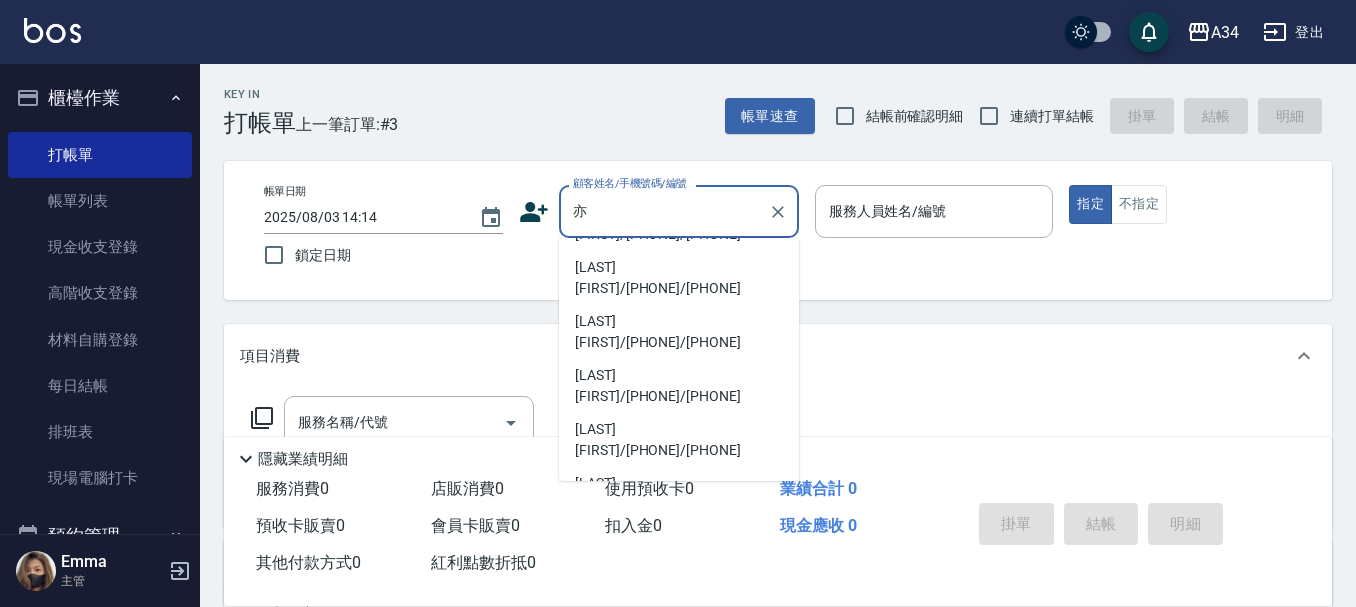 scroll, scrollTop: 727, scrollLeft: 0, axis: vertical 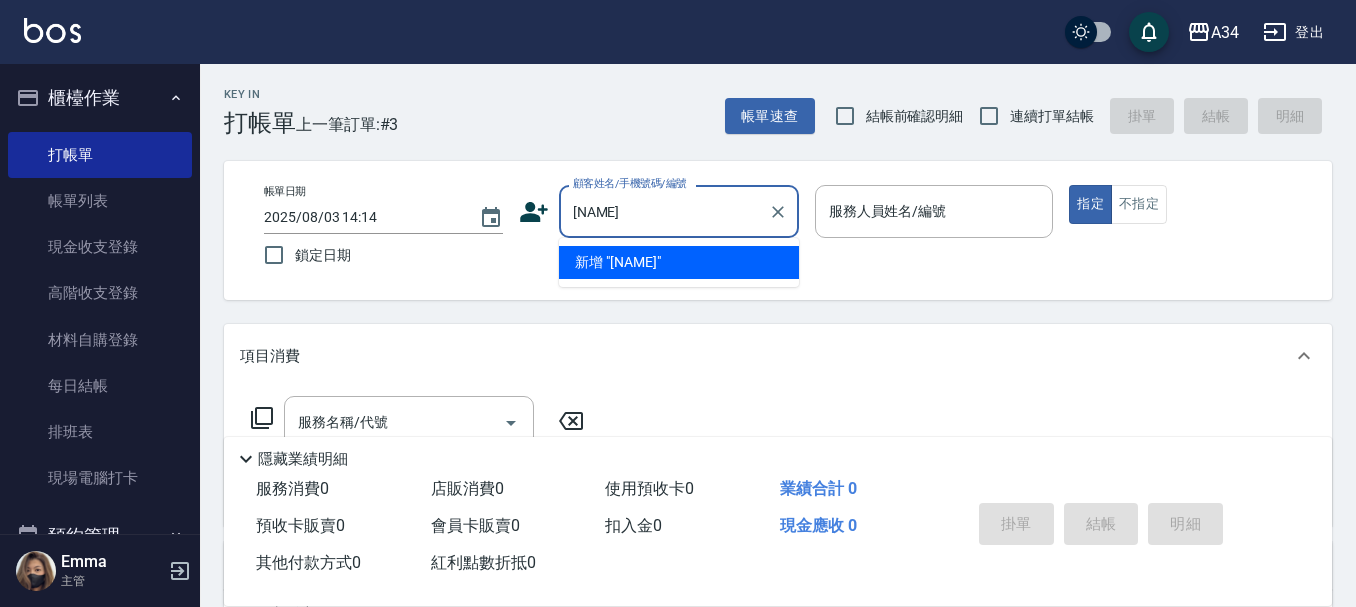 click on "[NAME]" at bounding box center [664, 211] 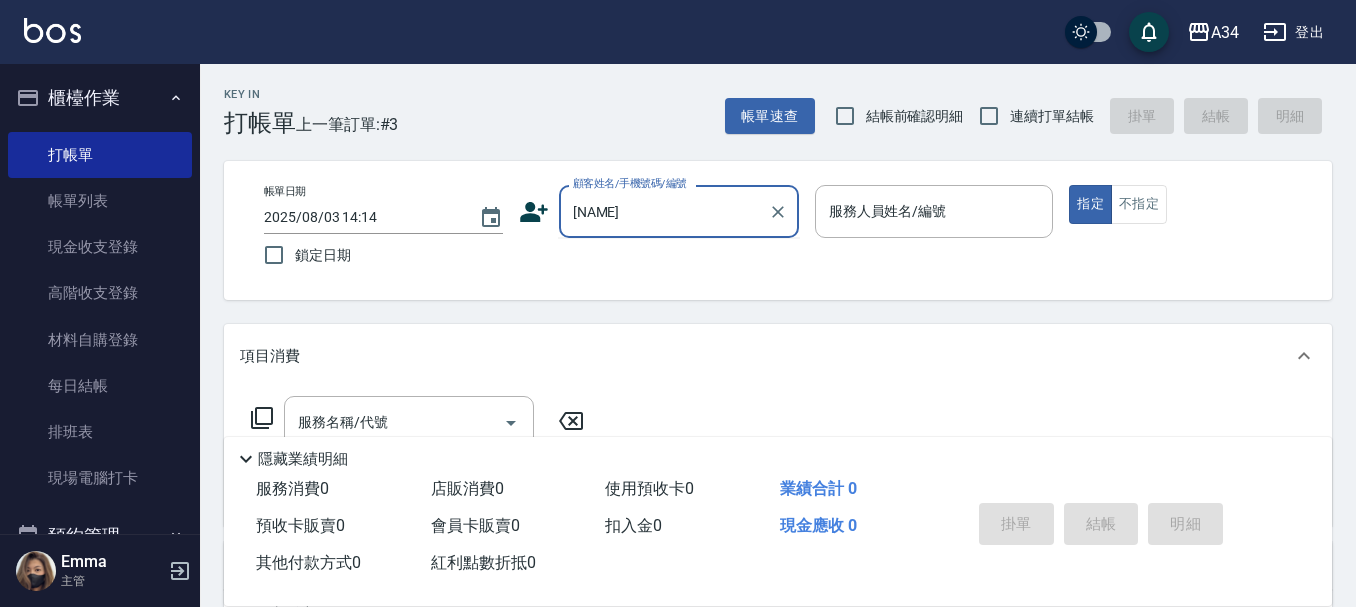 click on "[NAME]" at bounding box center (664, 211) 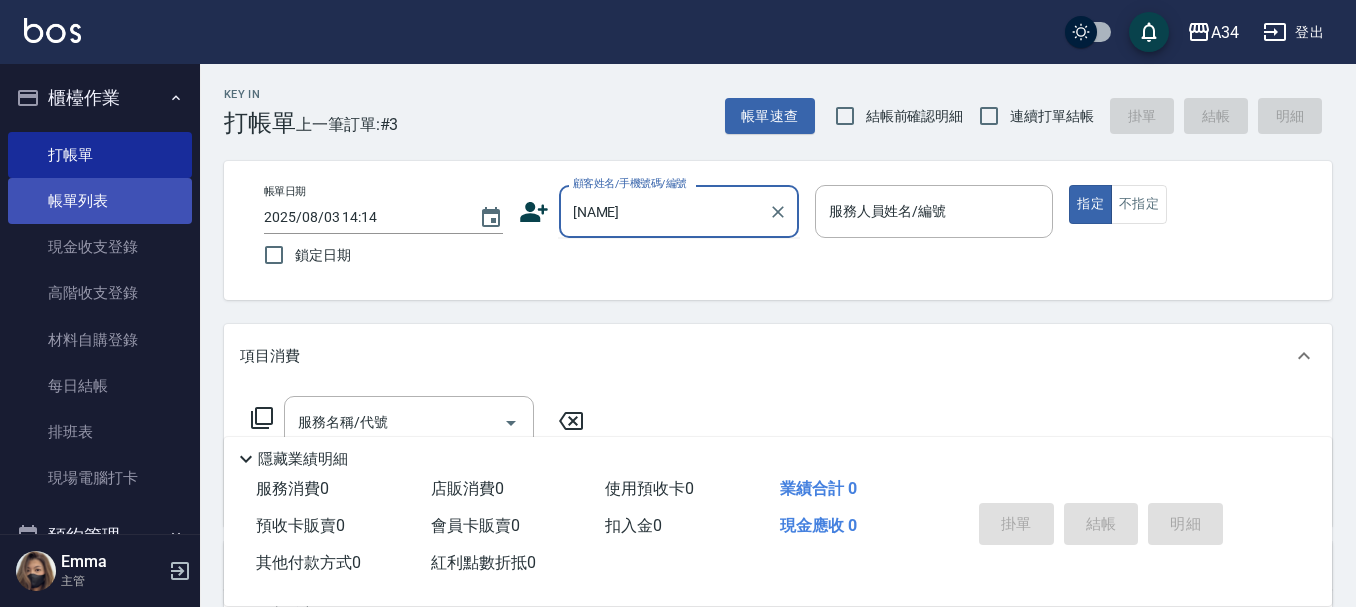 click on "帳單列表" at bounding box center (100, 201) 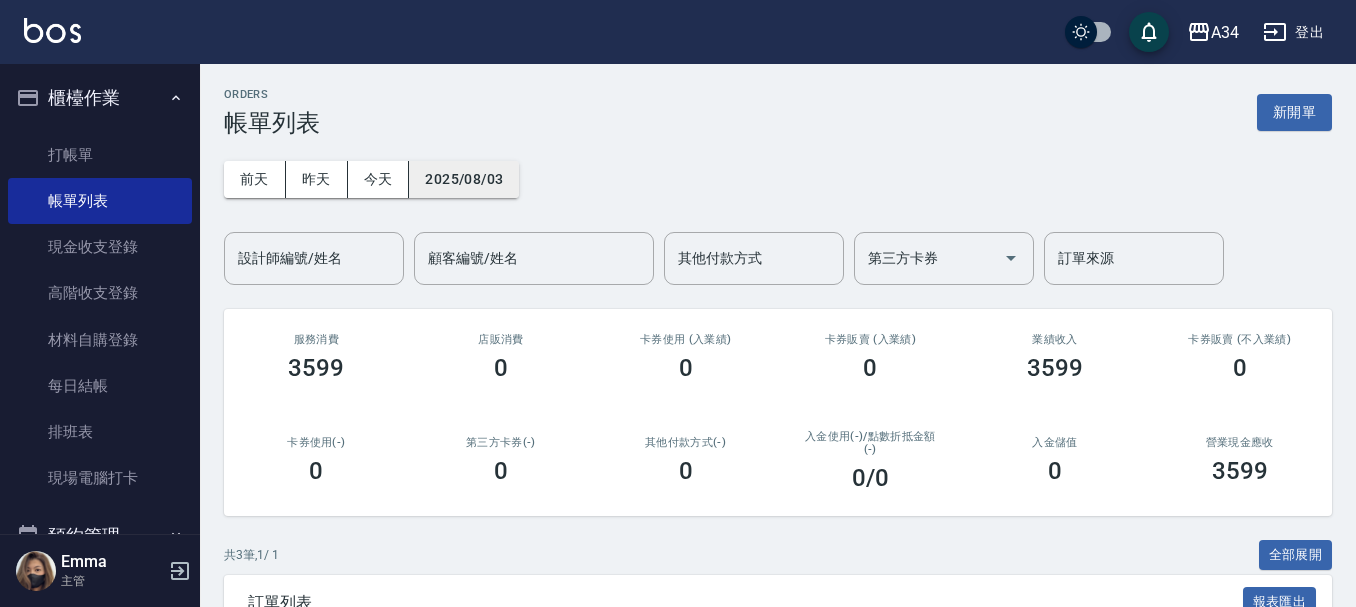 click on "2025/08/03" at bounding box center (464, 179) 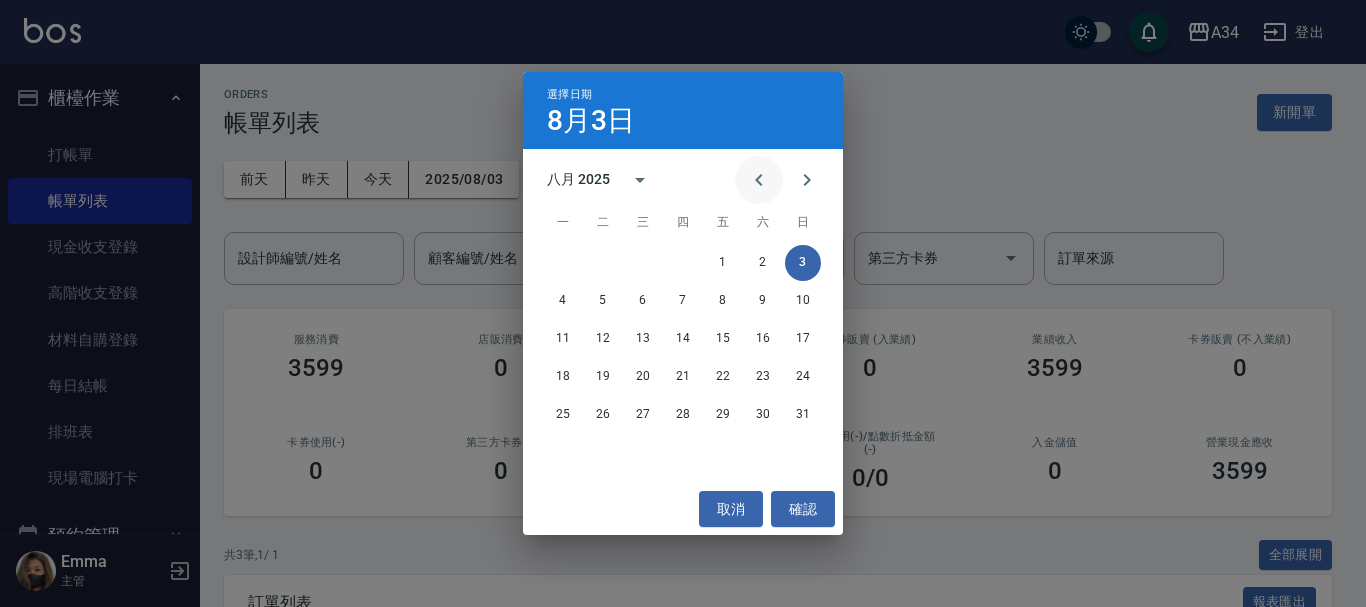 click 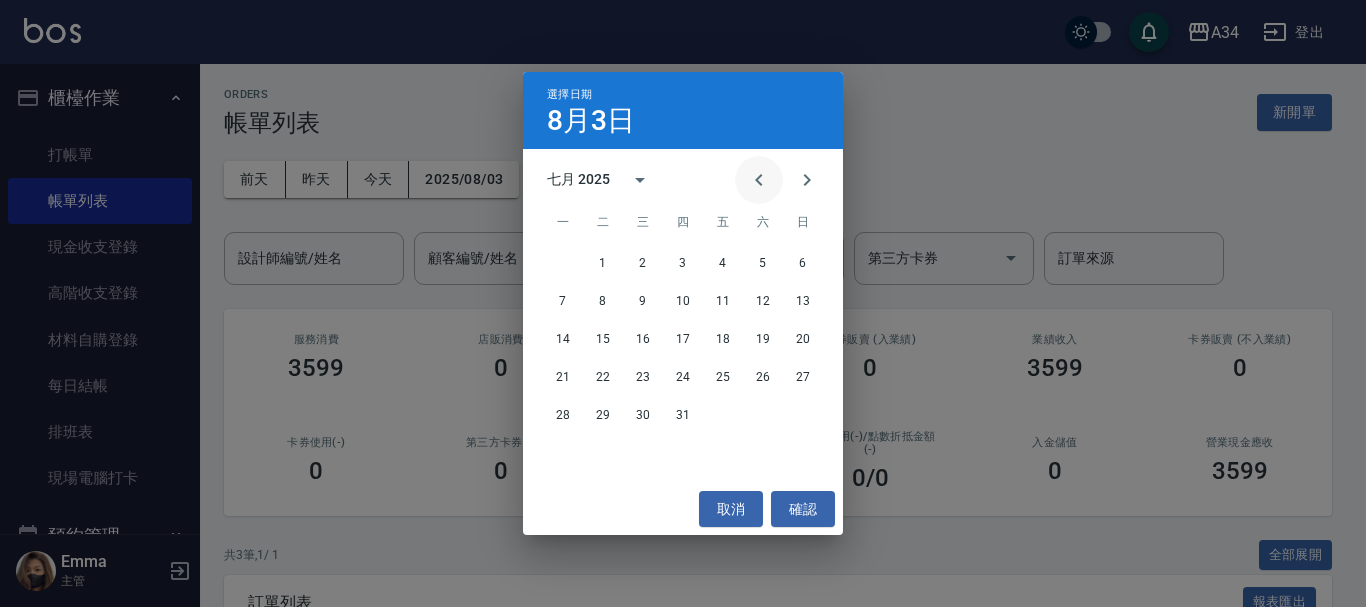 click 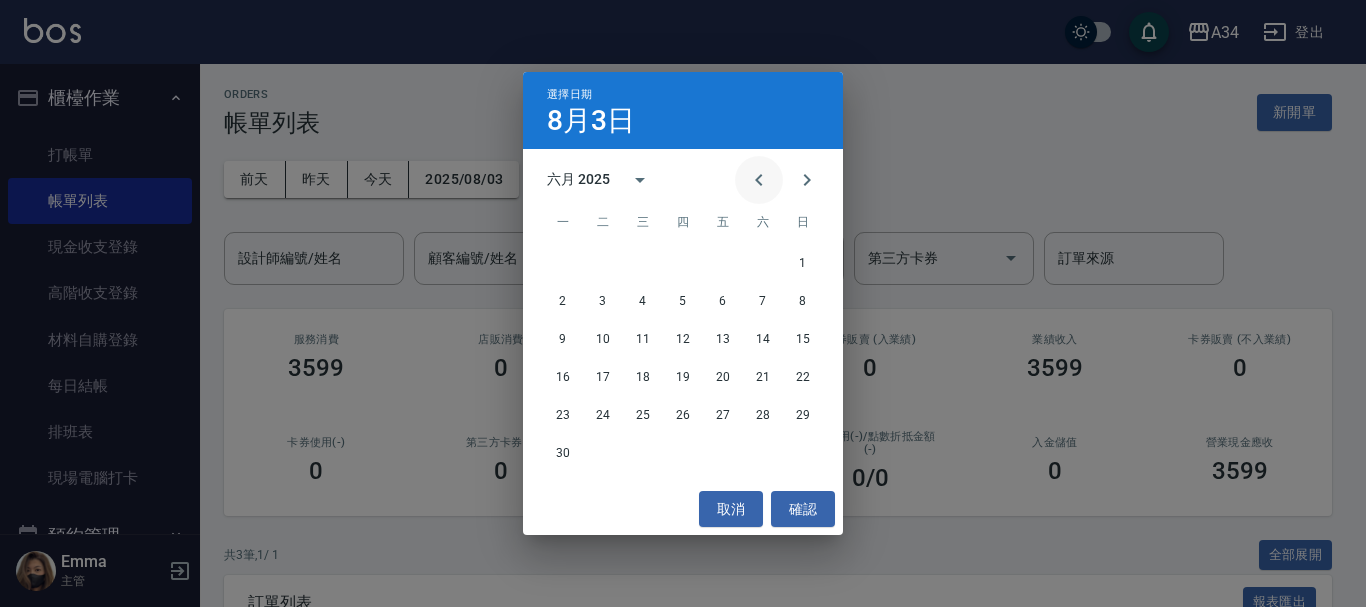click 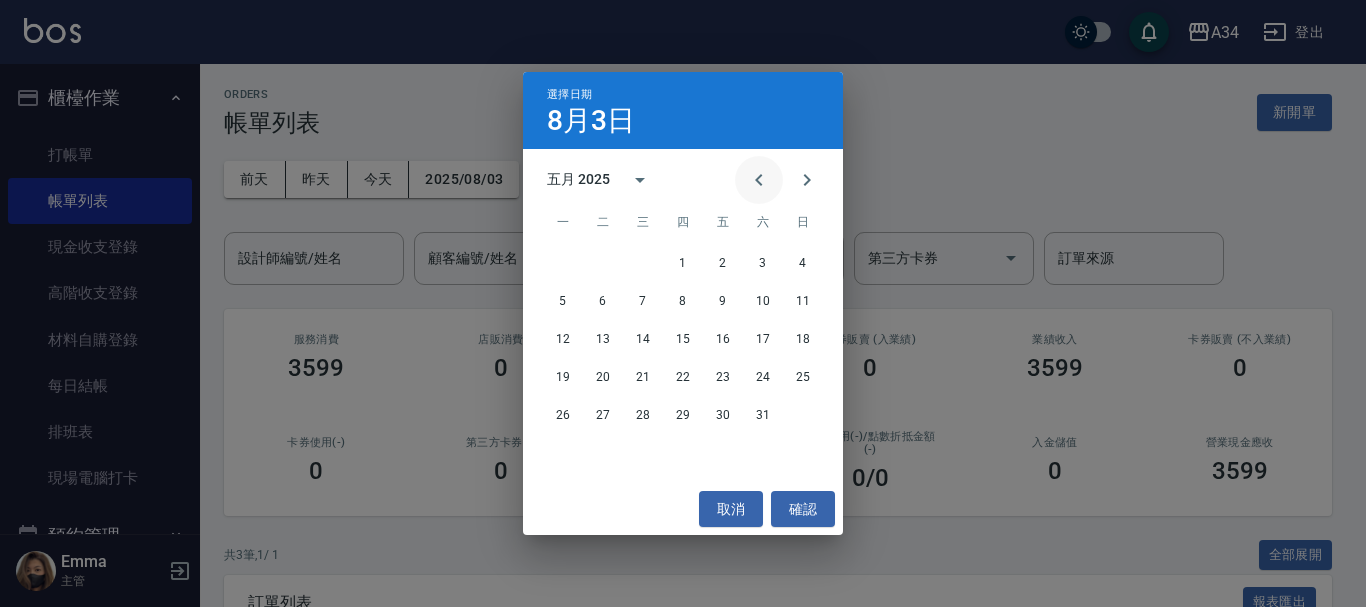 click 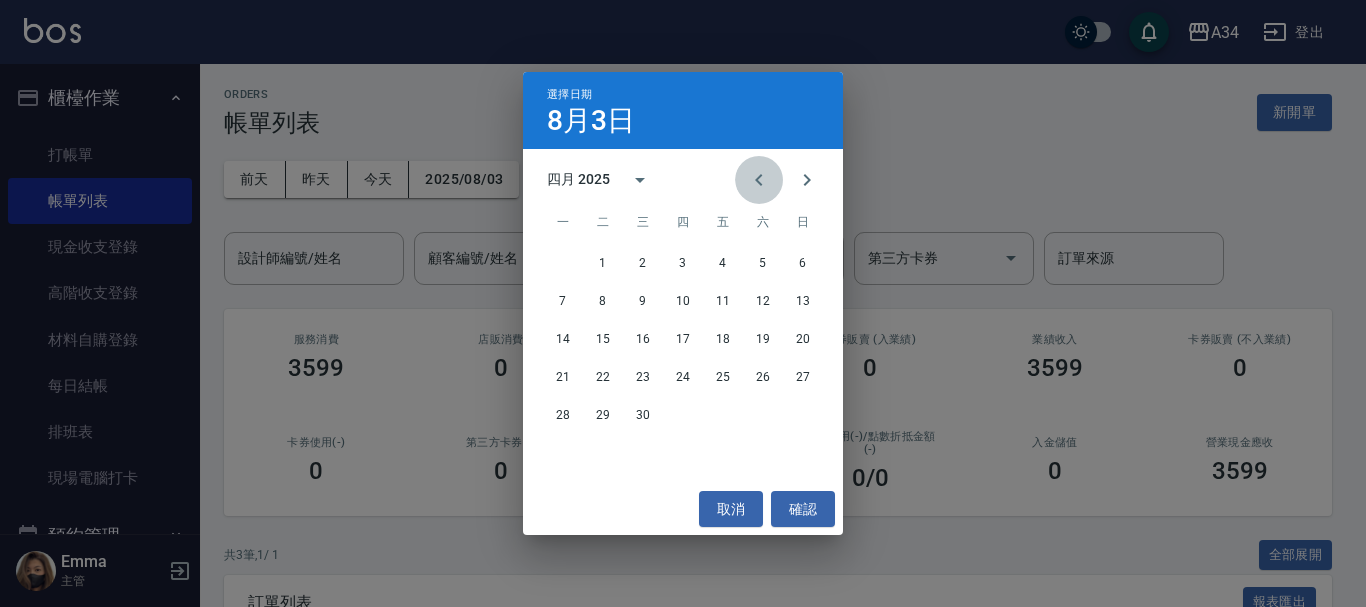click 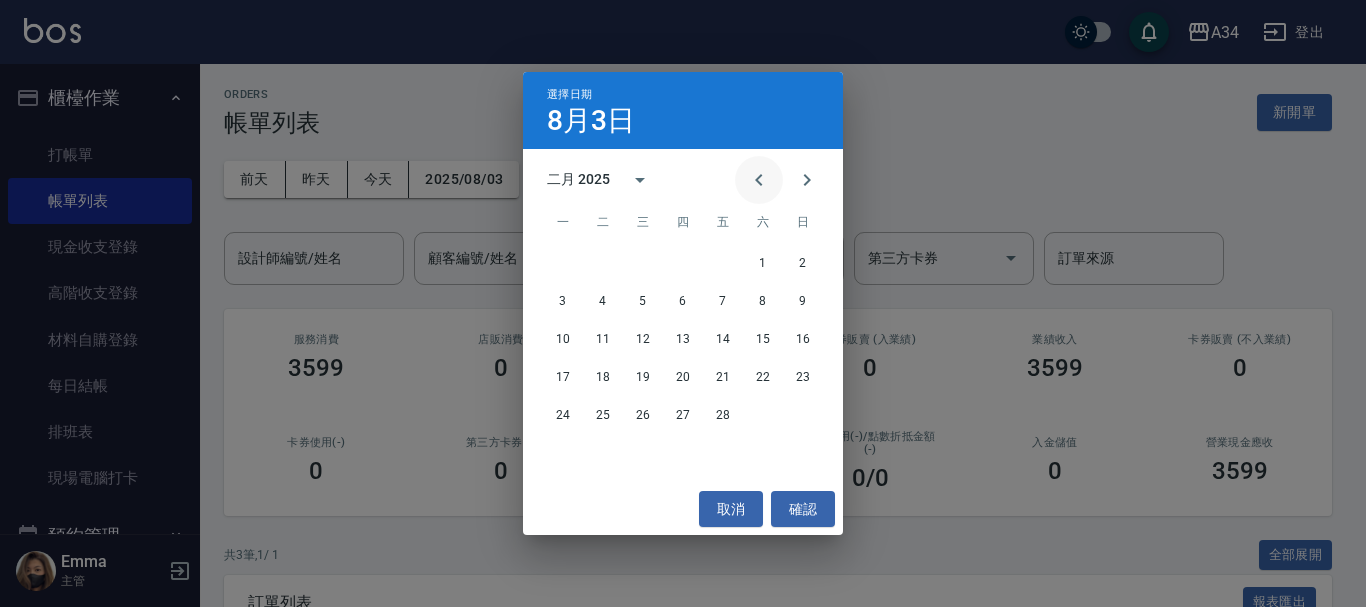click 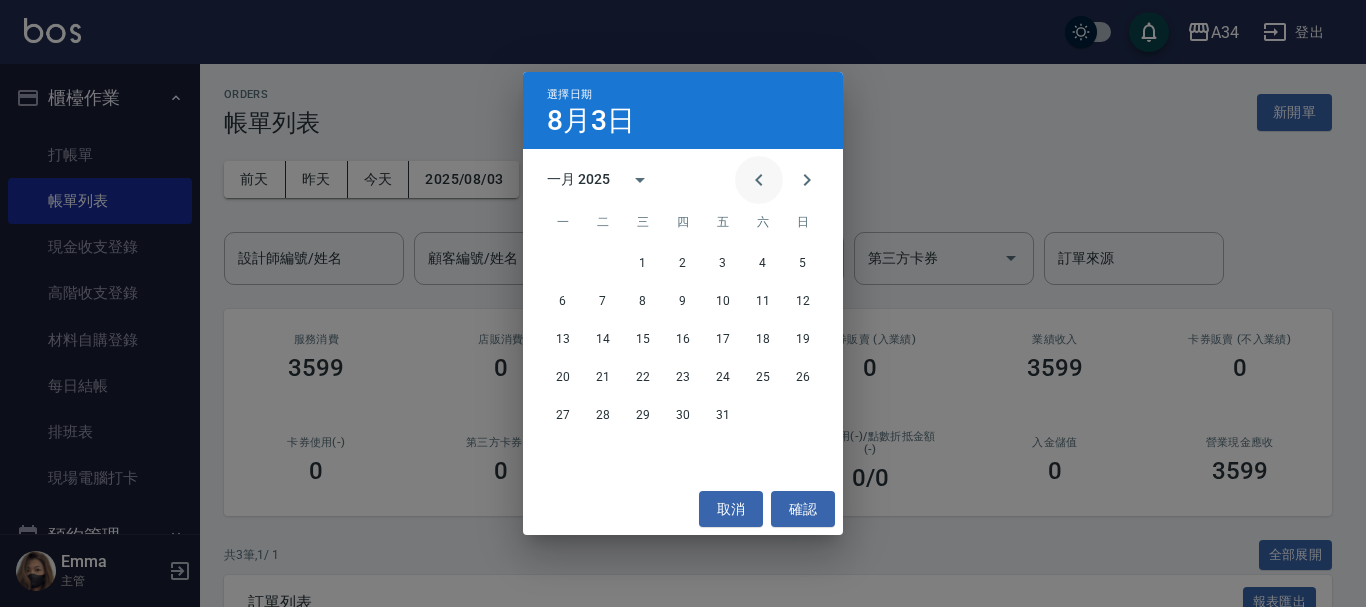 click 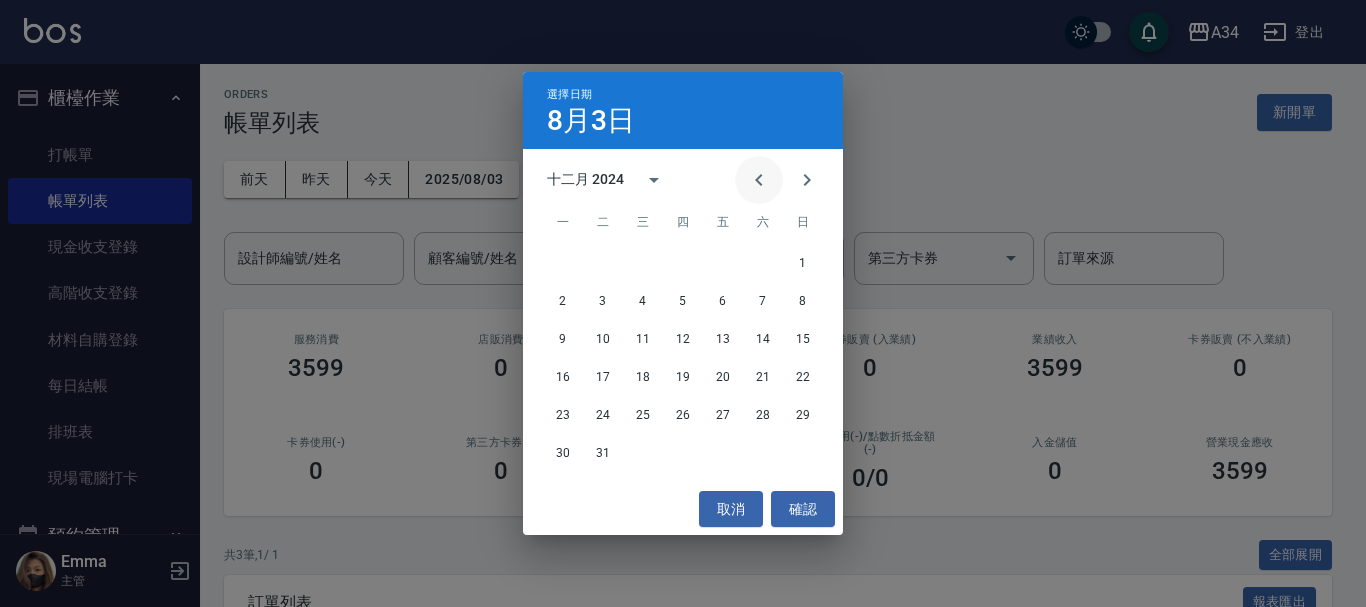 click 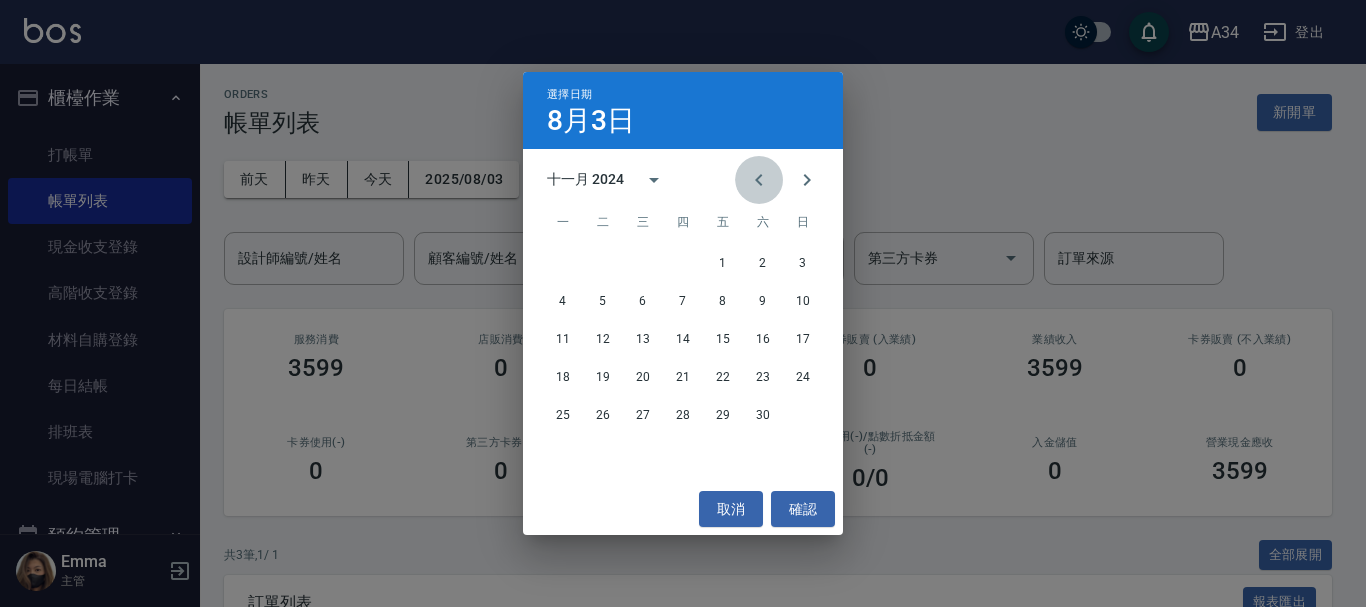 click 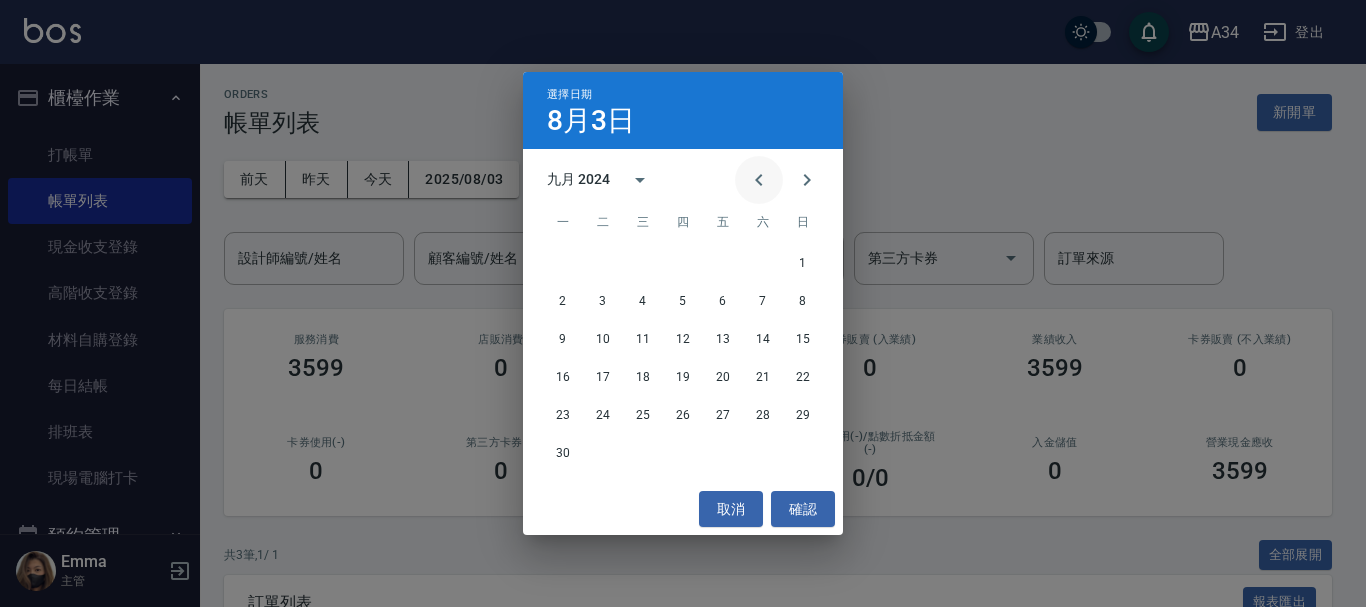 click 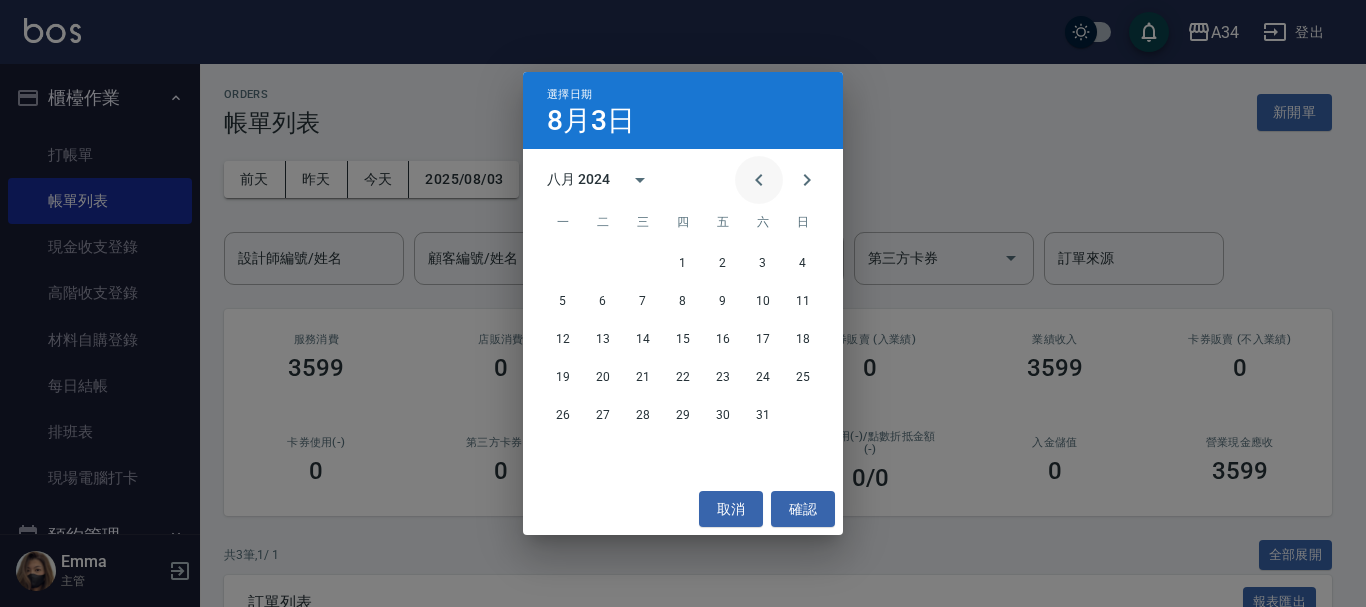 click 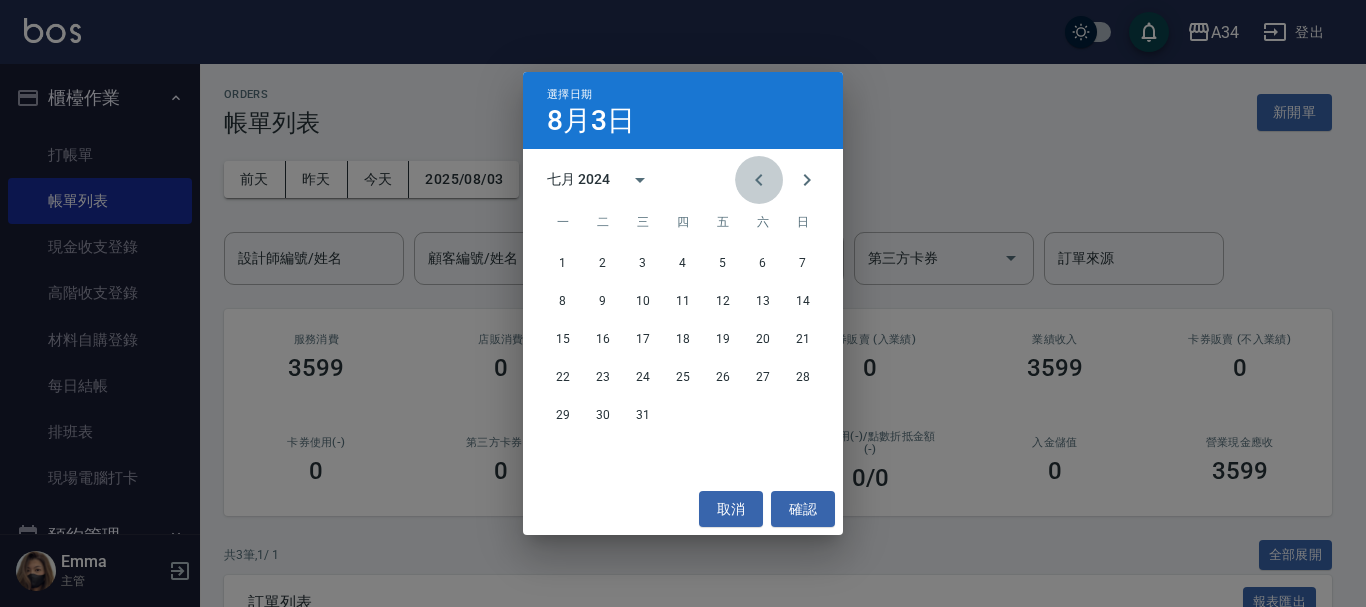 click 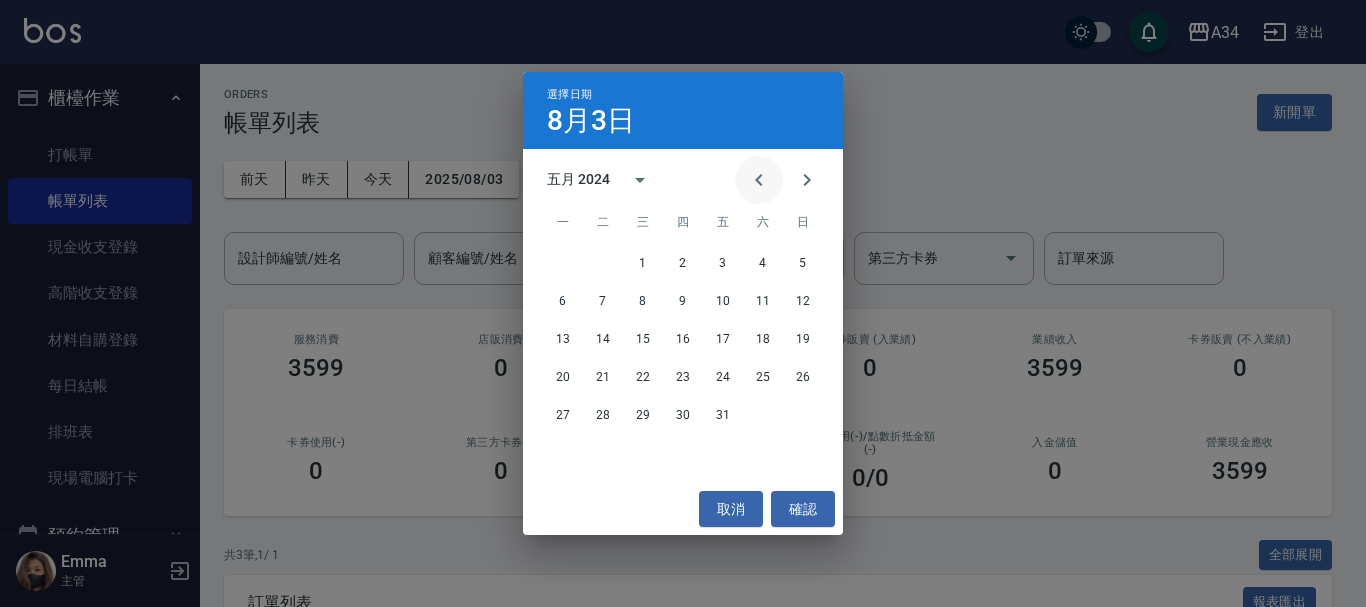 click 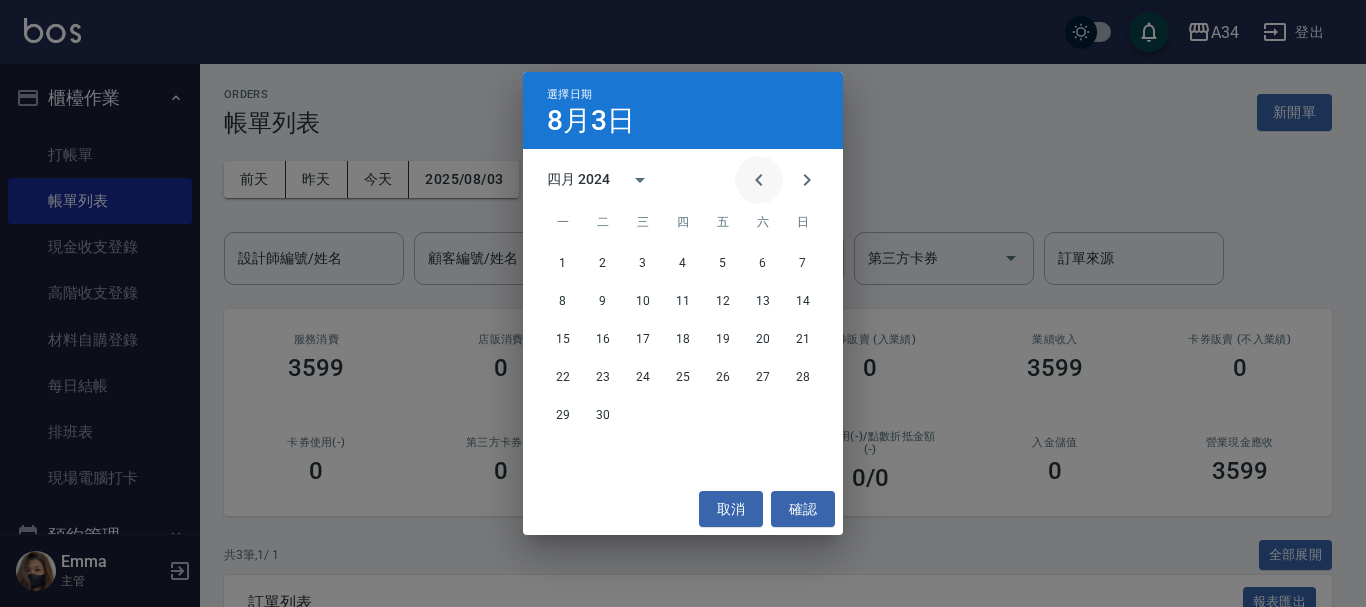 click 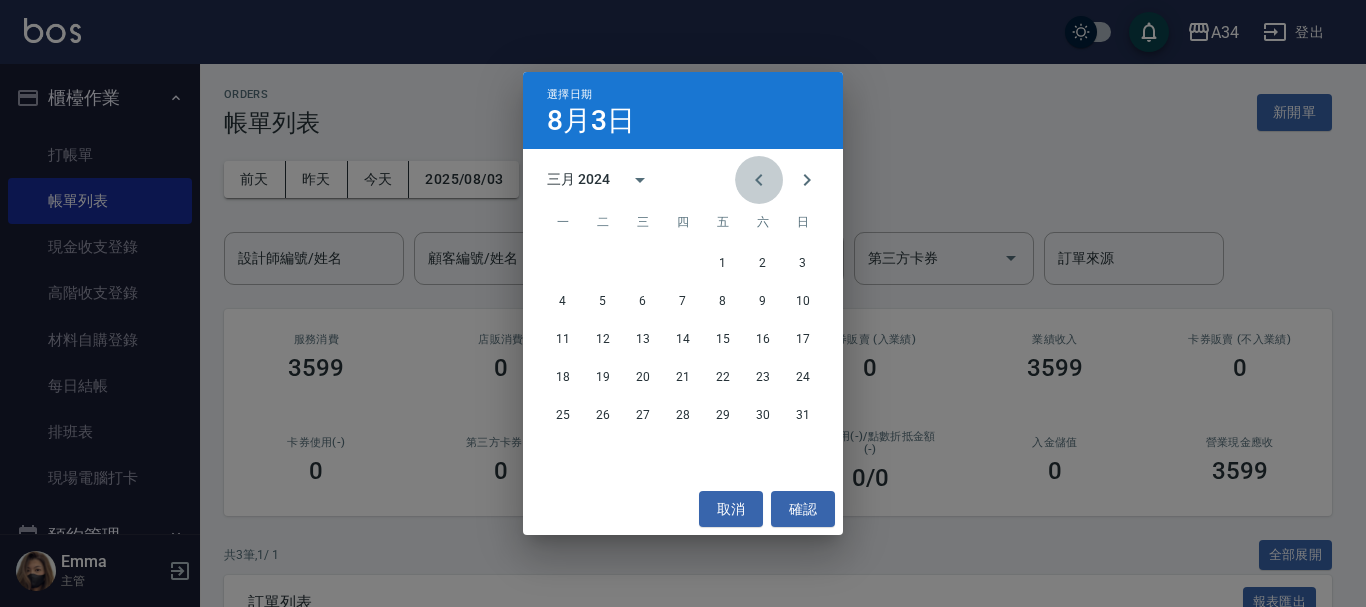 click 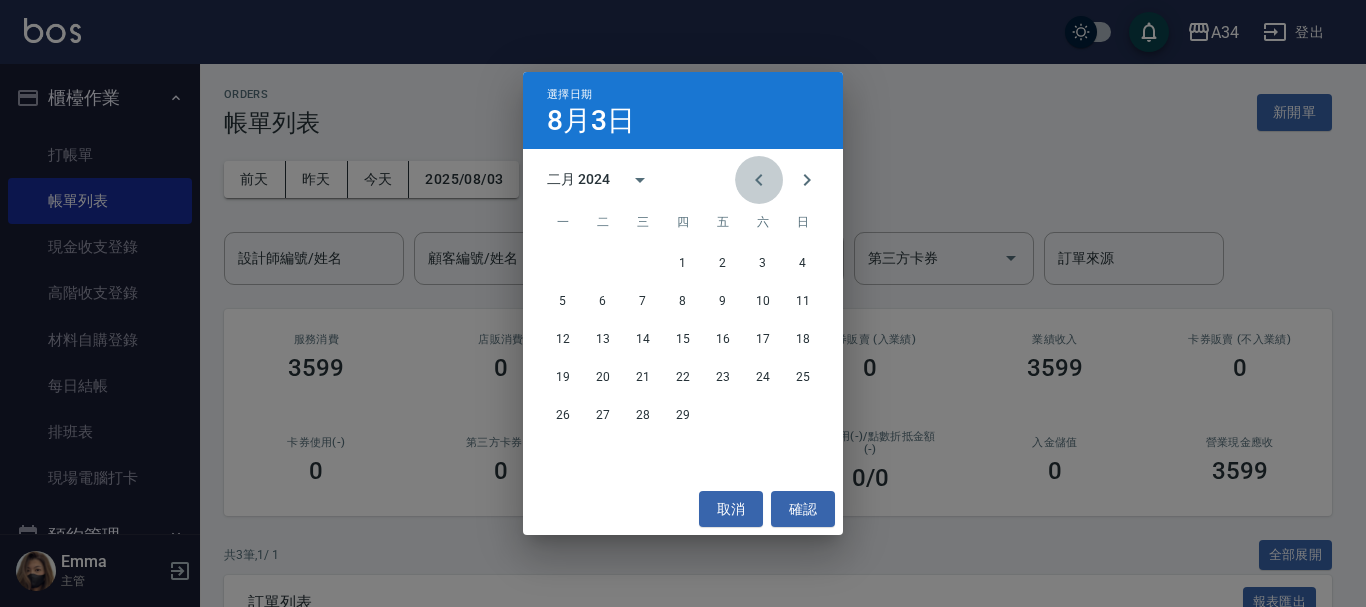 click 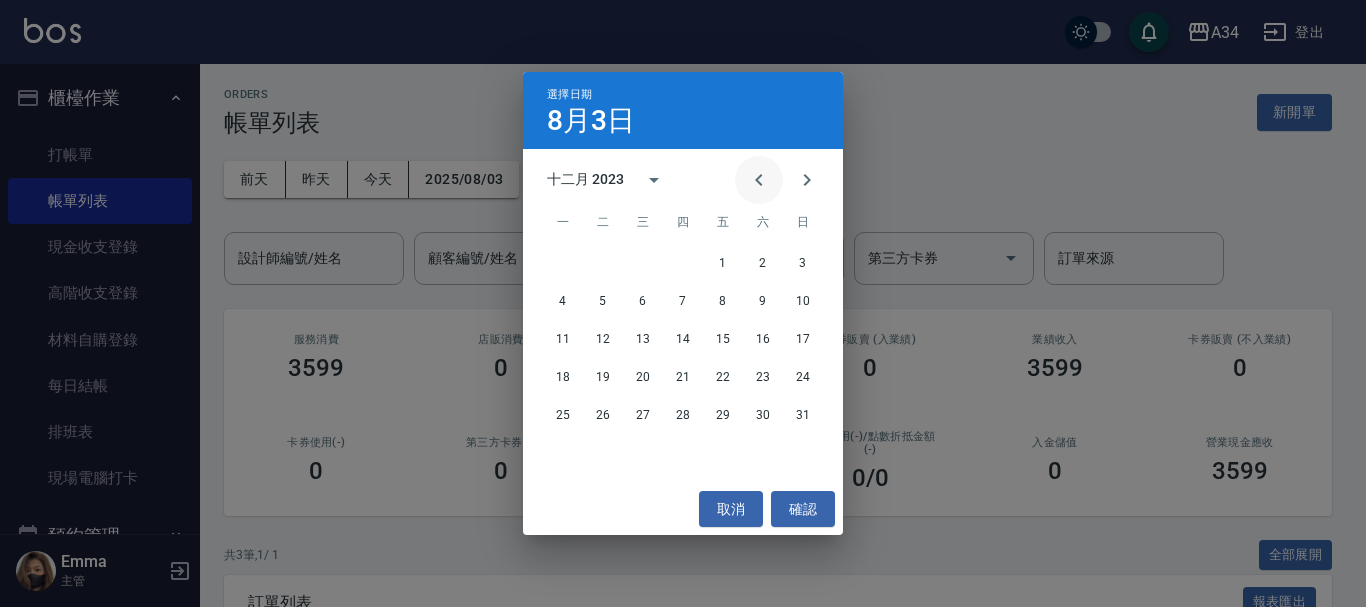 click 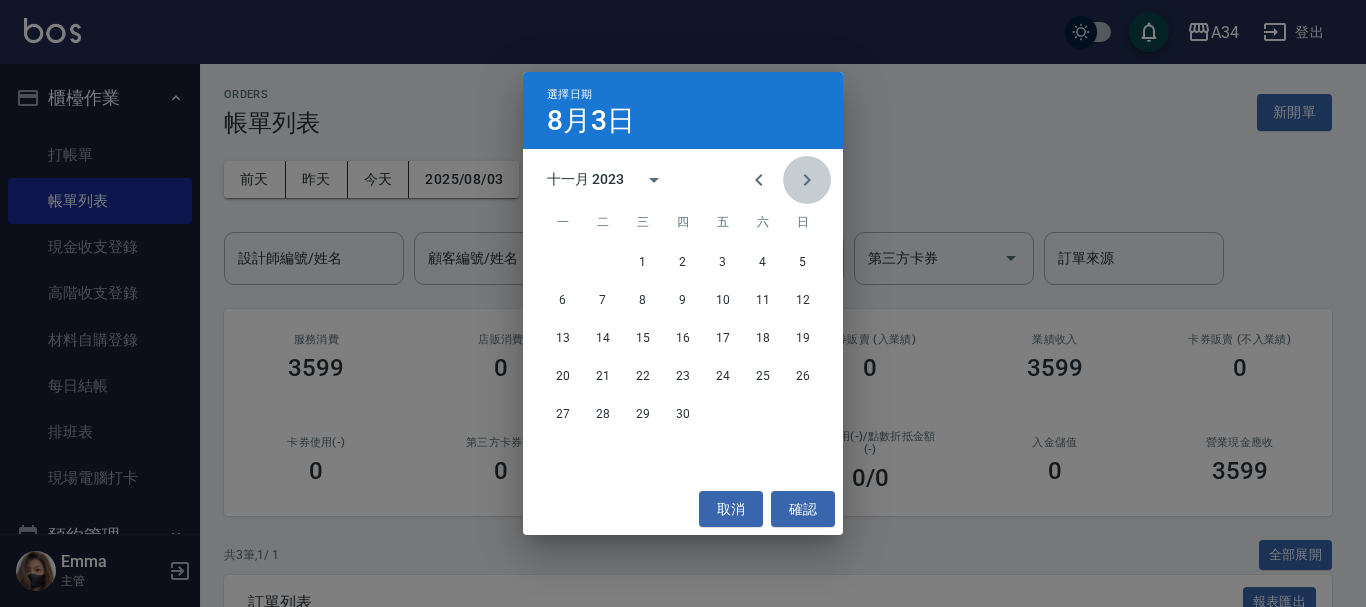 click 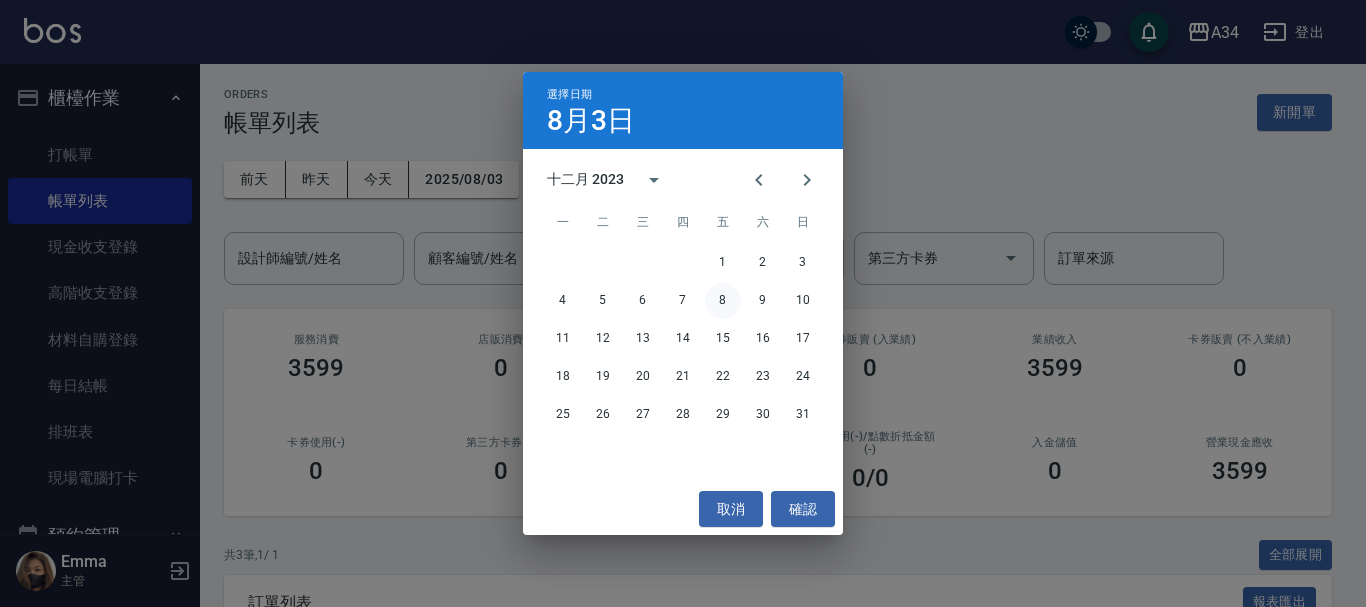 click on "8" at bounding box center [723, 301] 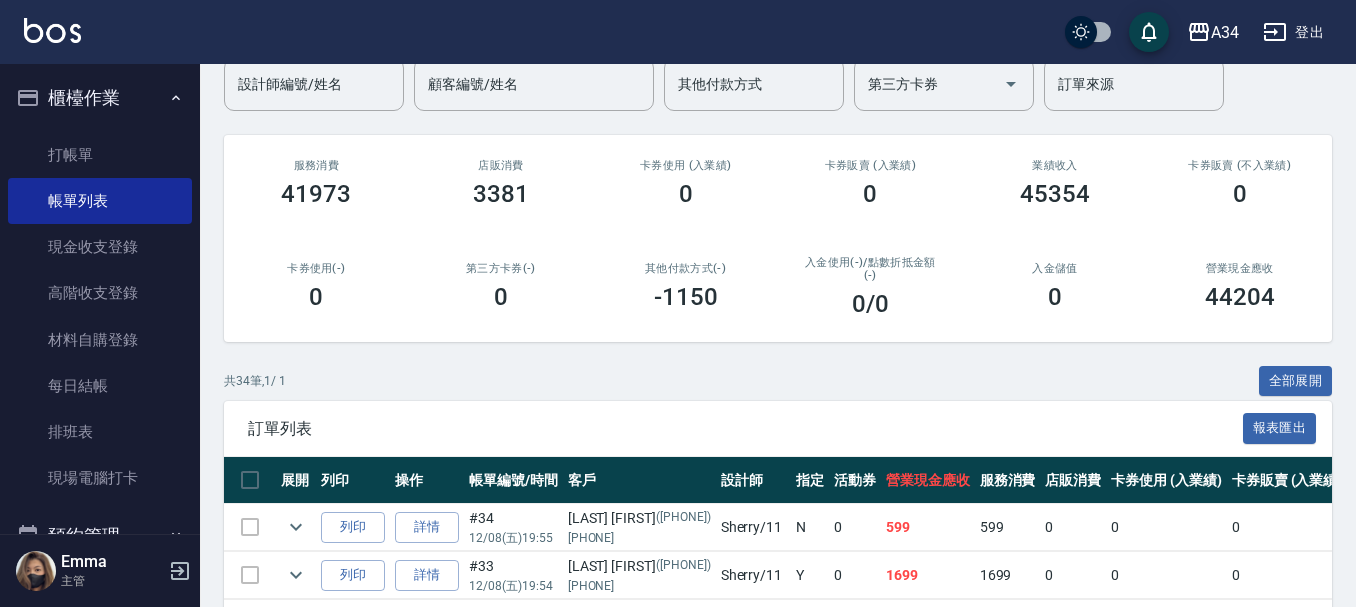 scroll, scrollTop: 0, scrollLeft: 0, axis: both 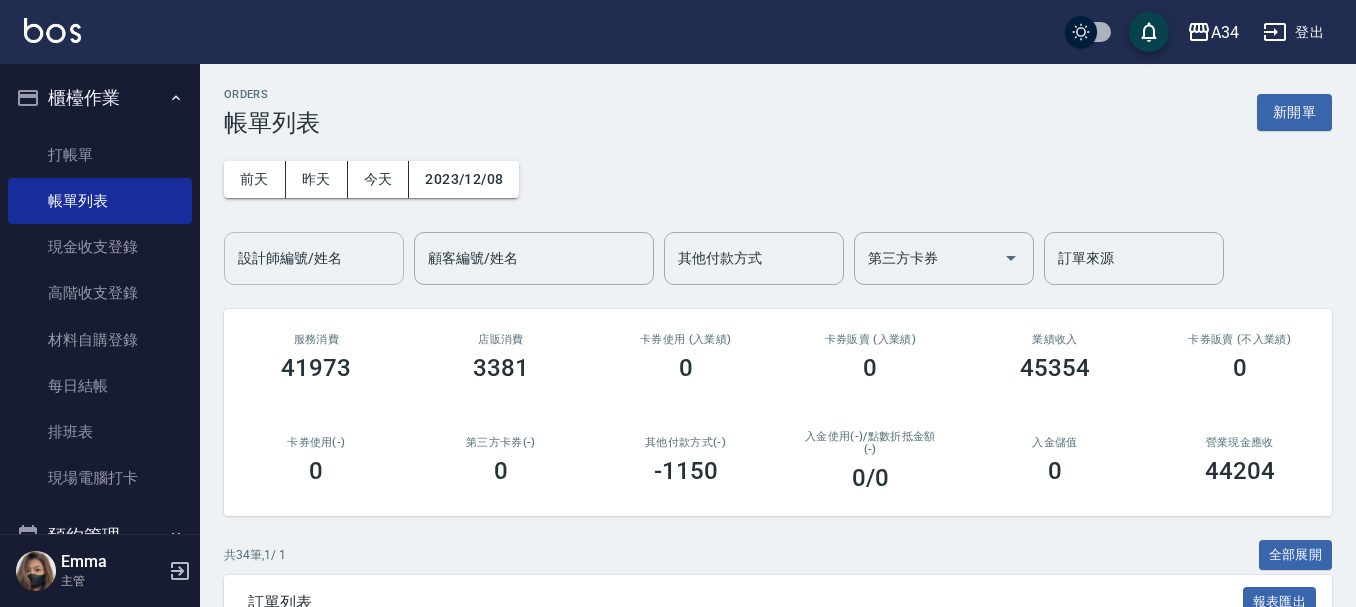 click on "設計師編號/姓名" at bounding box center (314, 258) 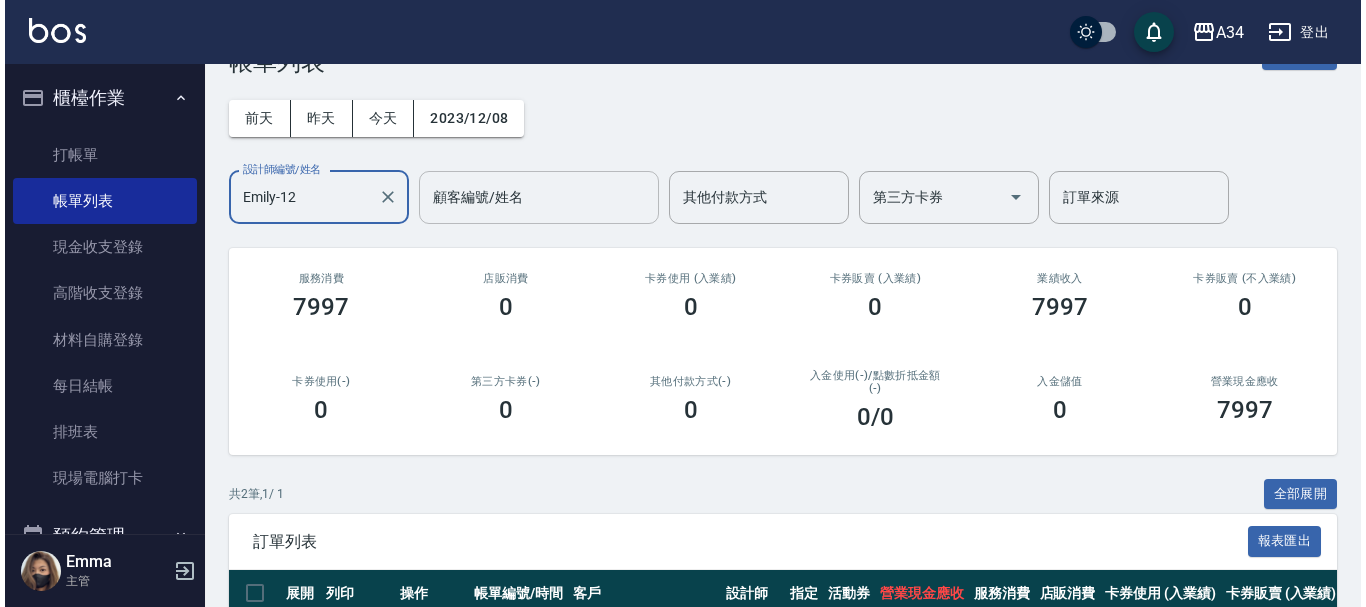 scroll, scrollTop: 60, scrollLeft: 0, axis: vertical 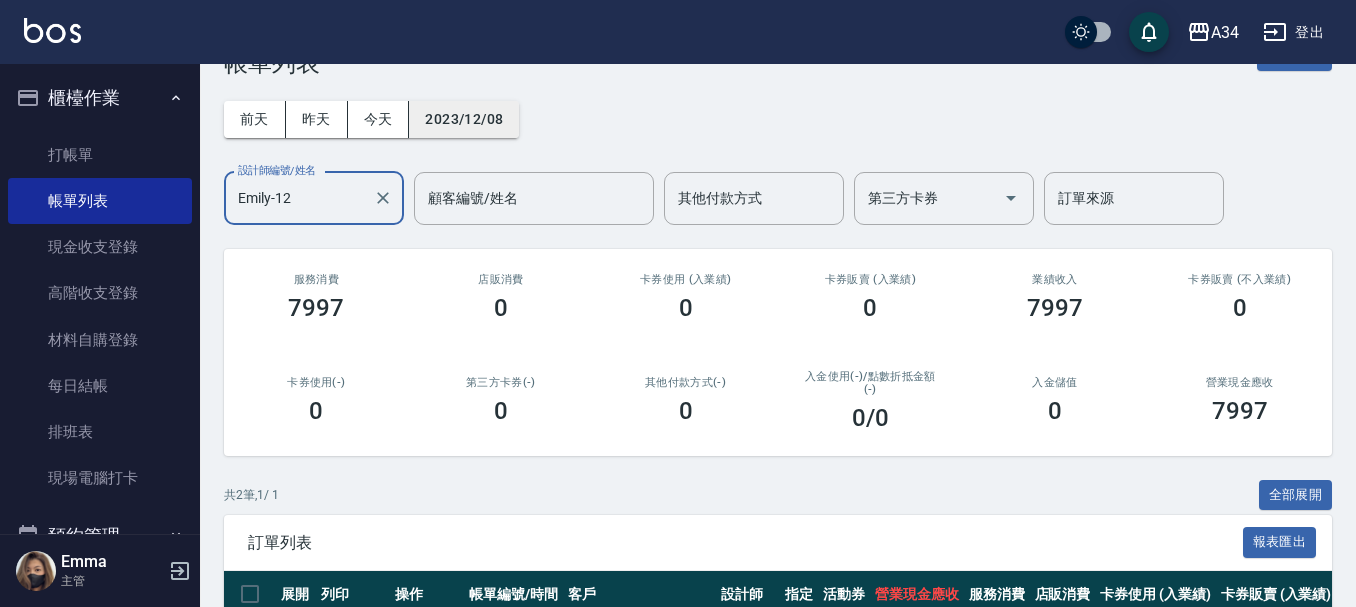 type on "Emily-12" 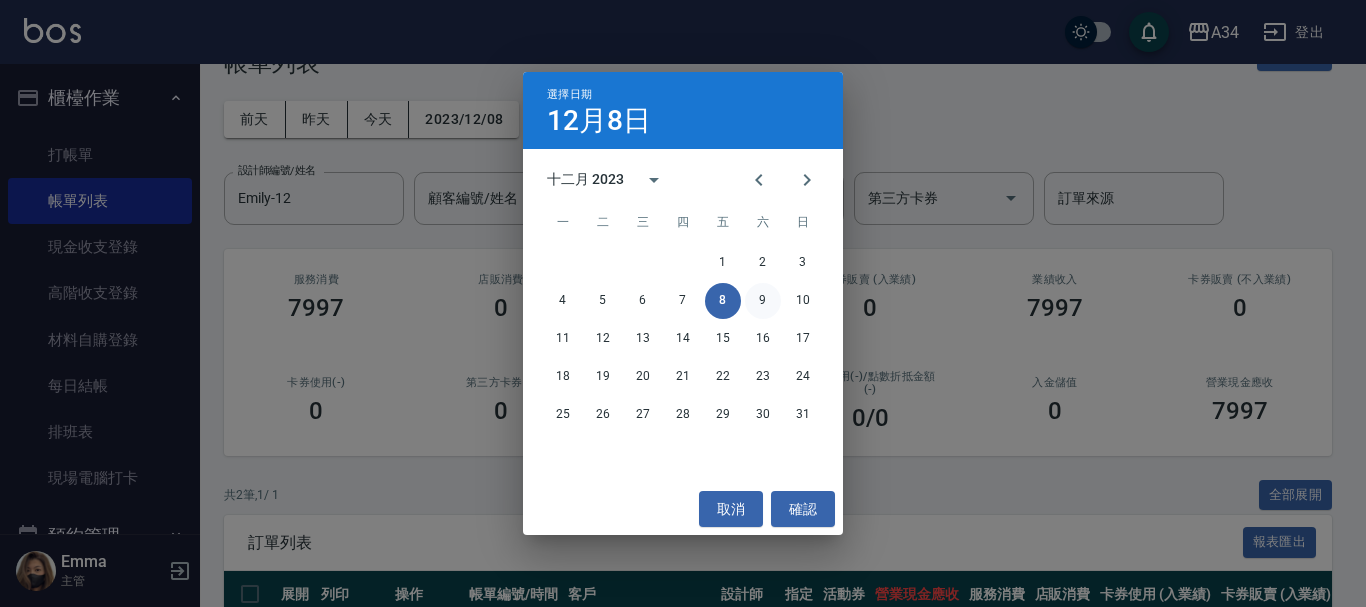 click on "9" at bounding box center (763, 301) 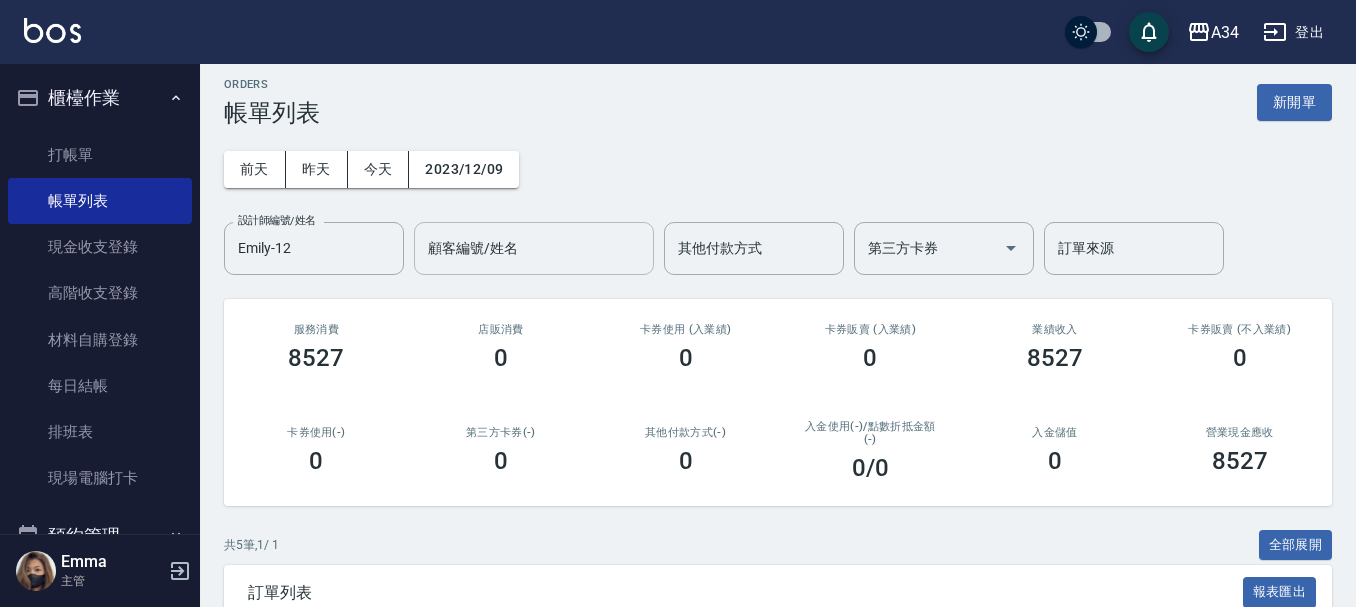 scroll, scrollTop: 0, scrollLeft: 0, axis: both 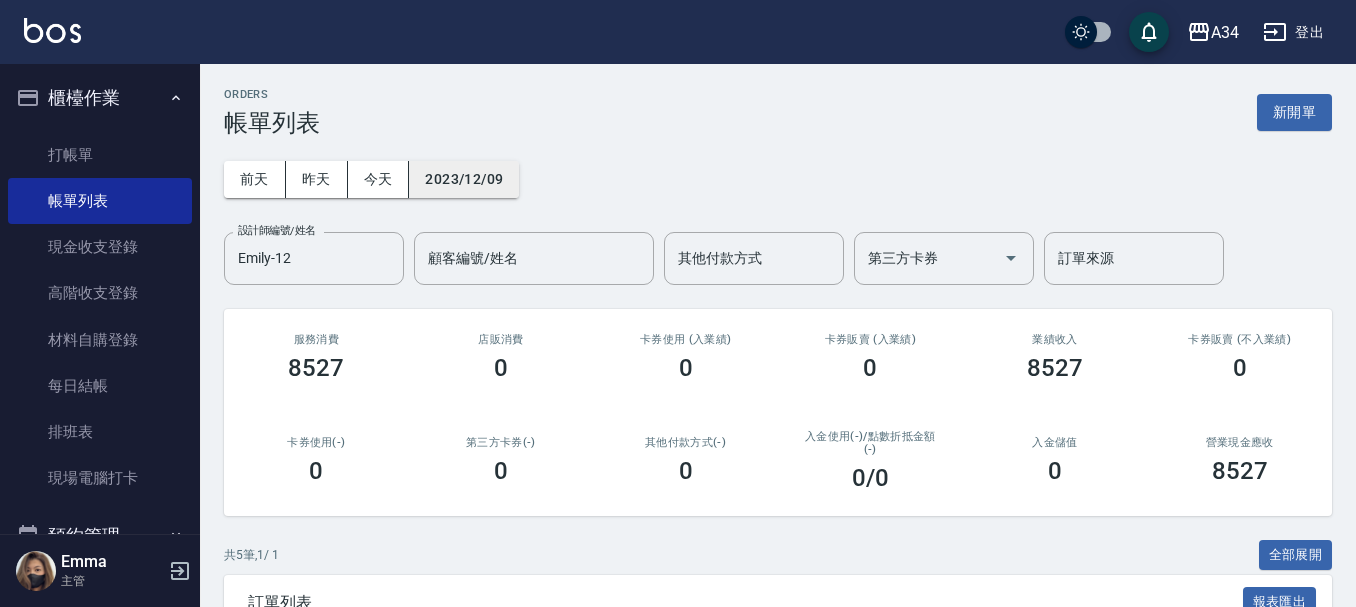 click on "2023/12/09" at bounding box center (464, 179) 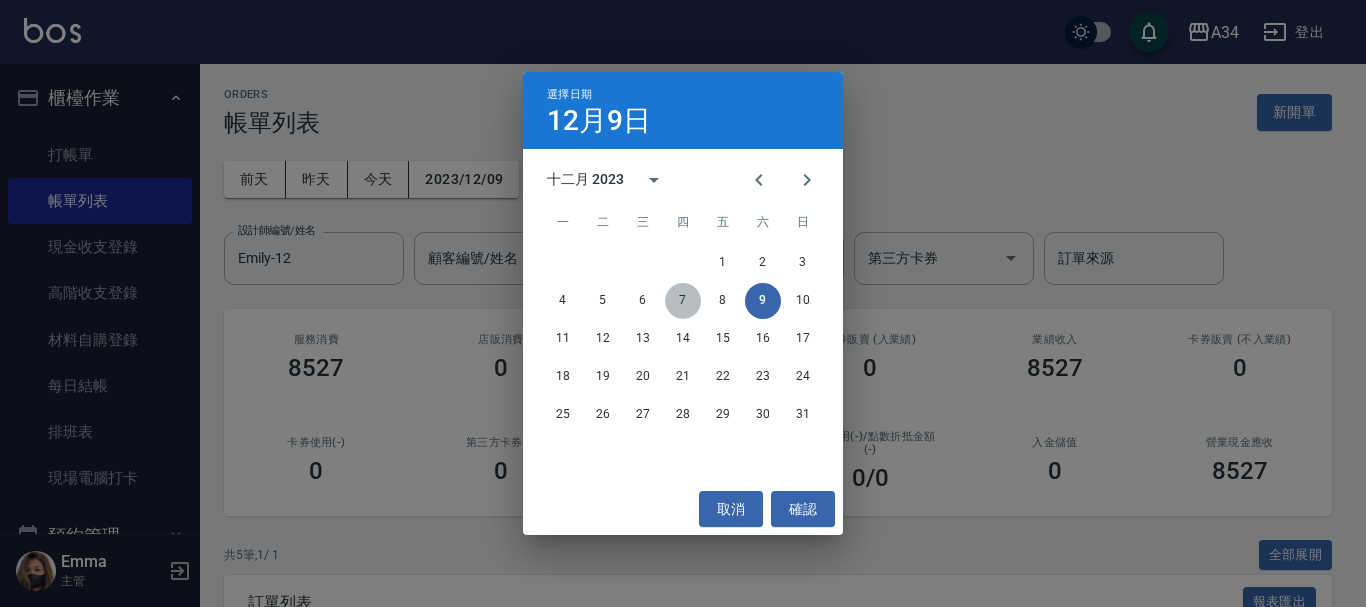 click on "7" at bounding box center (683, 301) 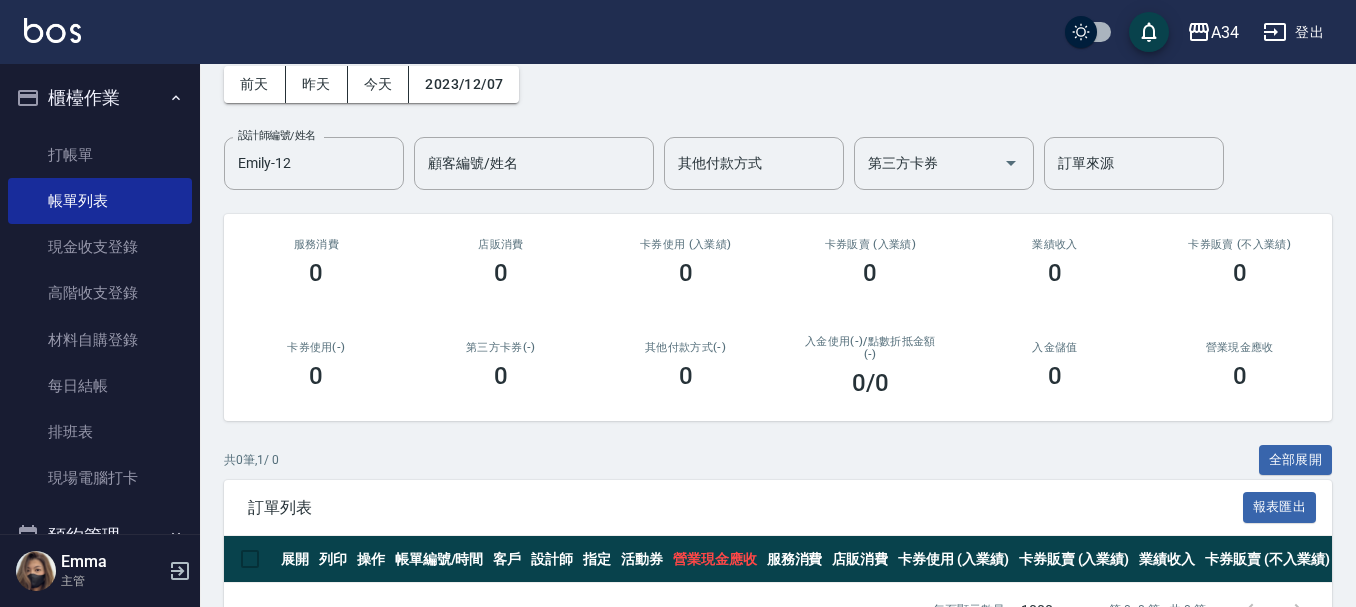 scroll, scrollTop: 0, scrollLeft: 0, axis: both 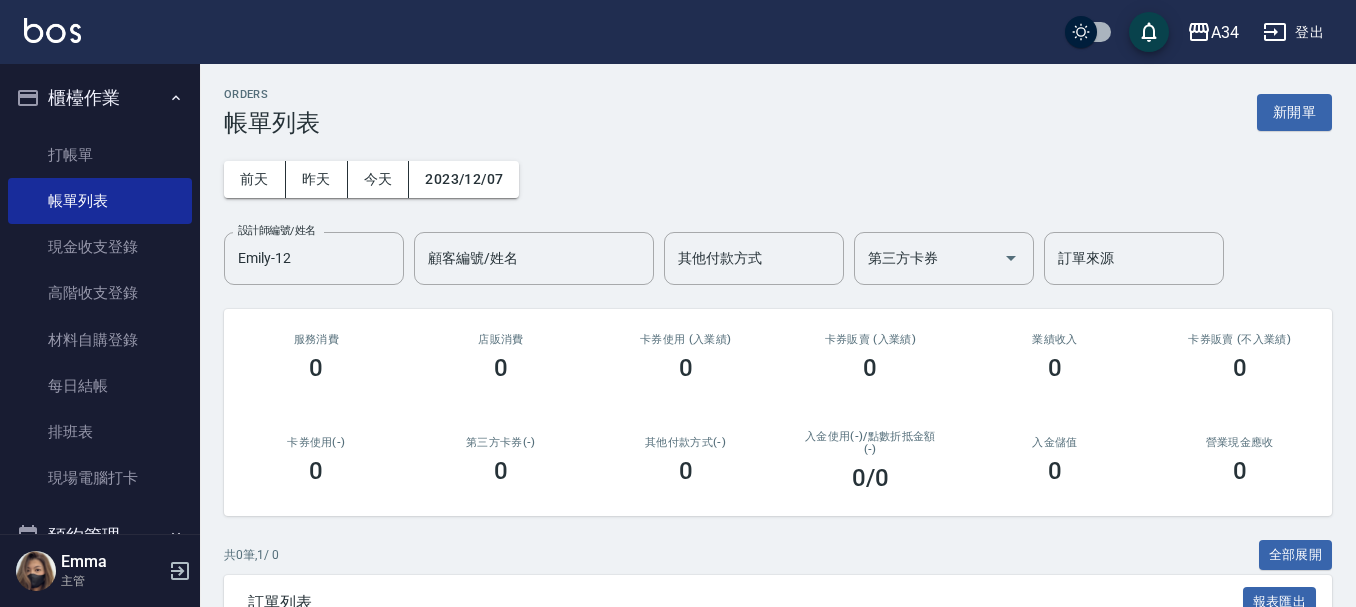 click on "前天 昨天 今天 2023/12/07 設計師編號/姓名 Emily-12 設計師編號/姓名 顧客編號/姓名 顧客編號/姓名 其他付款方式 其他付款方式 第三方卡券 第三方卡券 訂單來源 訂單來源" at bounding box center (778, 211) 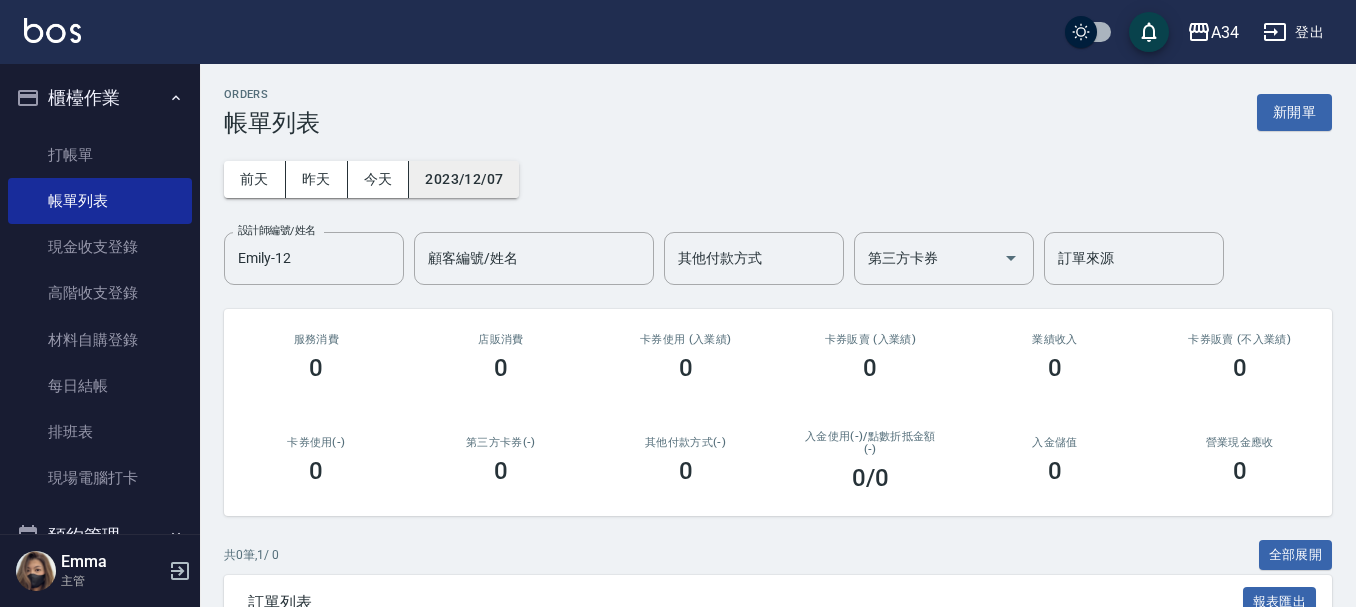click on "2023/12/07" at bounding box center [464, 179] 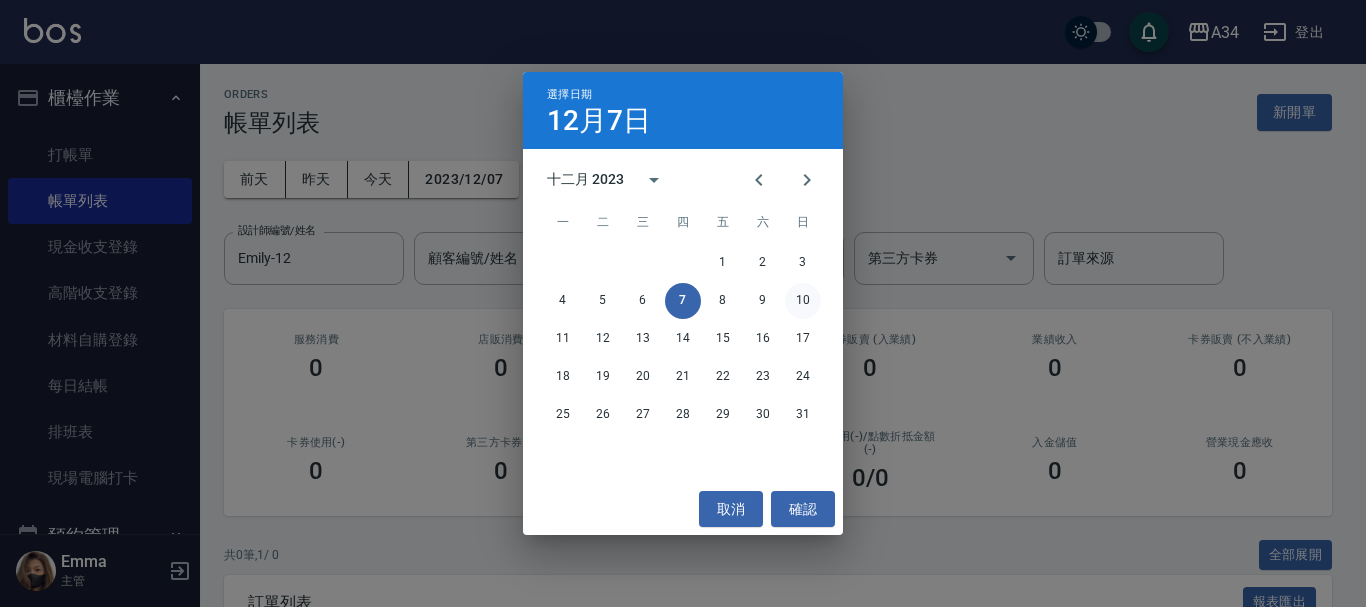 click on "10" at bounding box center [803, 301] 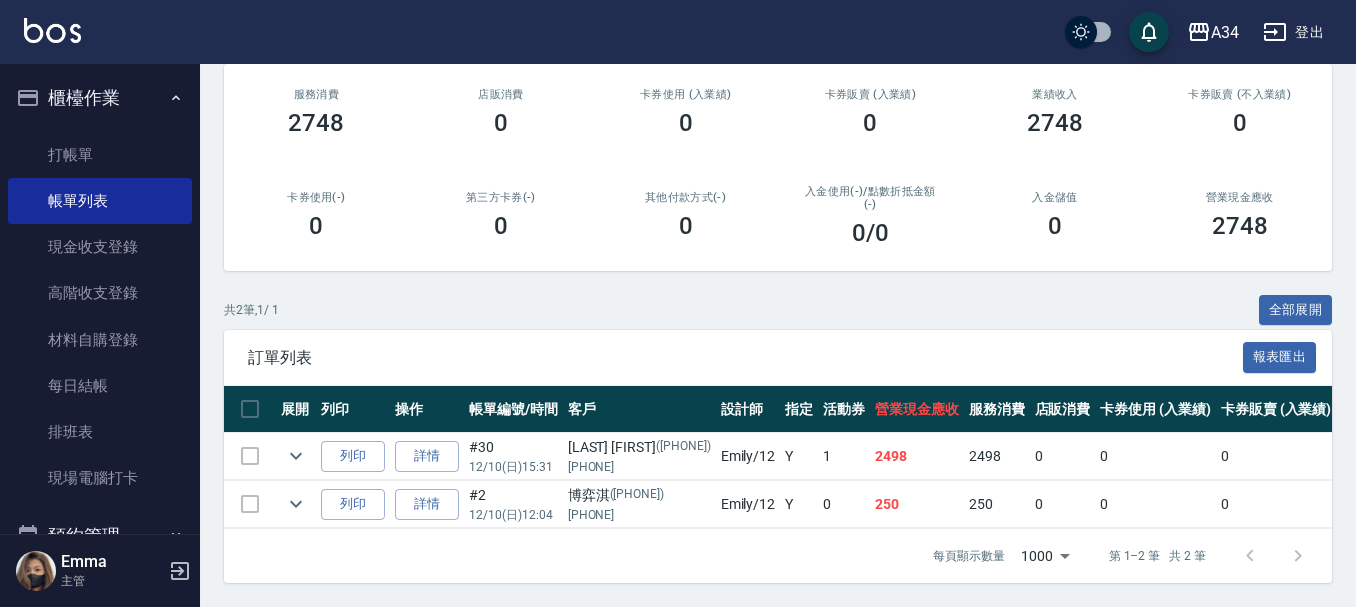 scroll, scrollTop: 260, scrollLeft: 0, axis: vertical 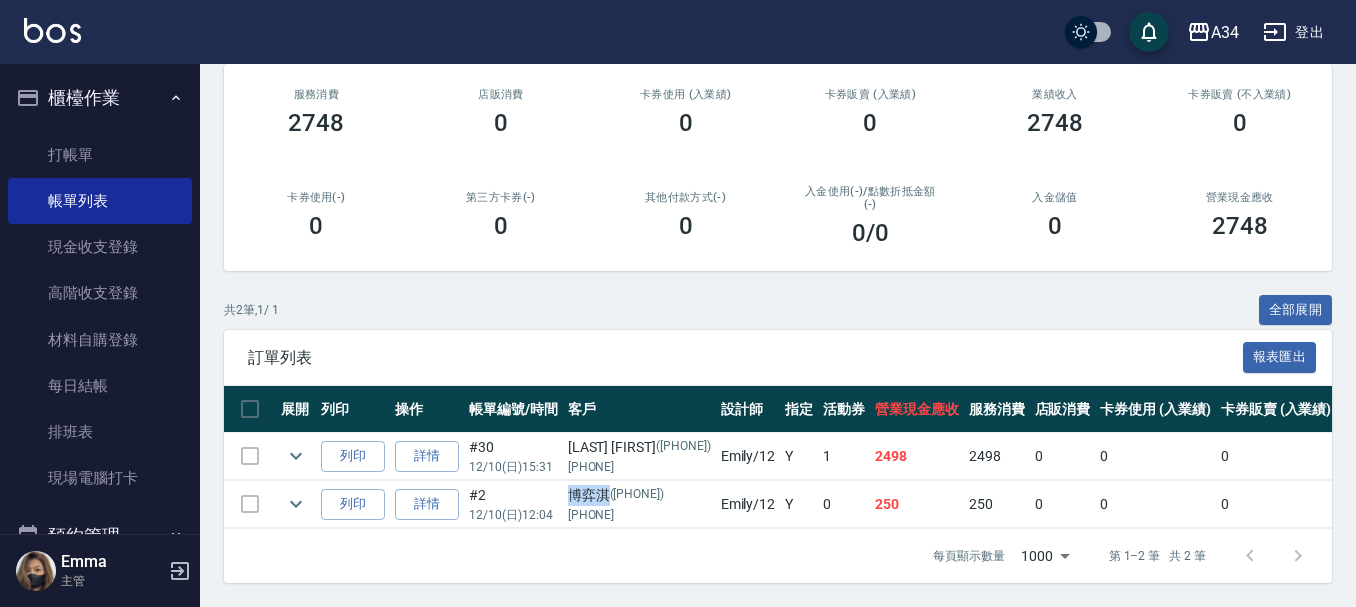 drag, startPoint x: 607, startPoint y: 480, endPoint x: 569, endPoint y: 480, distance: 38 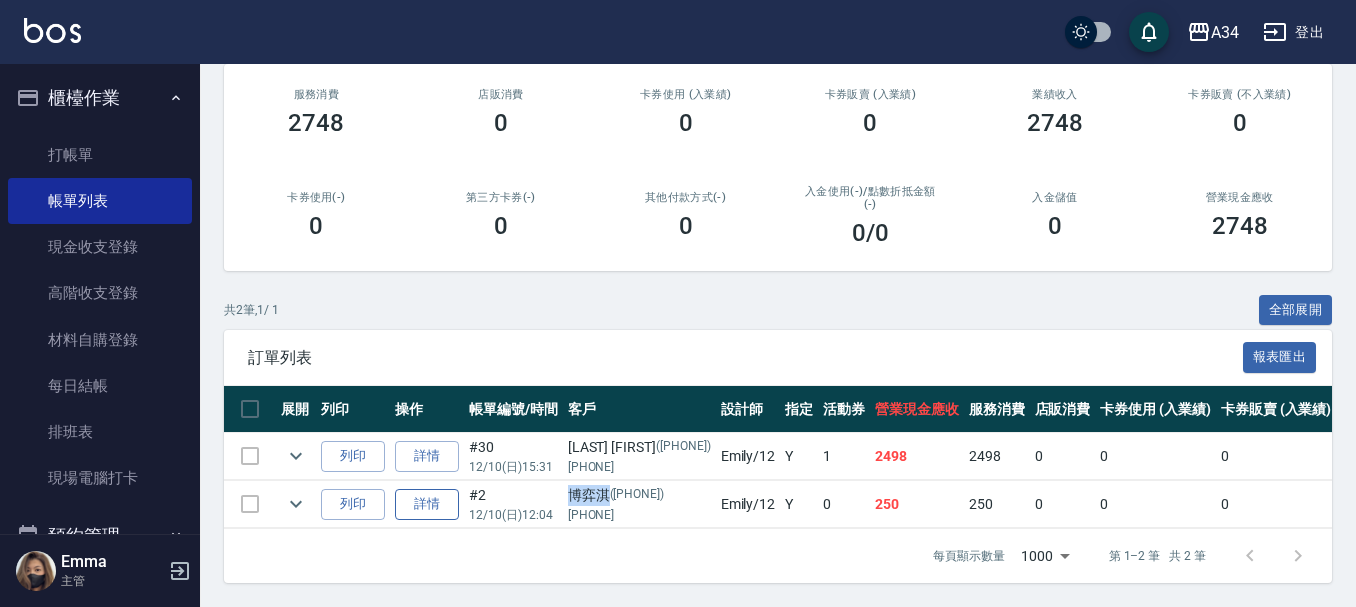 click on "詳情" at bounding box center [427, 504] 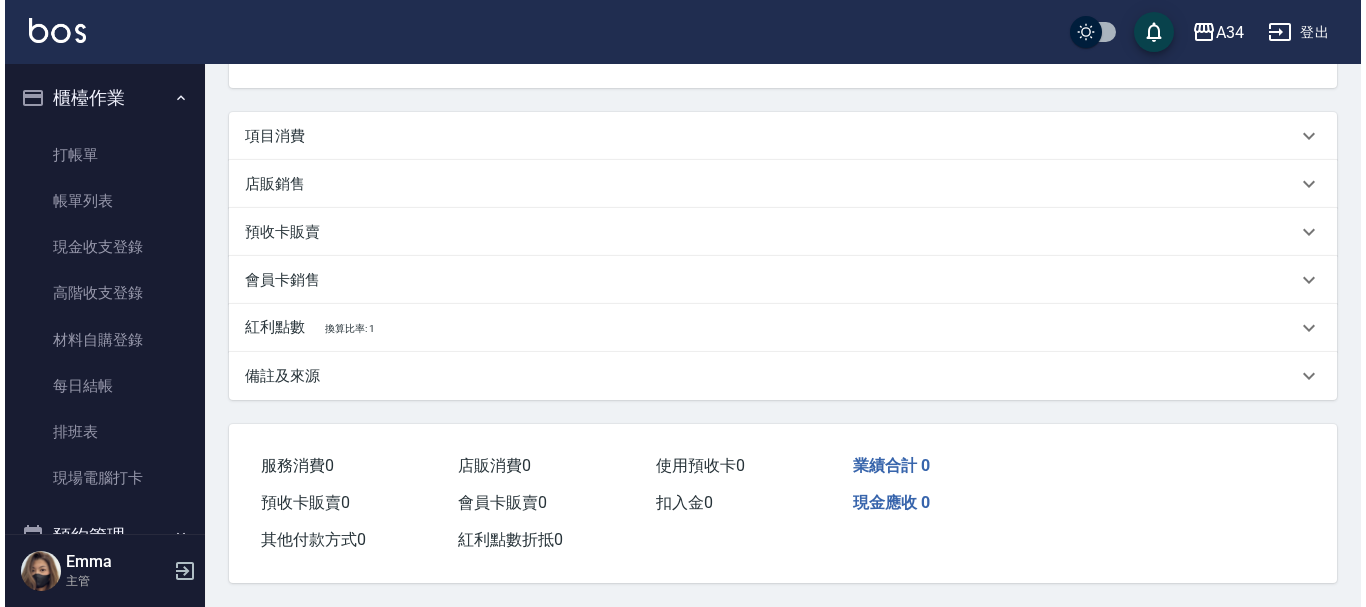 scroll, scrollTop: 0, scrollLeft: 0, axis: both 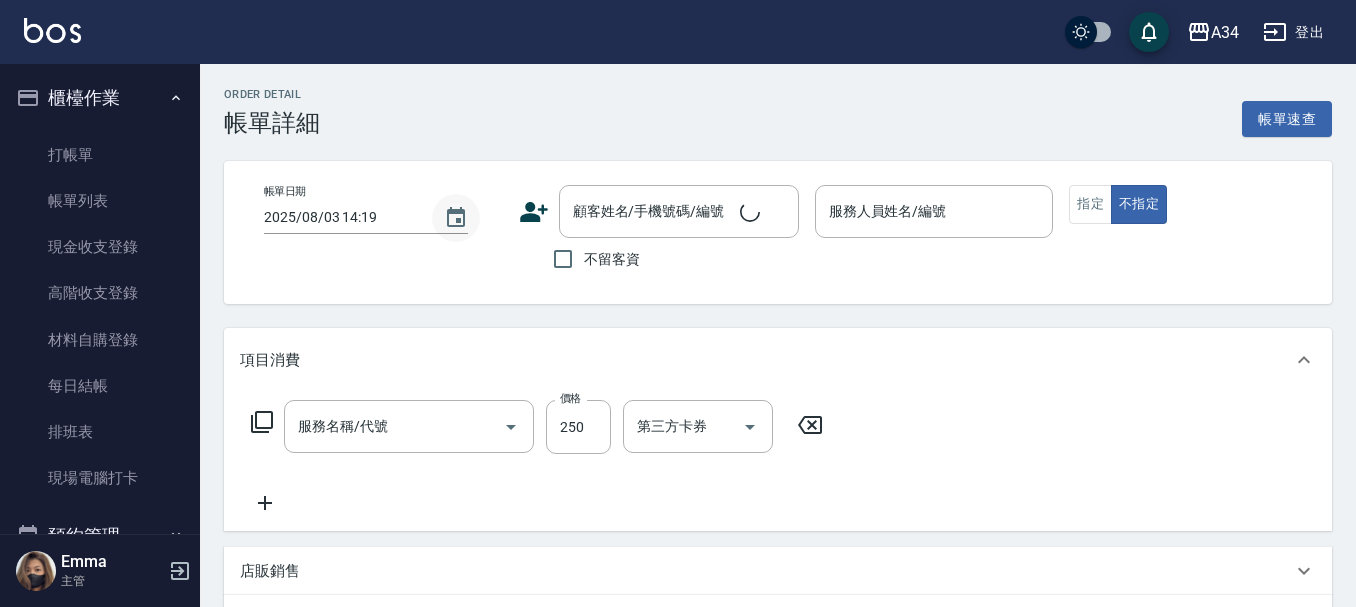 type on "2023/12/10 12:04" 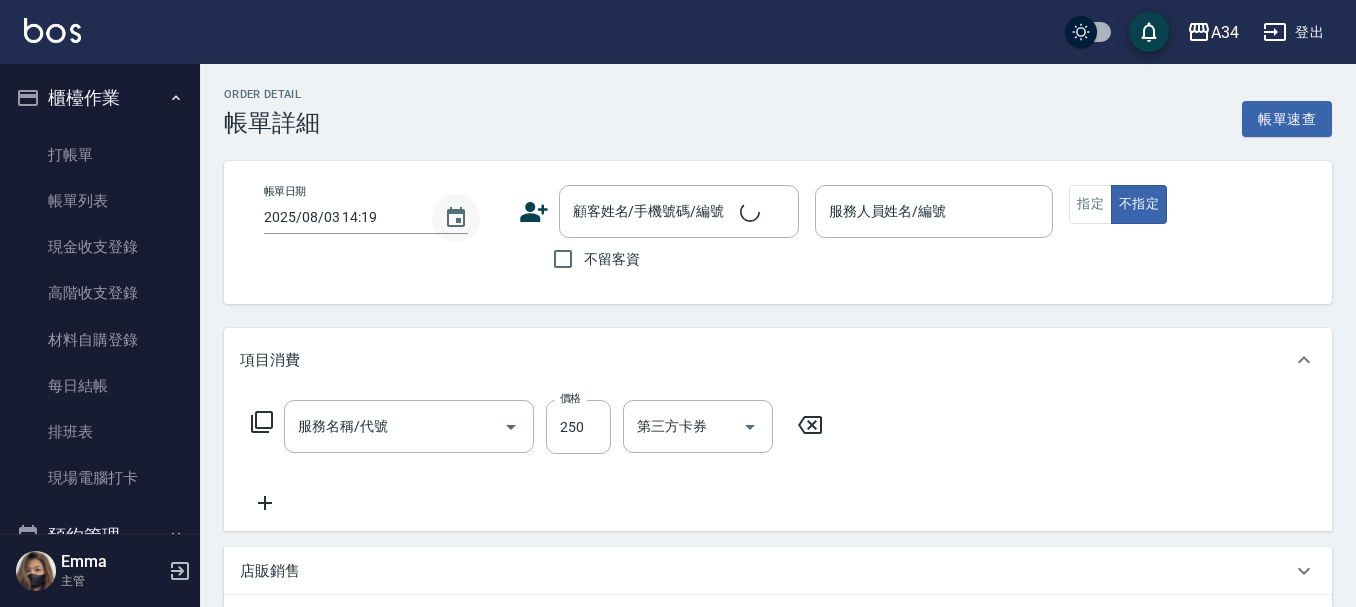 type on "Emily-12" 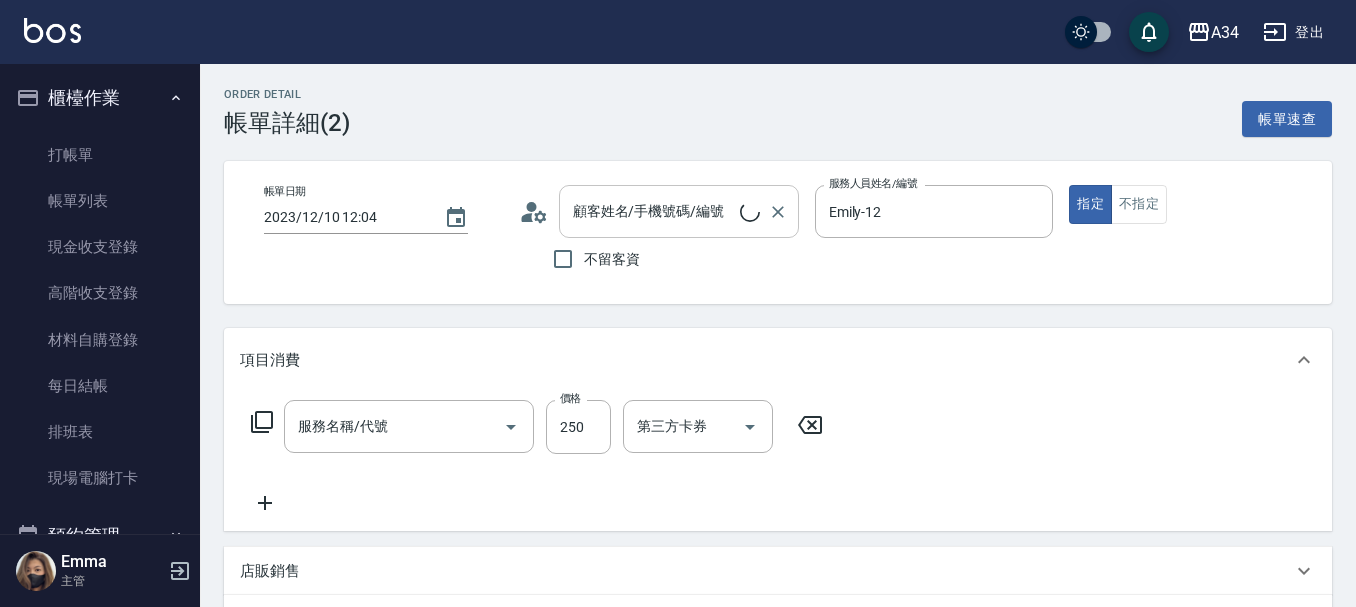 type on "剪髮(401)" 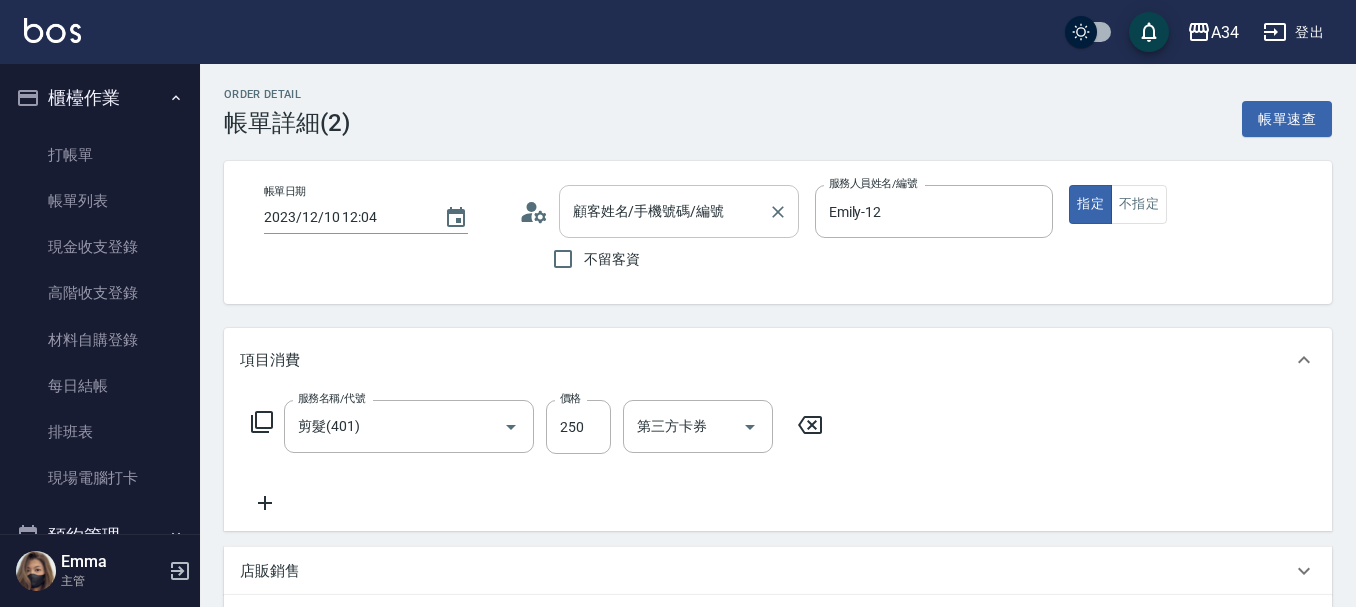 type on "[NAME]/[PHONE]/[PHONE]" 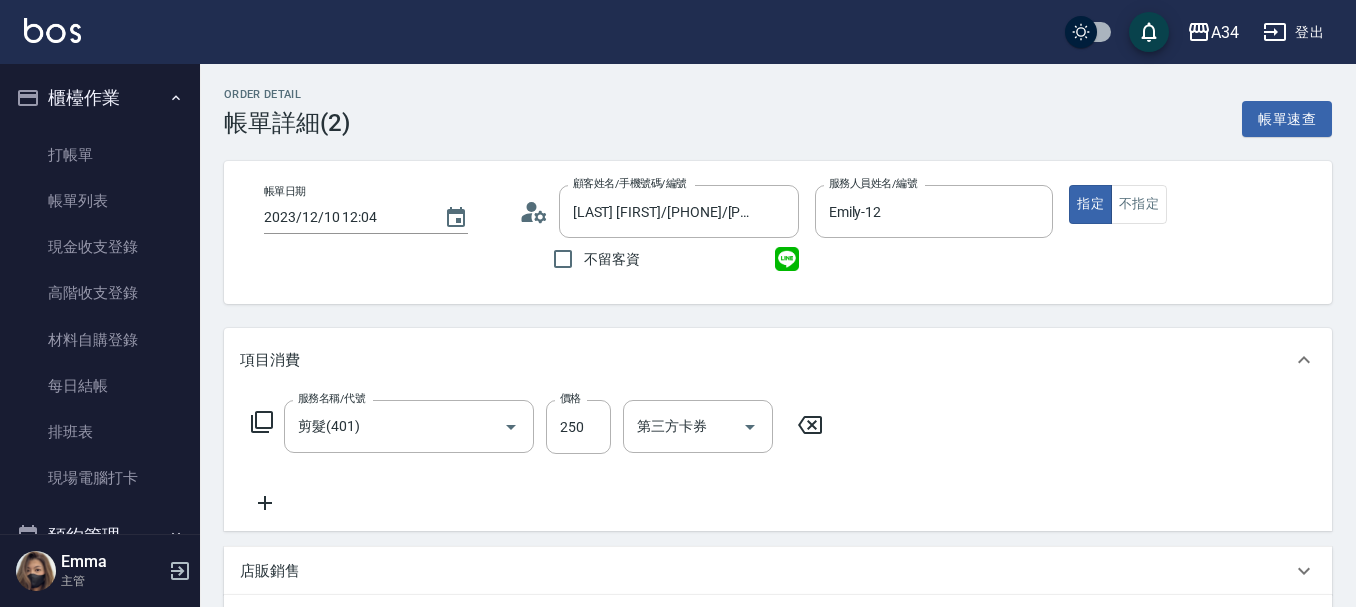 click 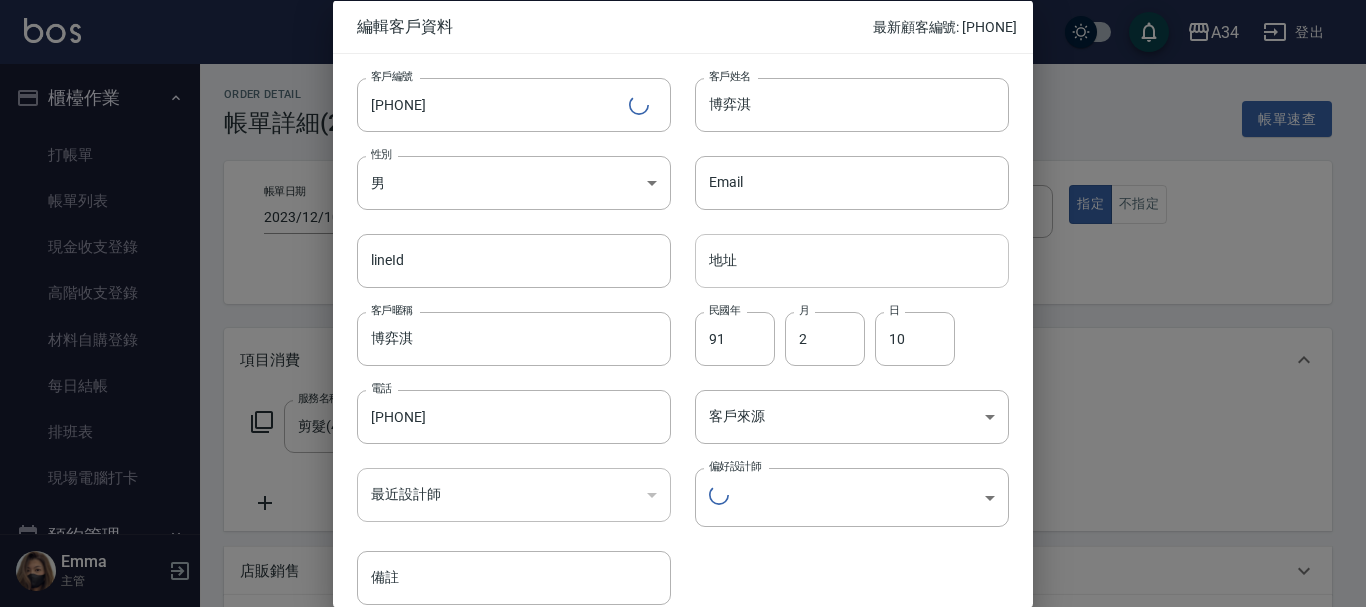 type on "6c0540d8-7fe4-4f74-ba34-30ef74aecccc" 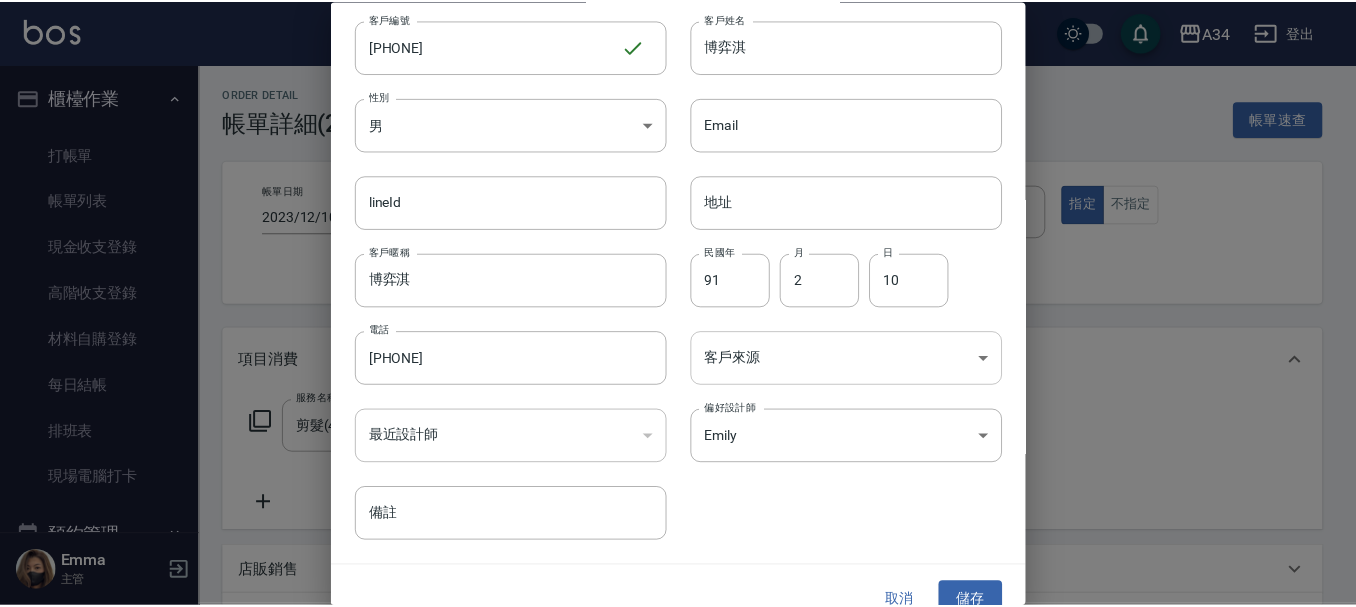 scroll, scrollTop: 86, scrollLeft: 0, axis: vertical 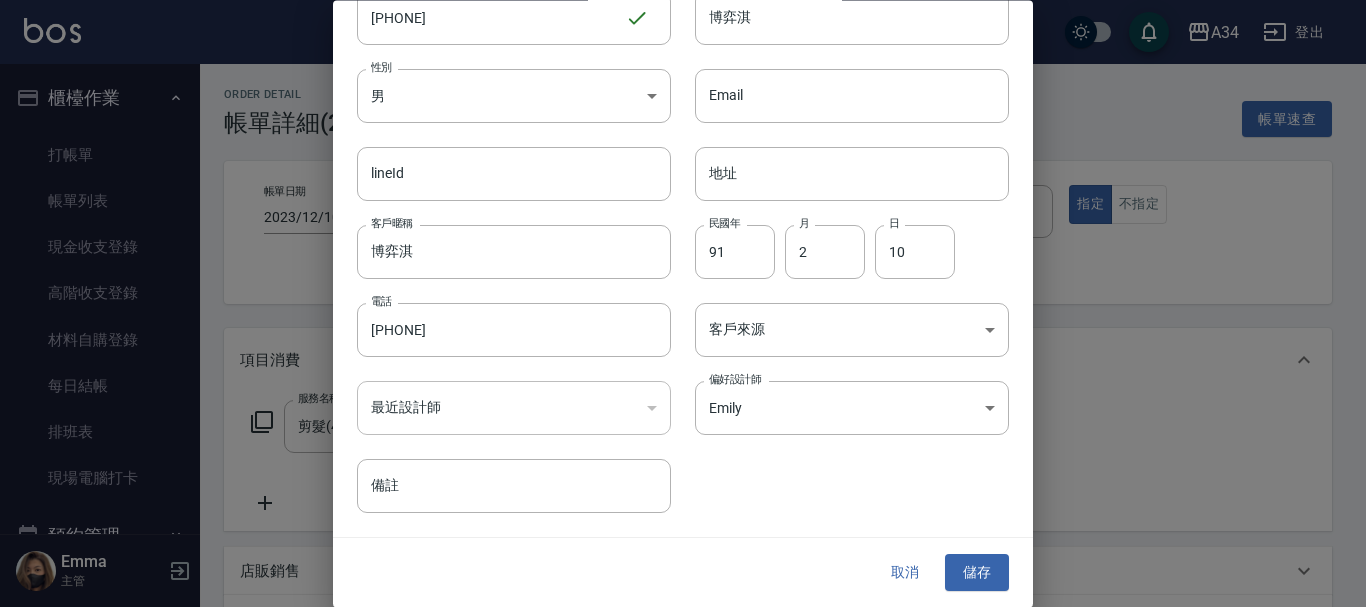 click on "取消 儲存" at bounding box center (683, 573) 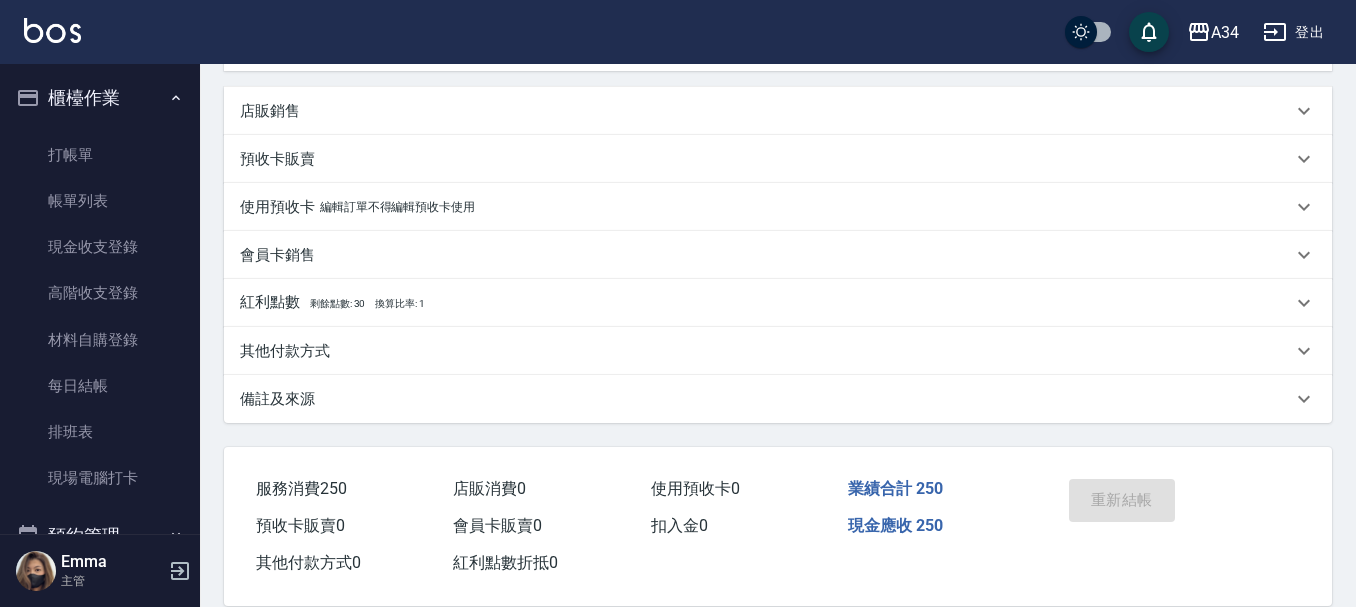 scroll, scrollTop: 492, scrollLeft: 0, axis: vertical 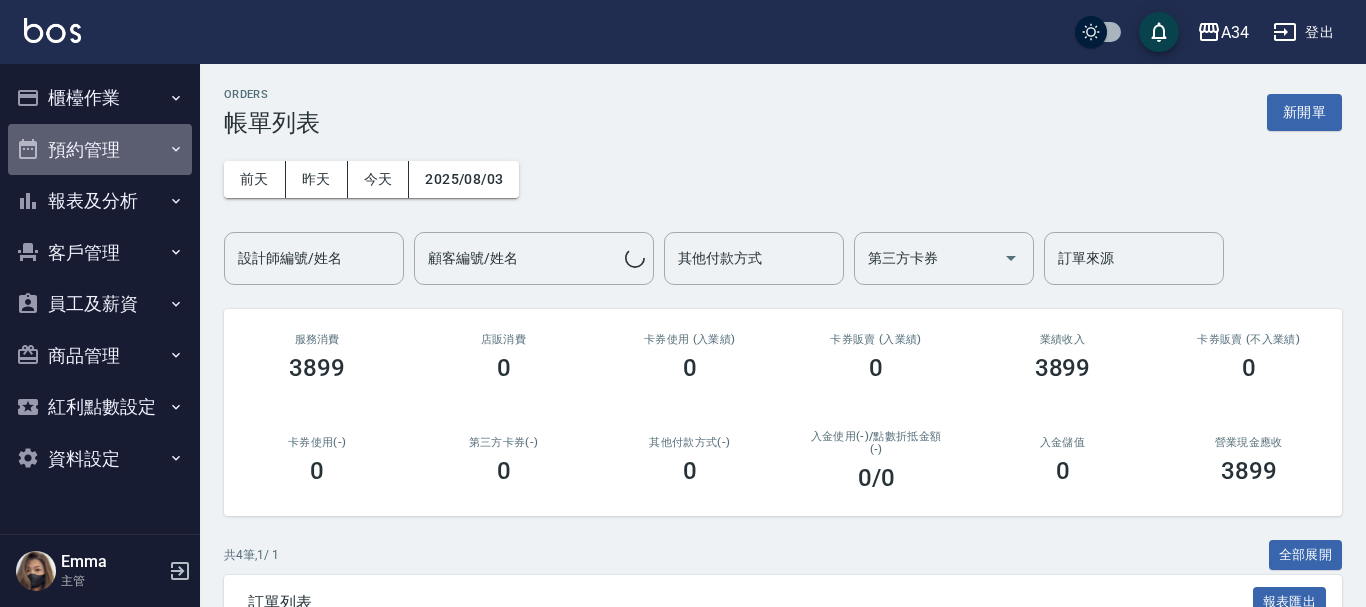 click on "預約管理" at bounding box center [100, 150] 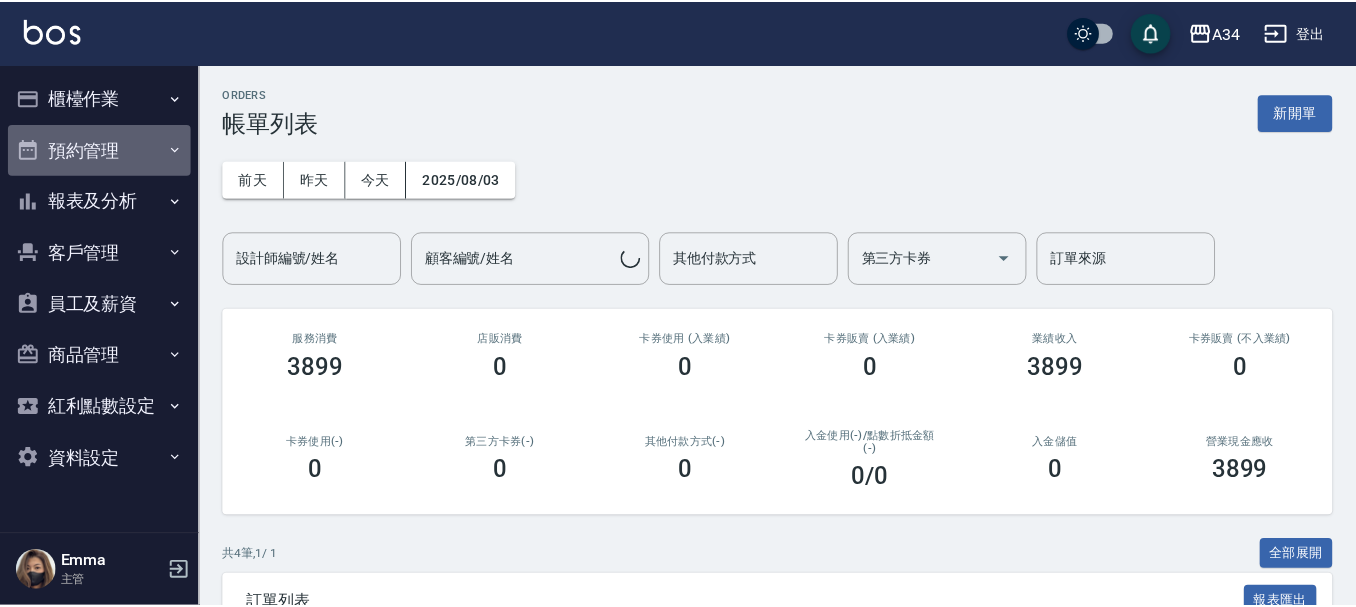 scroll, scrollTop: 0, scrollLeft: 0, axis: both 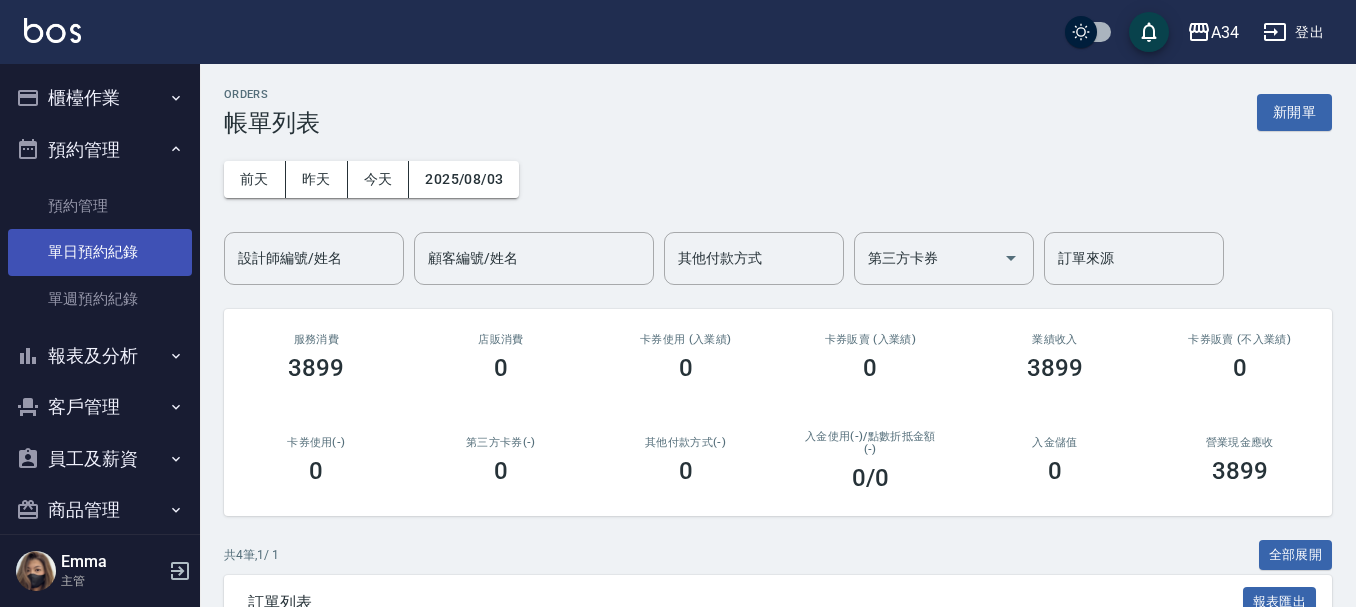 click on "單日預約紀錄" at bounding box center (100, 252) 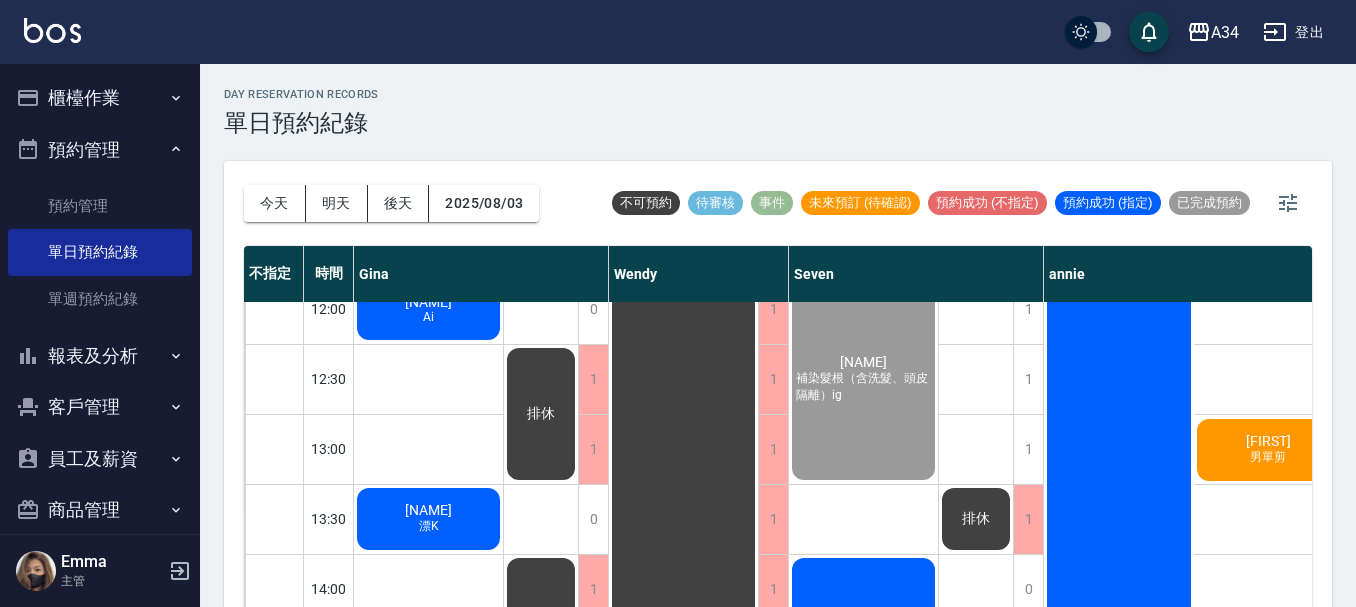 scroll, scrollTop: 0, scrollLeft: 0, axis: both 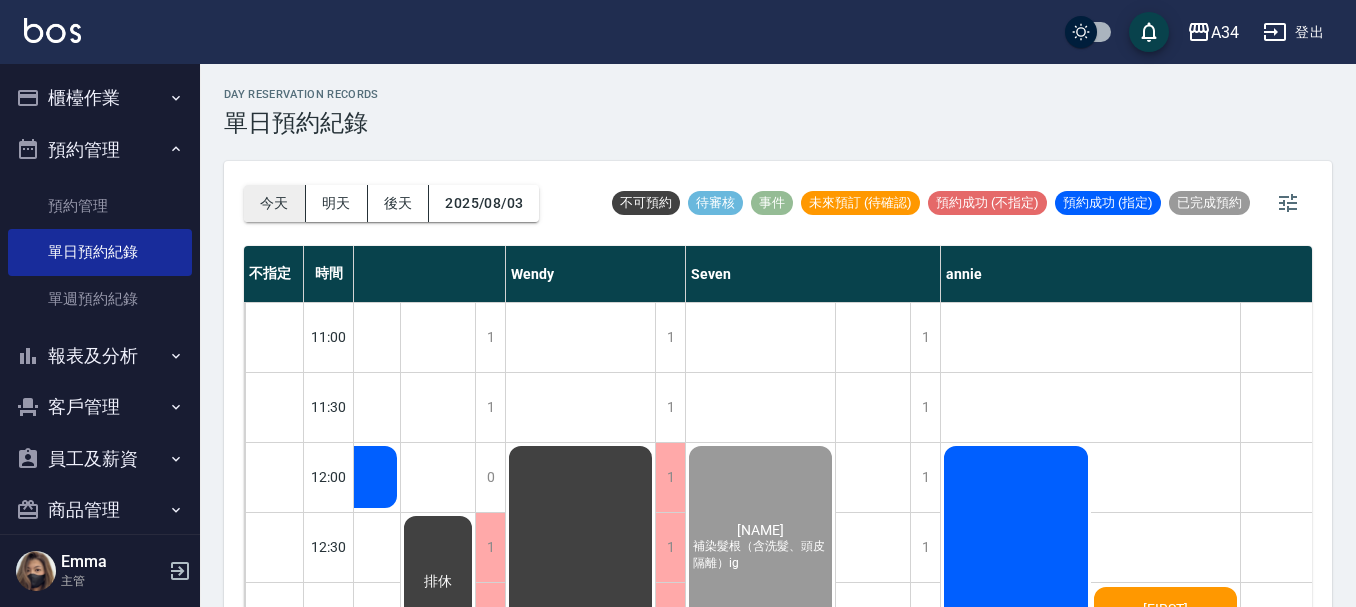 click on "今天" at bounding box center (275, 203) 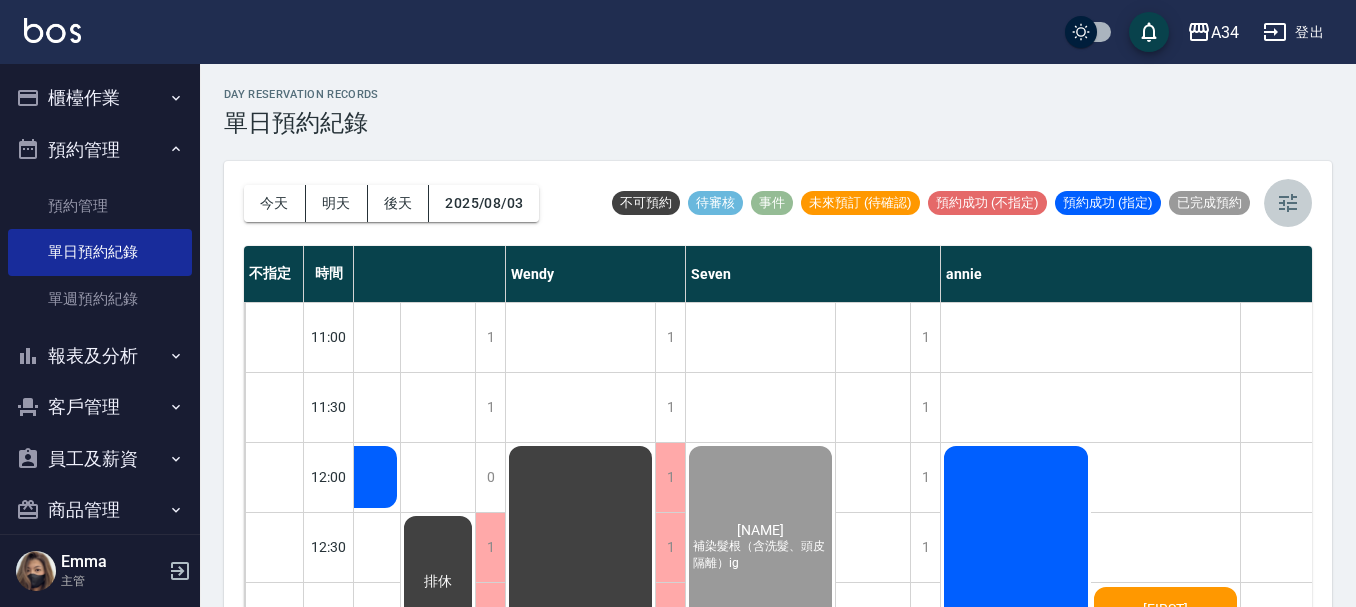 click at bounding box center (1288, 203) 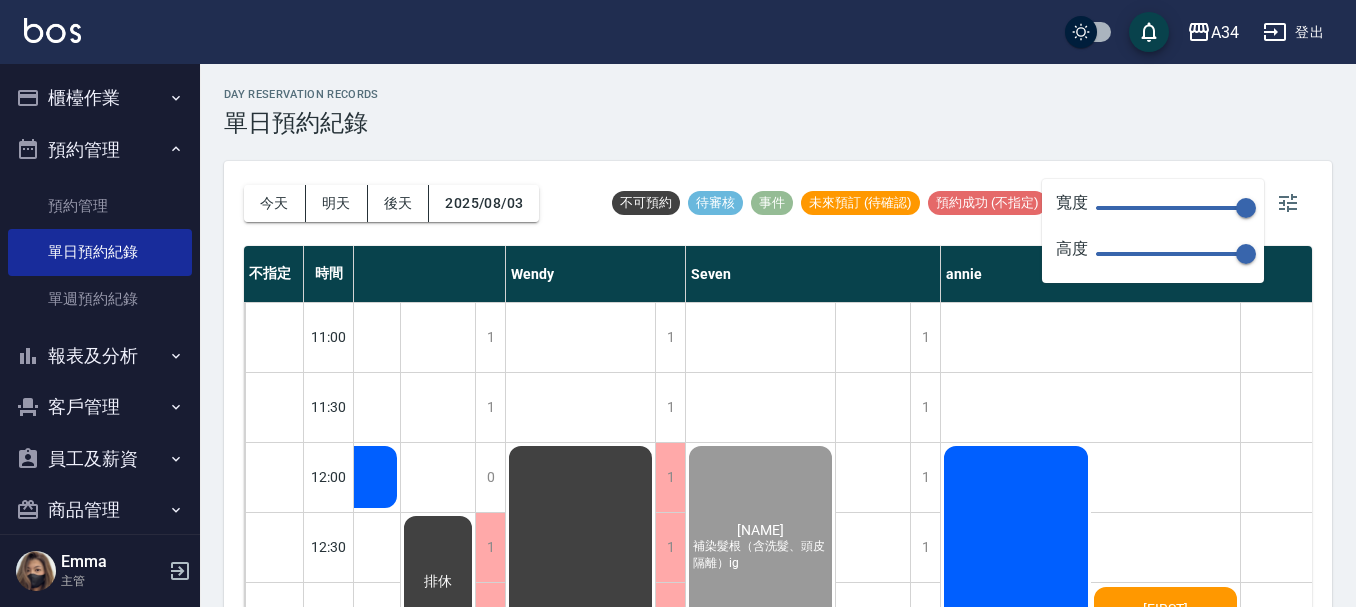 click on "150" at bounding box center [1171, 208] 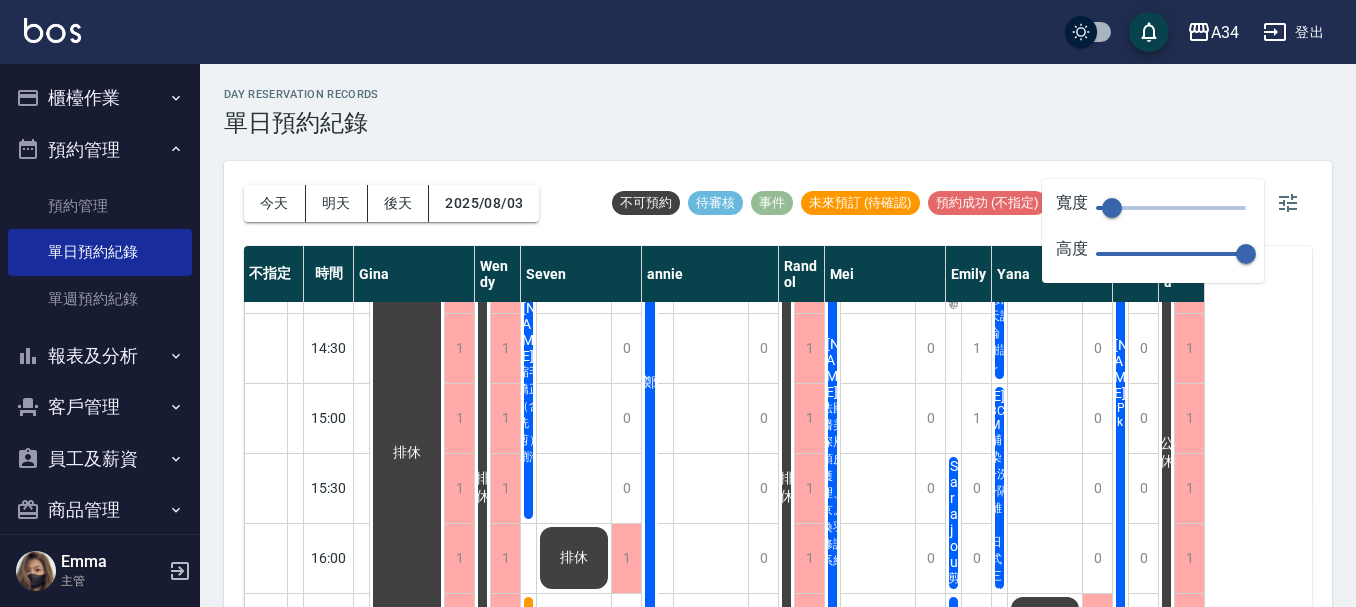 scroll, scrollTop: 500, scrollLeft: 0, axis: vertical 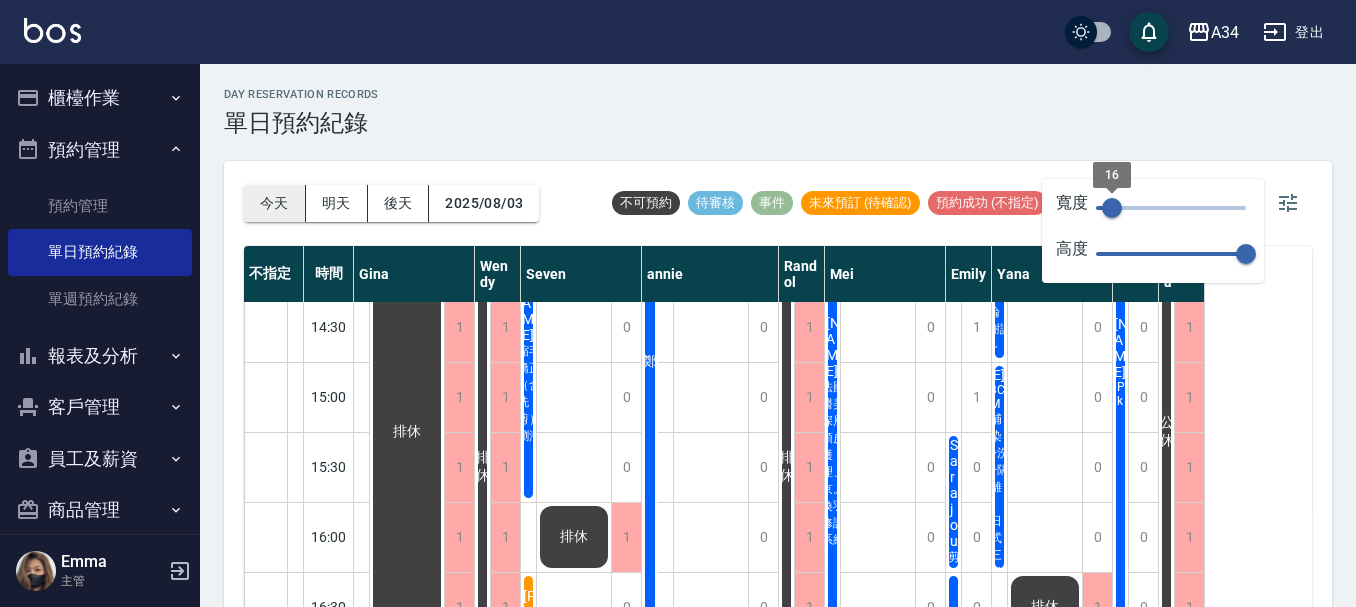 click on "今天" at bounding box center [275, 203] 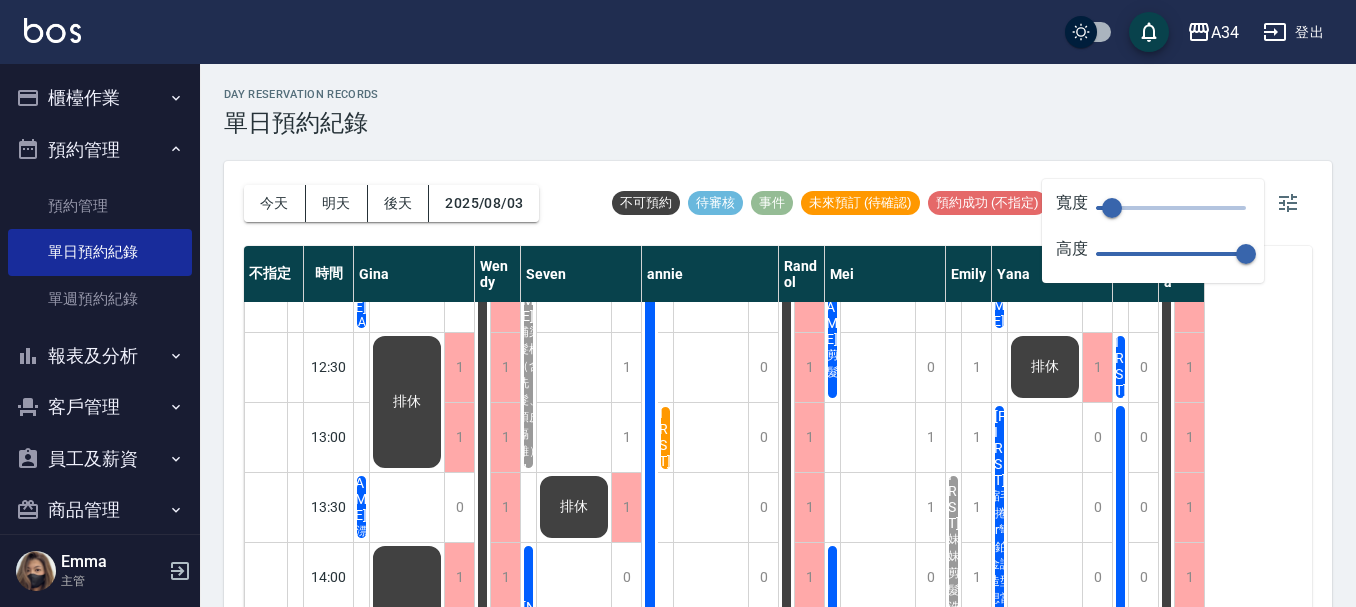 scroll, scrollTop: 300, scrollLeft: 0, axis: vertical 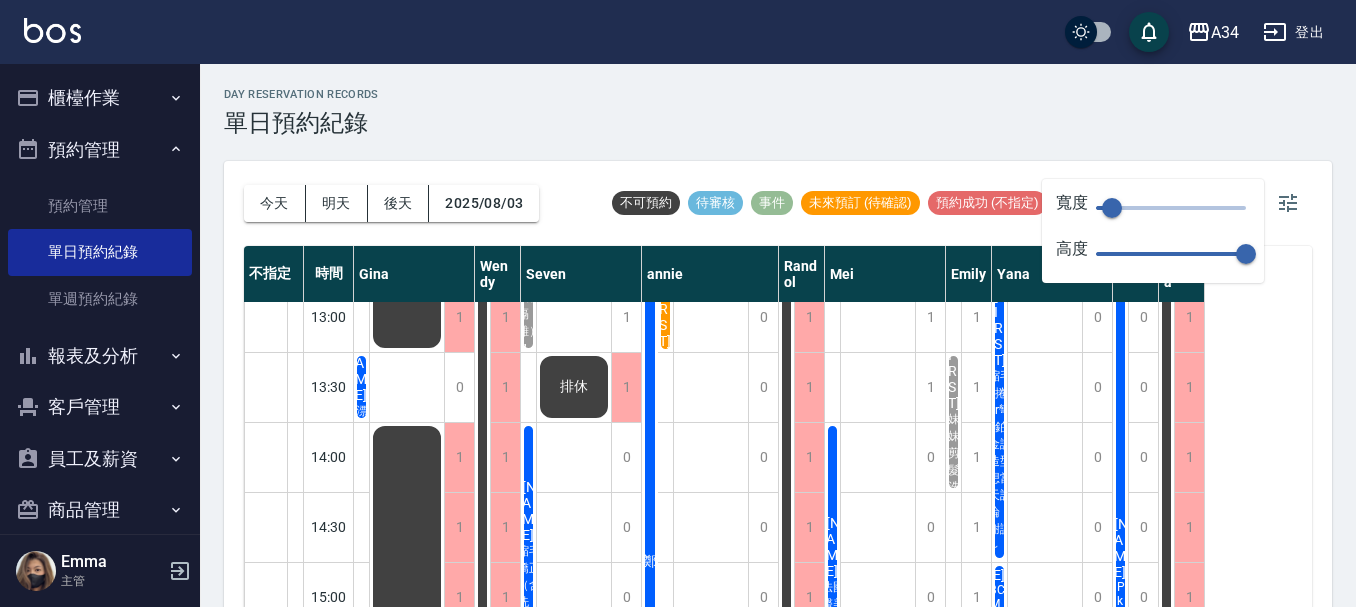 click on "陳昱杉" at bounding box center [362, 163] 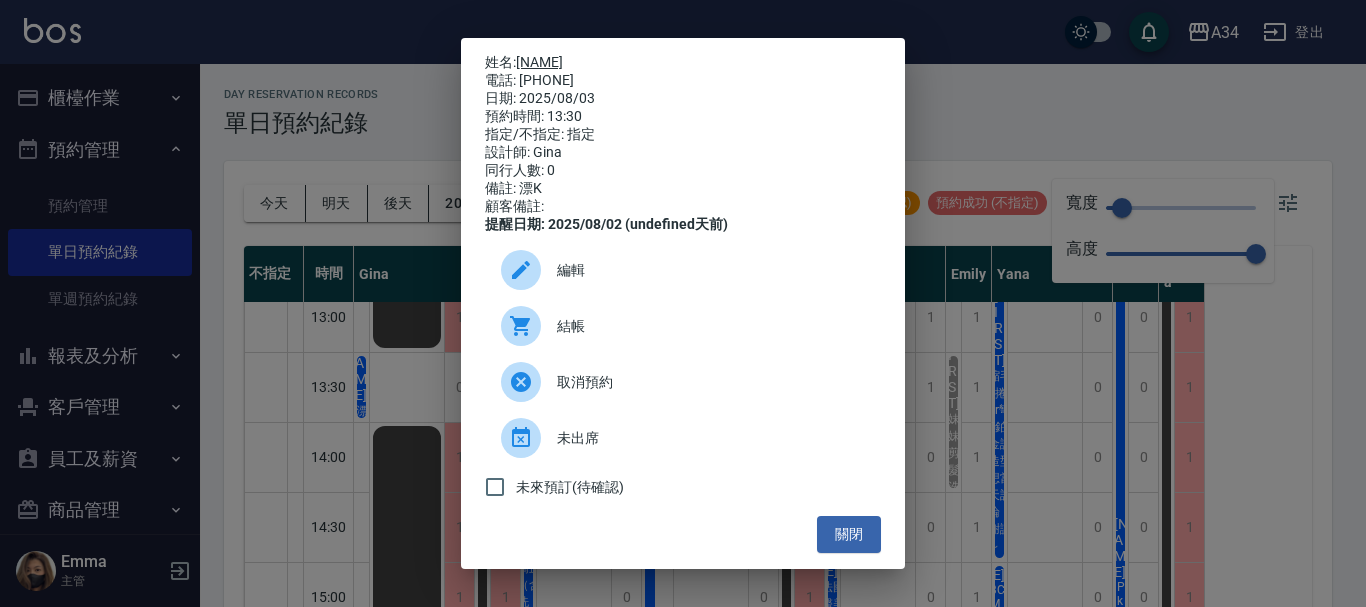 click on "陳昱杉" at bounding box center (539, 62) 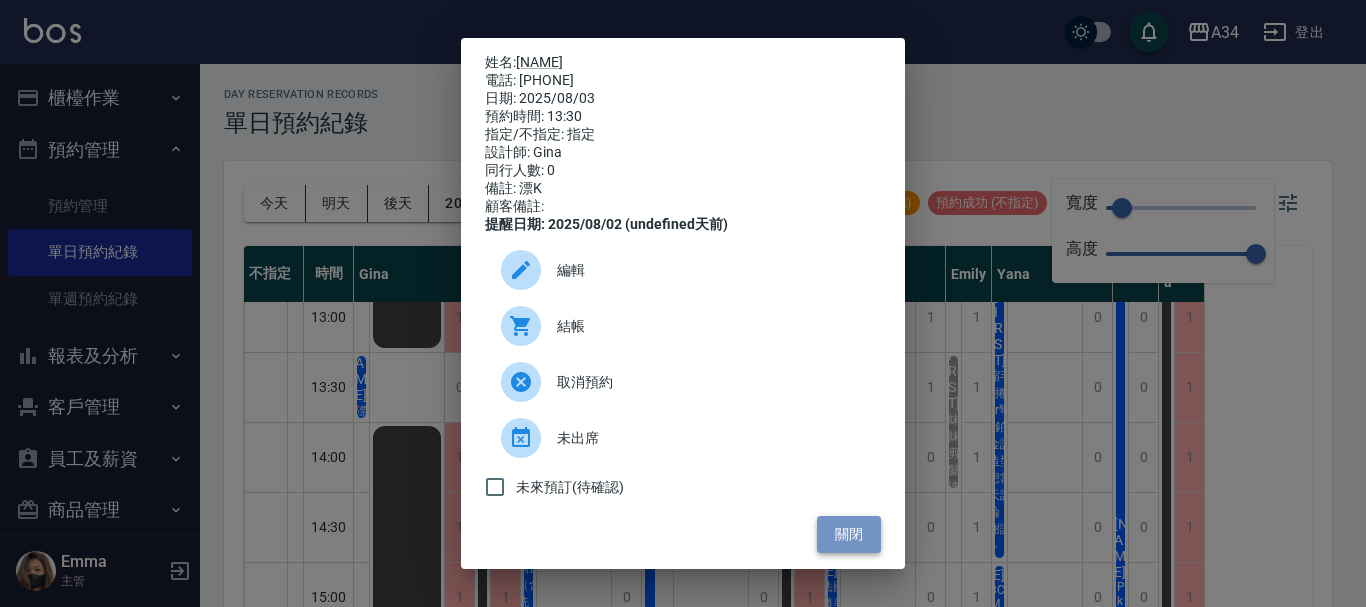 click on "關閉" at bounding box center (849, 534) 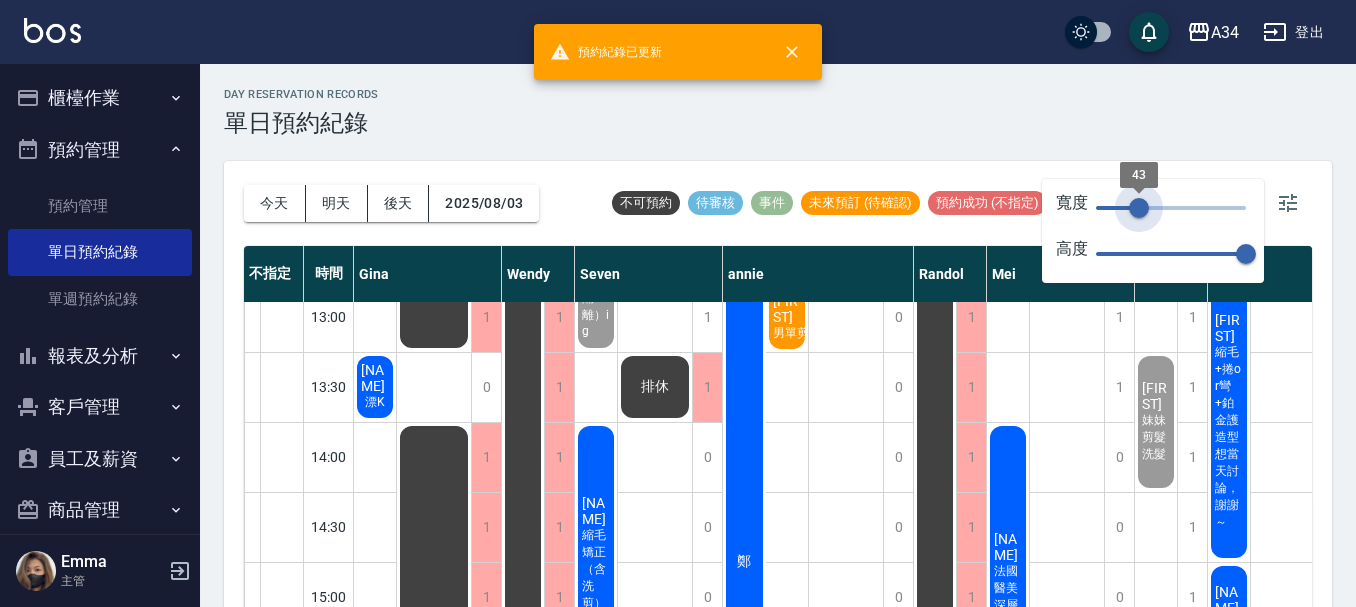 type on "44" 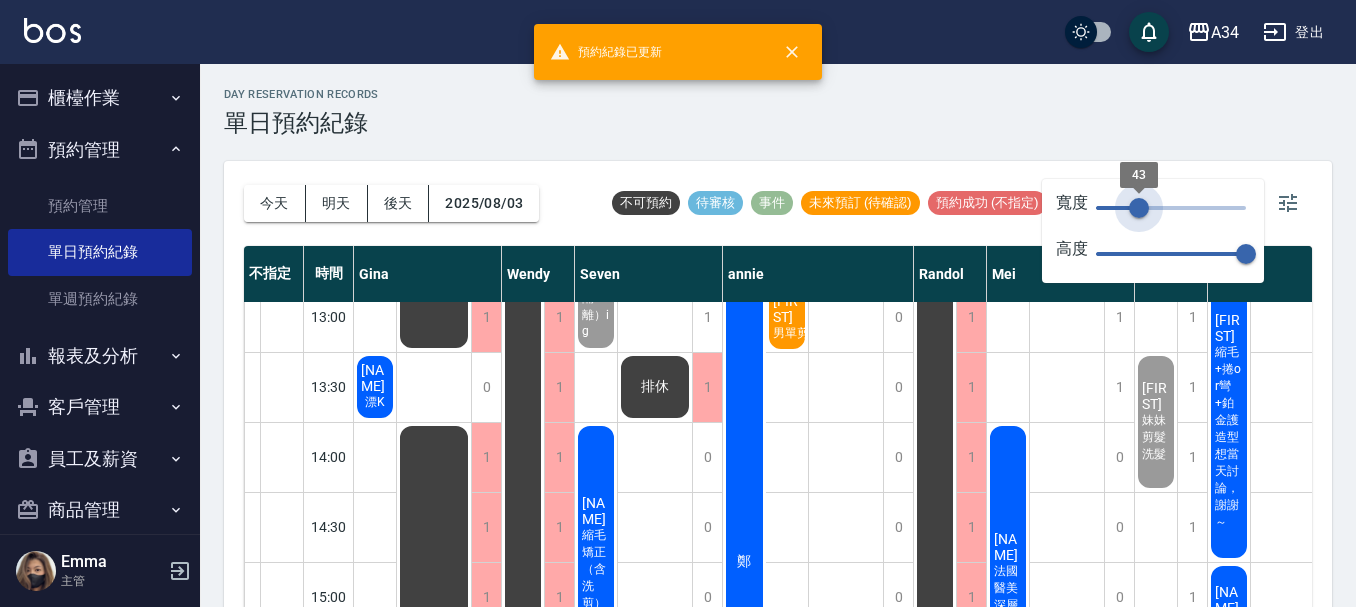 drag, startPoint x: 1107, startPoint y: 205, endPoint x: 1140, endPoint y: 200, distance: 33.37664 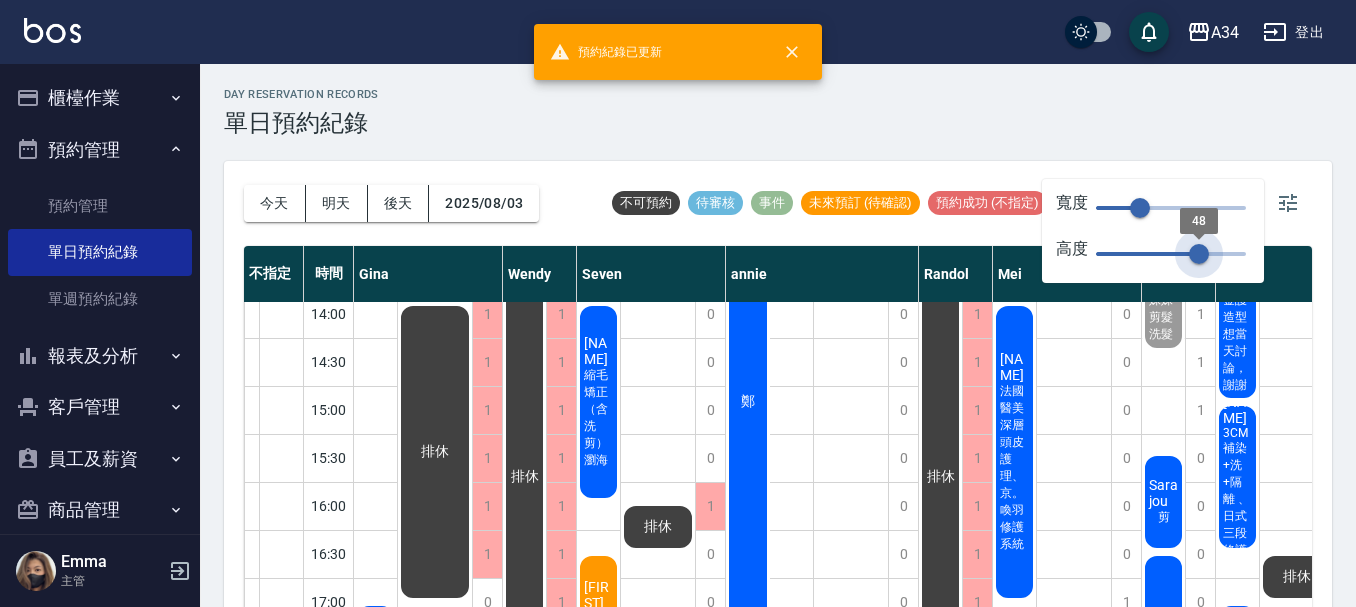drag, startPoint x: 1242, startPoint y: 252, endPoint x: 1187, endPoint y: 257, distance: 55.226807 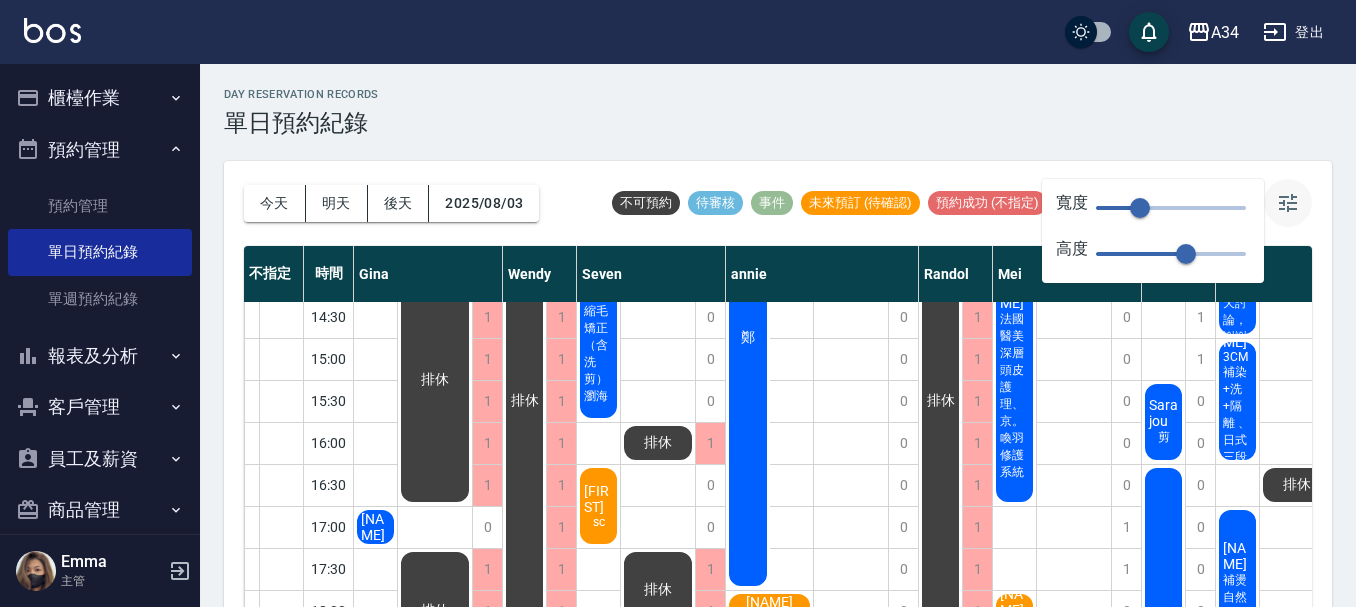 click 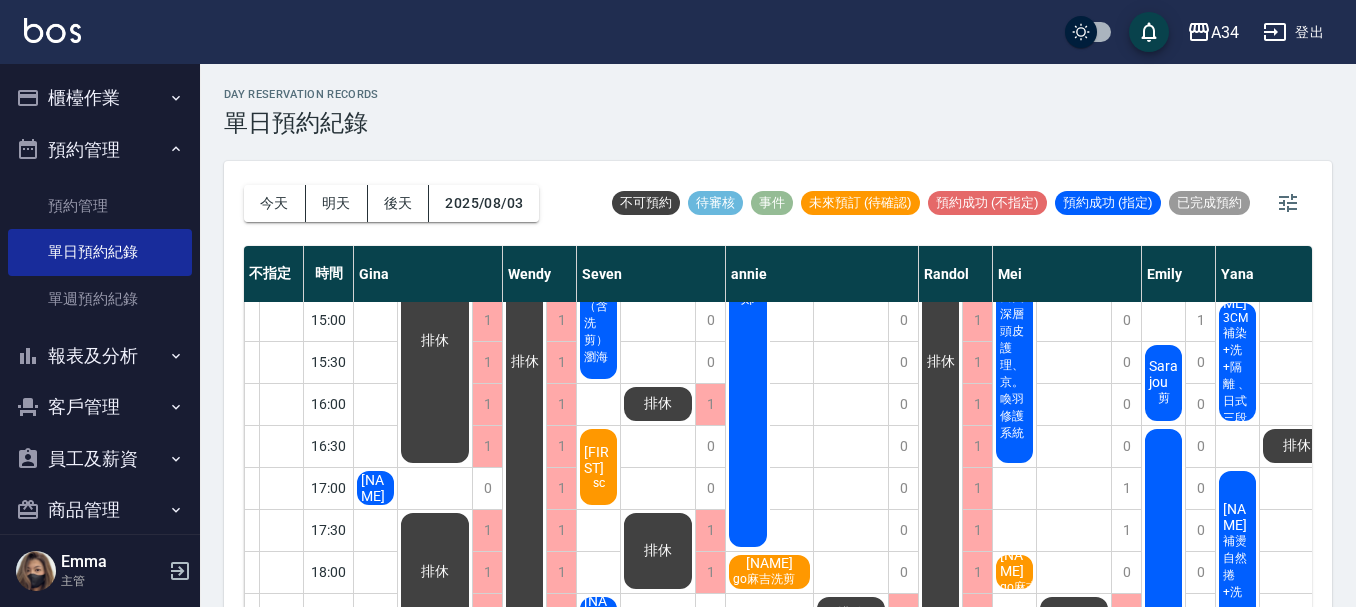 scroll, scrollTop: 400, scrollLeft: 0, axis: vertical 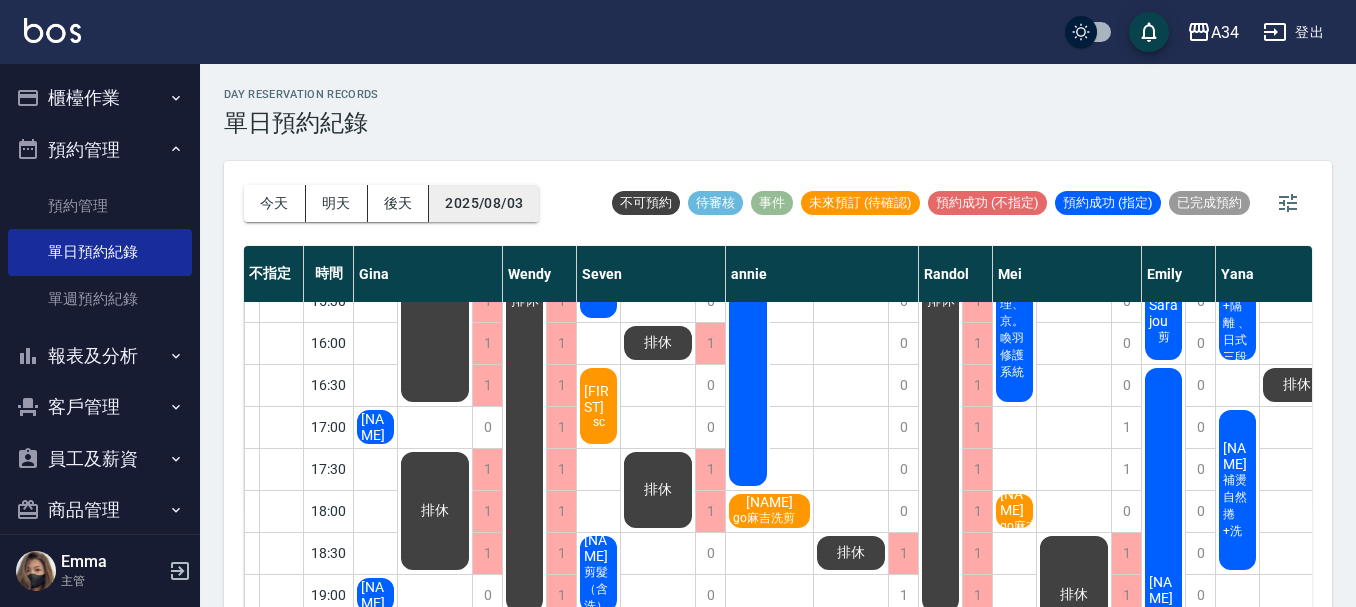 click on "2025/08/03" at bounding box center (484, 203) 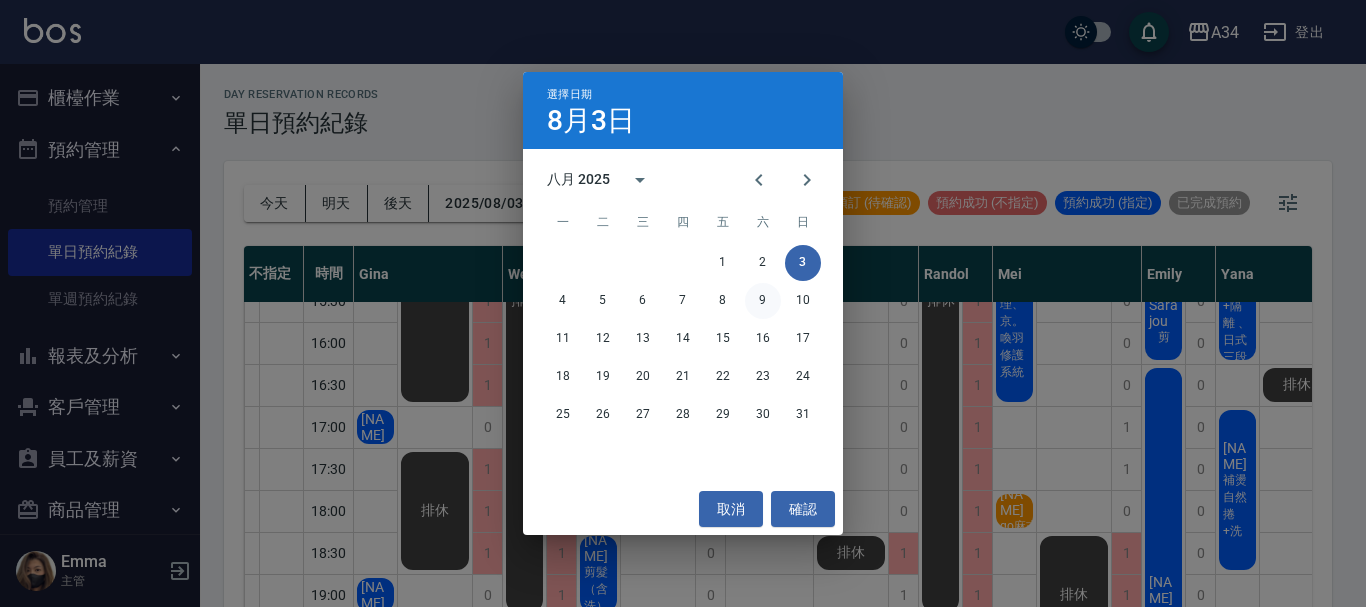 click on "9" at bounding box center (763, 301) 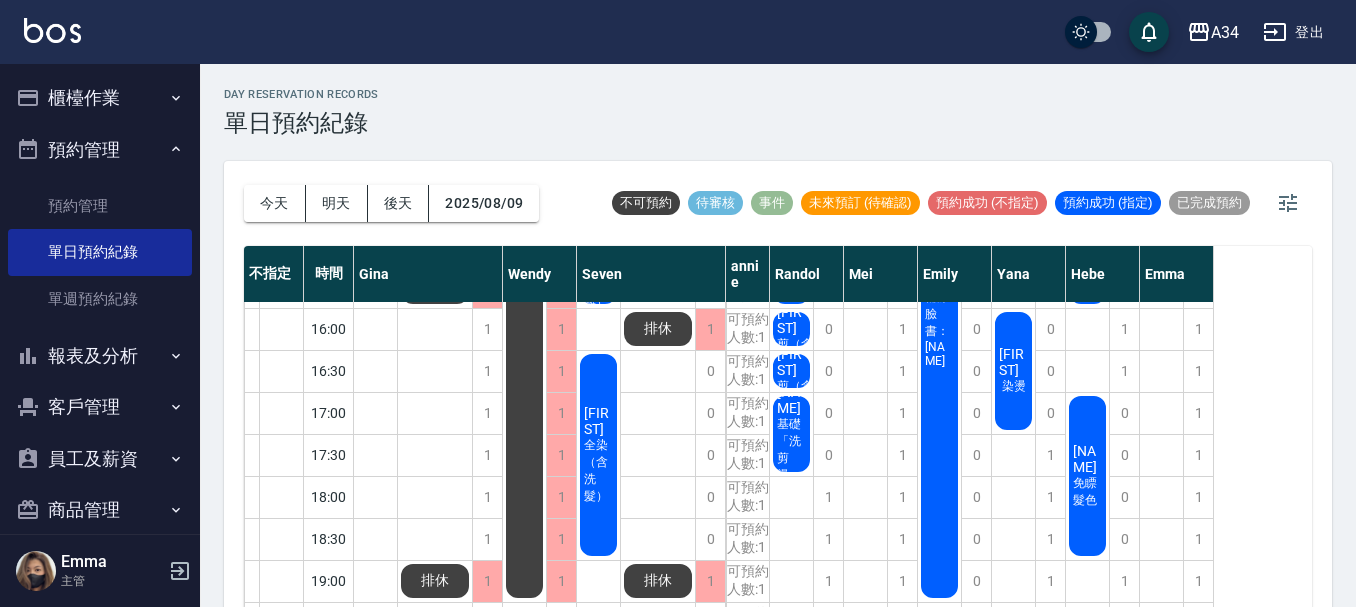 scroll, scrollTop: 464, scrollLeft: 0, axis: vertical 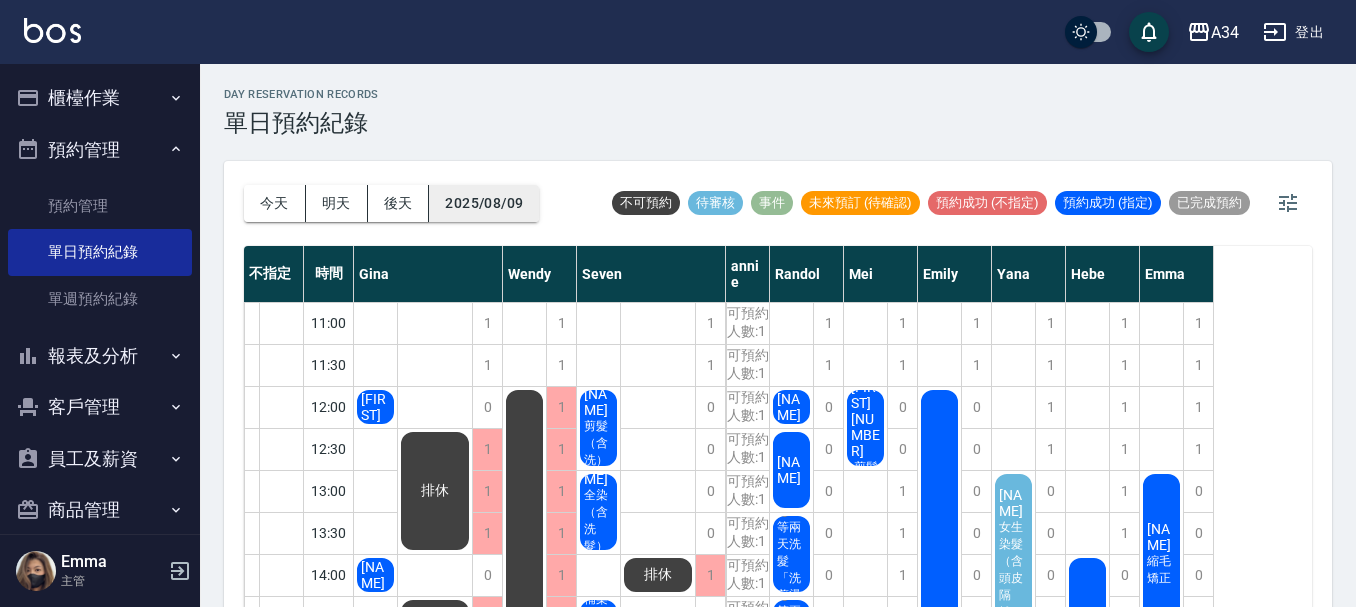 click on "2025/08/09" at bounding box center [484, 203] 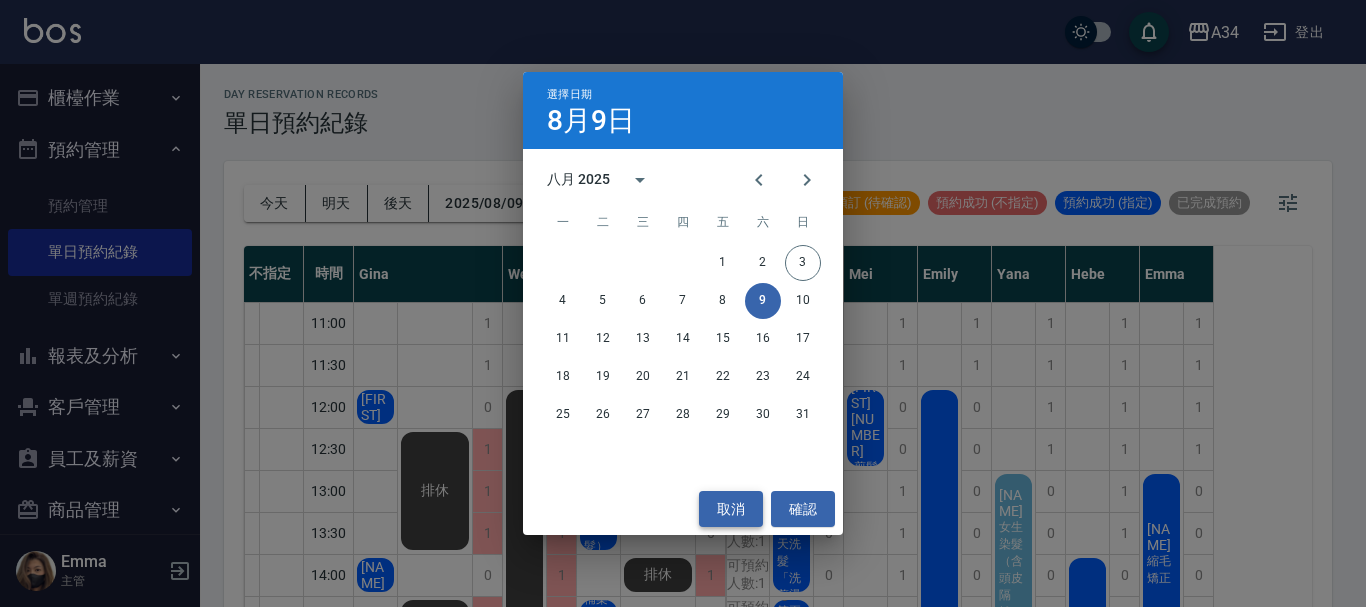 click on "取消" at bounding box center (731, 509) 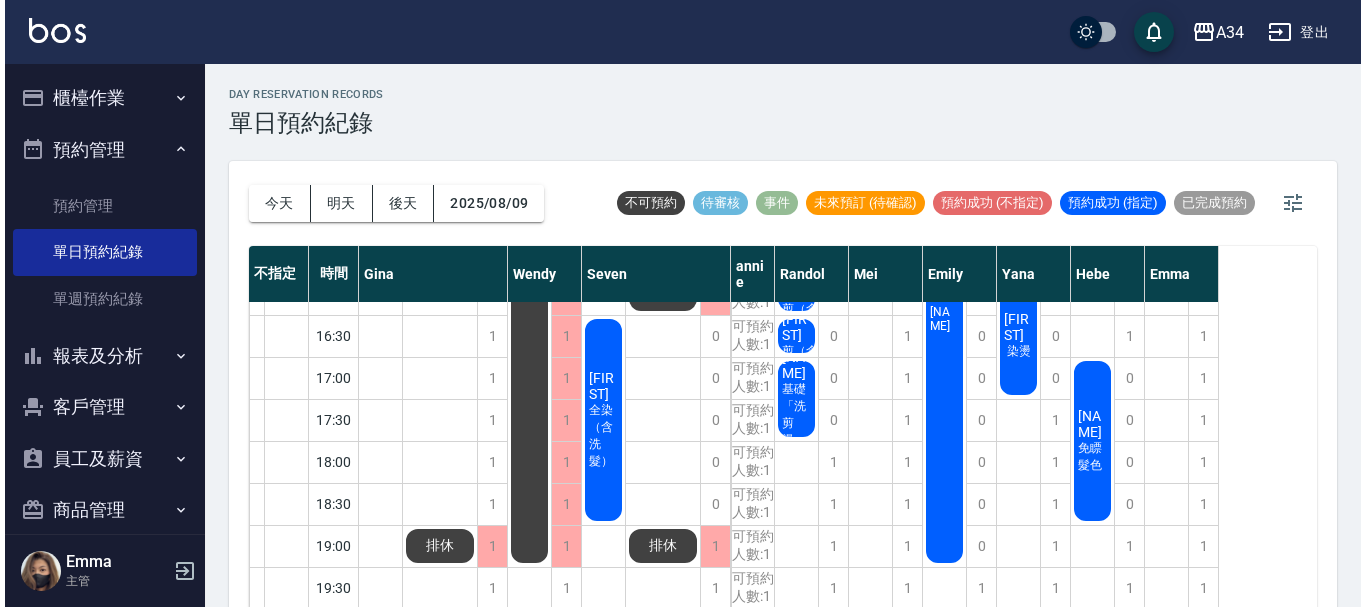 scroll, scrollTop: 464, scrollLeft: 0, axis: vertical 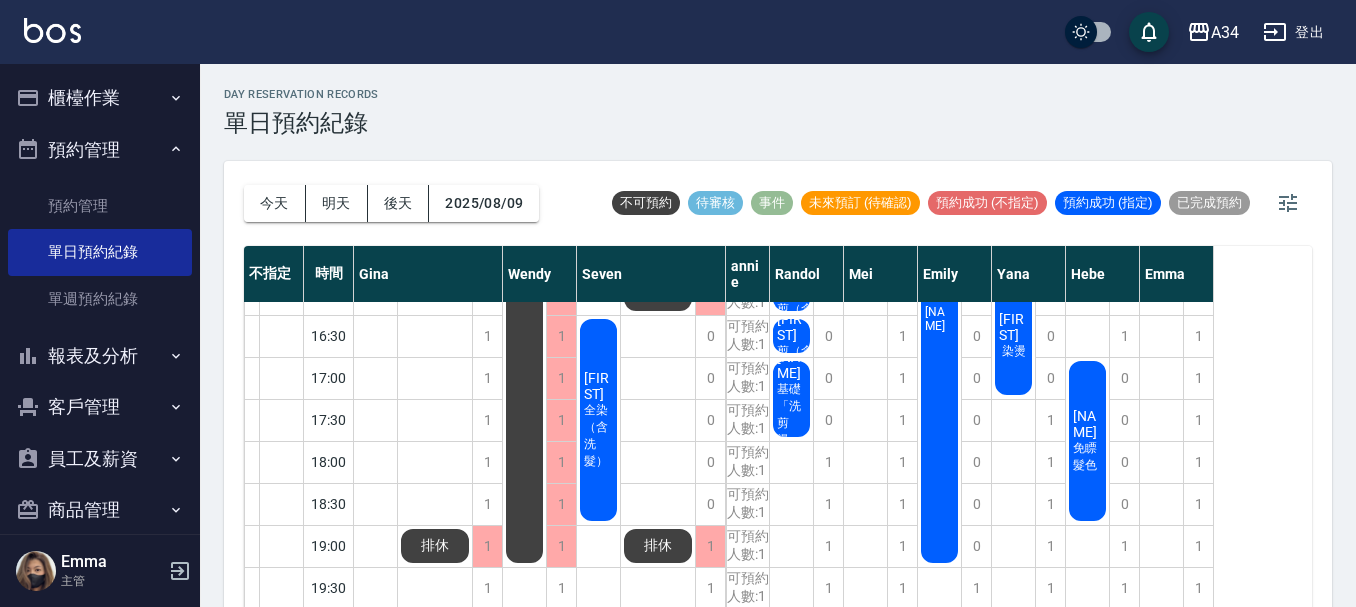 click on "櫃檯作業" at bounding box center [100, 98] 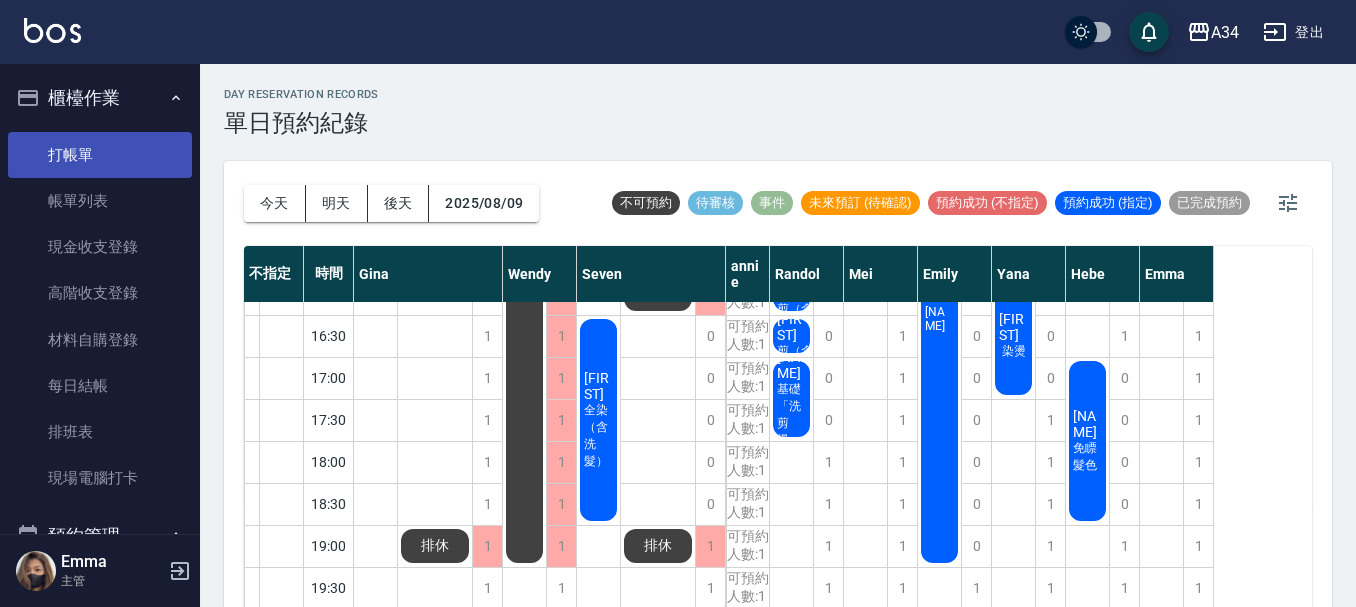 click on "打帳單" at bounding box center (100, 155) 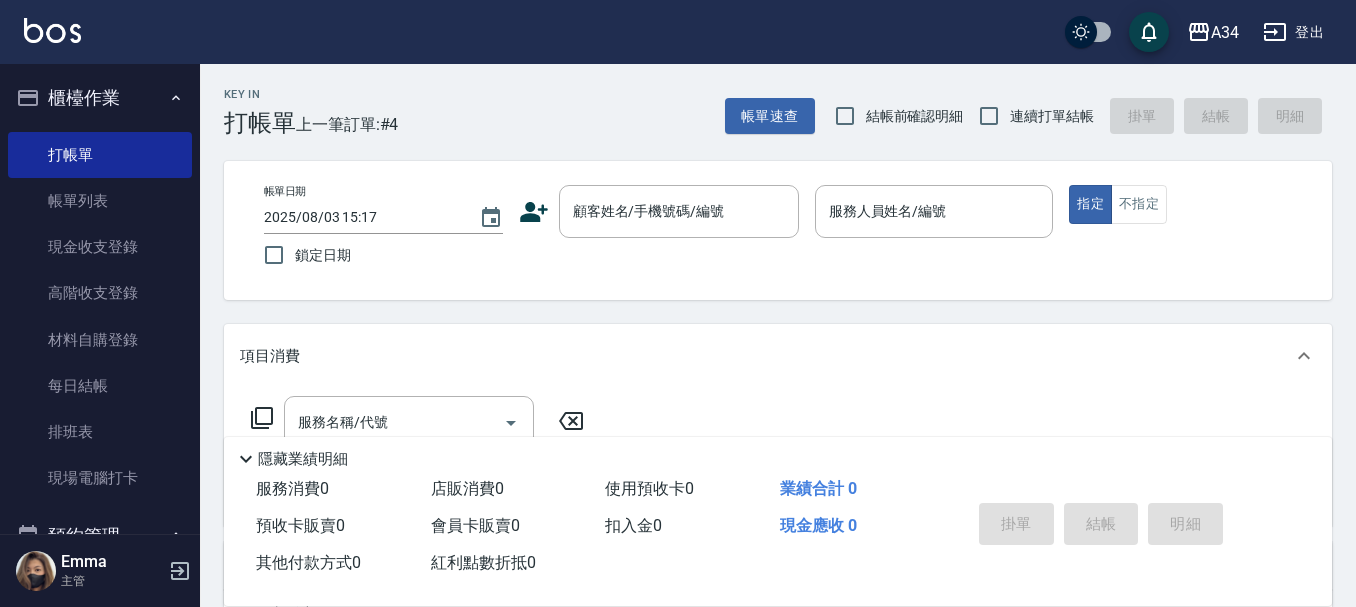click 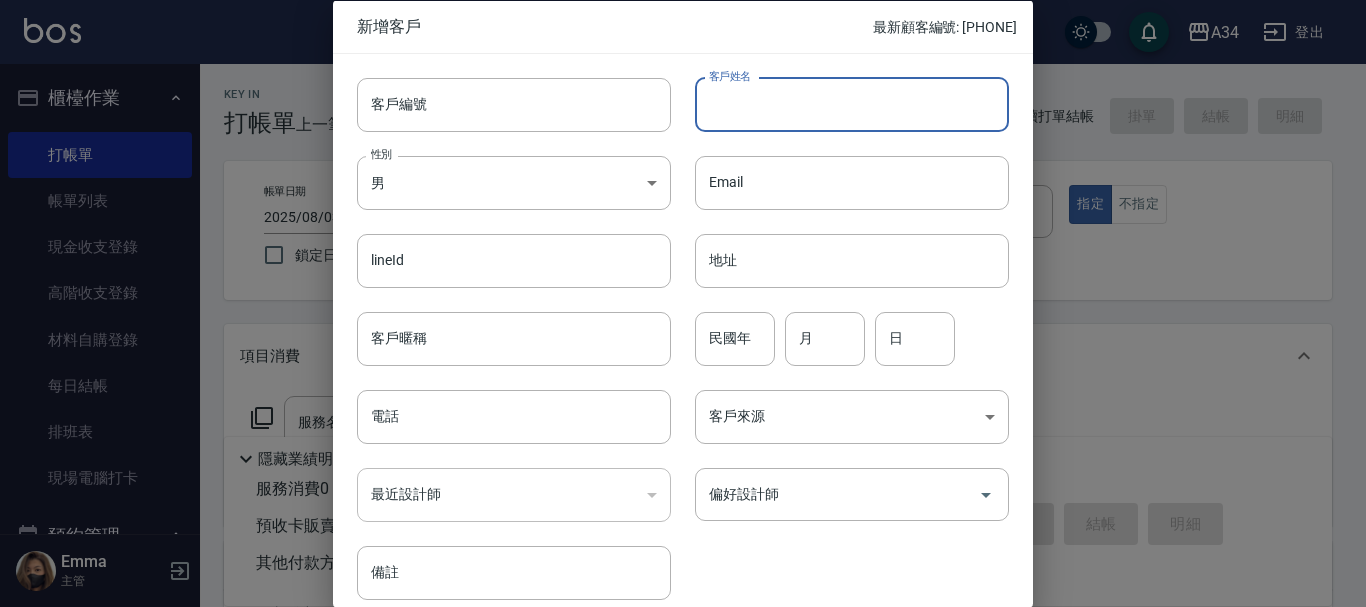 click on "客戶姓名" at bounding box center (852, 104) 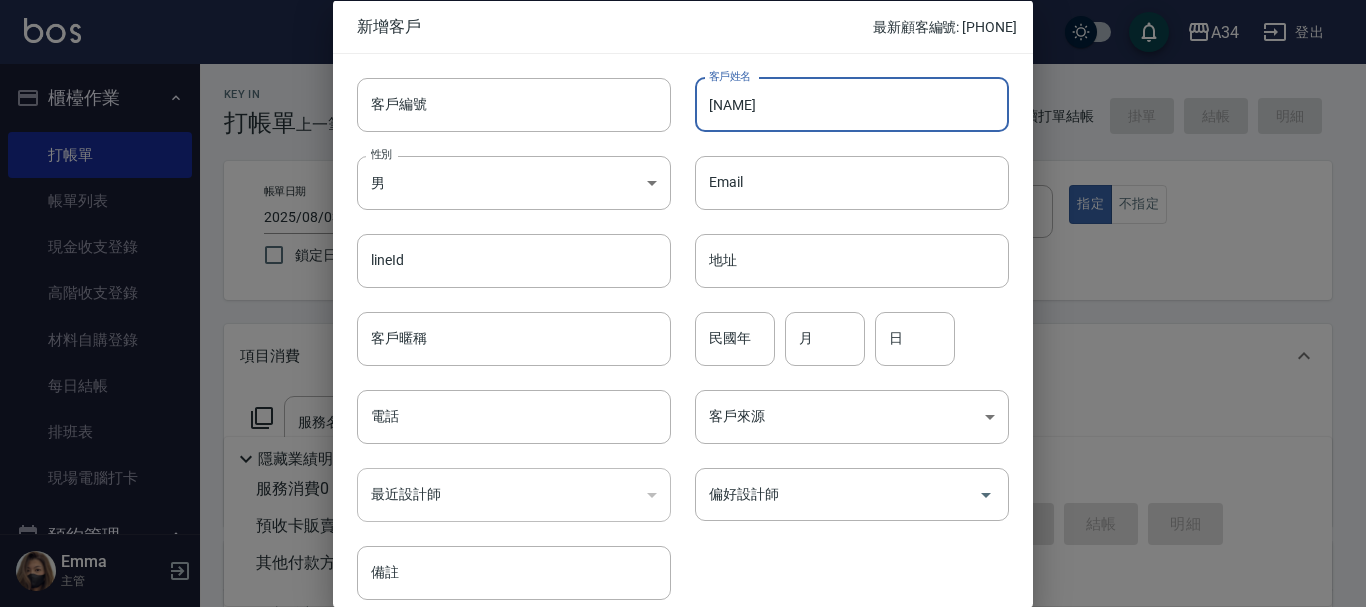 type on "[LAST] [FIRST]" 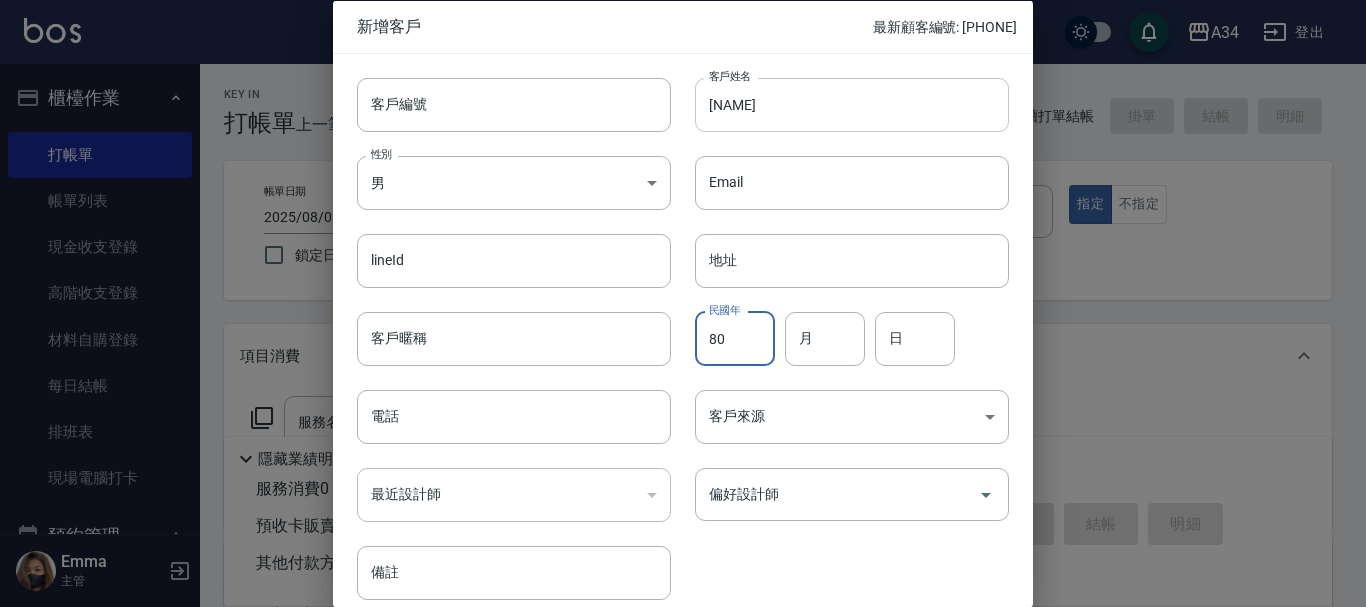 type on "80" 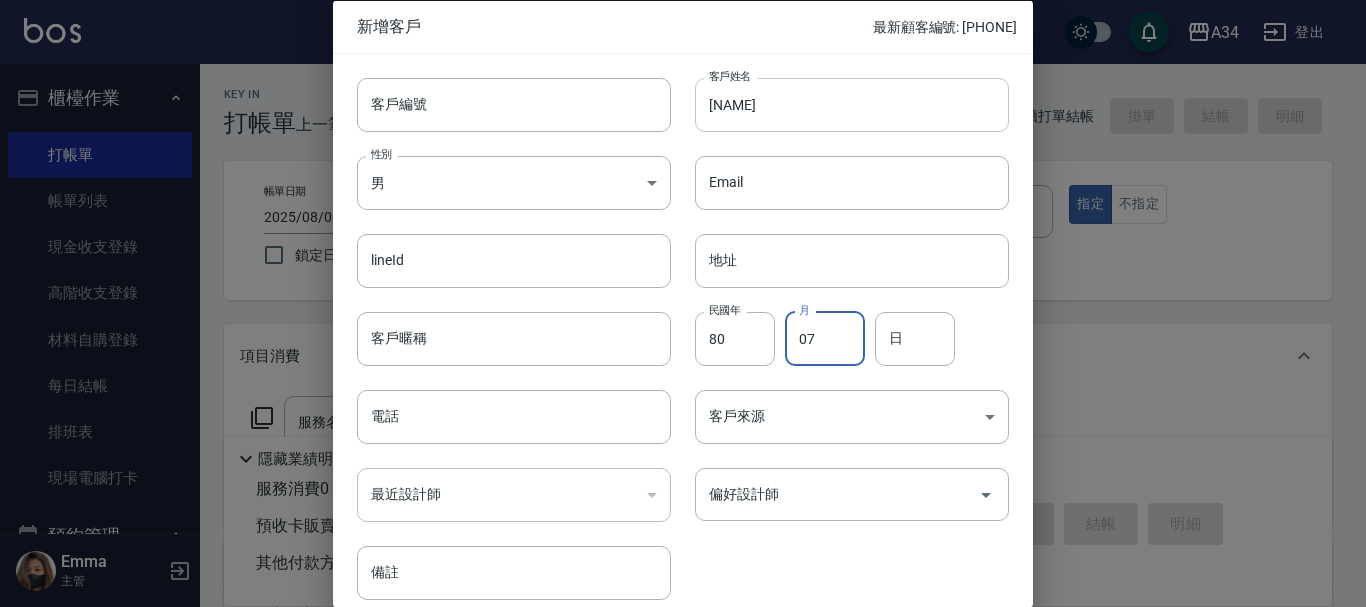 type on "07" 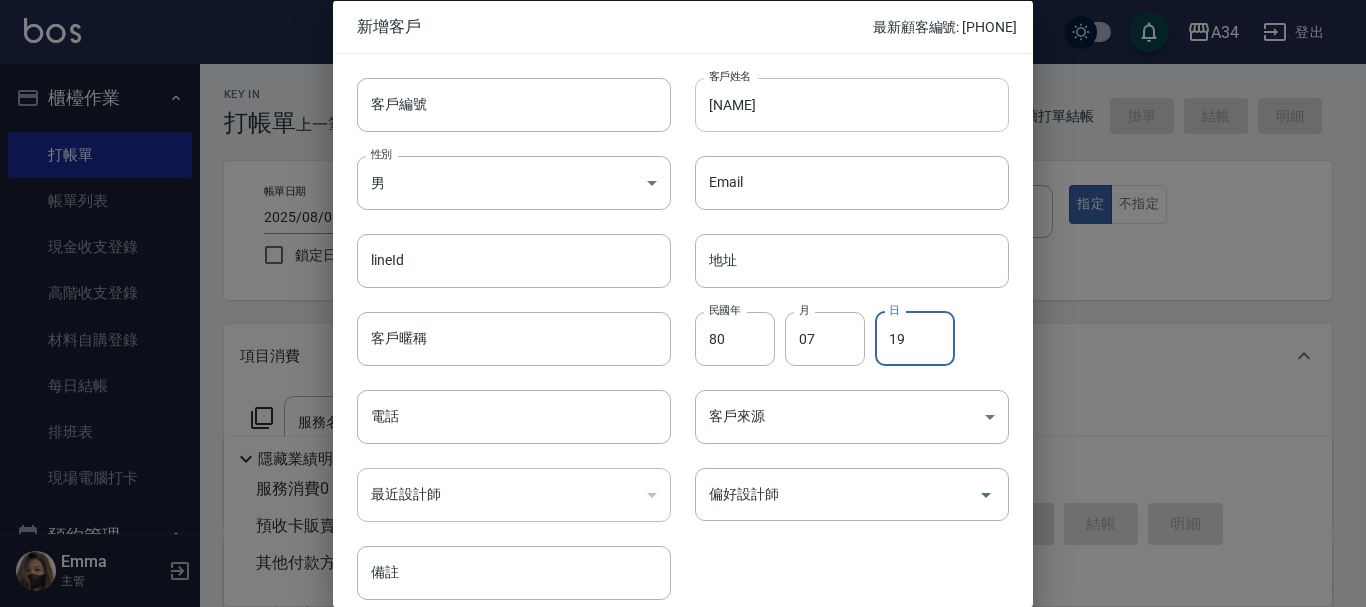 type on "19" 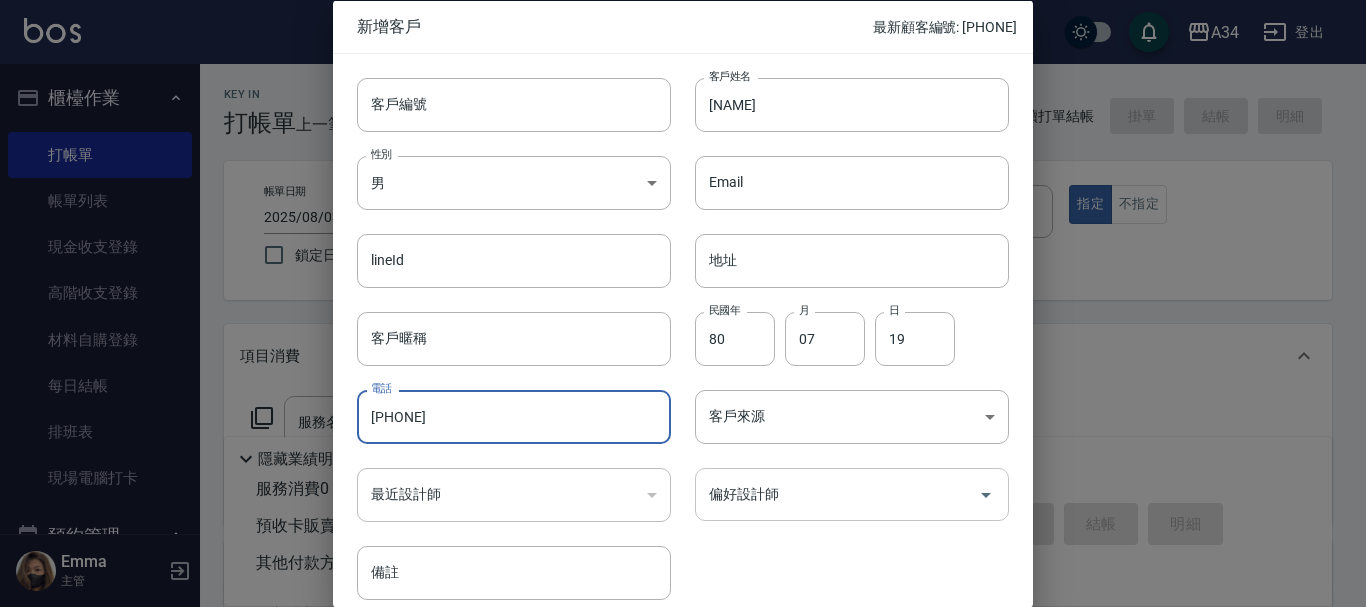 type on "[PHONE]" 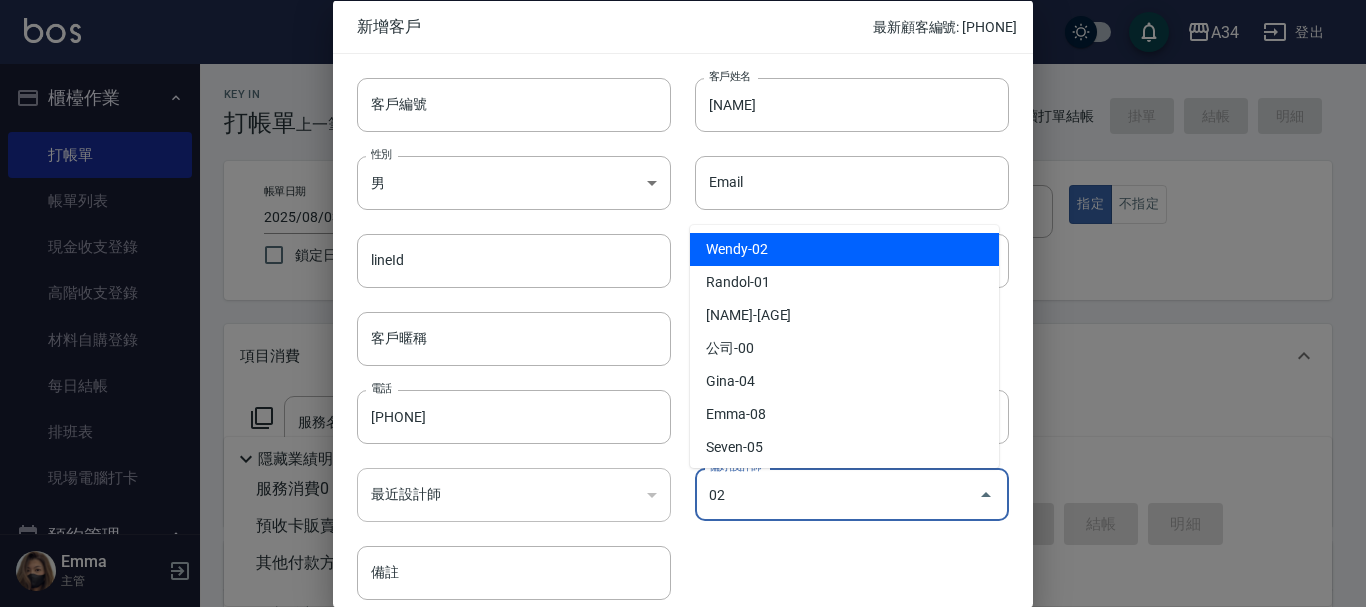 type on "Wendy" 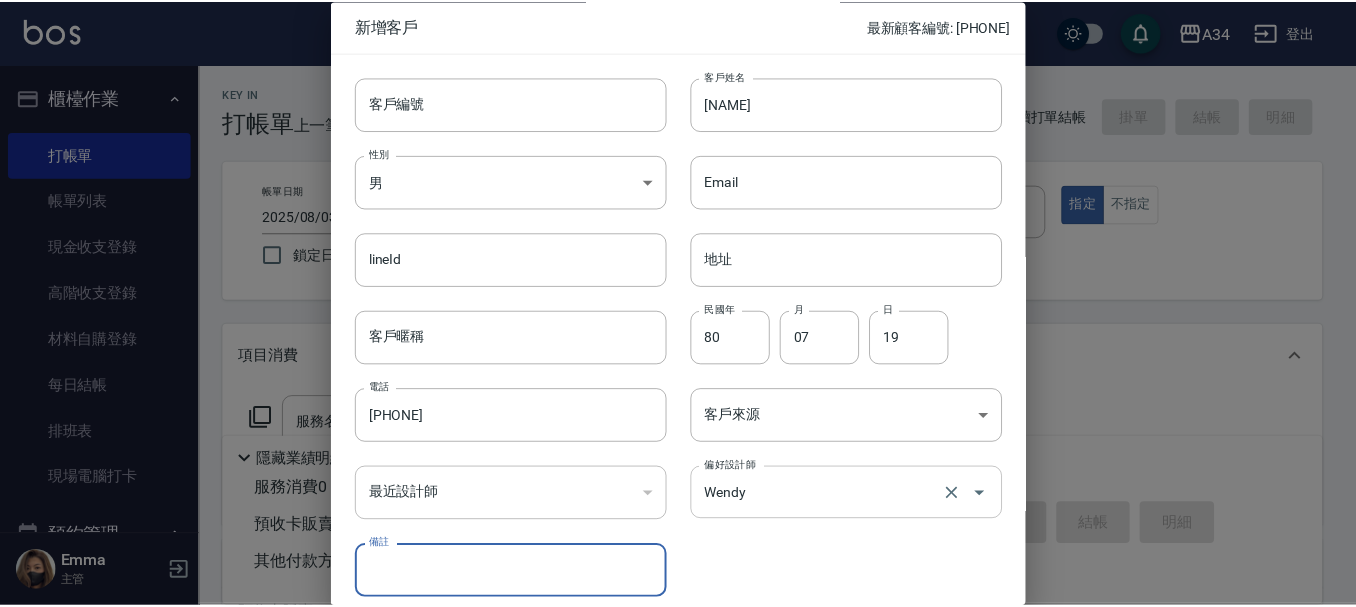 scroll, scrollTop: 86, scrollLeft: 0, axis: vertical 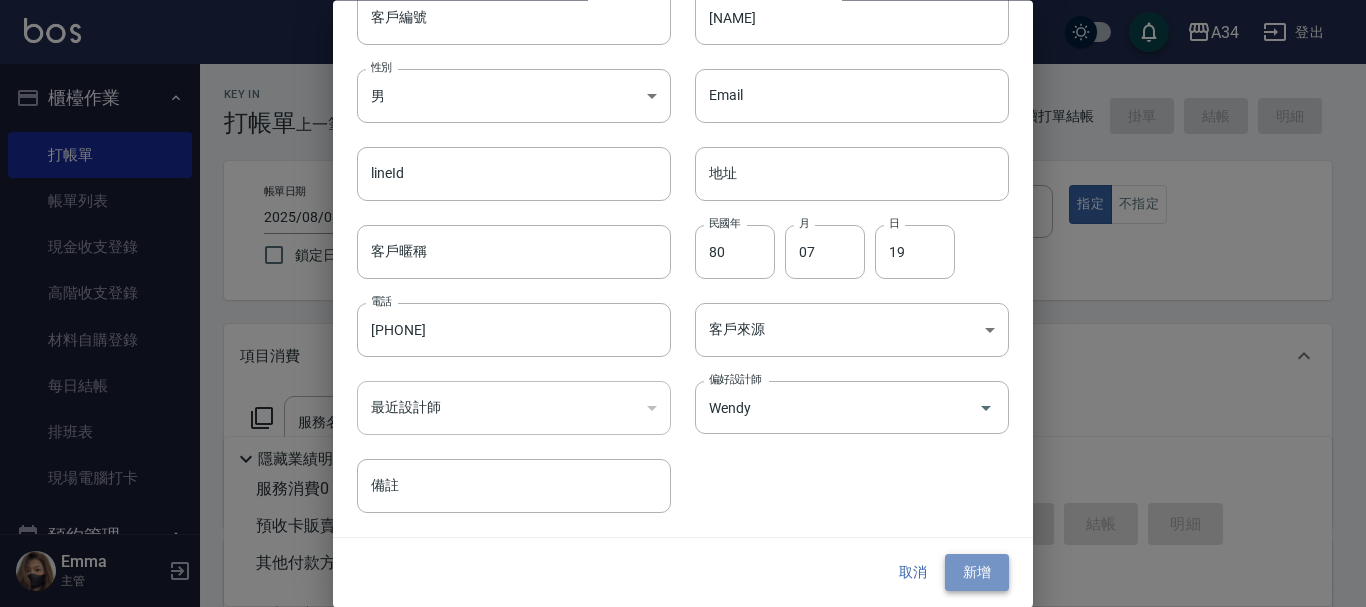 click on "新增" at bounding box center [977, 573] 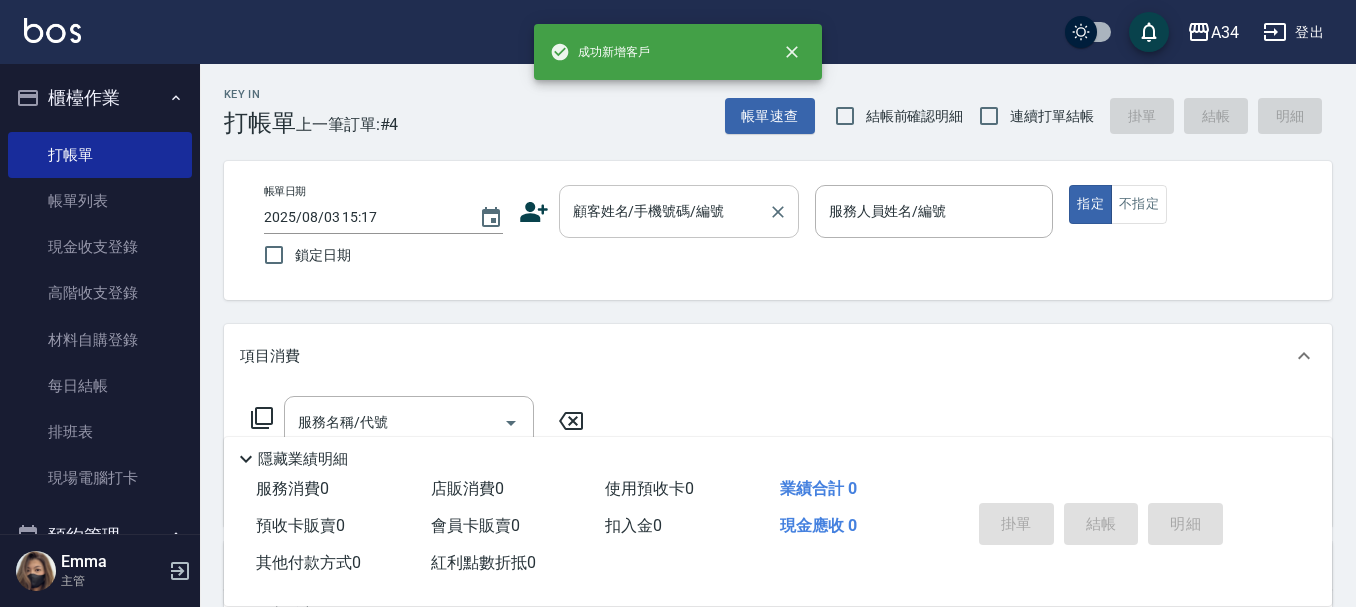click on "顧客姓名/手機號碼/編號 顧客姓名/手機號碼/編號" at bounding box center (679, 211) 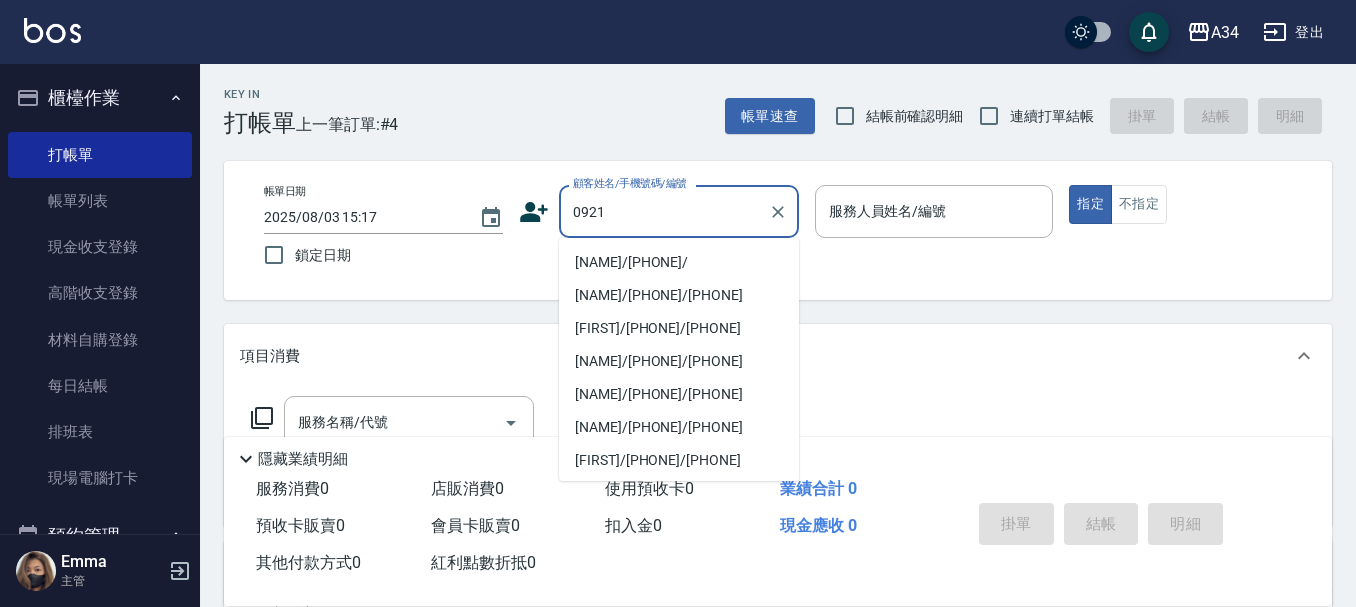 click on "劉育琪/0921285617/" at bounding box center [679, 262] 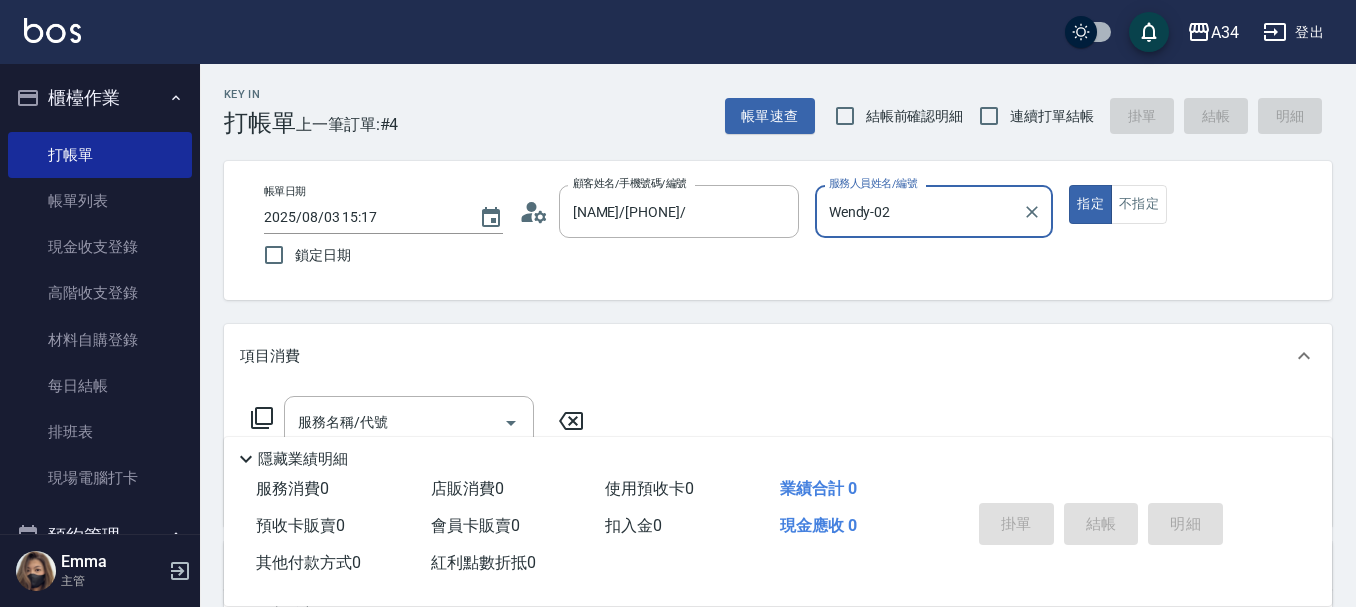 type on "Wendy-02" 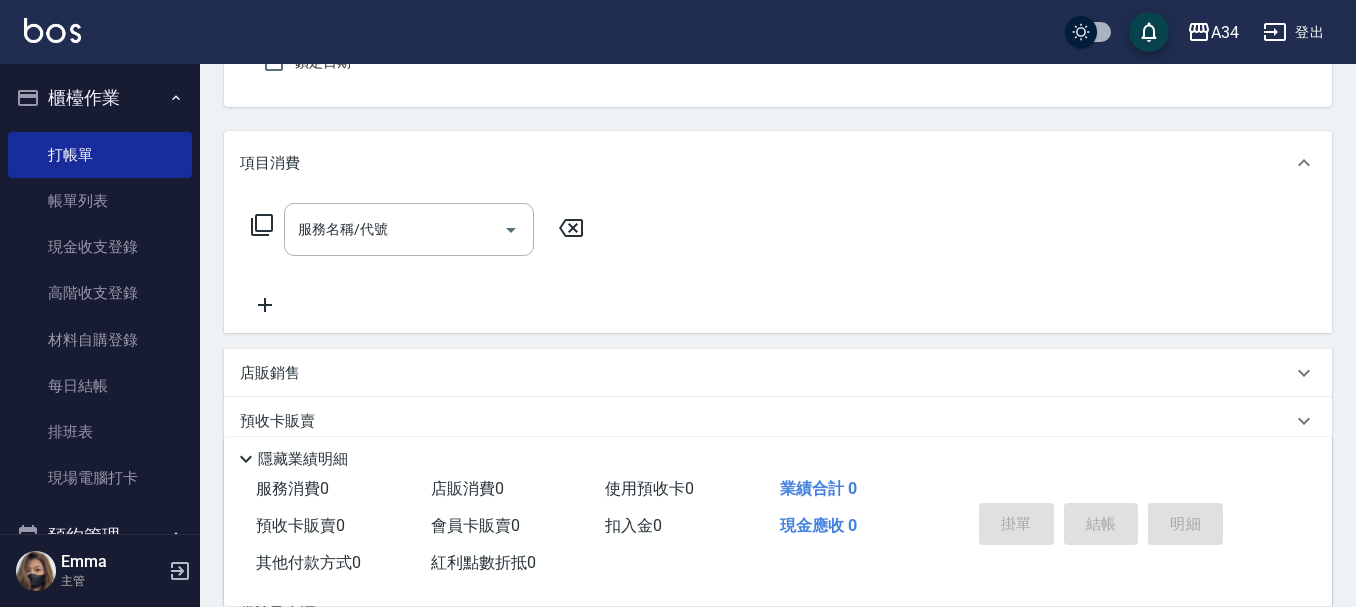 scroll, scrollTop: 200, scrollLeft: 0, axis: vertical 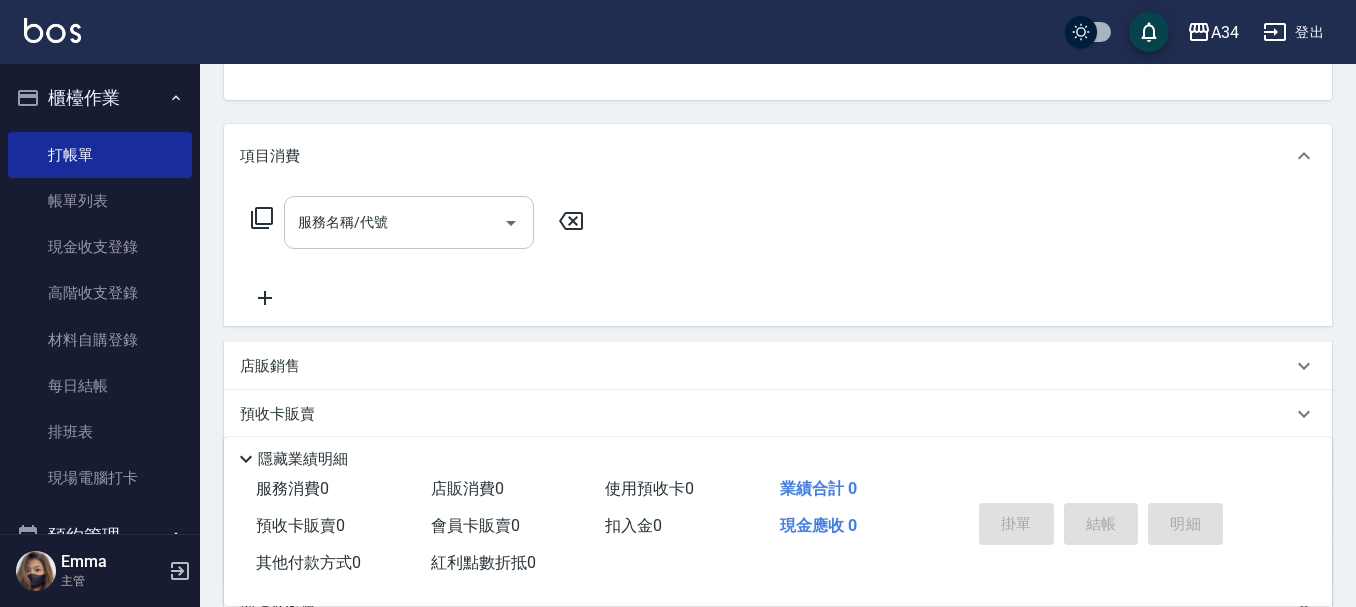 click on "服務名稱/代號" at bounding box center [394, 222] 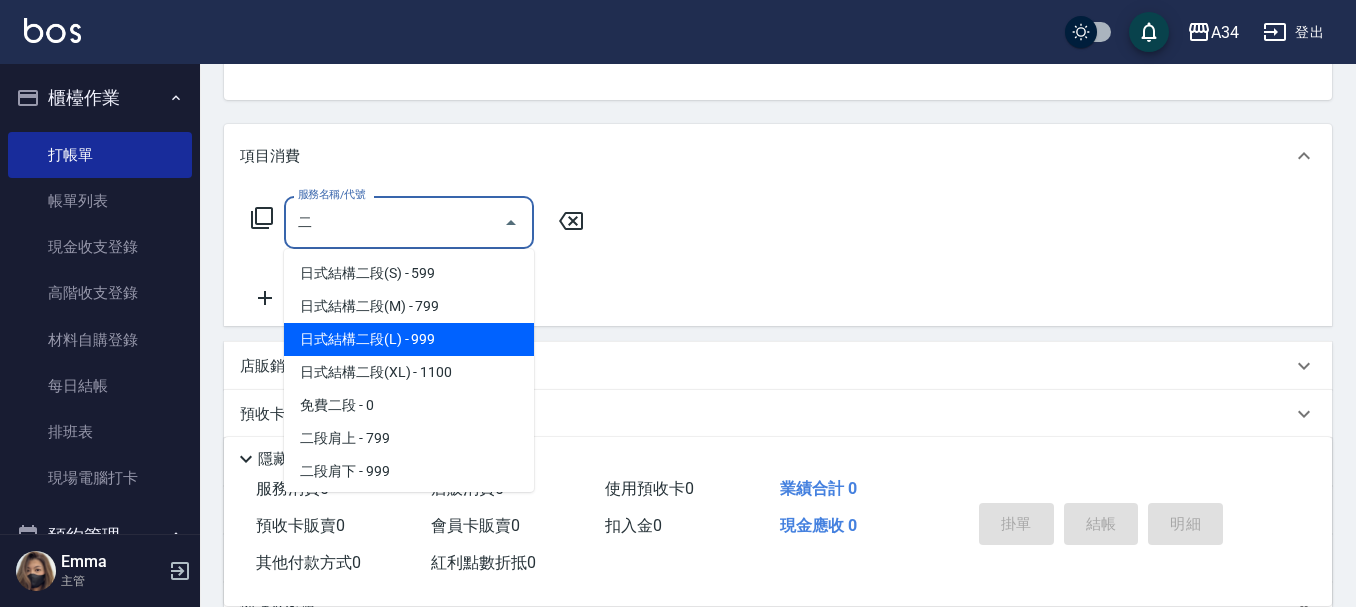 click on "日式結構二段(L) - 999" at bounding box center [409, 339] 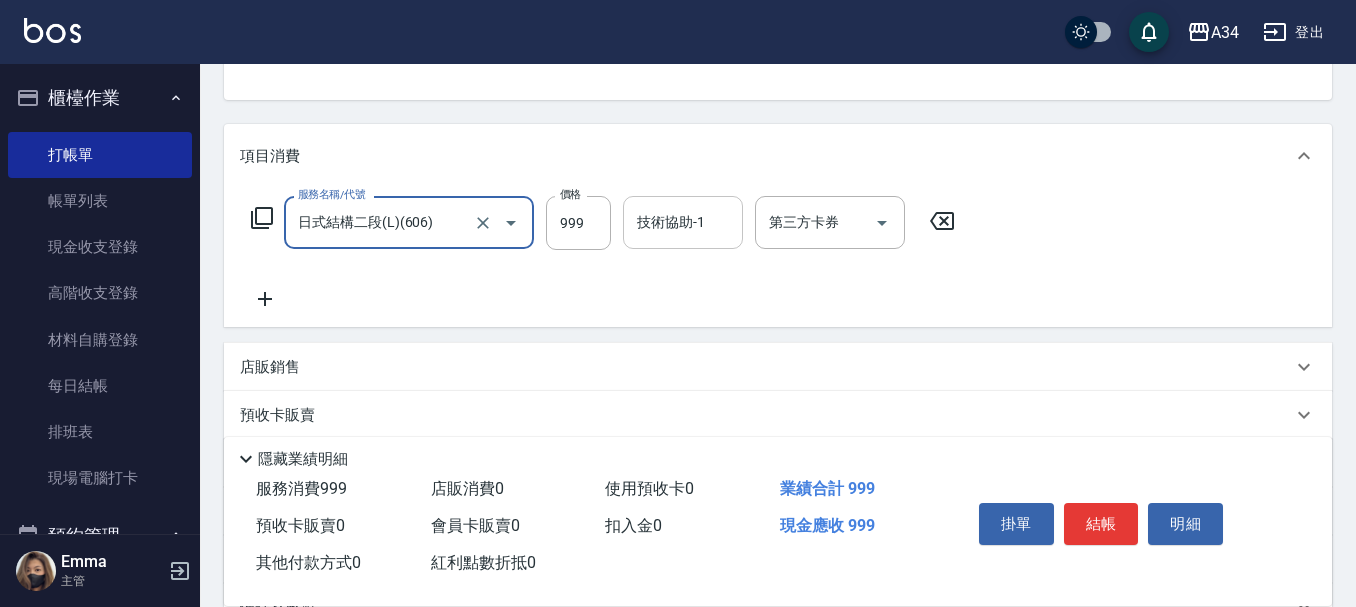 type on "日式結構二段(L)(606)" 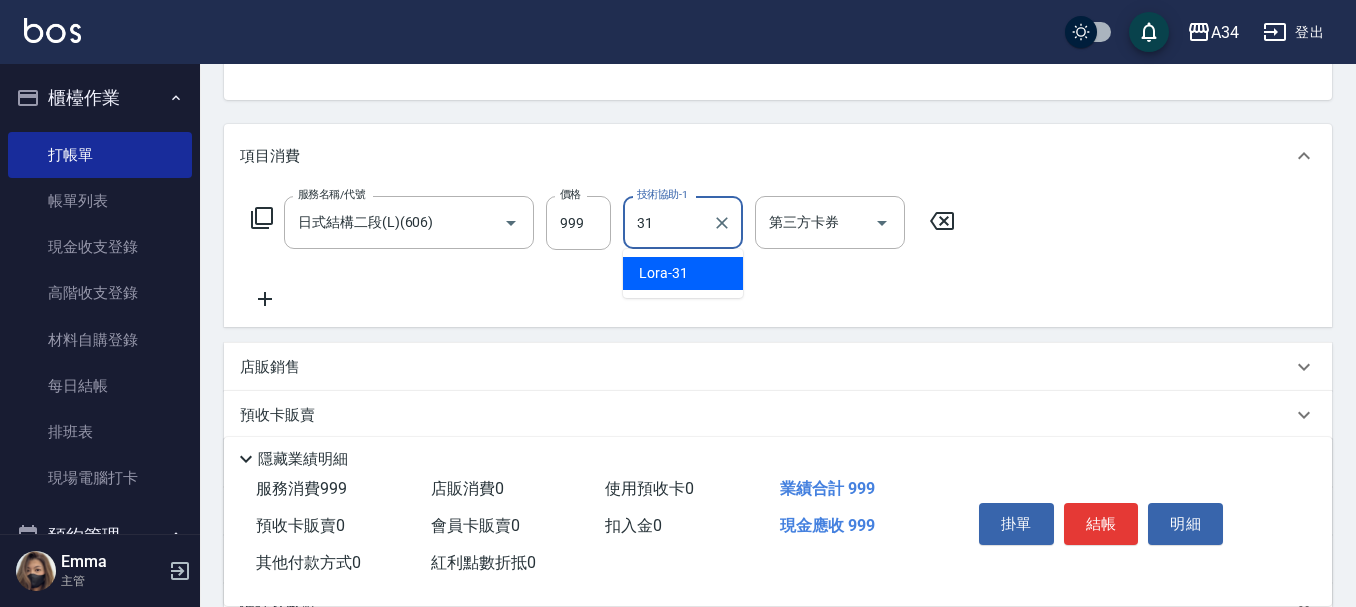 type on "Lora-31" 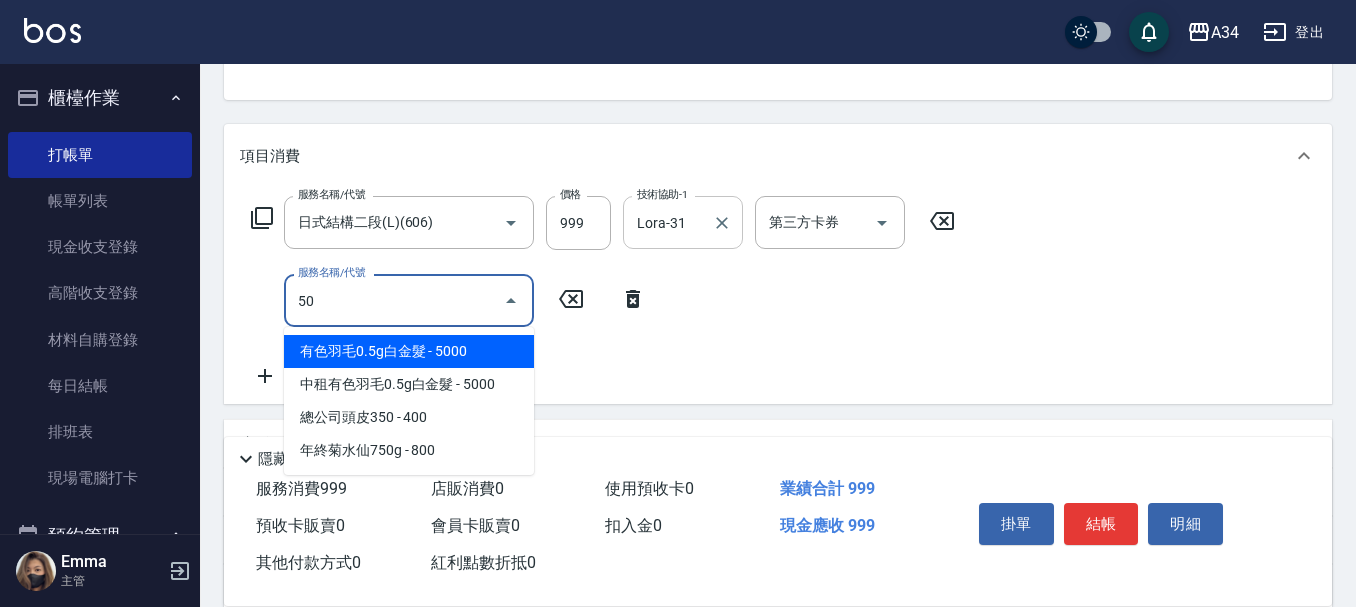 type on "501" 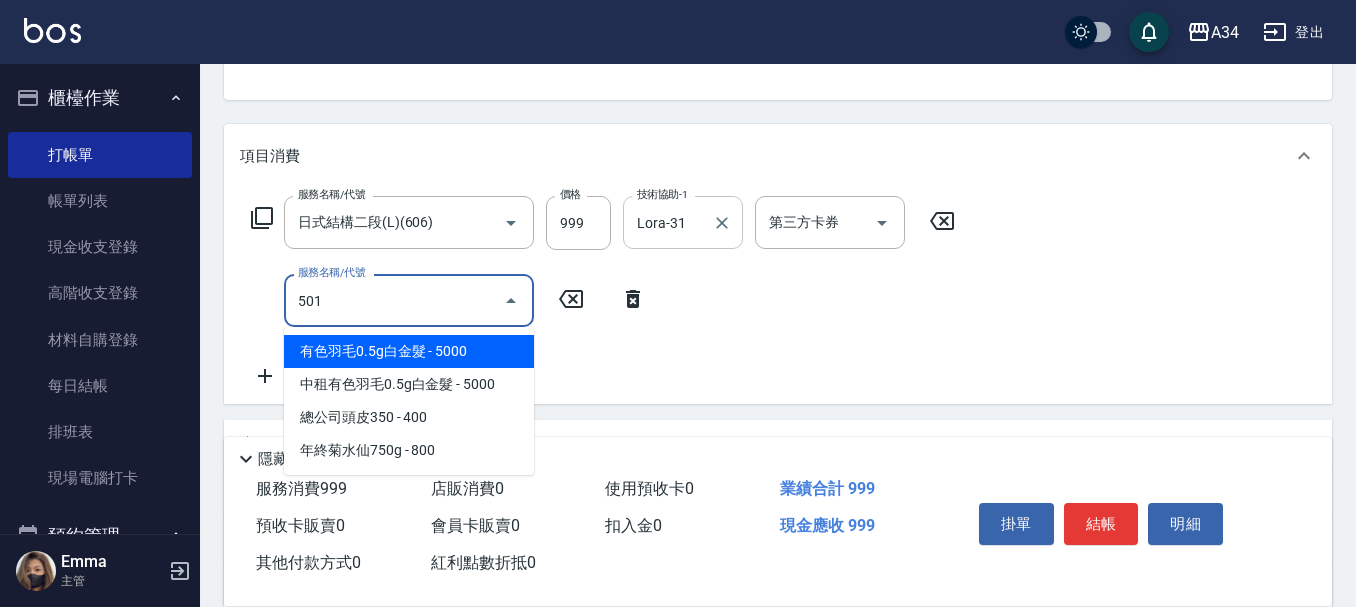 type on "190" 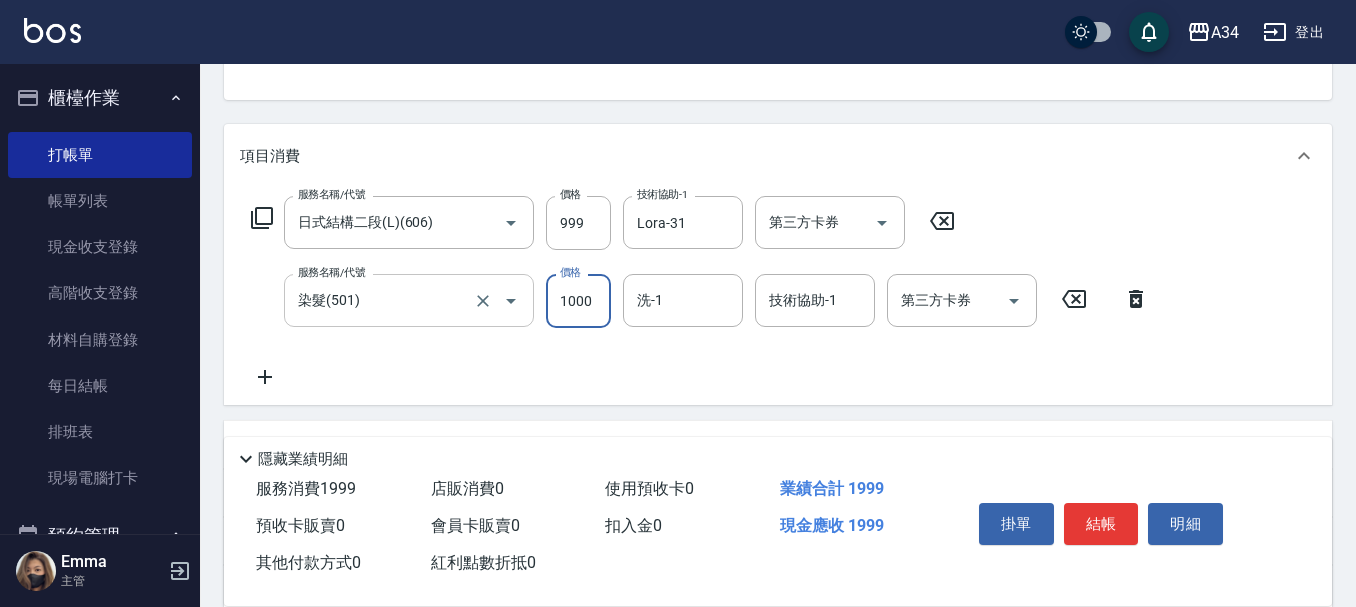 click on "染髮(501)" at bounding box center [381, 300] 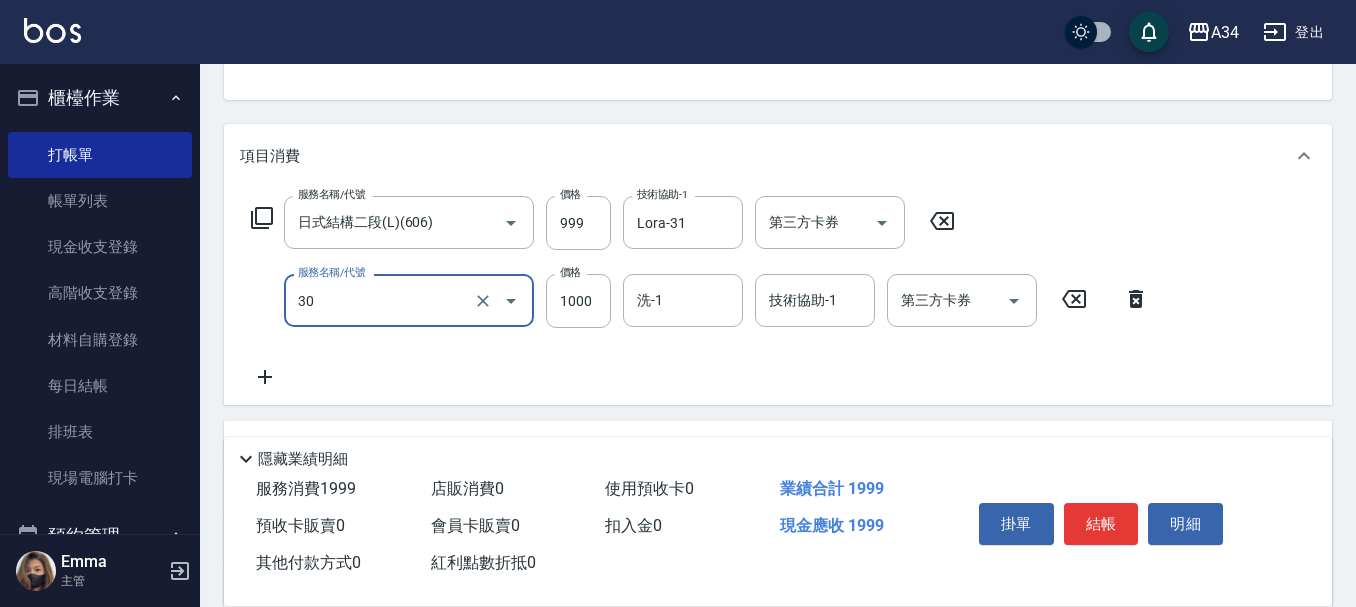 type on "301" 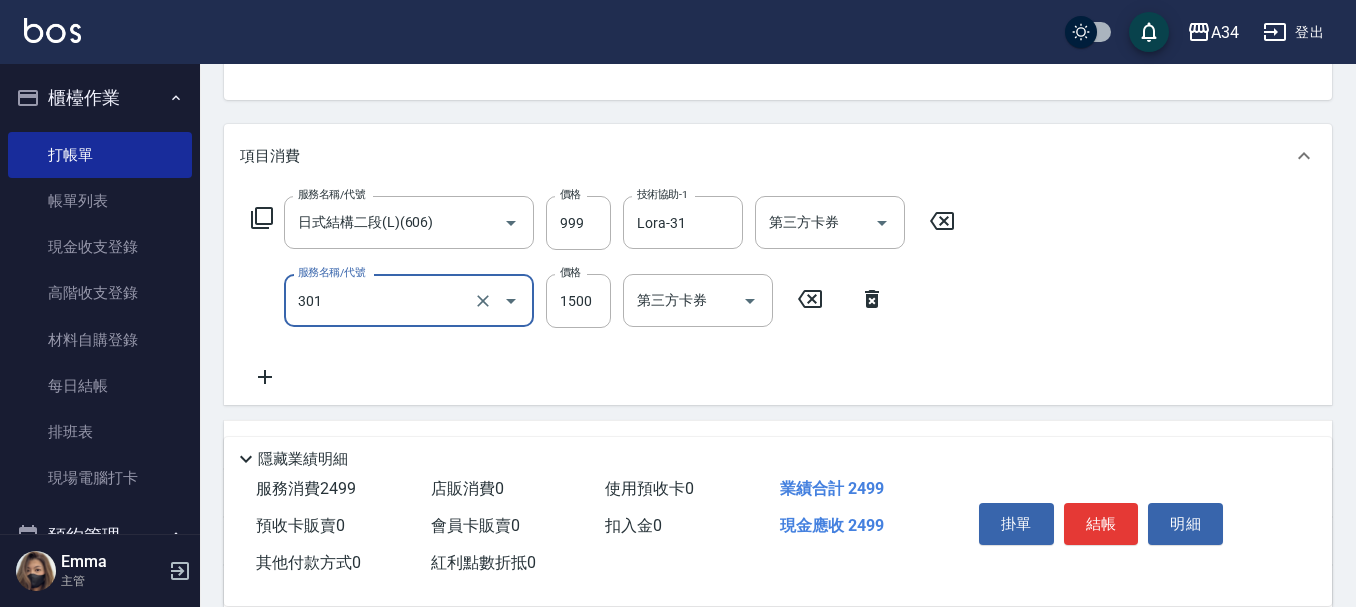 type on "240" 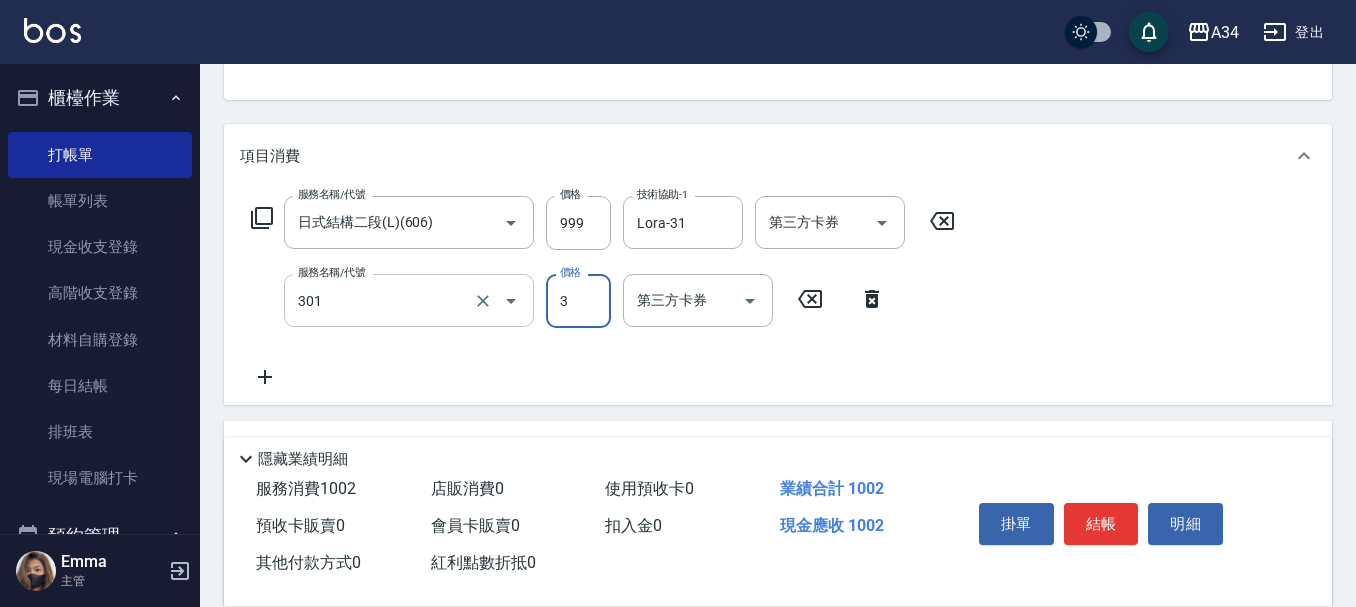 type on "100" 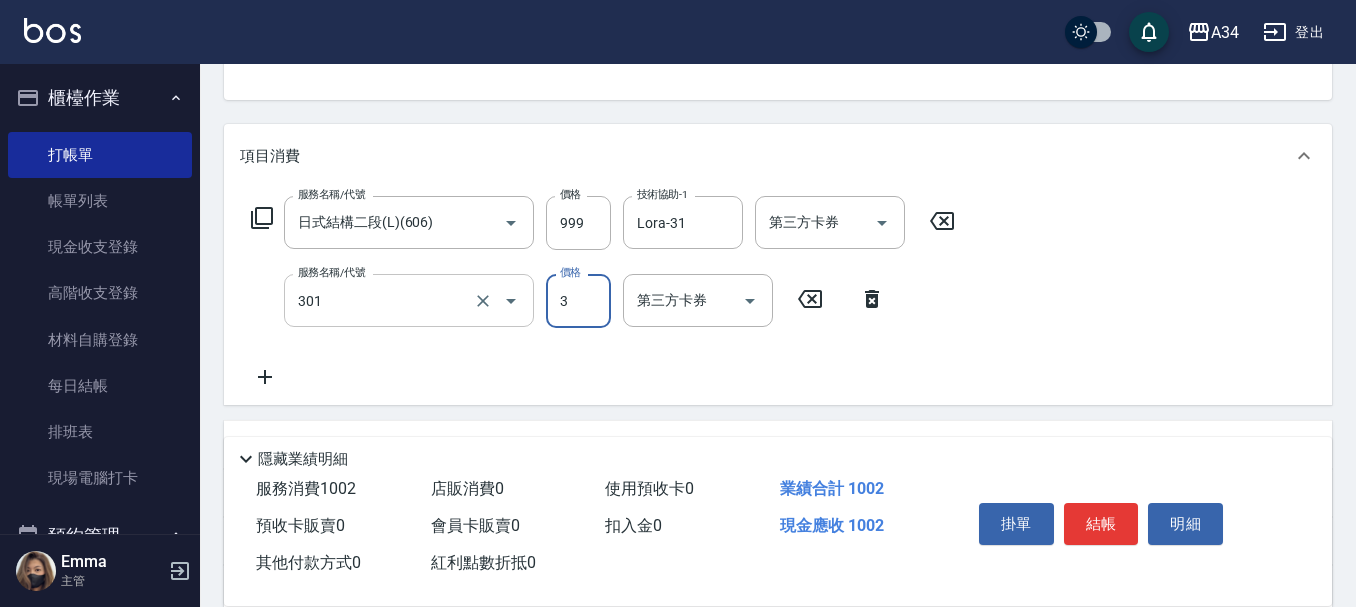 type on "燙髮(301)" 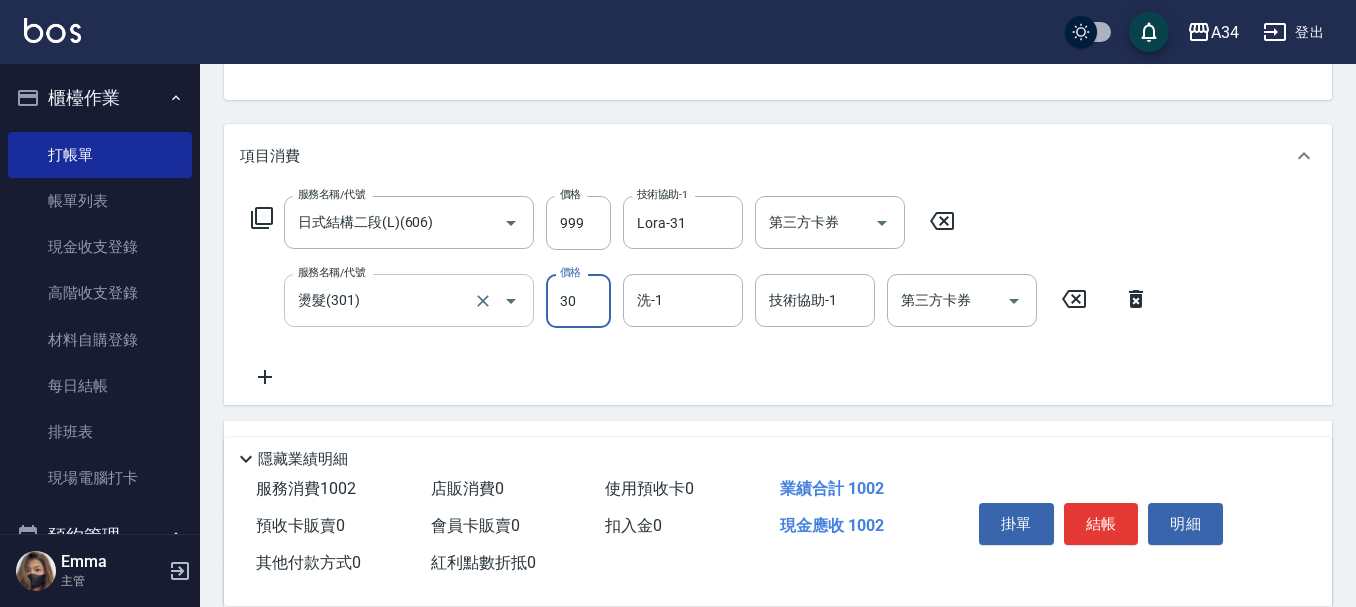 type on "300" 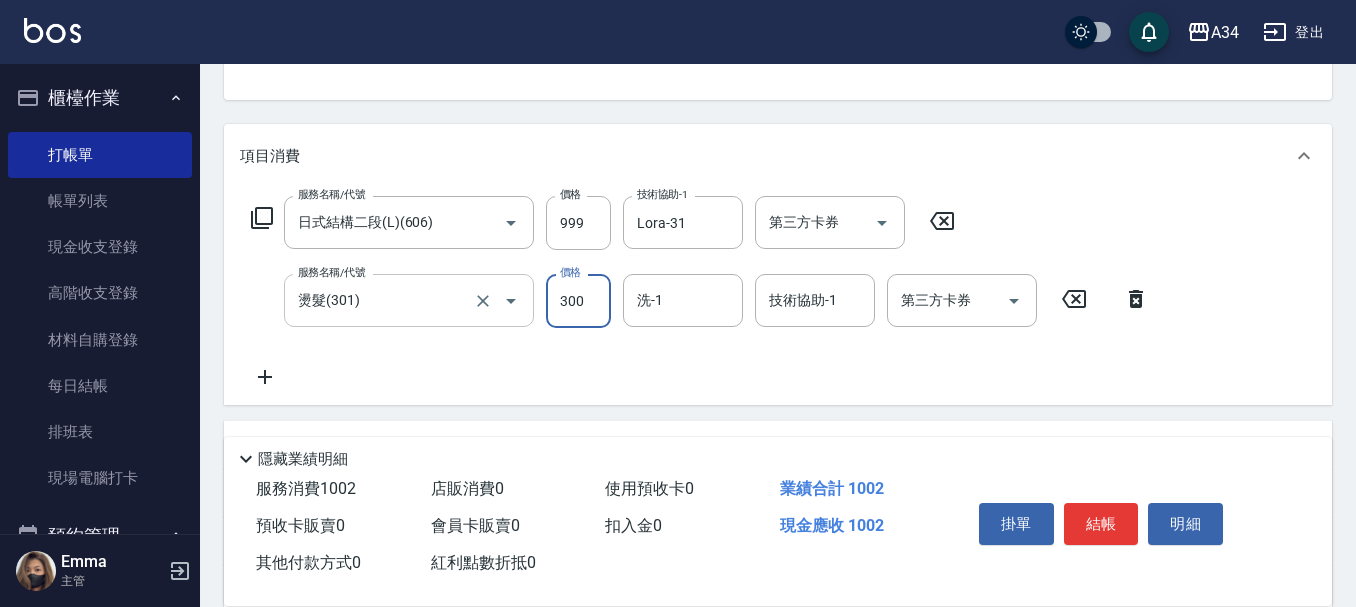 type on "120" 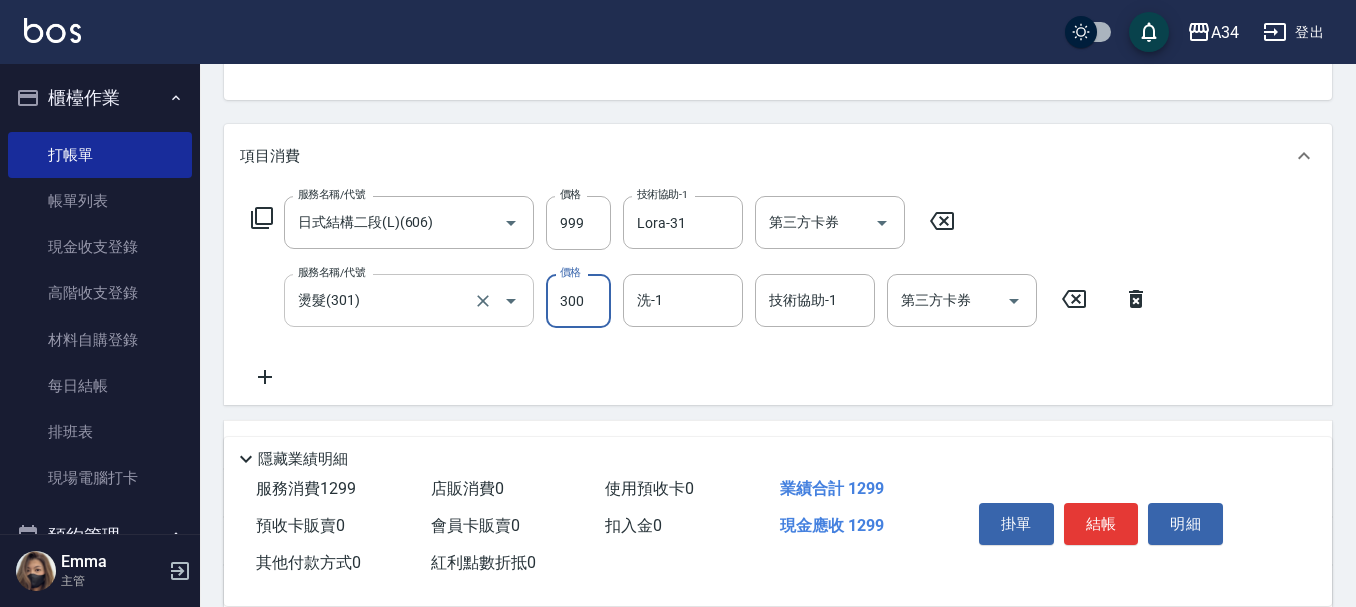 type on "30" 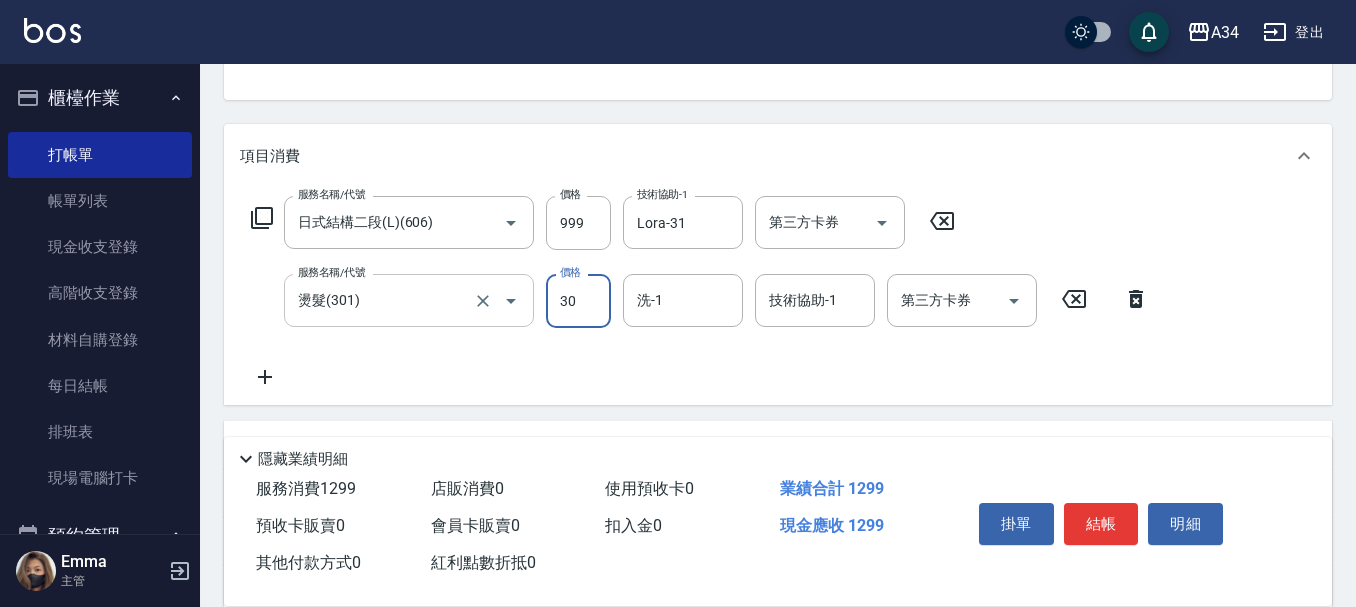 type on "100" 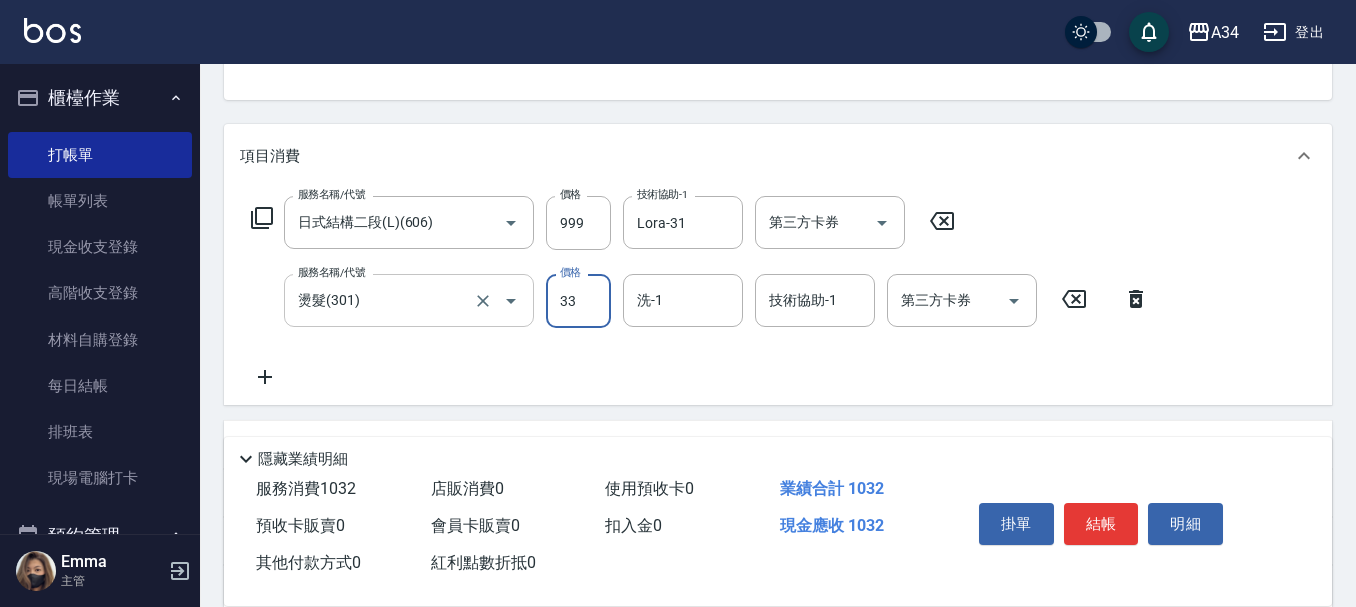 type on "330" 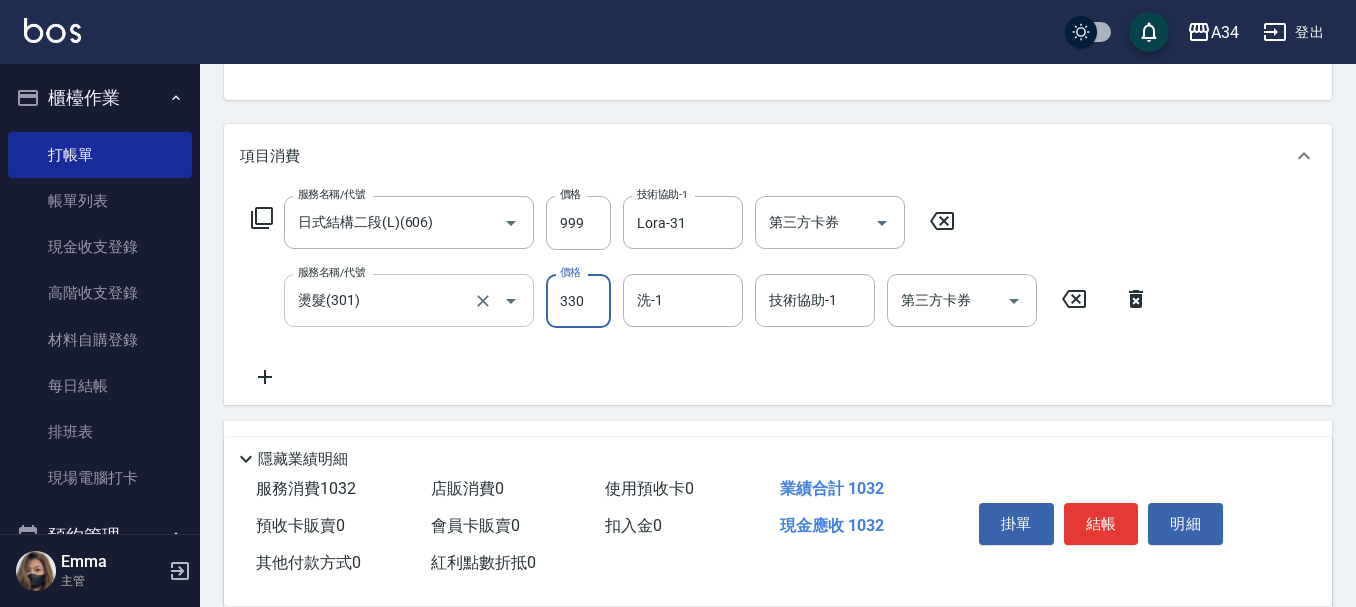 type on "420" 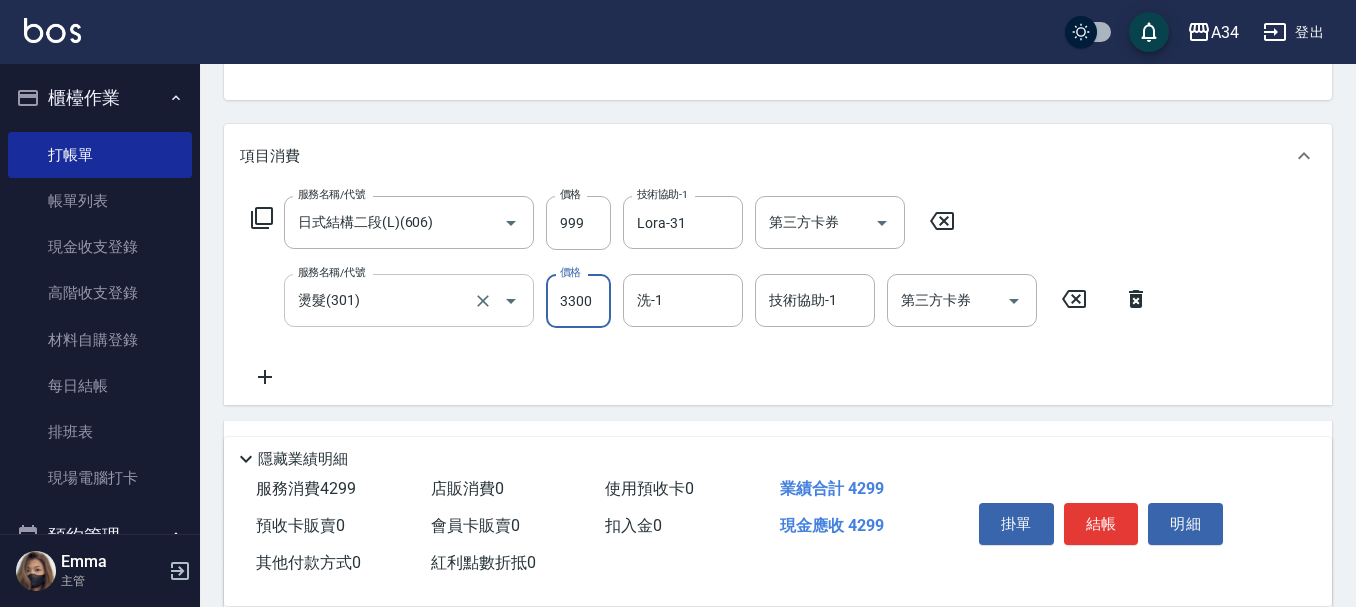 type on "3300" 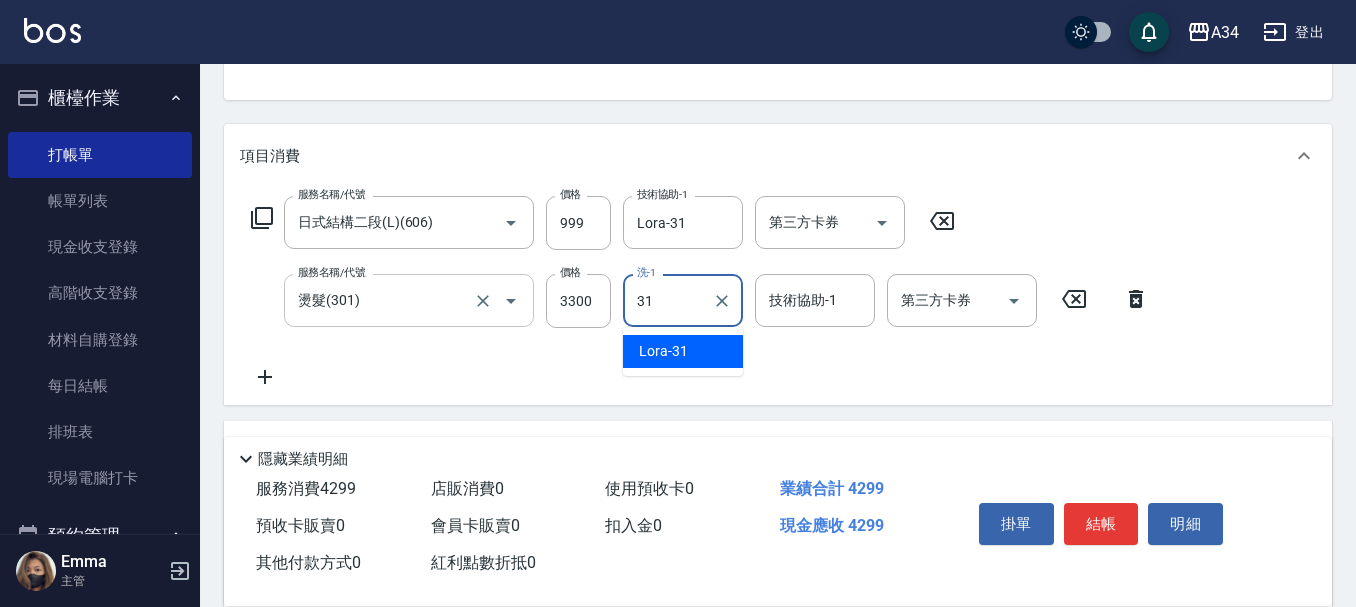 type on "Lora-31" 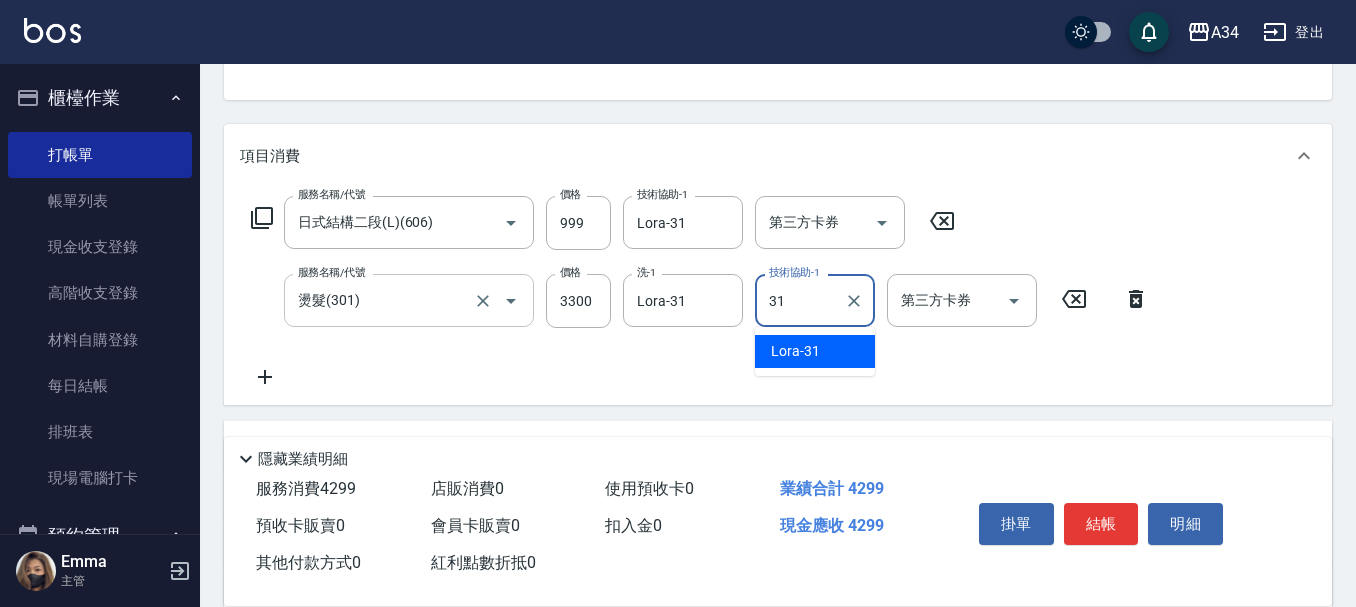 type on "Lora-31" 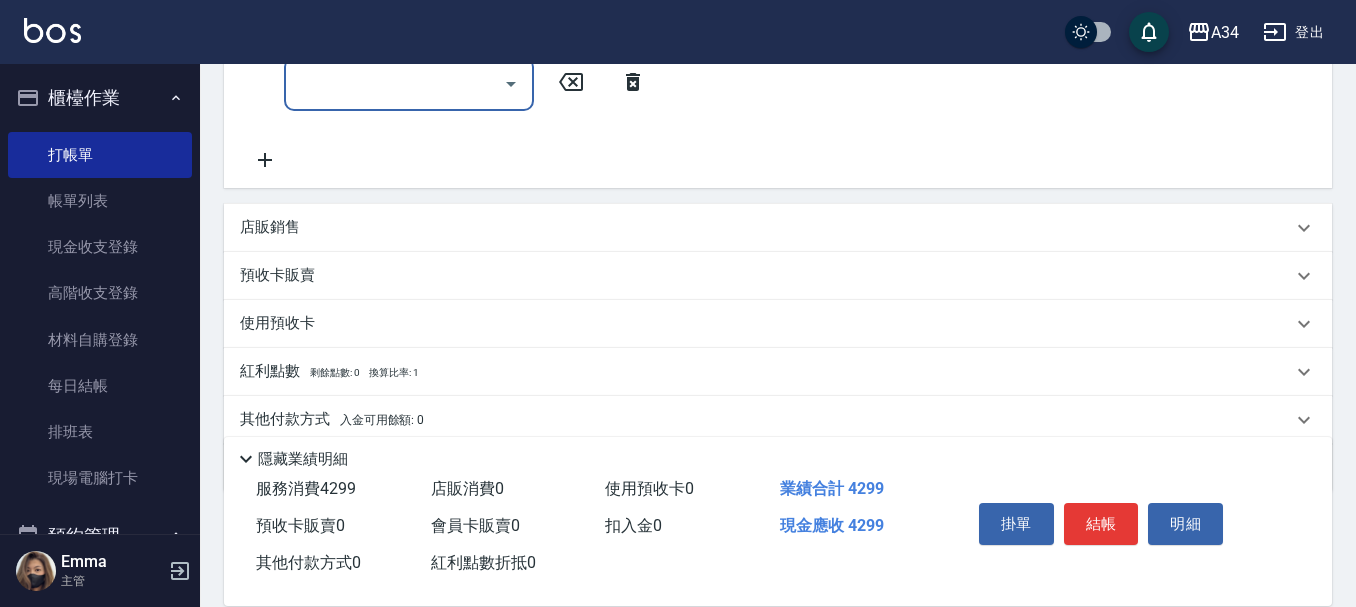 scroll, scrollTop: 572, scrollLeft: 0, axis: vertical 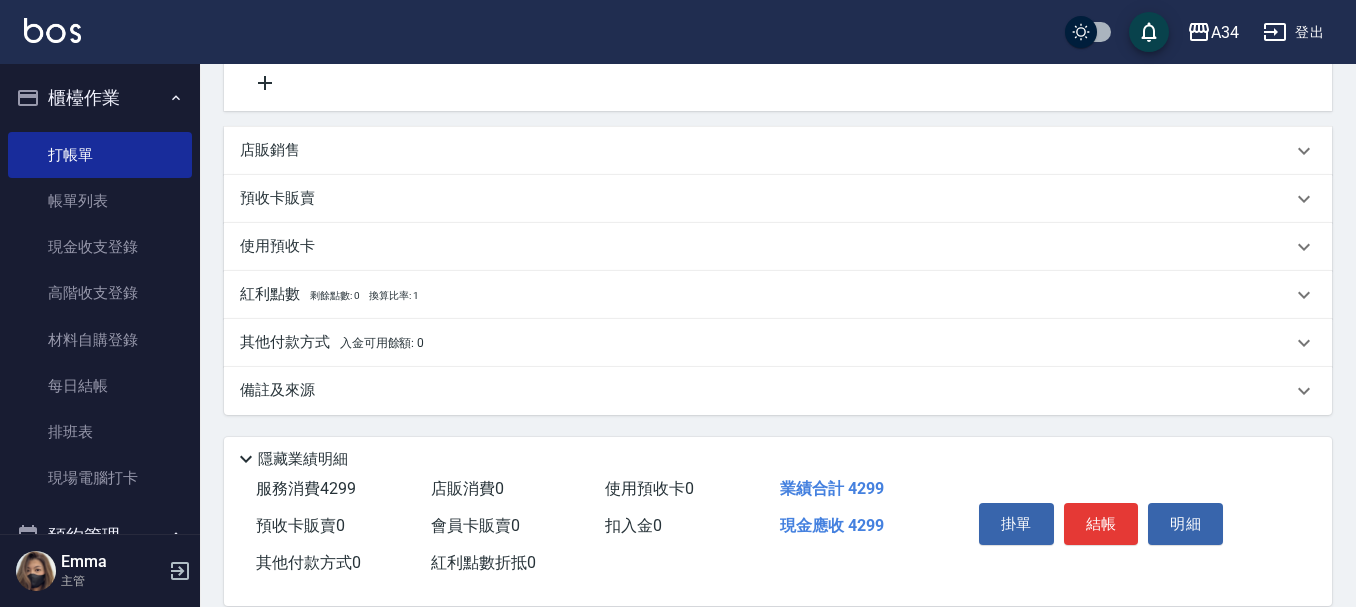 click on "其他付款方式 入金可用餘額: 0" at bounding box center [332, 343] 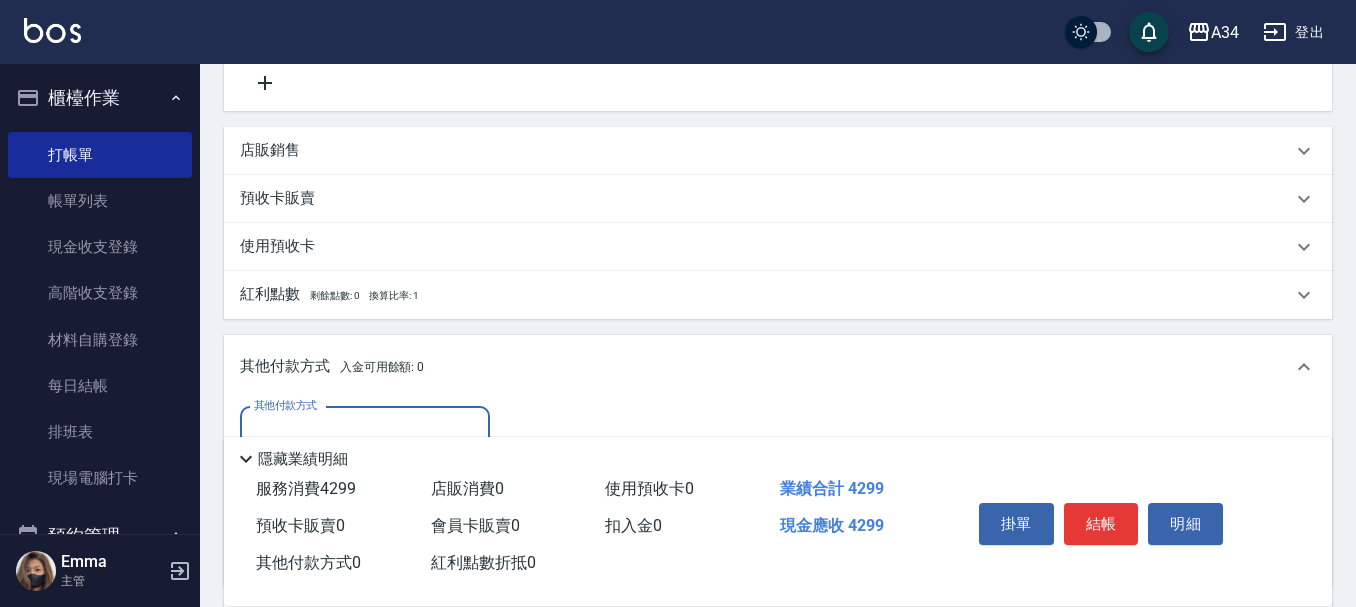 scroll, scrollTop: 35, scrollLeft: 0, axis: vertical 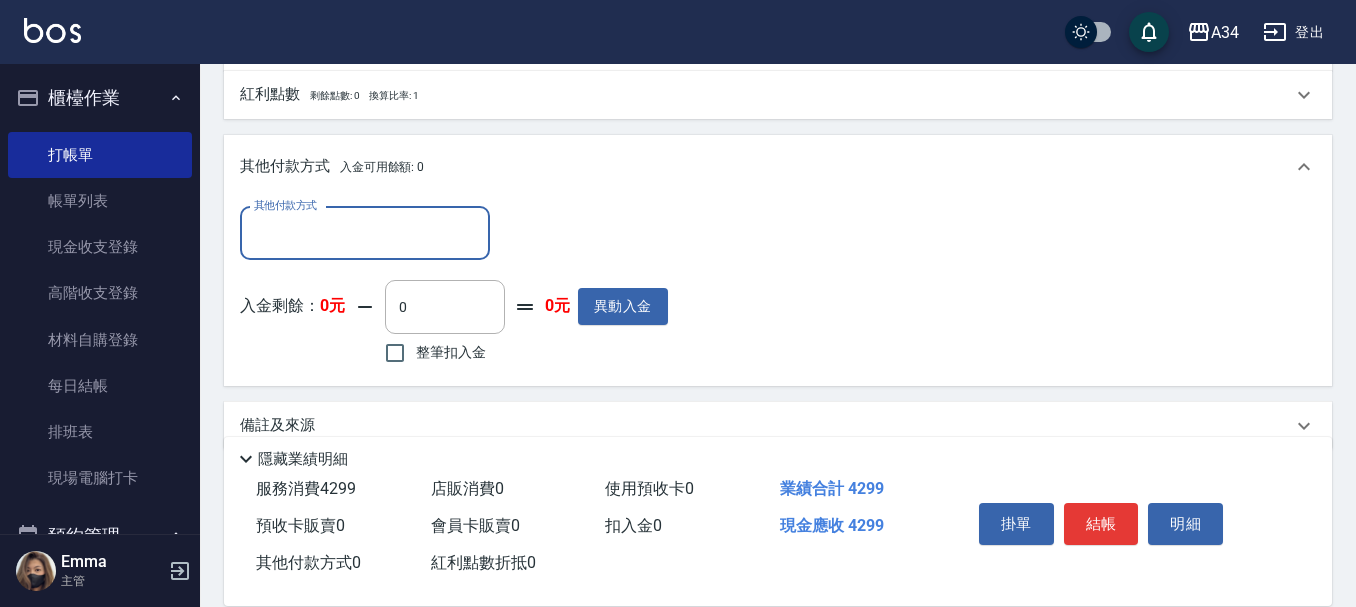 click on "其他付款方式 其他付款方式 入金剩餘： 0元 0 ​ 整筆扣入金 0元 異動入金" at bounding box center [778, 292] 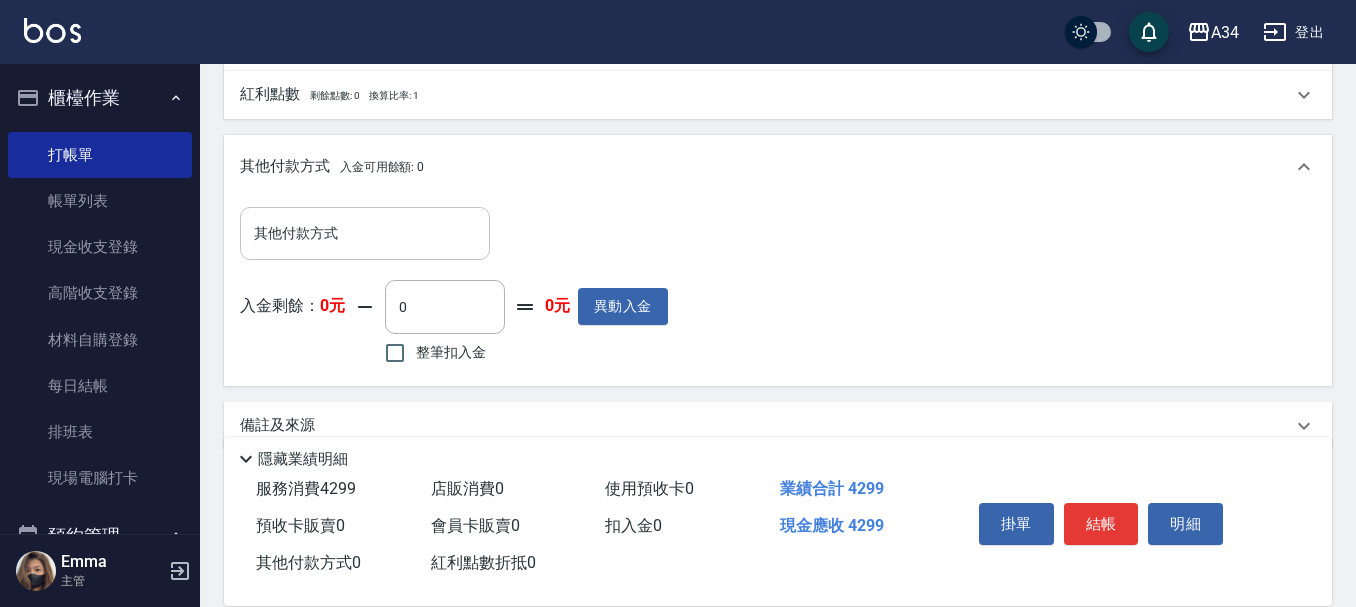 click on "其他付款方式 其他付款方式" at bounding box center [365, 233] 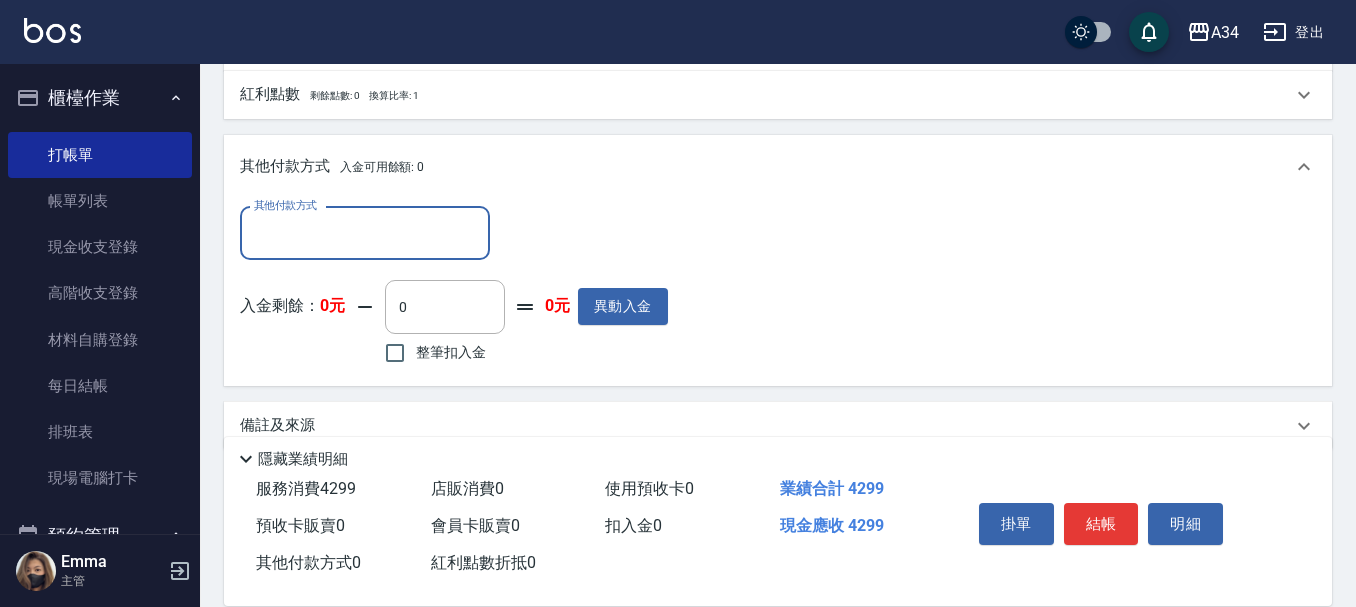 click on "其他付款方式" at bounding box center (365, 233) 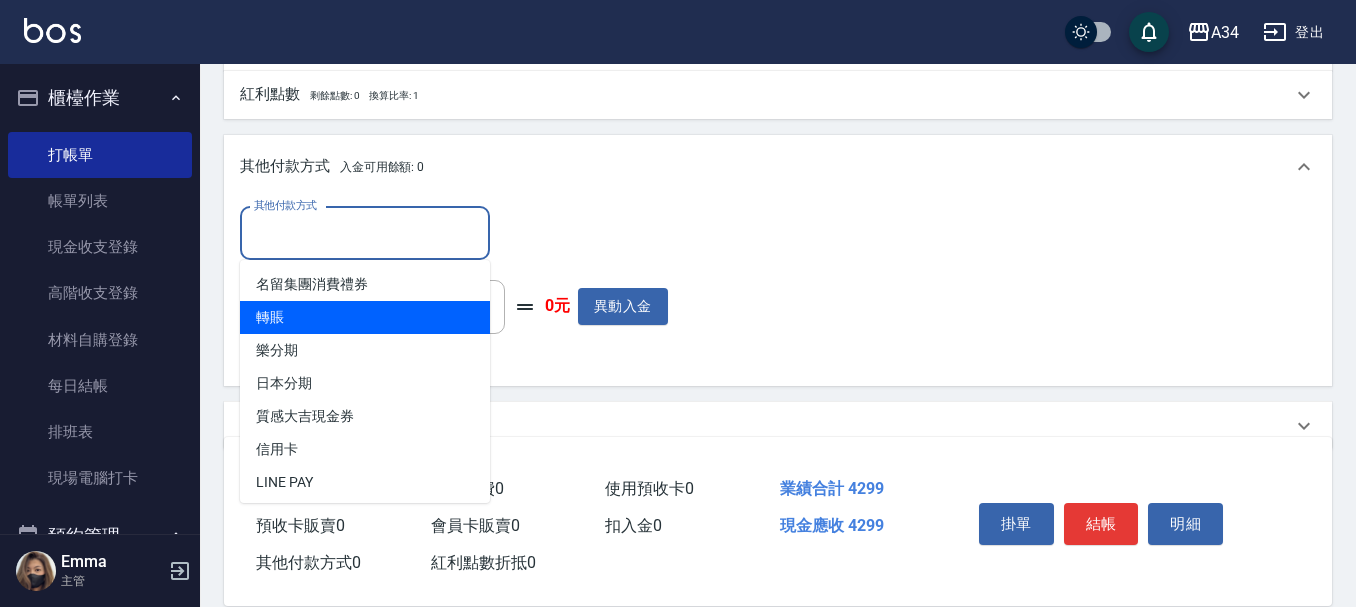 click on "轉賬" at bounding box center [365, 317] 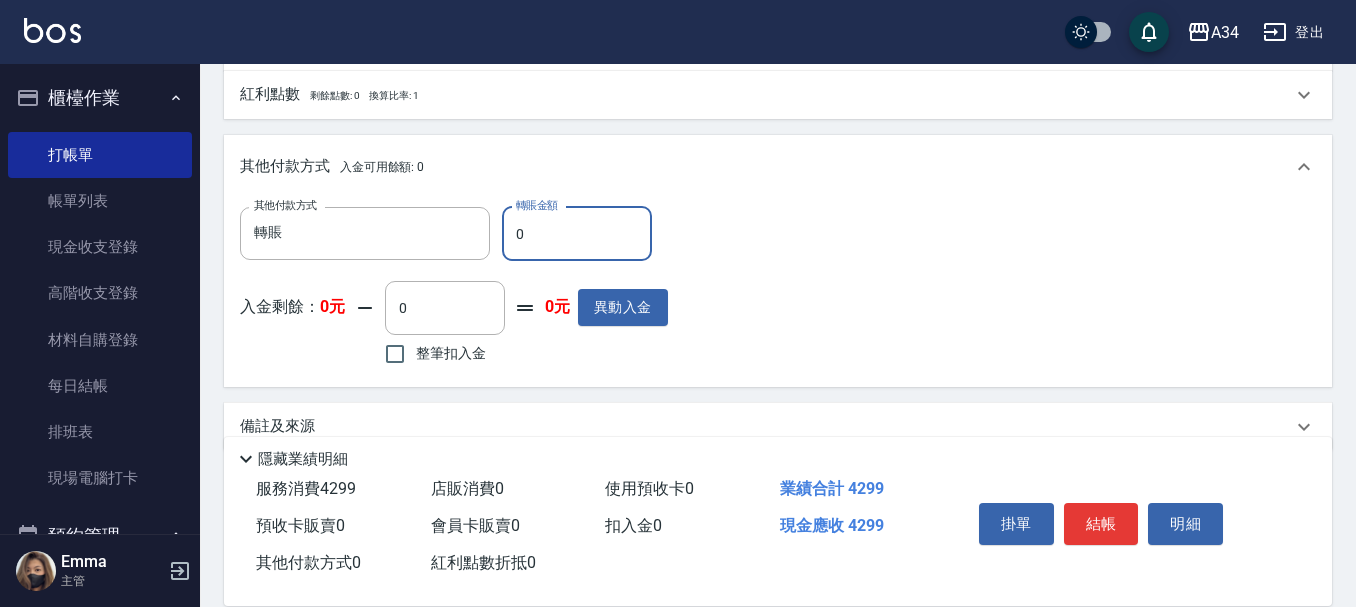 click on "0" at bounding box center (577, 234) 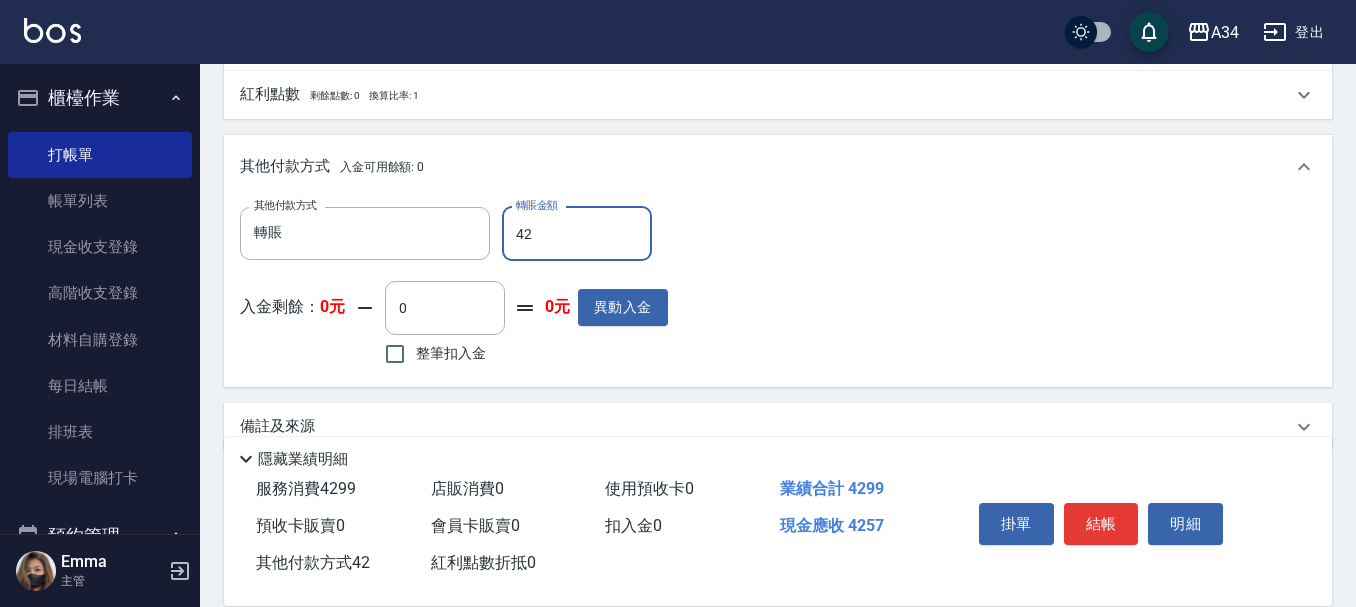 type on "429" 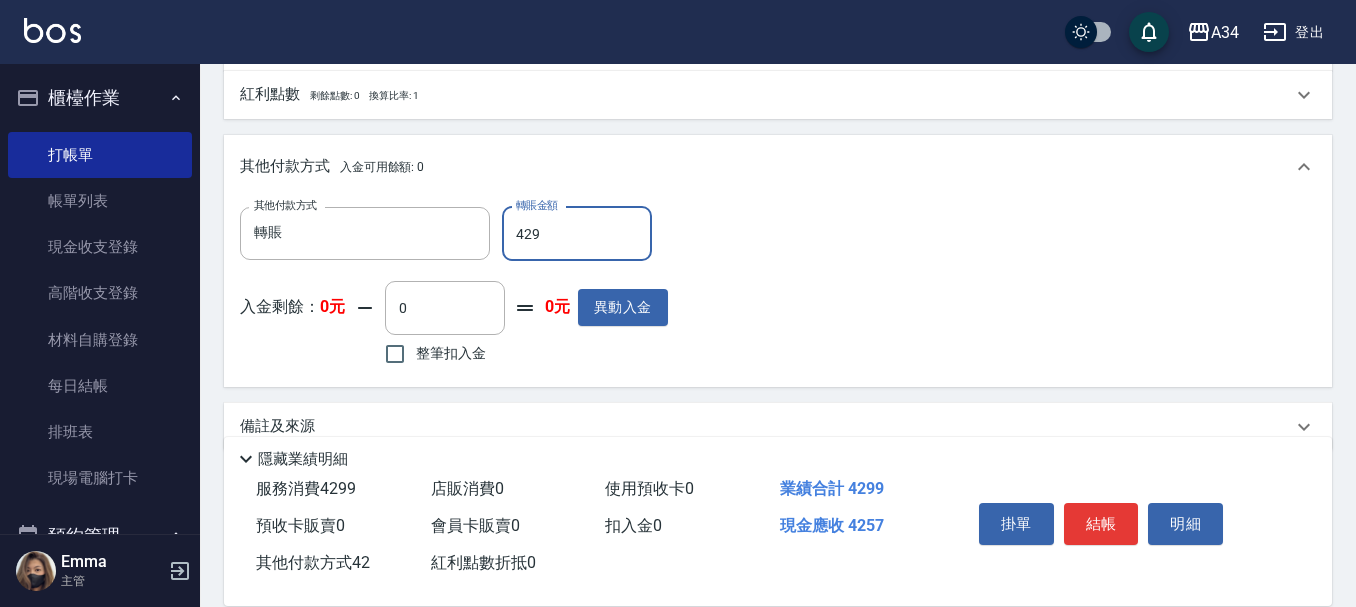 type on "380" 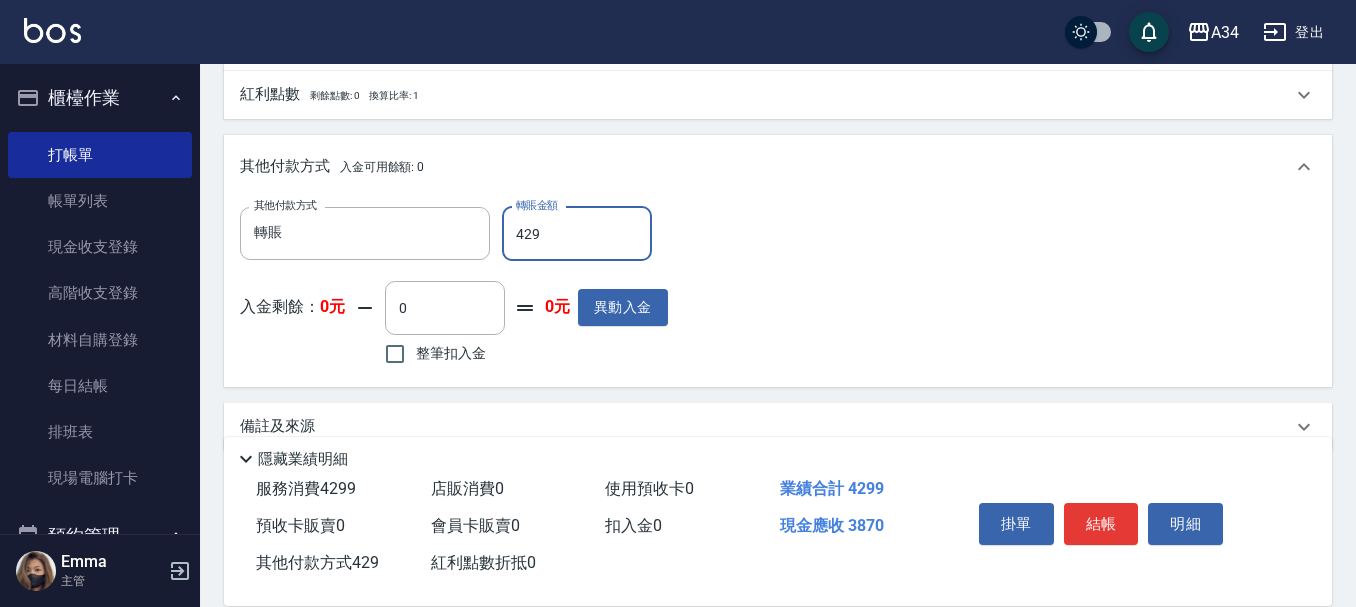 type on "4299" 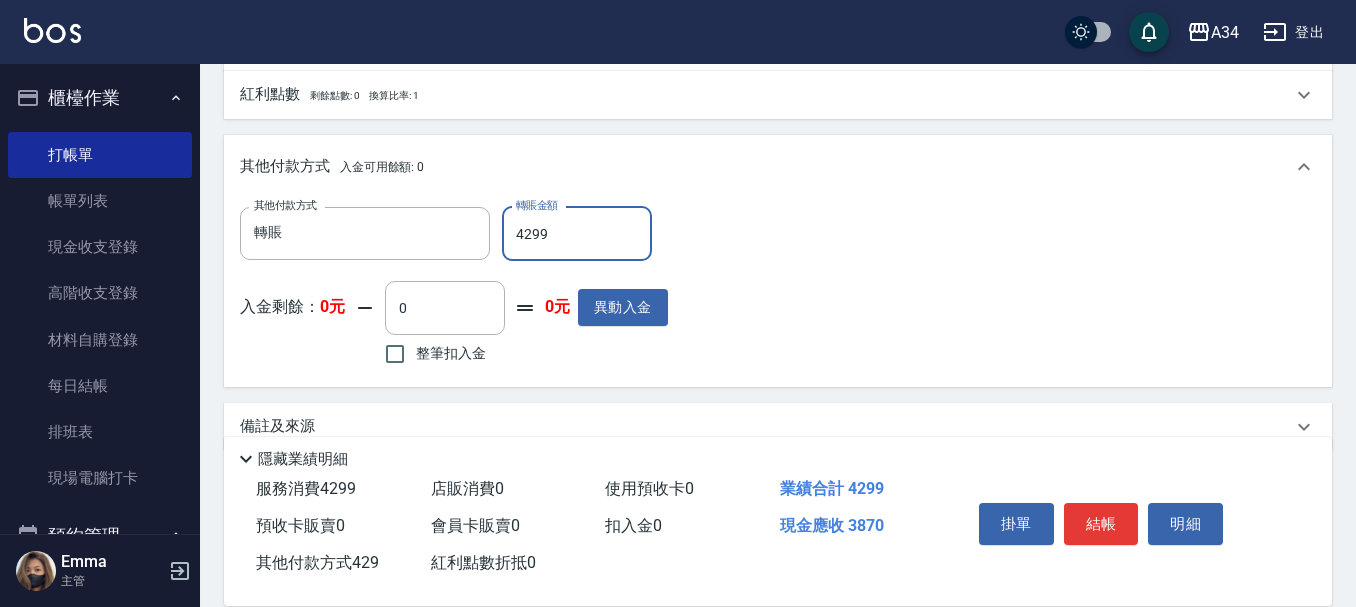 type on "0" 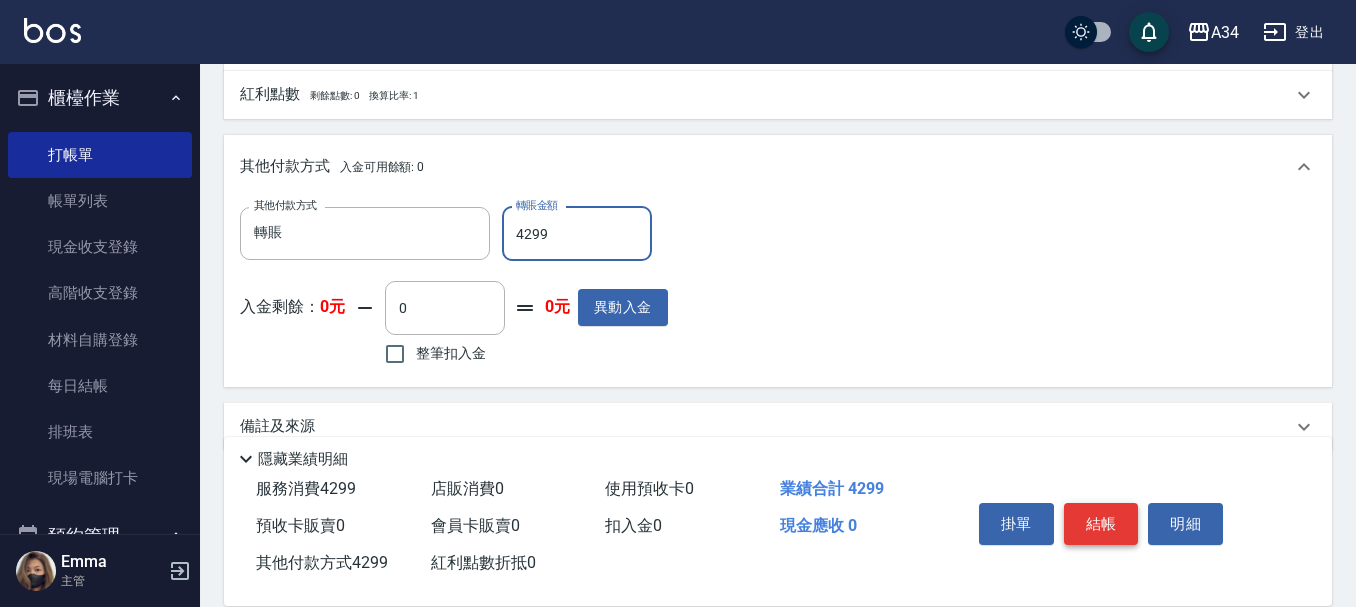 type on "4299" 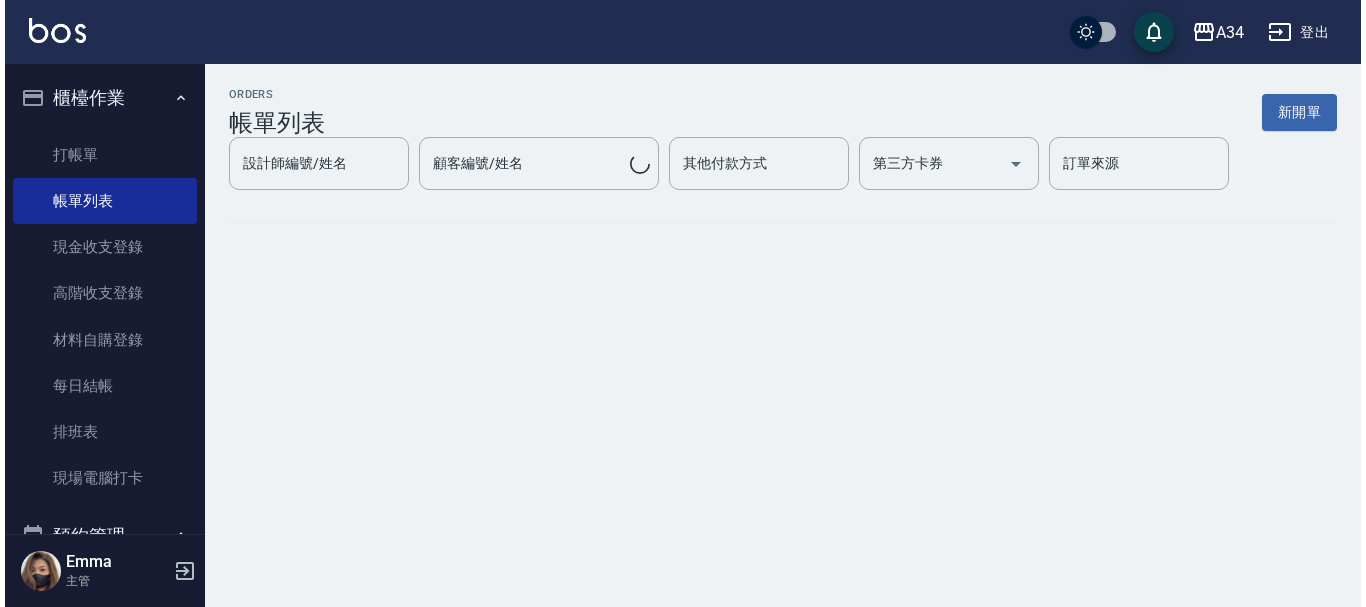 scroll, scrollTop: 0, scrollLeft: 0, axis: both 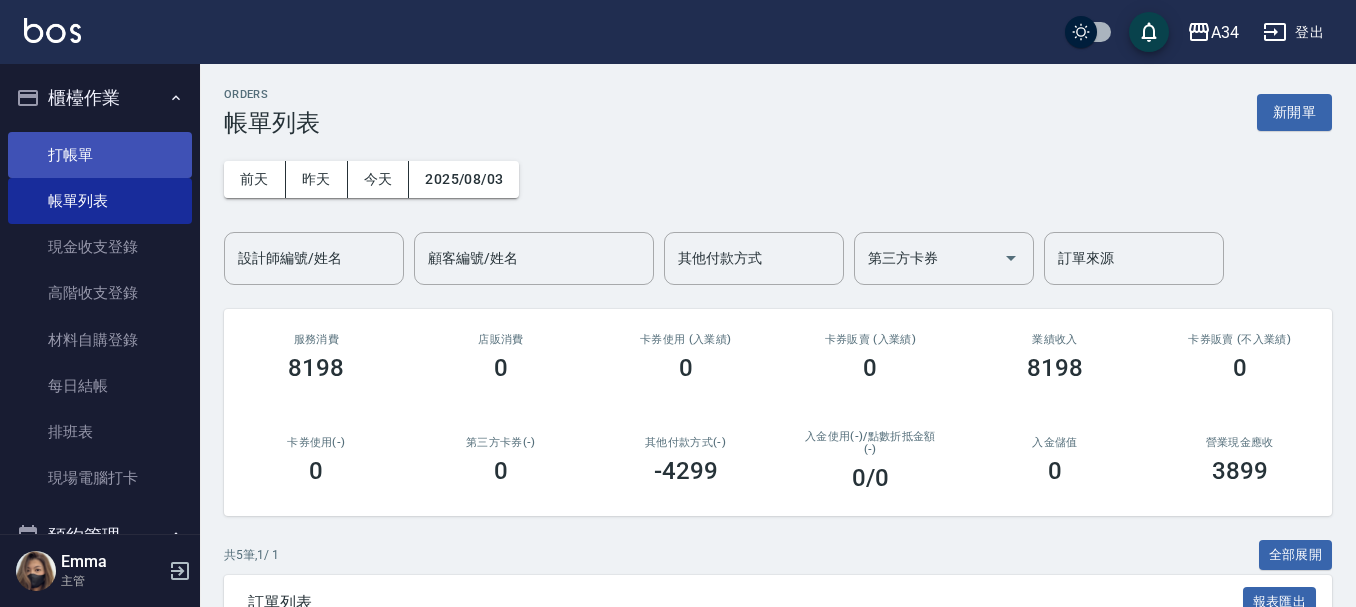 click on "打帳單" at bounding box center [100, 155] 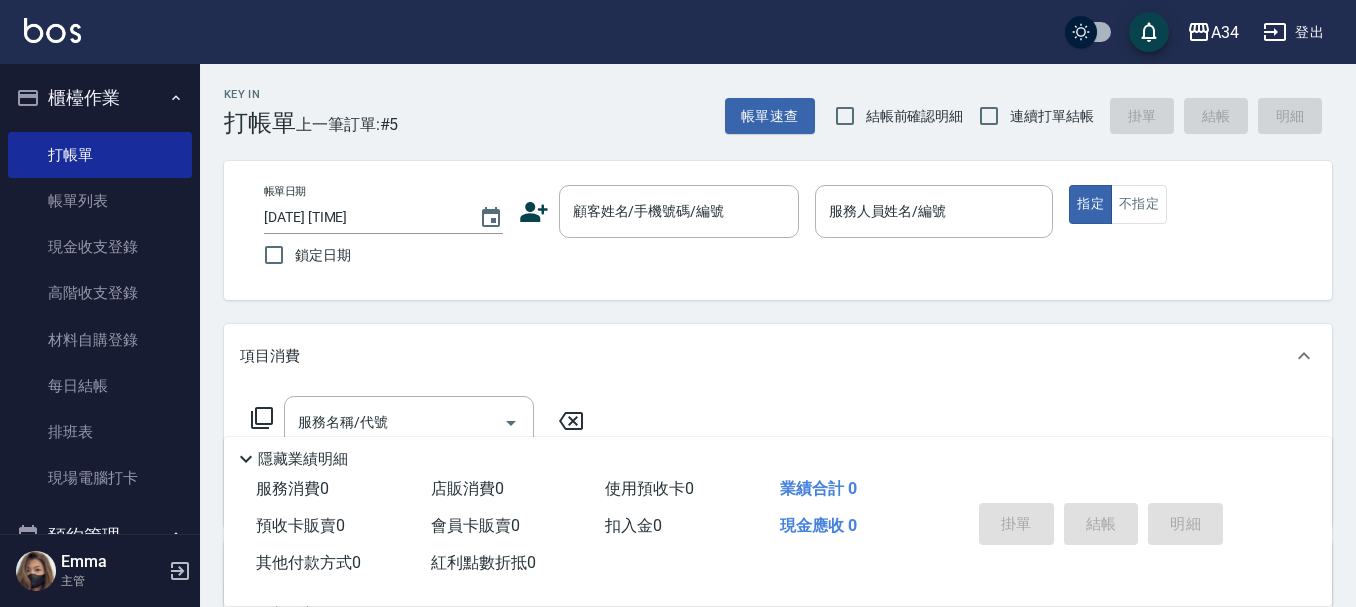 click 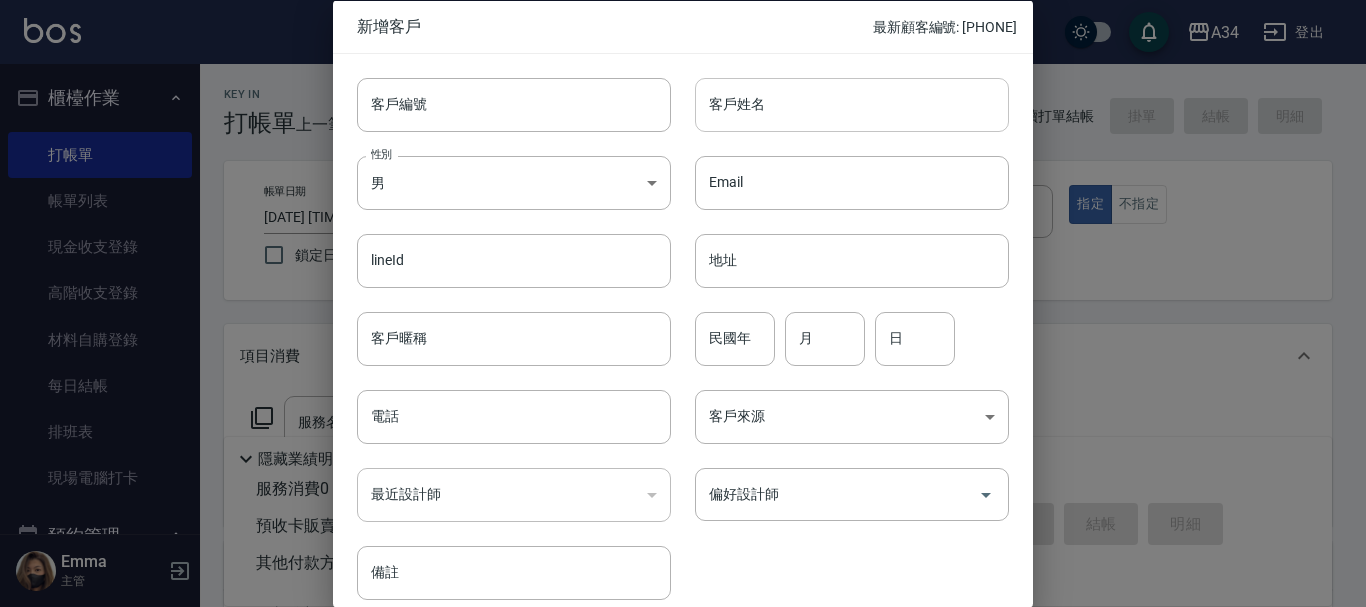 click on "客戶姓名" at bounding box center (852, 104) 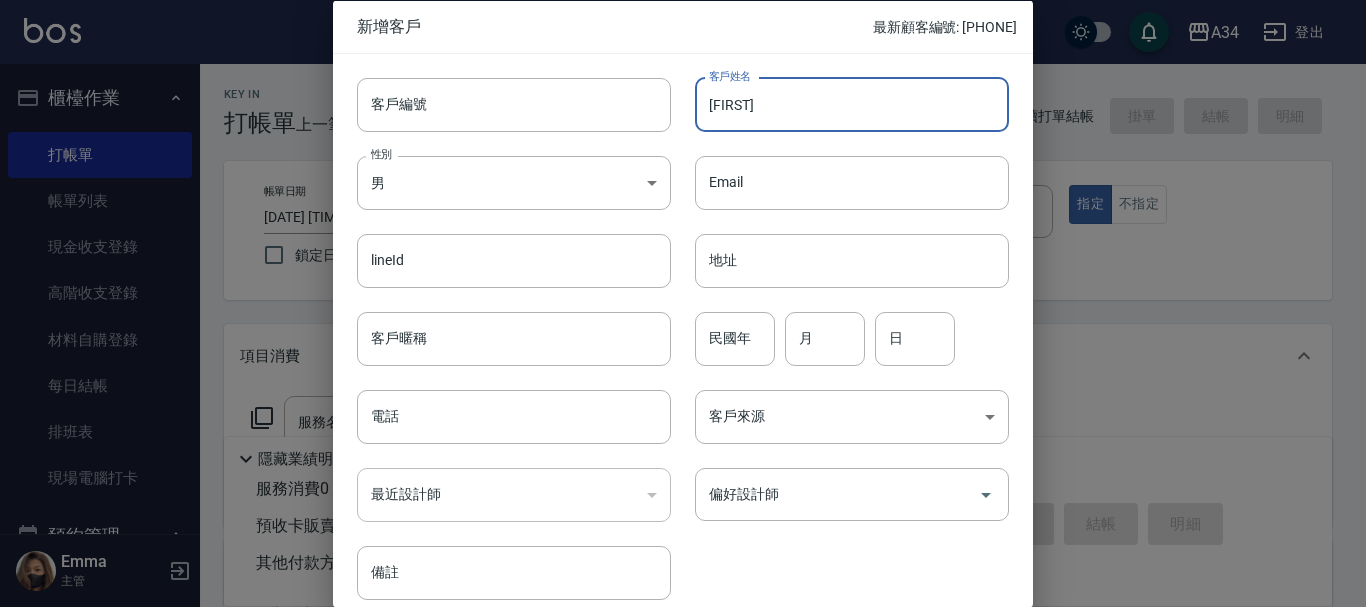 type on "[LAST] [FIRST]" 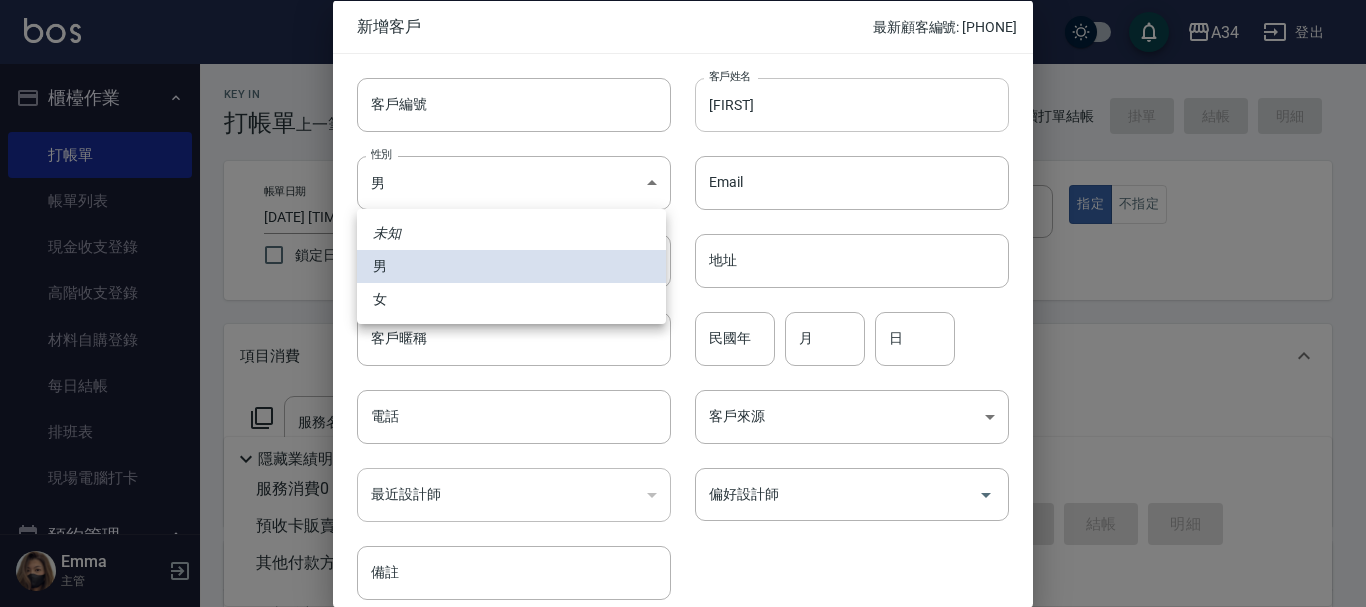 type 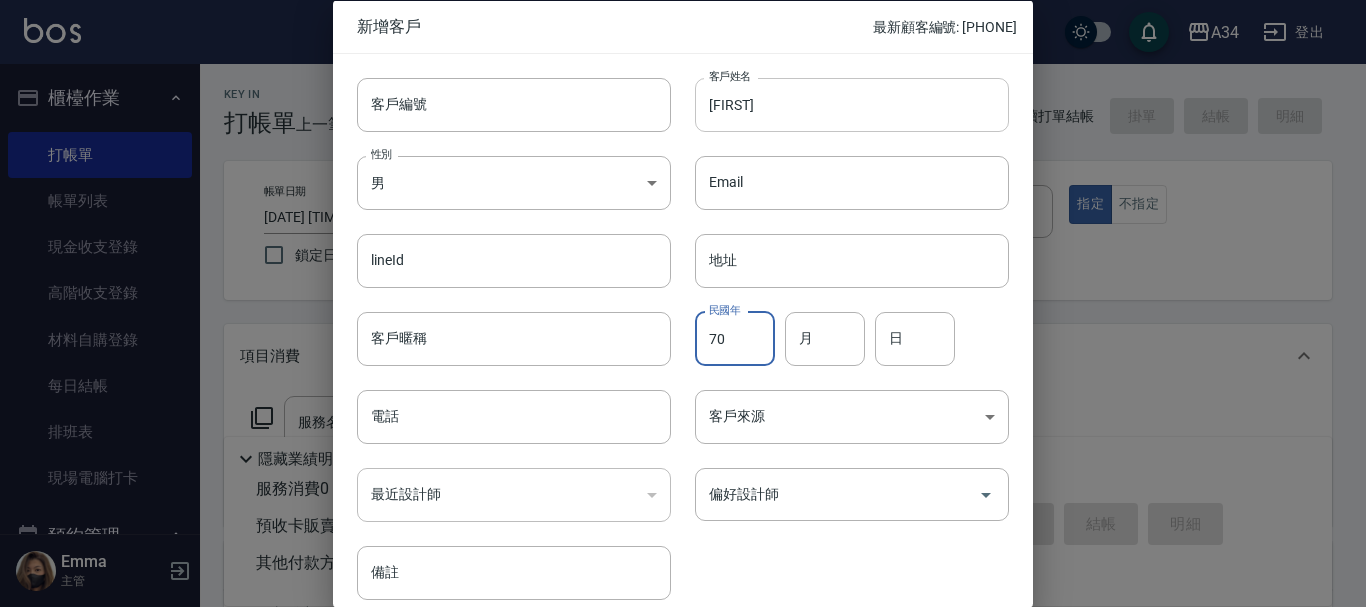 type on "70" 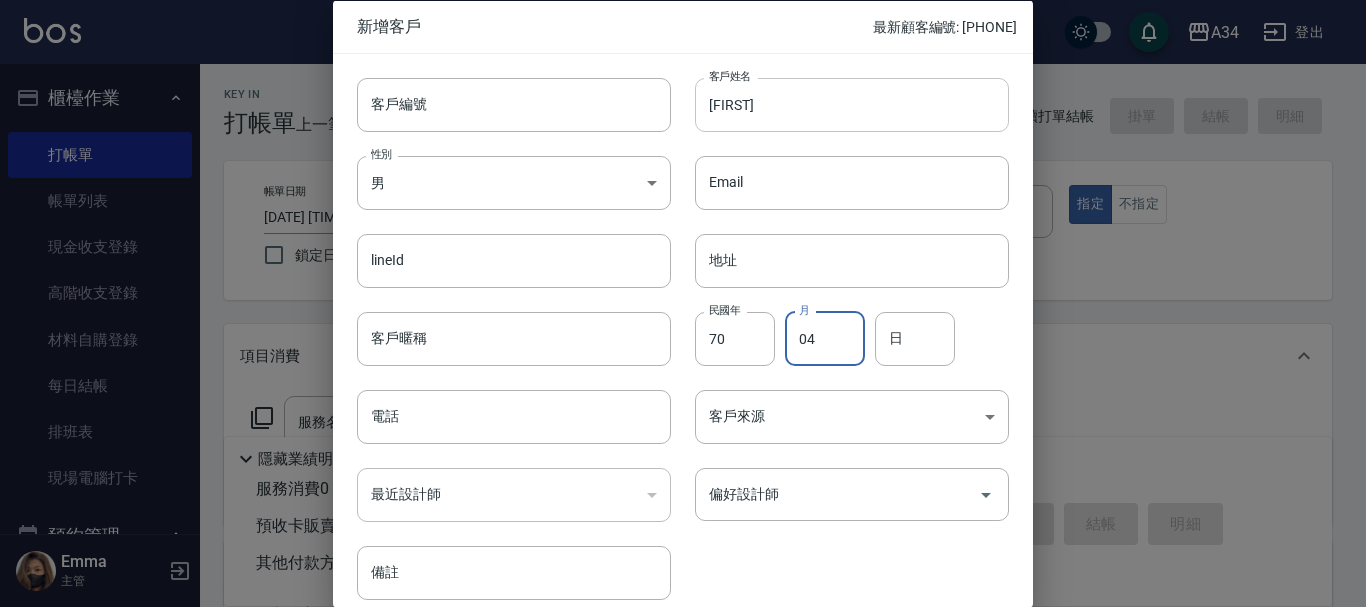 type on "04" 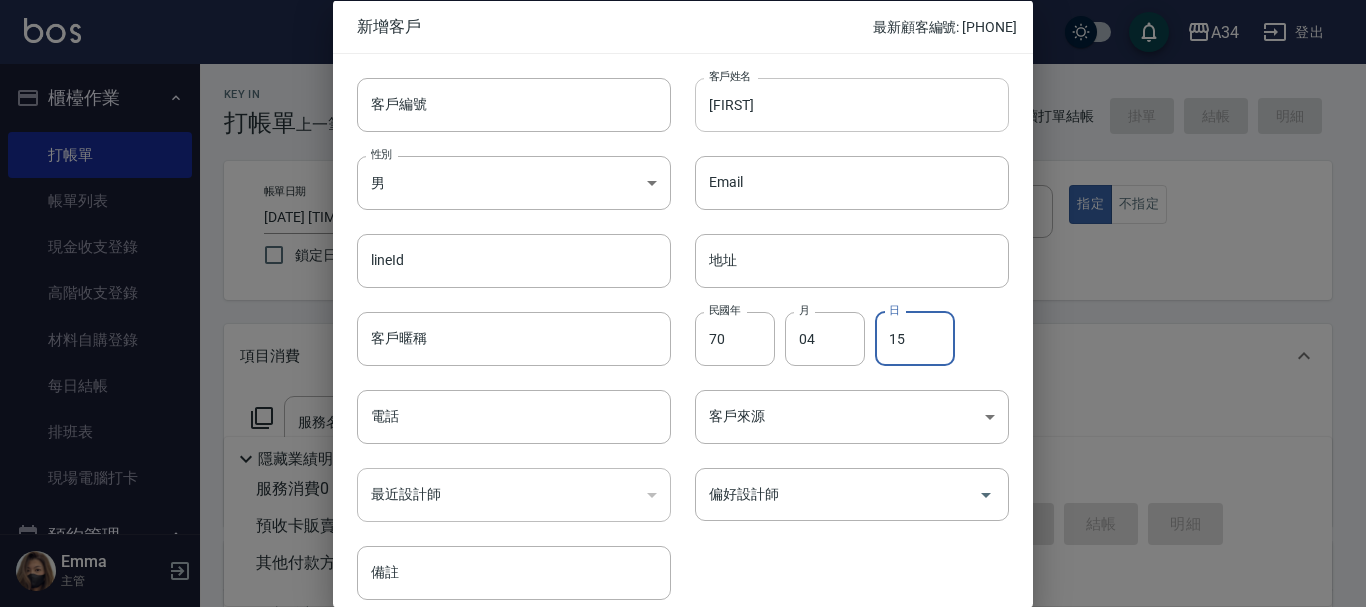 type on "15" 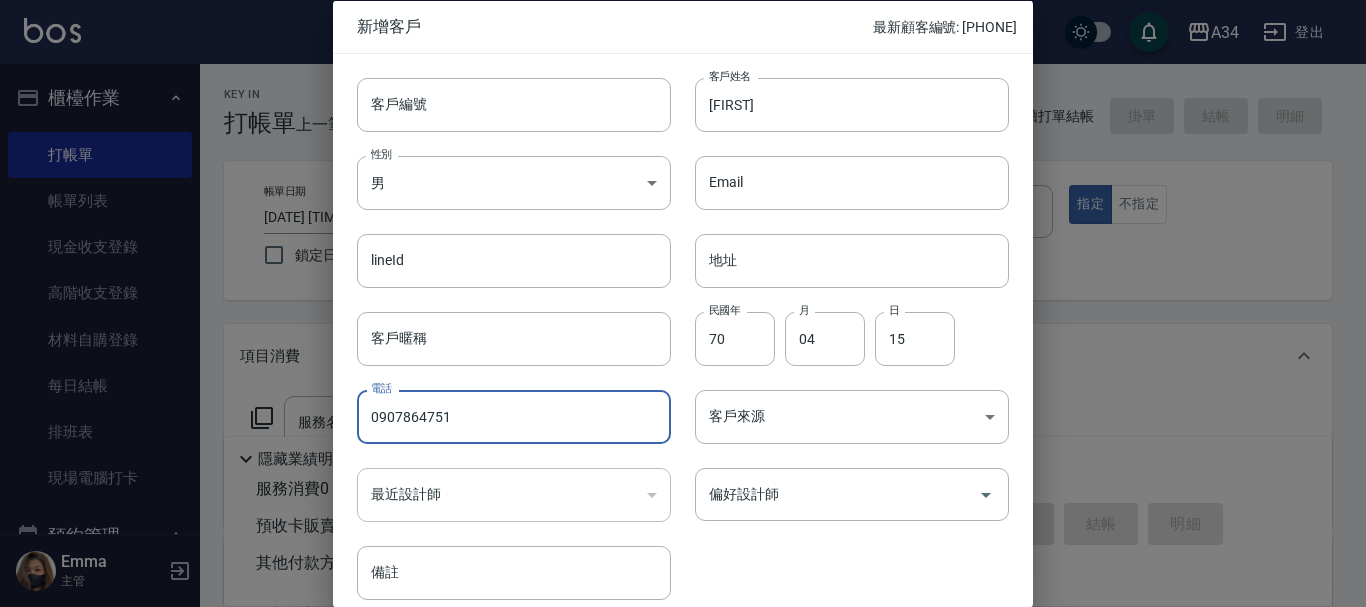 type on "0907864751" 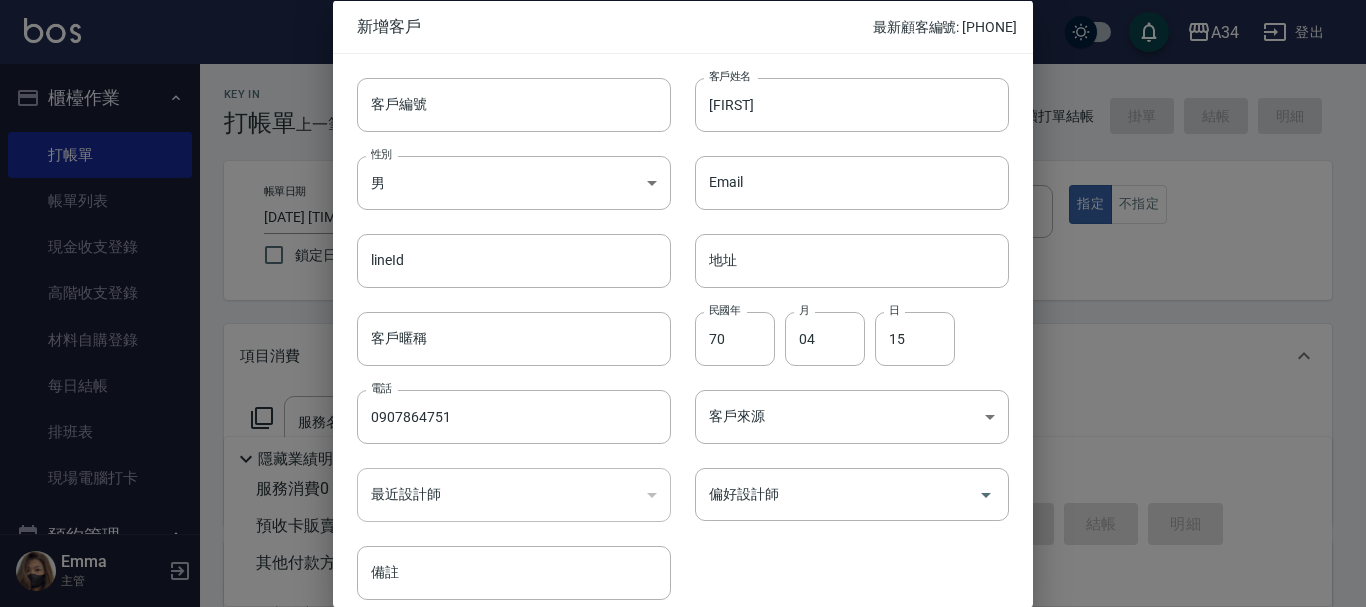 click on "客戶編號 客戶編號 客戶姓名 潘瑄 客戶姓名 性別 男 MALE 性別 Email Email lineId lineId 地址 地址 客戶暱稱 客戶暱稱 民國年 70 民國年 月 04 月 日 15 日 電話 0907864751 電話 客戶來源 ​ 客戶來源 最近設計師 ​ 最近設計師 偏好設計師 偏好設計師 備註 備註" at bounding box center [671, 326] 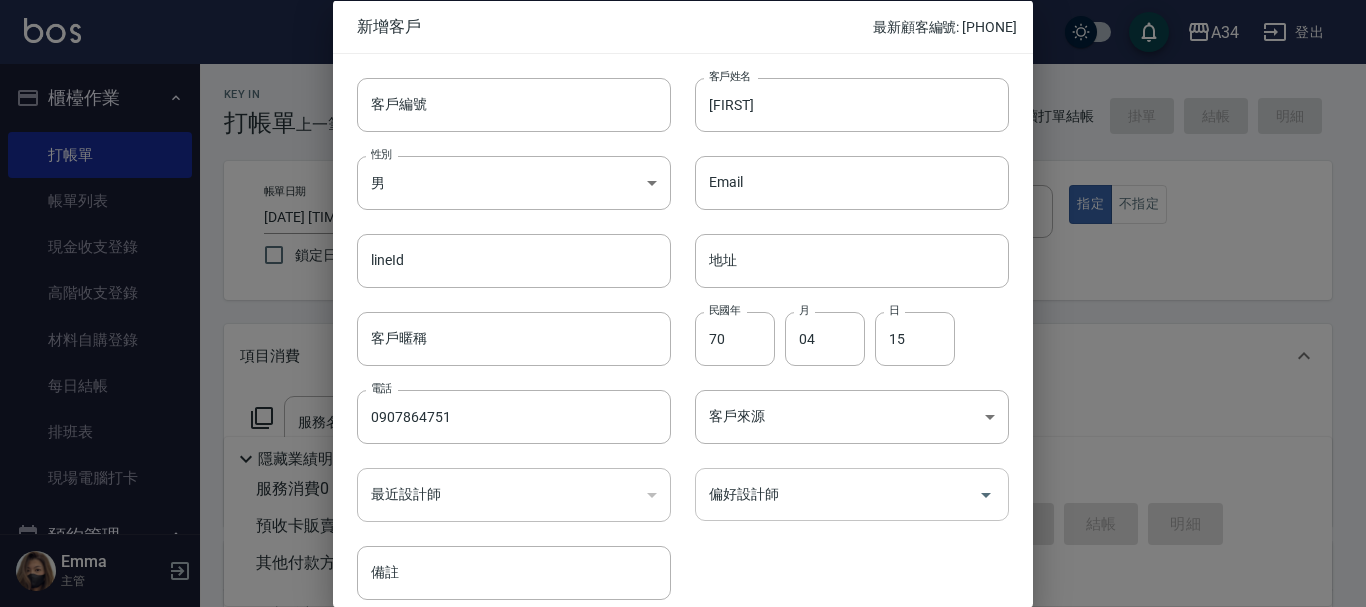 click on "偏好設計師" at bounding box center (837, 494) 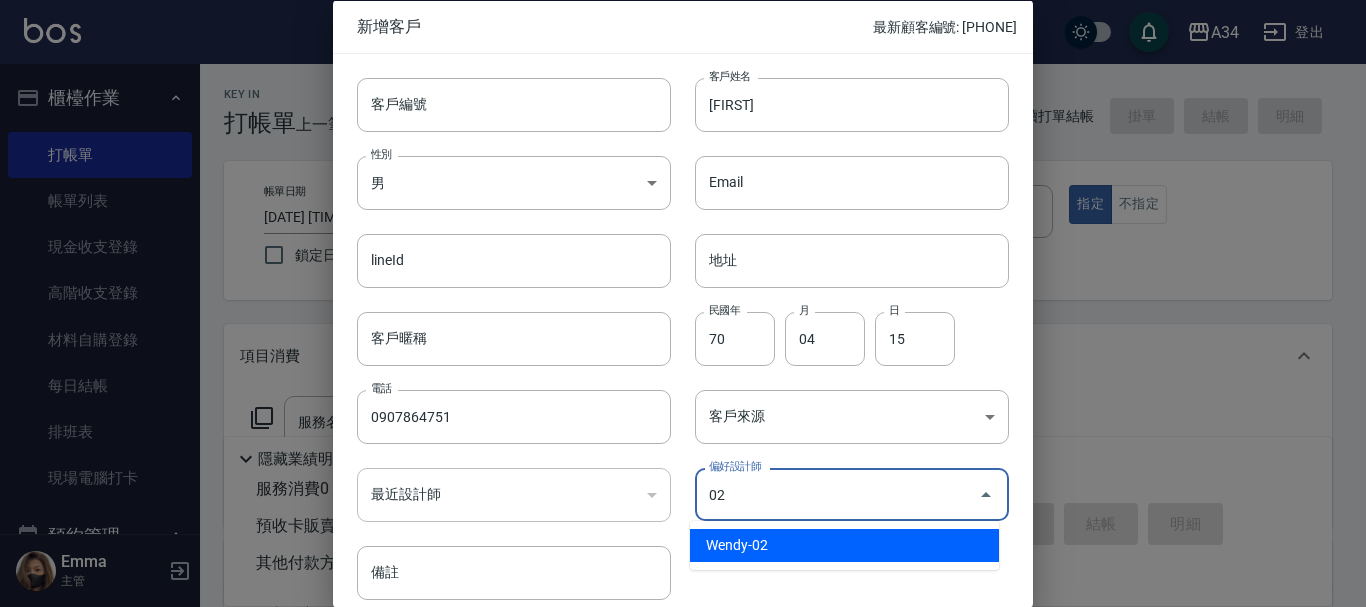 type on "Wendy" 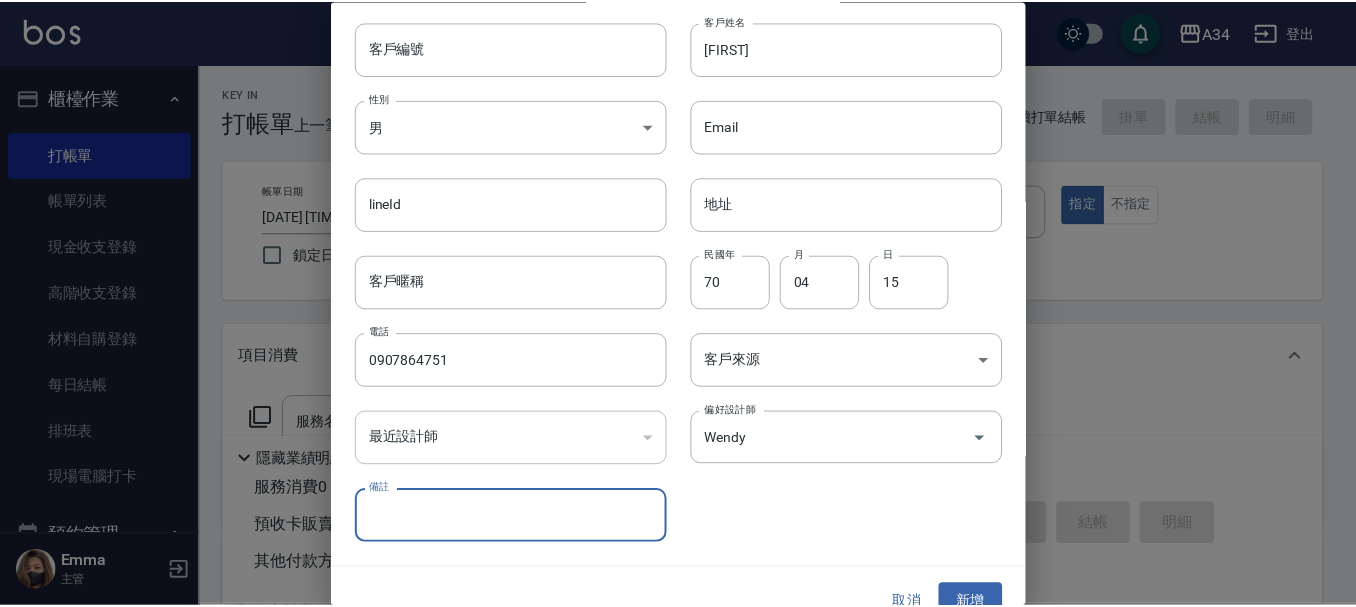 scroll, scrollTop: 86, scrollLeft: 0, axis: vertical 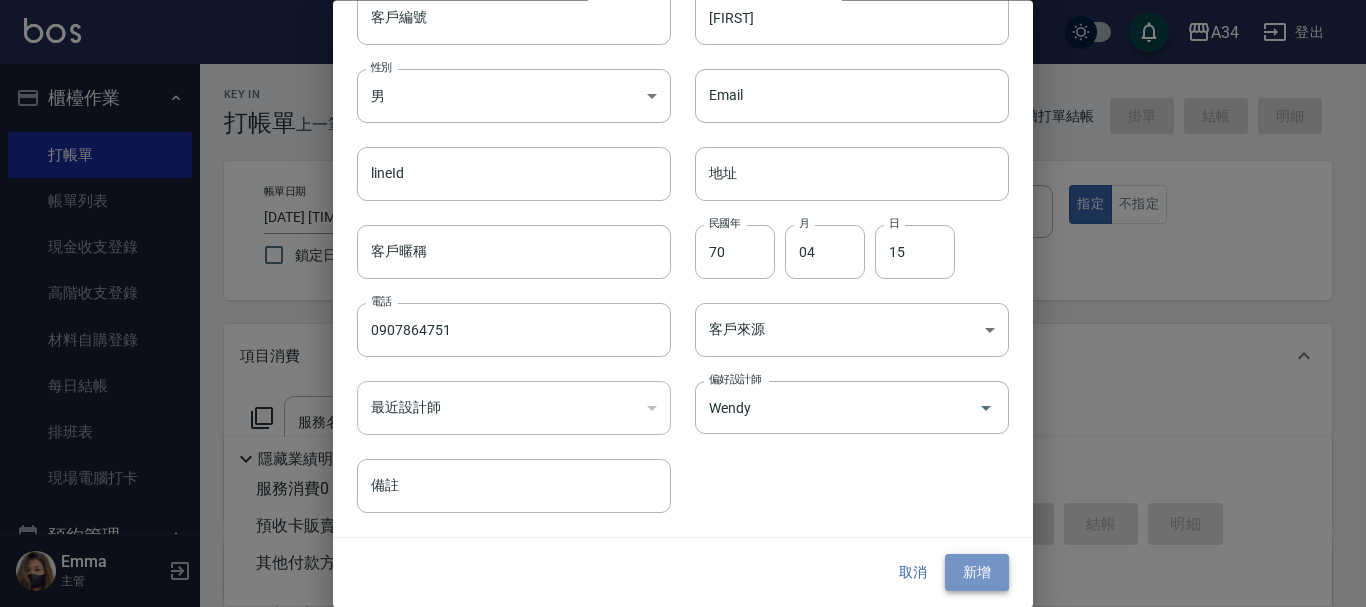 click on "新增" at bounding box center (977, 573) 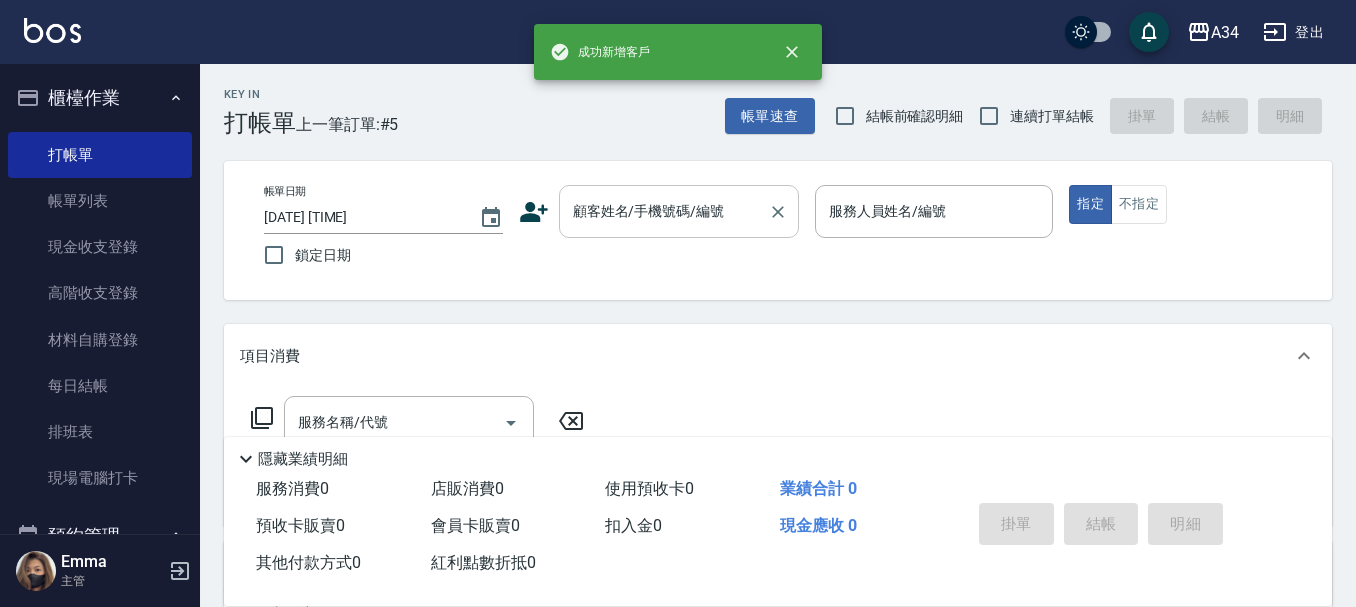 click on "顧客姓名/手機號碼/編號 顧客姓名/手機號碼/編號" at bounding box center [679, 211] 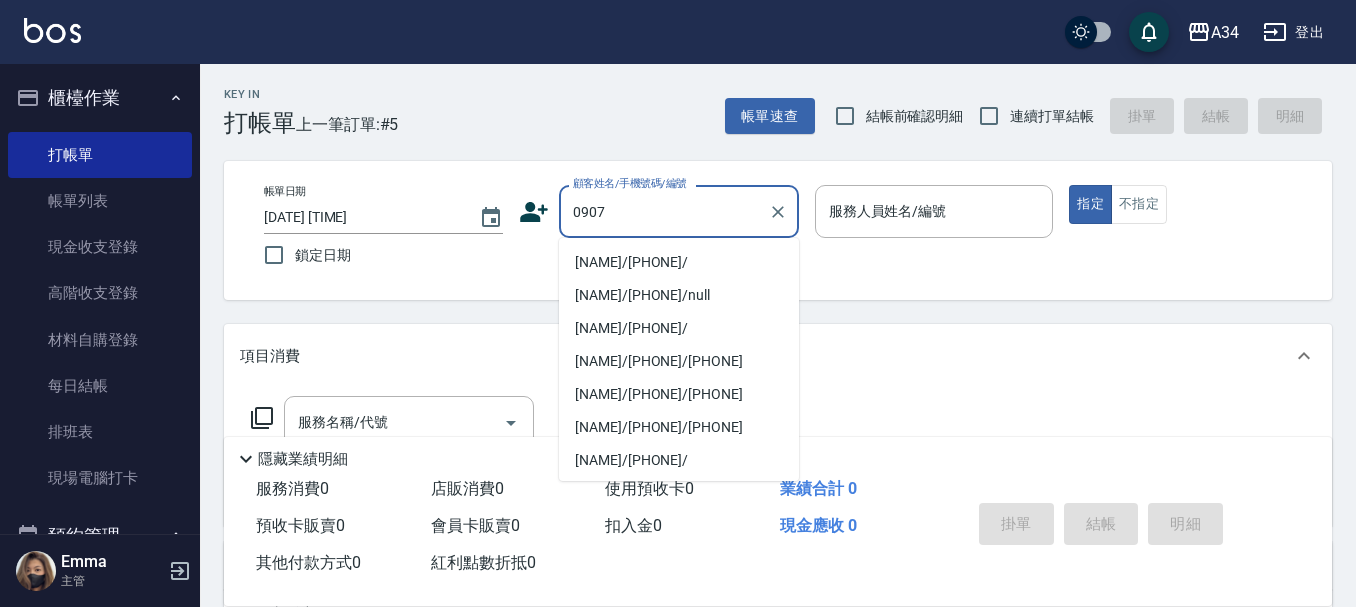 click on "潘瑄/0907864751/" at bounding box center (679, 262) 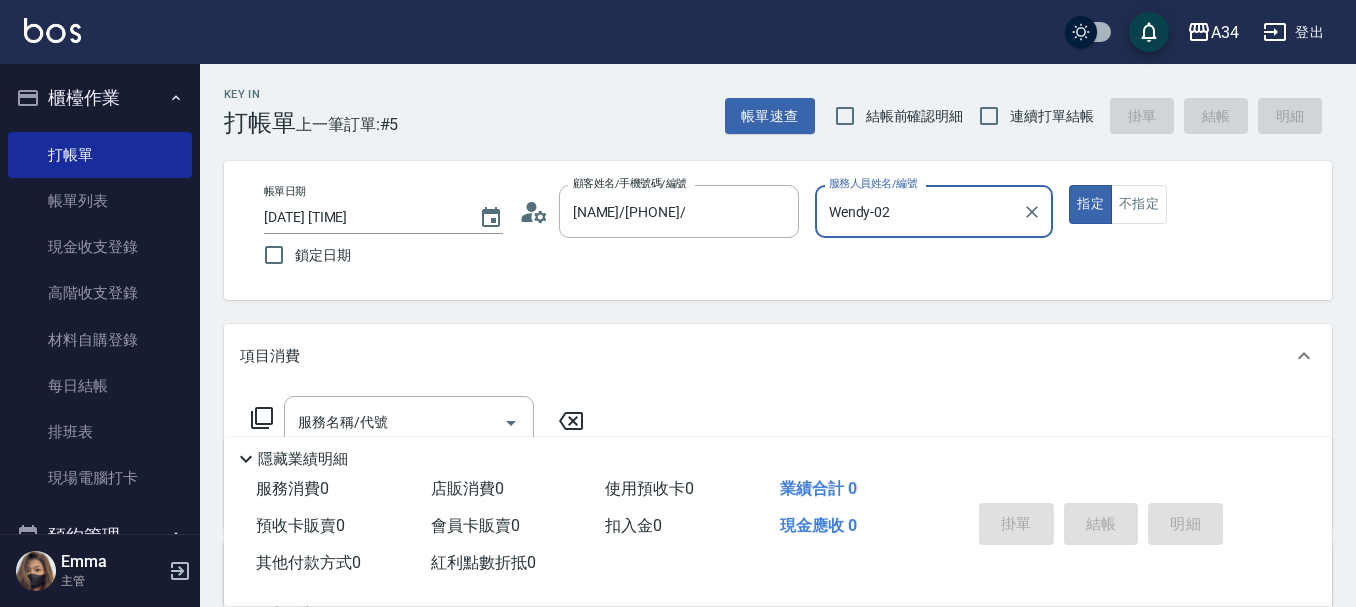 type on "Wendy-02" 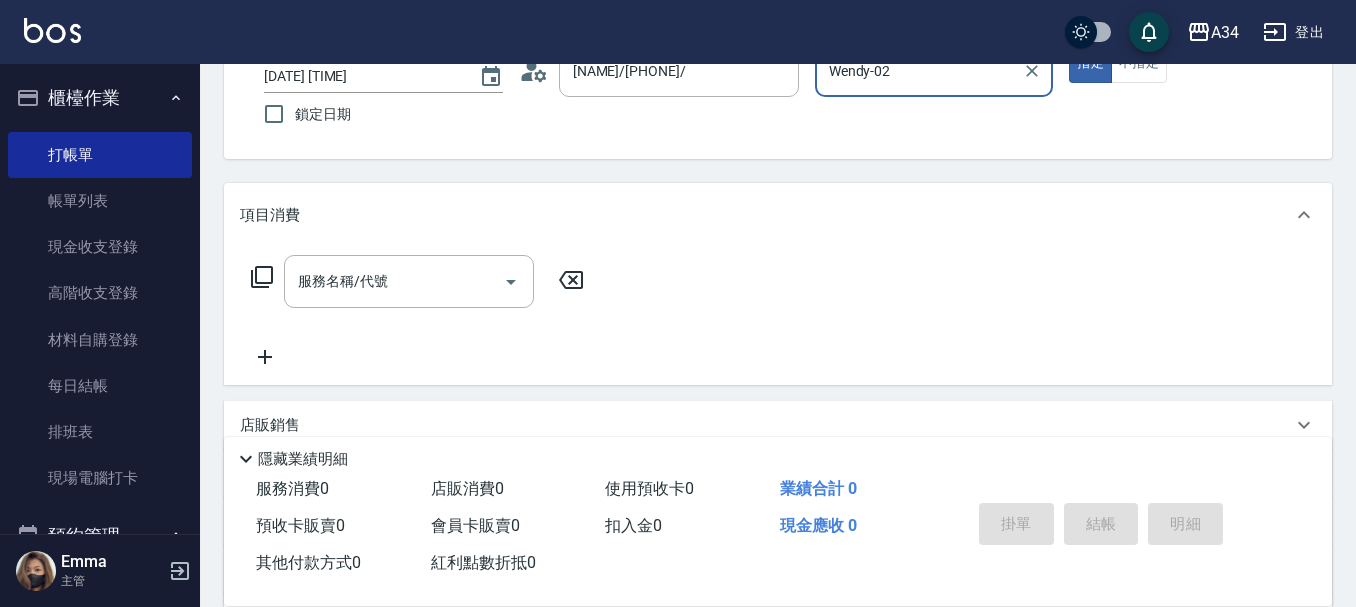 scroll, scrollTop: 200, scrollLeft: 0, axis: vertical 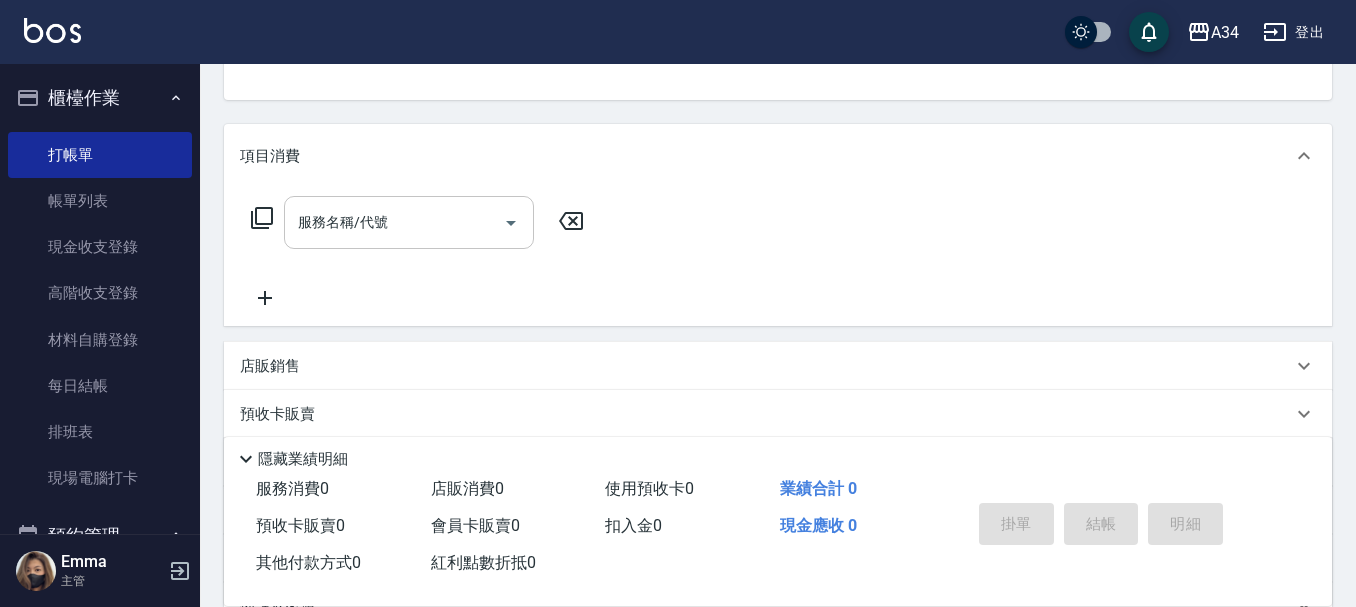 click on "服務名稱/代號" at bounding box center [394, 222] 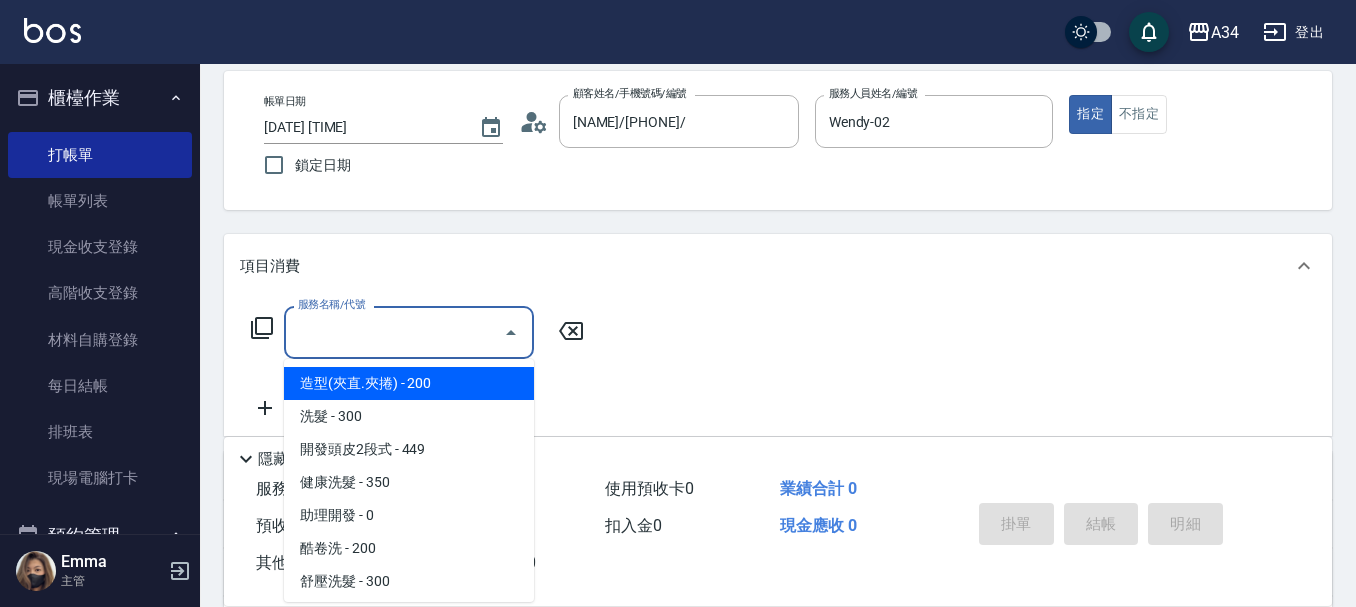 scroll, scrollTop: 0, scrollLeft: 0, axis: both 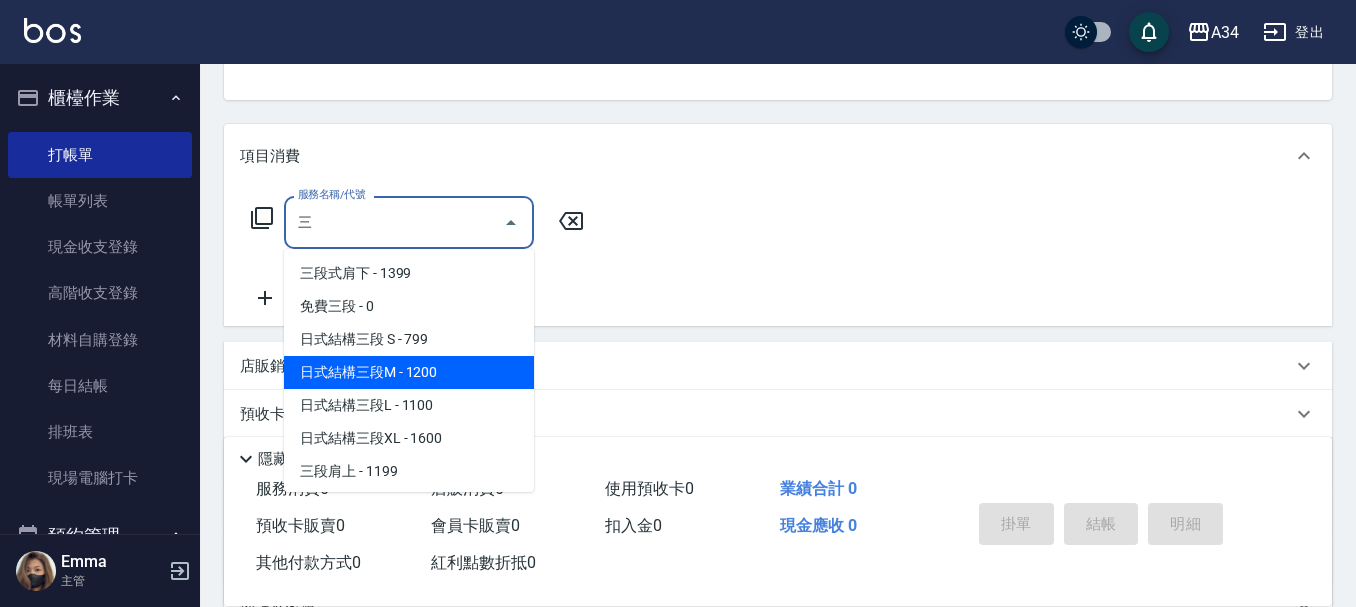 click on "日式結構三段M - 1200" at bounding box center (409, 372) 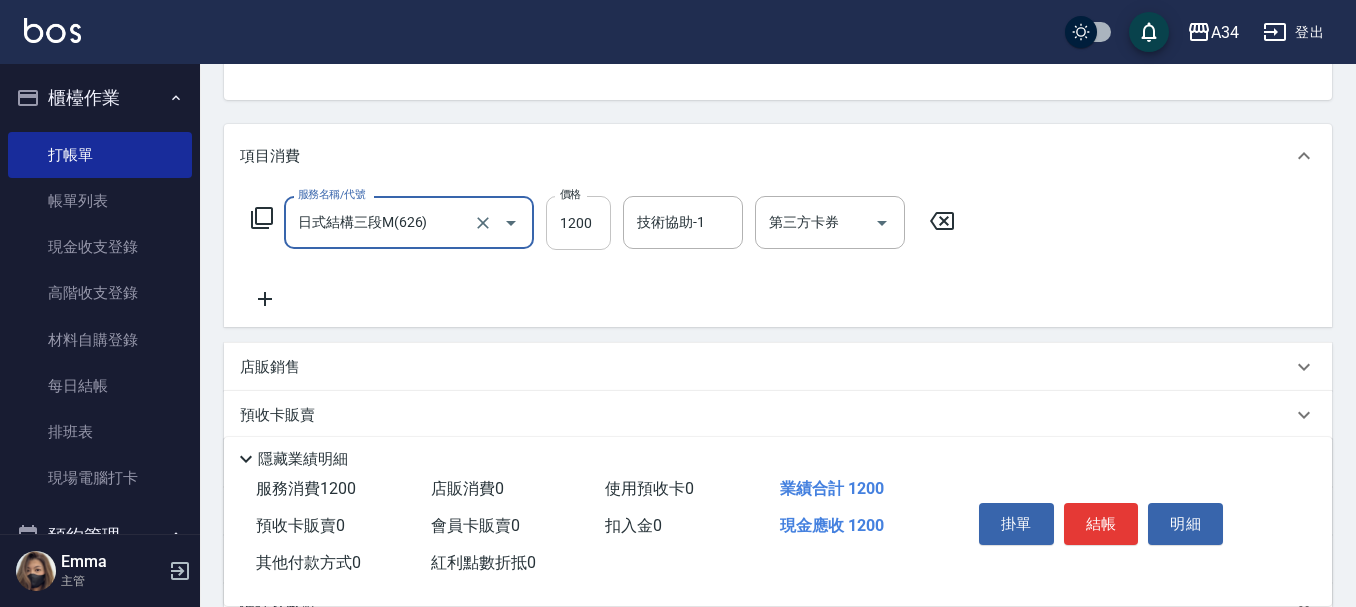 type on "日式結構三段M(626)" 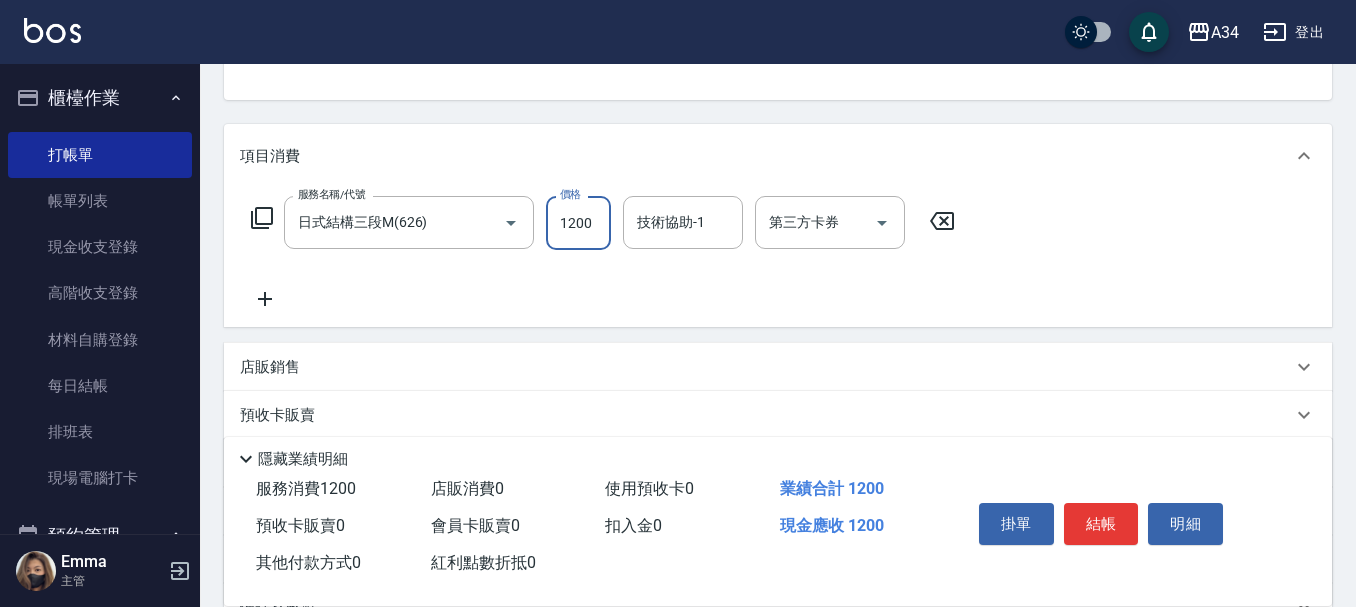 type on "1" 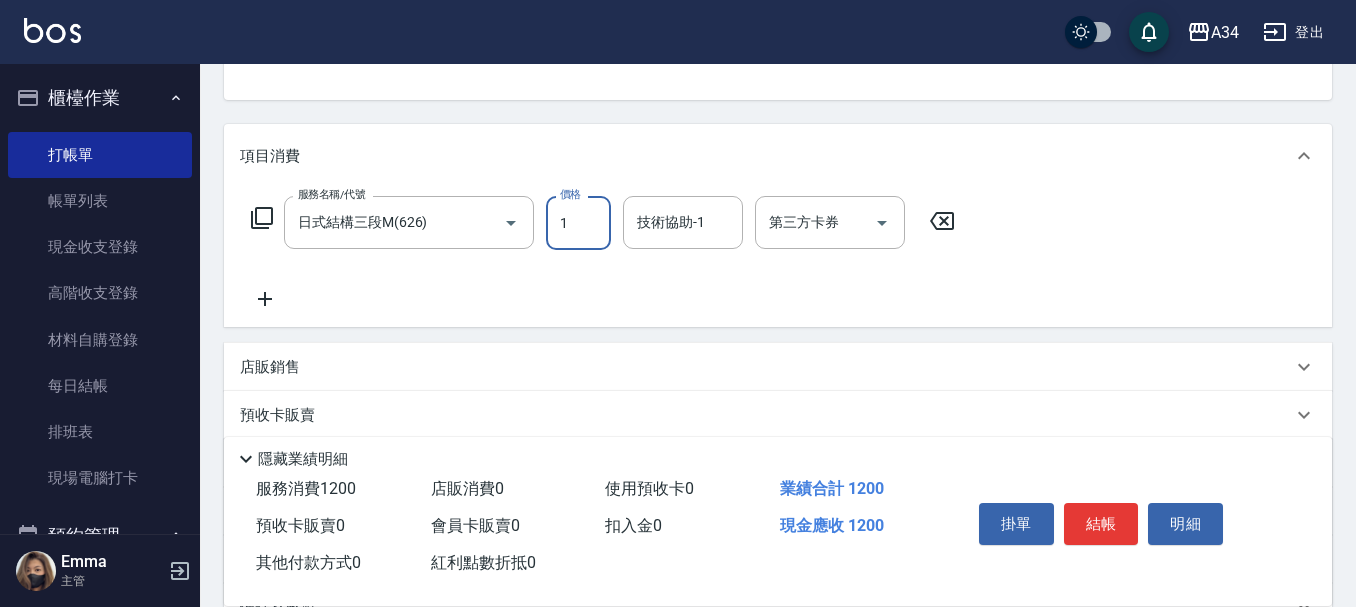 type on "0" 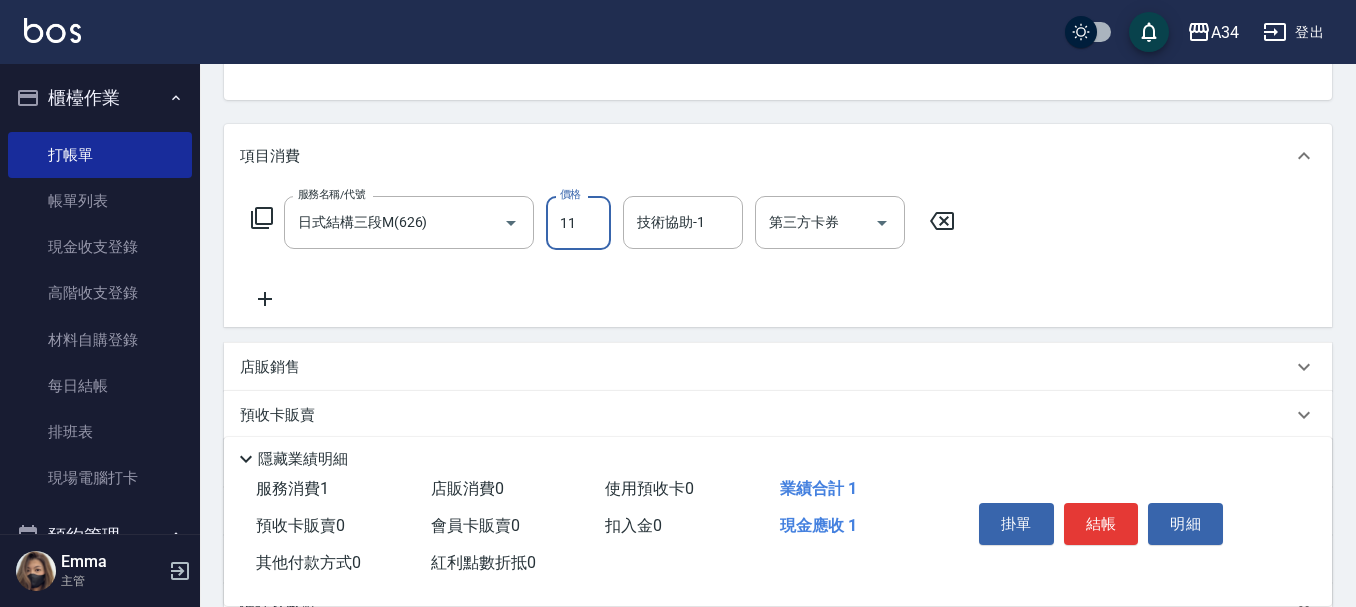 type on "110" 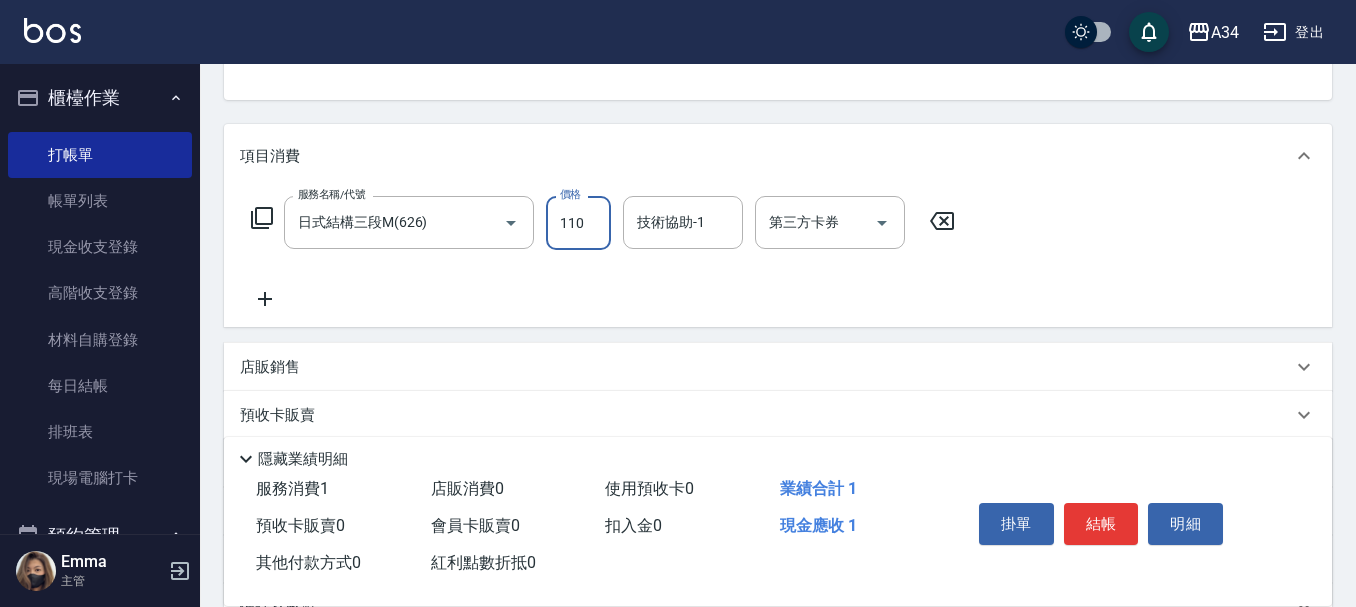 type on "10" 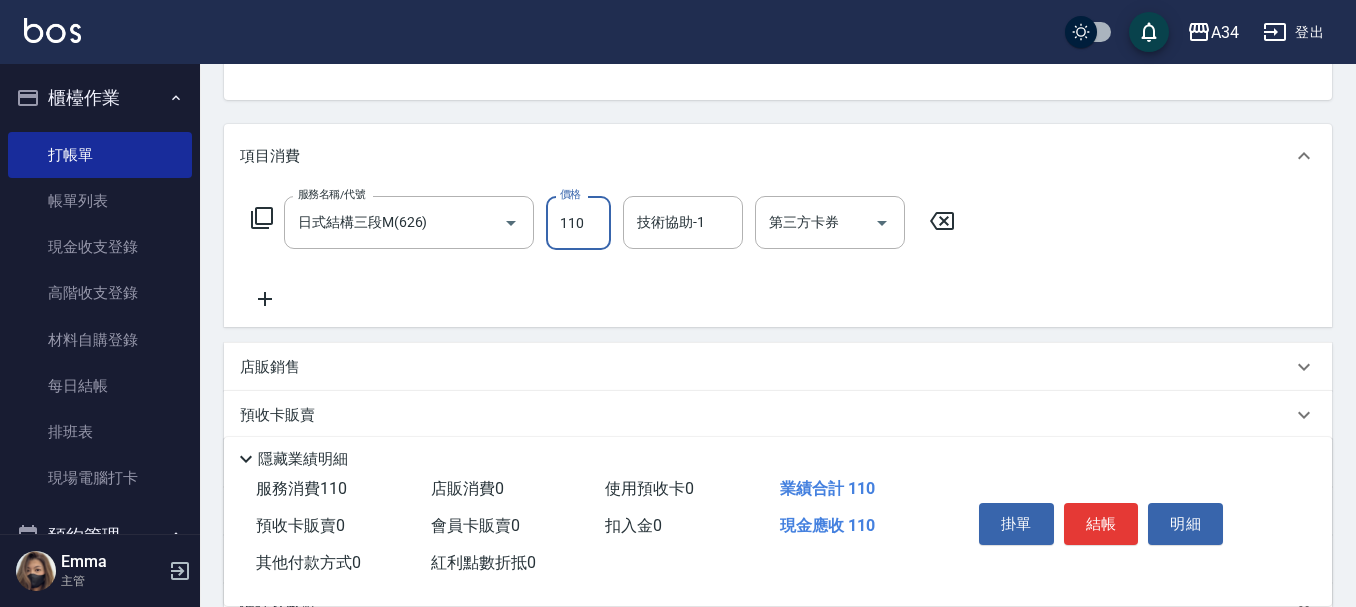 type on "1100" 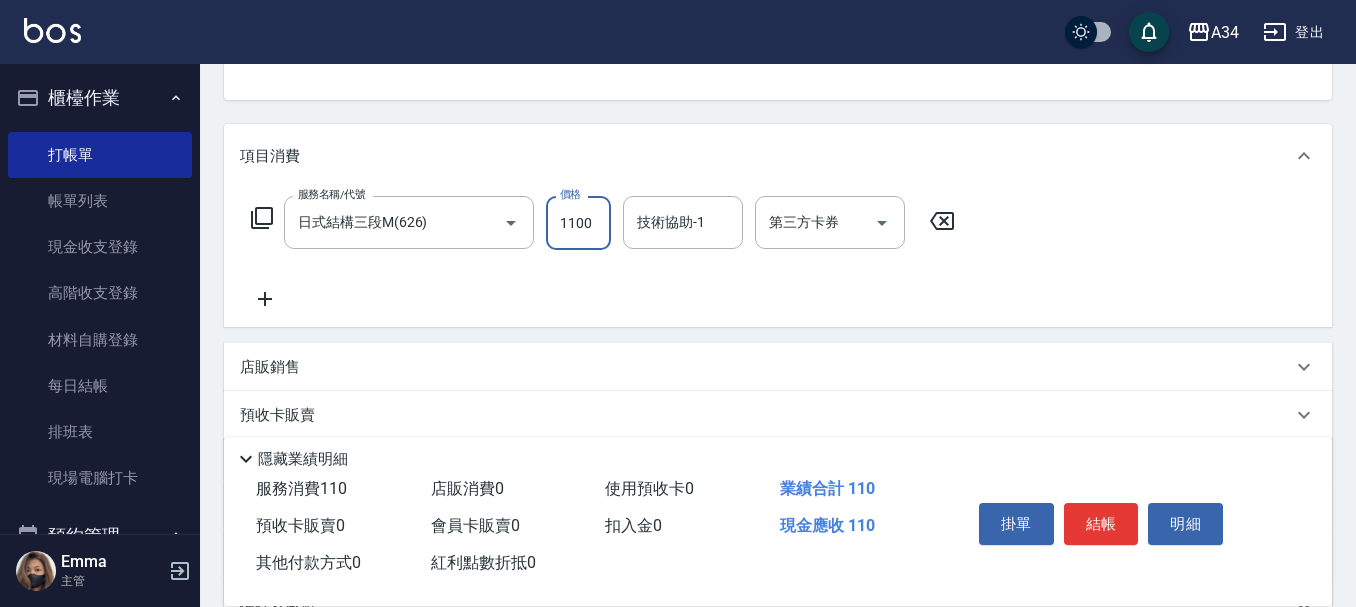 type on "110" 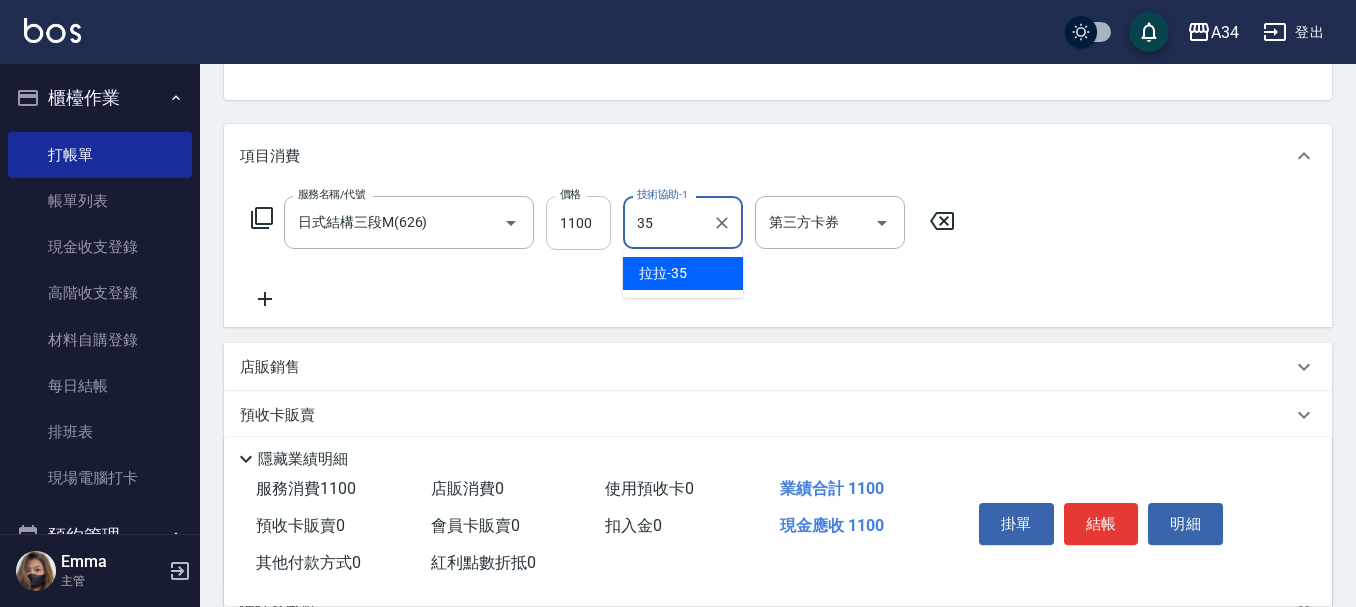 type on "拉拉-35" 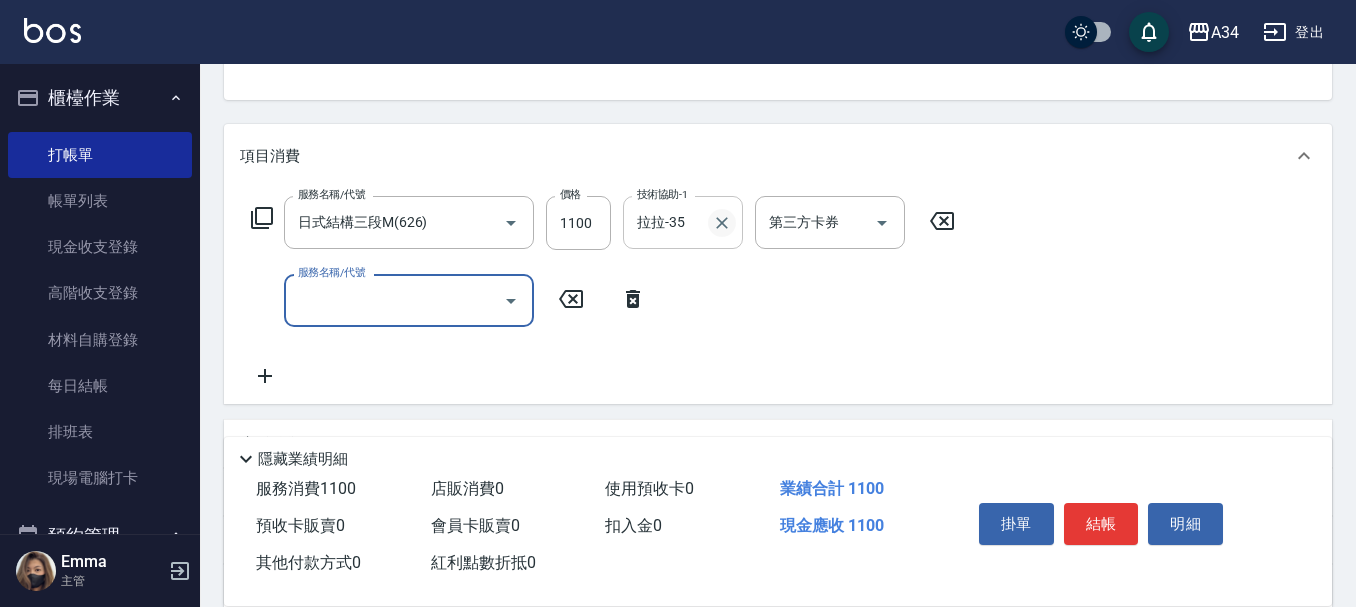 click 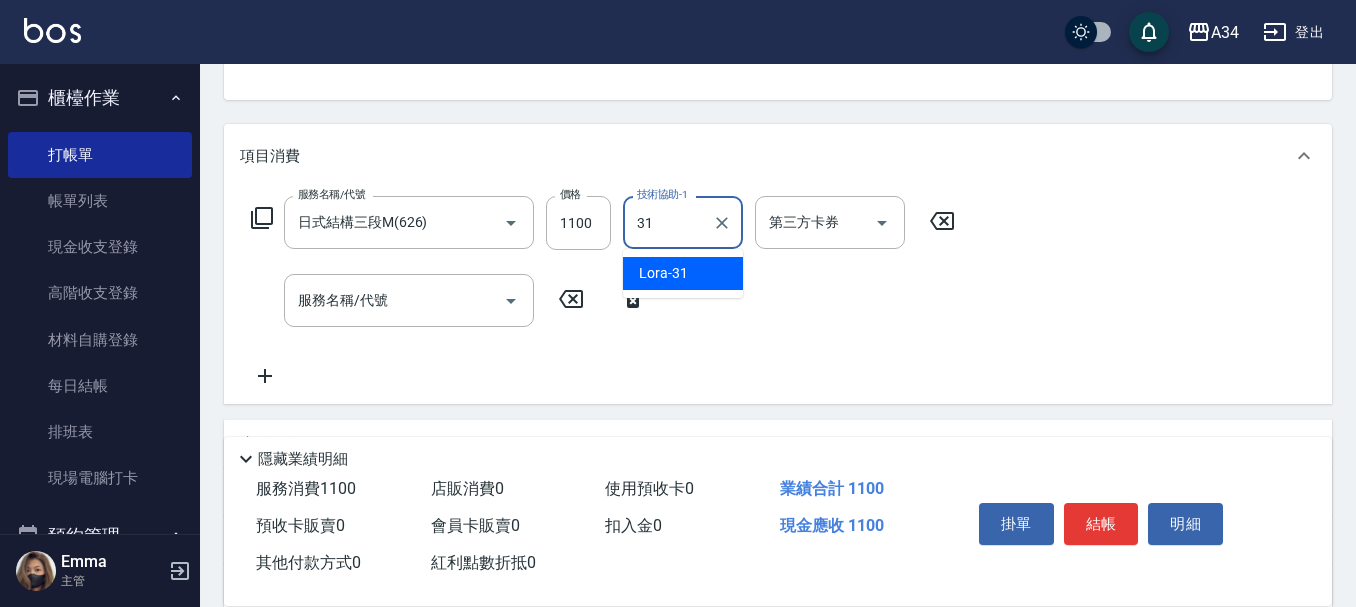 type on "Lora-31" 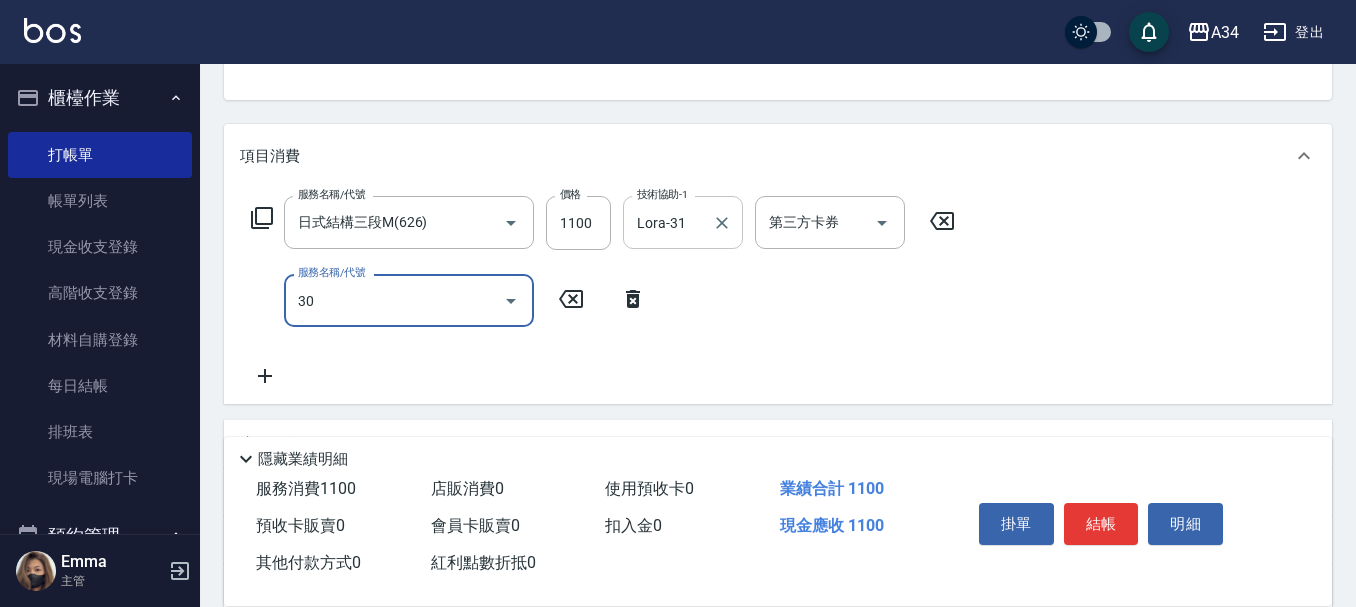 type on "301" 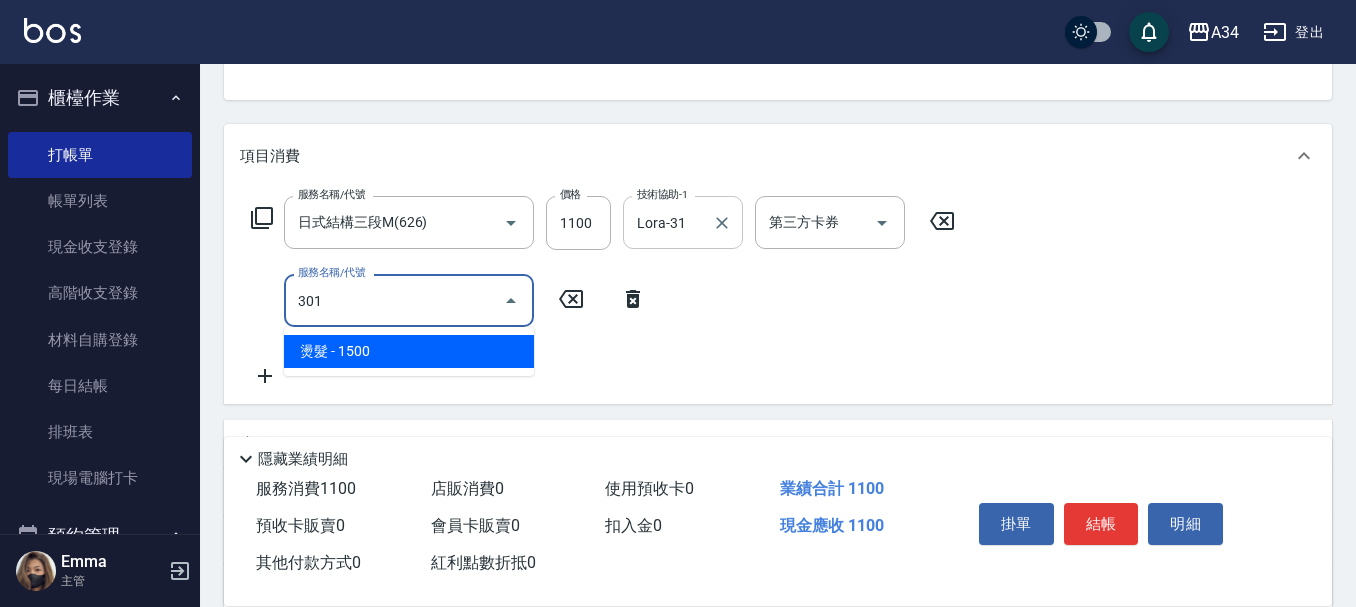 type on "260" 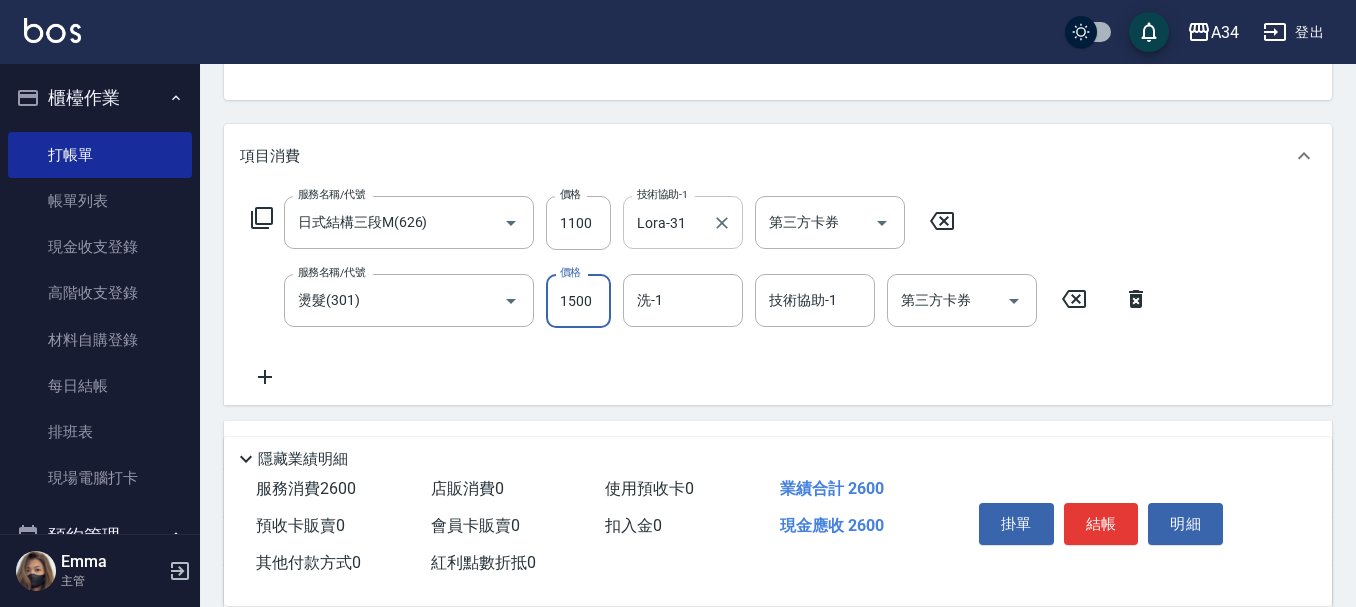 type on "2" 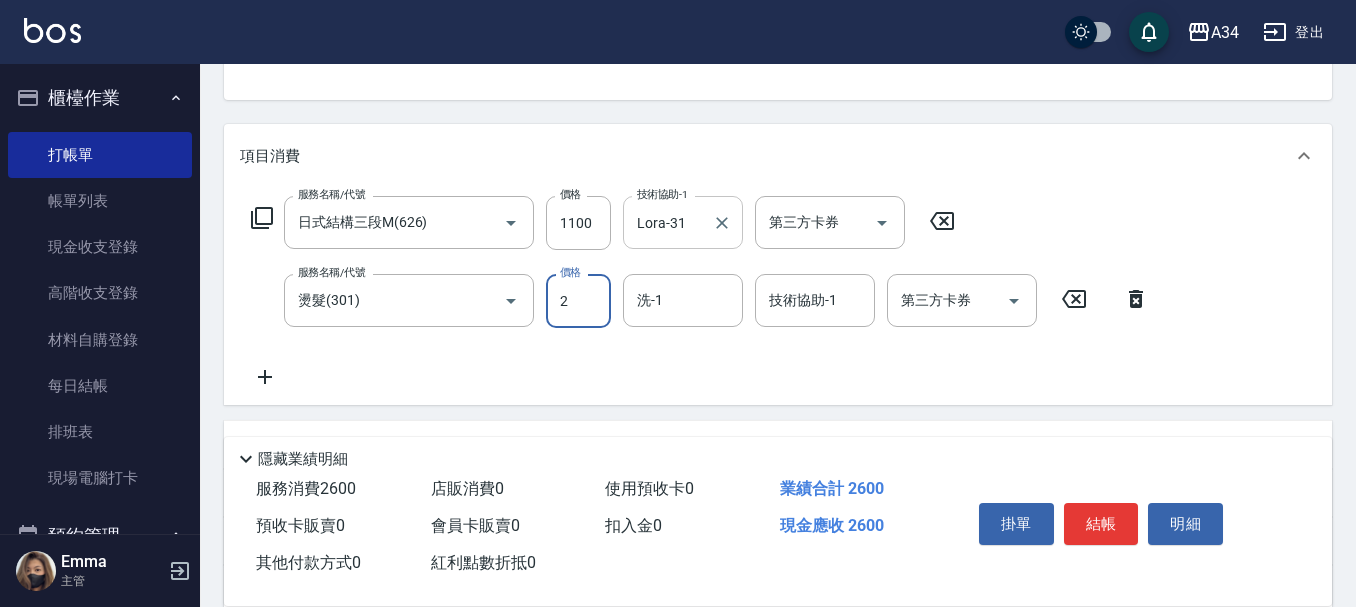 type on "110" 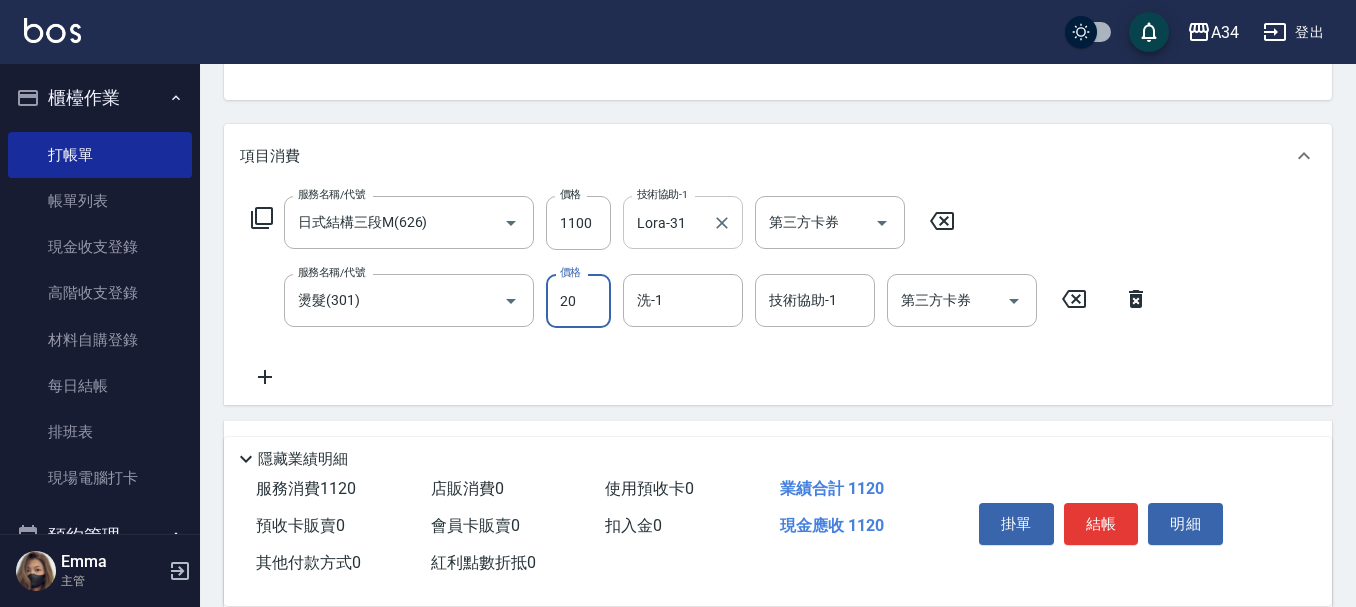 type on "209" 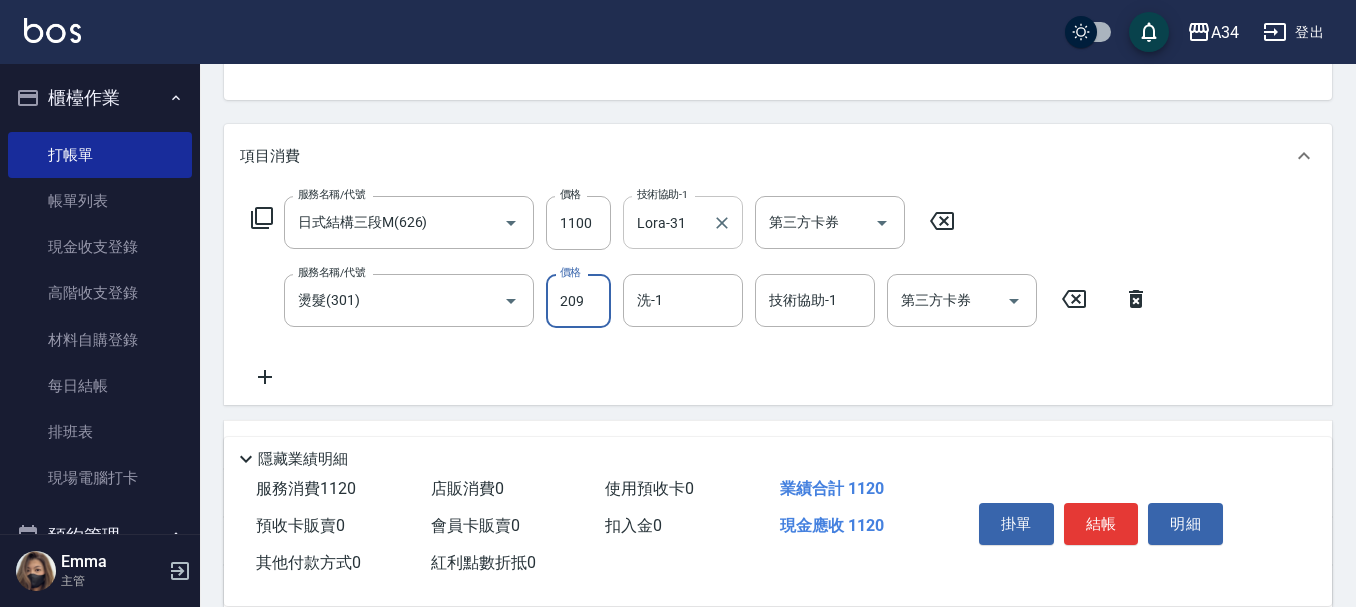 type on "310" 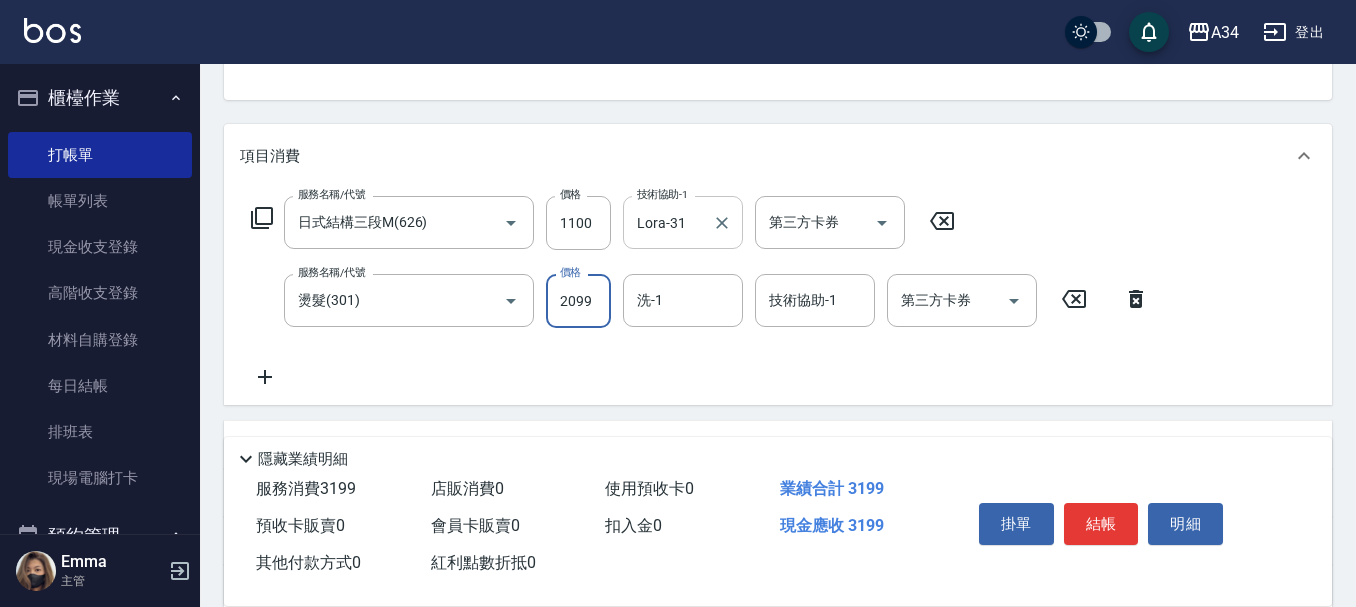 type on "2099" 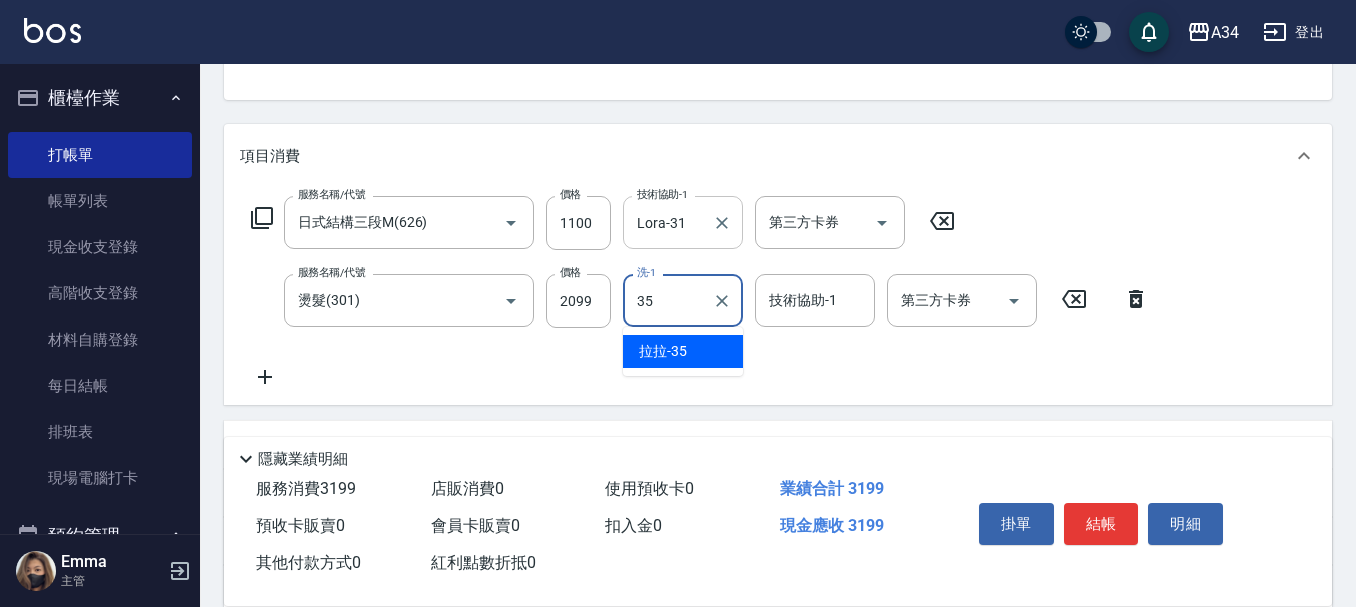 type on "拉拉-35" 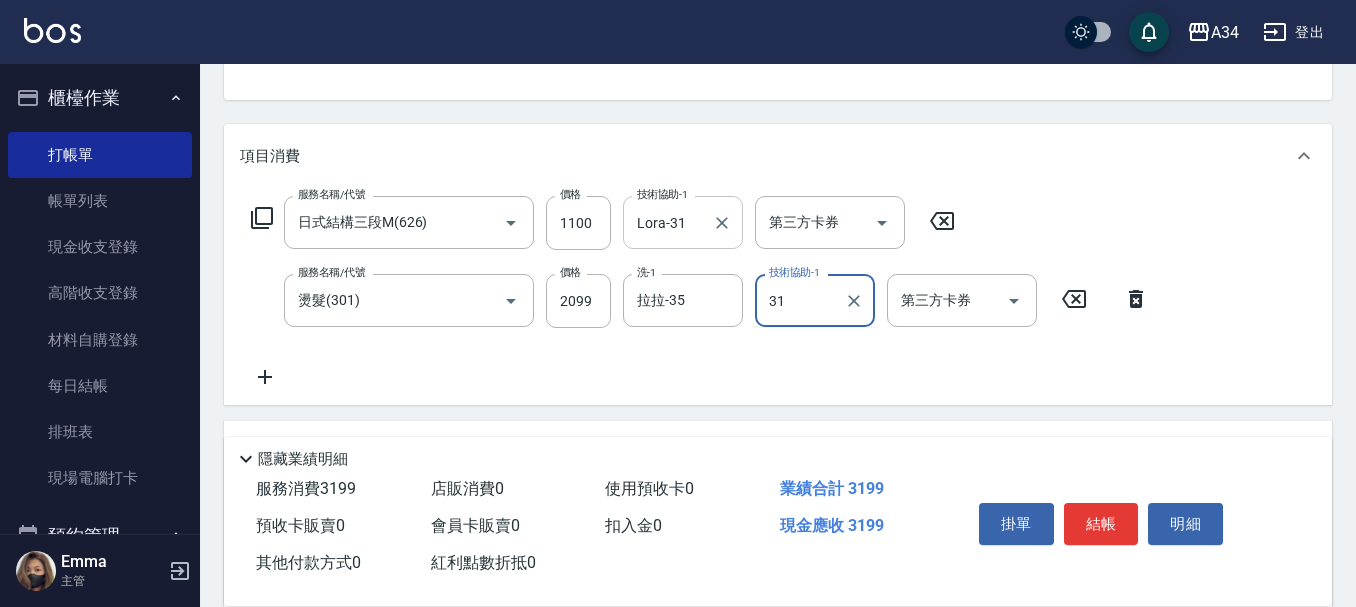 type on "Lora-31" 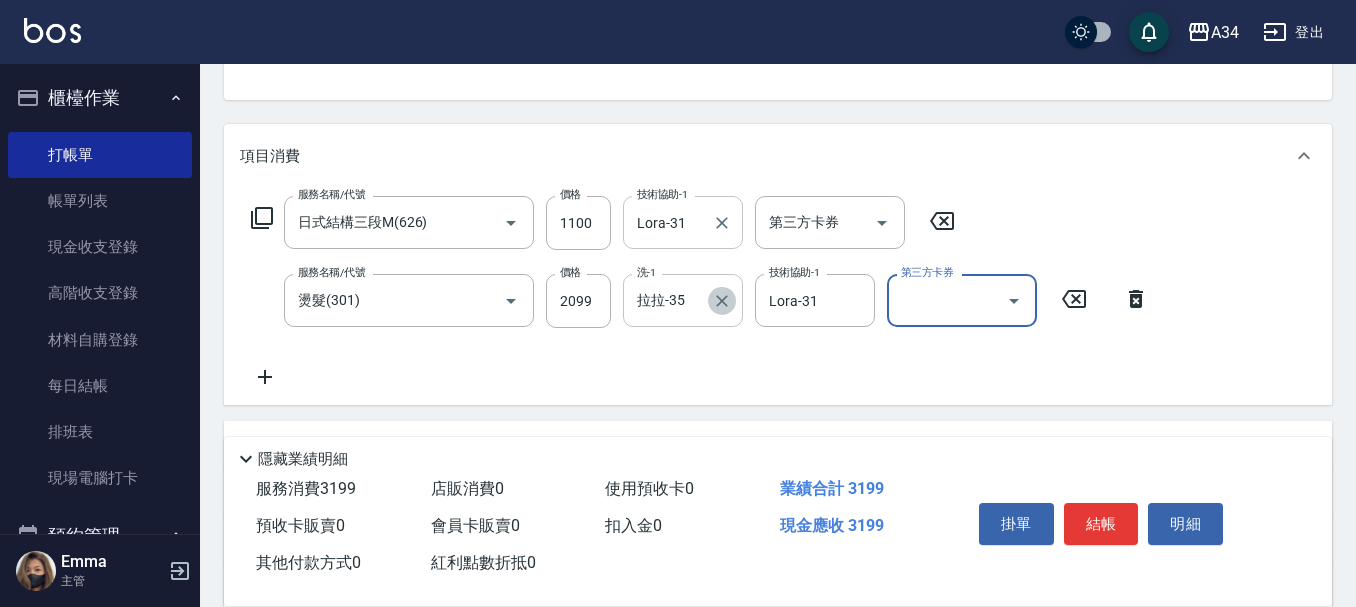 click 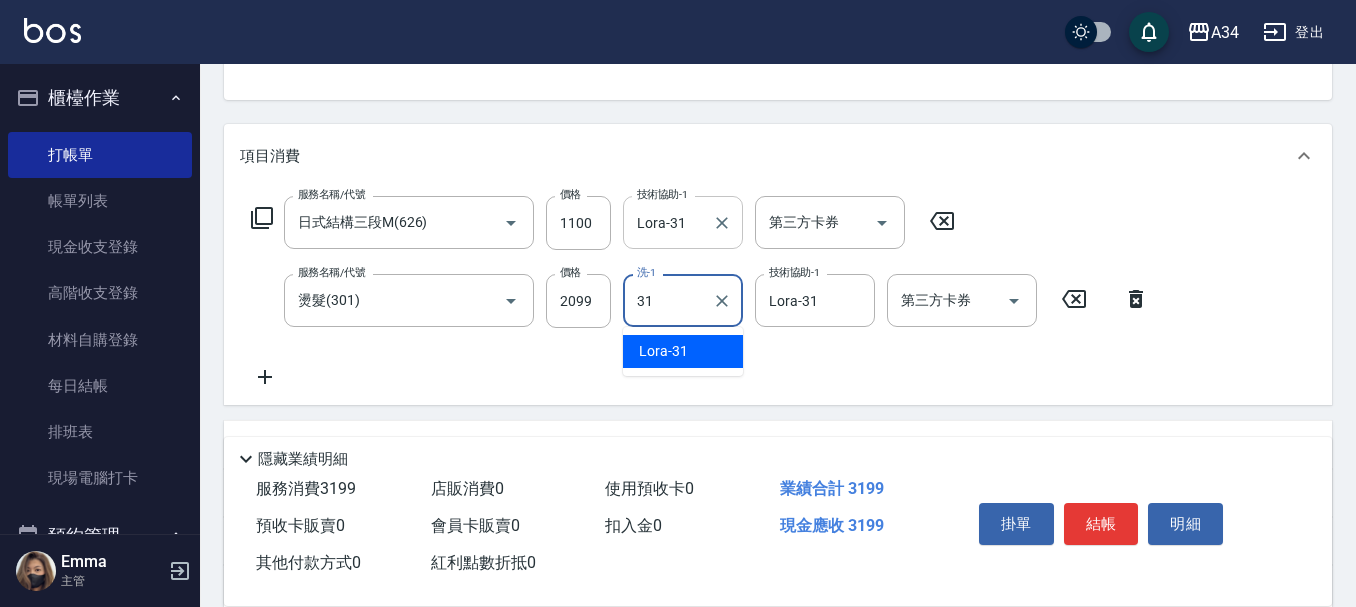 type on "Lora-31" 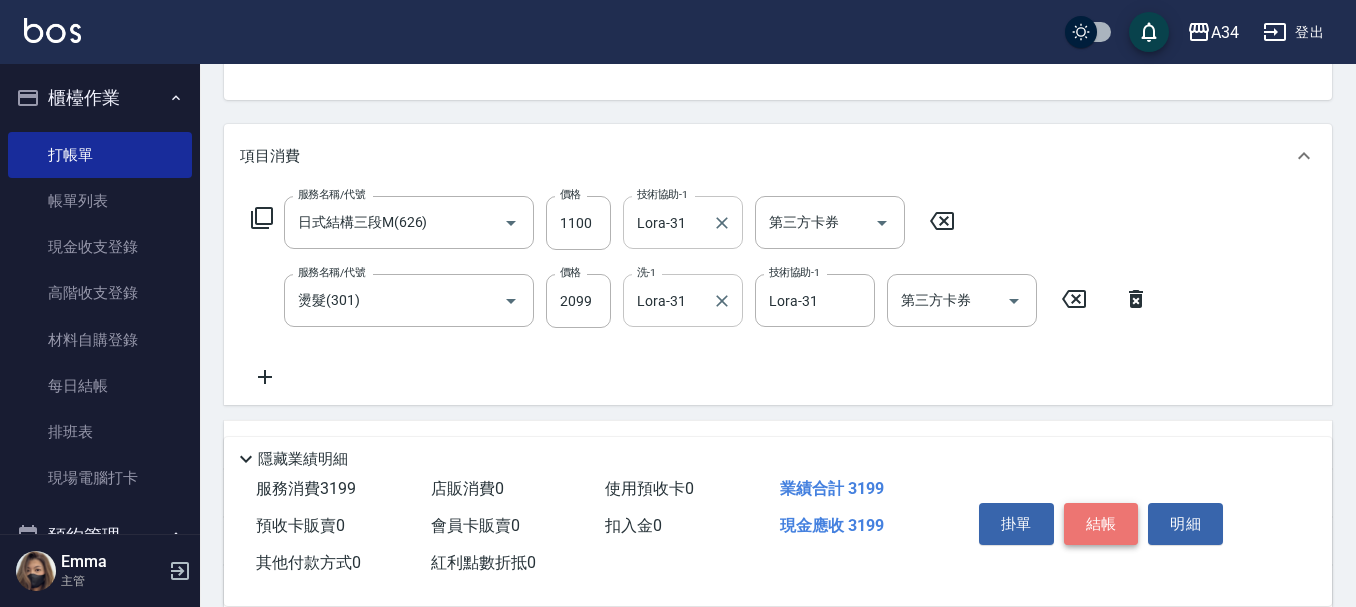click on "結帳" at bounding box center (1101, 524) 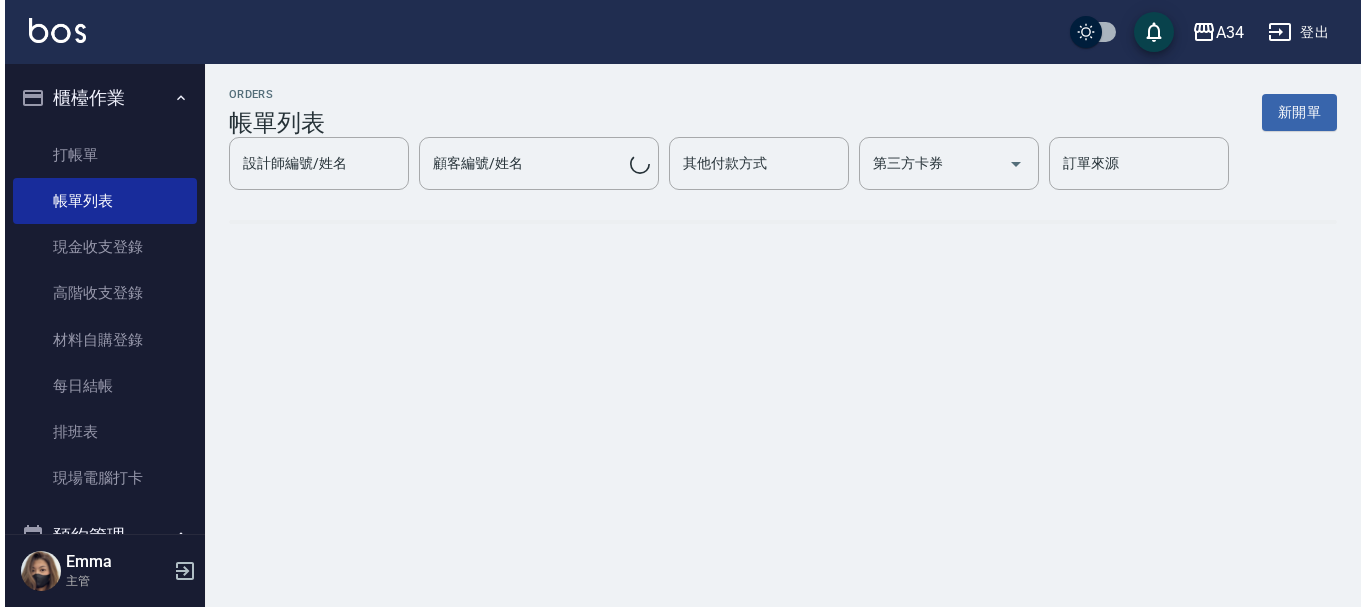 scroll, scrollTop: 0, scrollLeft: 0, axis: both 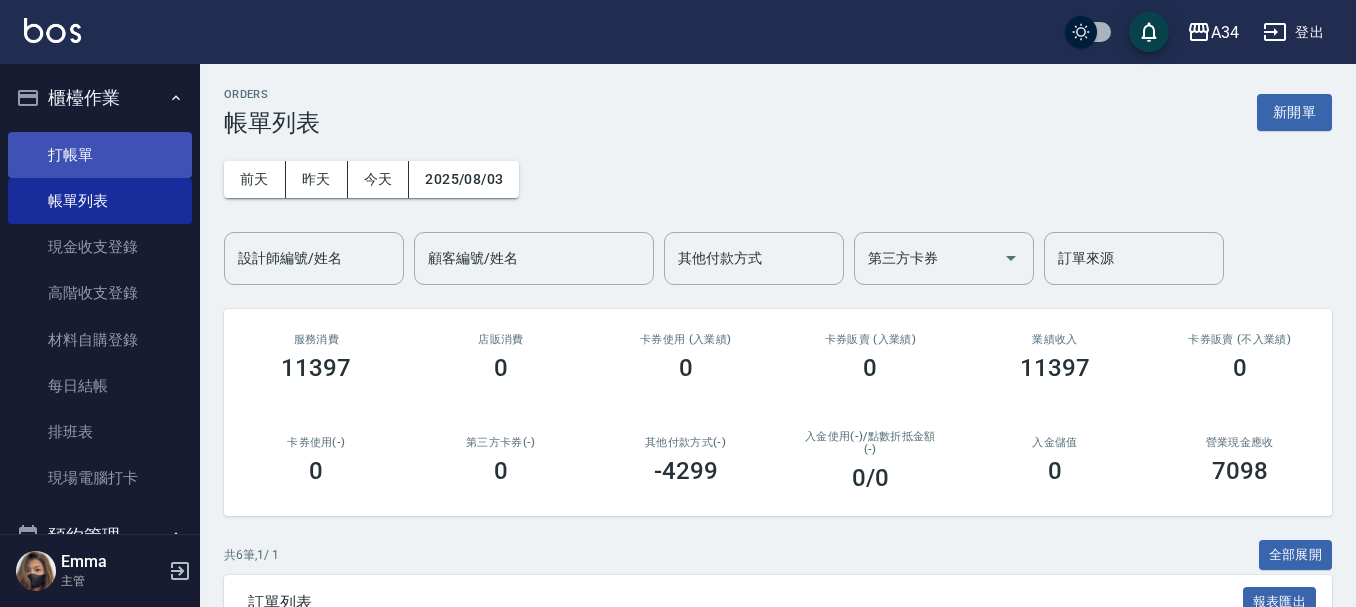 click on "打帳單" at bounding box center (100, 155) 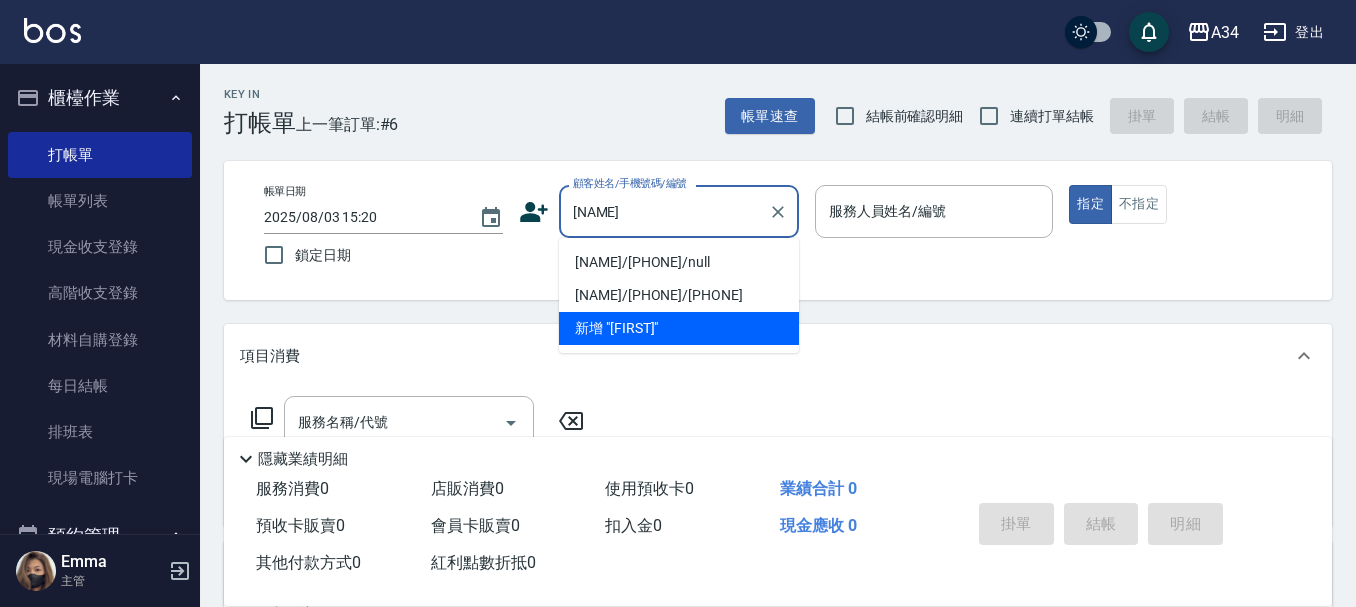 click on "鍾佳惠/0916393828/null" at bounding box center [679, 262] 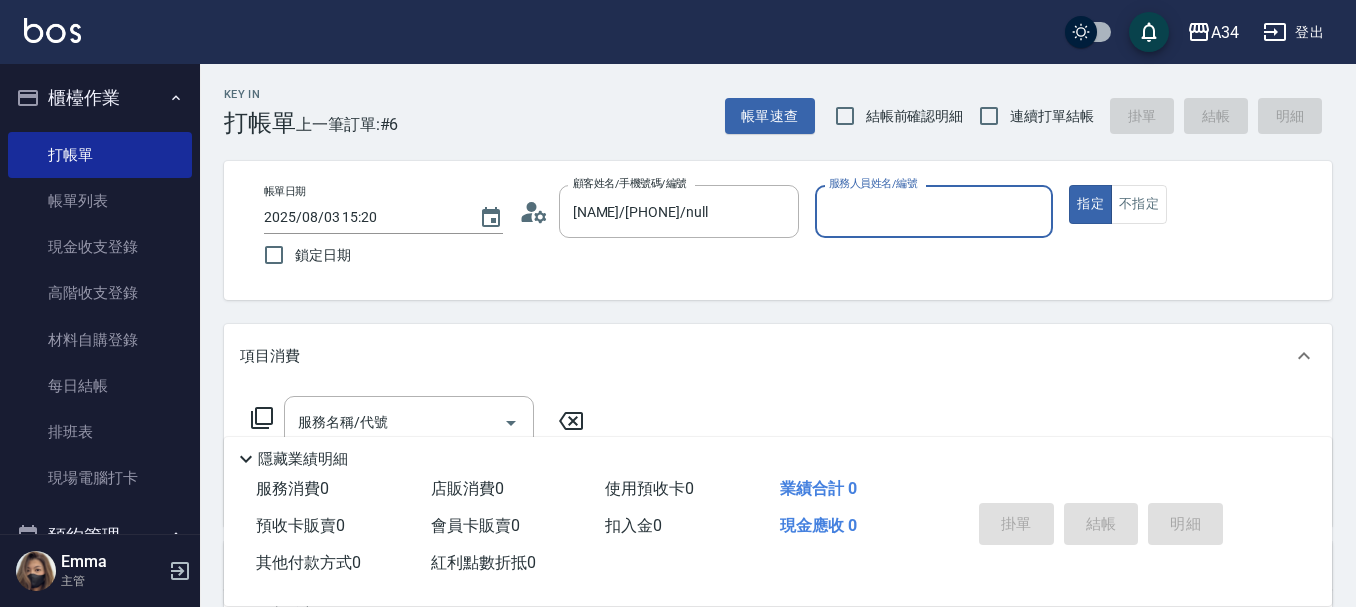 click 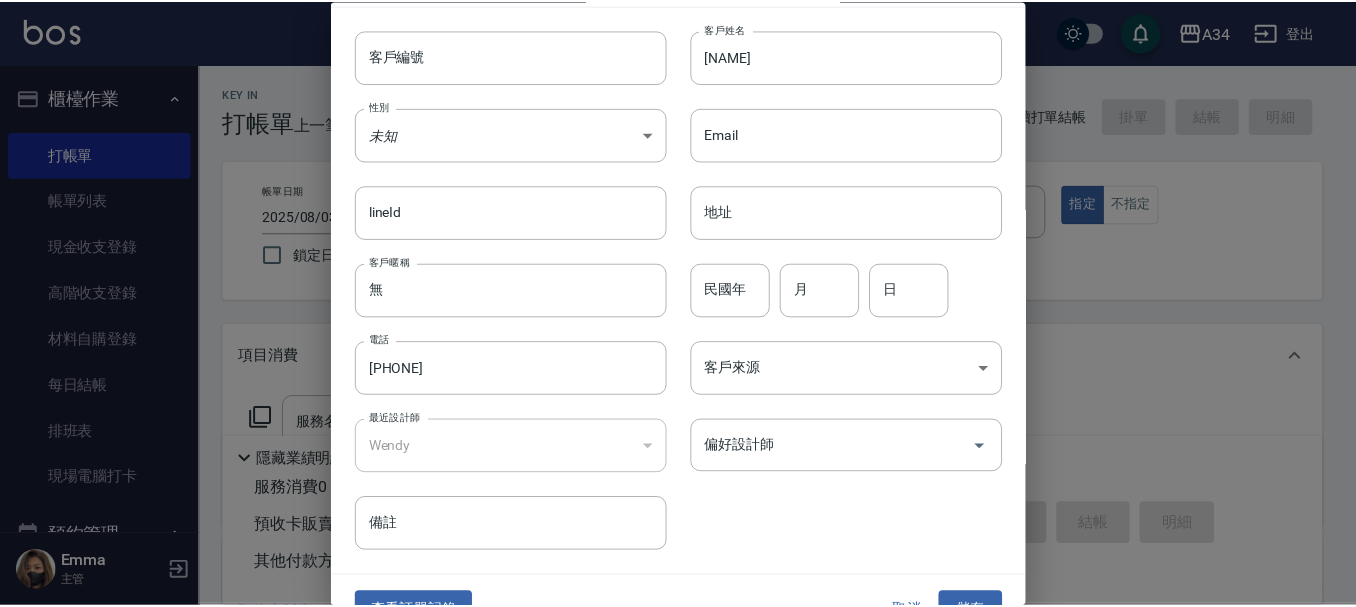 scroll, scrollTop: 86, scrollLeft: 0, axis: vertical 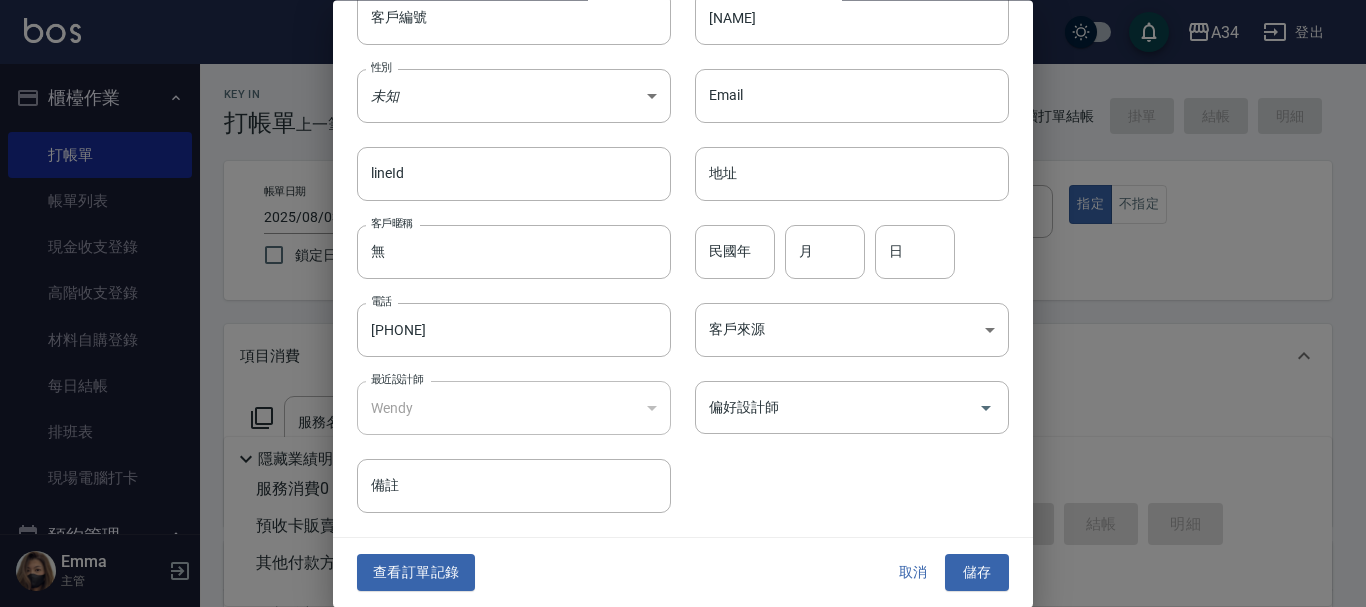 click on "偏好設計師 偏好設計師" at bounding box center [840, 397] 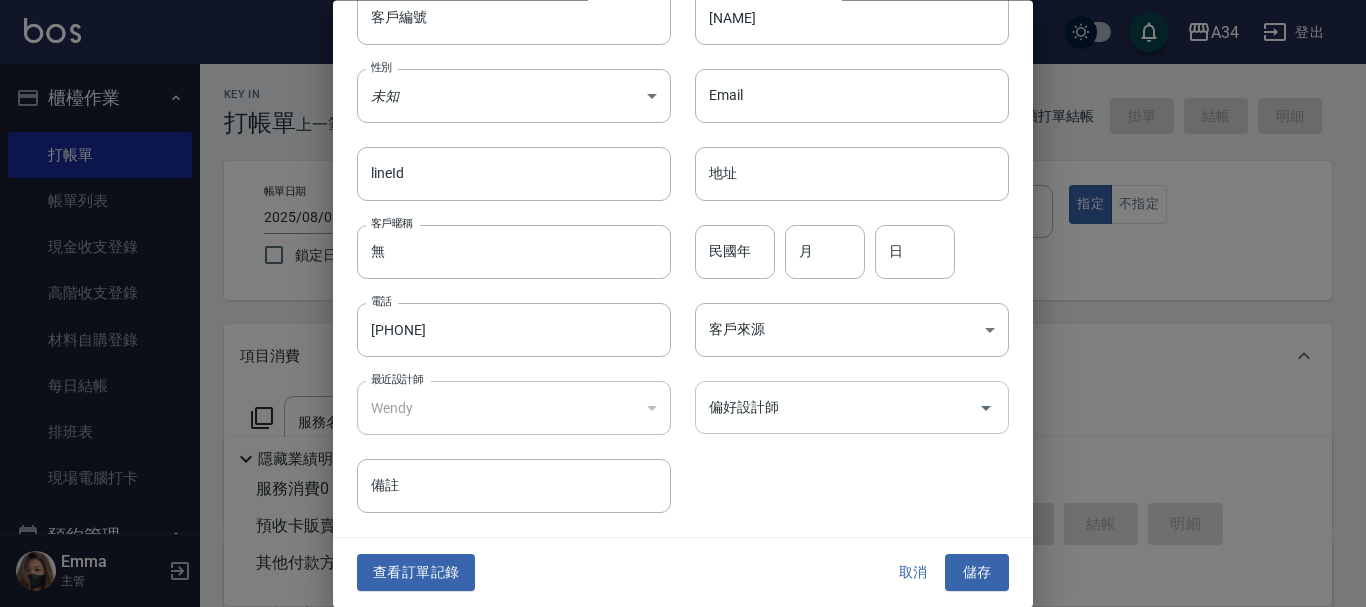 click on "偏好設計師" at bounding box center [852, 408] 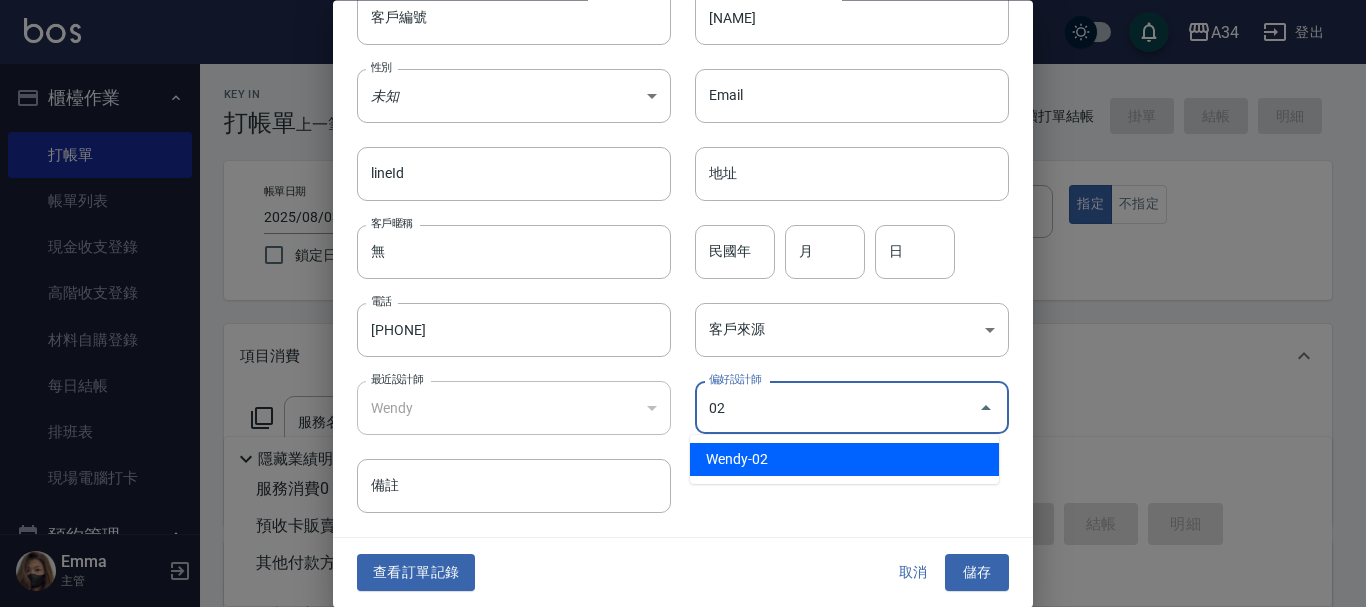 type on "Wendy" 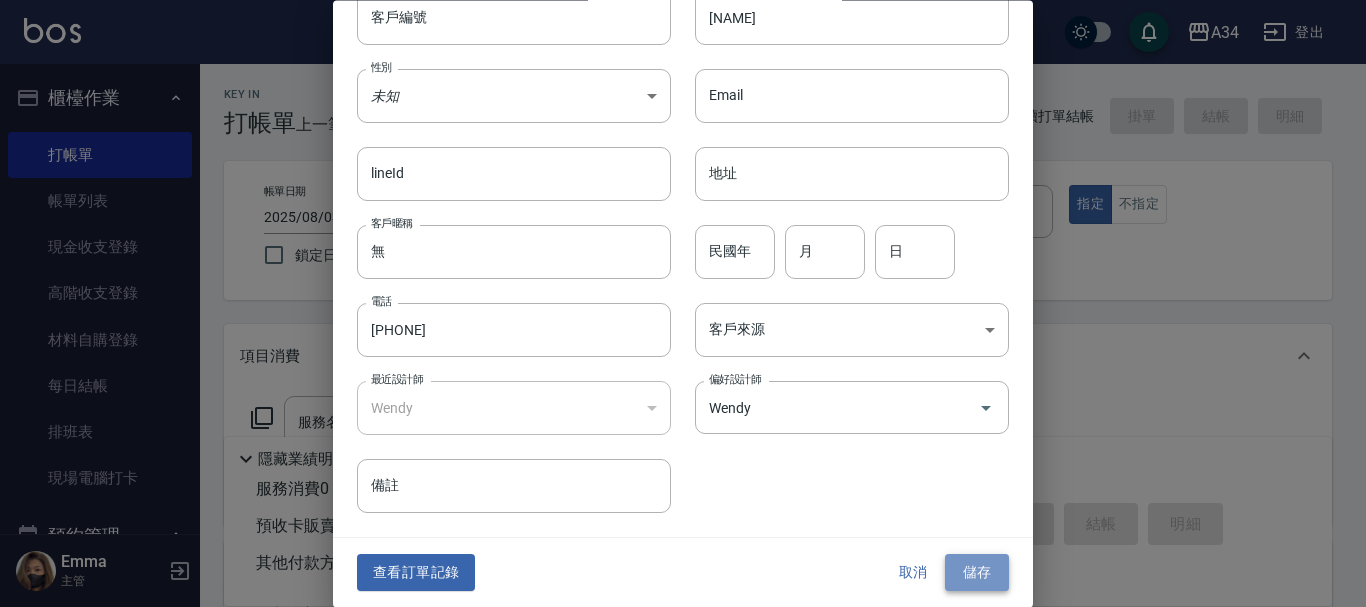 click on "儲存" at bounding box center (977, 573) 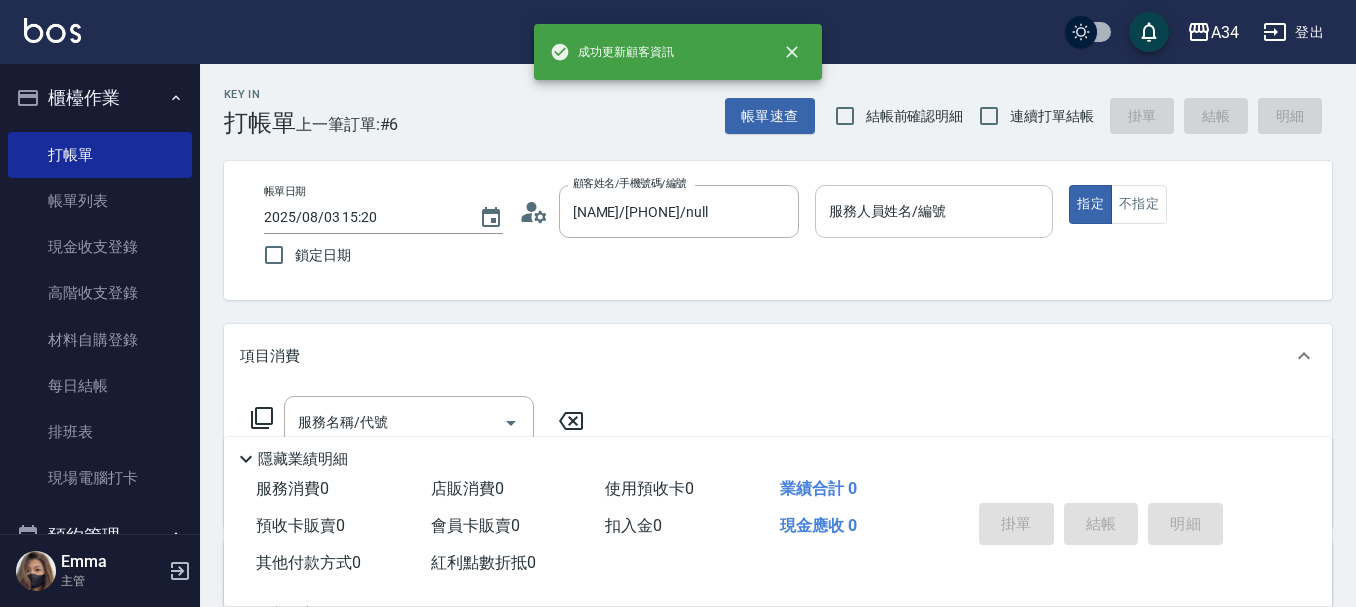 click on "服務人員姓名/編號" at bounding box center (934, 211) 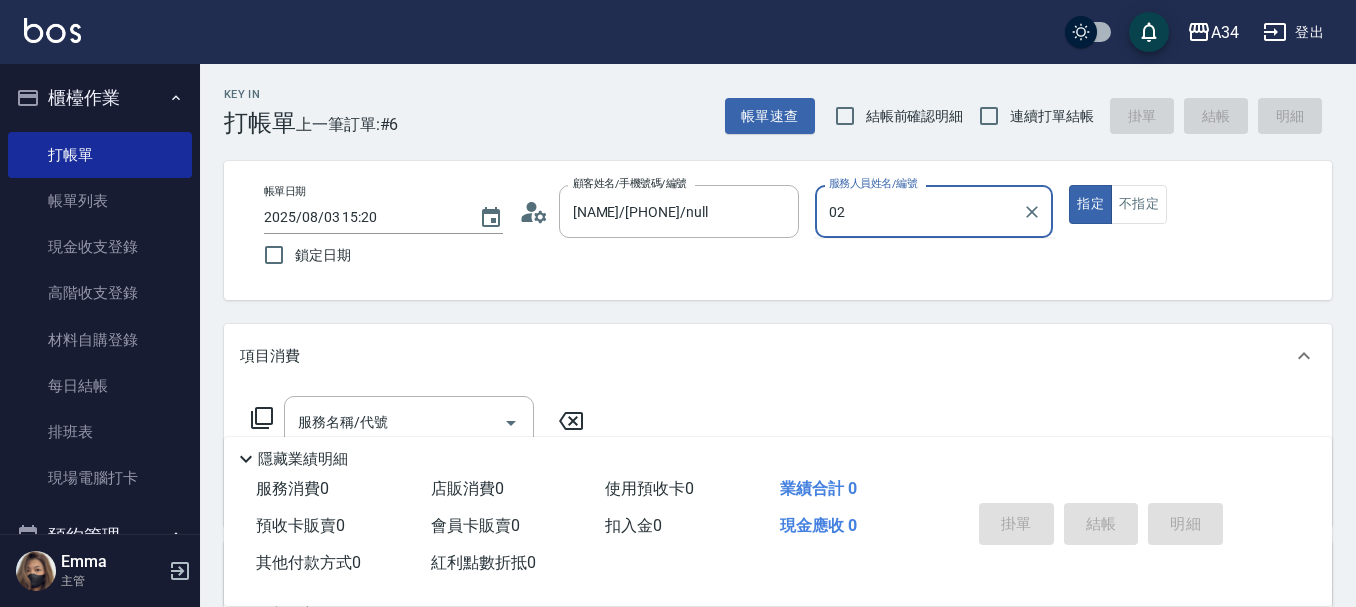 type on "Wendy-02" 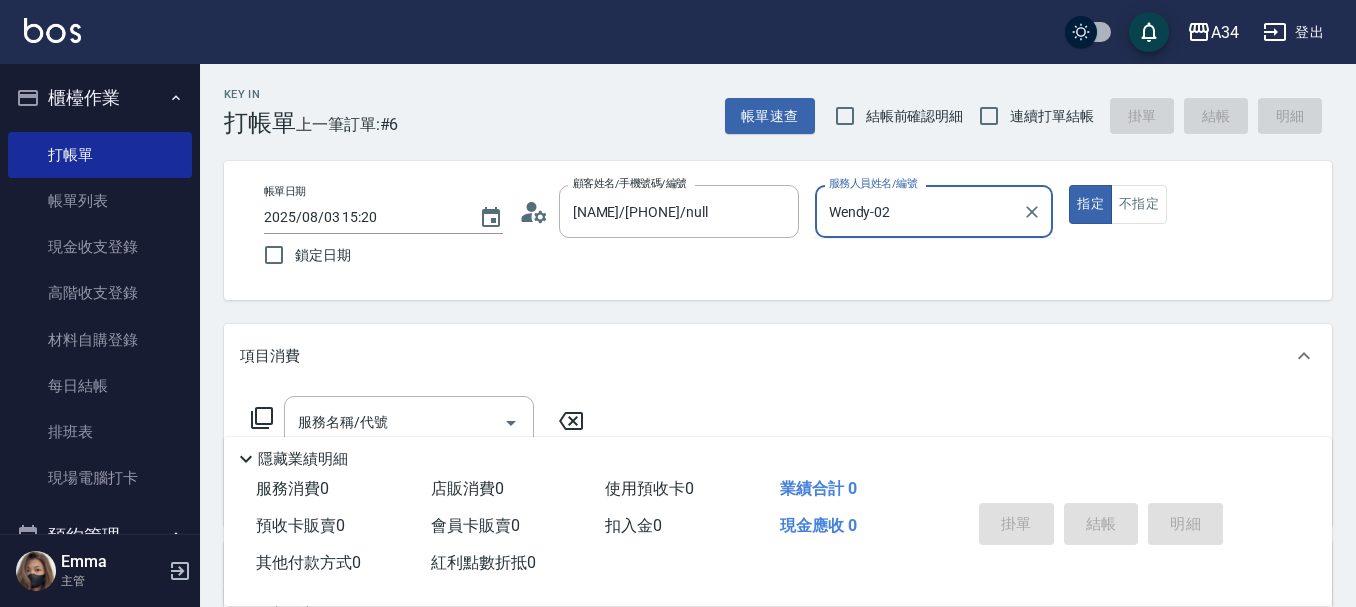 type on "true" 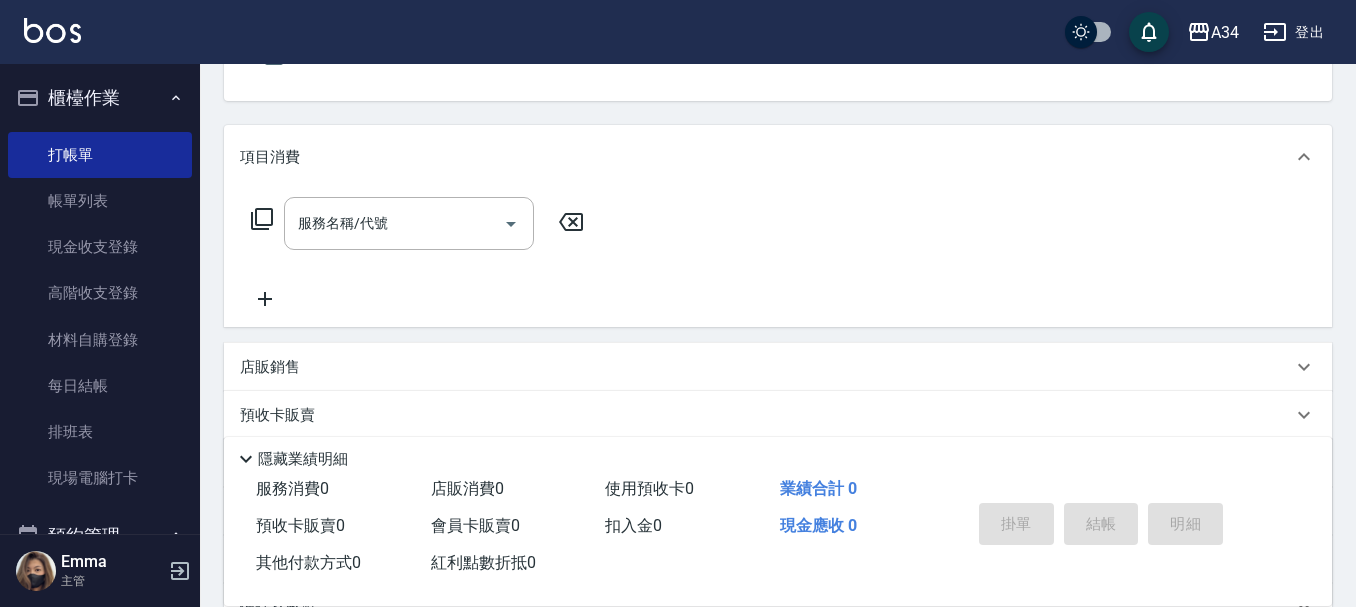 scroll, scrollTop: 200, scrollLeft: 0, axis: vertical 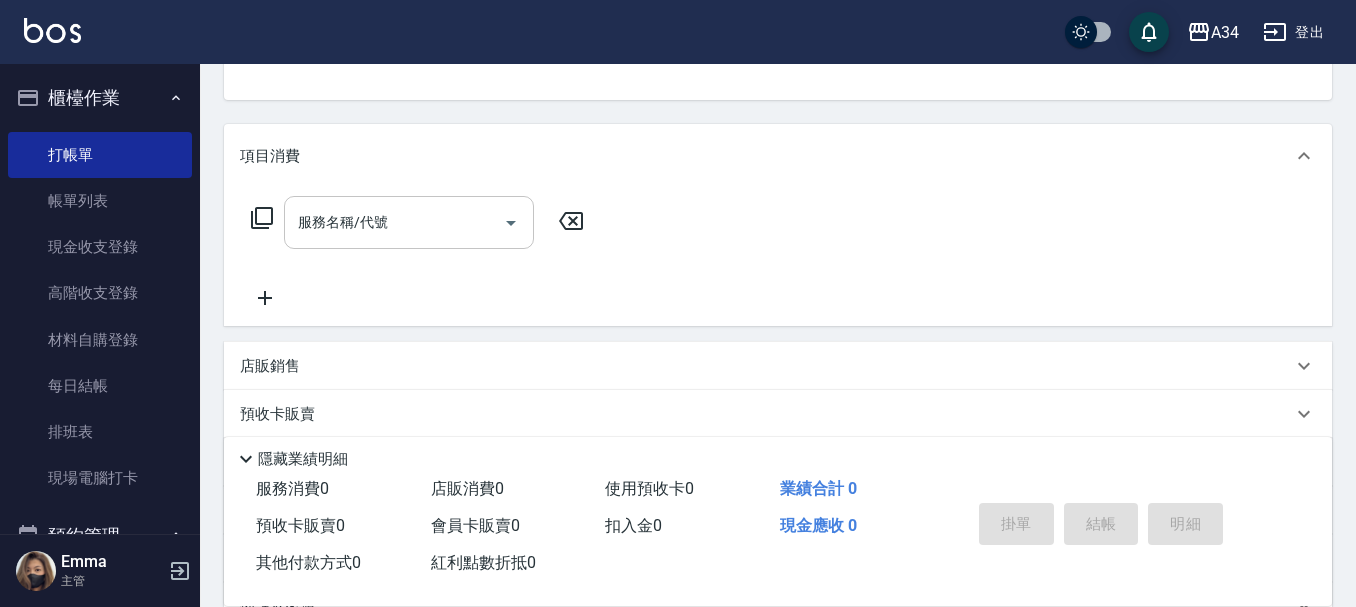 click on "服務名稱/代號 服務名稱/代號" at bounding box center [409, 222] 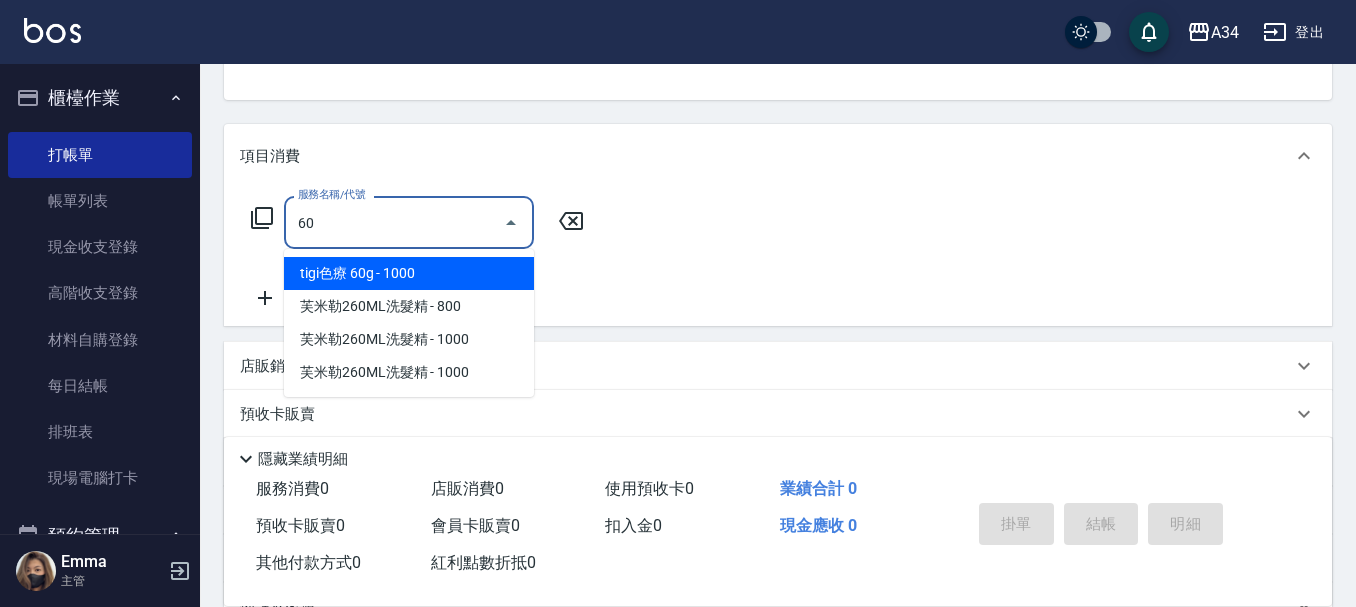 type on "602" 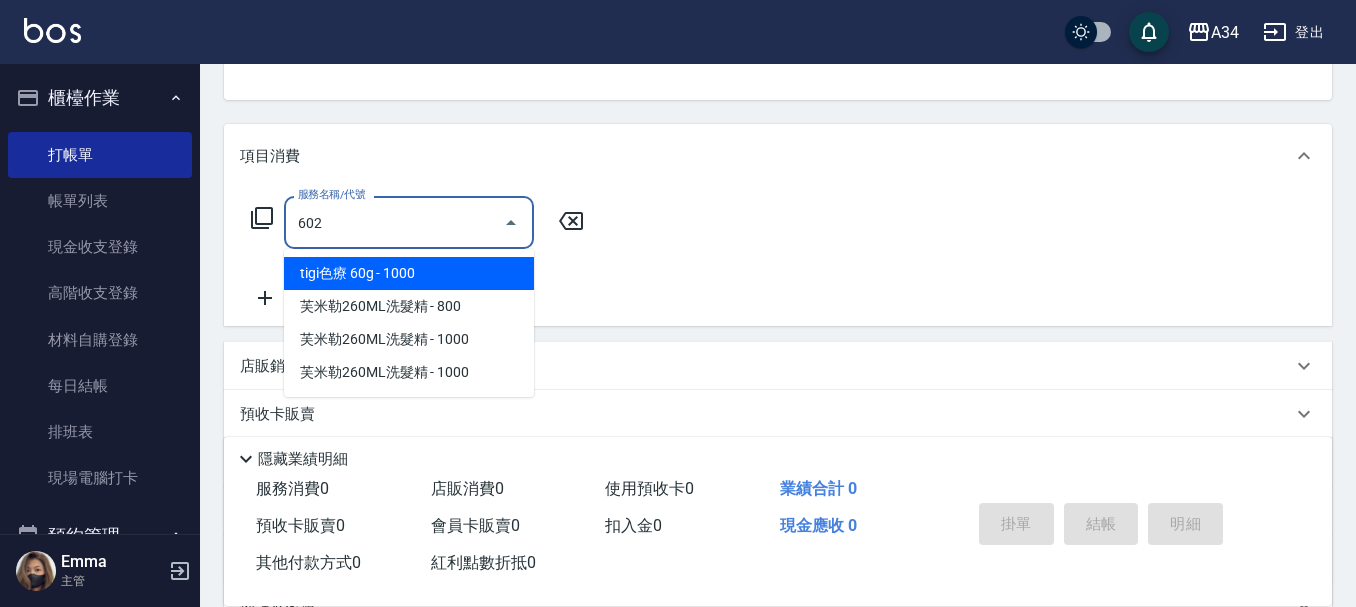 type on "90" 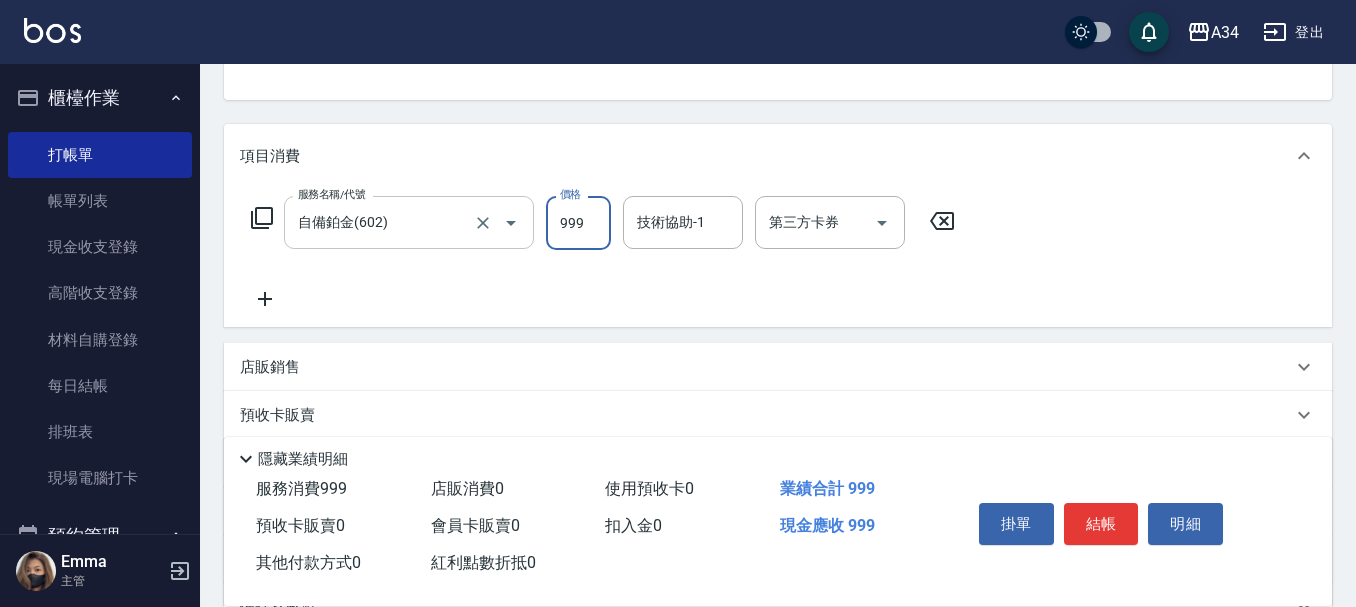 type on "2" 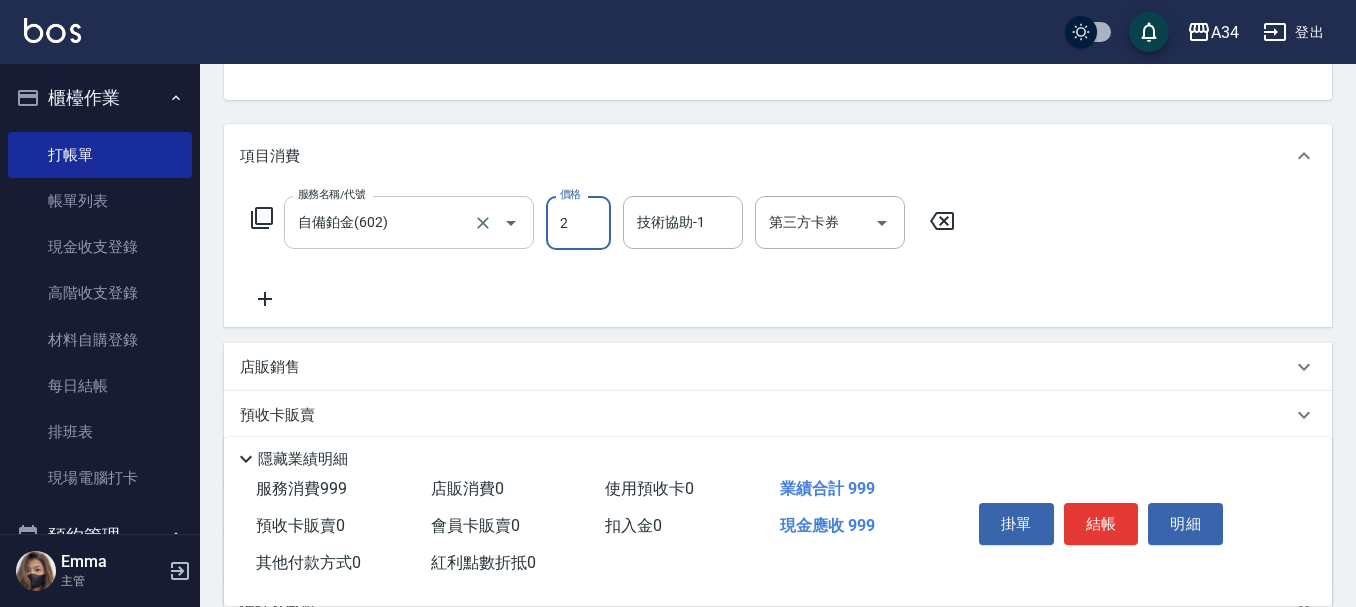 type on "0" 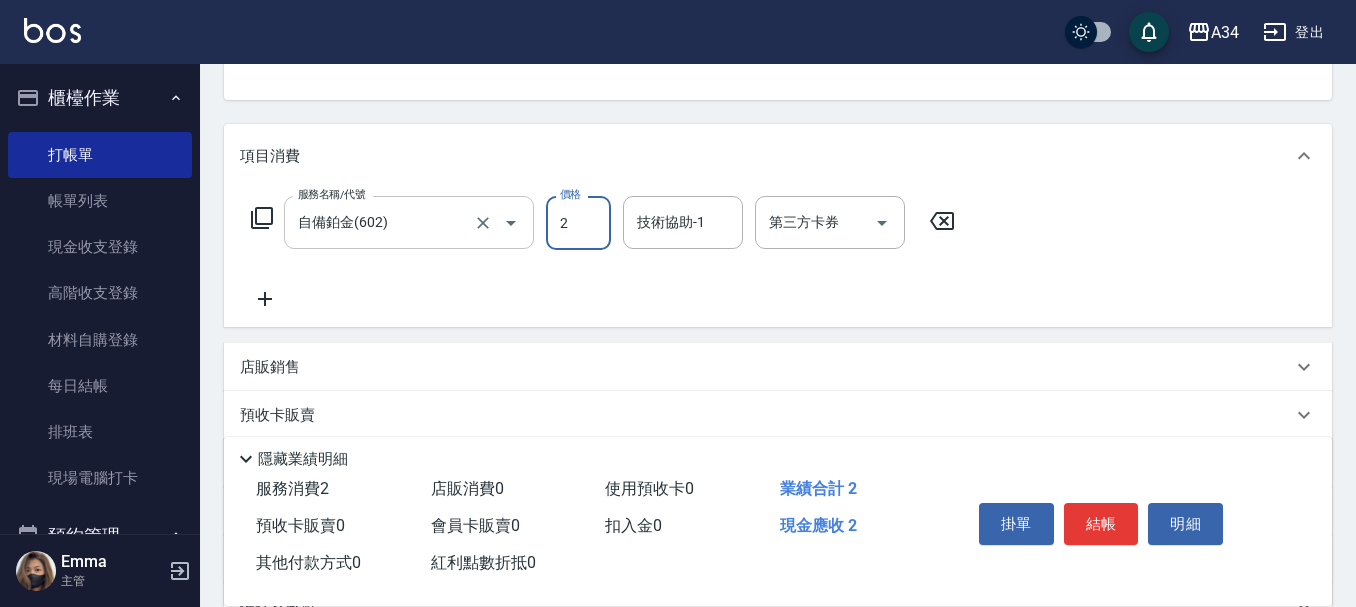 type on "20" 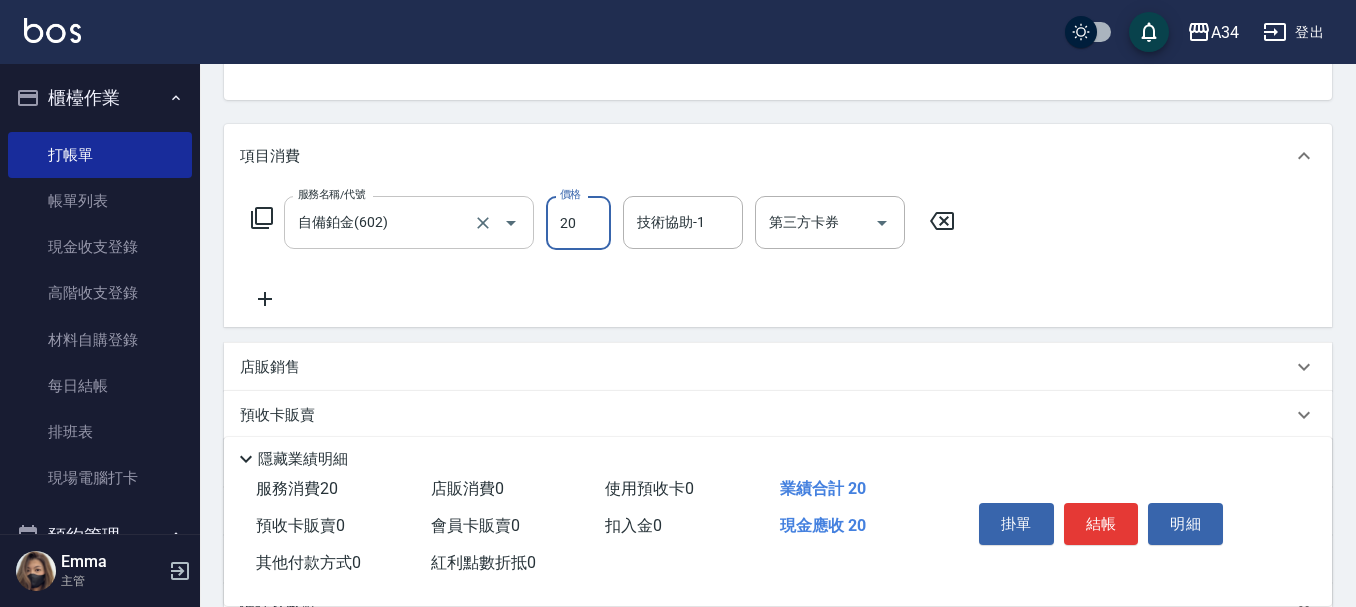 type on "20" 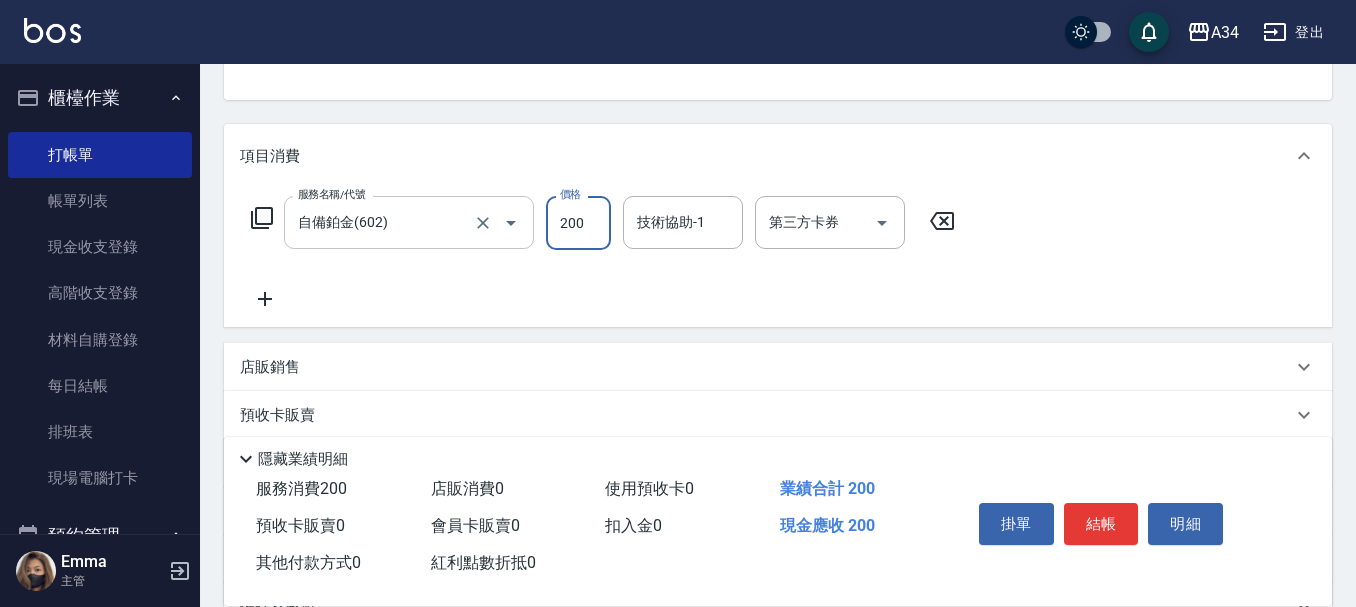 type on "2000" 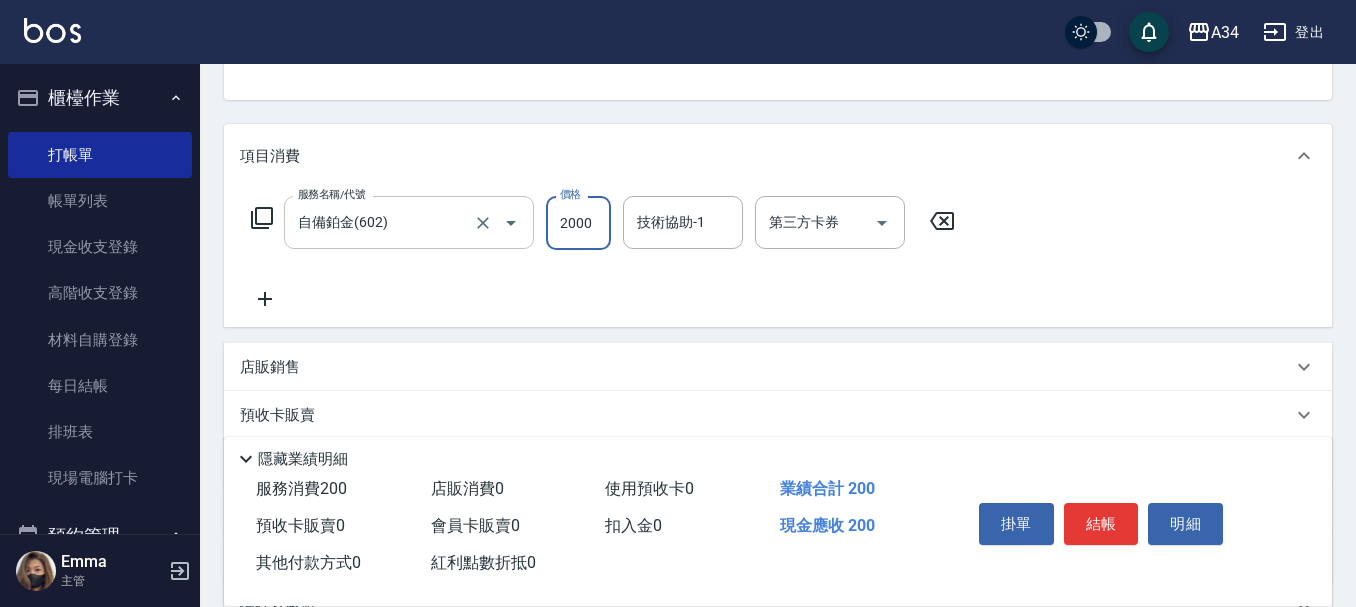 type on "200" 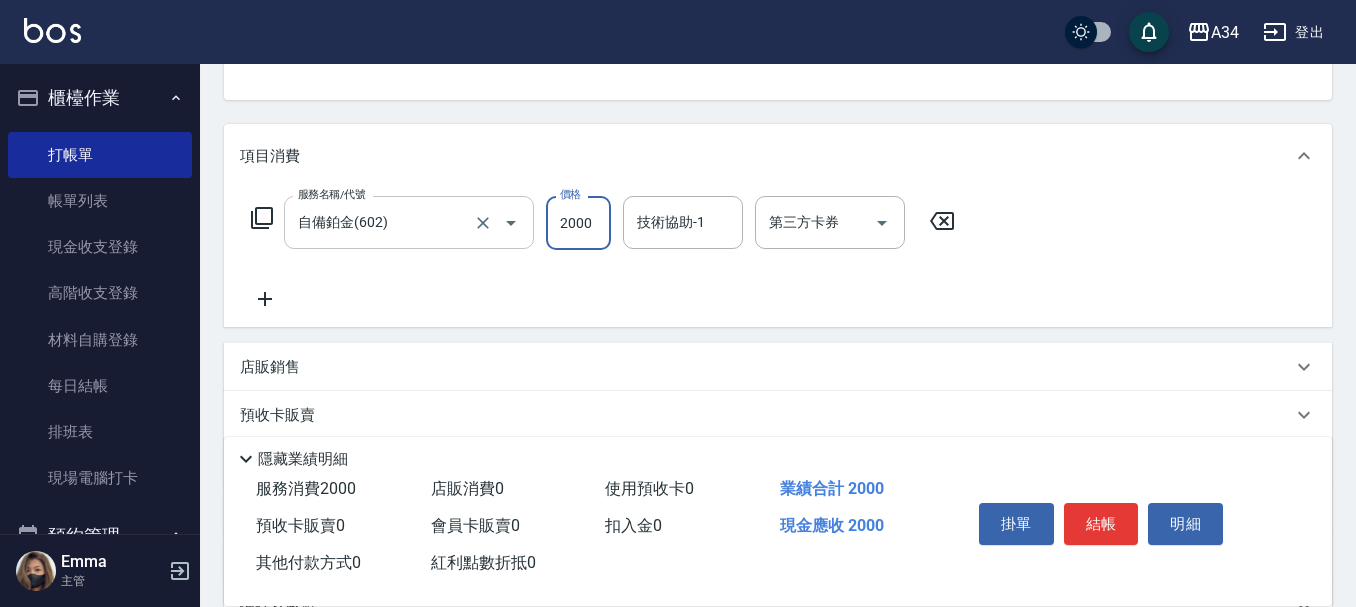 type on "2000" 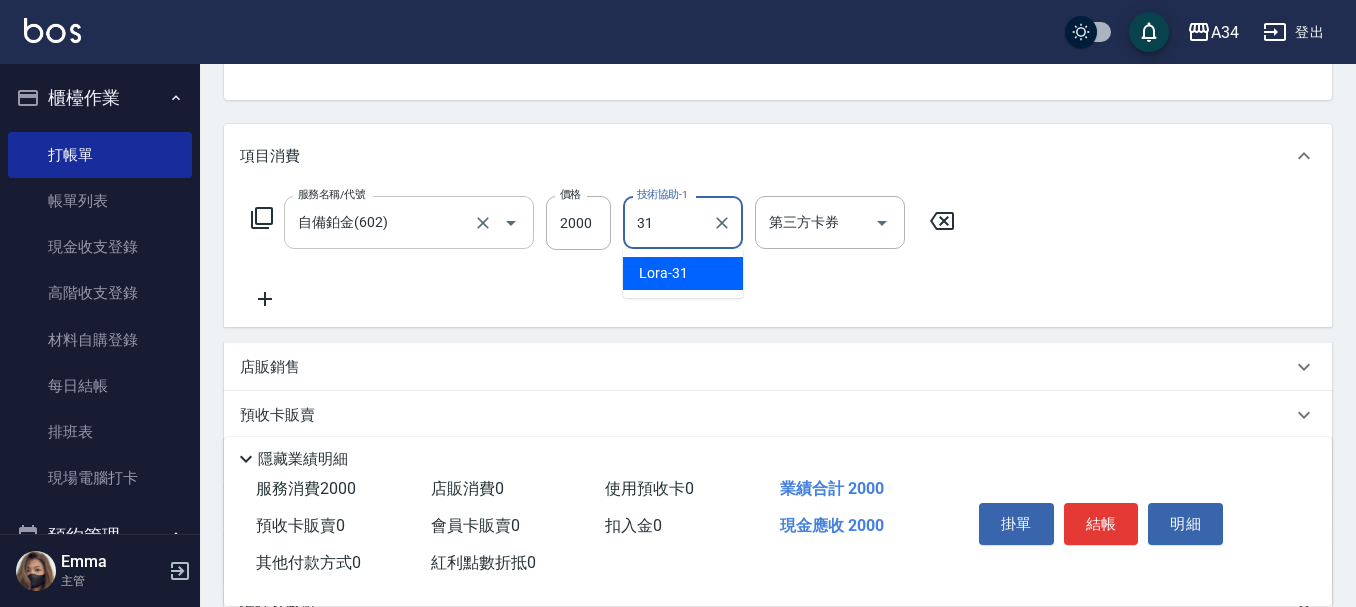 type on "Lora-31" 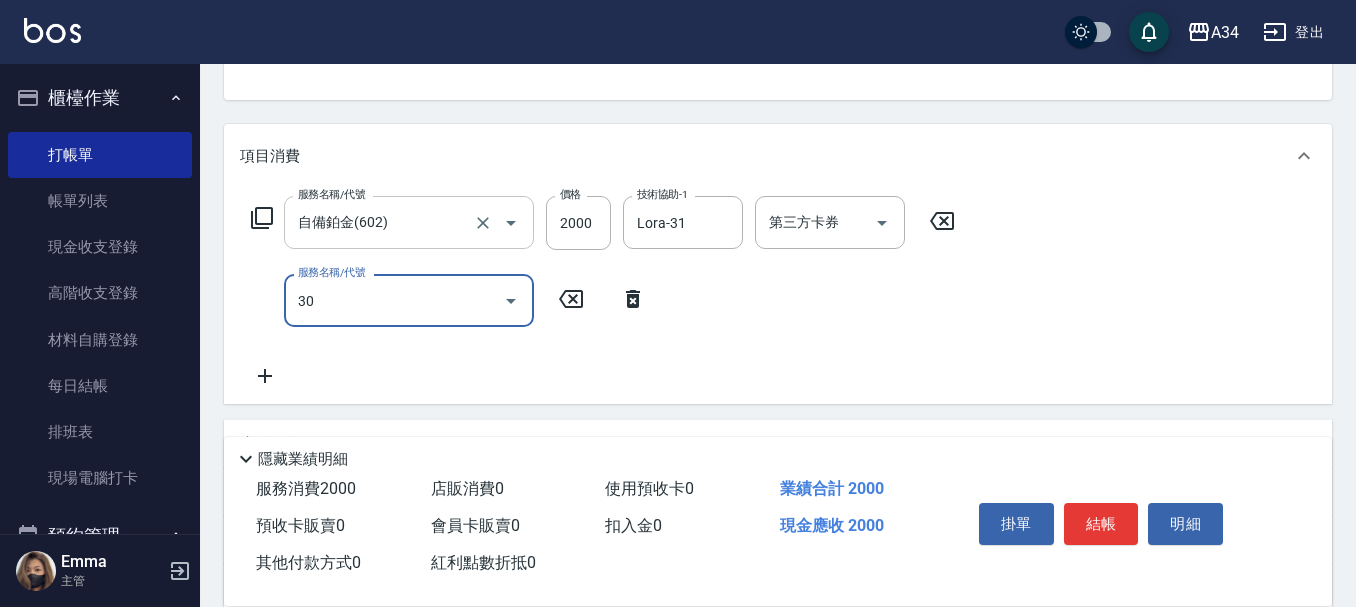 type on "301" 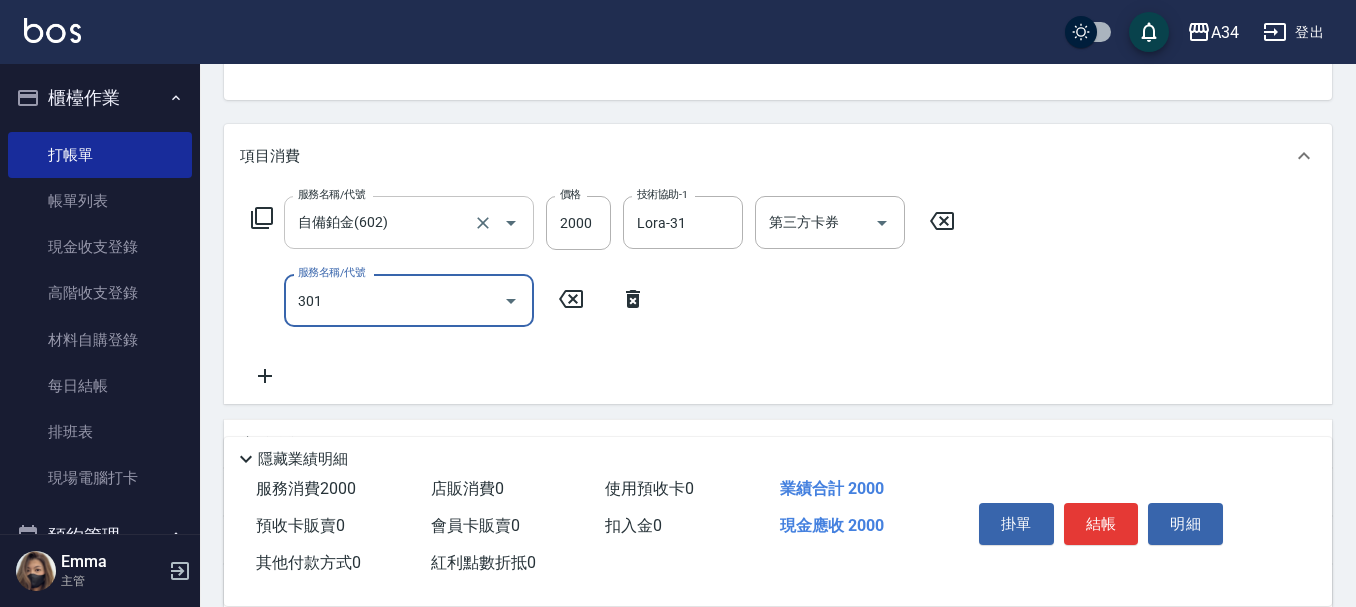type on "350" 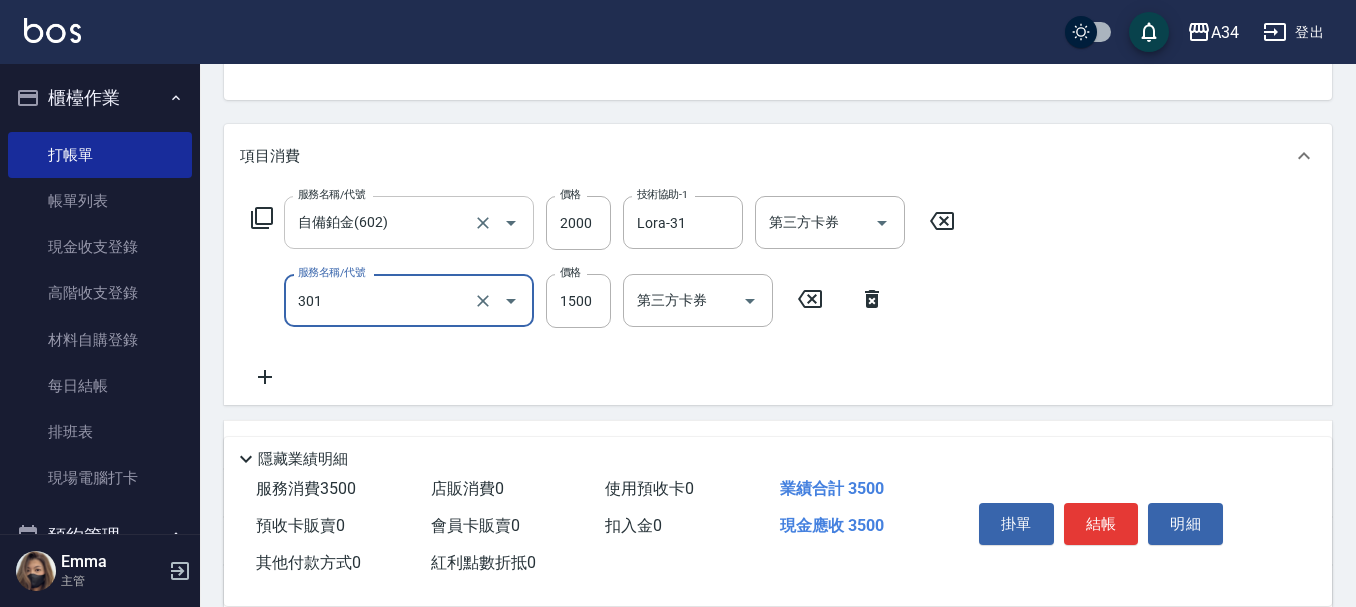 type on "燙髮(301)" 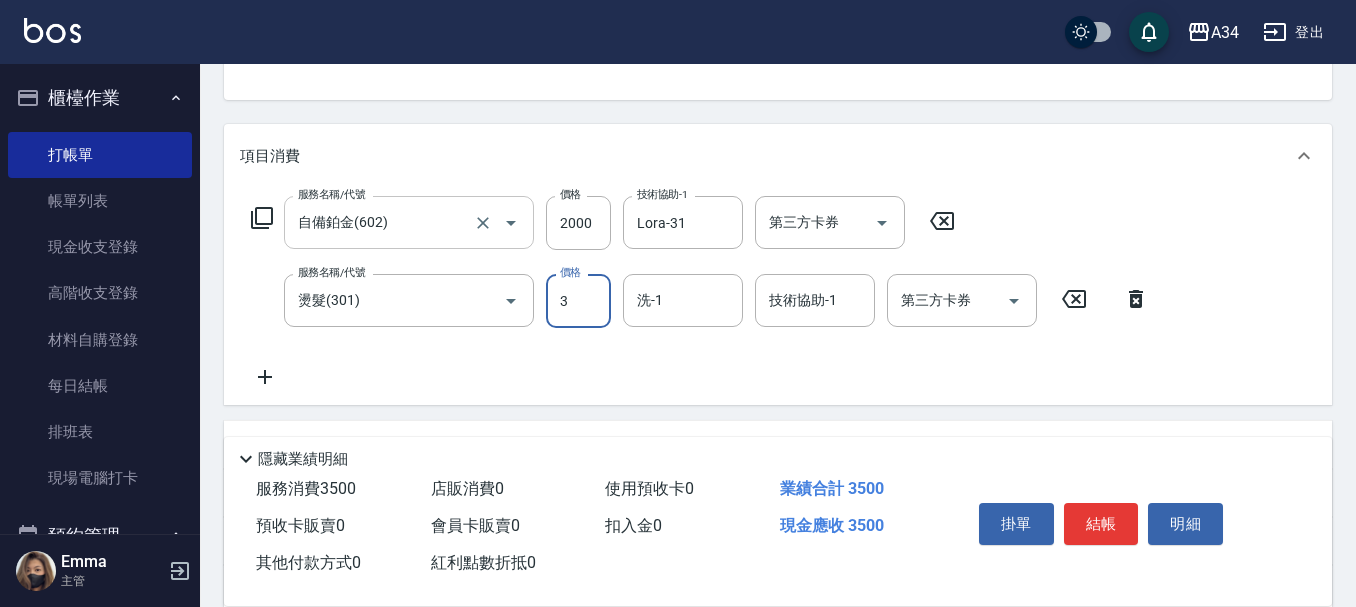 type on "33" 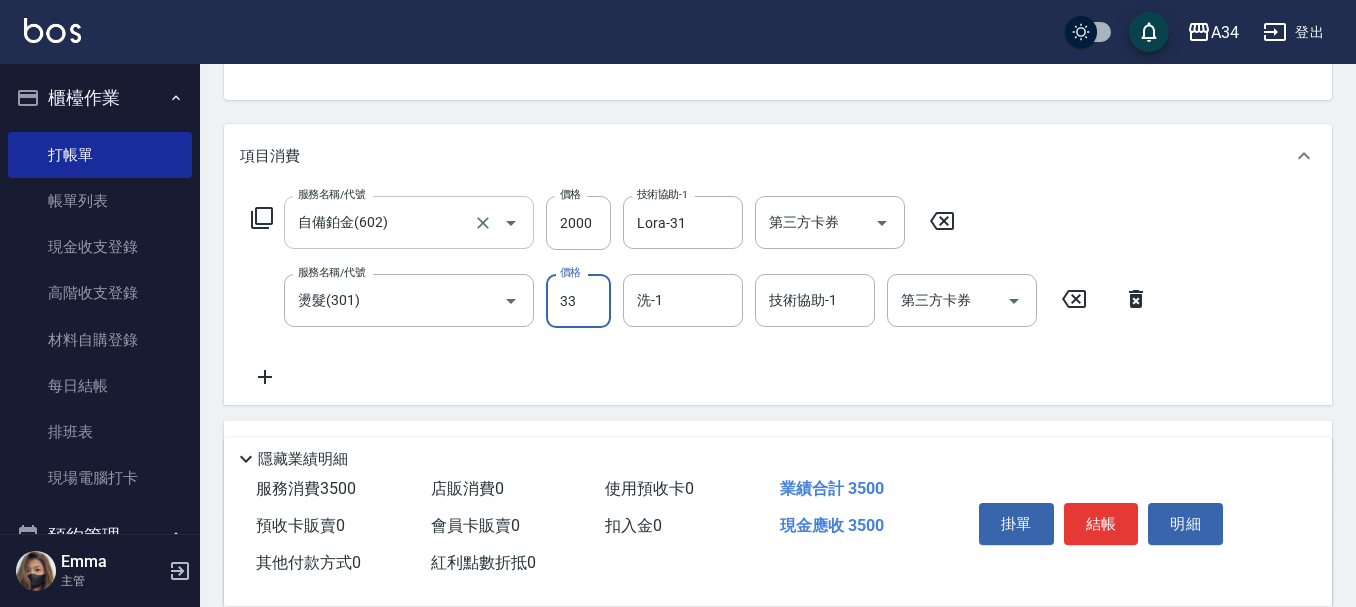 type on "200" 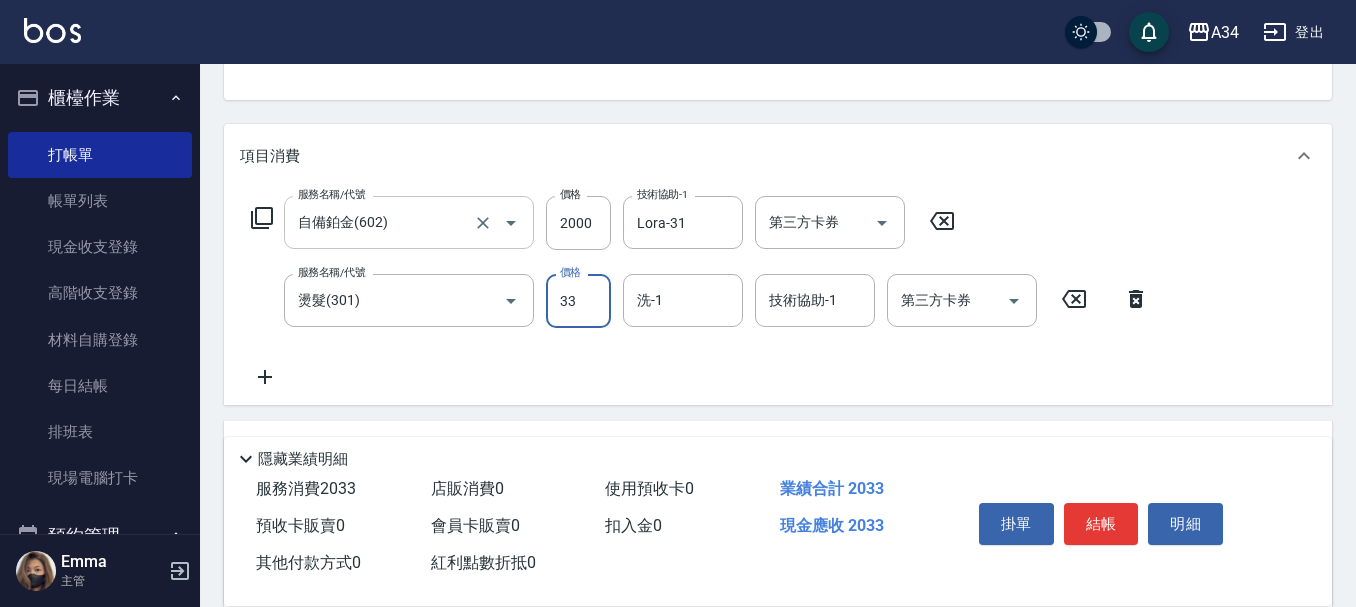 type on "330" 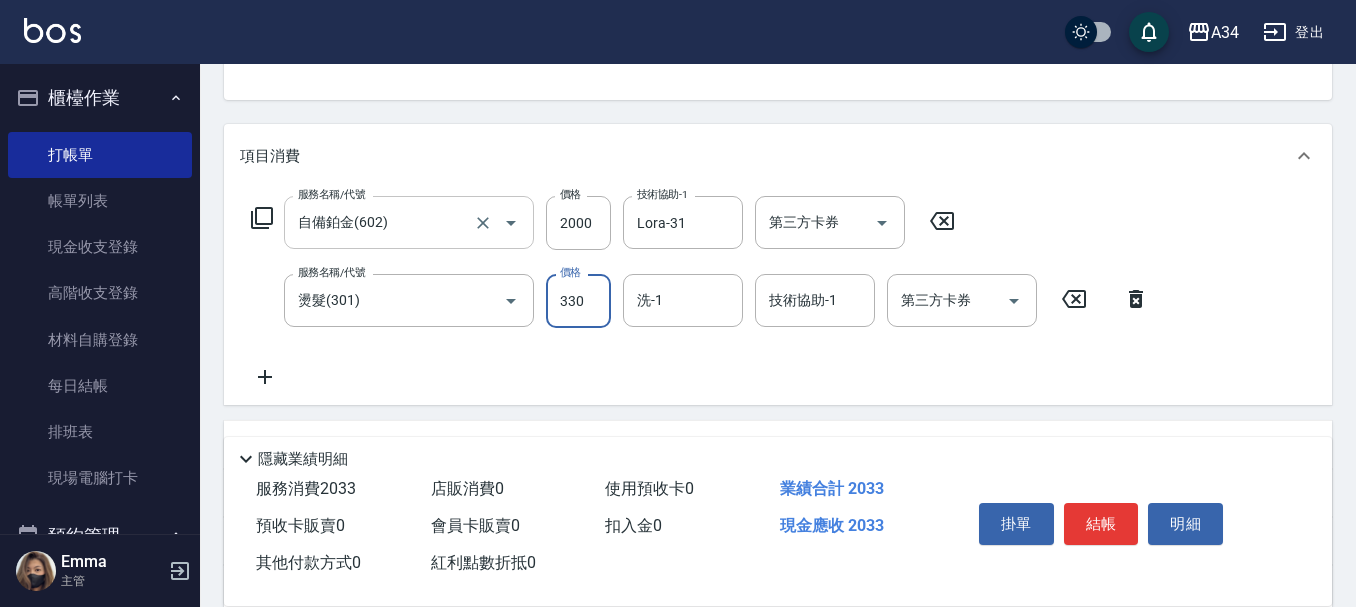 type on "230" 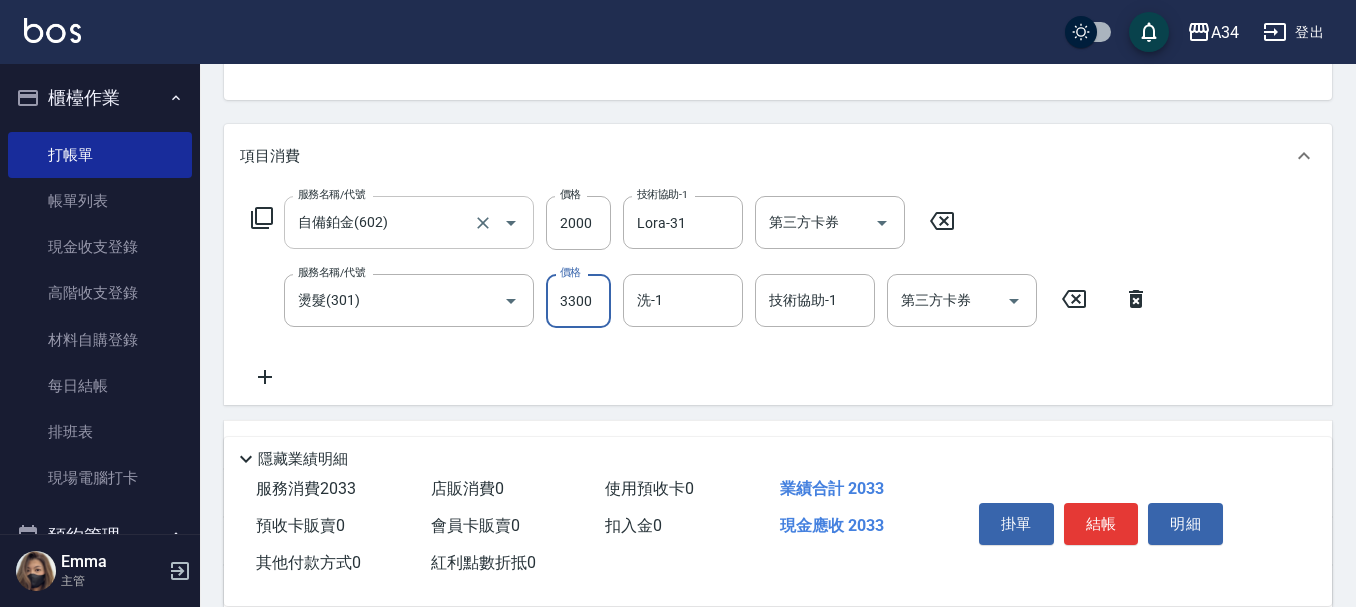 type on "530" 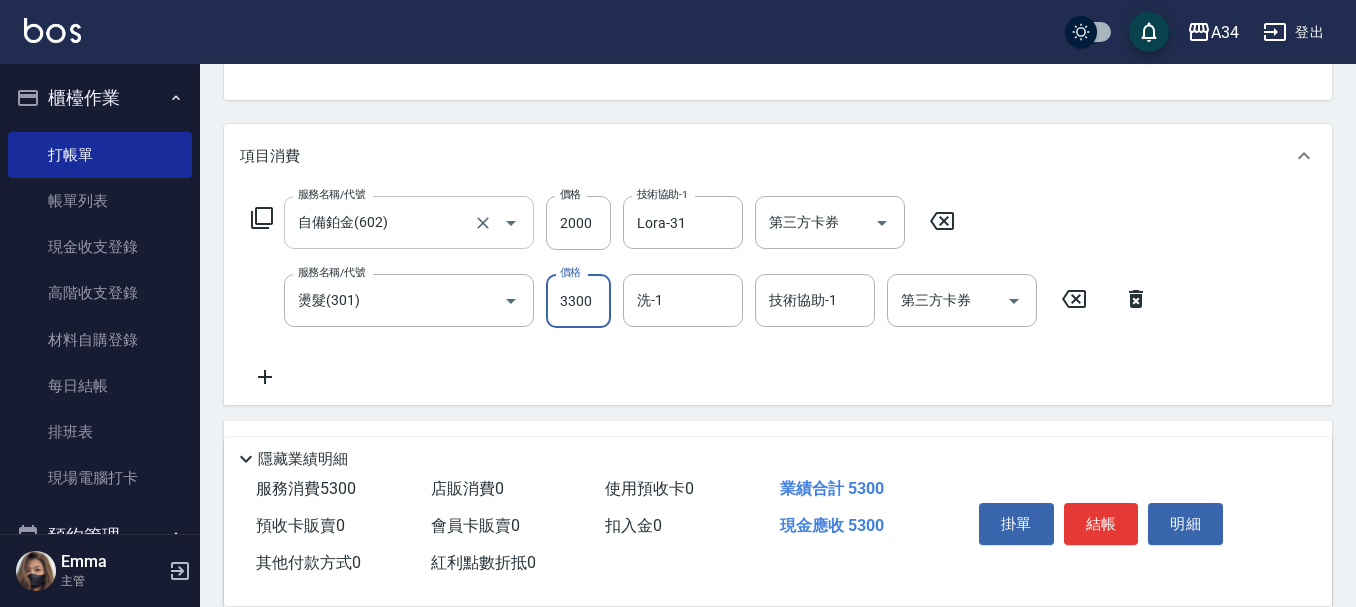 type on "3300" 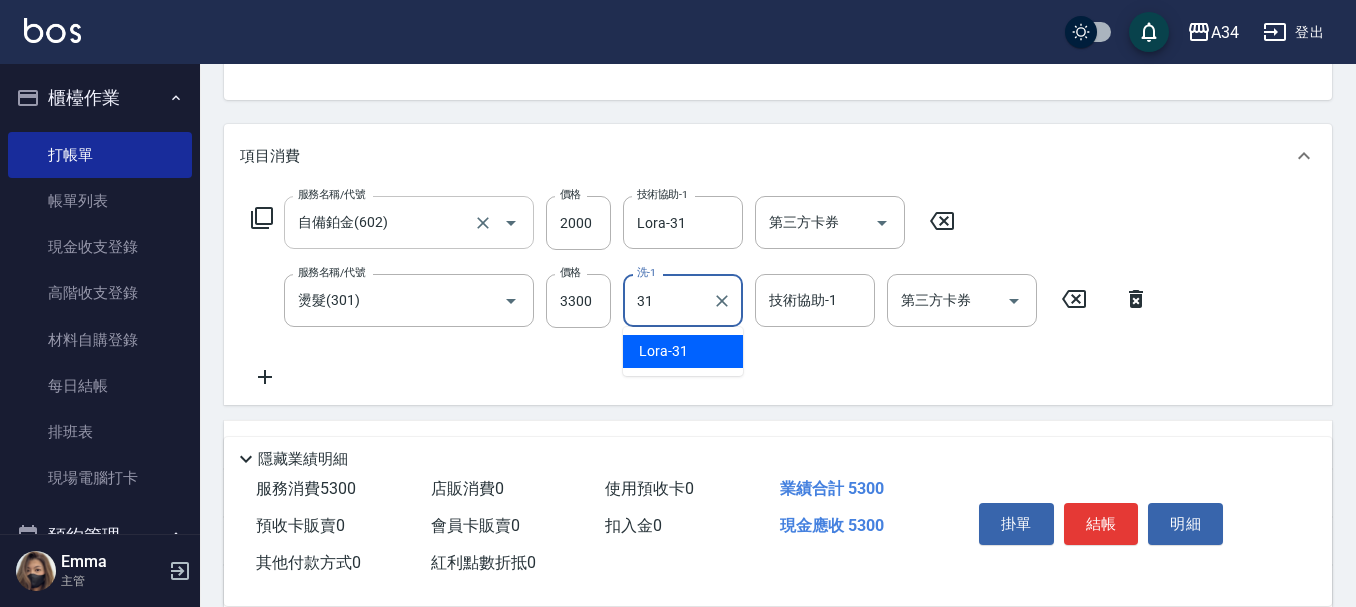 type on "Lora-31" 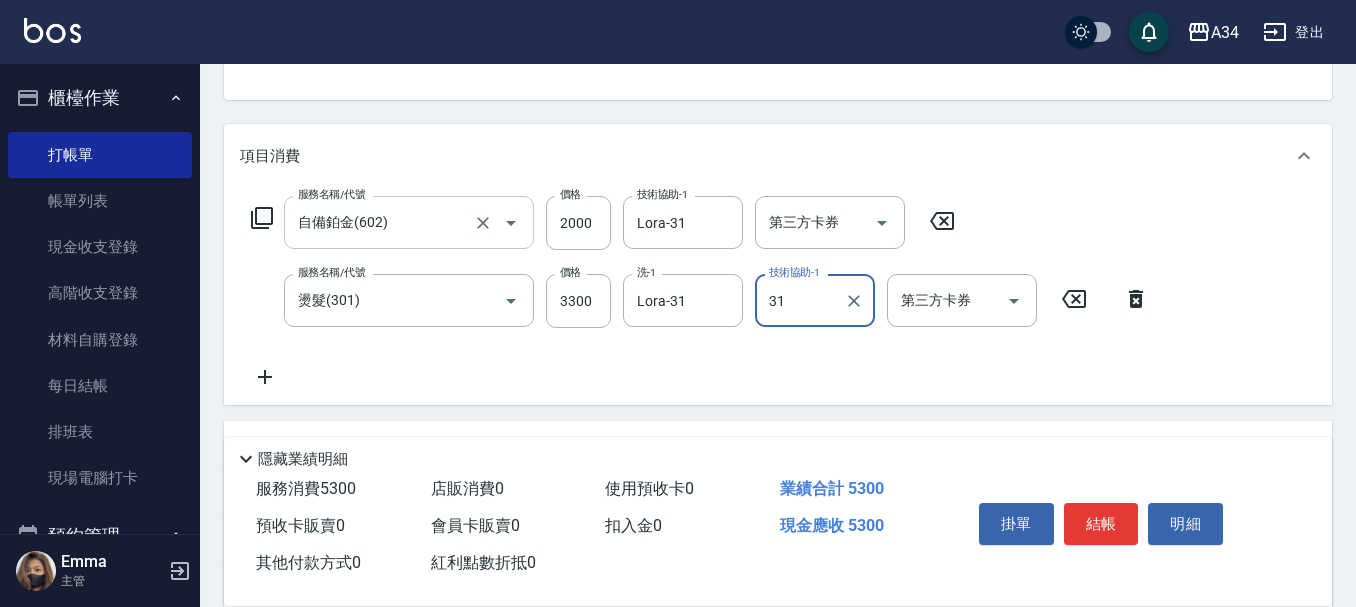 type on "Lora-31" 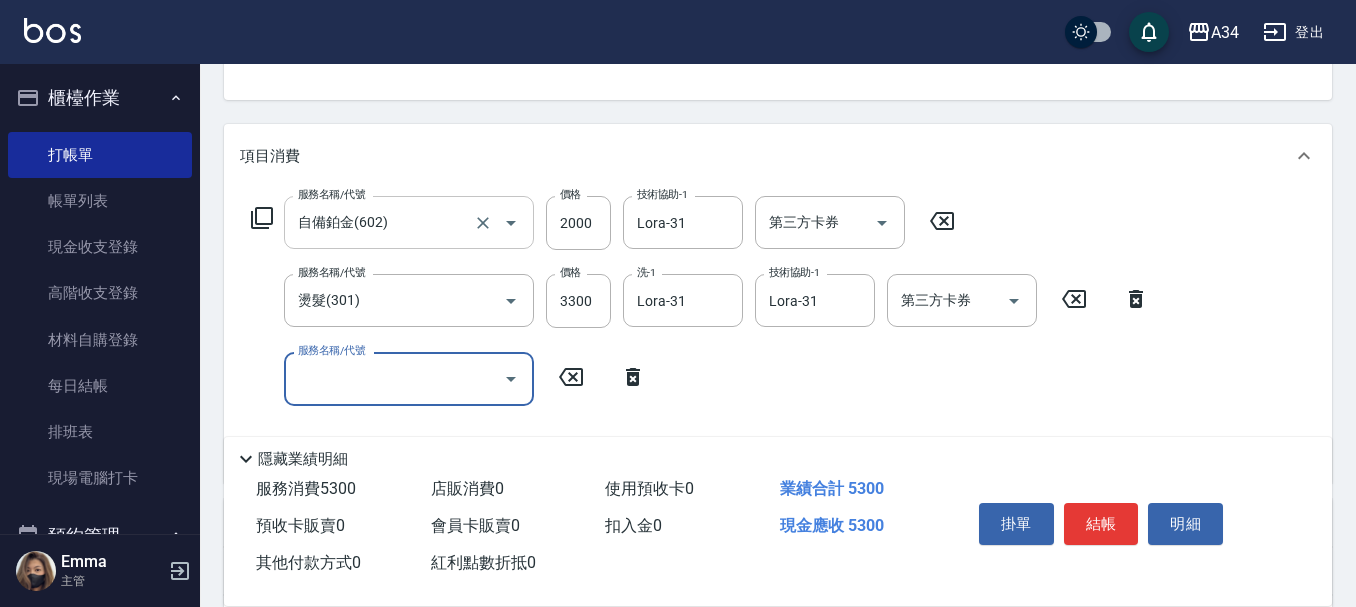 type on "3" 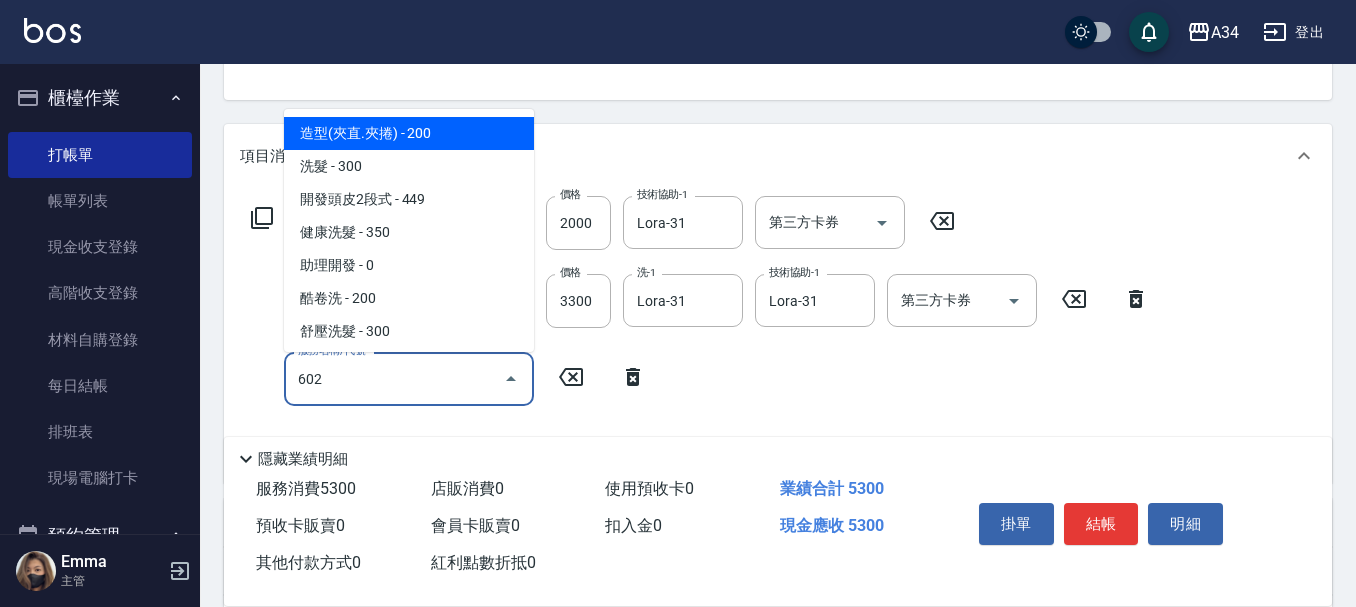 type on "602" 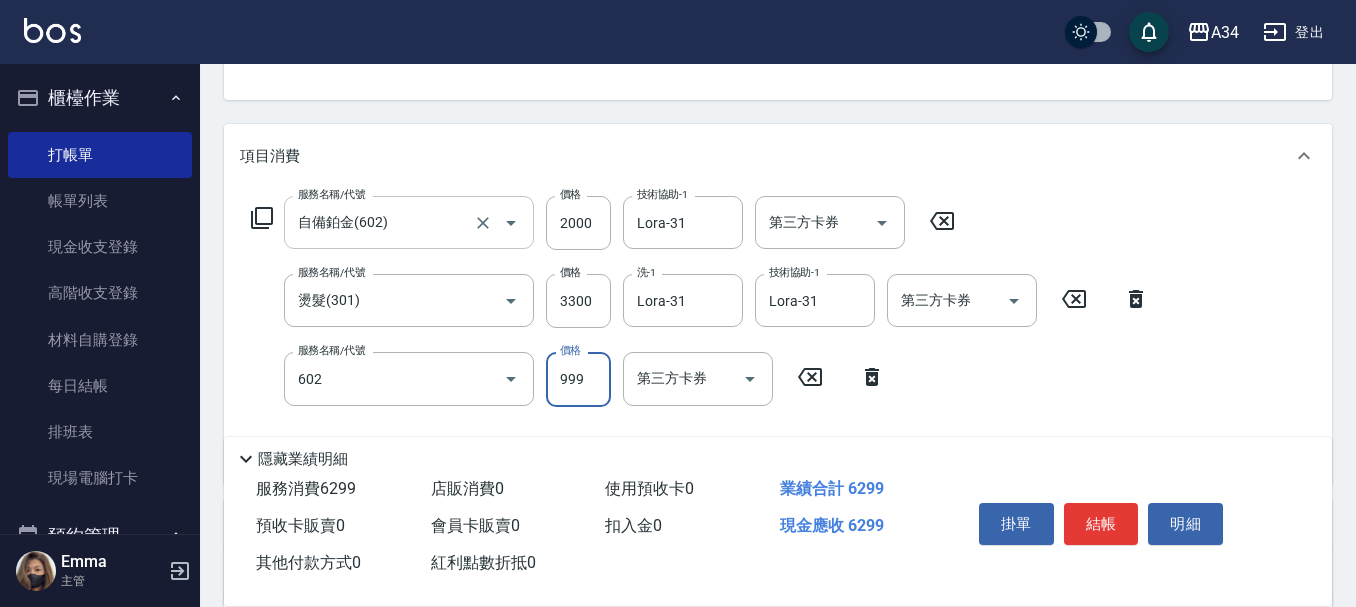 type on "620" 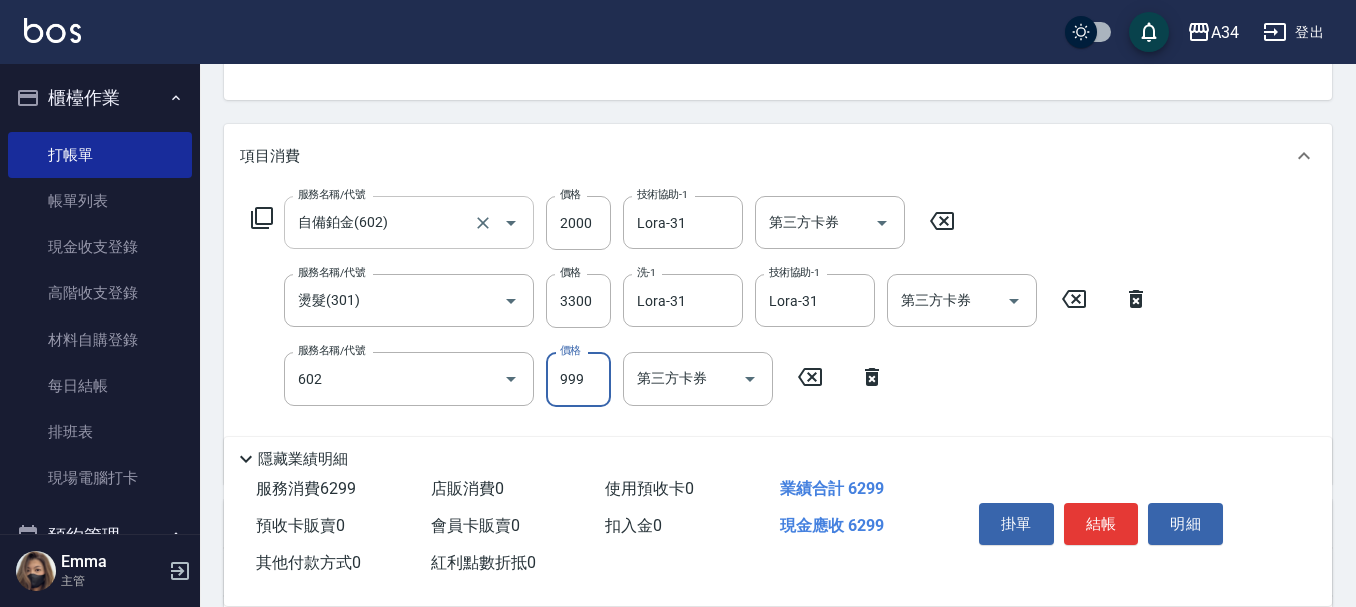 type on "自備鉑金(602)" 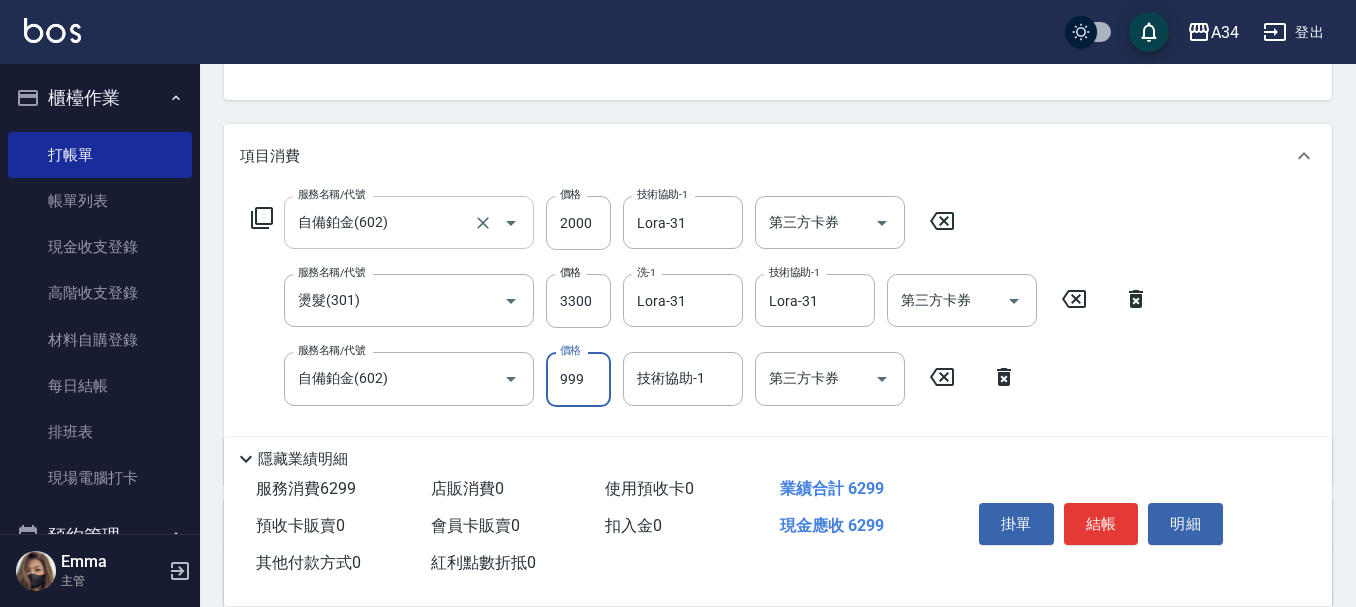 type on "2" 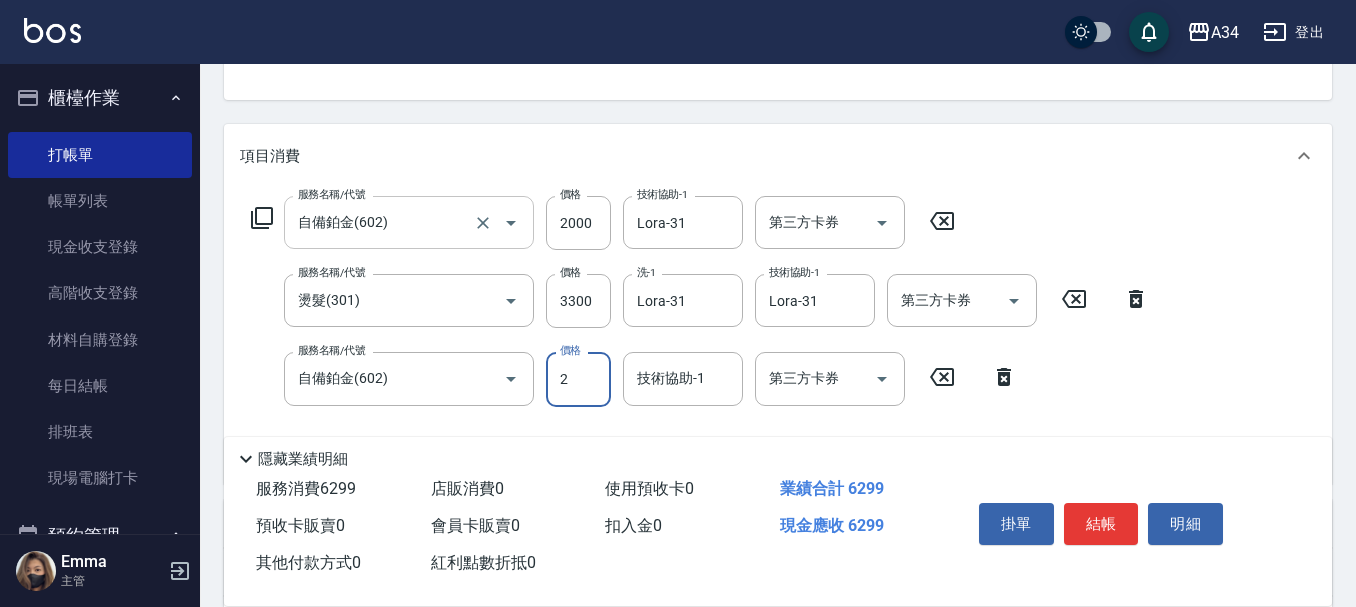 type on "530" 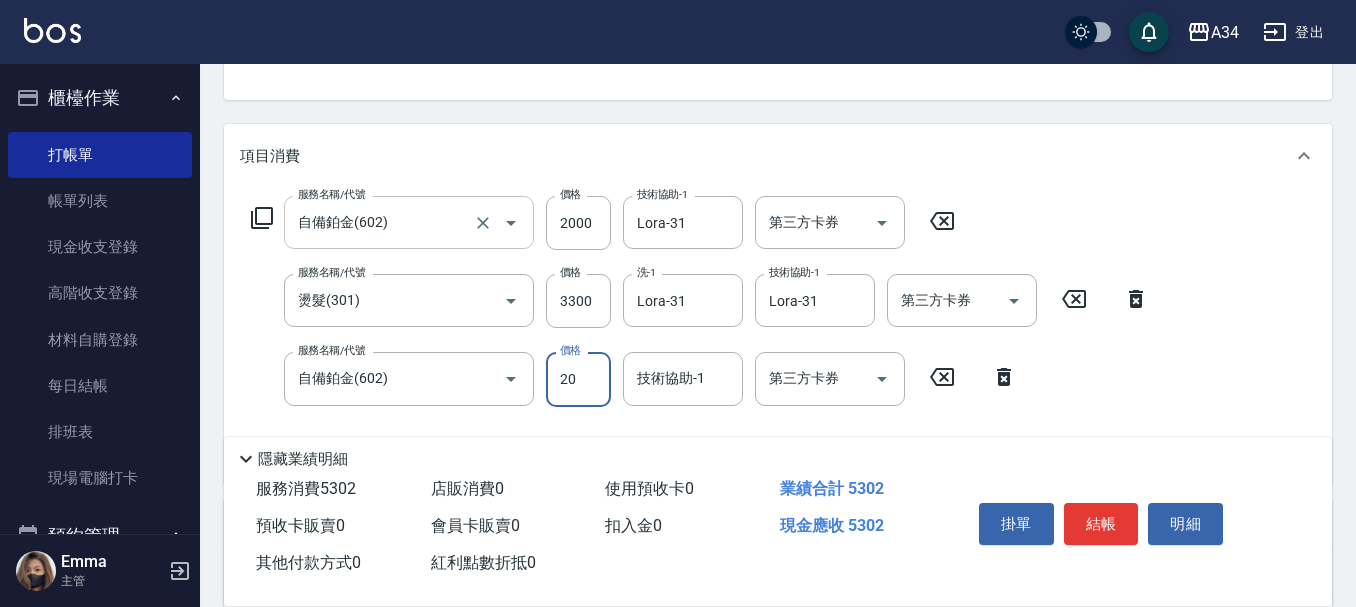 type on "200" 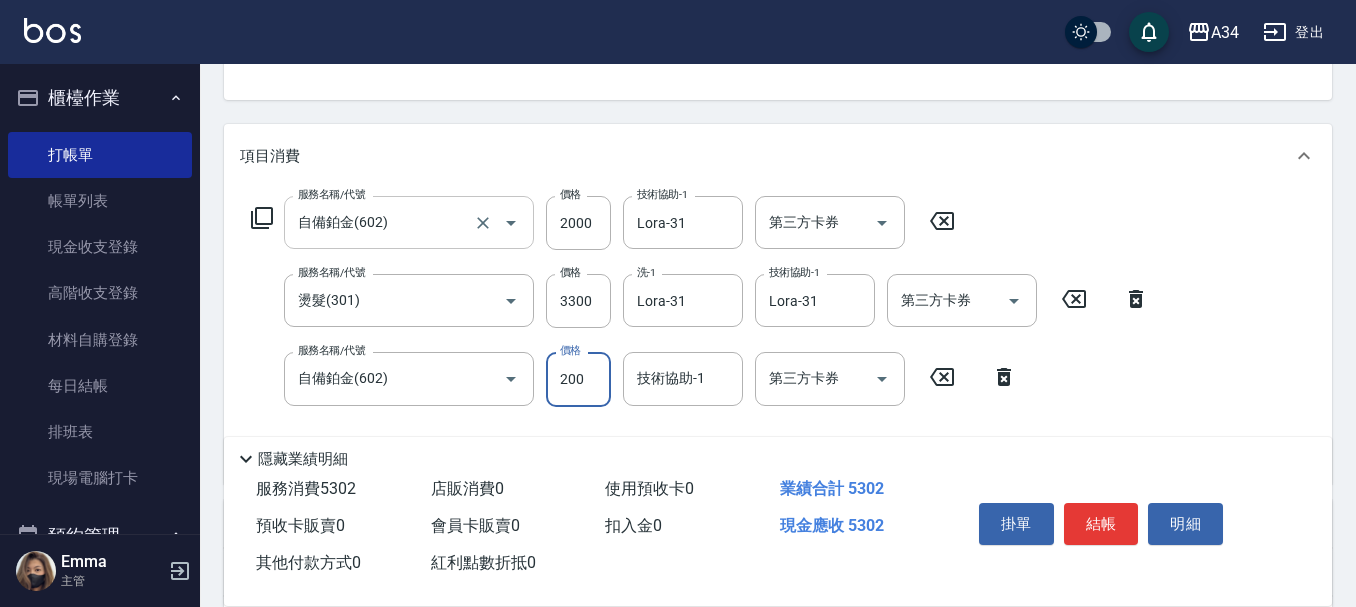 type on "550" 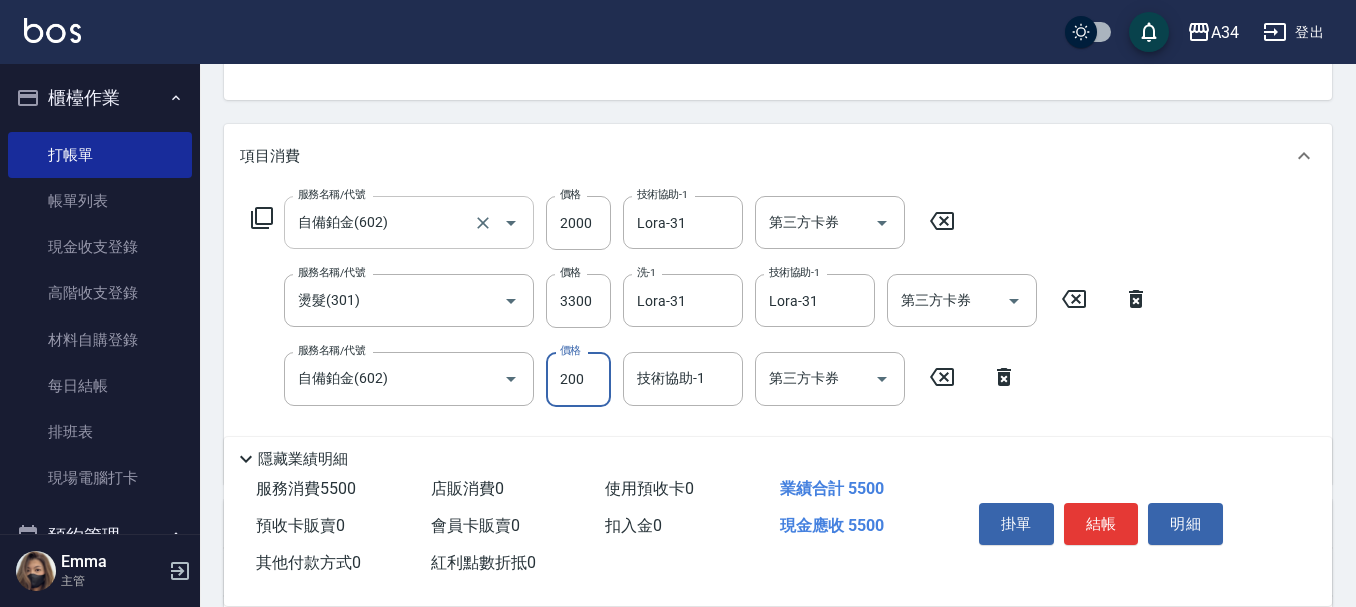 type on "2000" 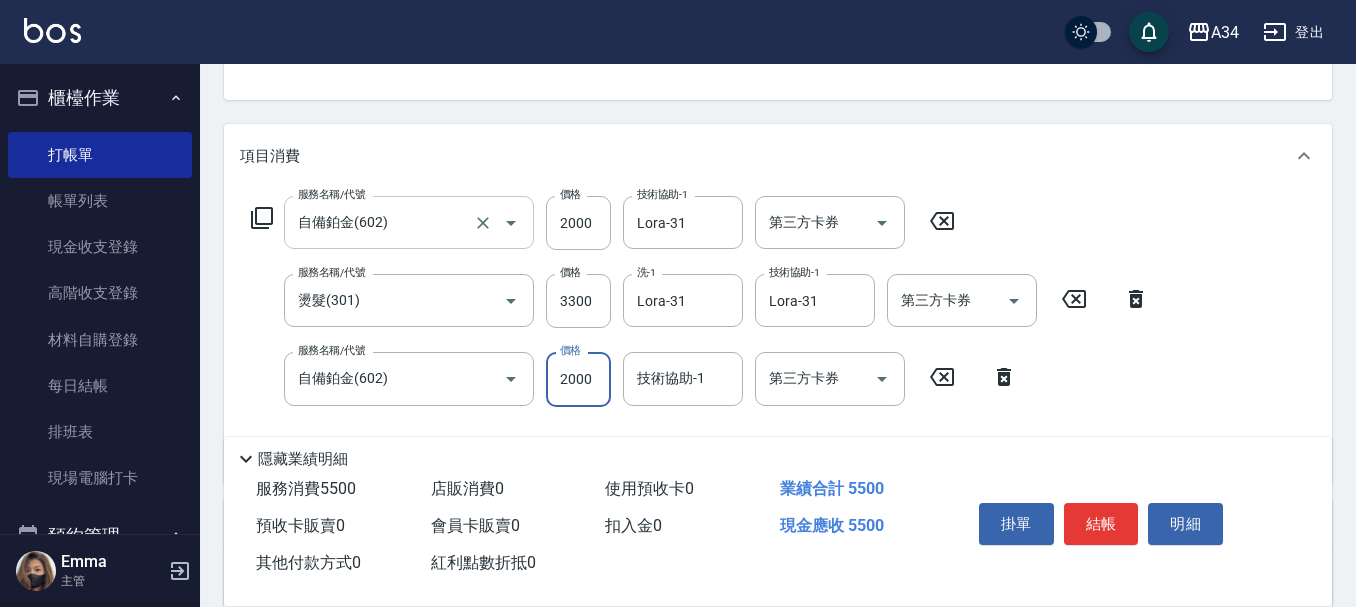 type on "730" 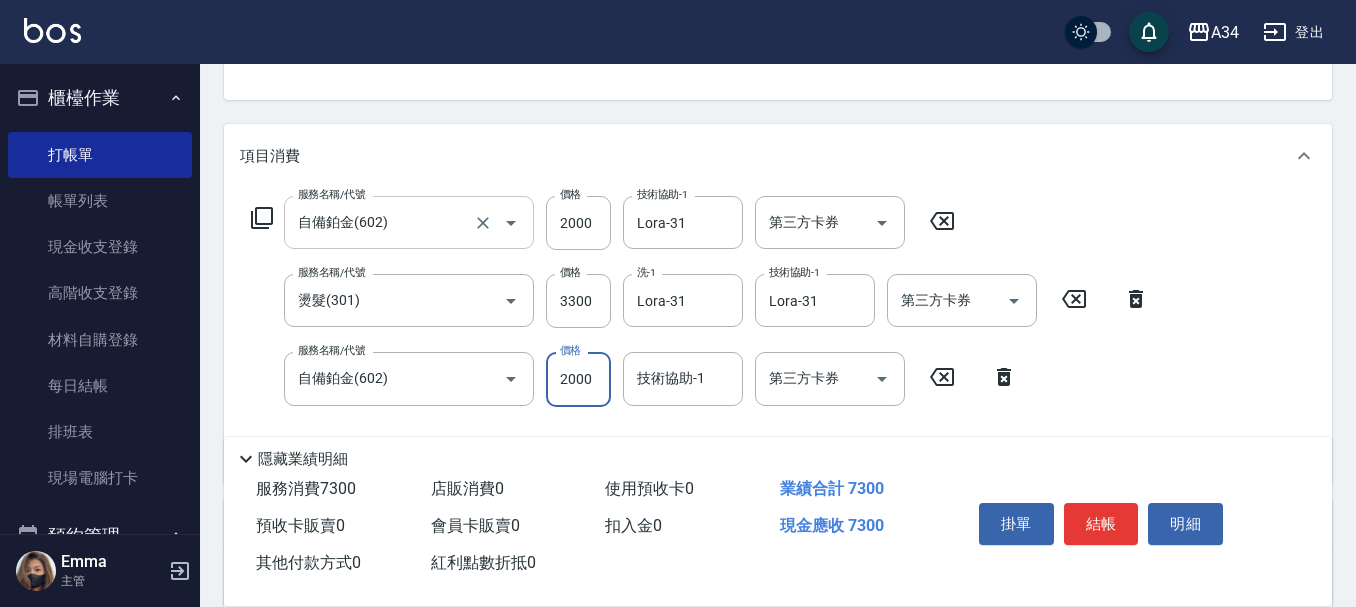 type on "2000" 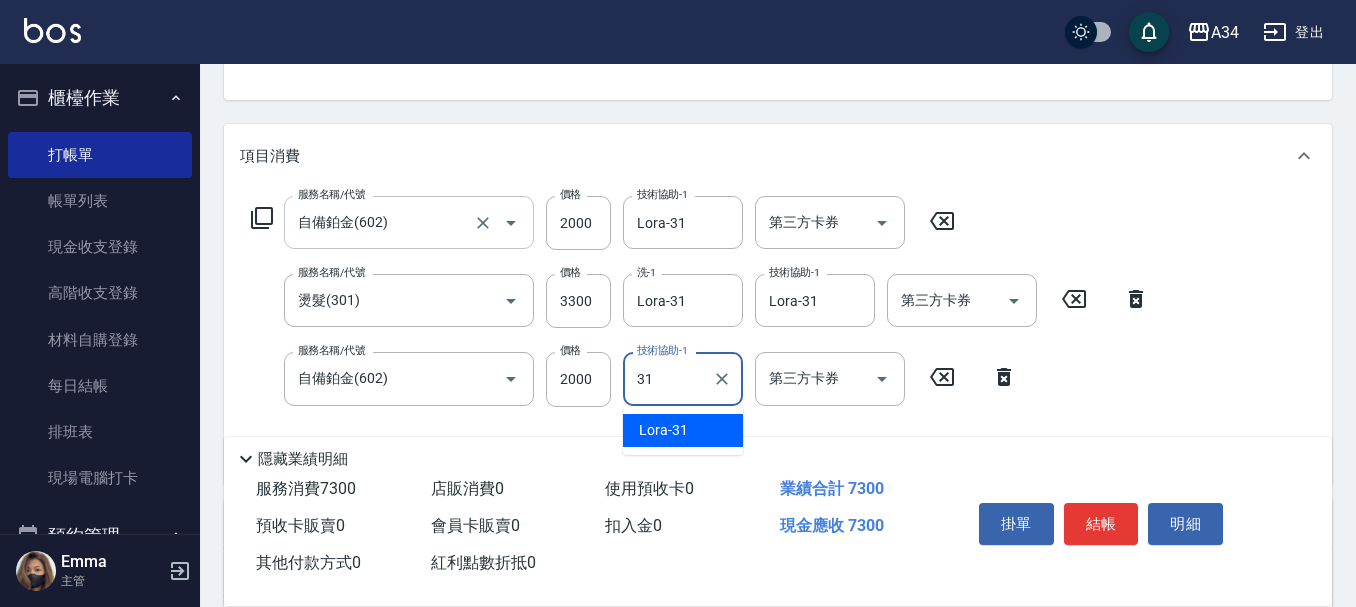 type on "Lora-31" 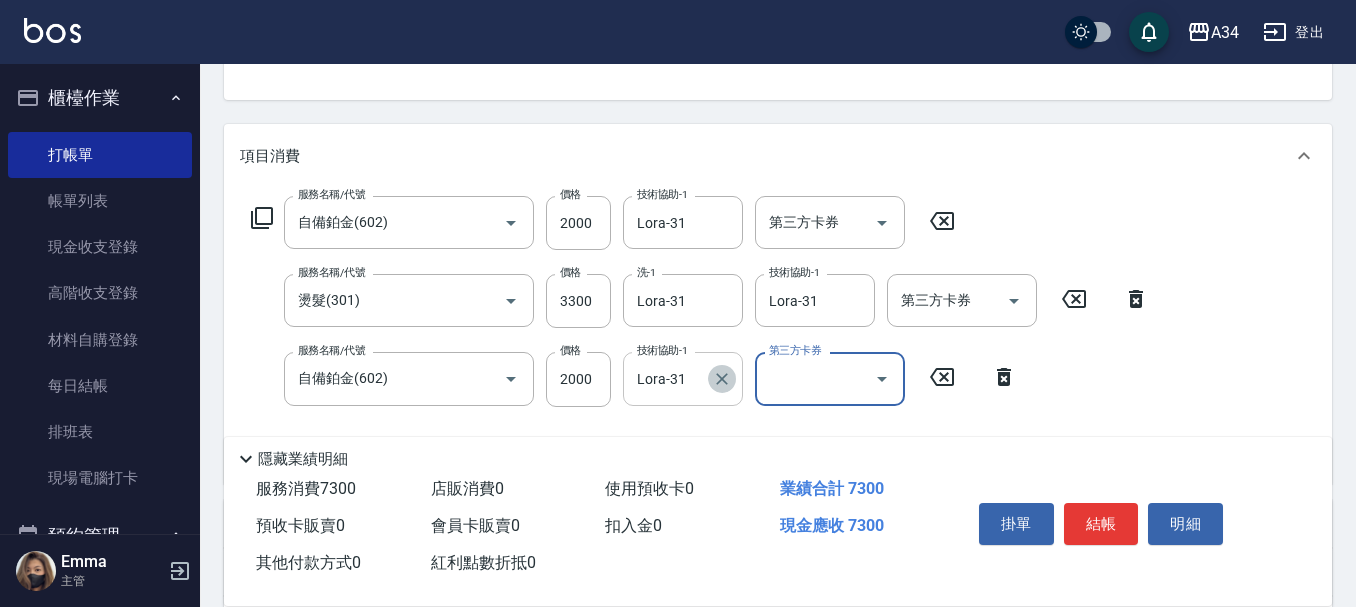 click 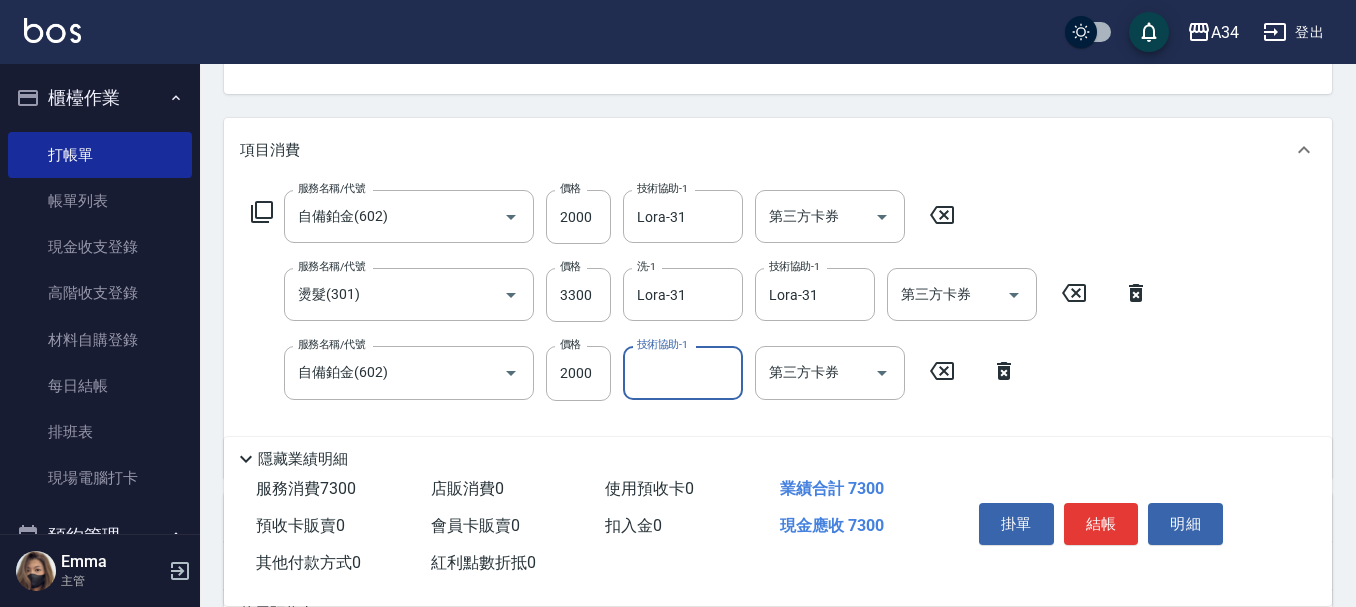 scroll, scrollTop: 573, scrollLeft: 0, axis: vertical 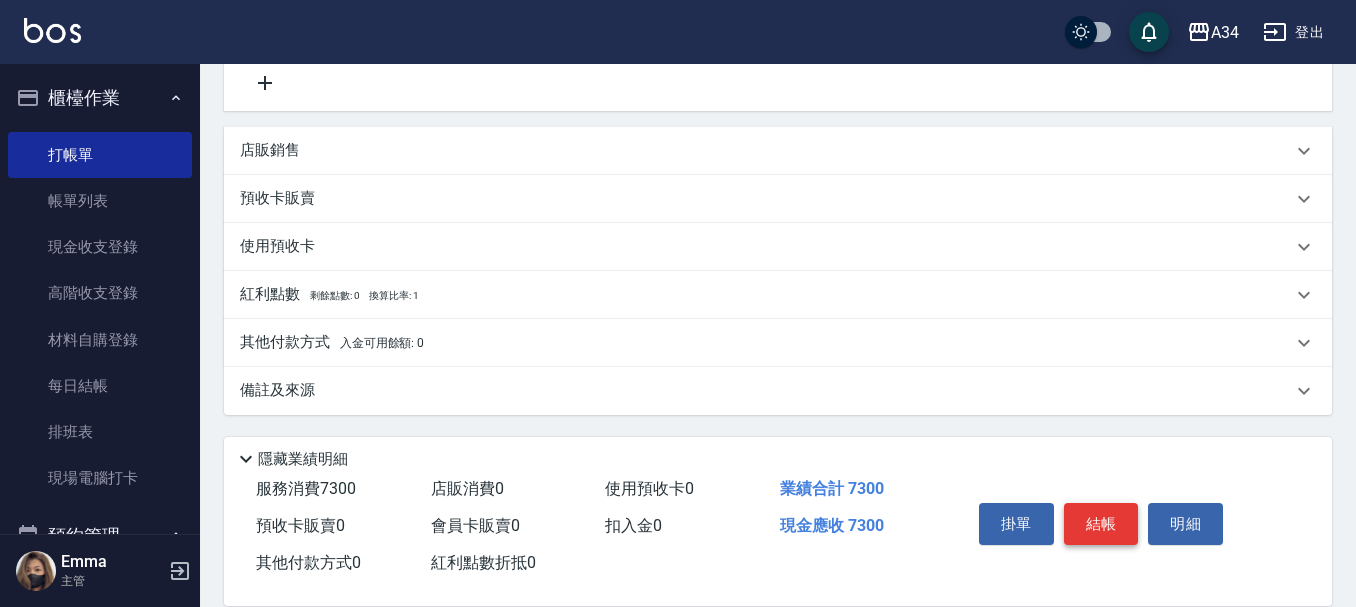click on "結帳" at bounding box center (1101, 524) 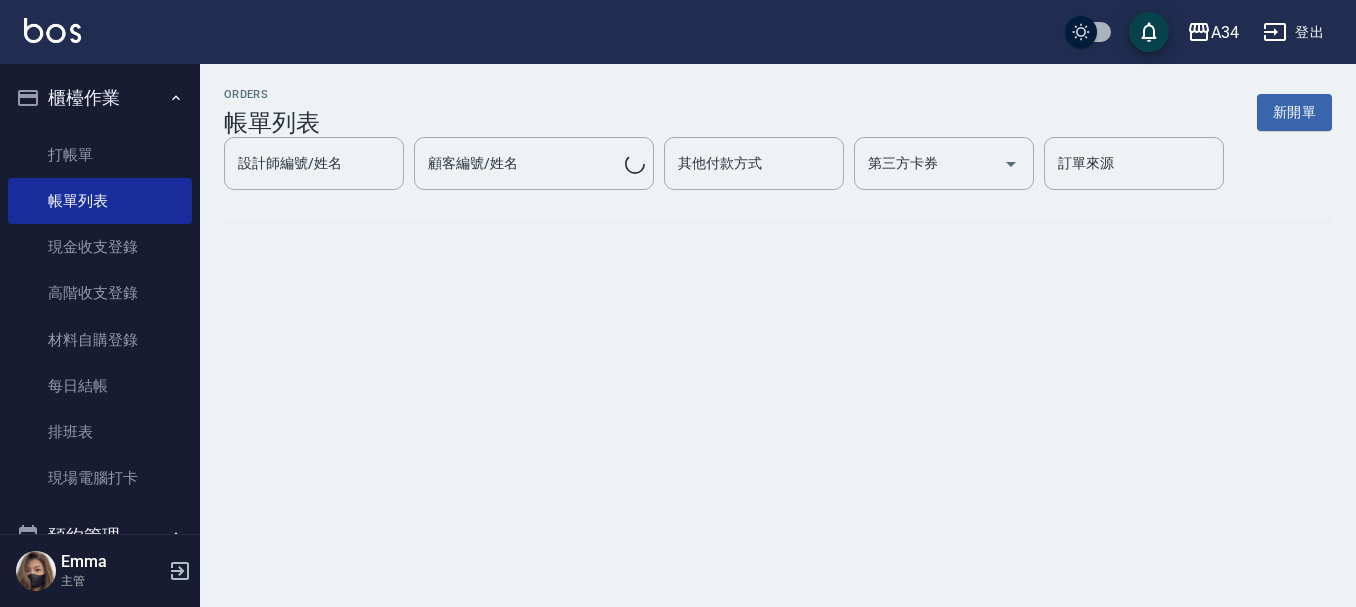 scroll, scrollTop: 0, scrollLeft: 0, axis: both 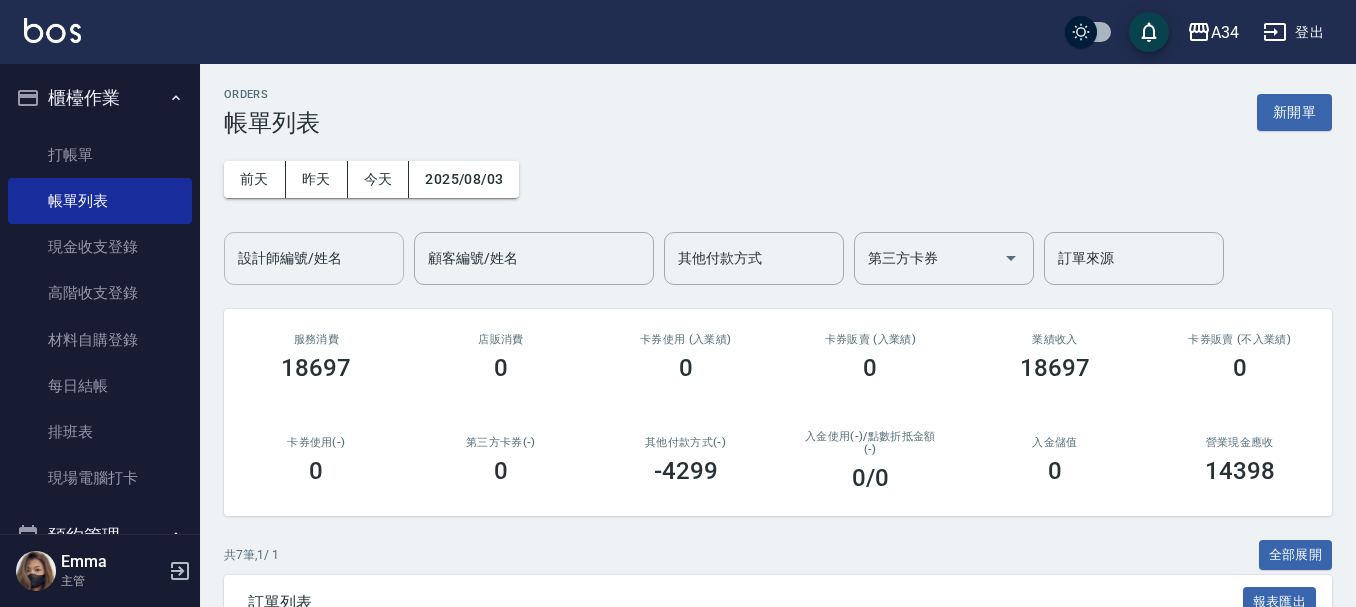 click on "設計師編號/姓名 設計師編號/姓名" at bounding box center (314, 258) 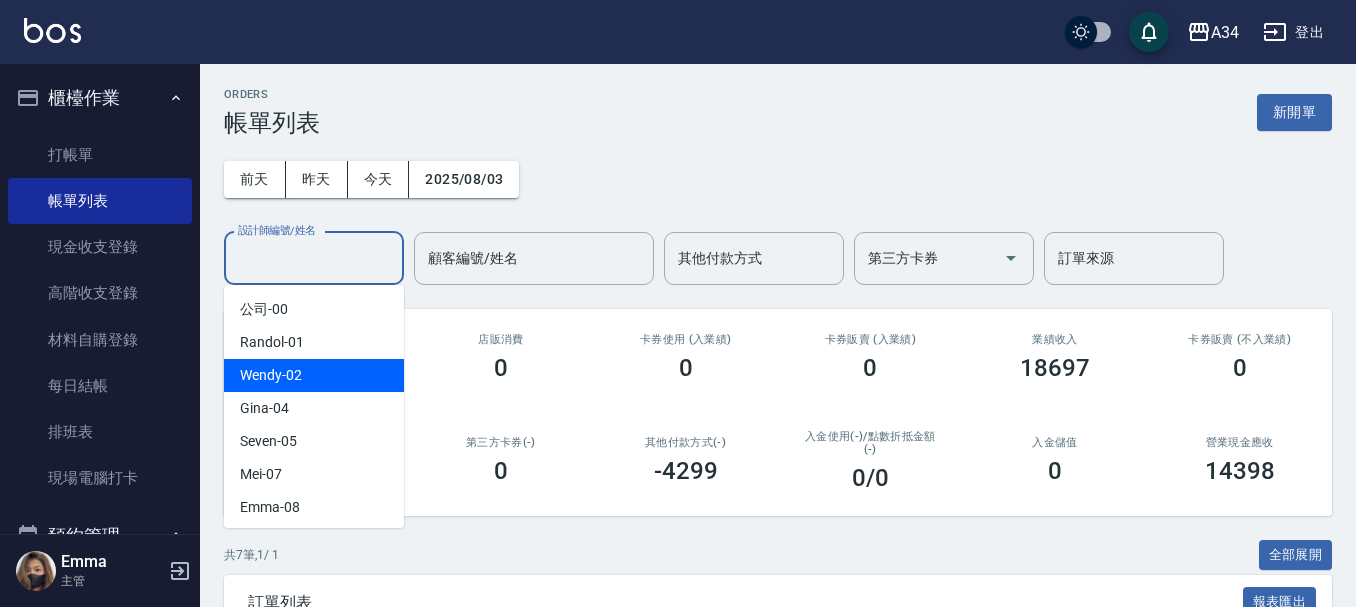 click on "Wendy -02" at bounding box center (314, 375) 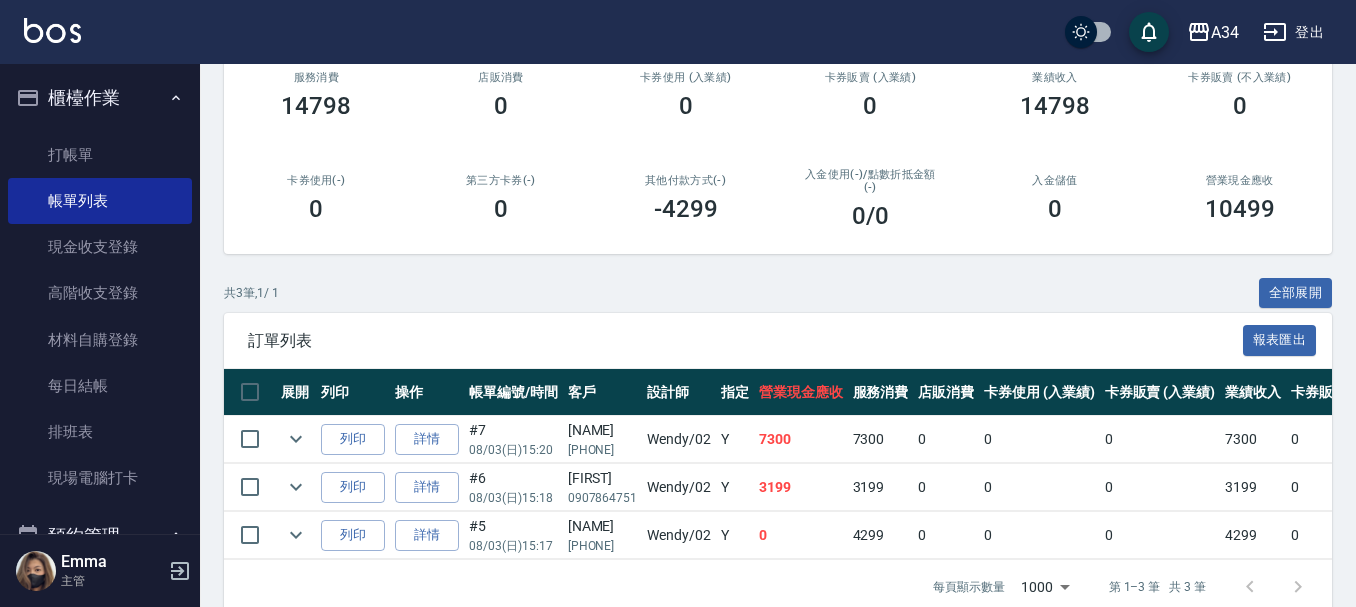 scroll, scrollTop: 308, scrollLeft: 0, axis: vertical 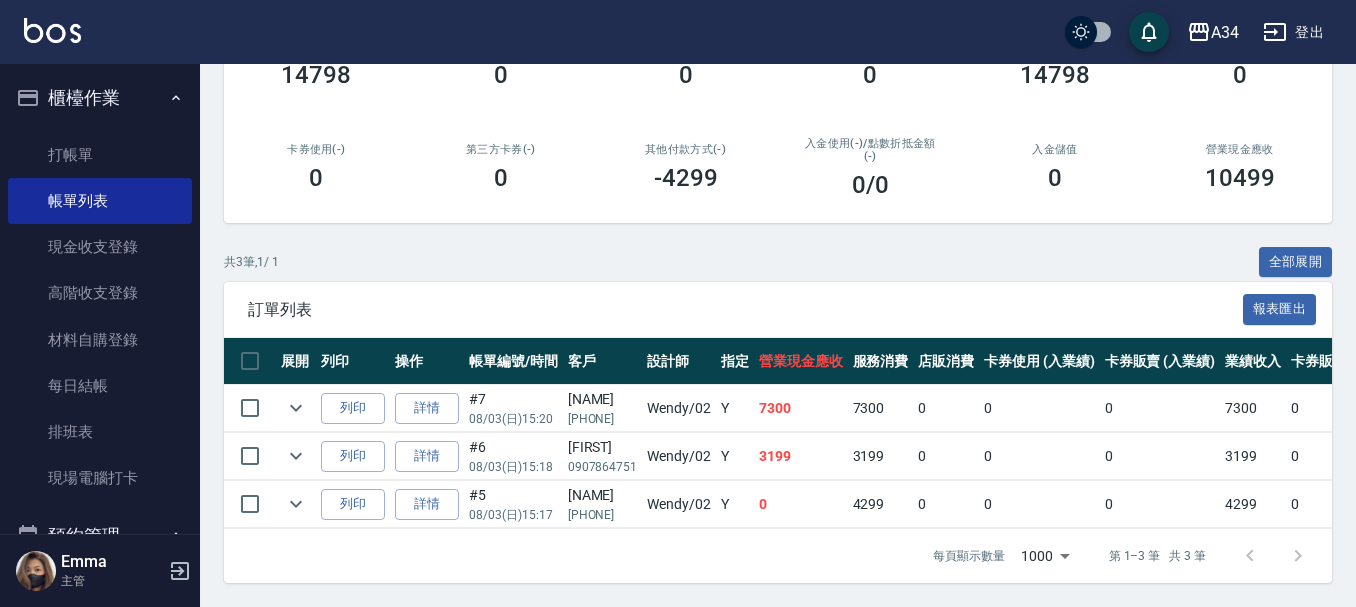 click on "櫃檯作業" at bounding box center [100, 98] 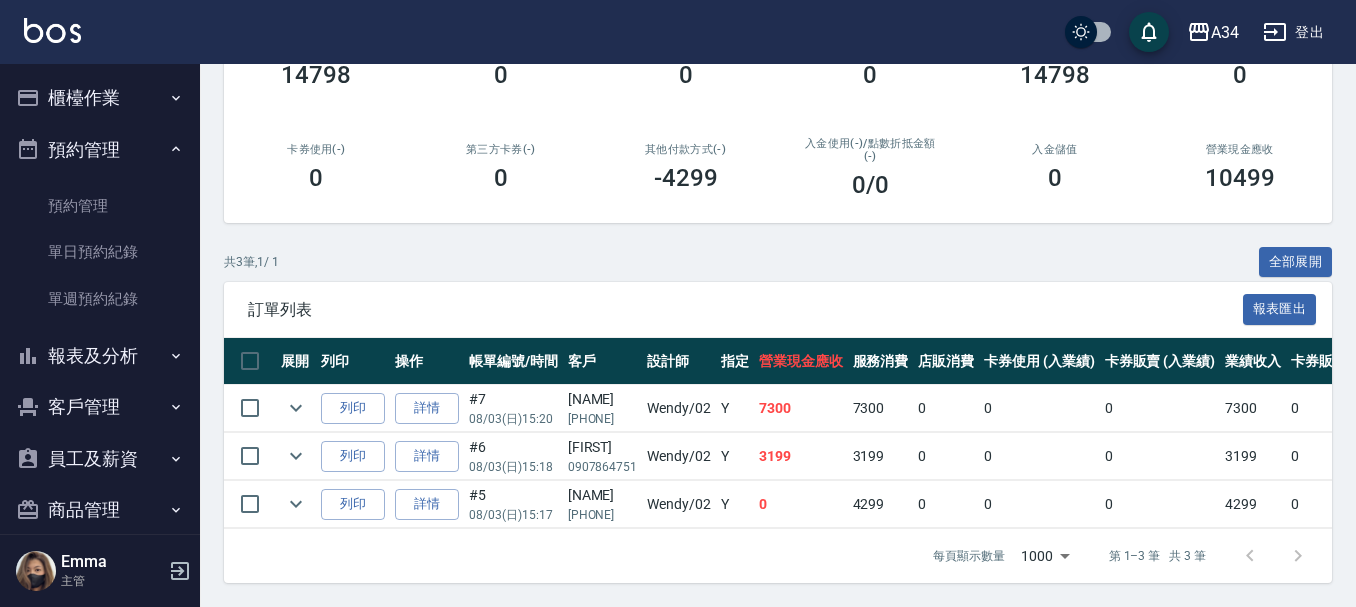 click on "預約管理" at bounding box center (100, 150) 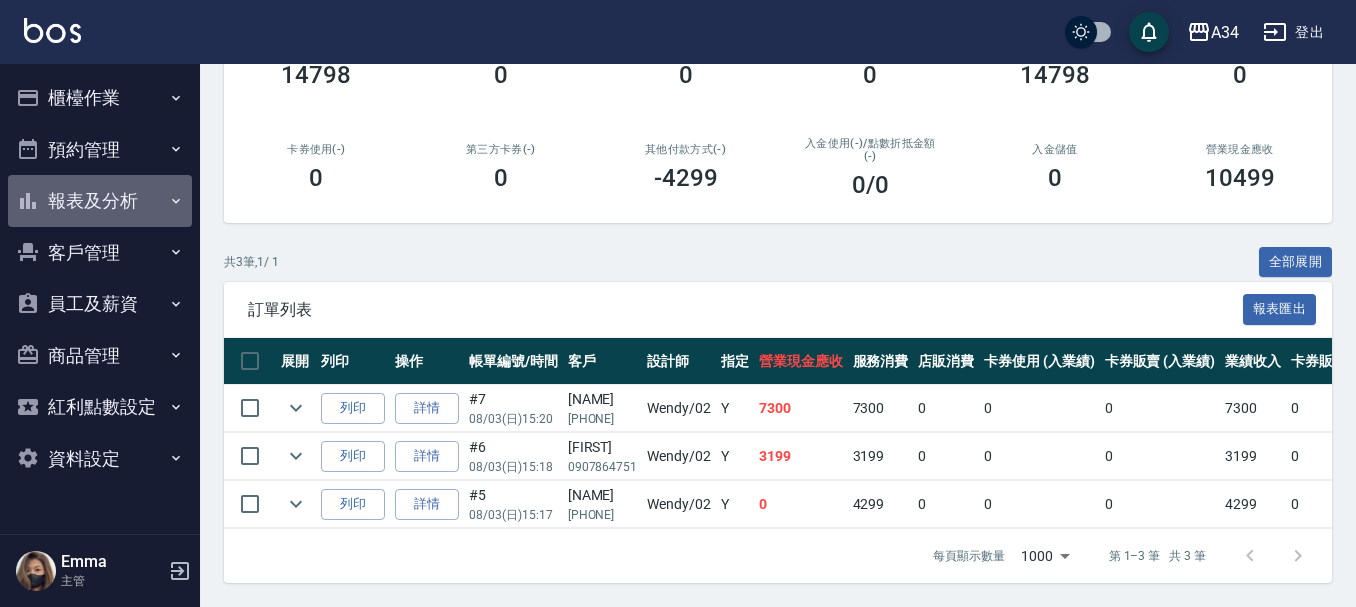 click on "報表及分析" at bounding box center [100, 201] 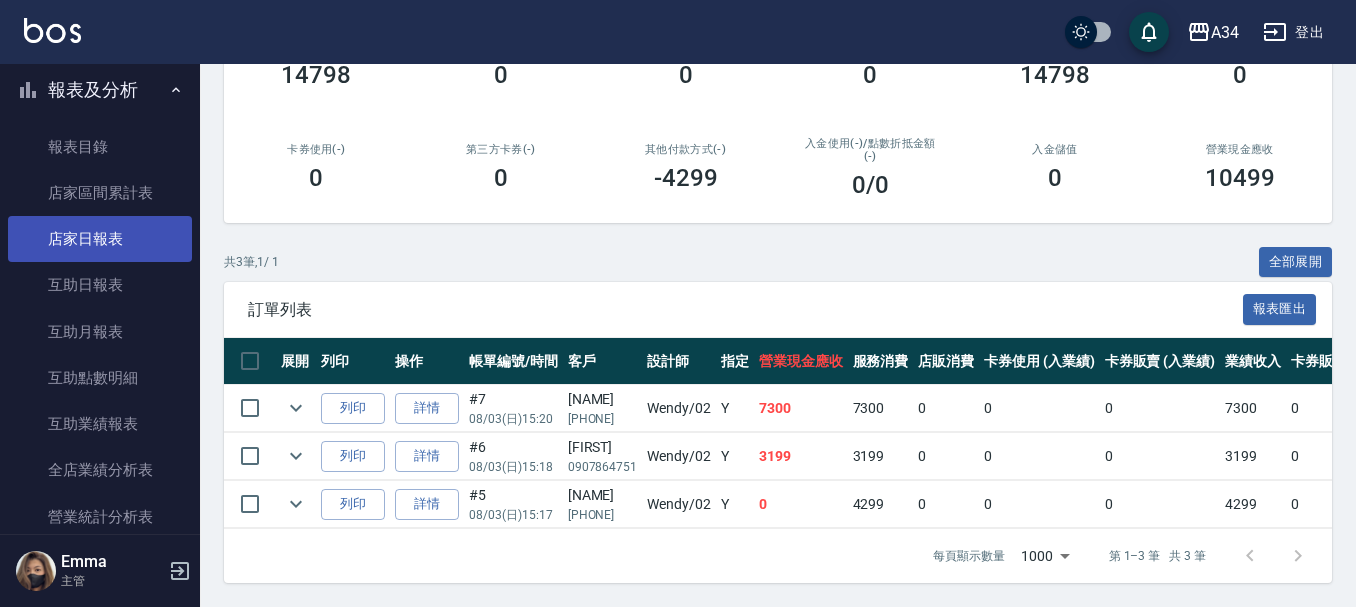 scroll, scrollTop: 300, scrollLeft: 0, axis: vertical 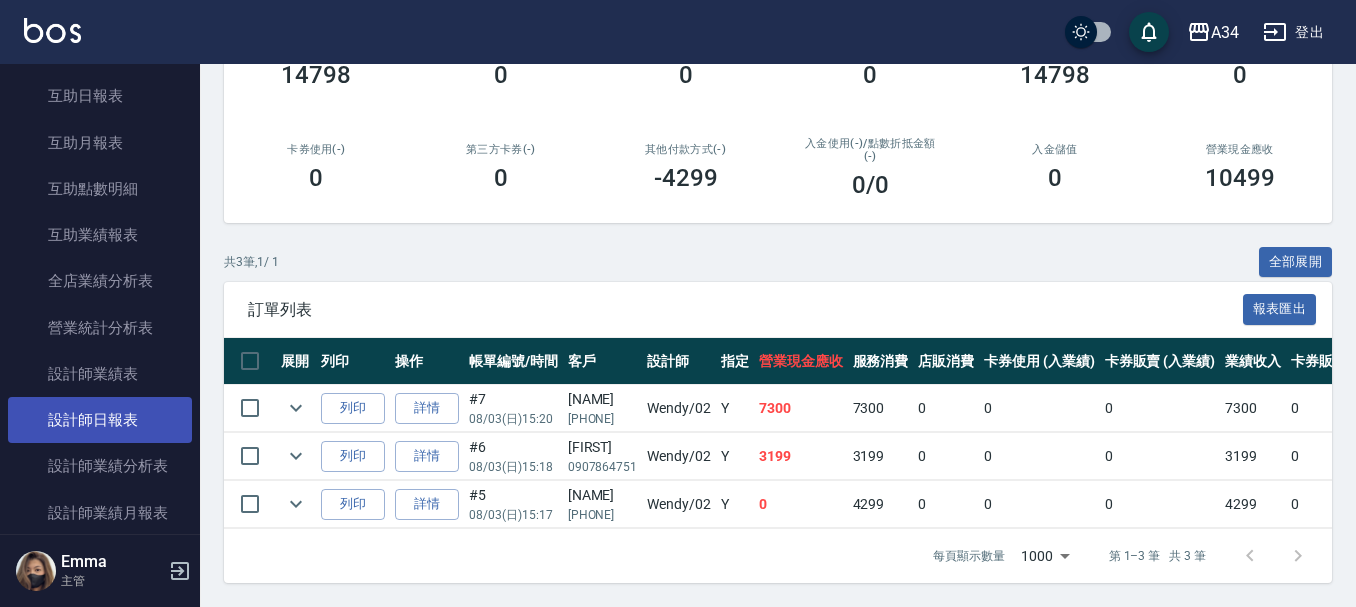 click on "設計師日報表" at bounding box center [100, 420] 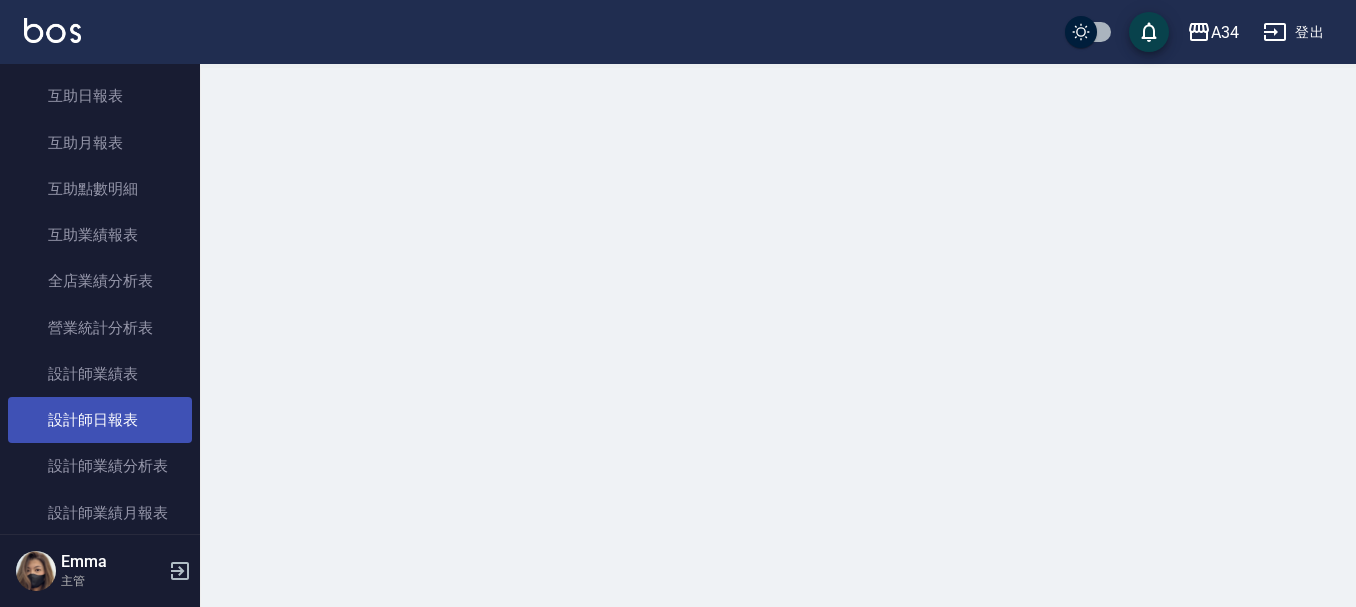 scroll, scrollTop: 0, scrollLeft: 0, axis: both 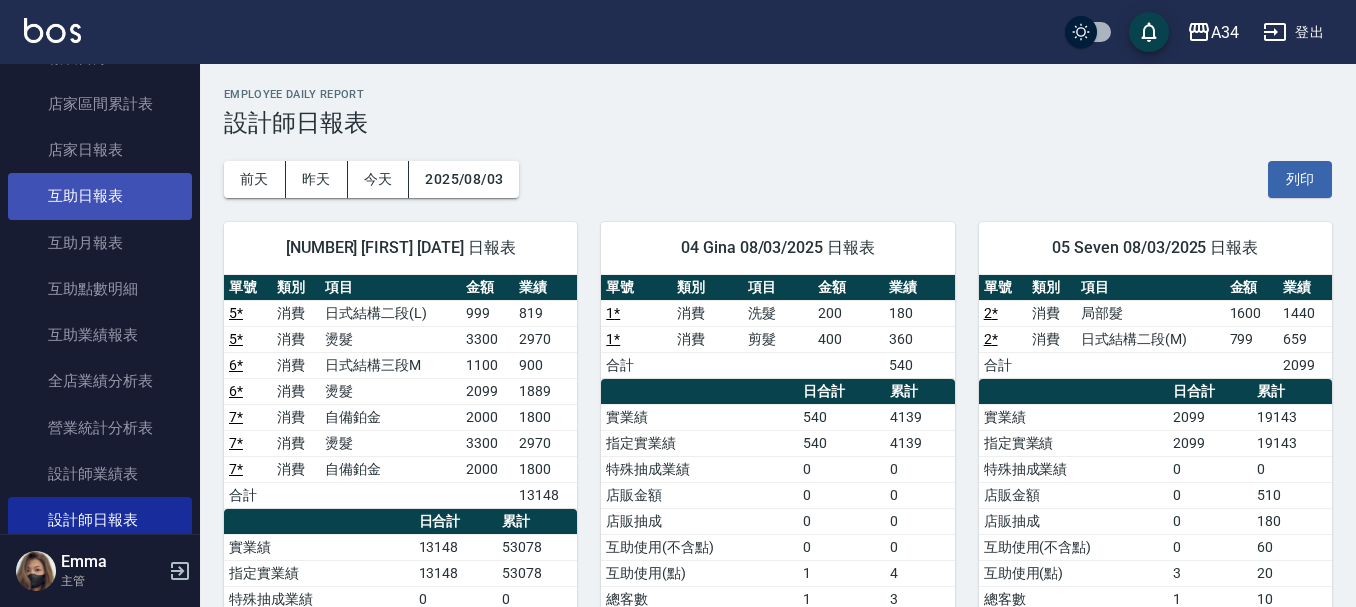 click on "互助日報表" at bounding box center (100, 196) 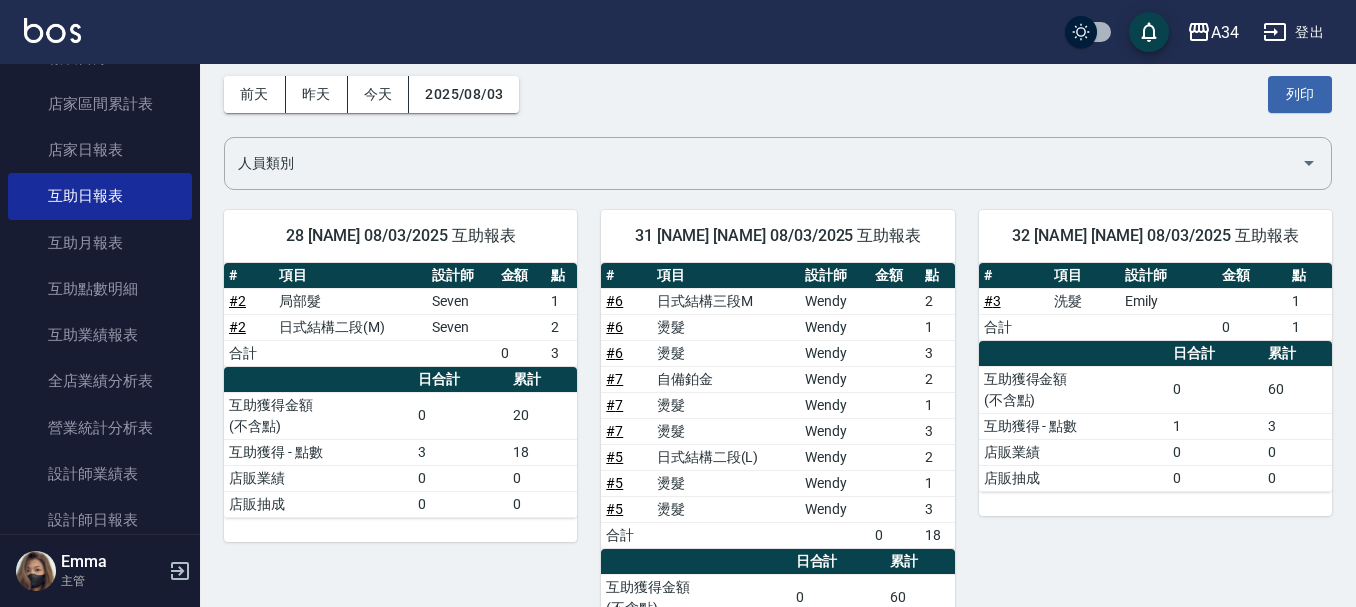 scroll, scrollTop: 0, scrollLeft: 0, axis: both 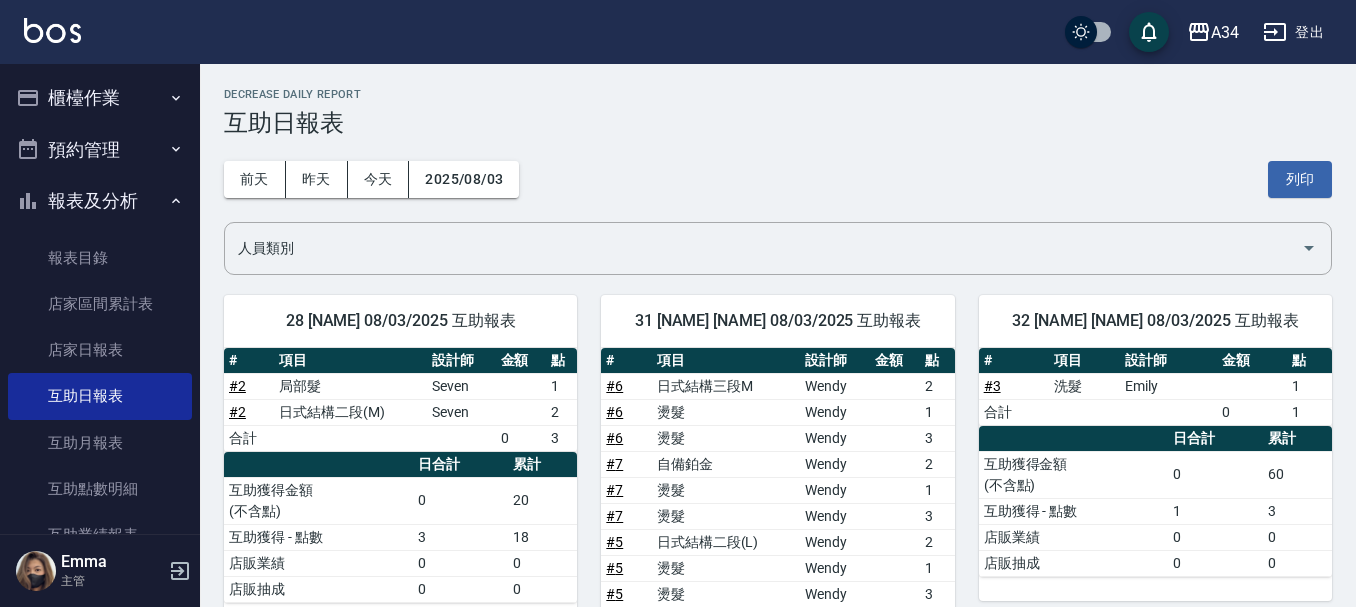 click on "櫃檯作業 打帳單 帳單列表 現金收支登錄 高階收支登錄 材料自購登錄 每日結帳 排班表 現場電腦打卡 預約管理 預約管理 單日預約紀錄 單週預約紀錄 報表及分析 報表目錄 店家區間累計表 店家日報表 互助日報表 互助月報表 互助點數明細 互助業績報表 全店業績分析表 營業統計分析表 設計師業績表 設計師日報表 設計師業績分析表 設計師業績月報表 設計師排行榜 商品銷售排行榜 商品消耗明細 商品庫存表 商品庫存盤點表 單一服務項目查詢 店販抽成明細 店販分類抽成明細 顧客入金餘額表 顧客卡券餘額表 每日非現金明細 每日收支明細 收支分類明細表 費用分析表 顧客消費排行榜 客戶管理 客戶列表 客資篩選匯出 卡券管理 入金管理 員工及薪資 員工列表 全店打卡記錄 商品管理 商品分類設定 商品列表 商品進貨作業 廠商列表 盤點作業 紅利點數設定 資料設定" at bounding box center (100, 933) 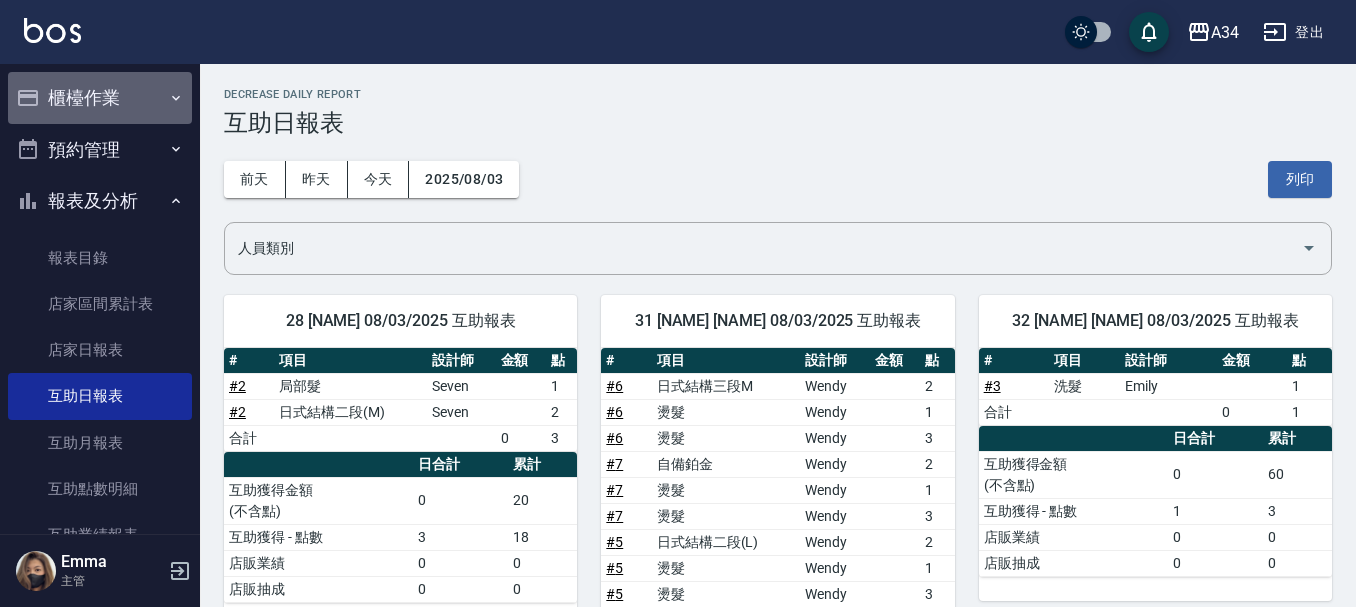 drag, startPoint x: 146, startPoint y: 109, endPoint x: 133, endPoint y: 197, distance: 88.95505 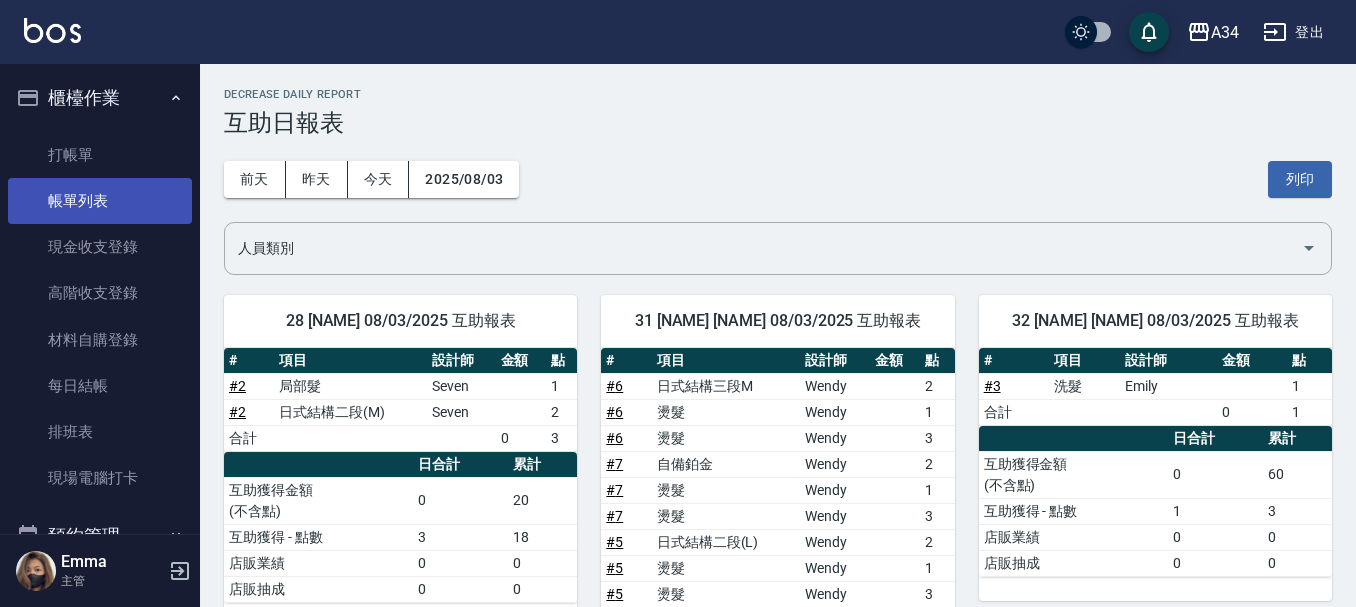 click on "帳單列表" at bounding box center [100, 201] 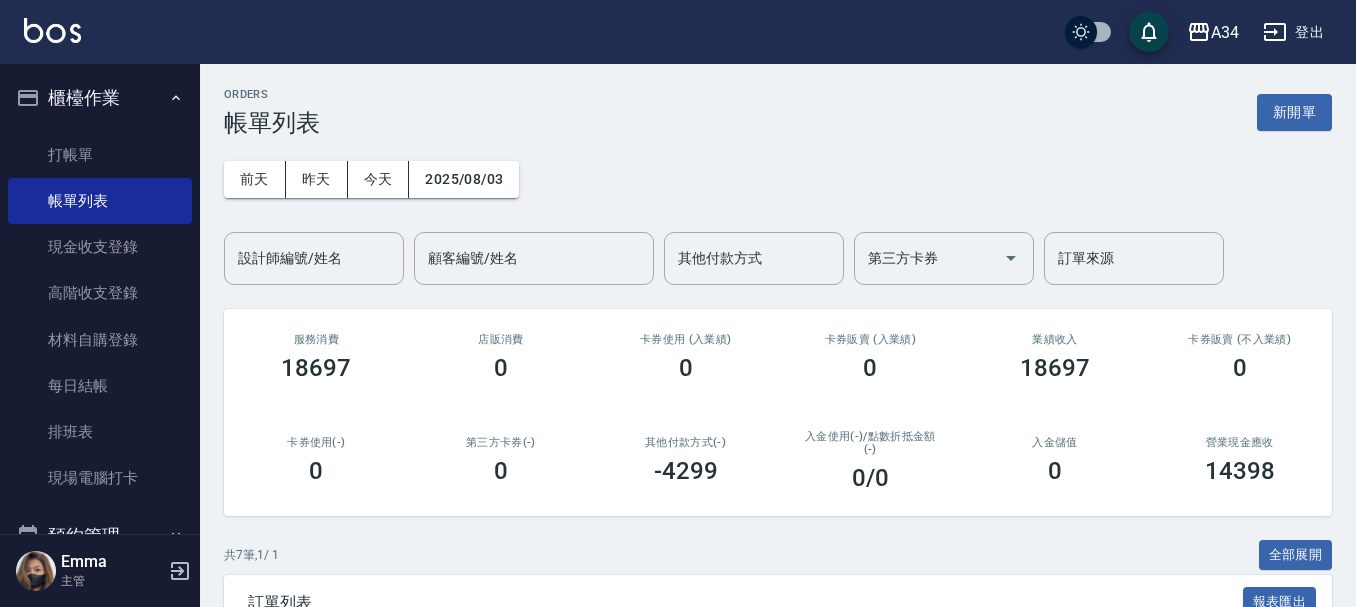 click on "打帳單 帳單列表 現金收支登錄 高階收支登錄 材料自購登錄 每日結帳 排班表 現場電腦打卡" at bounding box center (100, 317) 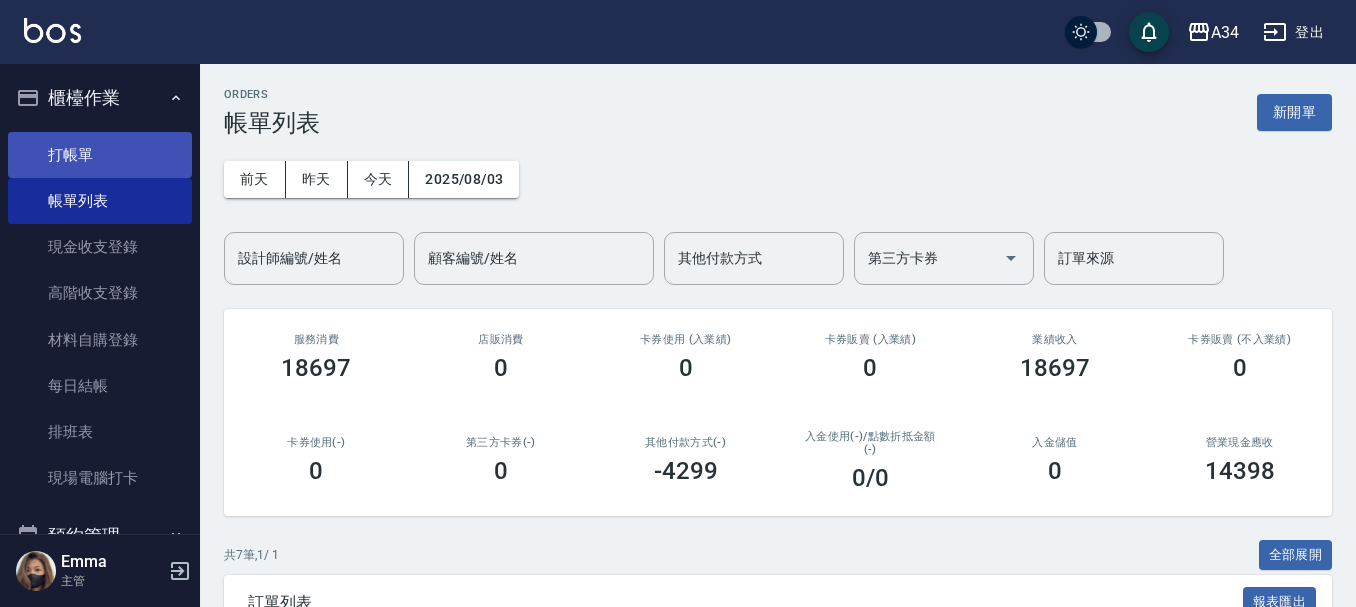 click on "打帳單" at bounding box center (100, 155) 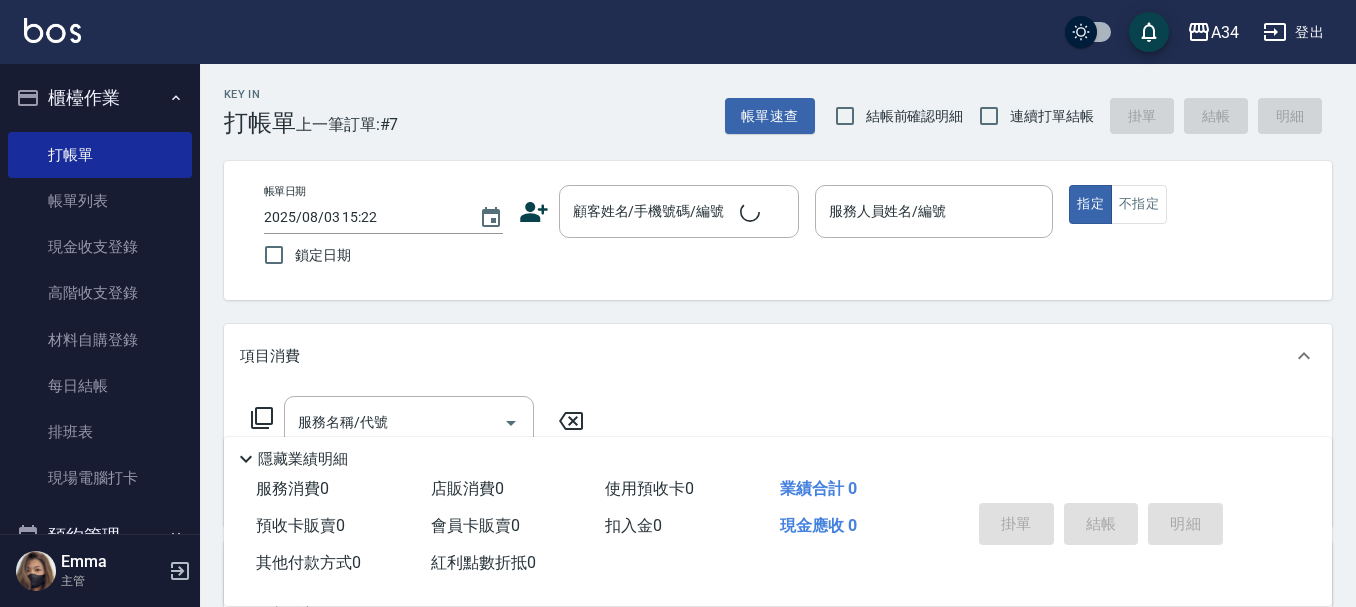 click 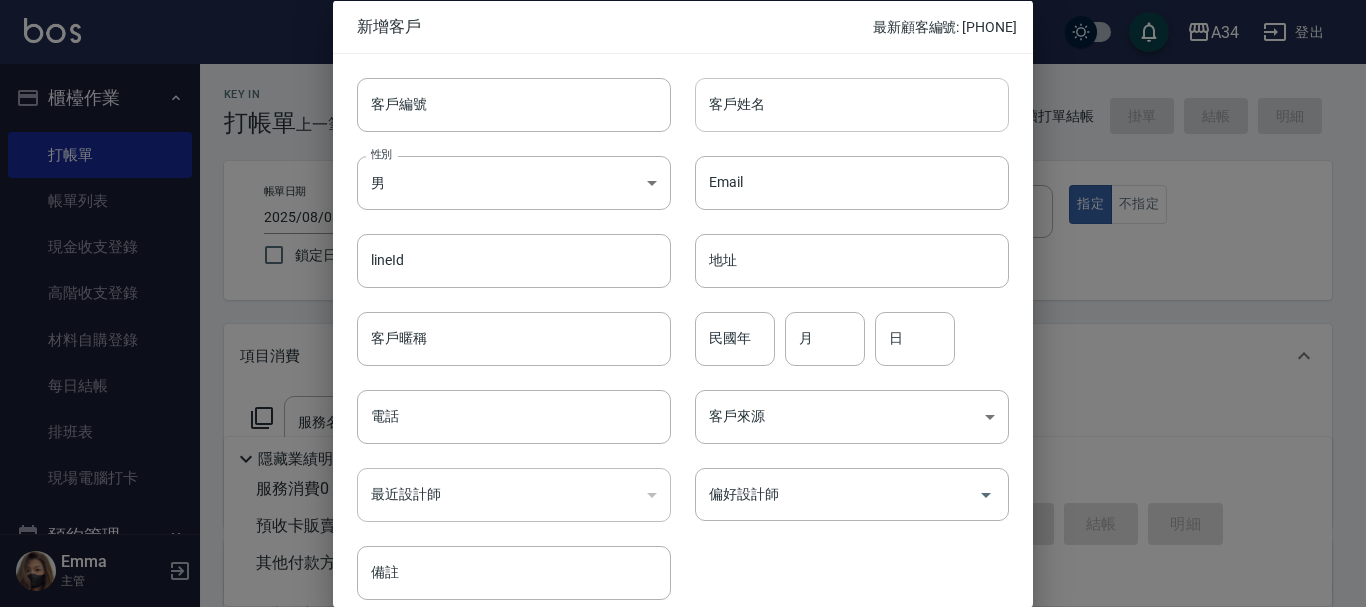 click on "客戶姓名" at bounding box center (852, 104) 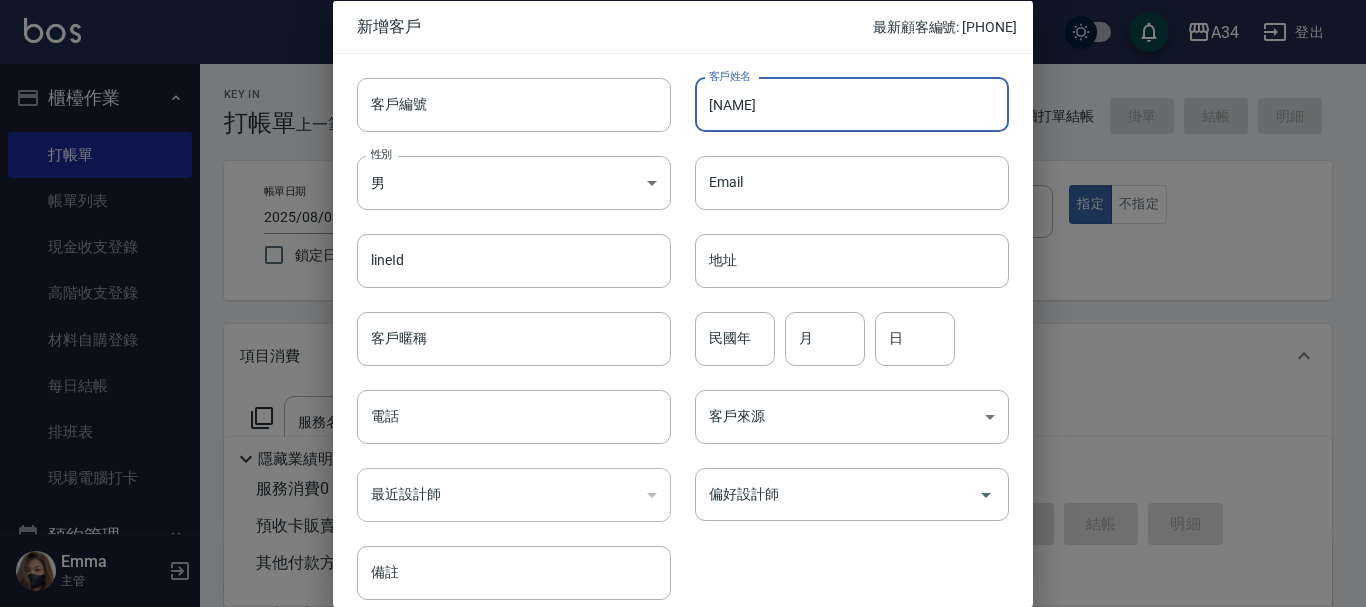 type on "[LAST] [FIRST]" 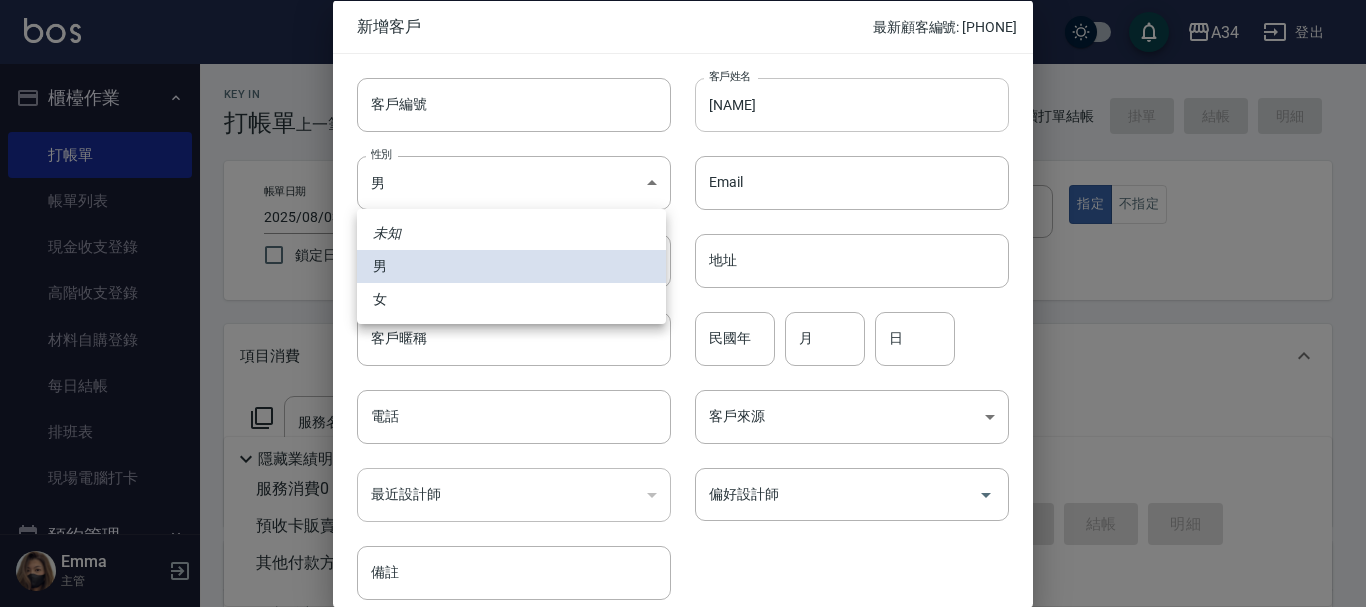 type 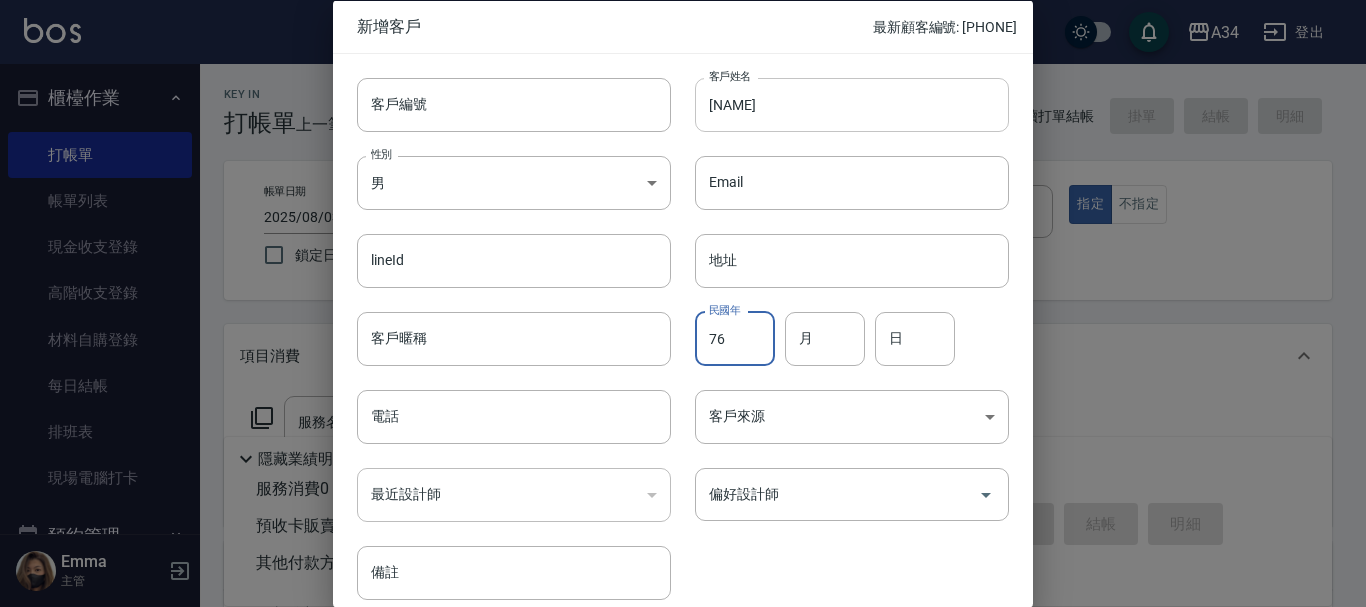 type on "76" 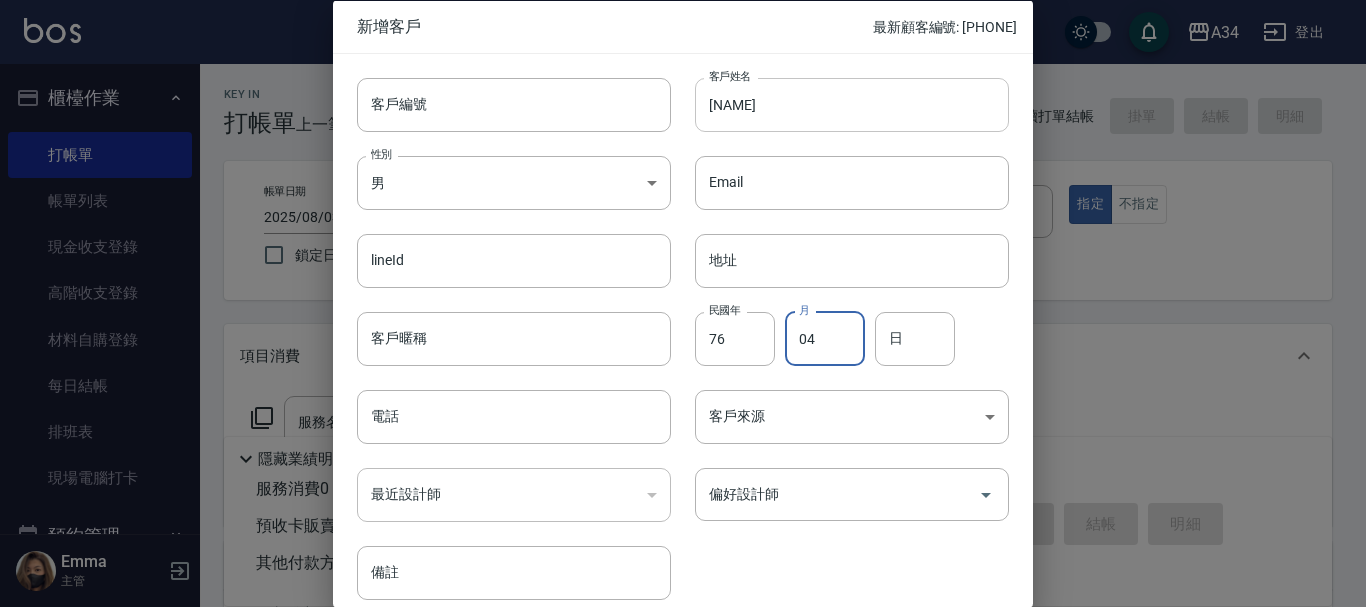 type on "04" 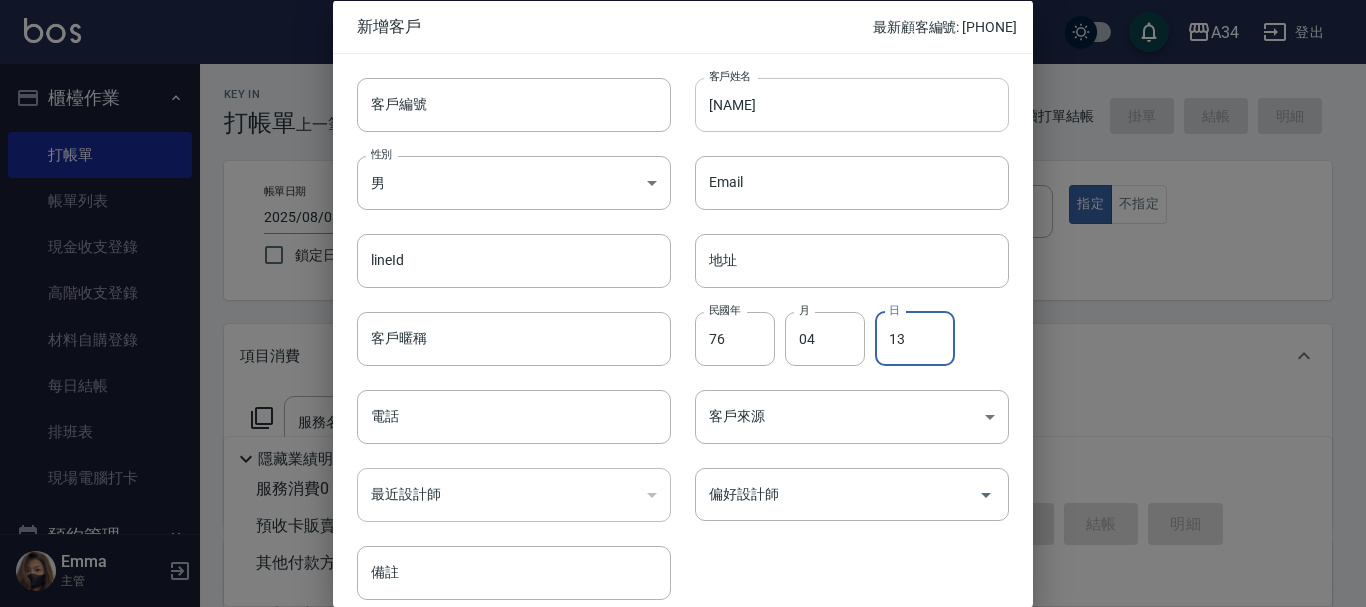 type on "13" 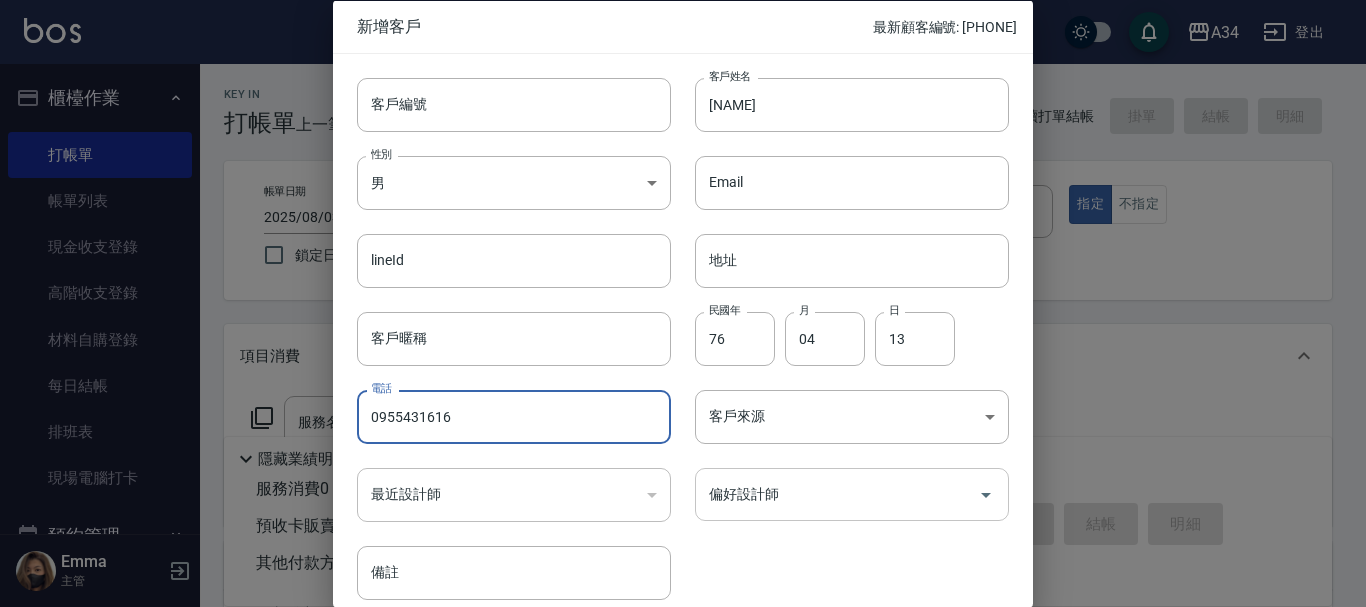 type on "0955431616" 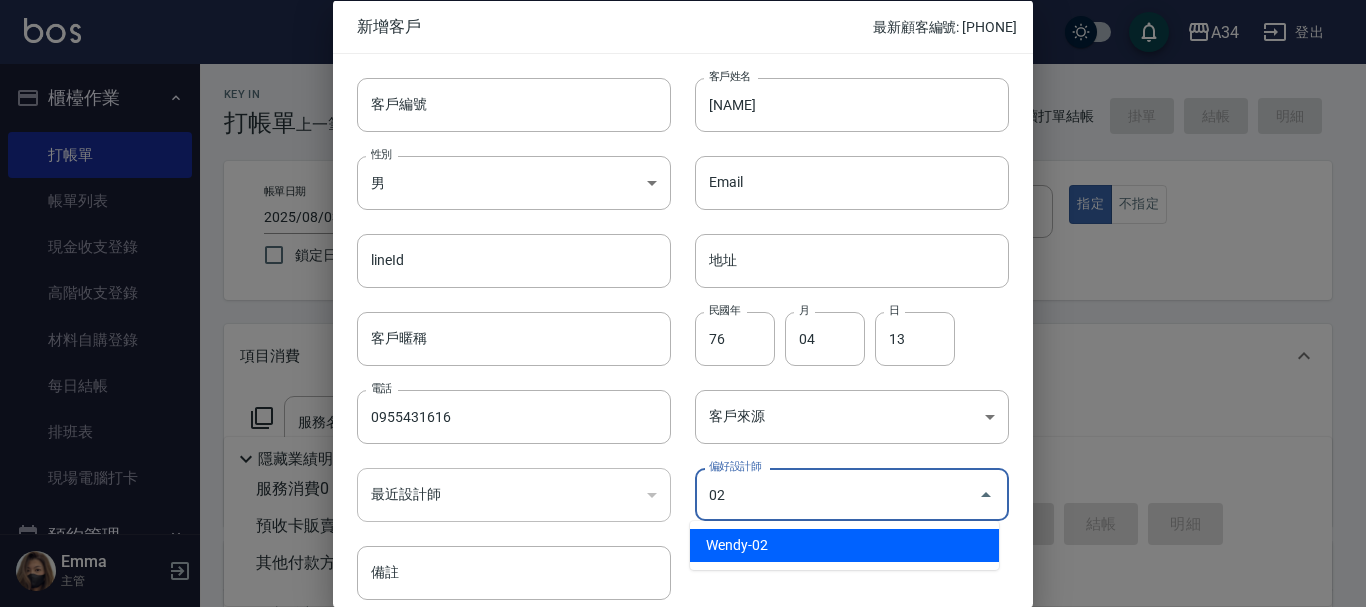 type on "Wendy" 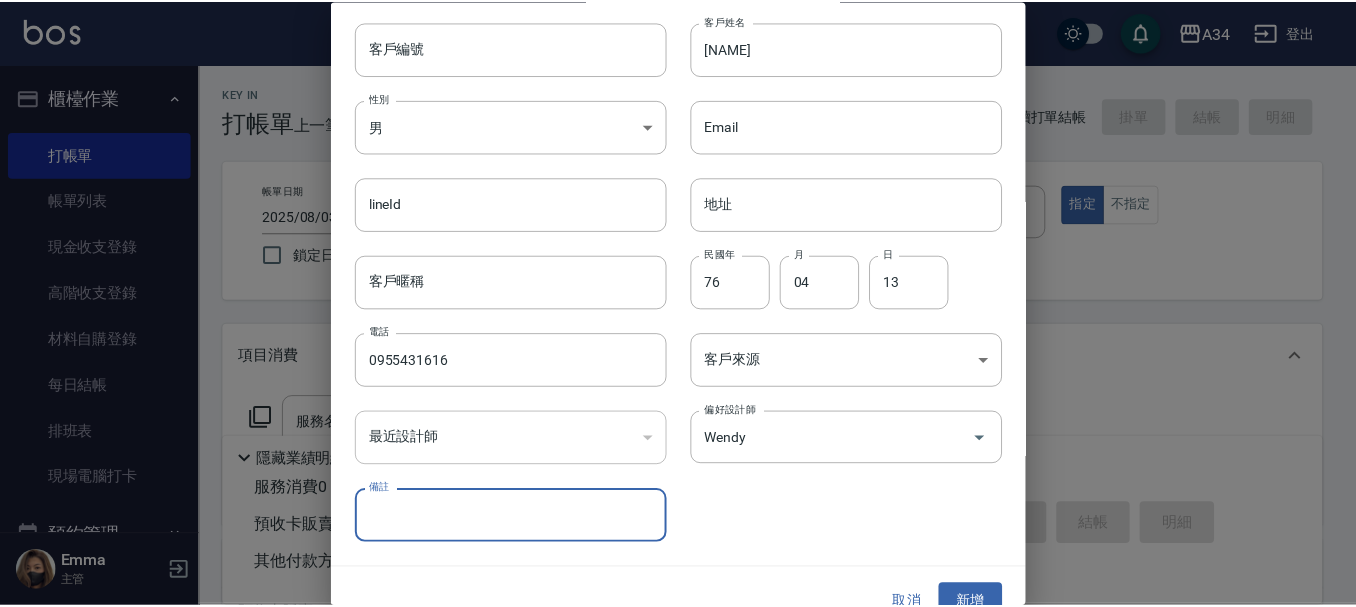 scroll, scrollTop: 86, scrollLeft: 0, axis: vertical 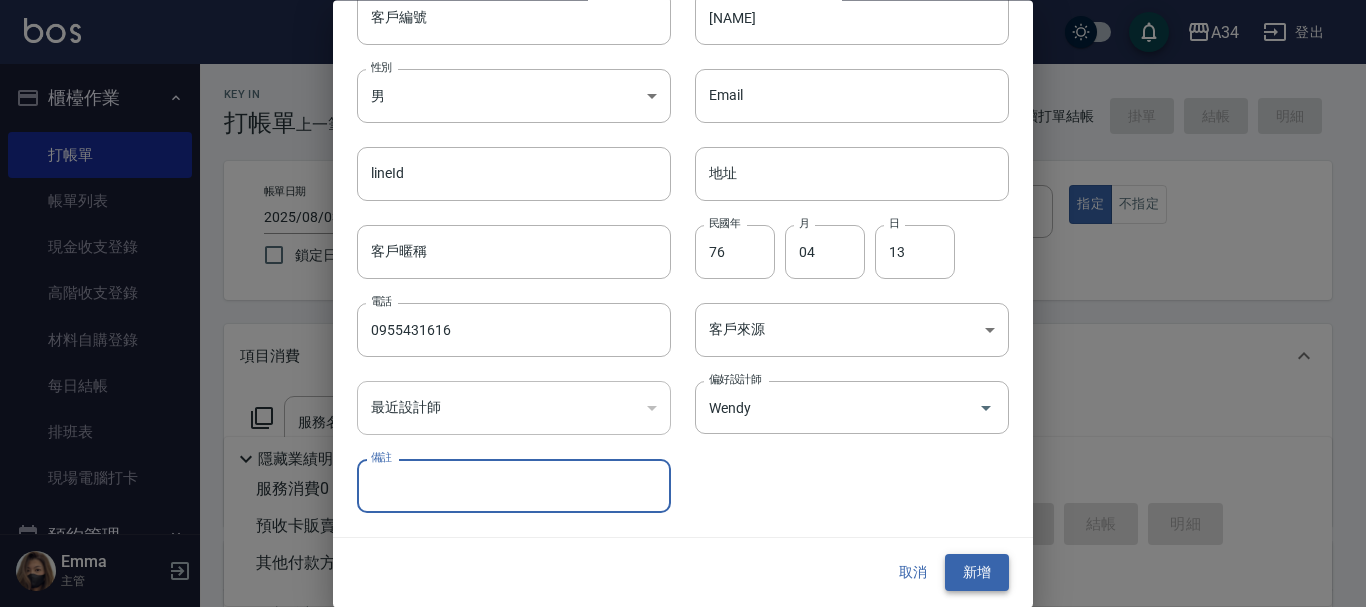 click on "新增" at bounding box center [977, 573] 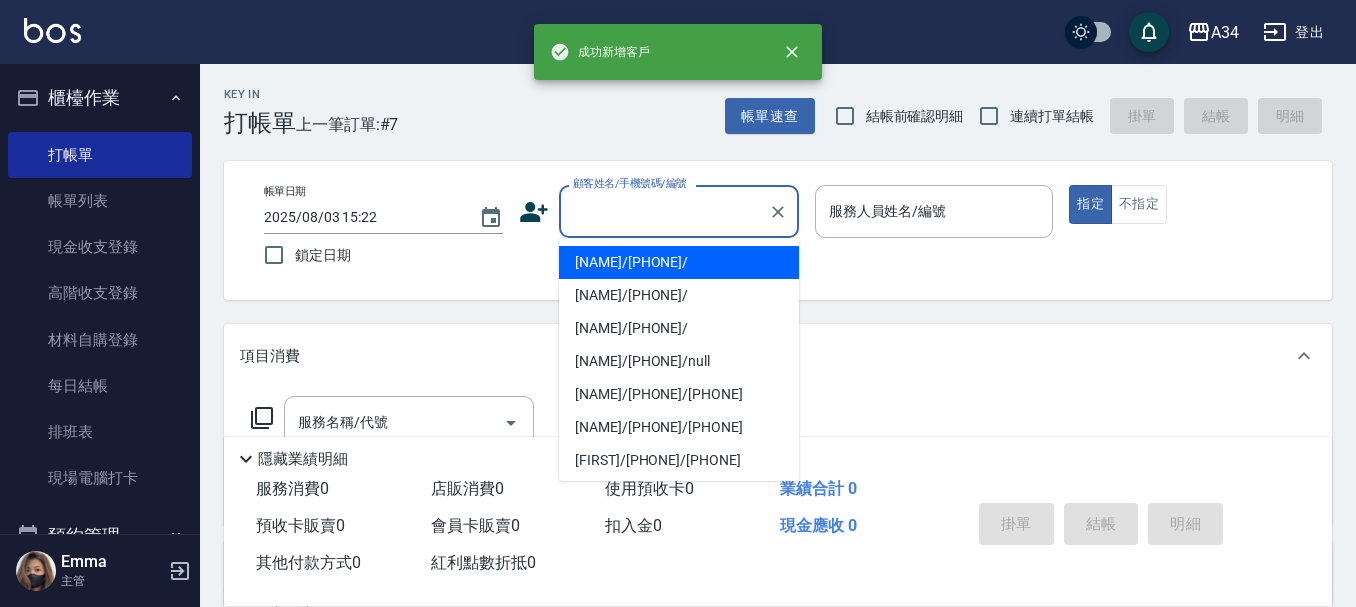 click on "顧客姓名/手機號碼/編號 顧客姓名/手機號碼/編號" at bounding box center (679, 211) 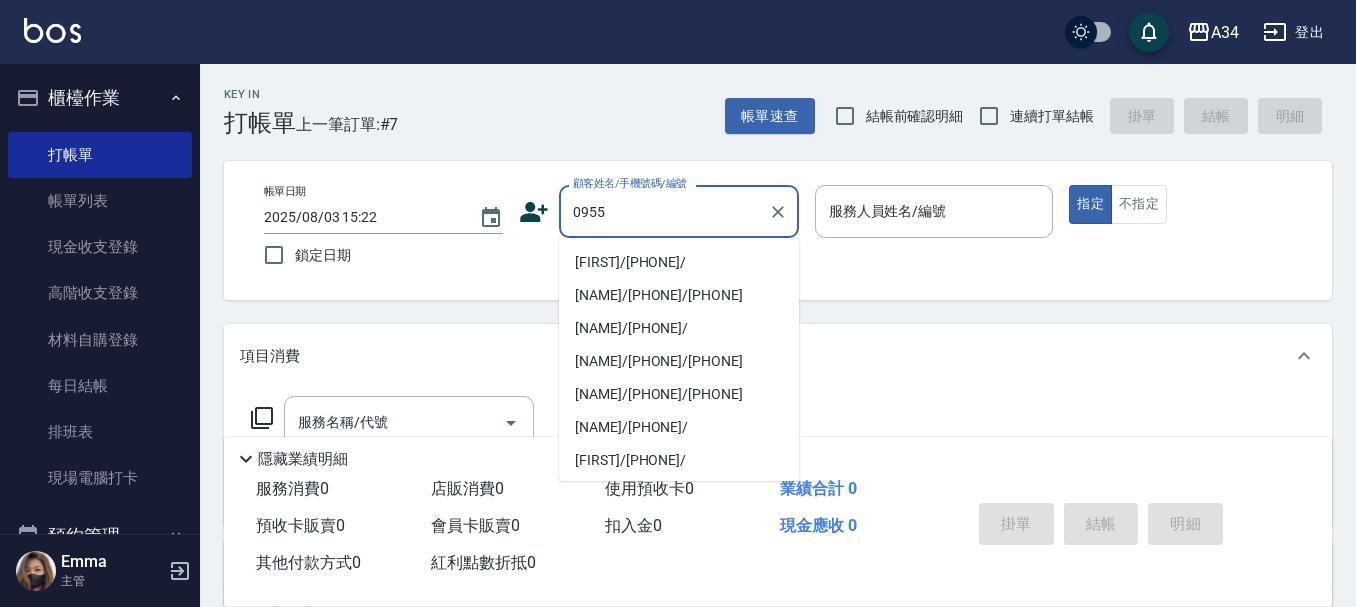click on "程怡菁/0955431616/" at bounding box center (679, 262) 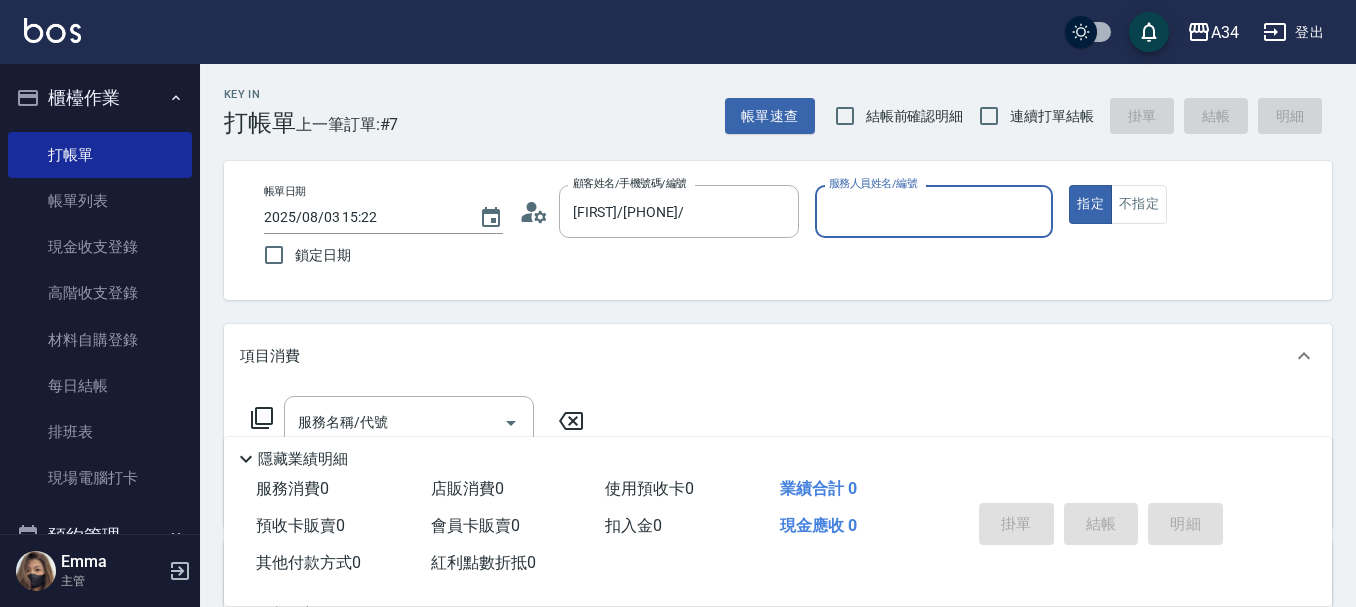 type on "Wendy-02" 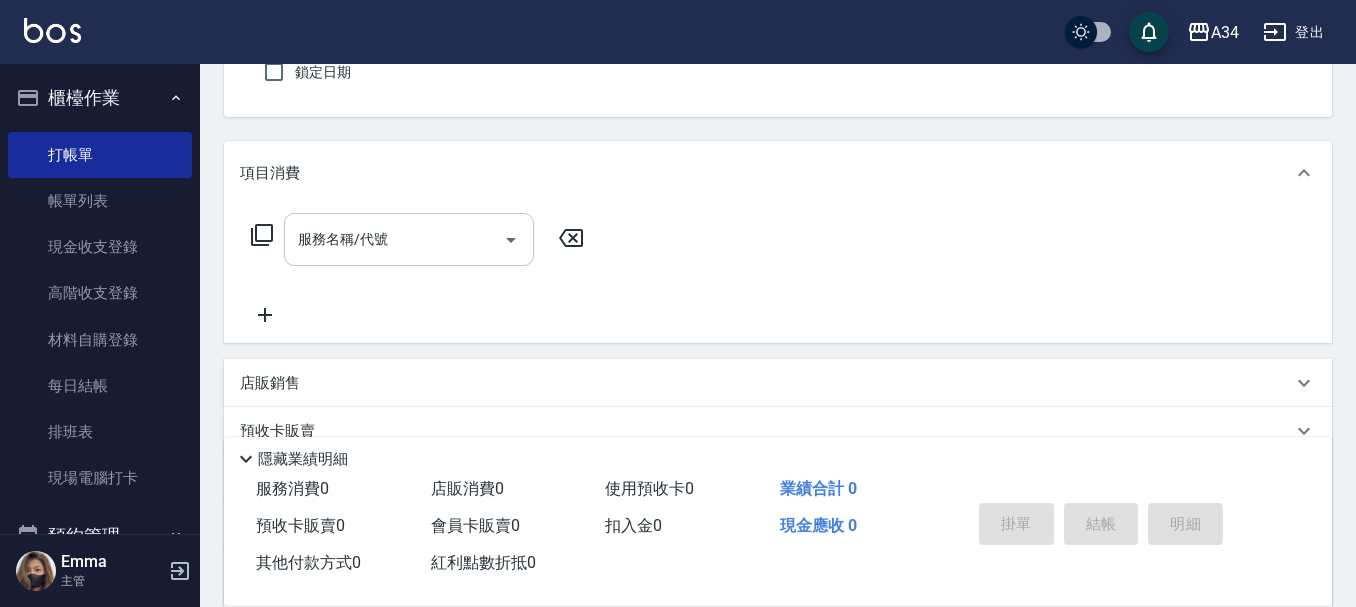 scroll, scrollTop: 200, scrollLeft: 0, axis: vertical 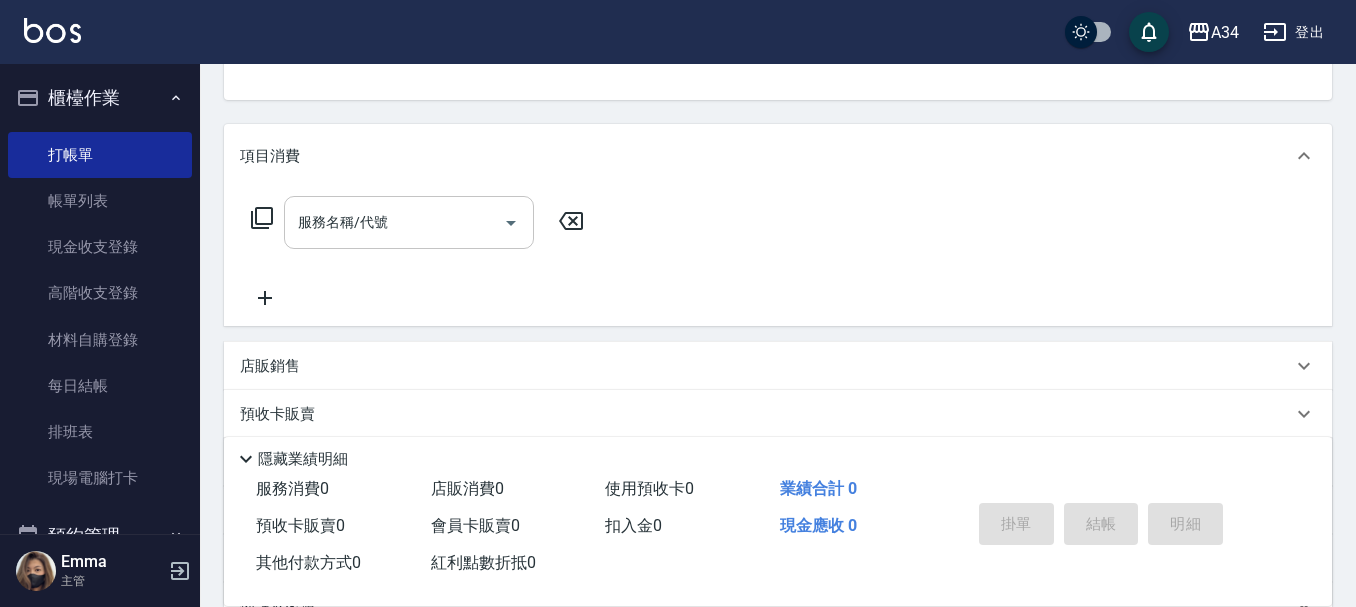click on "服務名稱/代號 服務名稱/代號" at bounding box center (409, 222) 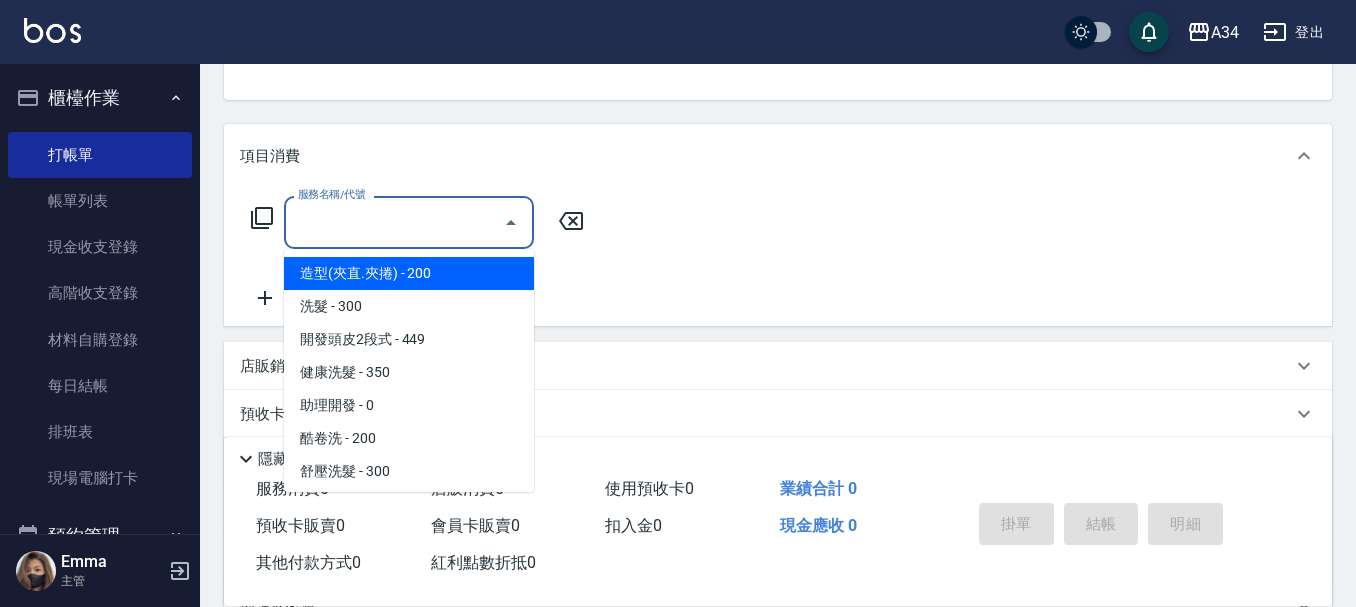scroll, scrollTop: 100, scrollLeft: 0, axis: vertical 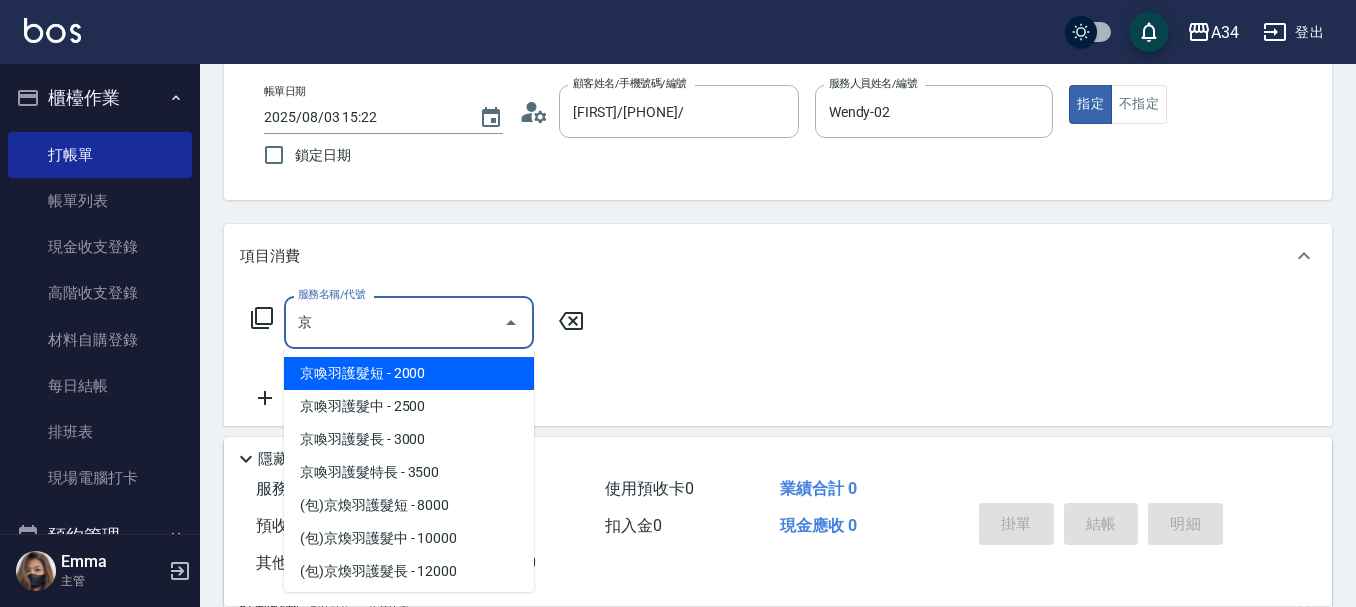 click on "京喚羽護髮中 - 2500" at bounding box center [409, 406] 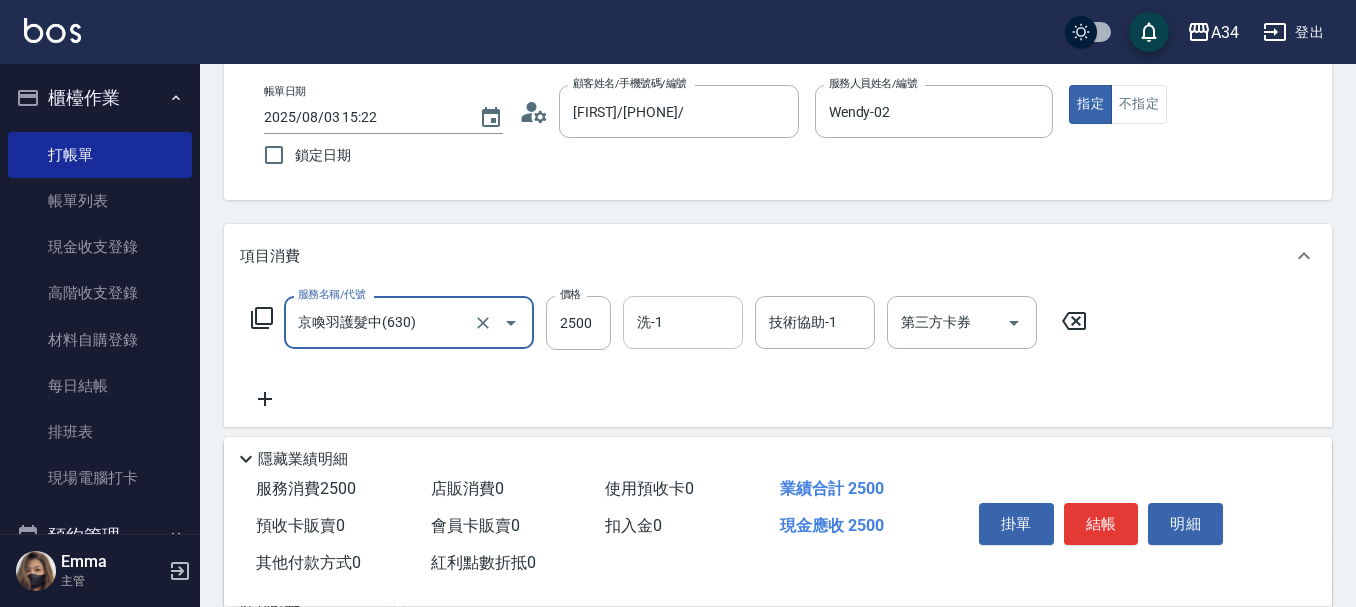 type on "京喚羽護髮中(630)" 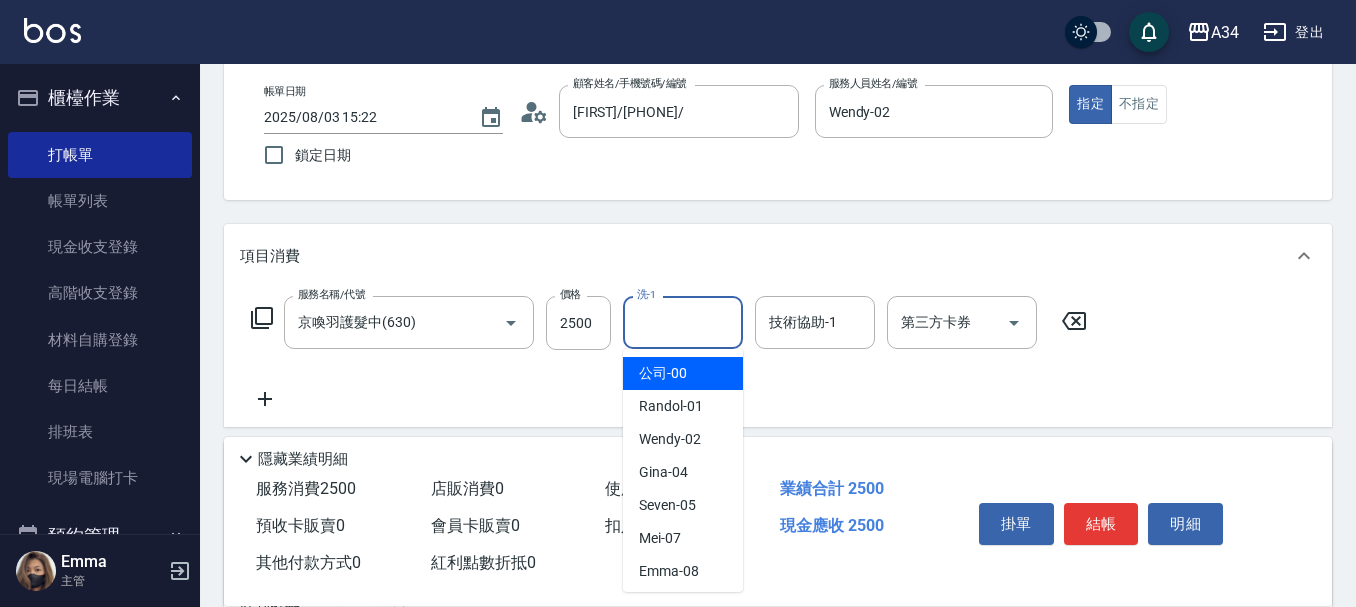 click on "洗-1 洗-1" at bounding box center [683, 322] 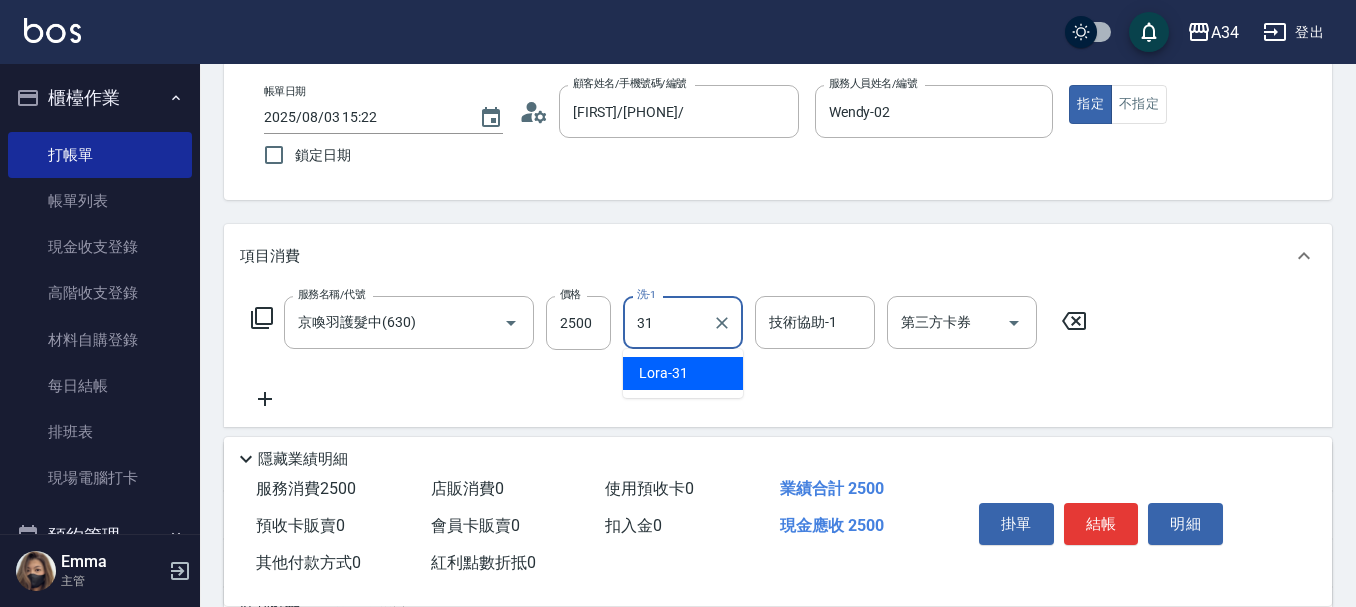type on "Lora-31" 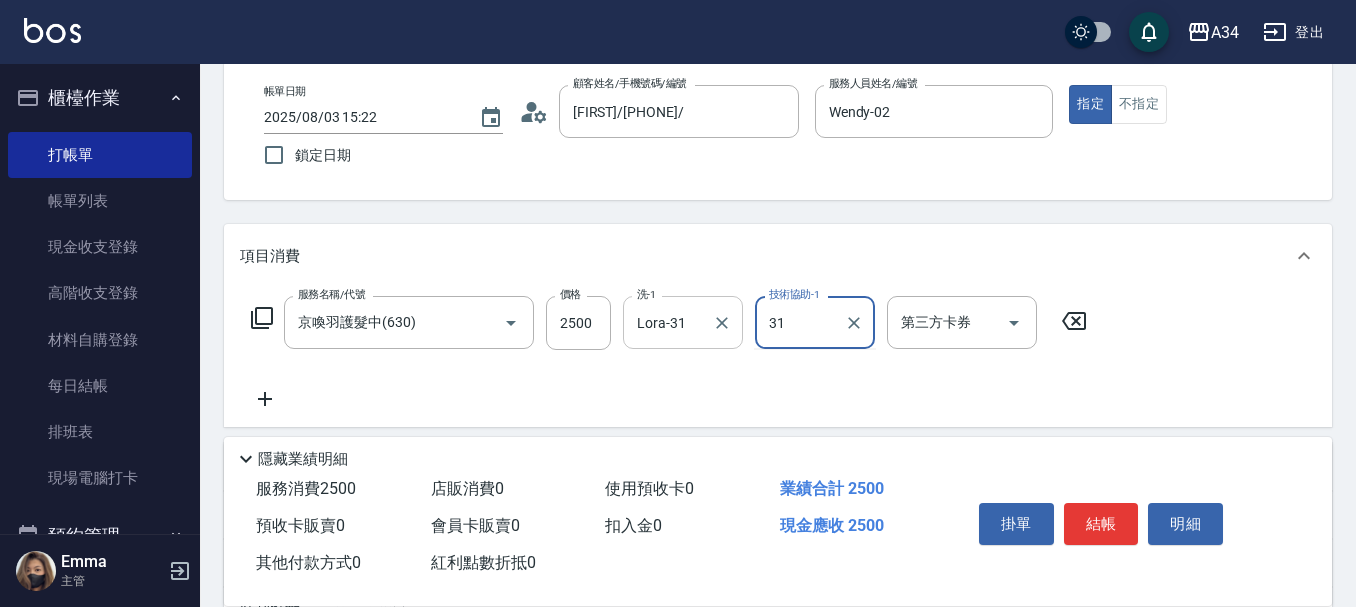 type on "Lora-31" 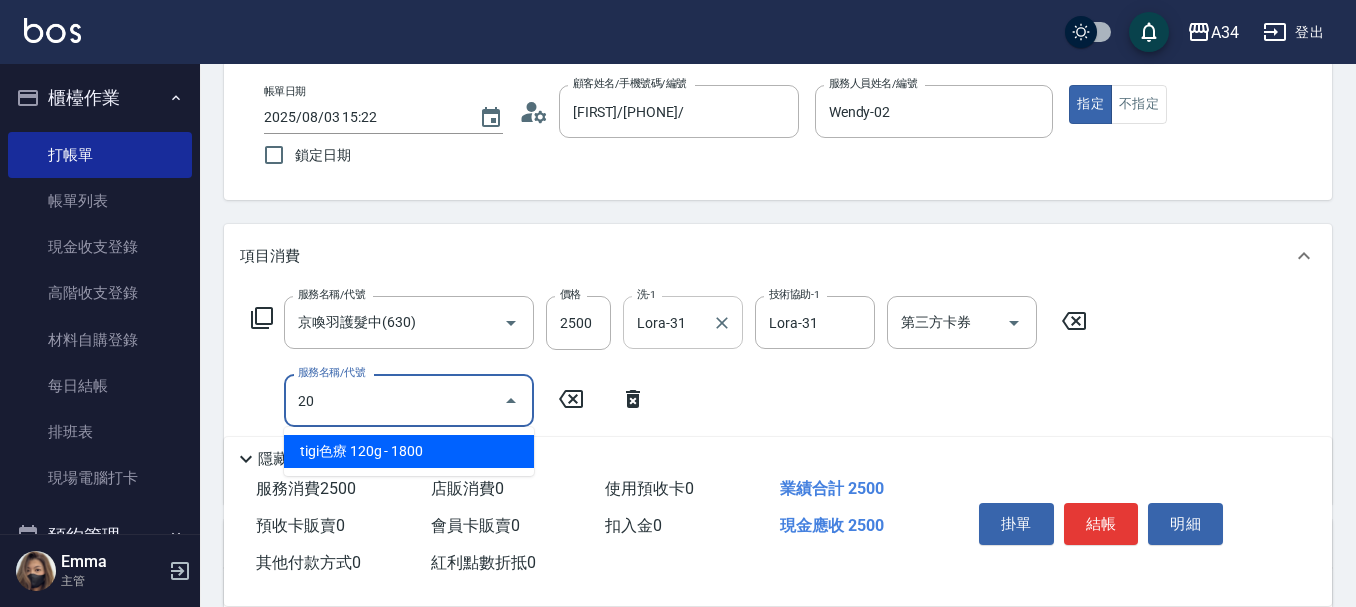 type on "201" 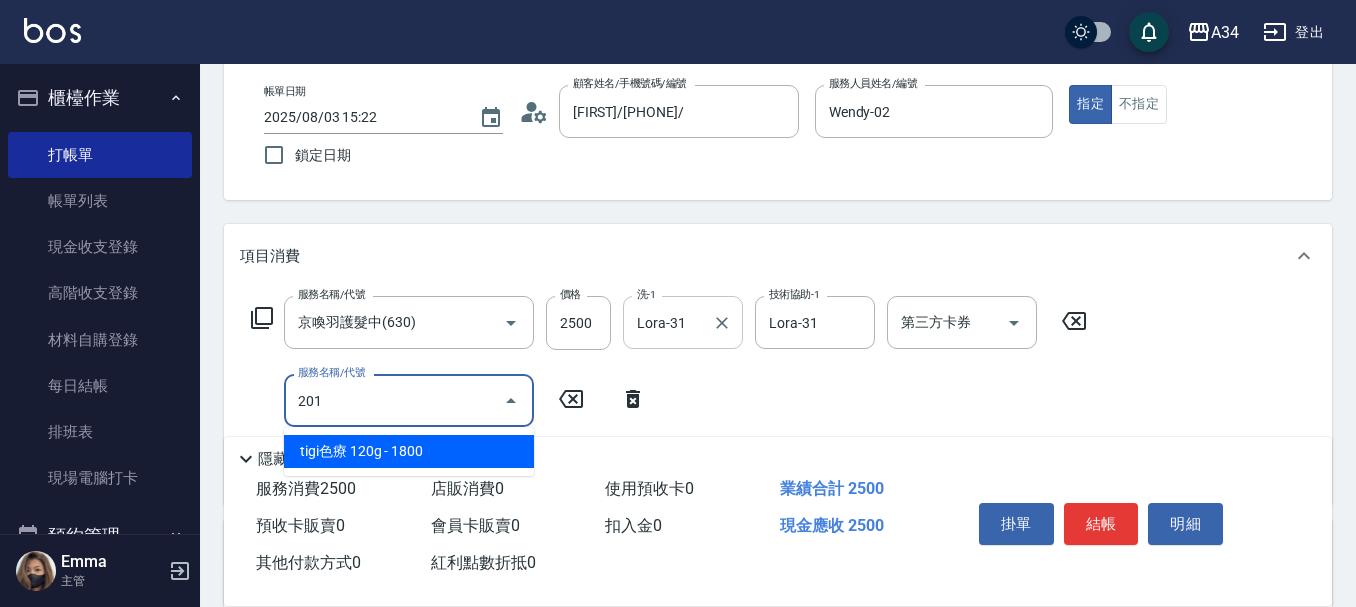 type on "280" 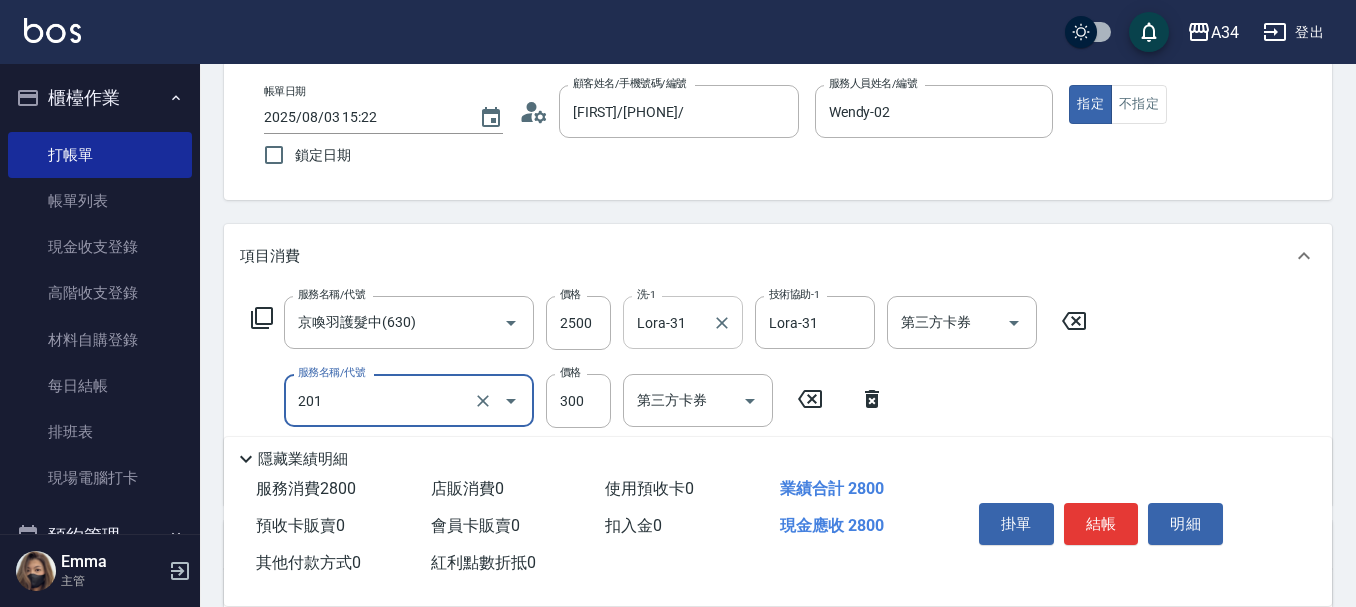 type on "洗髮(201)" 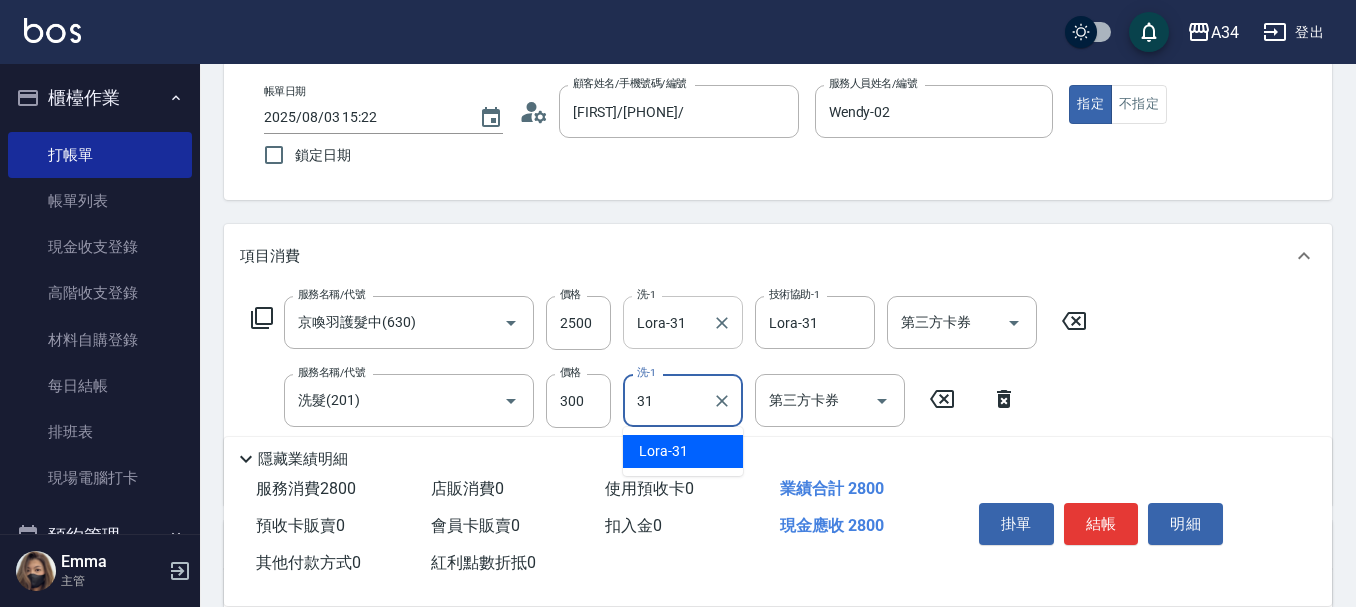type on "Lora-31" 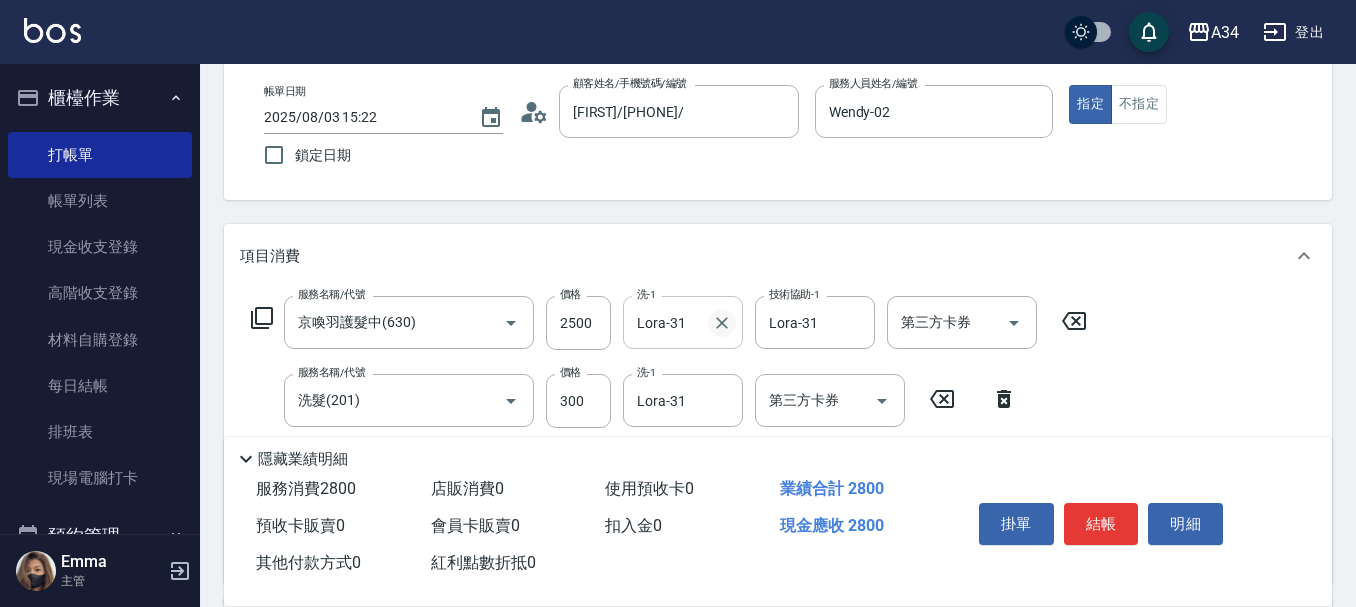 click 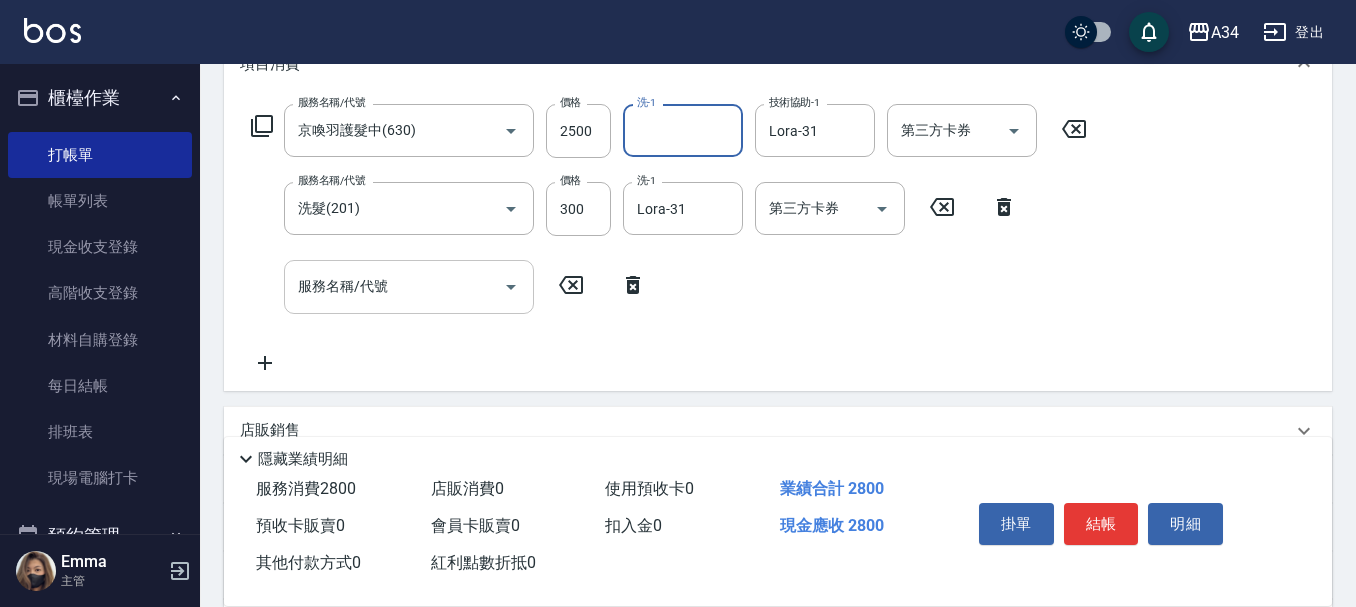 scroll, scrollTop: 300, scrollLeft: 0, axis: vertical 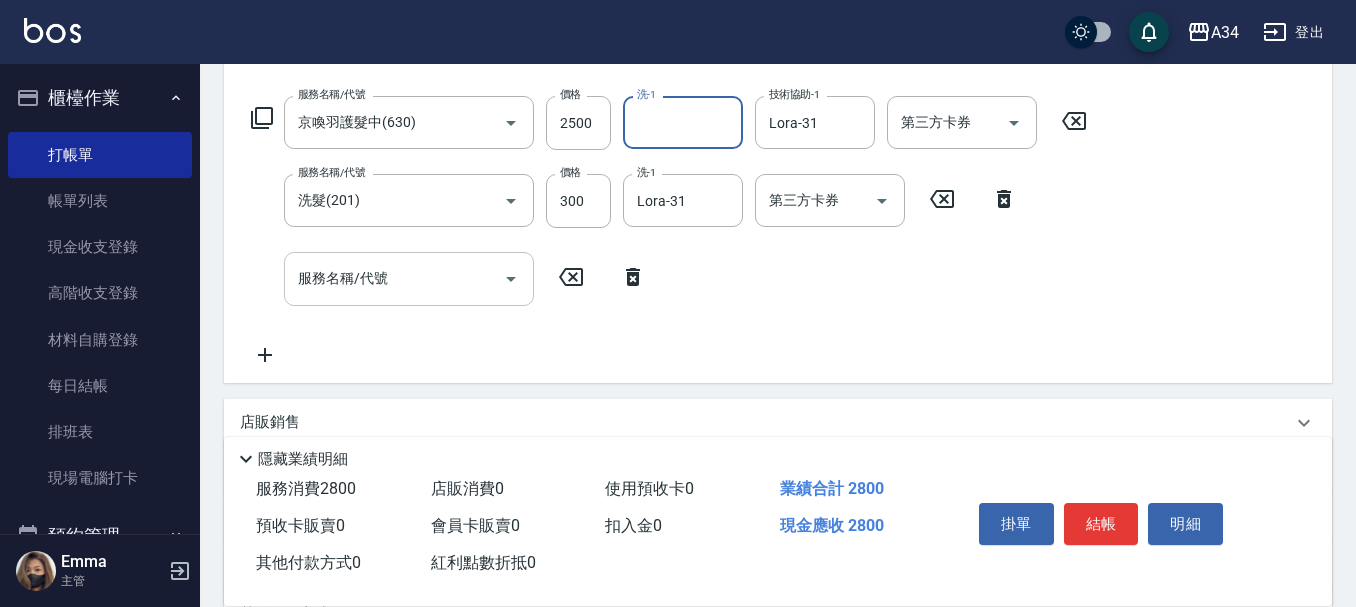 click on "服務名稱/代號" at bounding box center [394, 278] 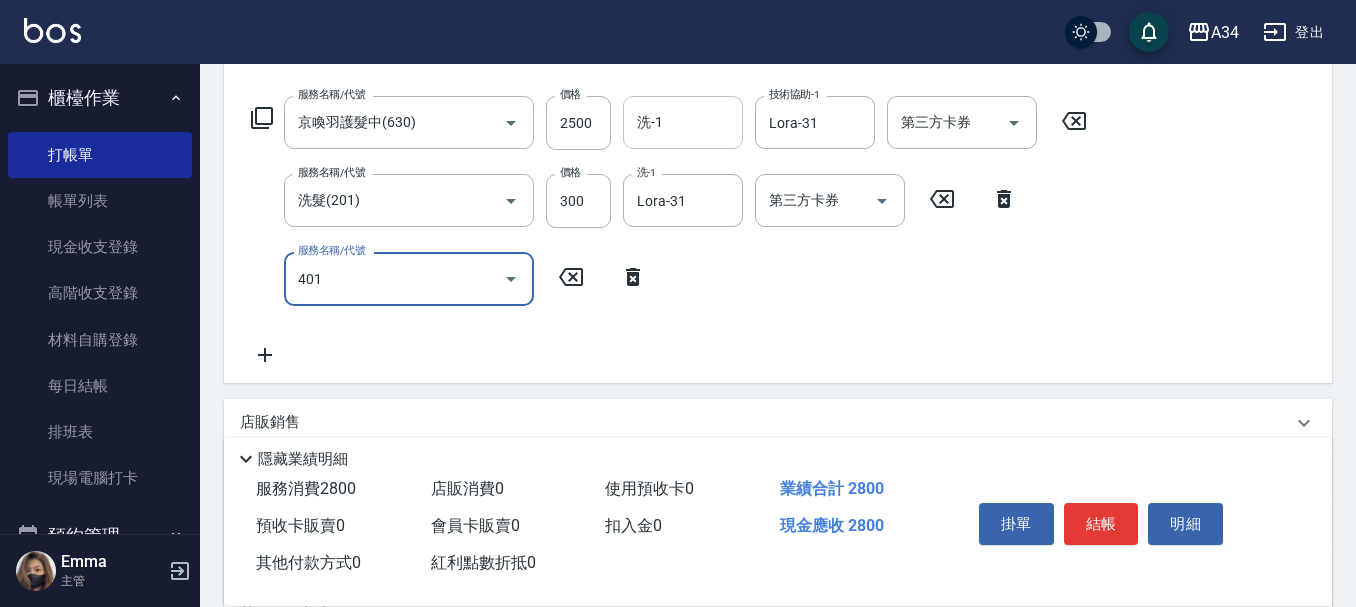 type on "401" 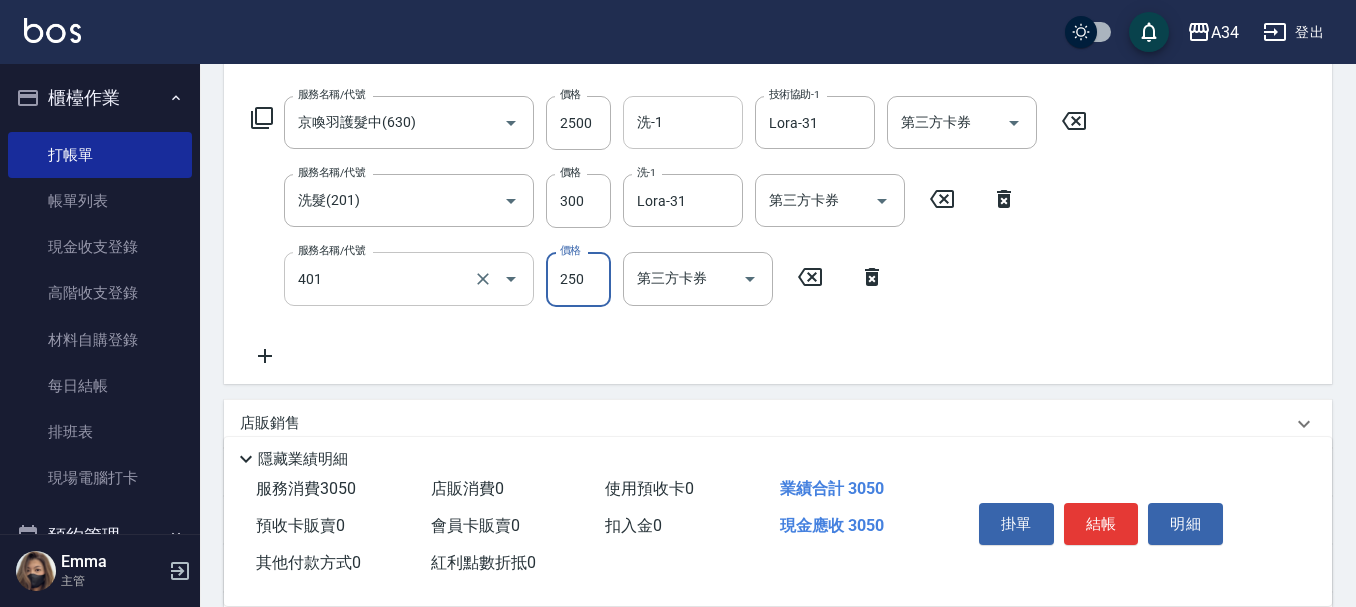 type on "300" 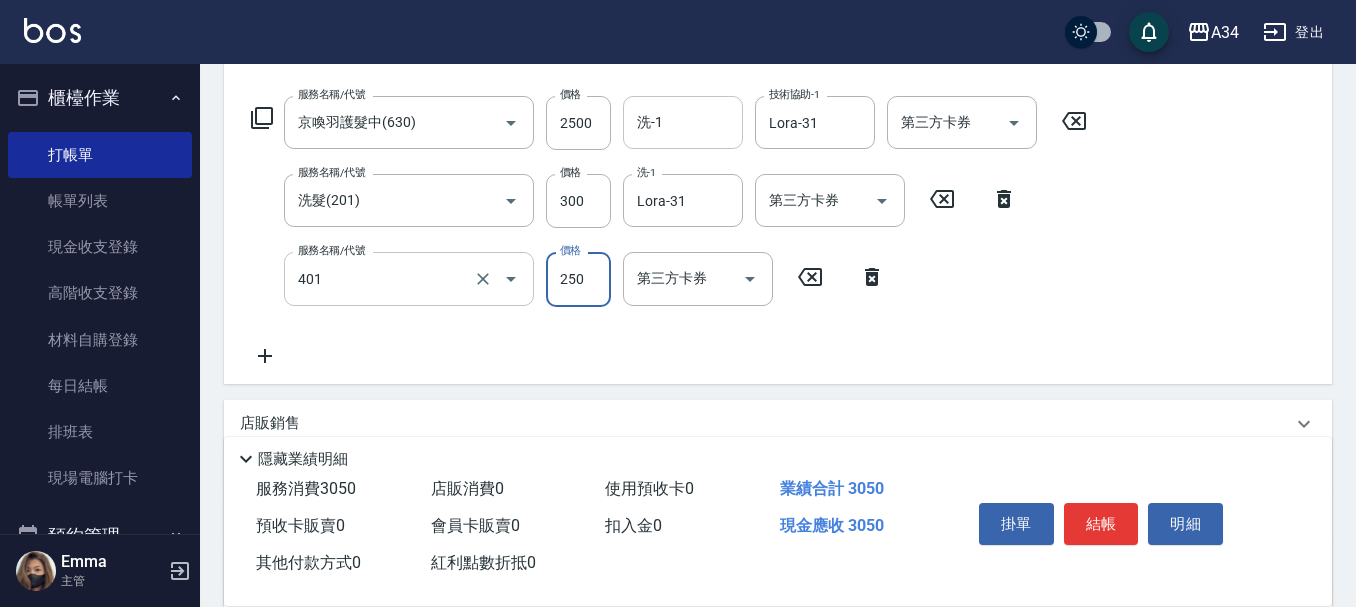 type on "剪髮(401)" 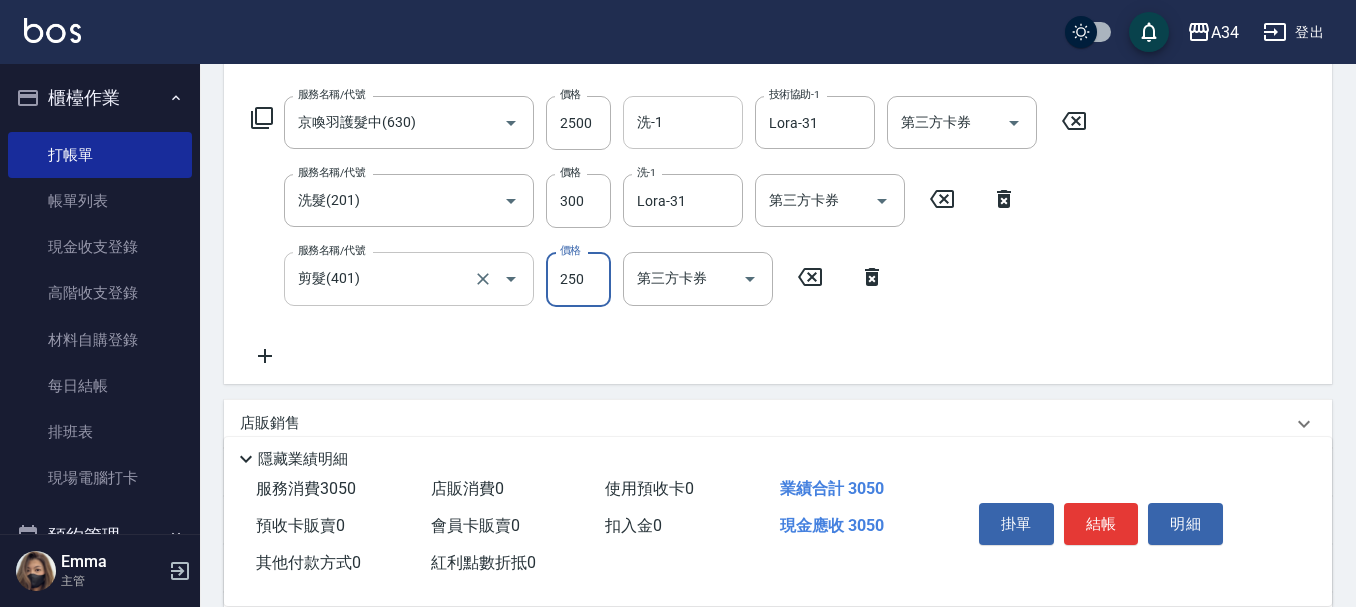 type on "3" 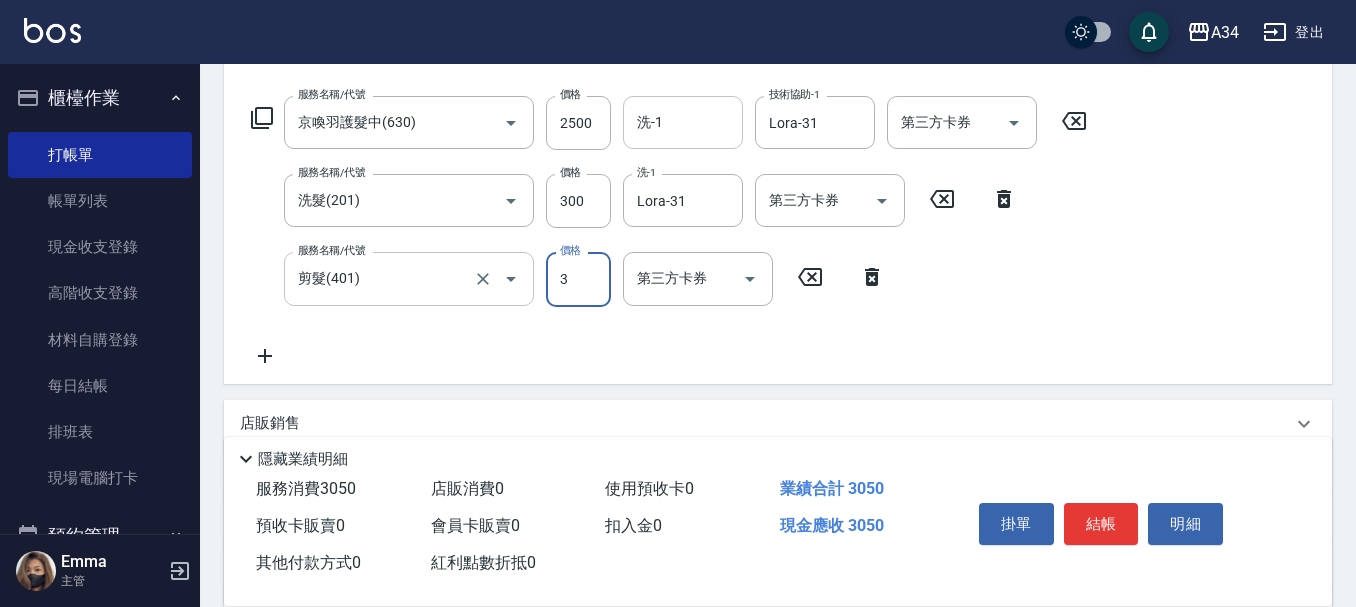 type on "280" 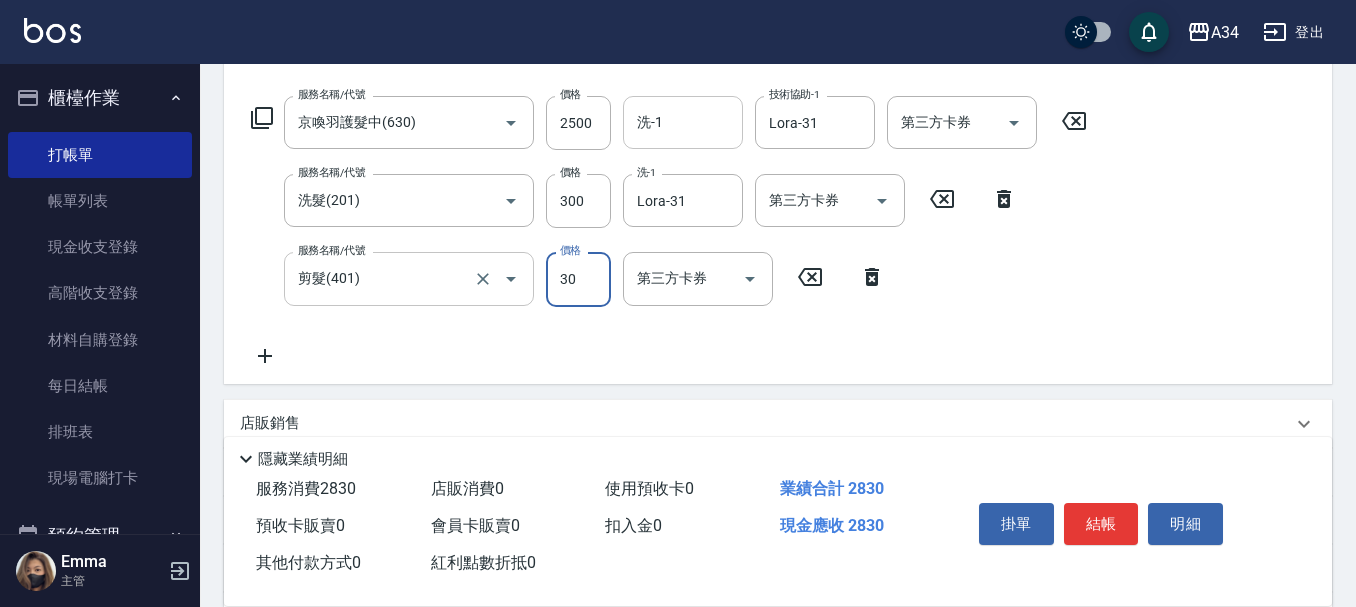 type on "310" 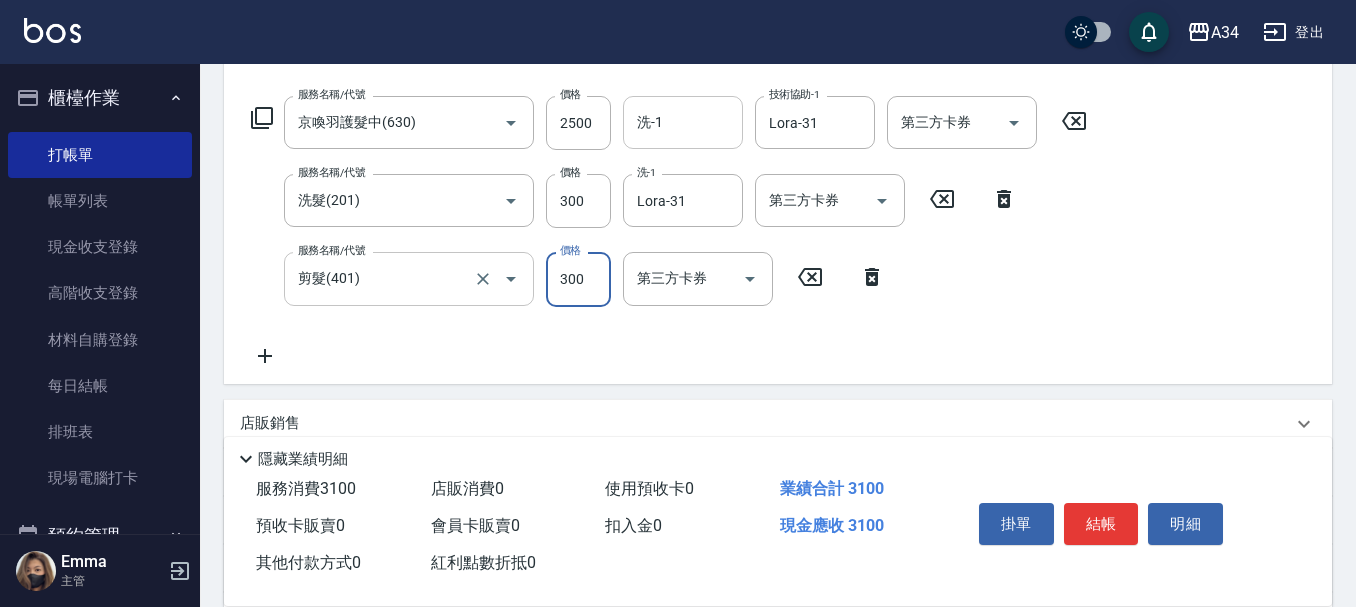 type on "300" 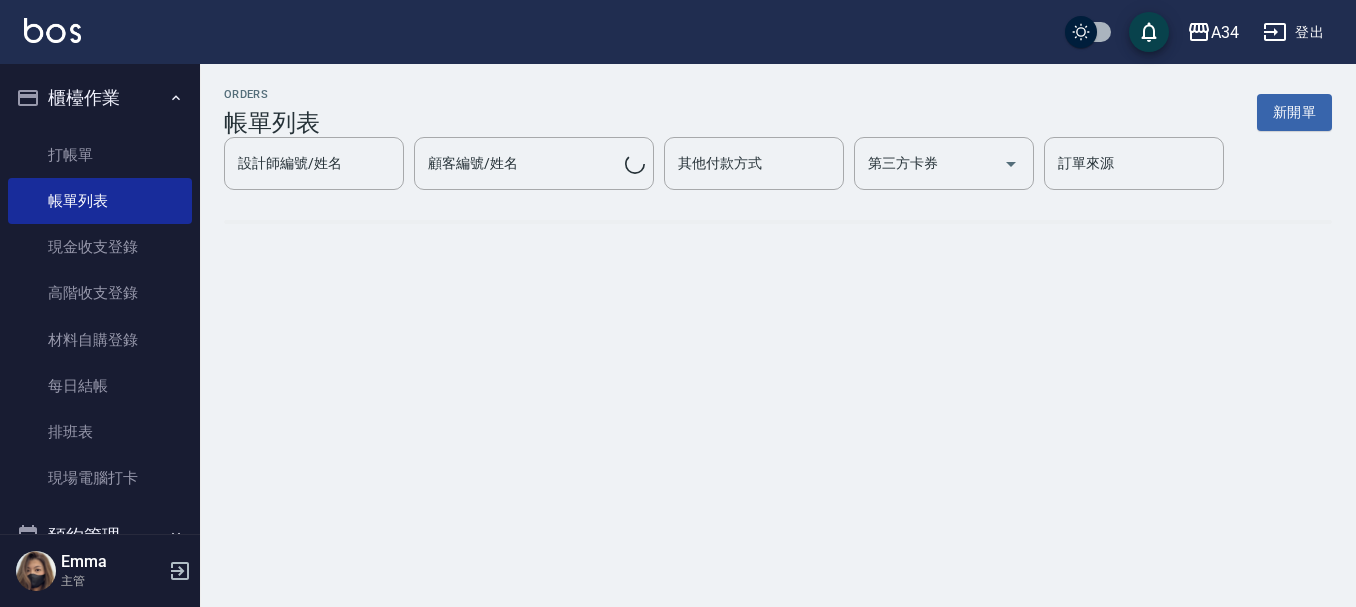 scroll, scrollTop: 0, scrollLeft: 0, axis: both 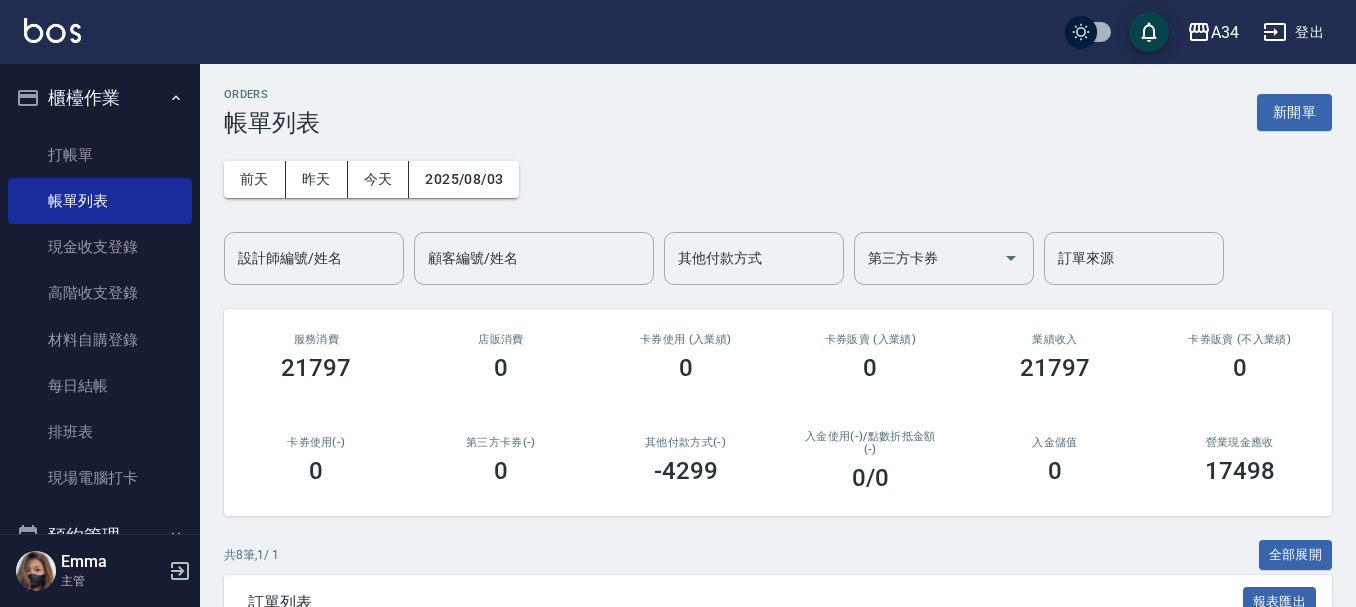 click on "設計師編號/姓名" at bounding box center [314, 258] 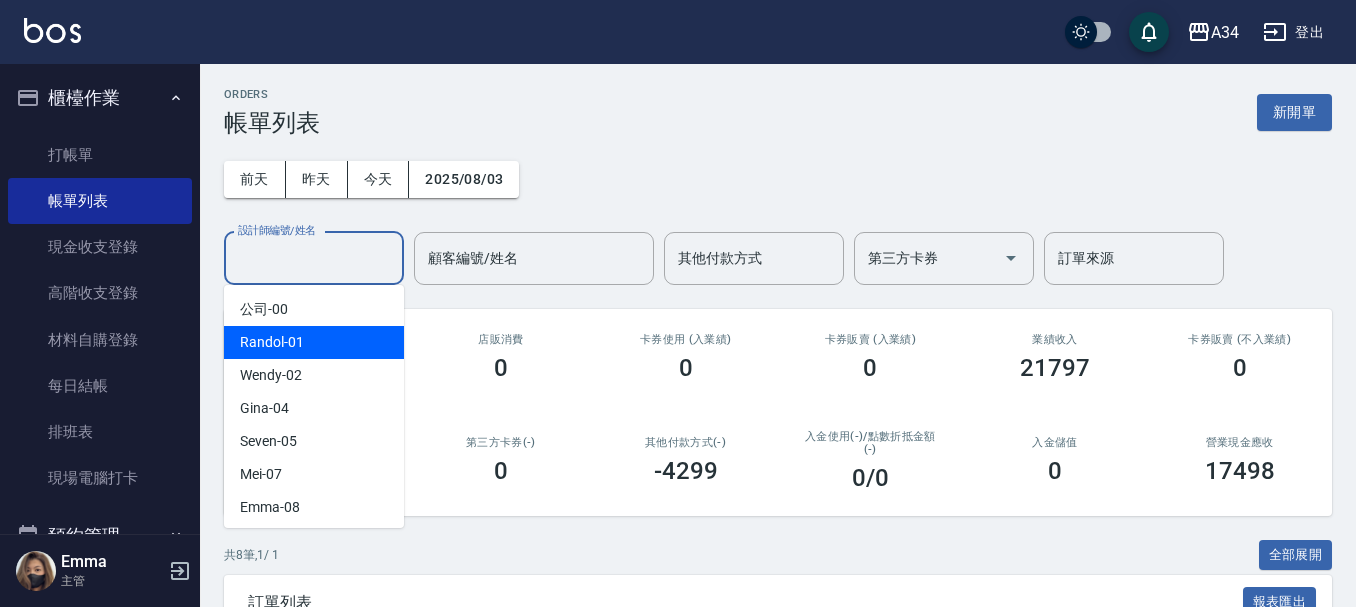 click on "Wendy -02" at bounding box center (314, 375) 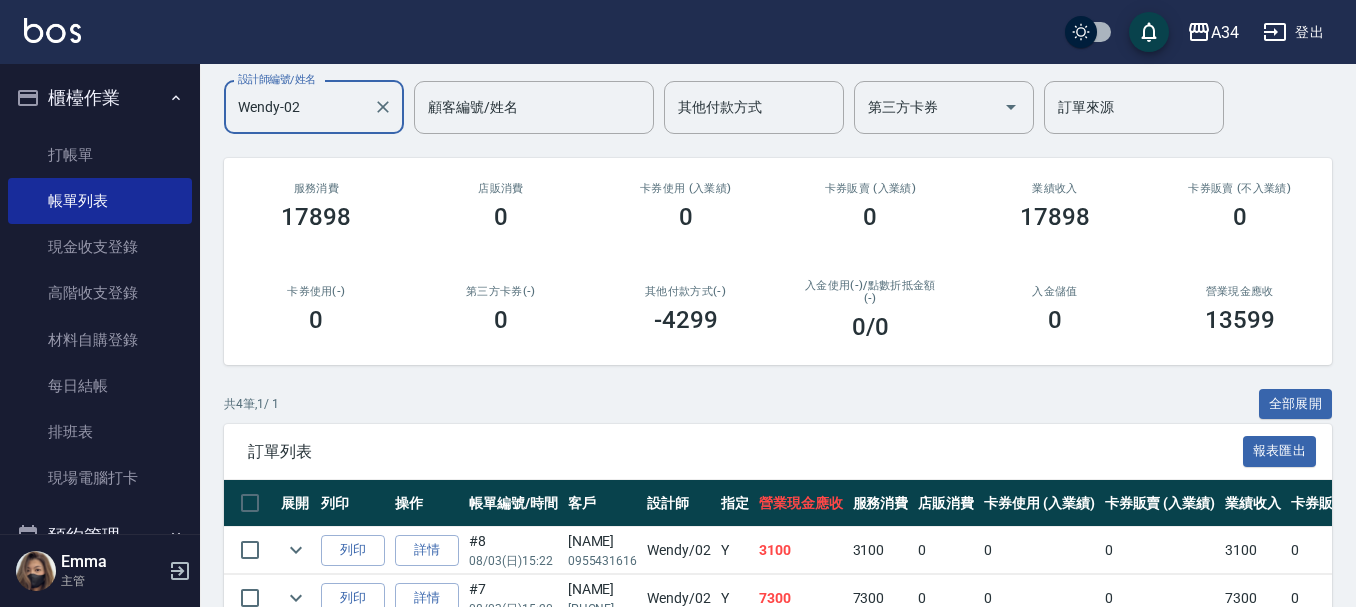 scroll, scrollTop: 356, scrollLeft: 0, axis: vertical 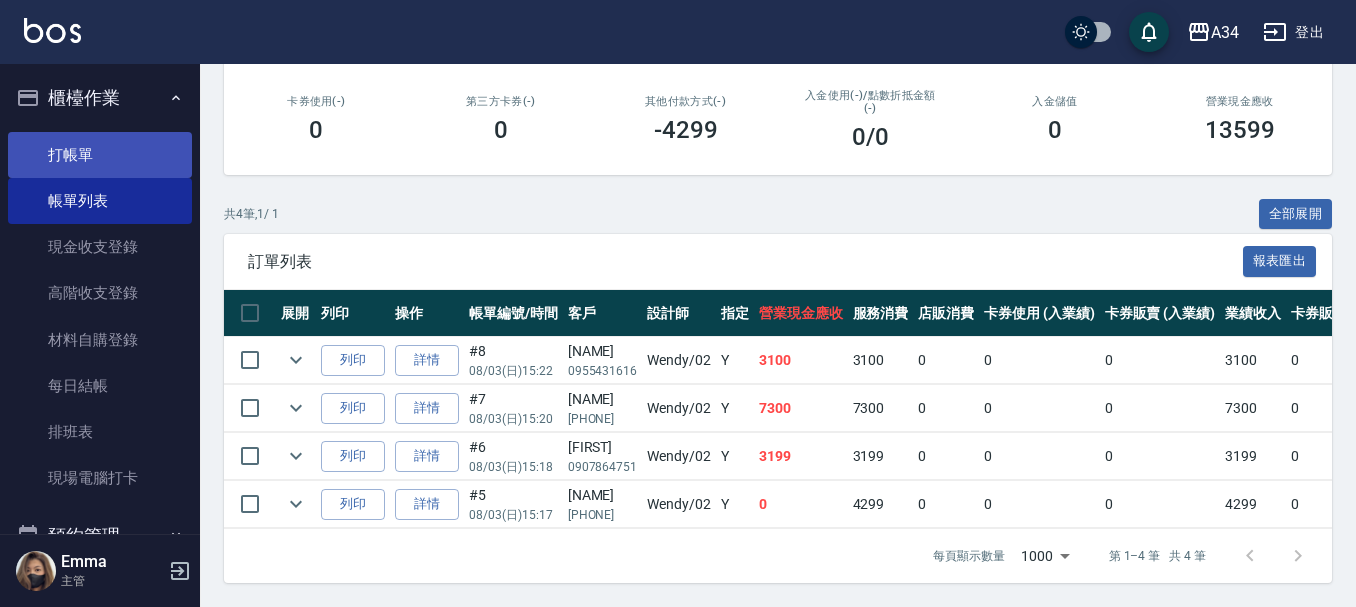 click on "打帳單" at bounding box center [100, 155] 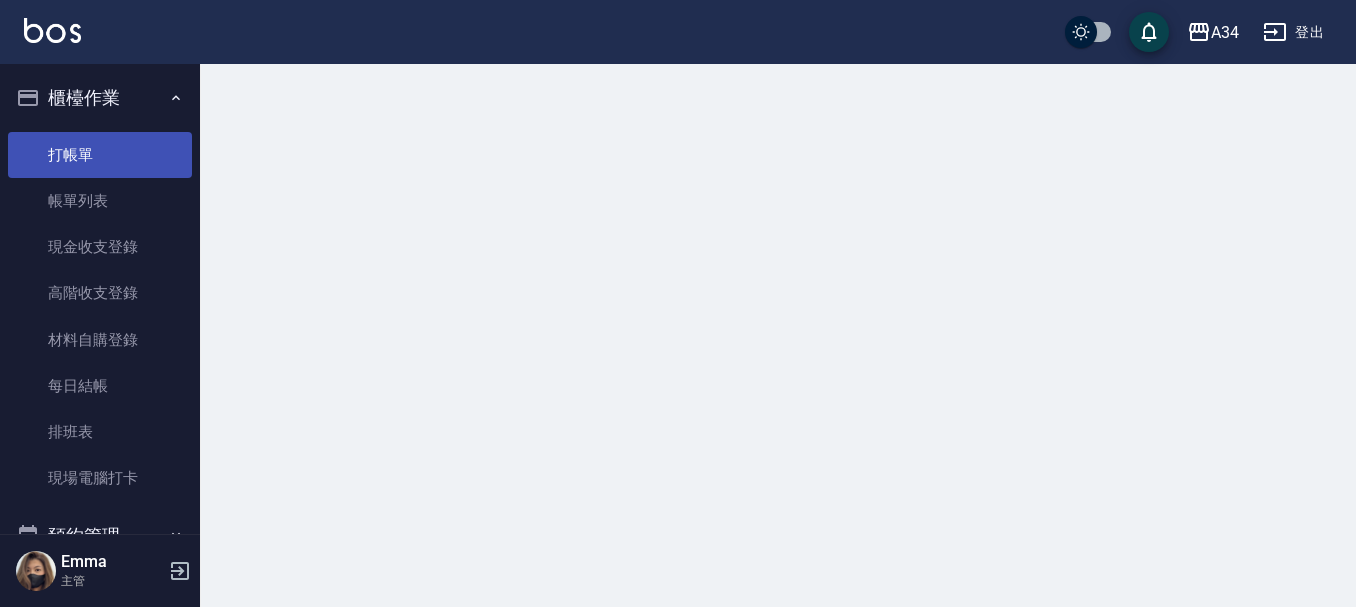scroll, scrollTop: 0, scrollLeft: 0, axis: both 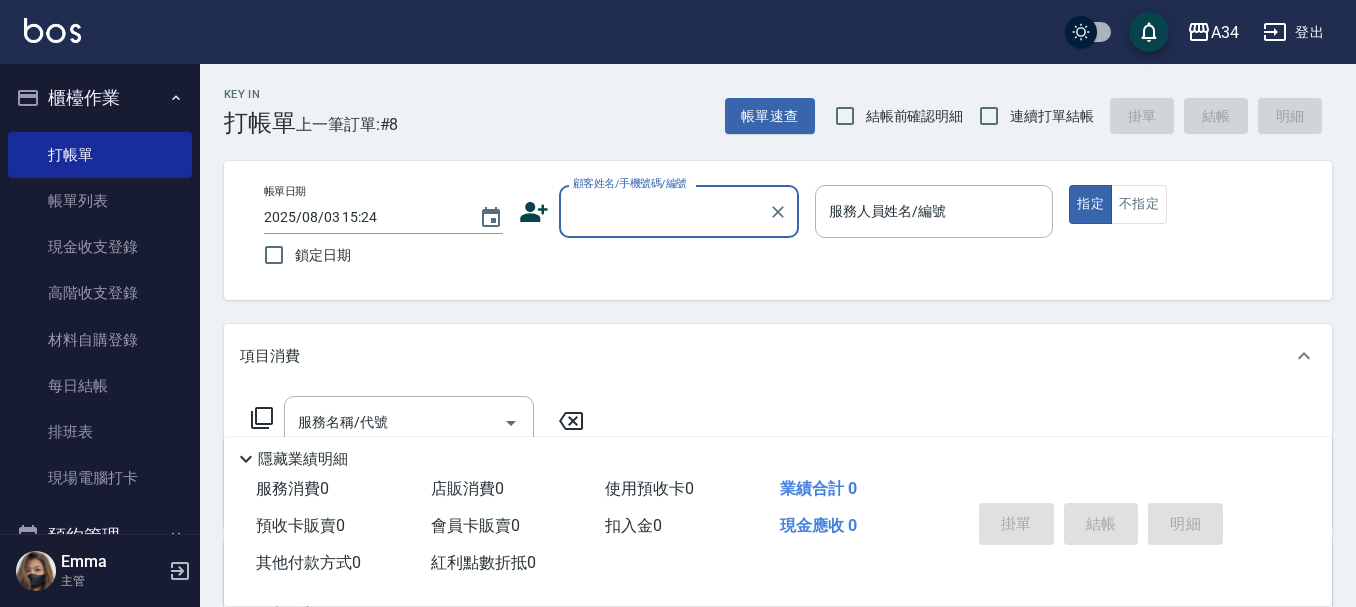 click on "櫃檯作業" at bounding box center (100, 98) 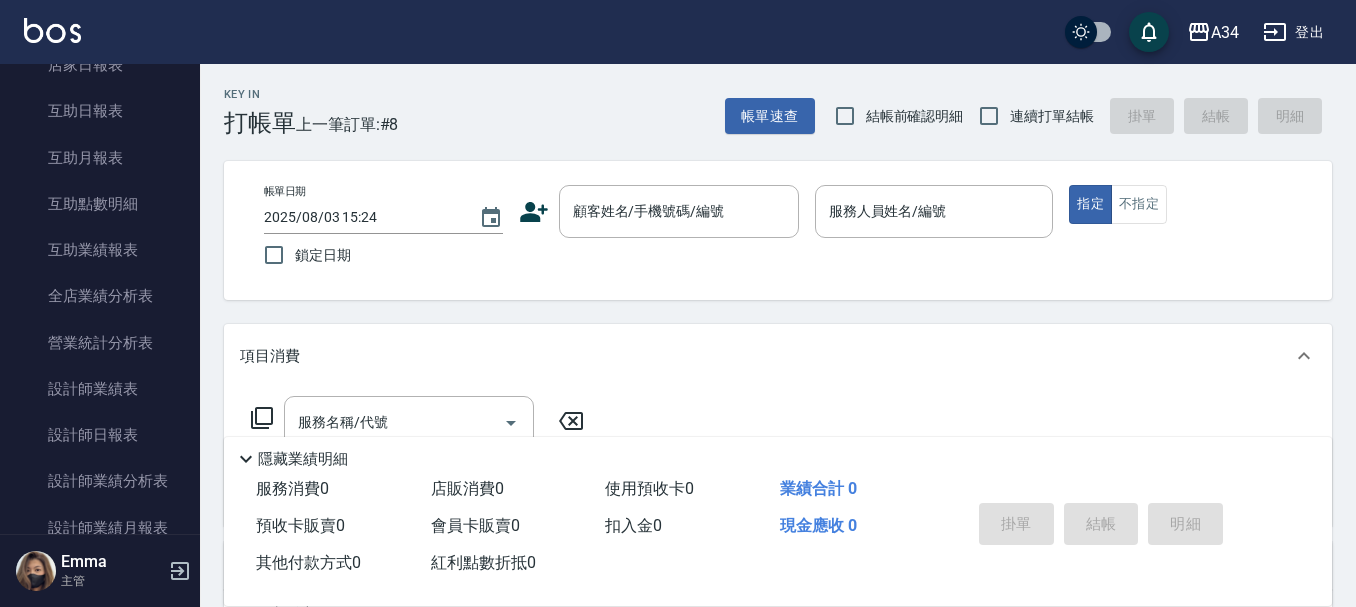 scroll, scrollTop: 300, scrollLeft: 0, axis: vertical 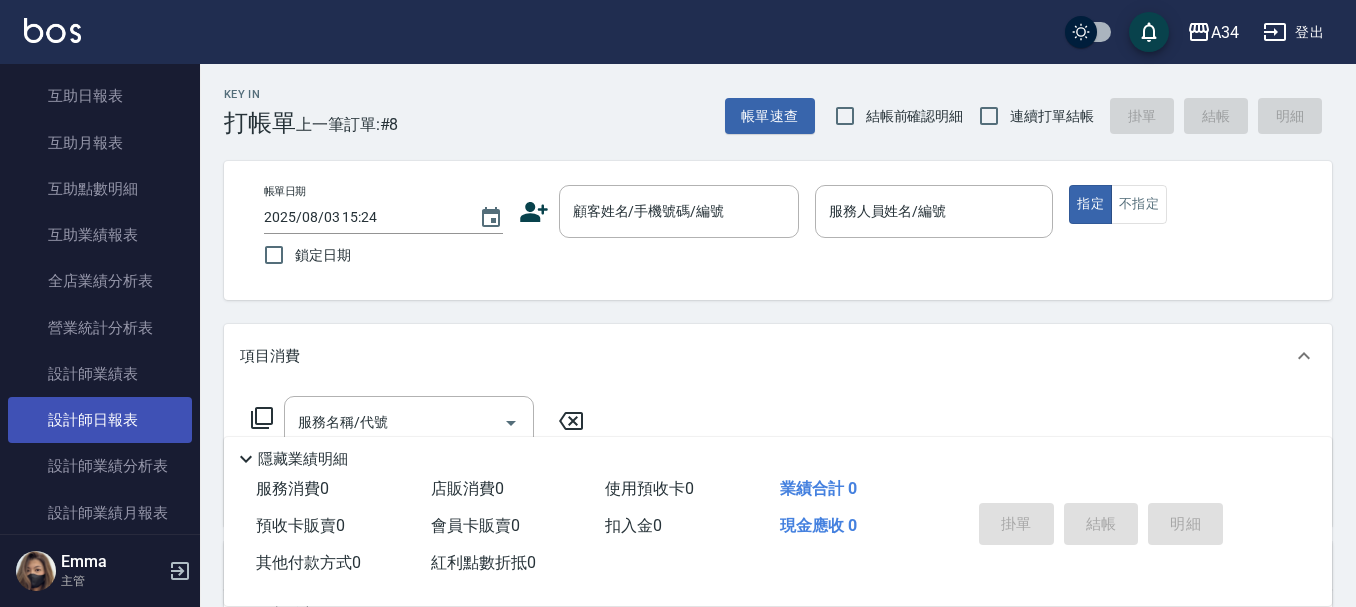 click on "設計師日報表" at bounding box center (100, 420) 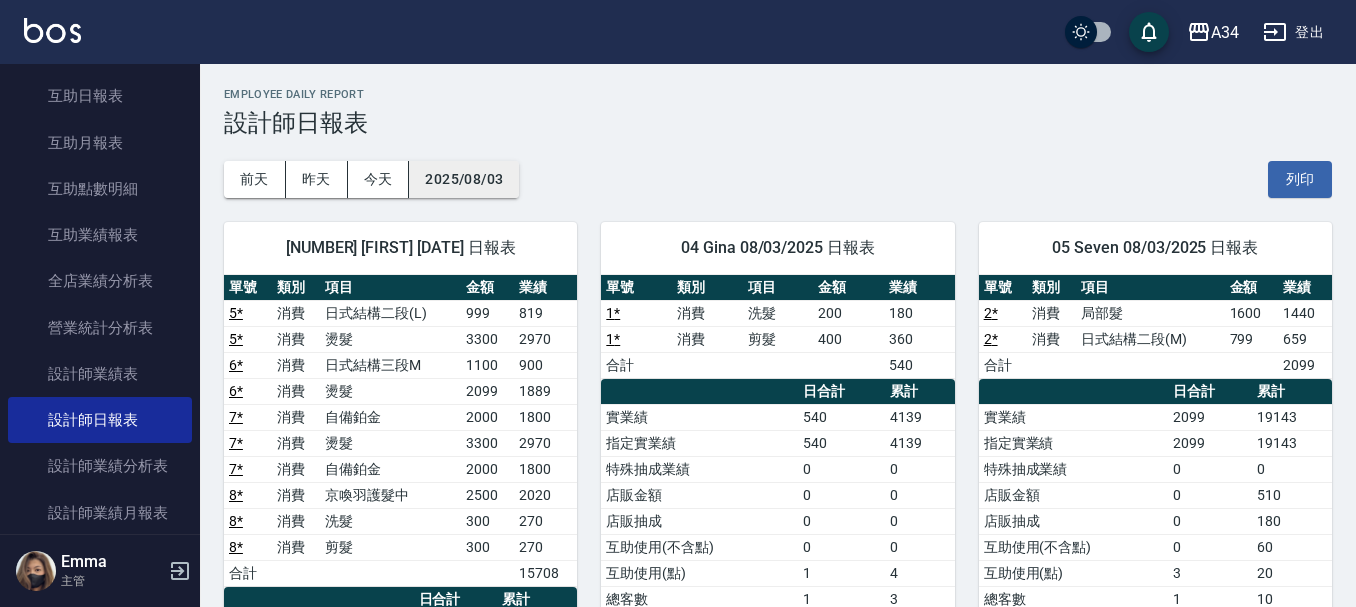 click on "2025/08/03" at bounding box center (464, 179) 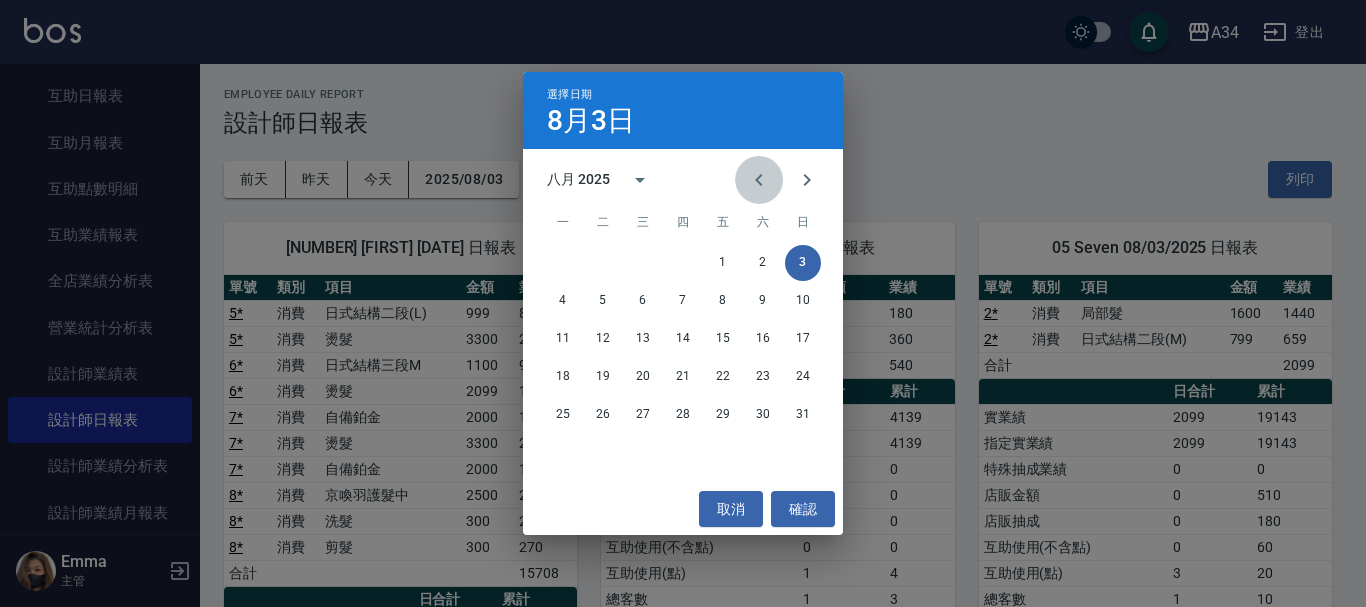 click 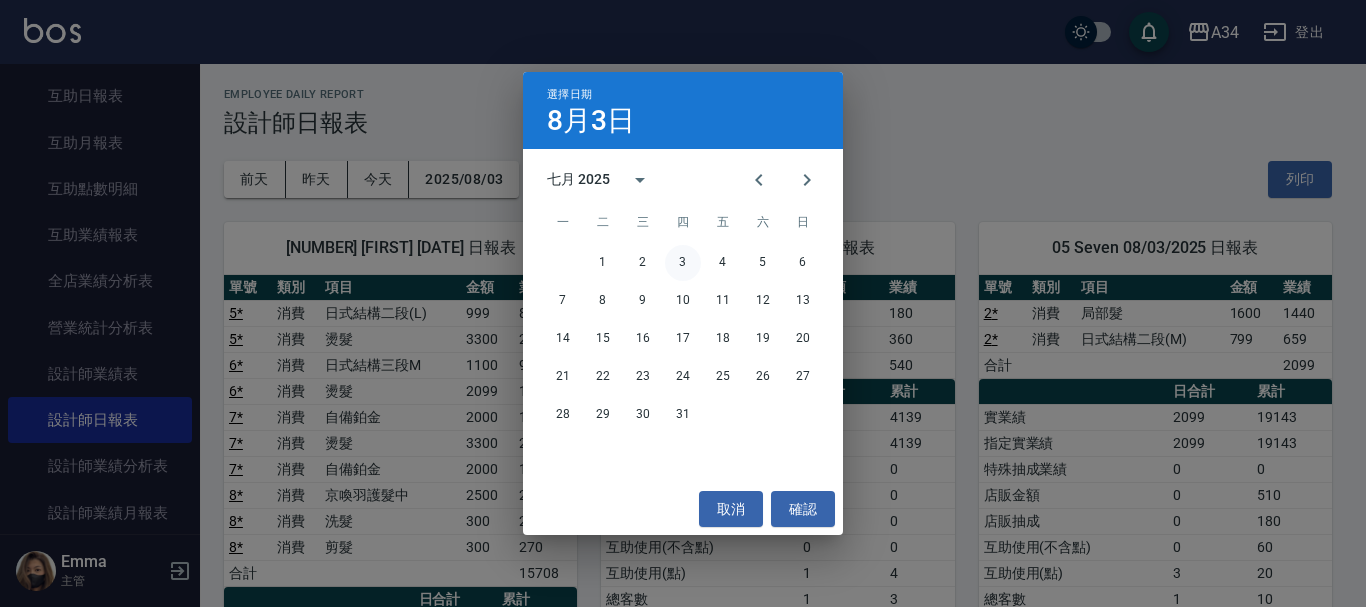 click on "3" at bounding box center (683, 263) 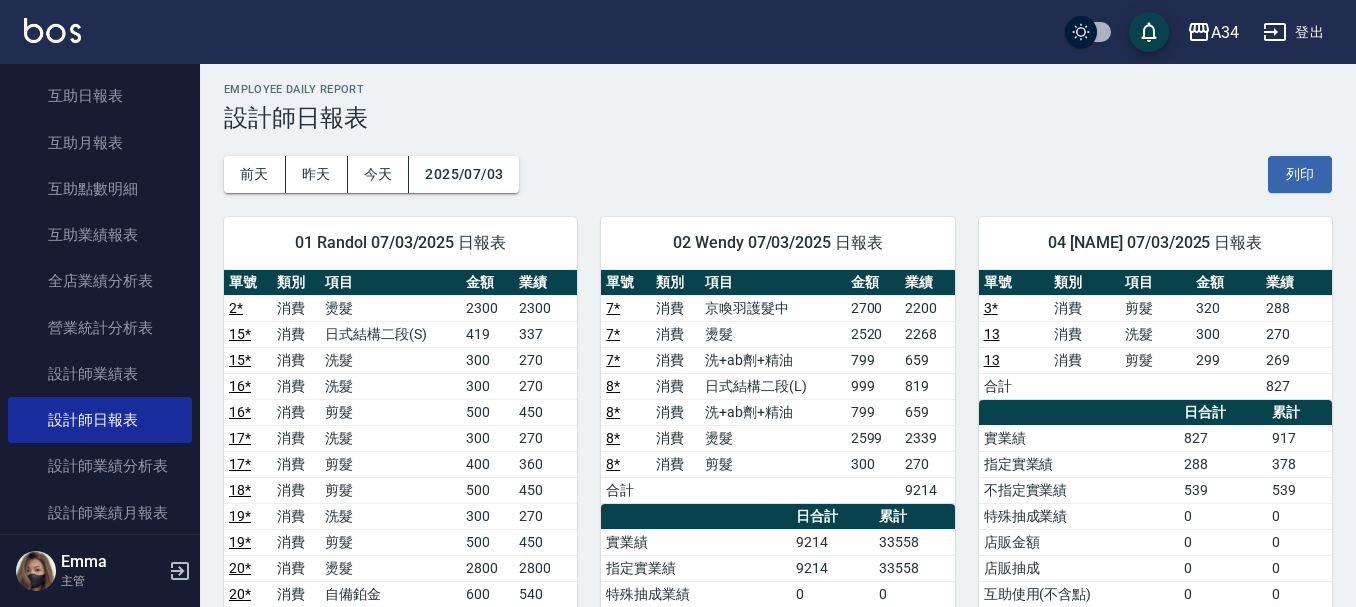 scroll, scrollTop: 0, scrollLeft: 0, axis: both 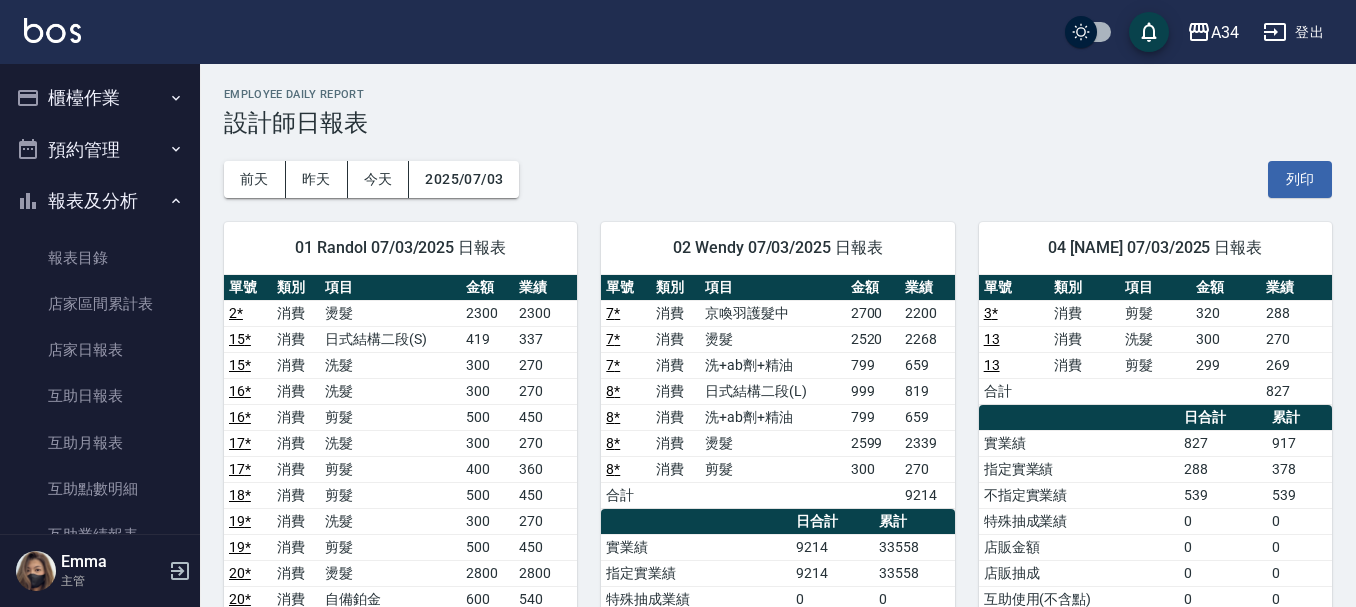 click on "櫃檯作業" at bounding box center [100, 98] 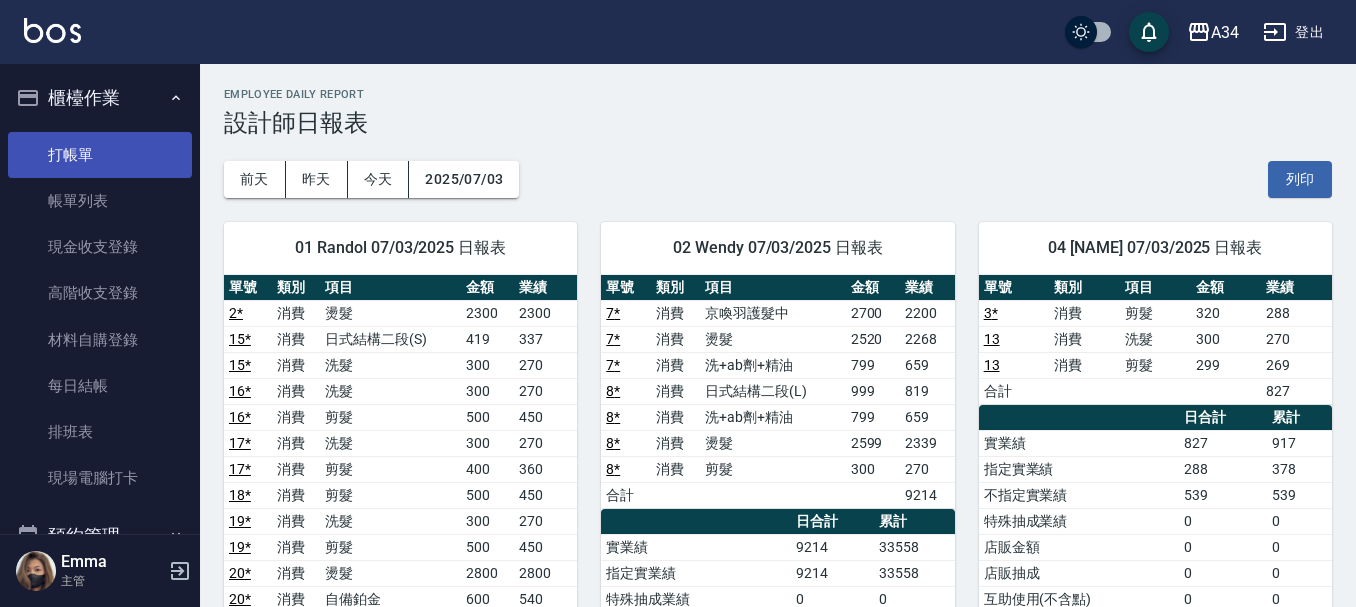 click on "打帳單" at bounding box center [100, 155] 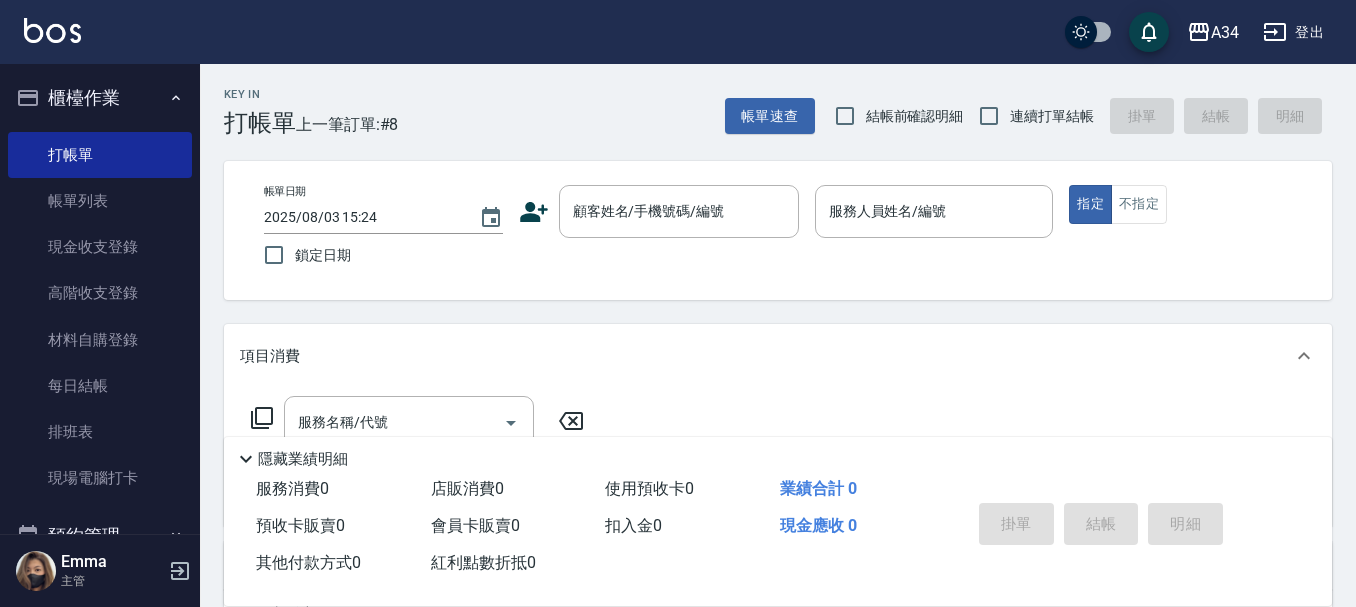 drag, startPoint x: 440, startPoint y: 4, endPoint x: 409, endPoint y: 95, distance: 96.13532 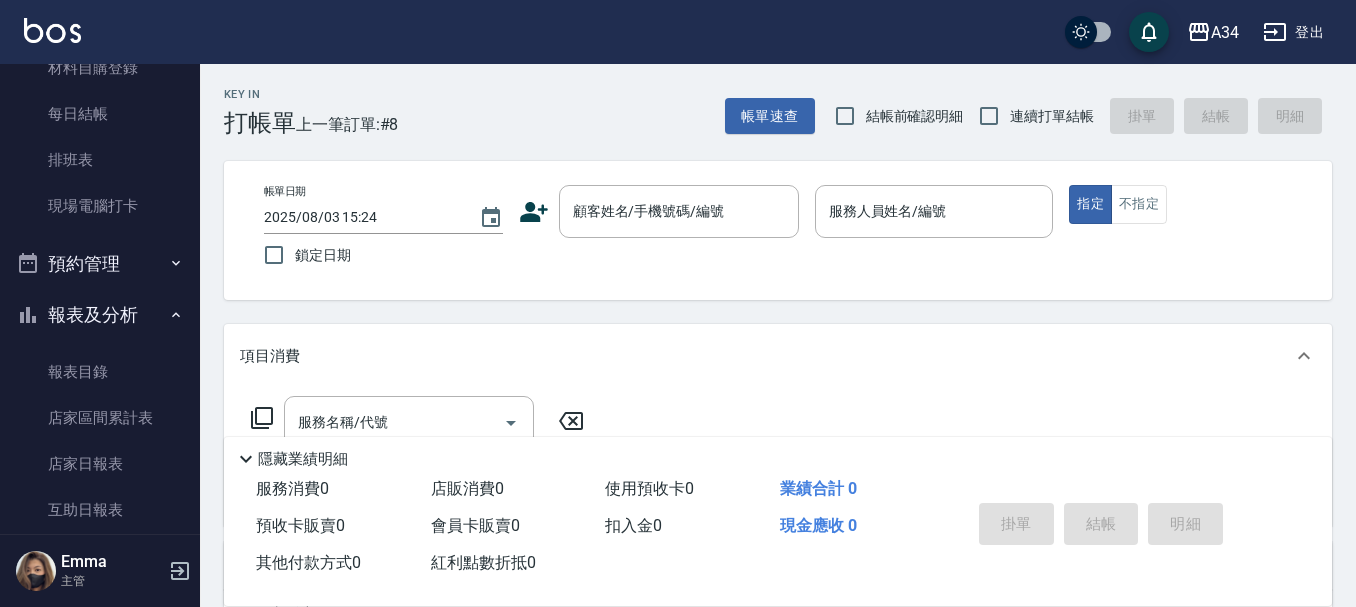 scroll, scrollTop: 300, scrollLeft: 0, axis: vertical 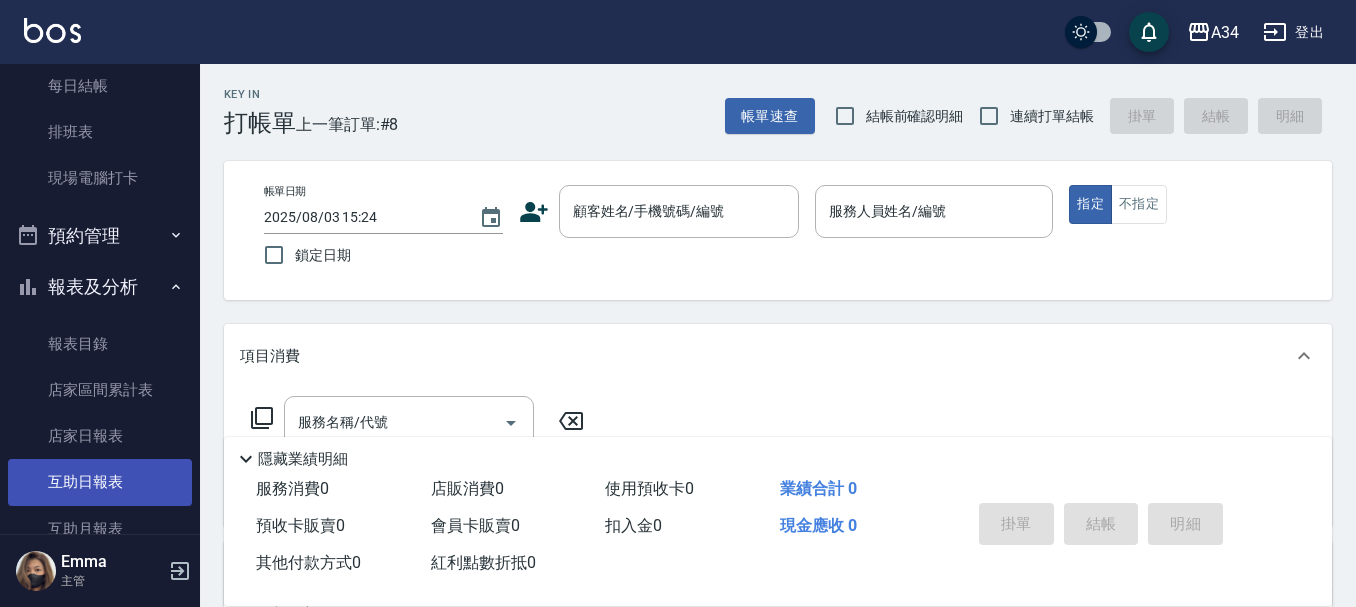 click on "互助日報表" at bounding box center (100, 482) 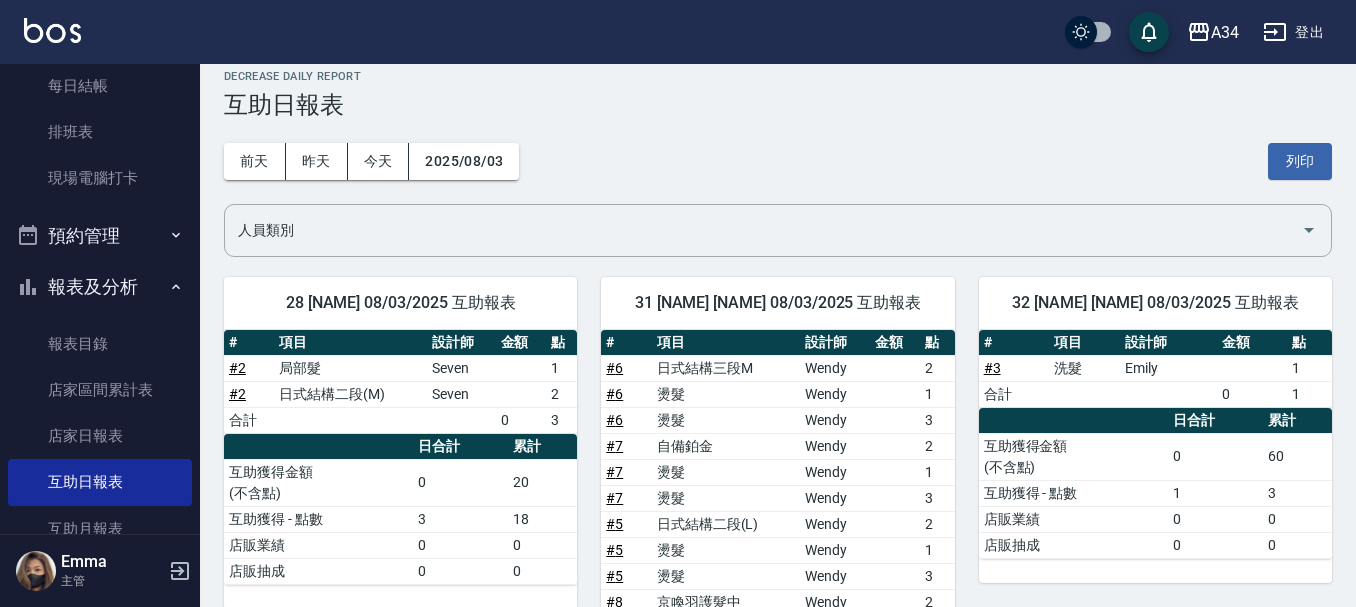 scroll, scrollTop: 8, scrollLeft: 0, axis: vertical 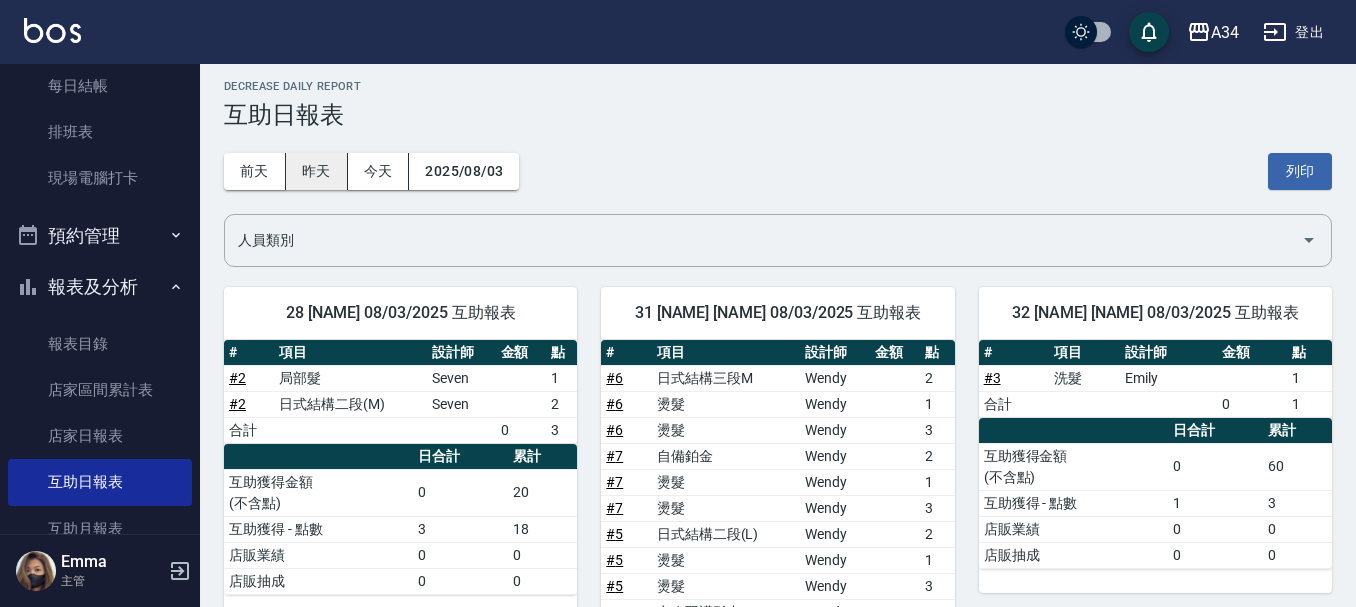 click on "昨天" at bounding box center [317, 171] 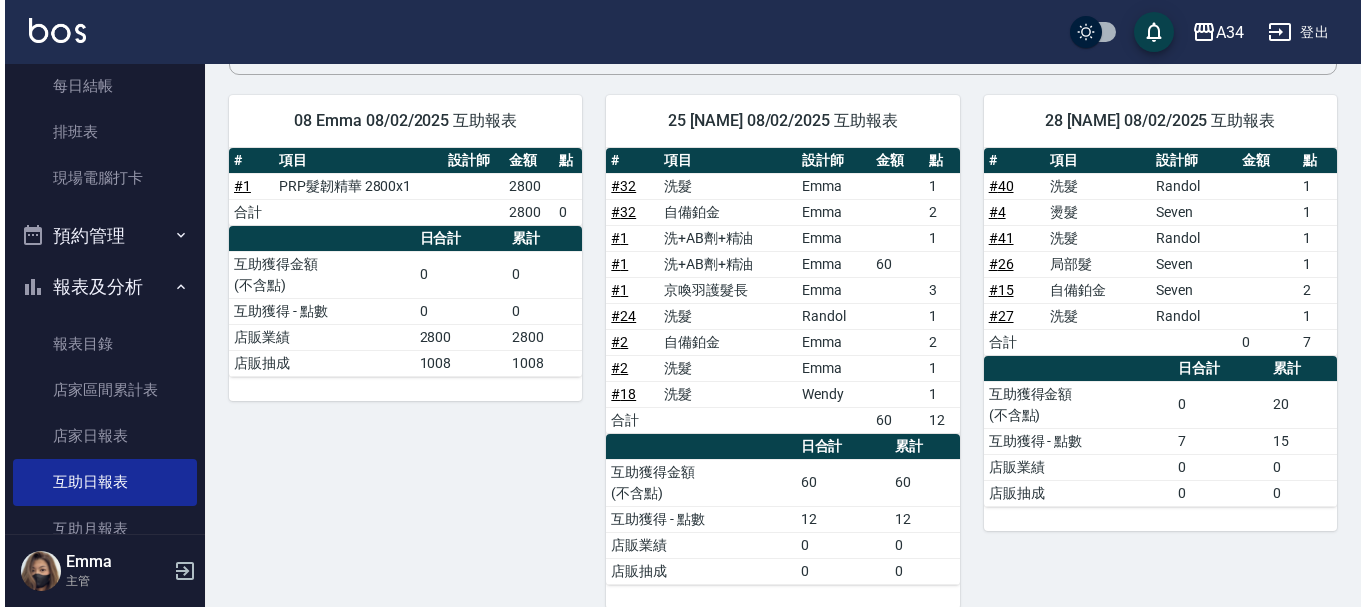 scroll, scrollTop: 0, scrollLeft: 0, axis: both 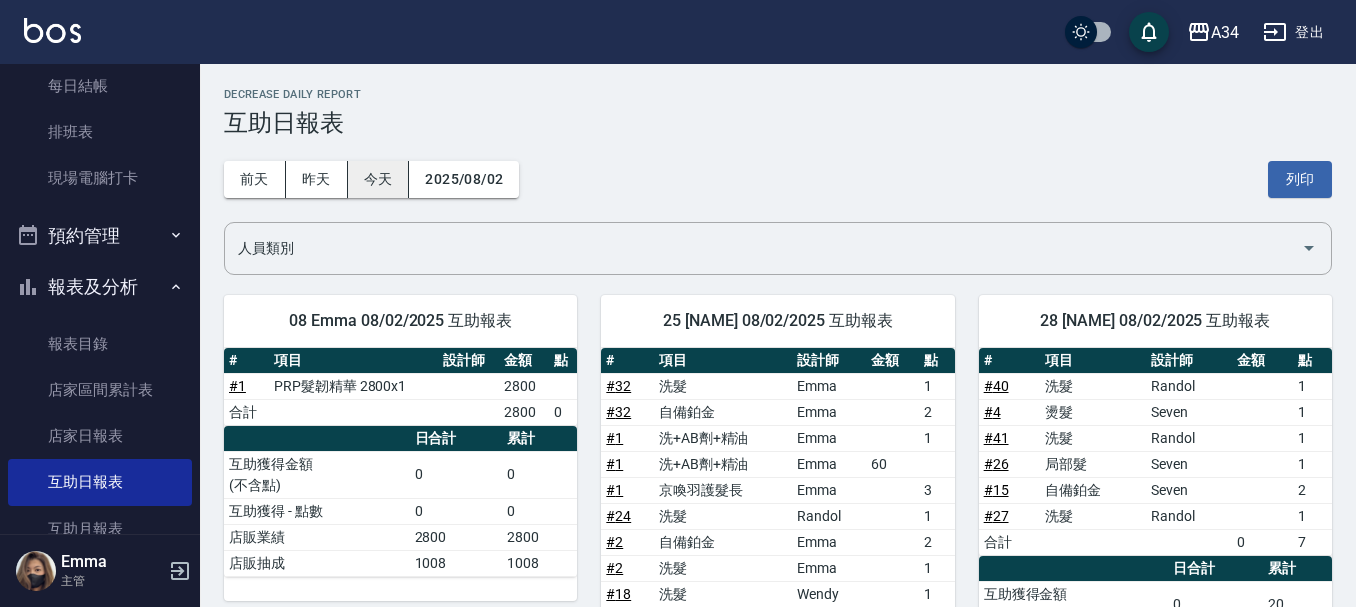 click on "今天" at bounding box center [379, 179] 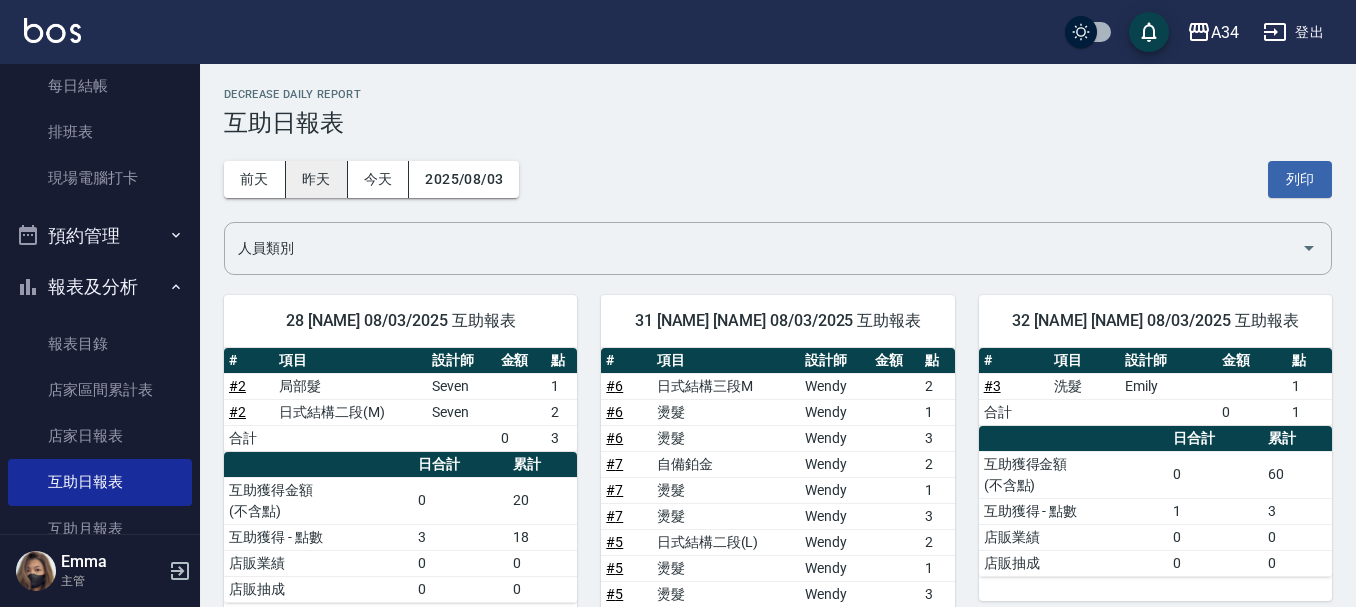 drag, startPoint x: 301, startPoint y: 182, endPoint x: 316, endPoint y: 161, distance: 25.806976 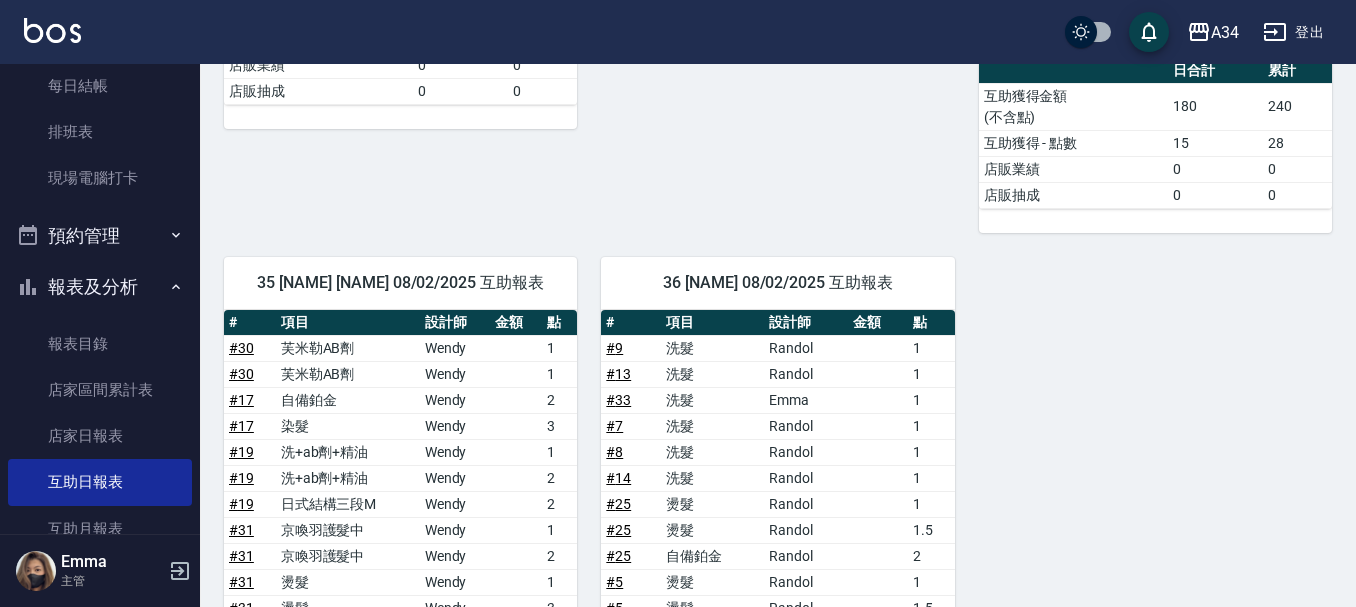 scroll, scrollTop: 1040, scrollLeft: 0, axis: vertical 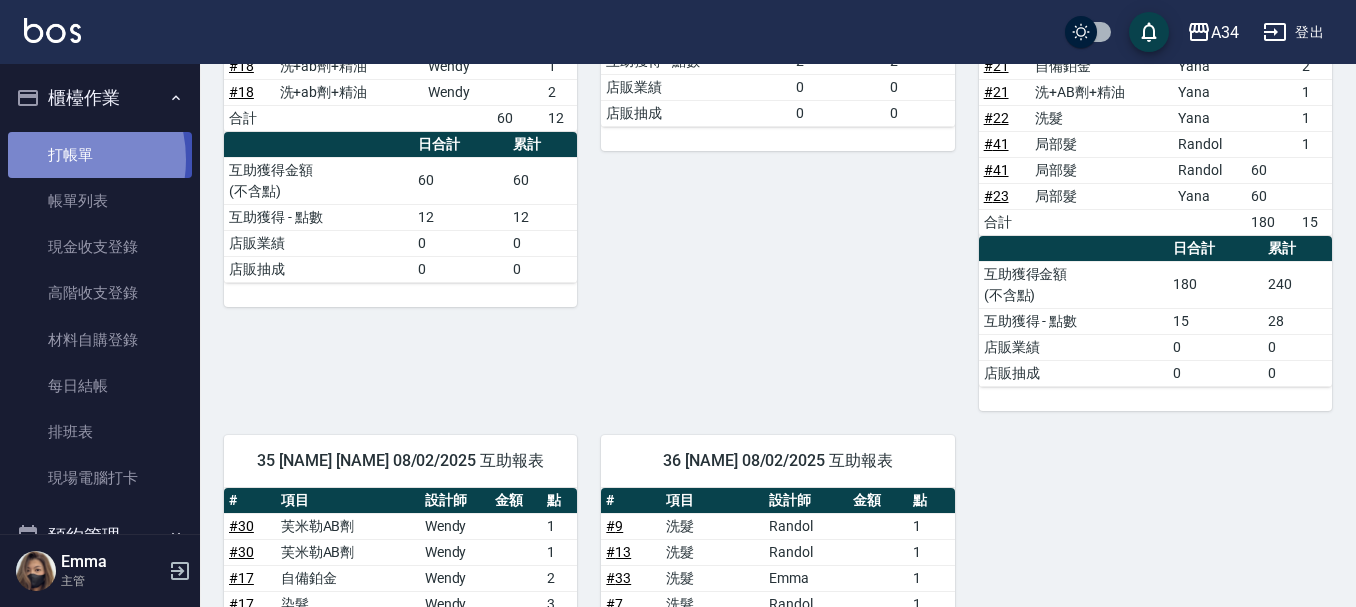 click on "打帳單" at bounding box center (100, 155) 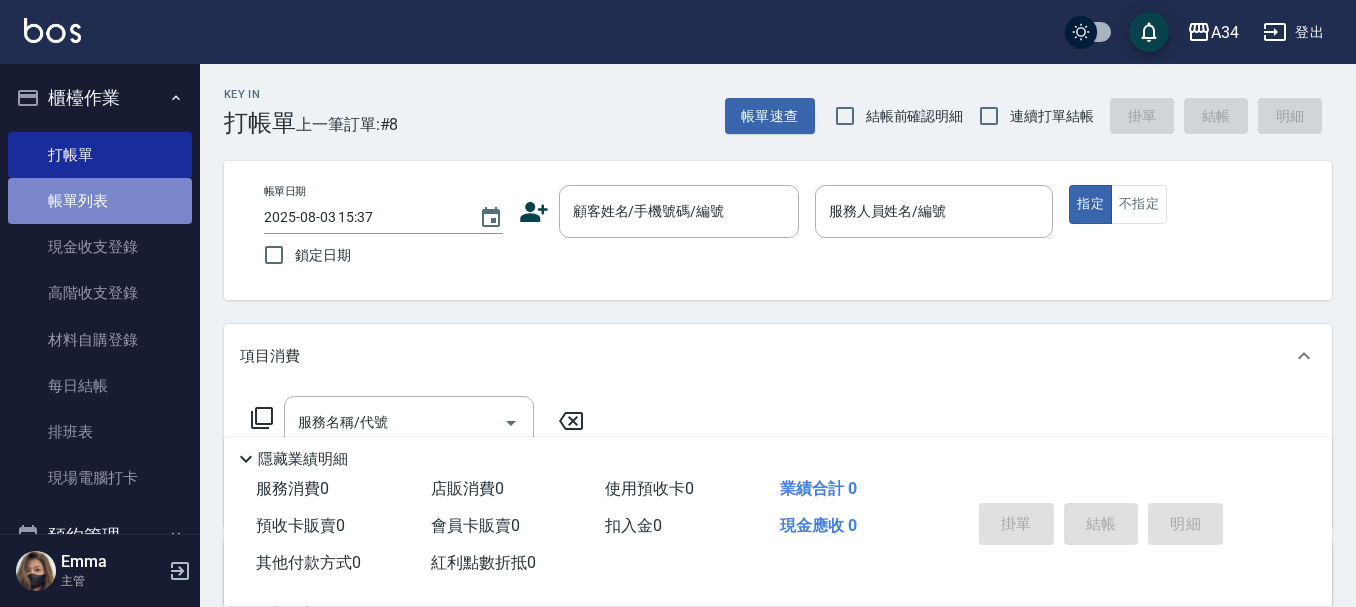 click on "帳單列表" at bounding box center (100, 201) 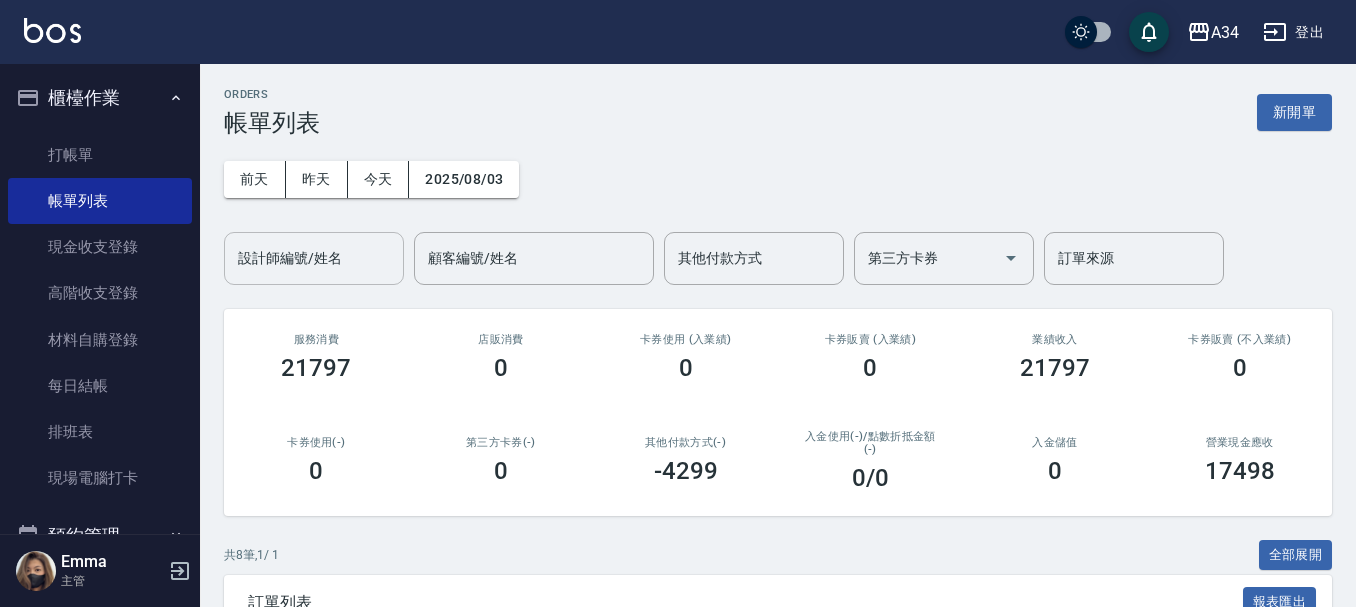 click on "昨天" at bounding box center (317, 179) 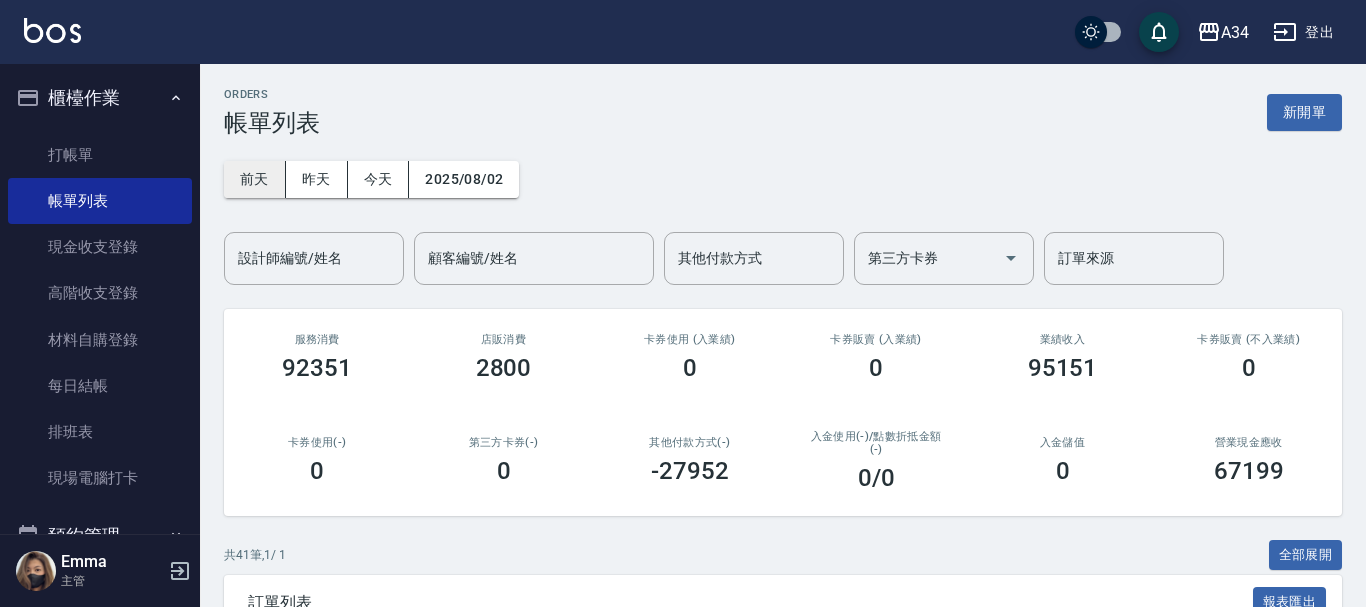 click on "前天" at bounding box center [255, 179] 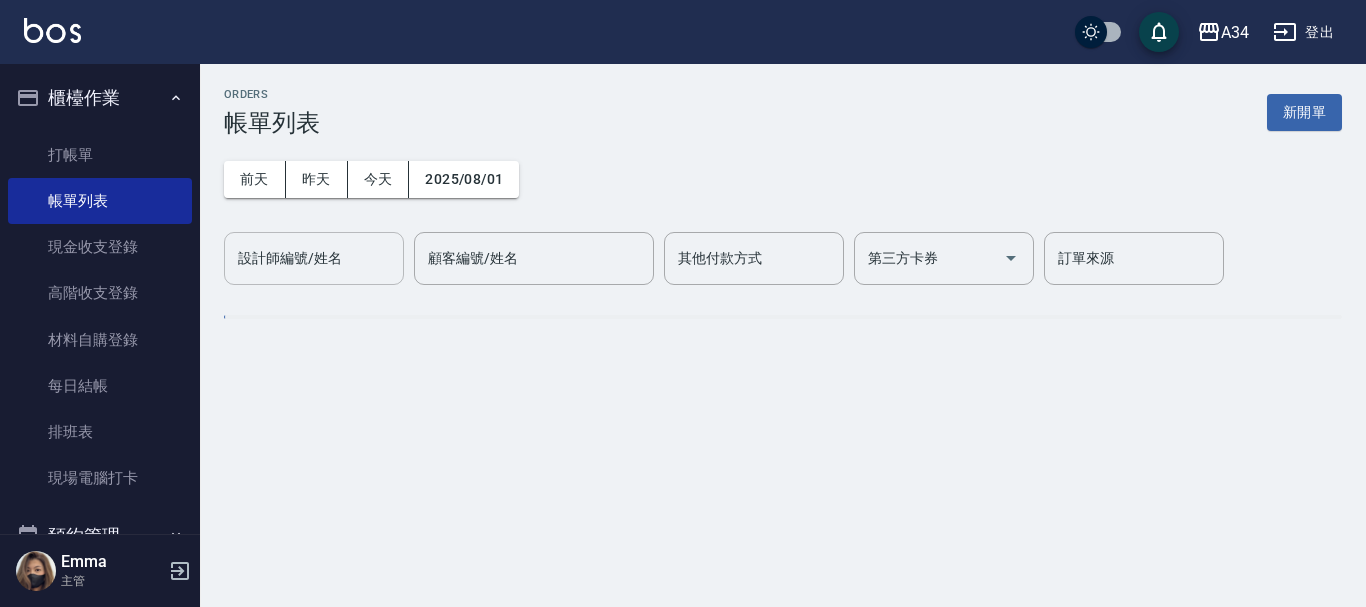 click on "設計師編號/姓名 設計師編號/姓名" at bounding box center (314, 258) 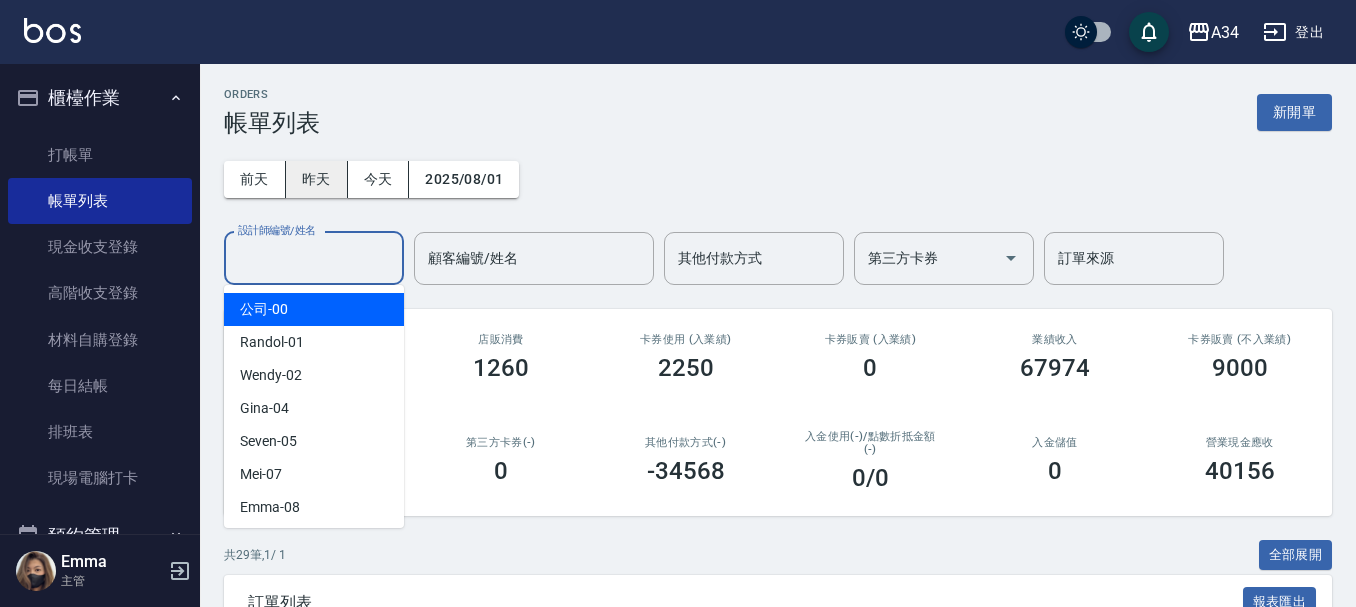 click on "昨天" at bounding box center (317, 179) 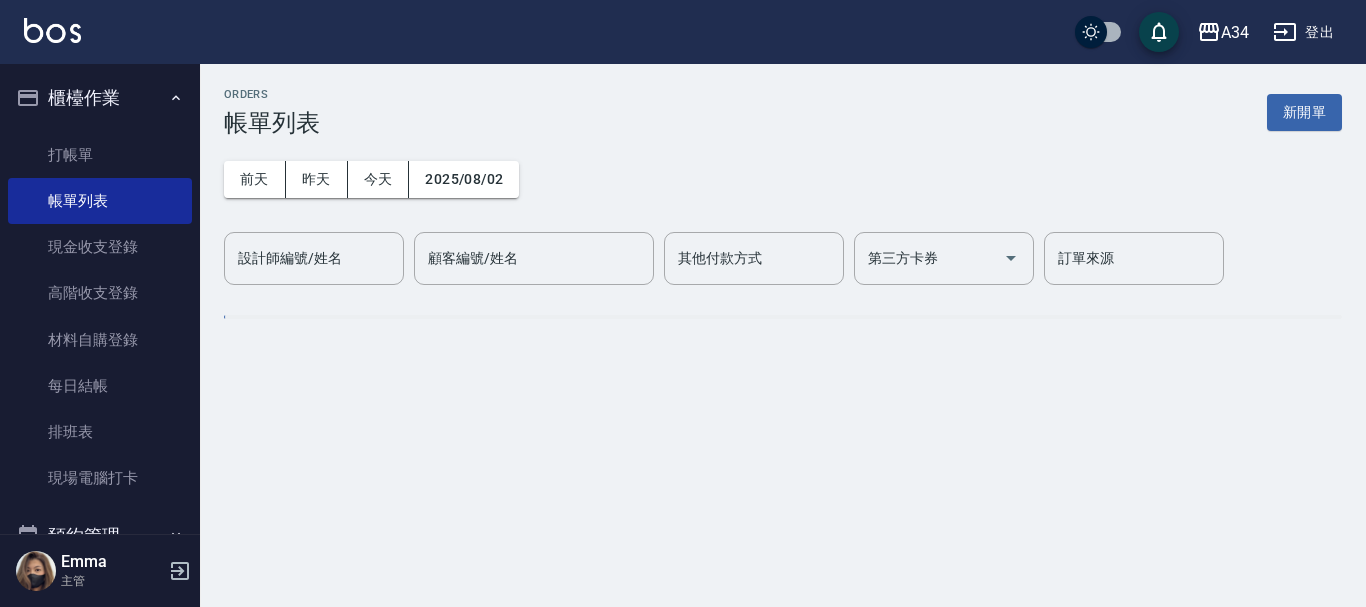 click on "今天" at bounding box center [379, 179] 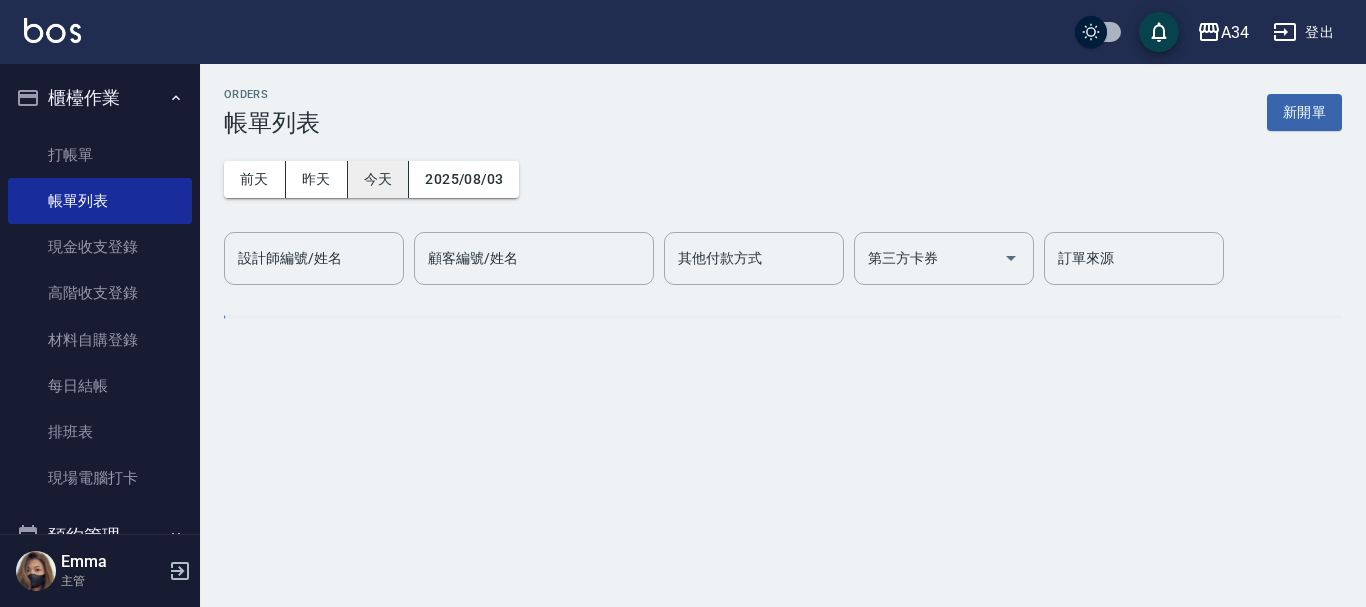 drag, startPoint x: 392, startPoint y: 148, endPoint x: 391, endPoint y: 183, distance: 35.014282 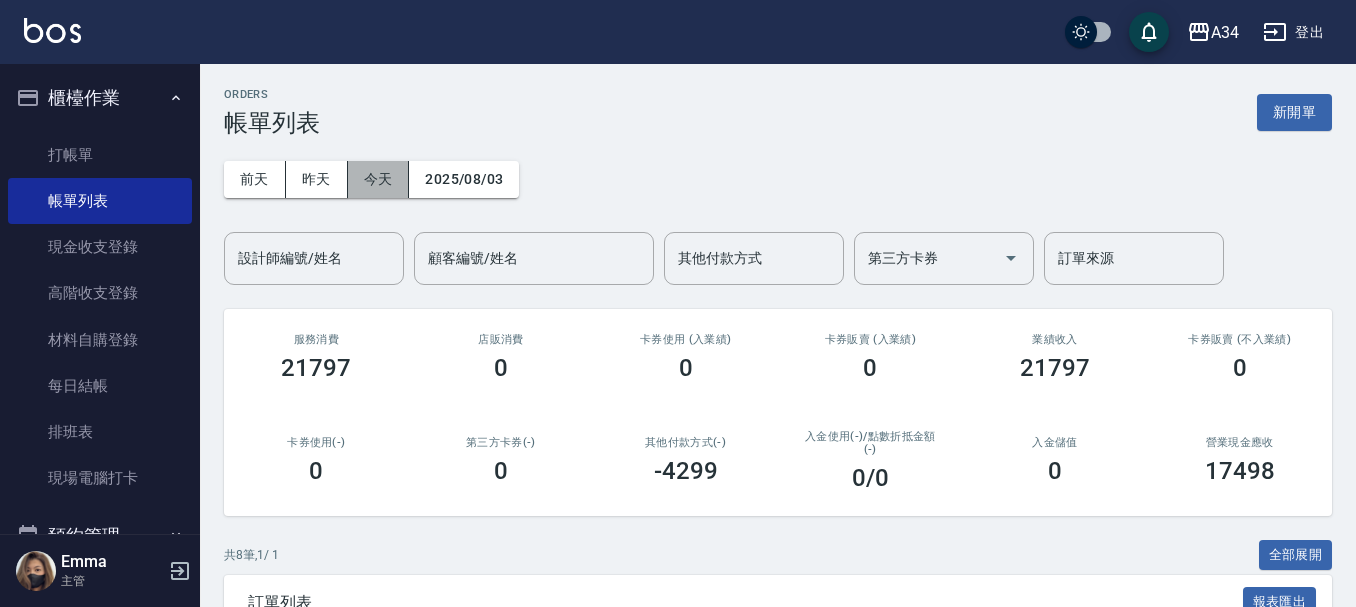 click on "今天" at bounding box center (379, 179) 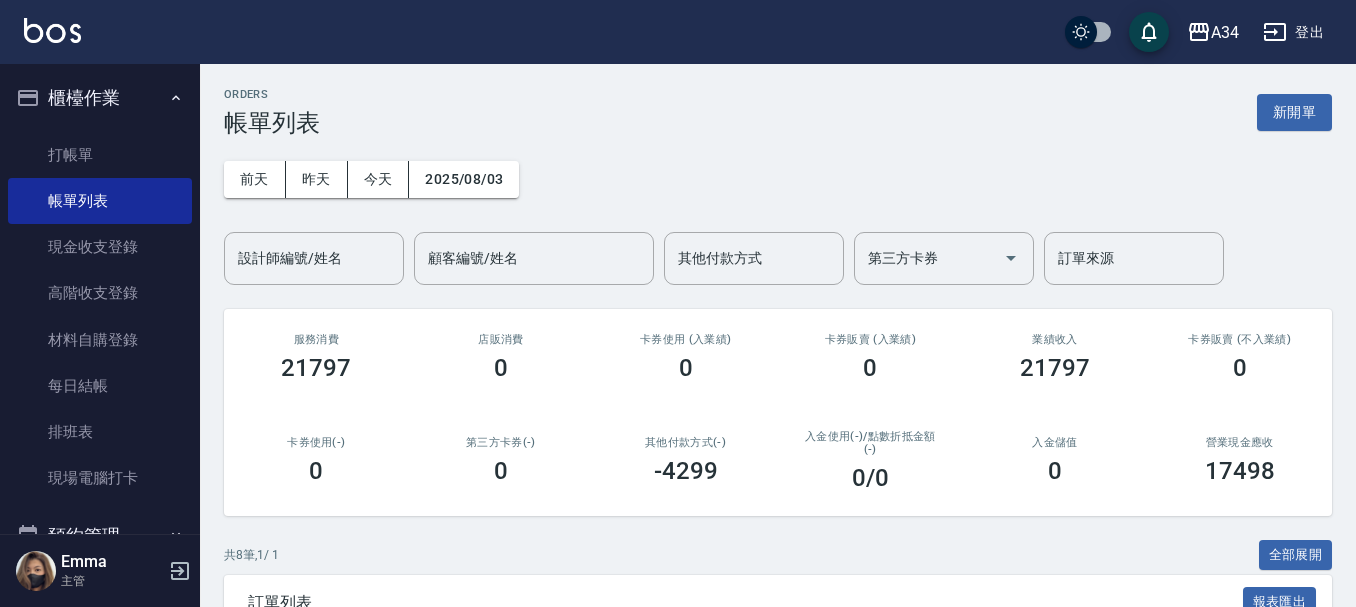 click on "設計師編號/姓名" at bounding box center [314, 258] 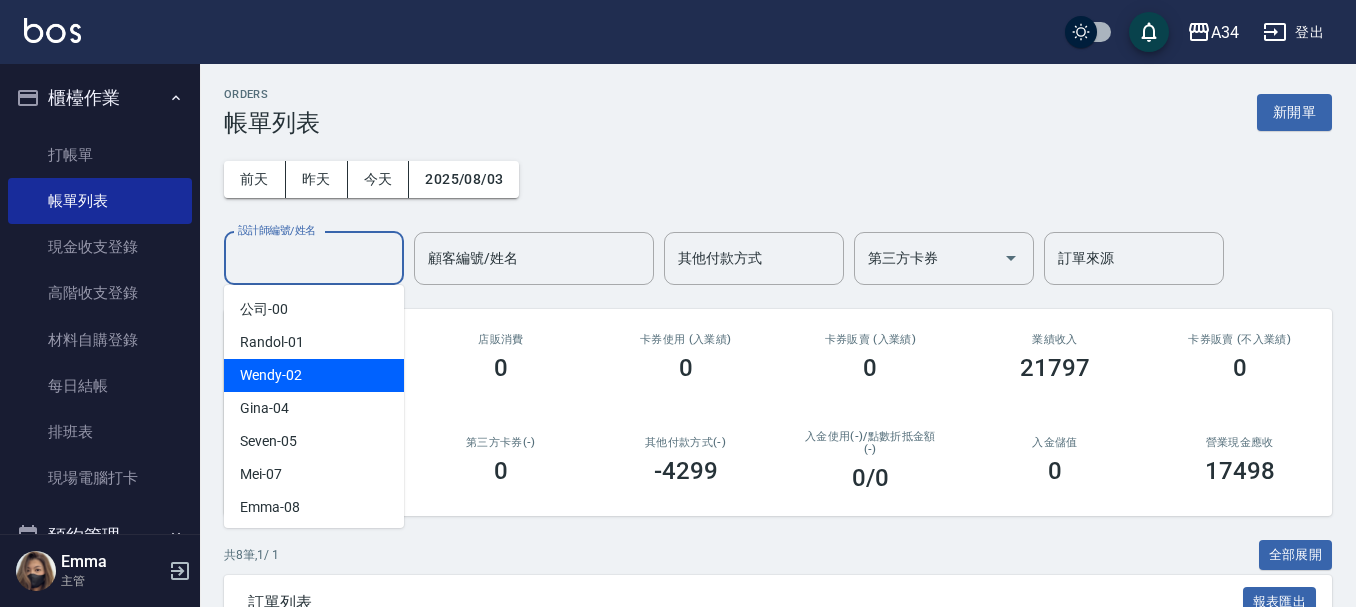 click on "Wendy -02" at bounding box center [314, 375] 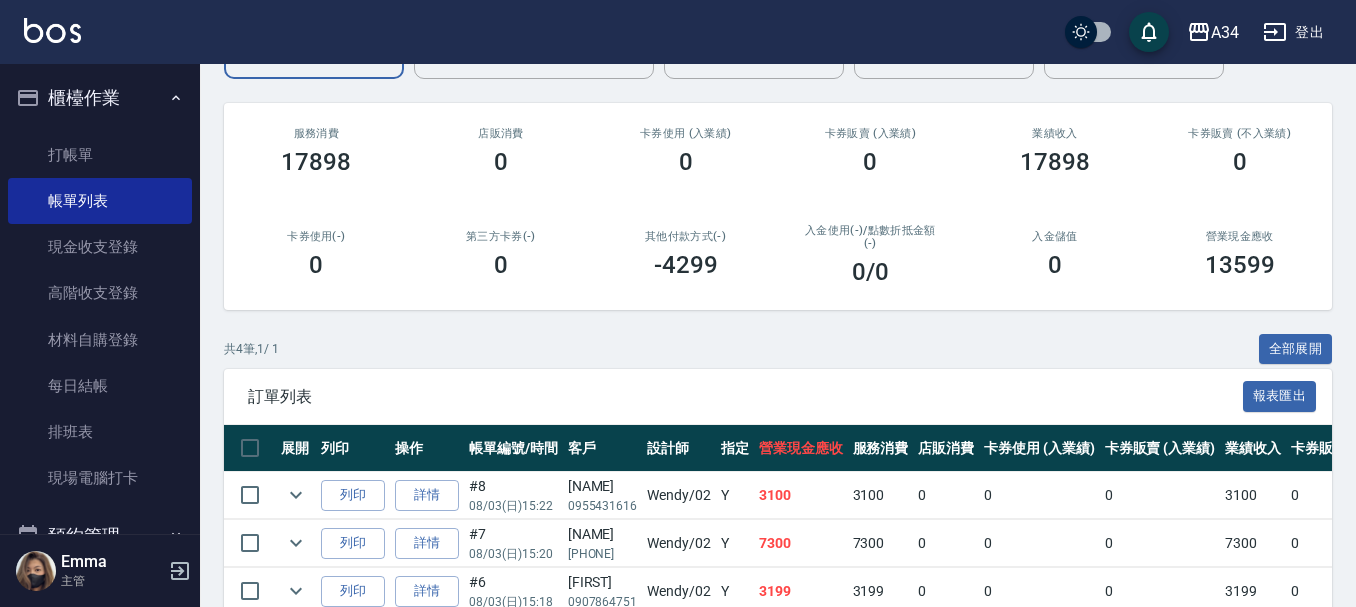 scroll, scrollTop: 356, scrollLeft: 0, axis: vertical 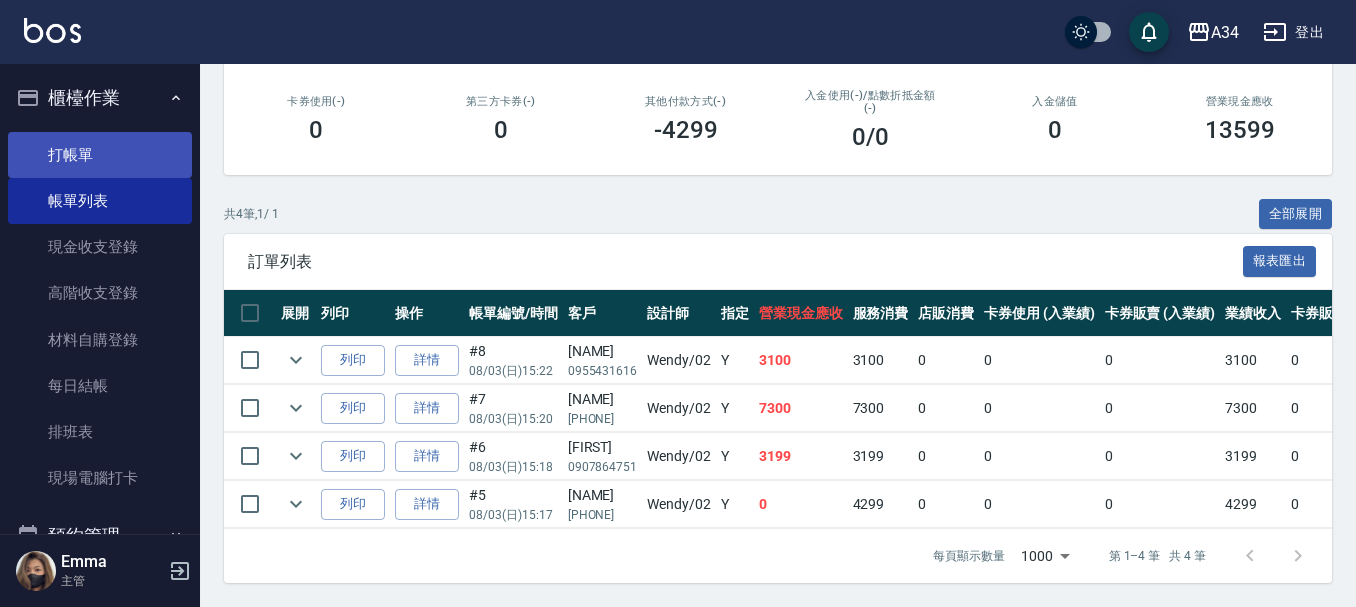 click on "打帳單" at bounding box center (100, 155) 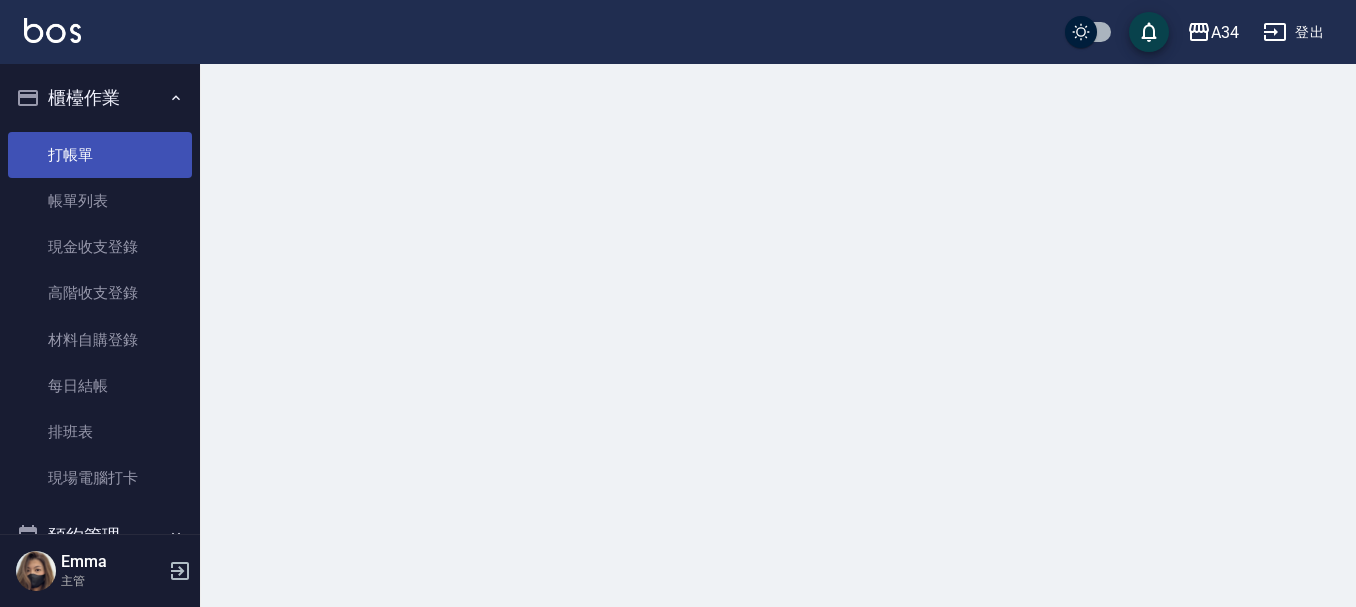 scroll, scrollTop: 0, scrollLeft: 0, axis: both 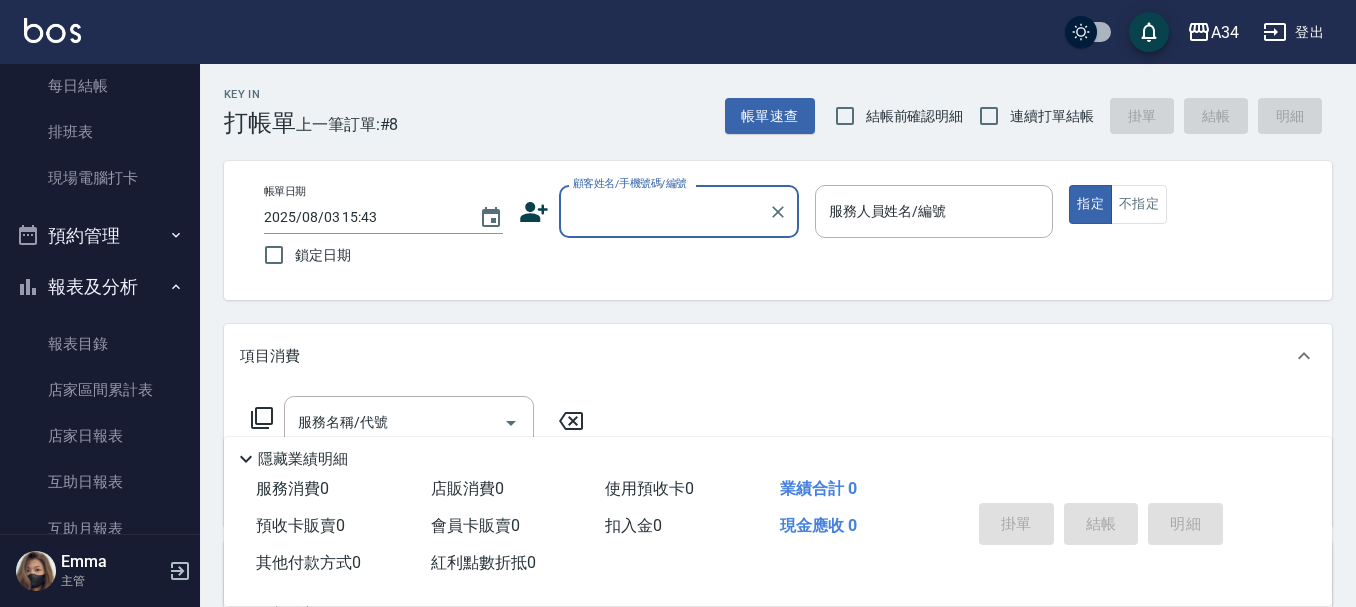click on "預約管理" at bounding box center [100, 236] 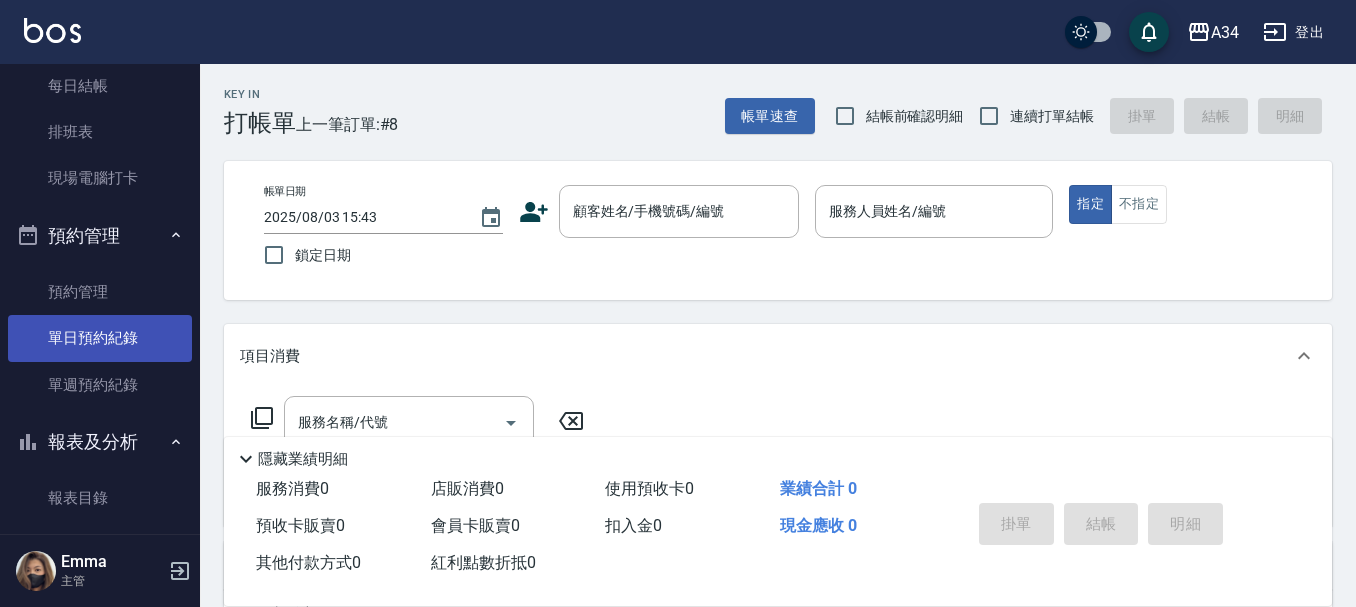 click on "單日預約紀錄" at bounding box center (100, 338) 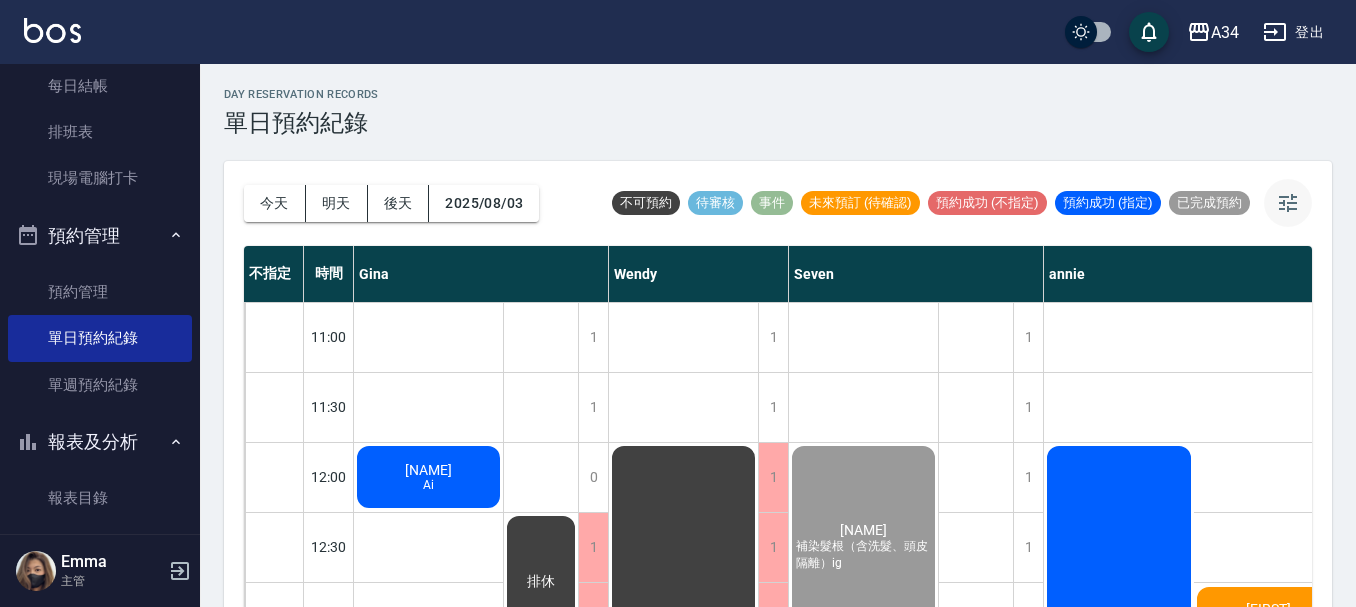 click 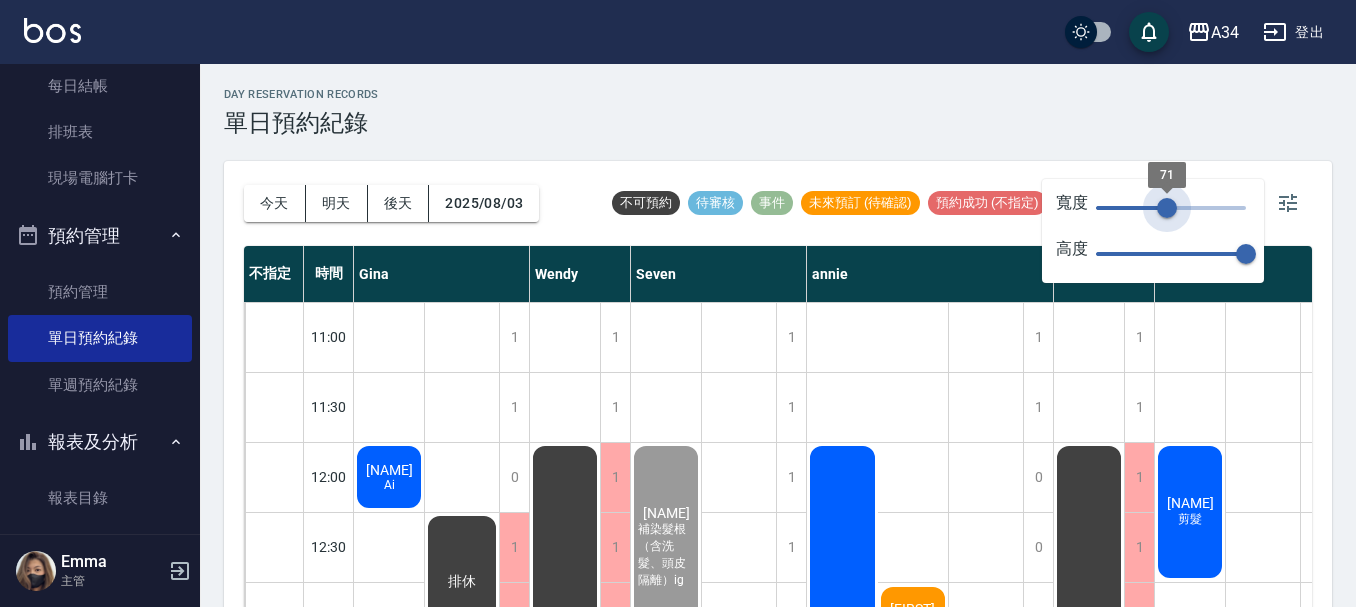 type on "69" 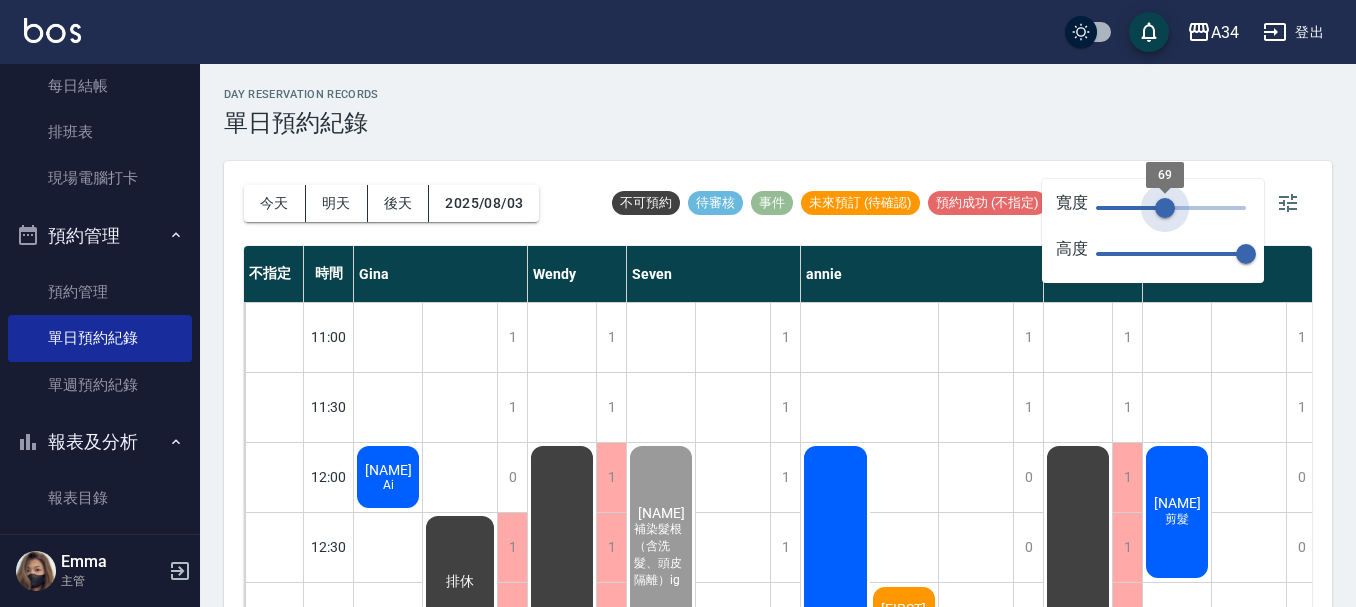 drag, startPoint x: 1251, startPoint y: 203, endPoint x: 1165, endPoint y: 213, distance: 86.579445 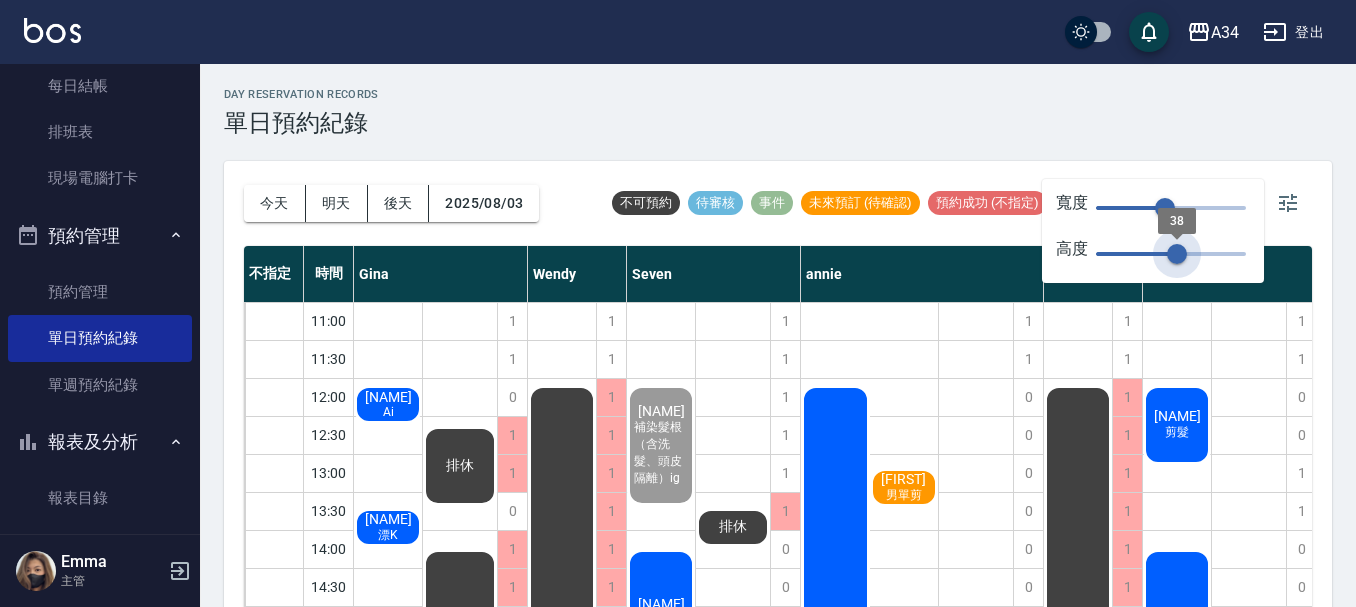 type on "28" 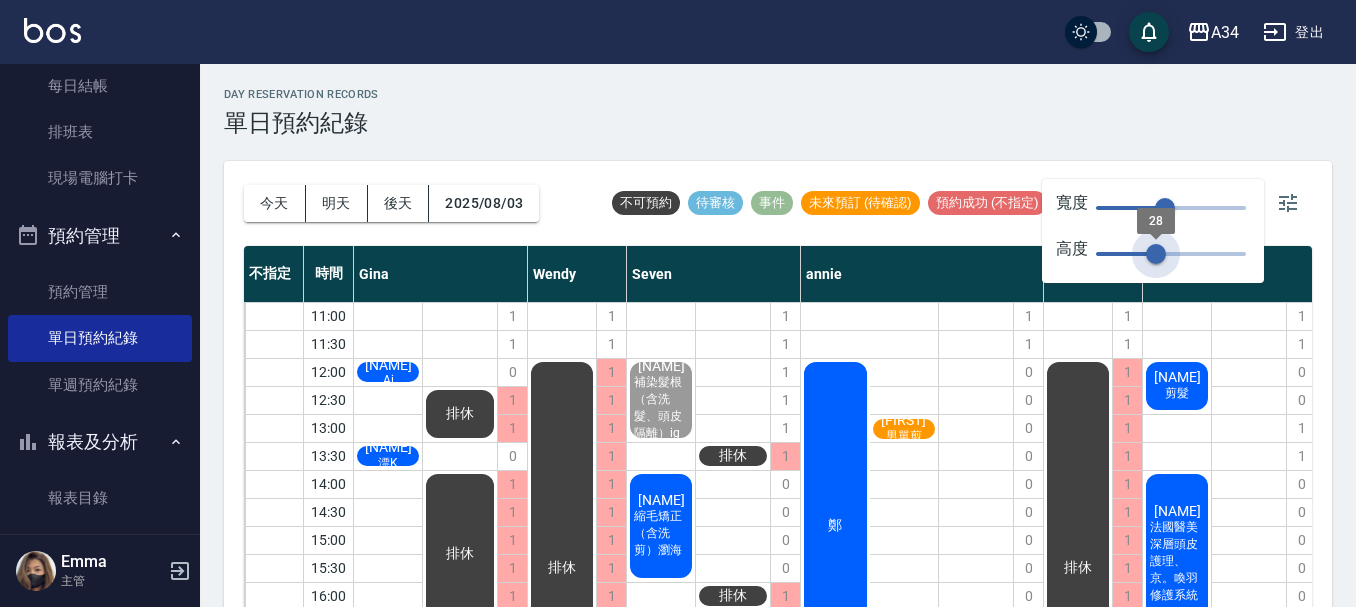 drag, startPoint x: 1244, startPoint y: 253, endPoint x: 1157, endPoint y: 261, distance: 87.36704 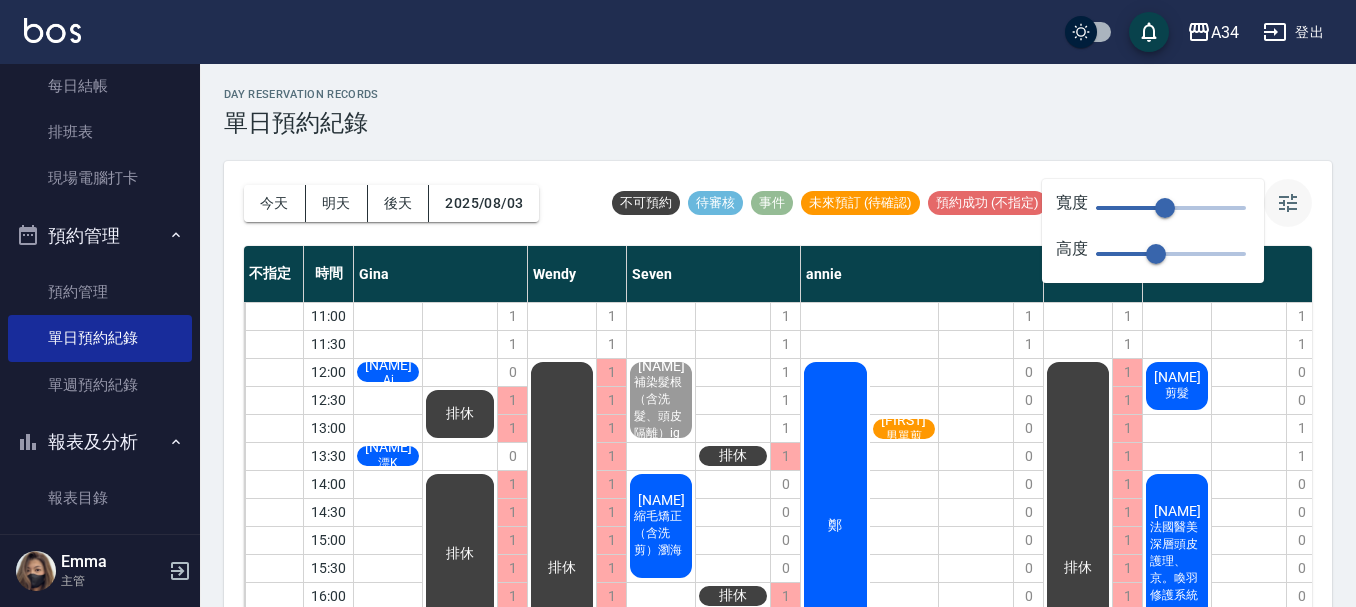 click 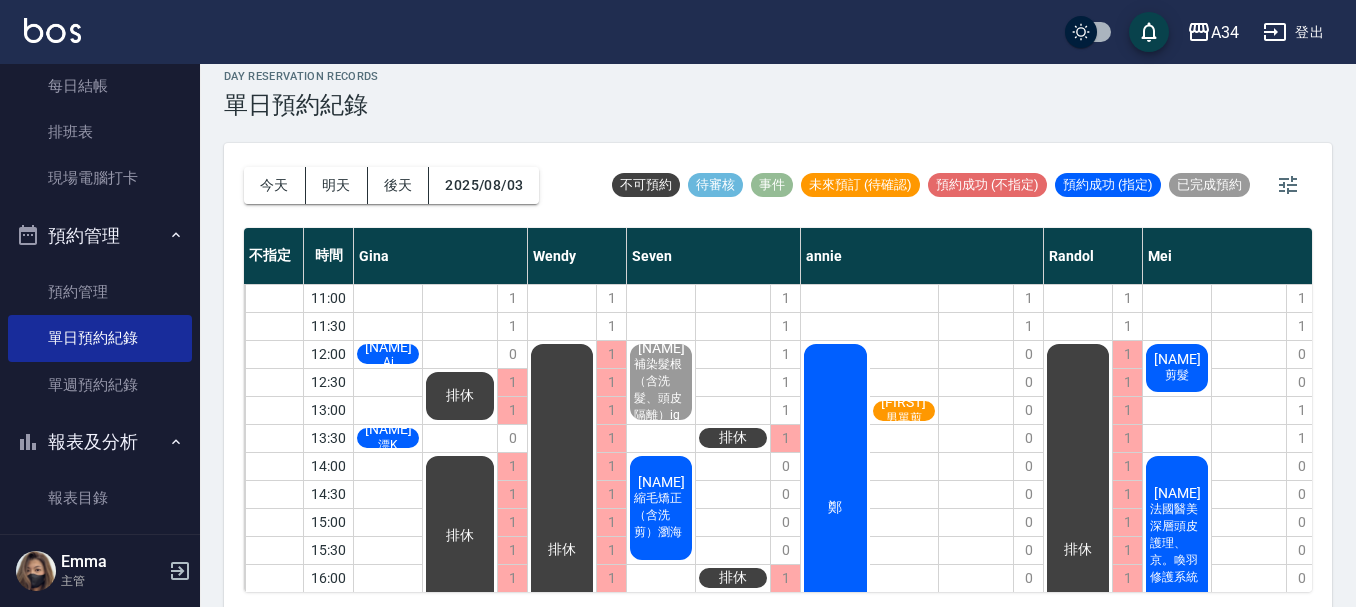 scroll, scrollTop: 23, scrollLeft: 0, axis: vertical 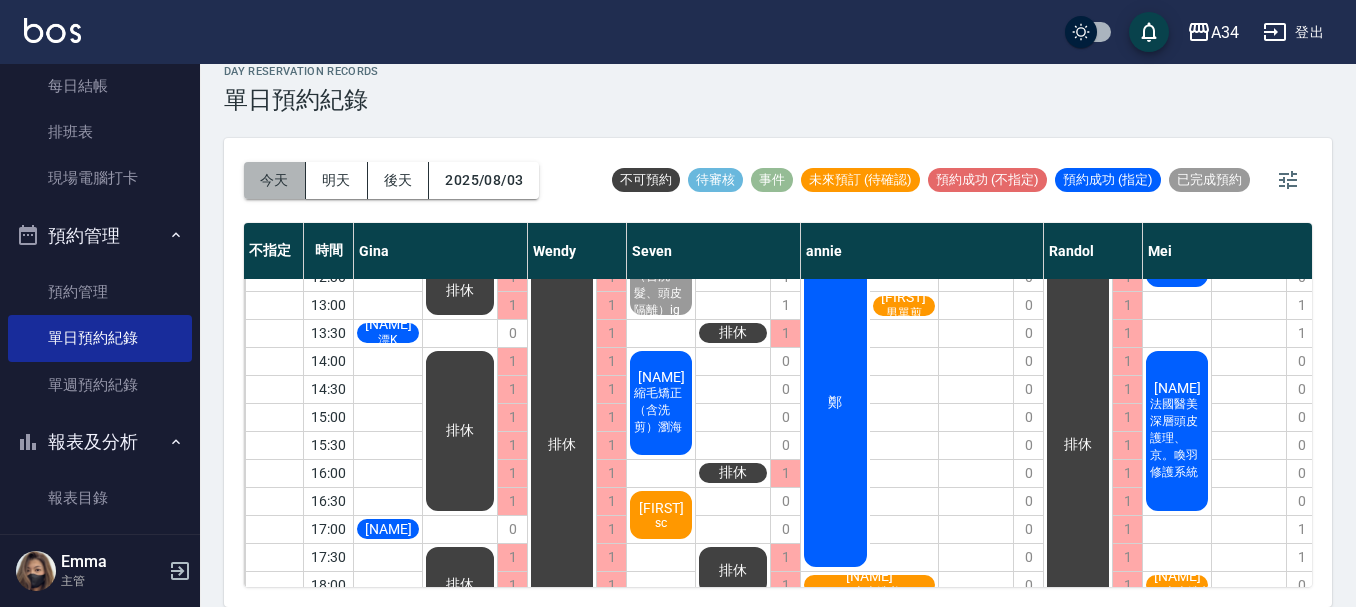 click on "今天" at bounding box center (275, 180) 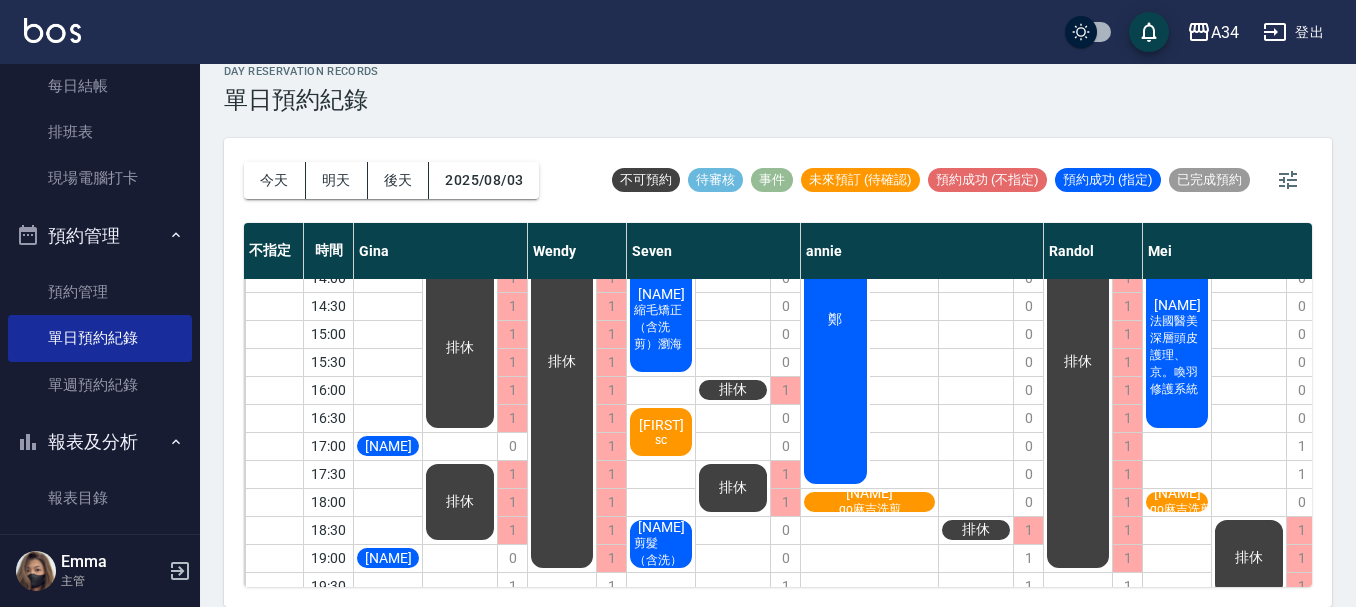 scroll, scrollTop: 152, scrollLeft: 0, axis: vertical 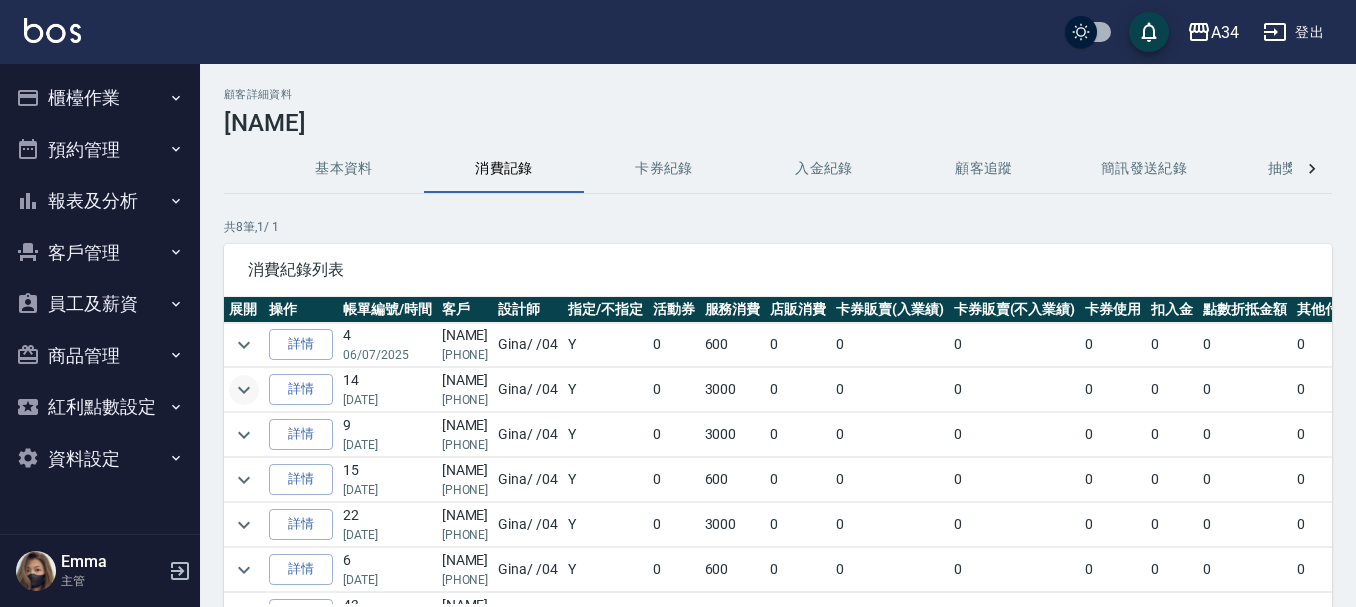 click 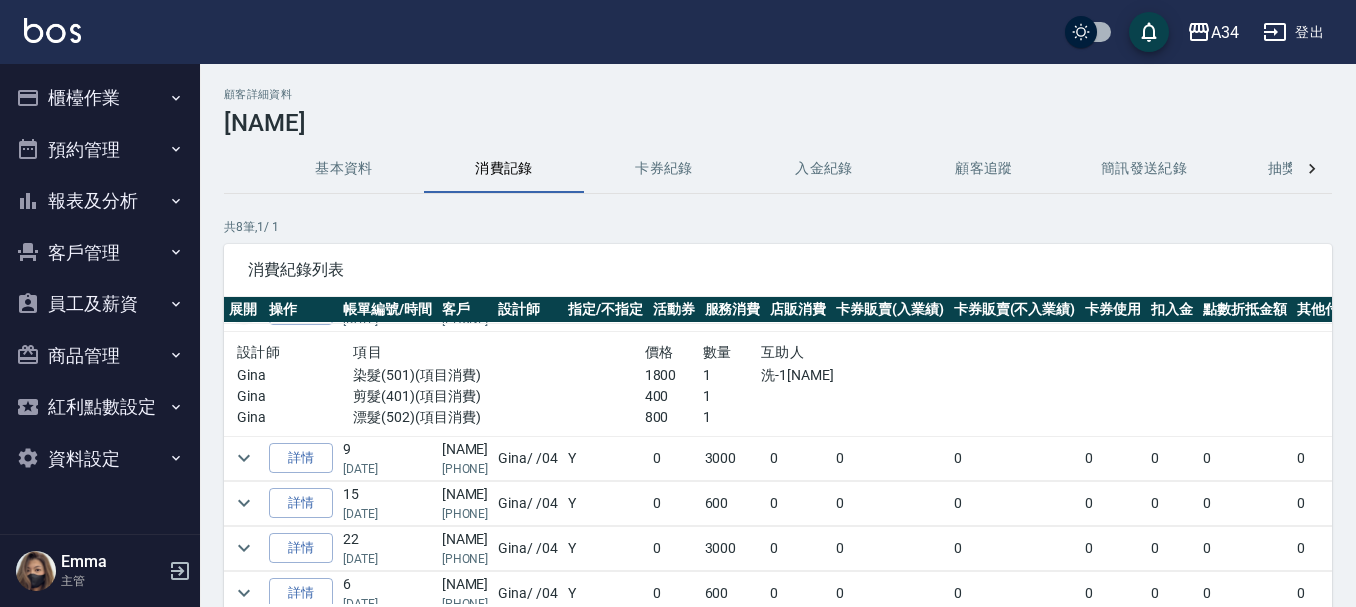 scroll, scrollTop: 198, scrollLeft: 0, axis: vertical 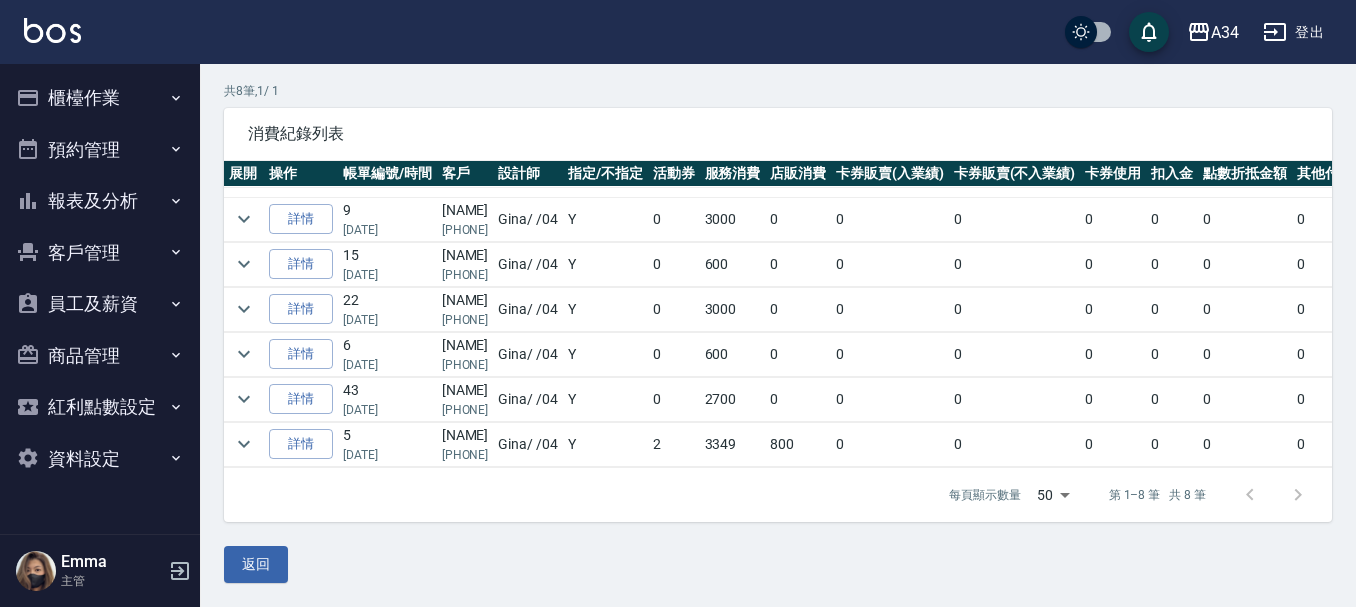 click at bounding box center [244, 399] 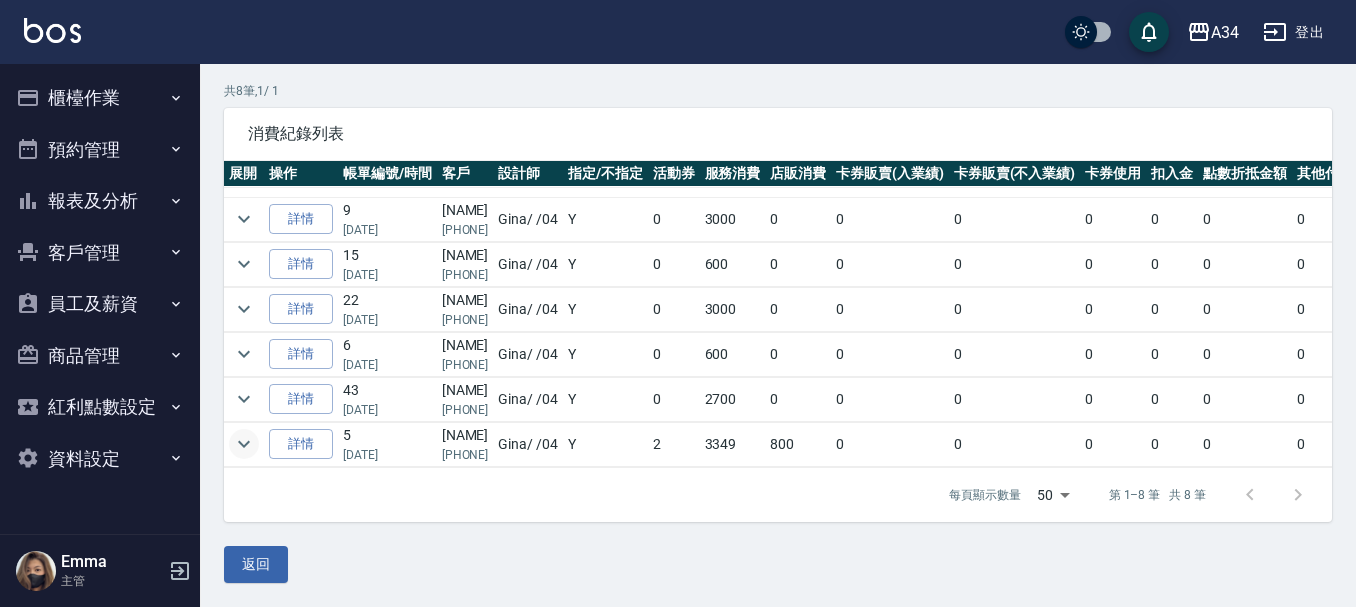 click 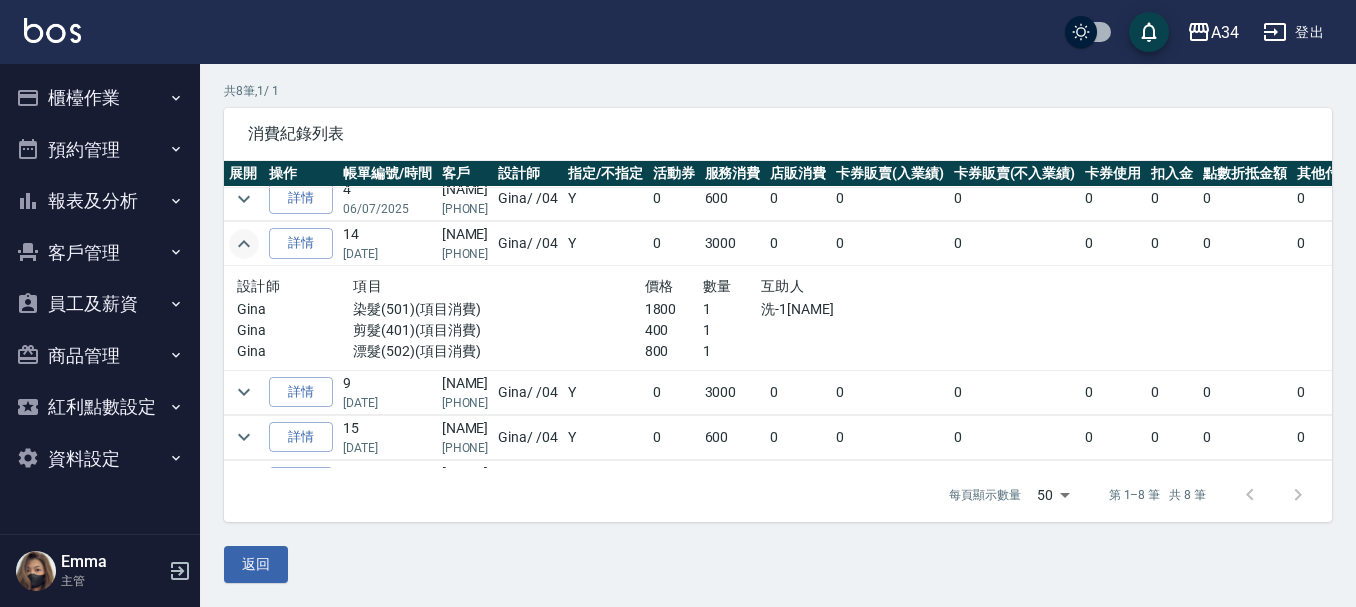 scroll, scrollTop: 0, scrollLeft: 0, axis: both 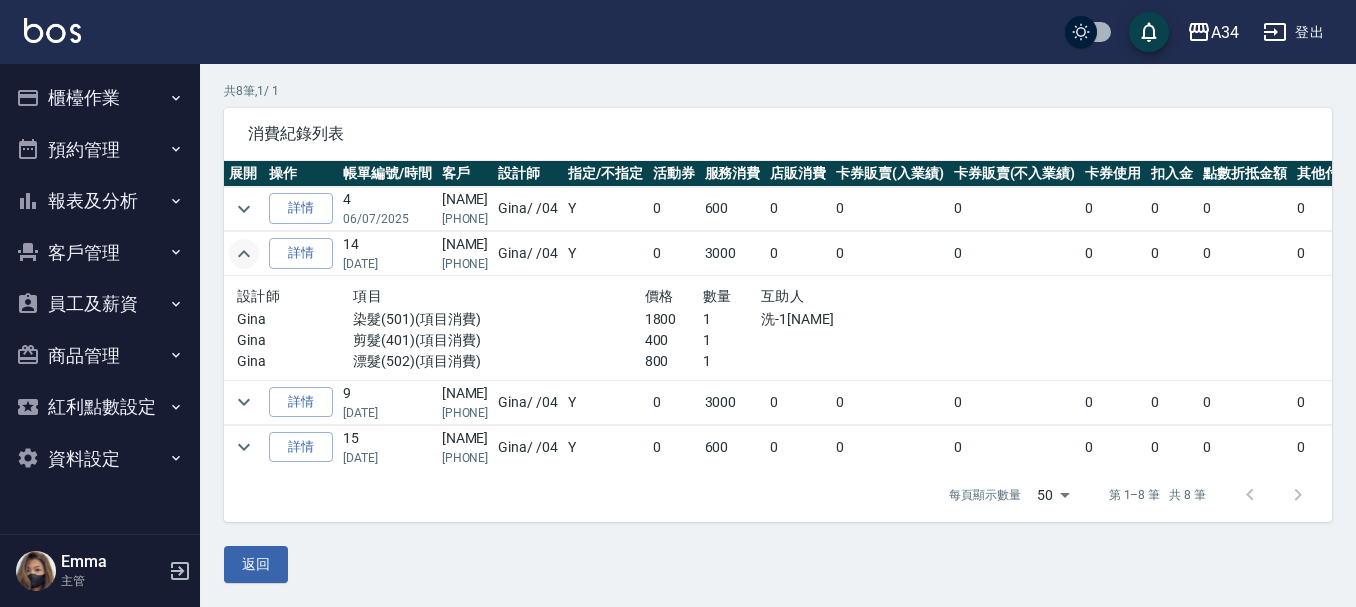 click on "櫃檯作業" at bounding box center [100, 98] 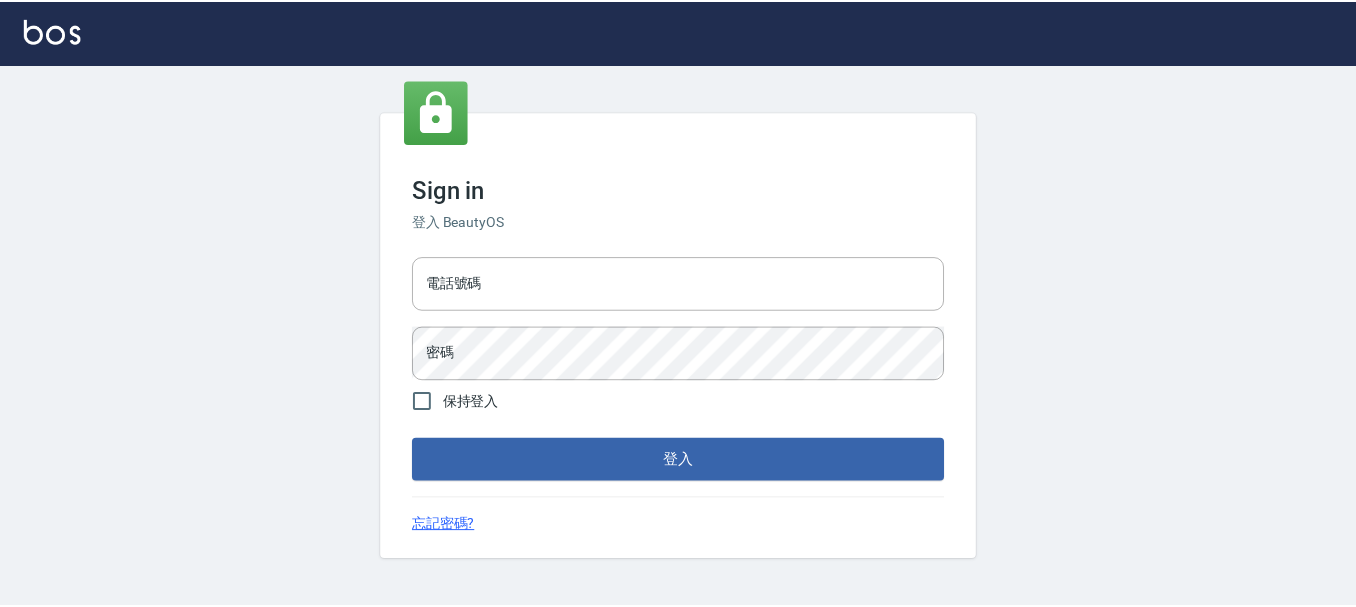 scroll, scrollTop: 0, scrollLeft: 0, axis: both 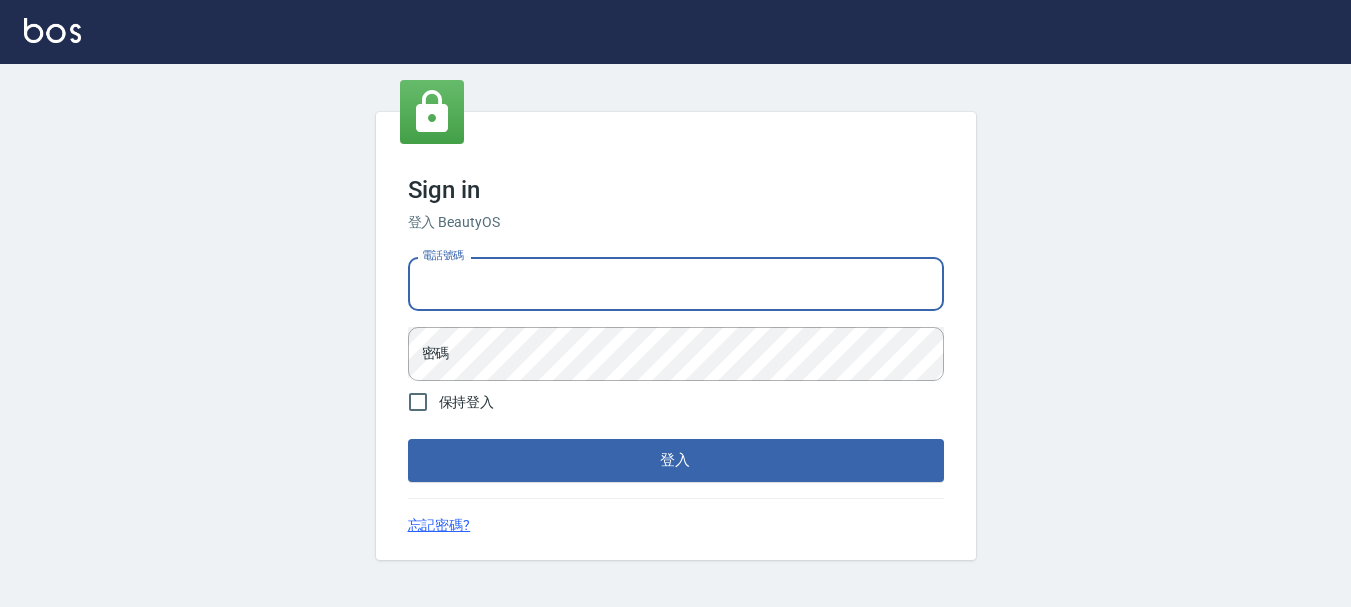 click on "電話號碼" at bounding box center (676, 284) 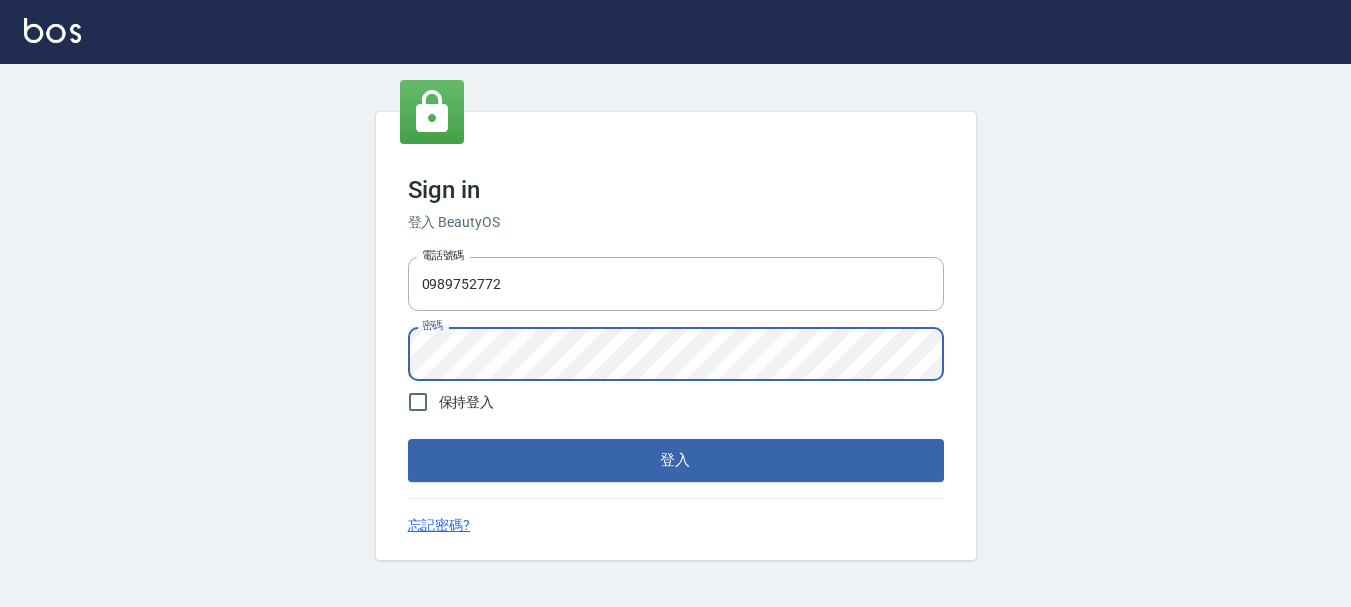 click on "登入" at bounding box center (676, 460) 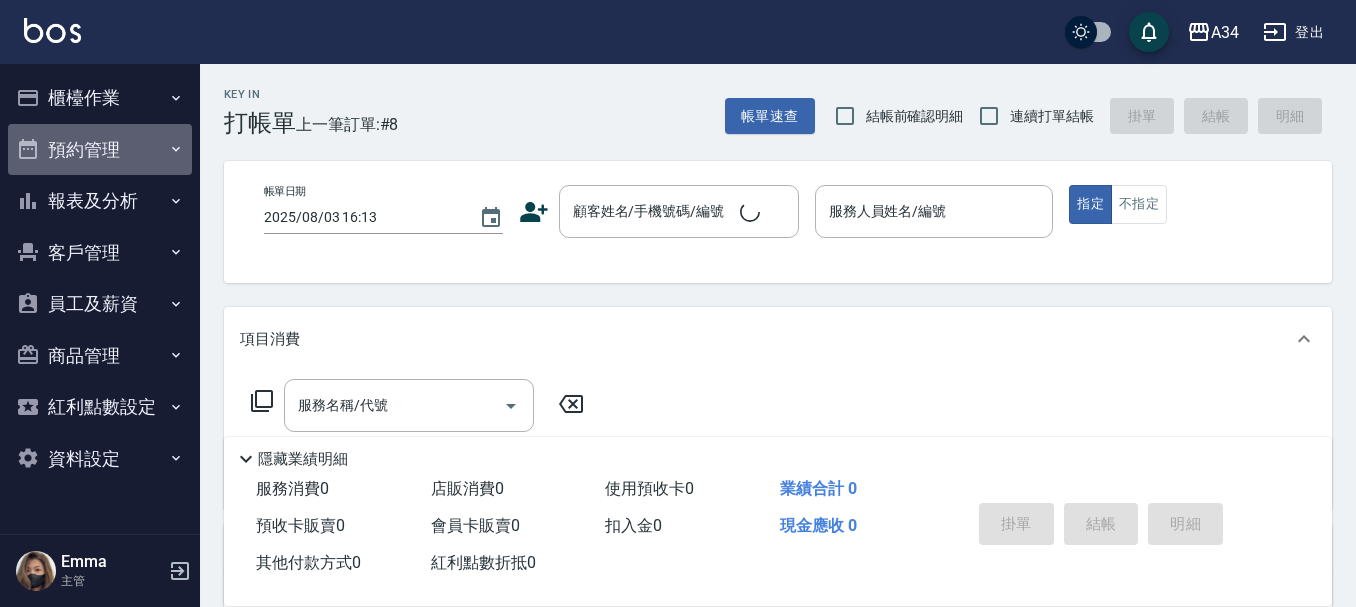 click on "預約管理" at bounding box center [100, 150] 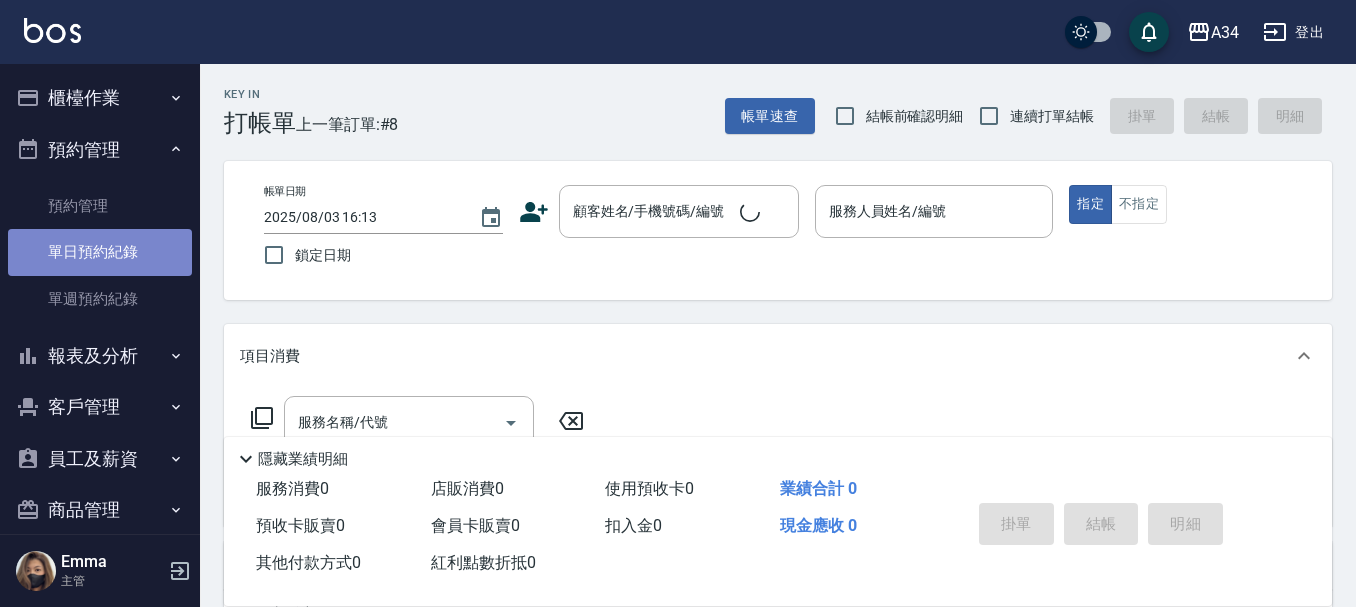 click on "單日預約紀錄" at bounding box center (100, 252) 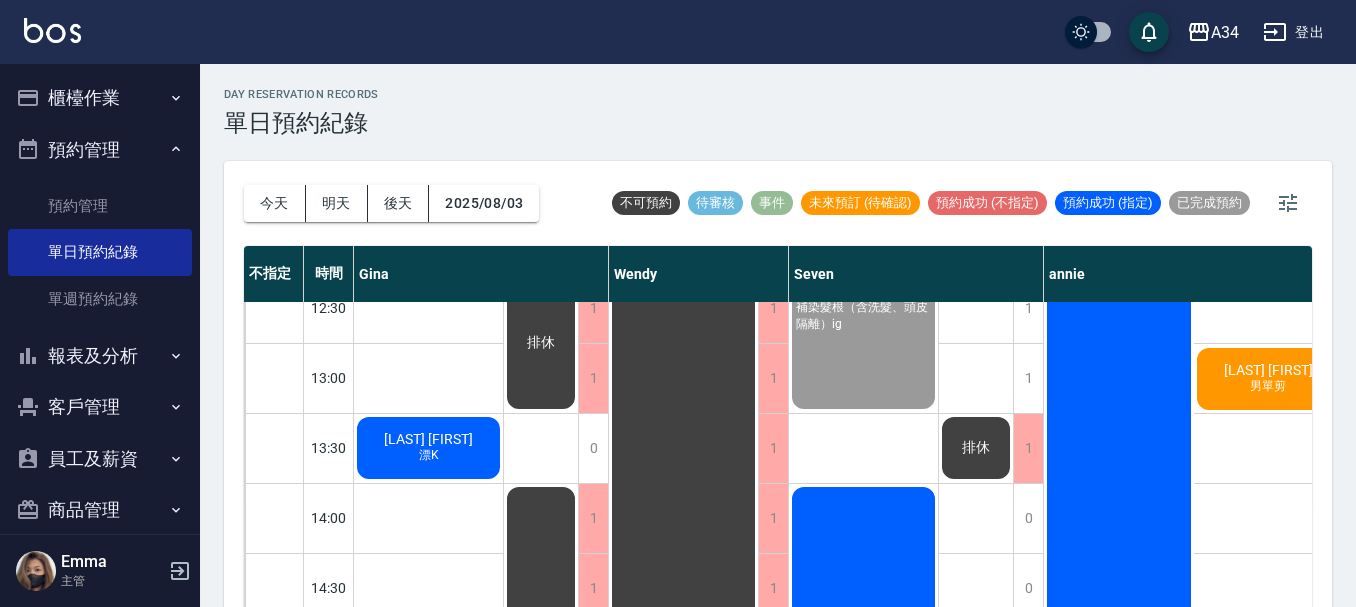 scroll, scrollTop: 300, scrollLeft: 0, axis: vertical 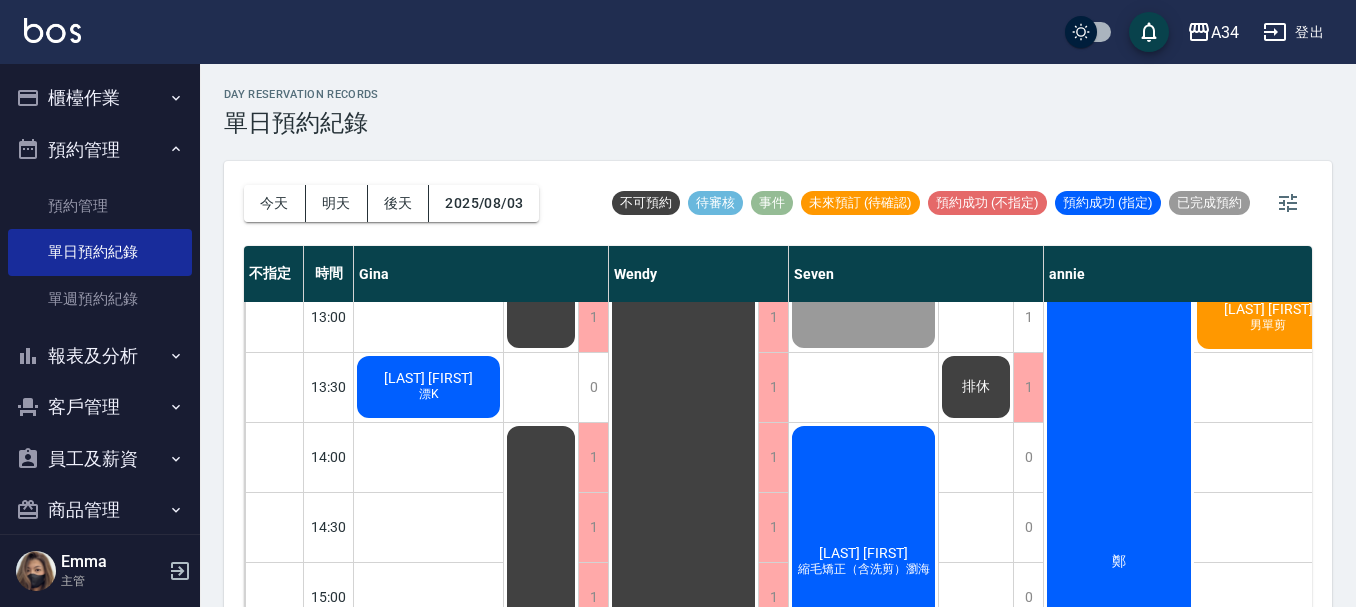 click on "[LAST] [FIRST] 縮毛矯正（含洗剪）瀏海" at bounding box center (428, 177) 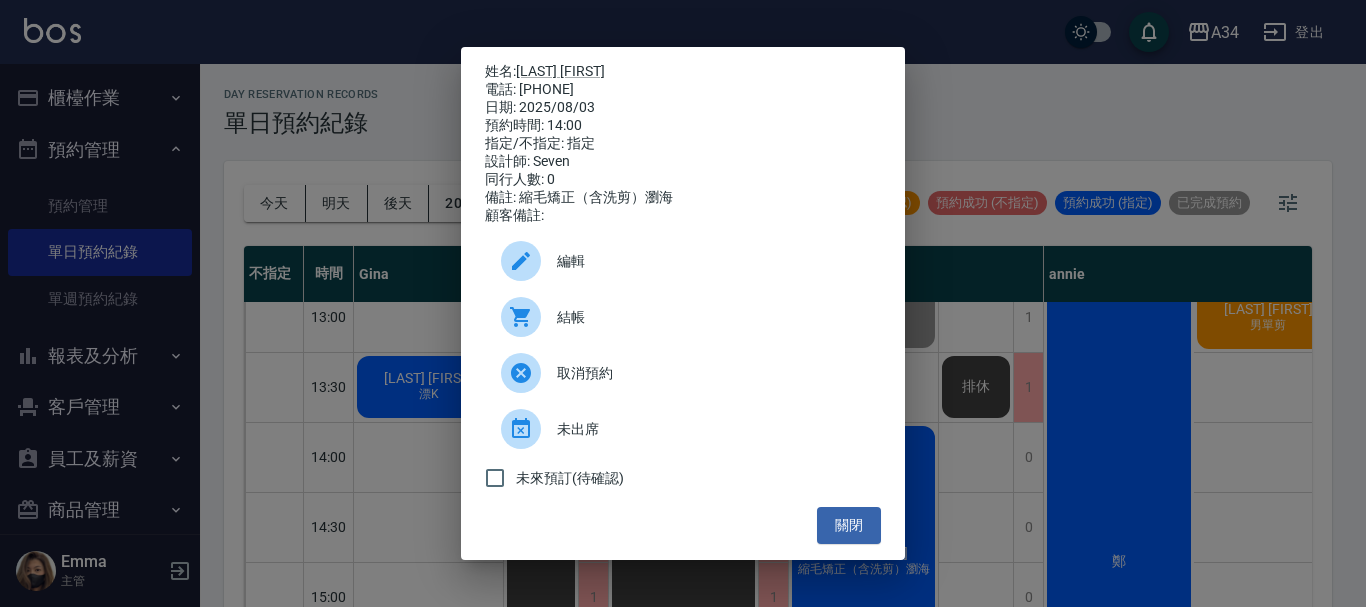 click on "結帳" at bounding box center (711, 317) 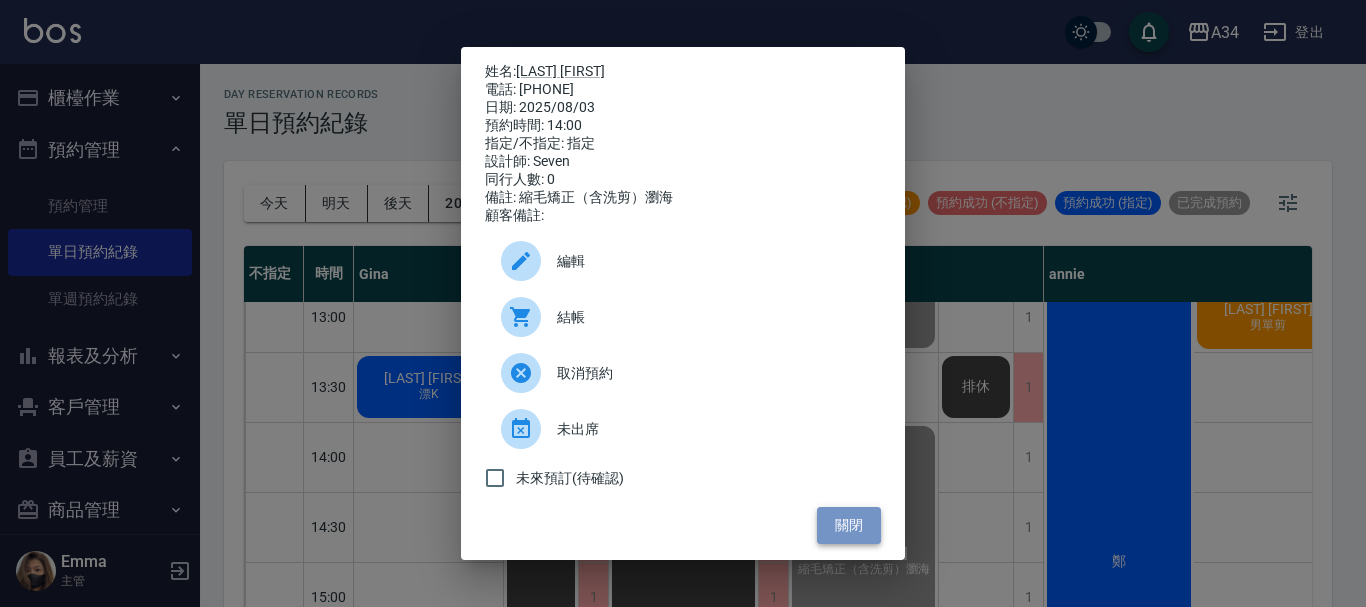 click on "關閉" at bounding box center (849, 525) 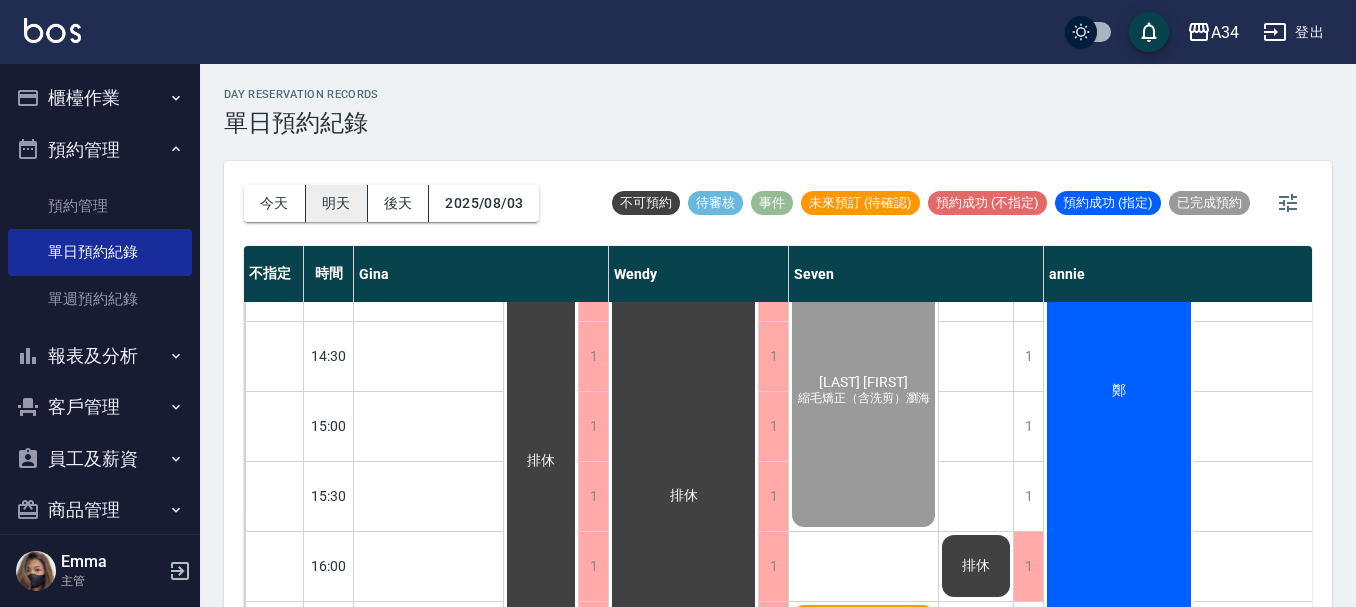 scroll, scrollTop: 500, scrollLeft: 0, axis: vertical 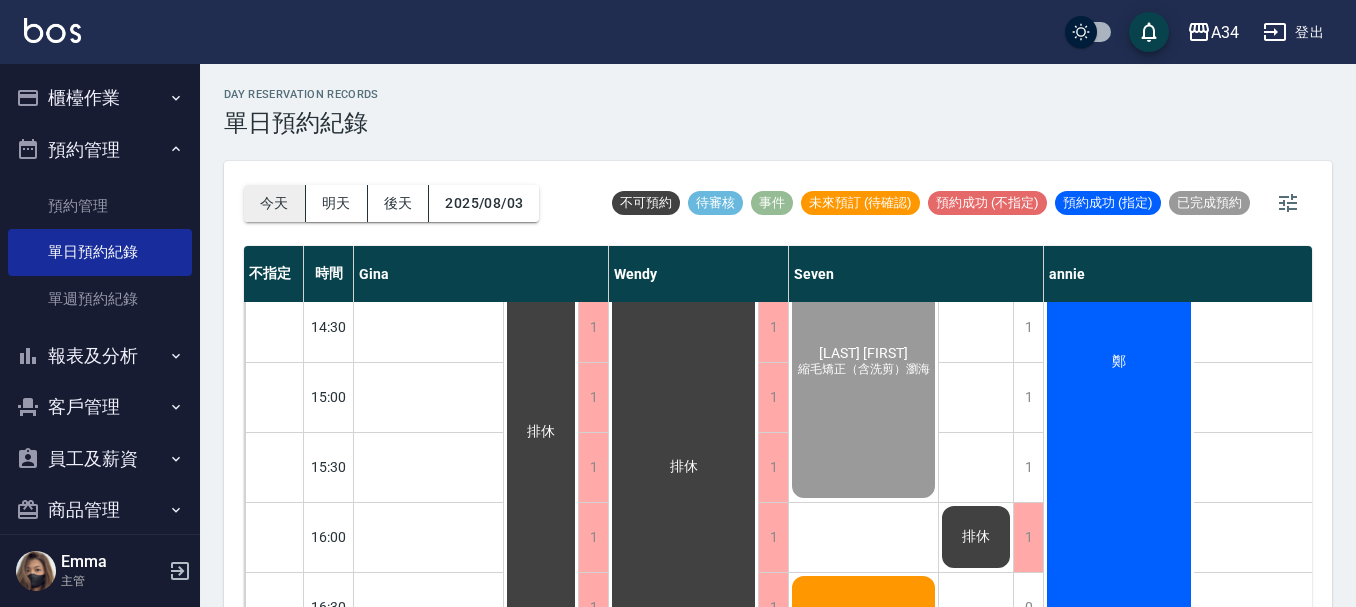 click on "今天" at bounding box center [275, 203] 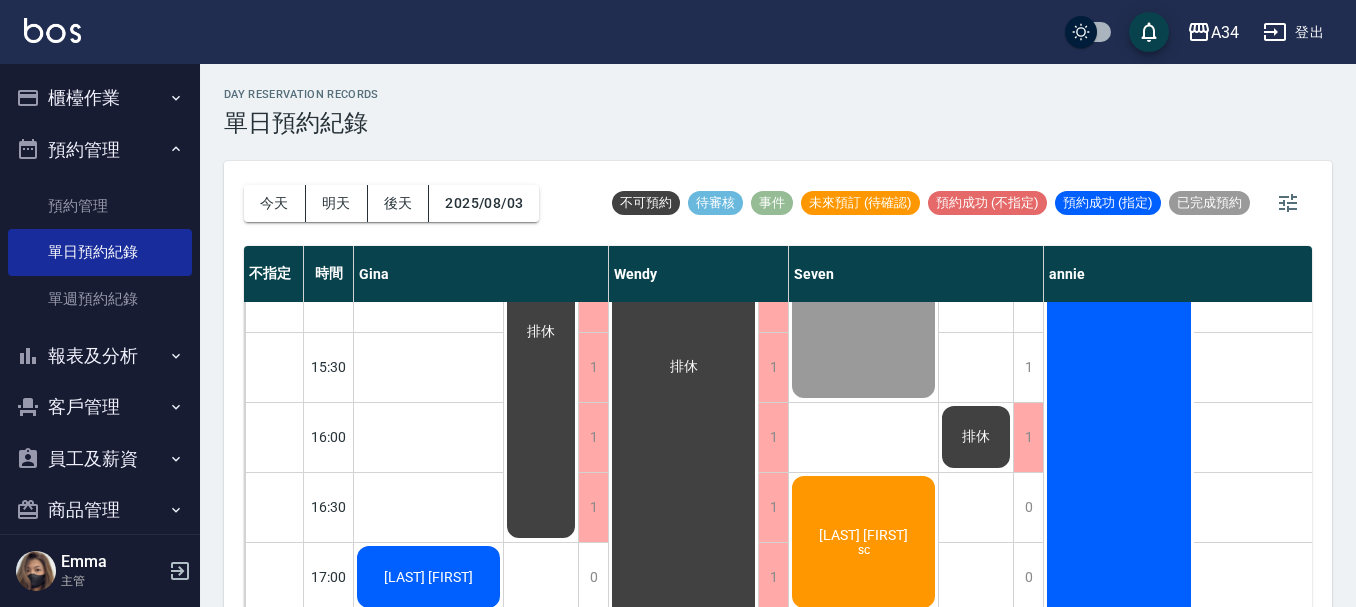 scroll, scrollTop: 700, scrollLeft: 0, axis: vertical 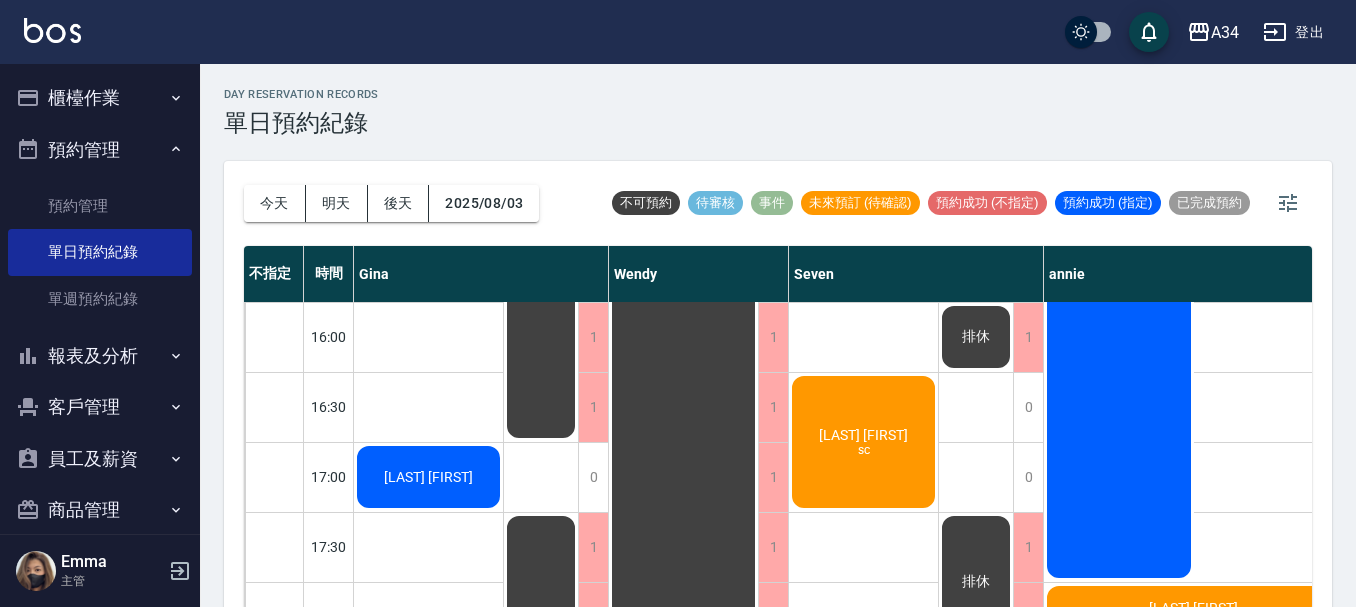 click on "[LAST] [FIRST] sc" at bounding box center (428, -223) 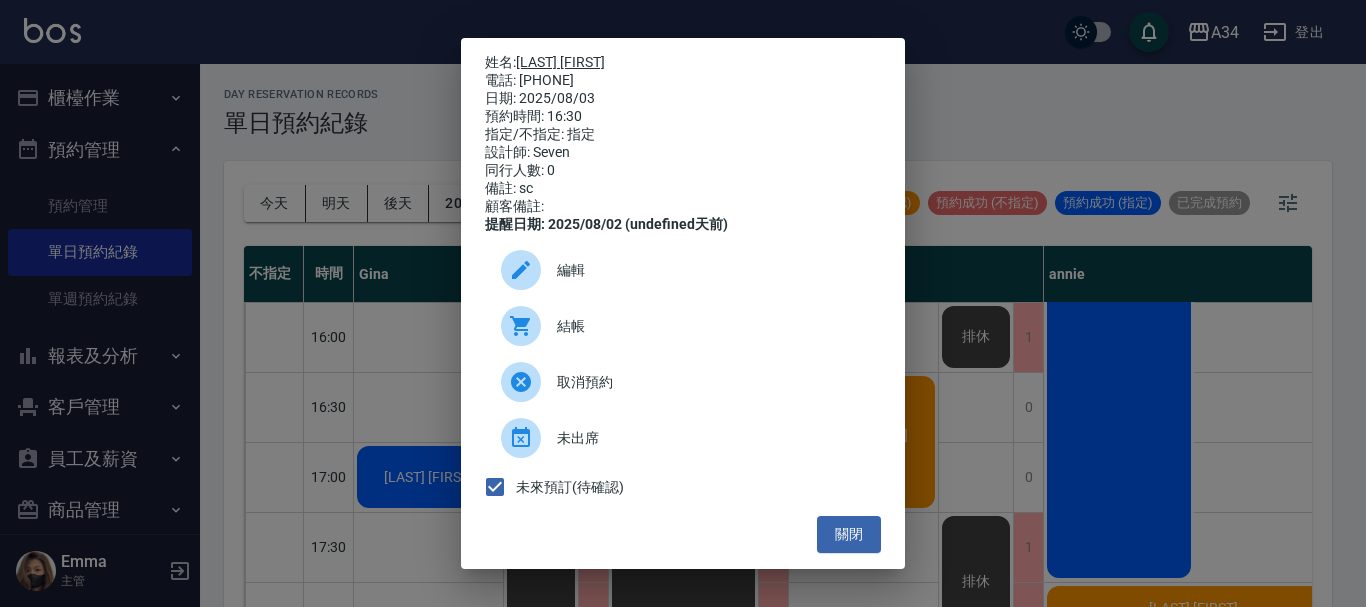 click on "[LAST] [FIRST]" at bounding box center (560, 62) 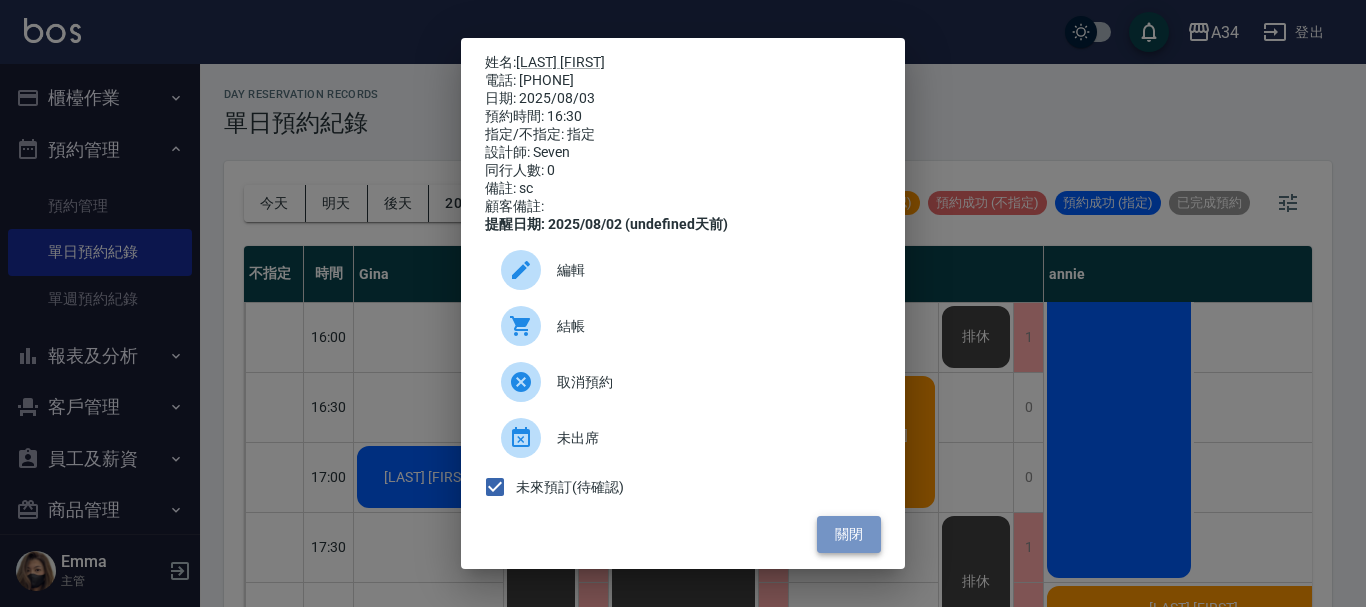 click on "關閉" at bounding box center (849, 534) 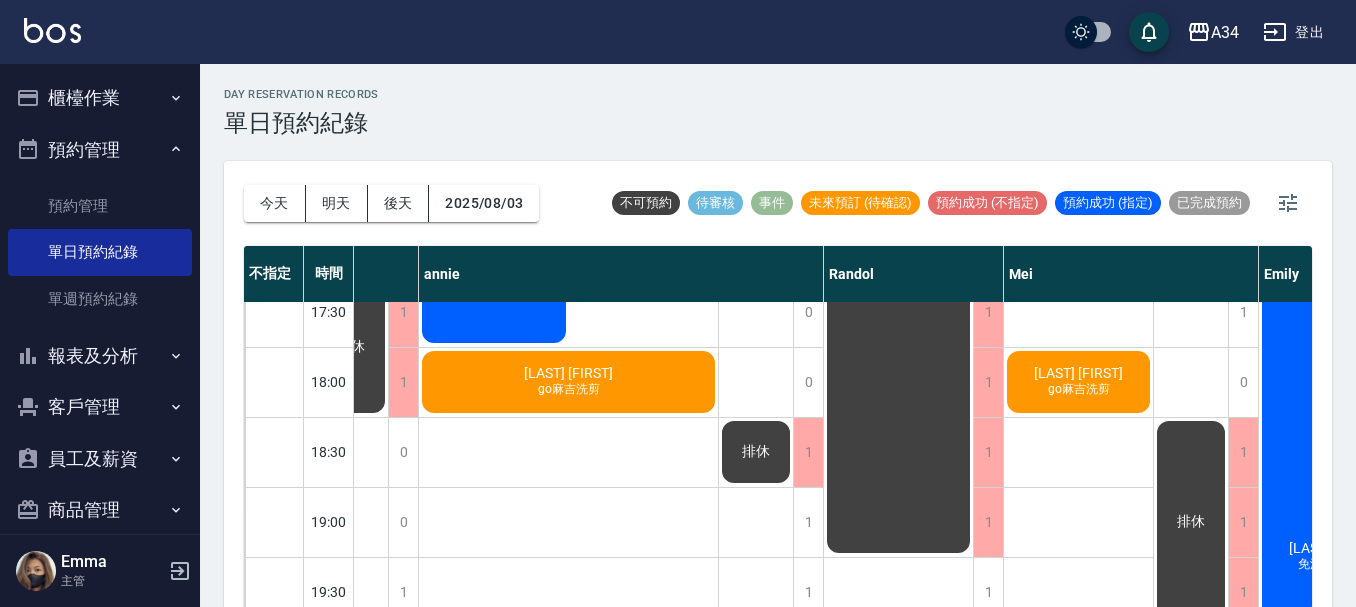 scroll, scrollTop: 900, scrollLeft: 625, axis: both 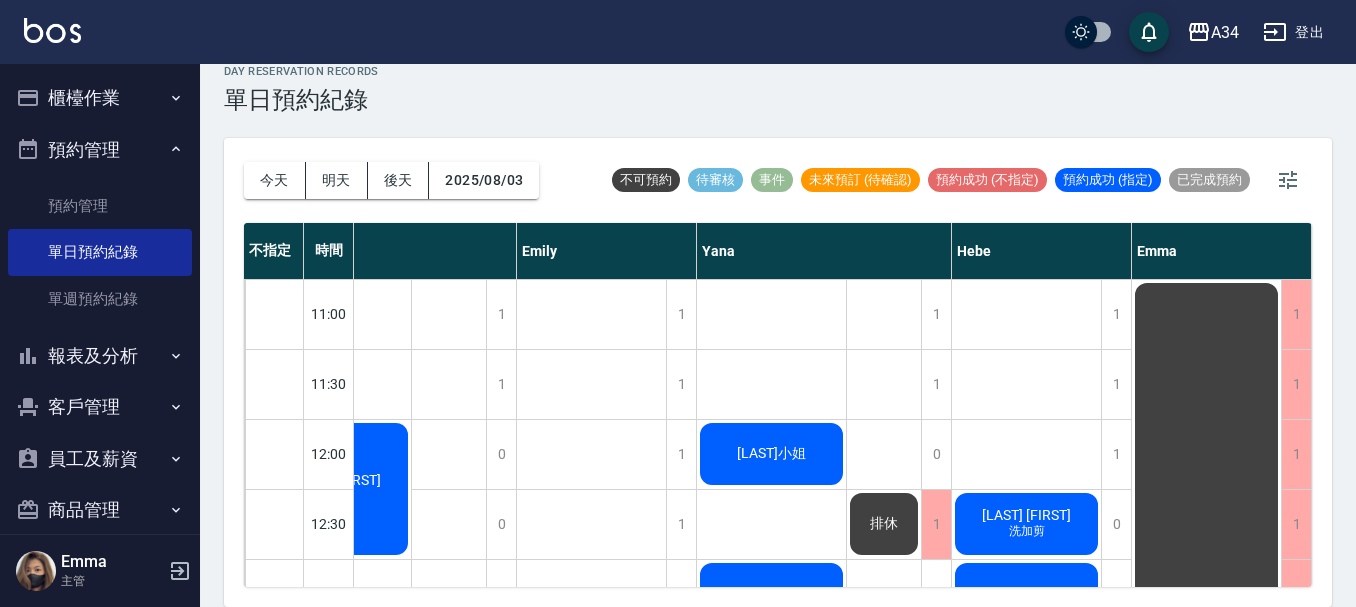 click on "方立威" at bounding box center [-939, 447] 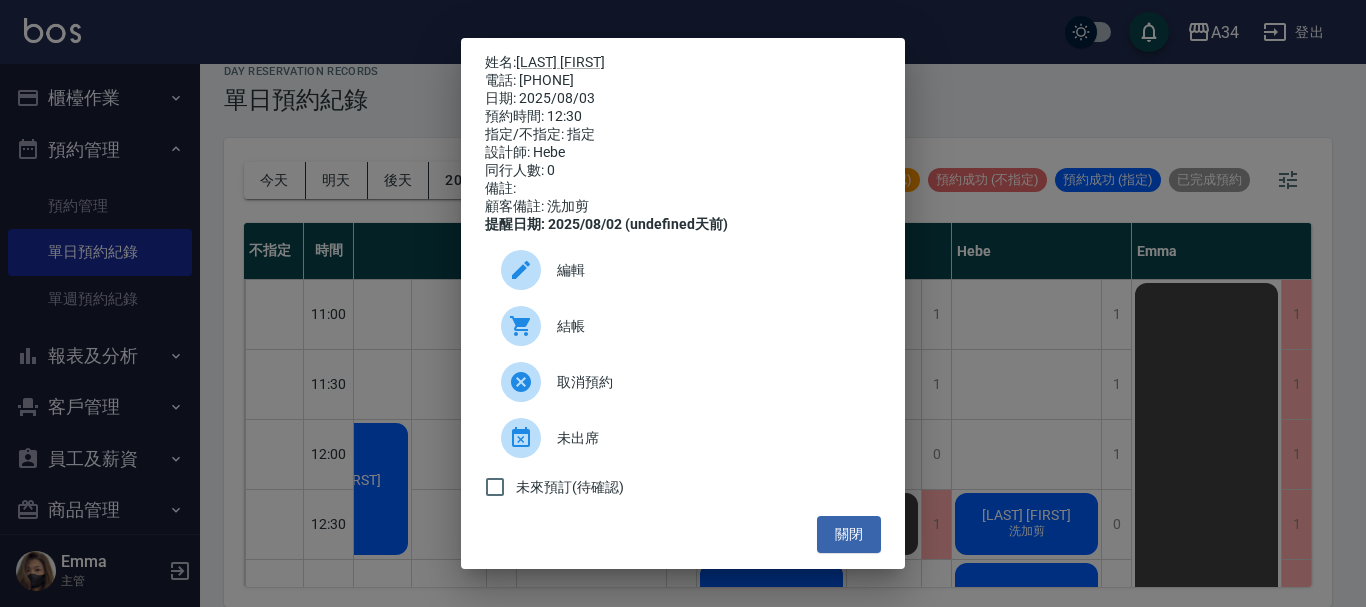 click on "結帳" at bounding box center (711, 326) 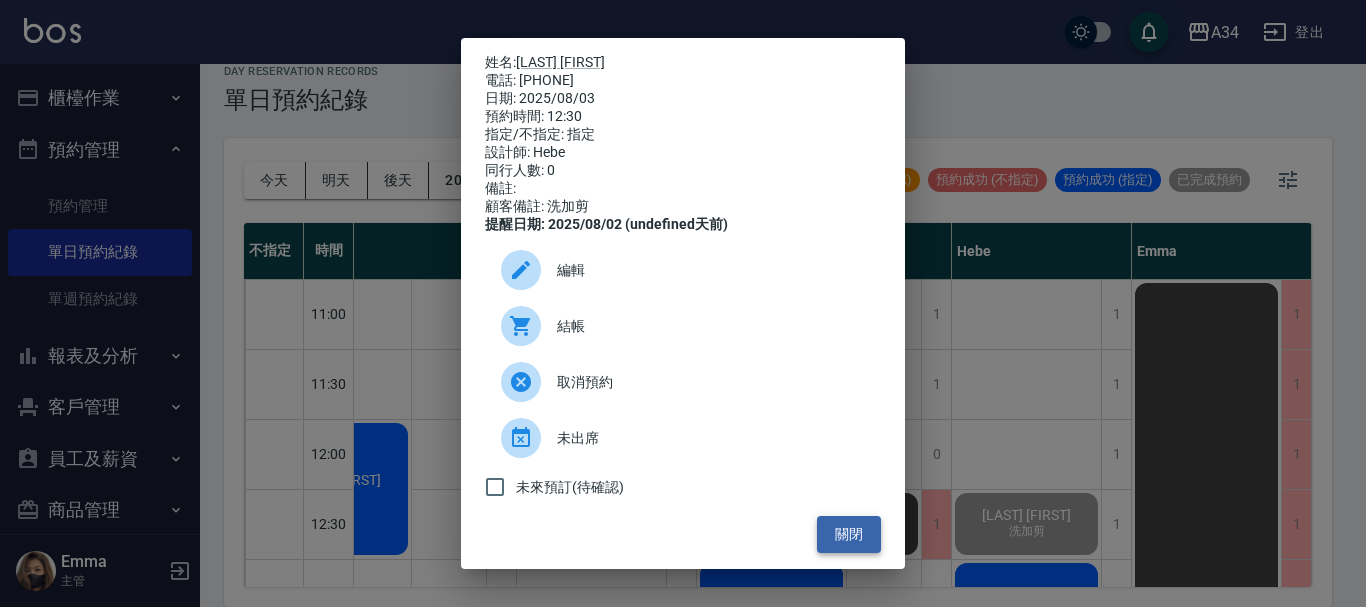 click on "關閉" at bounding box center [849, 534] 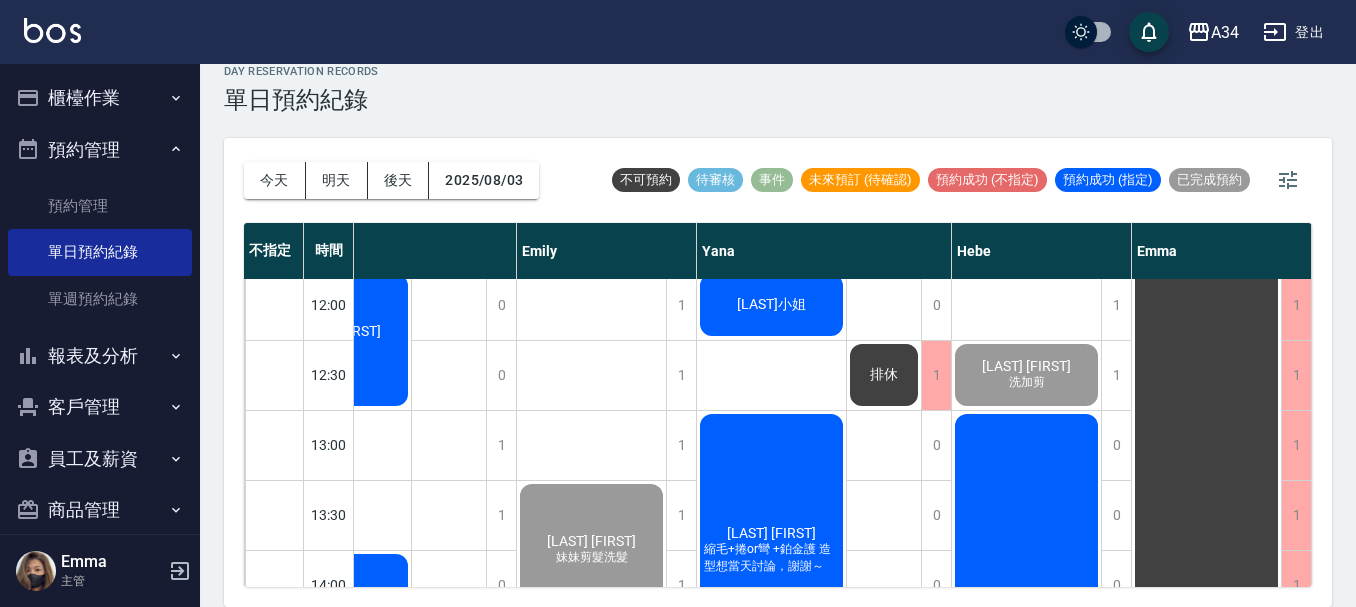 scroll, scrollTop: 200, scrollLeft: 1367, axis: both 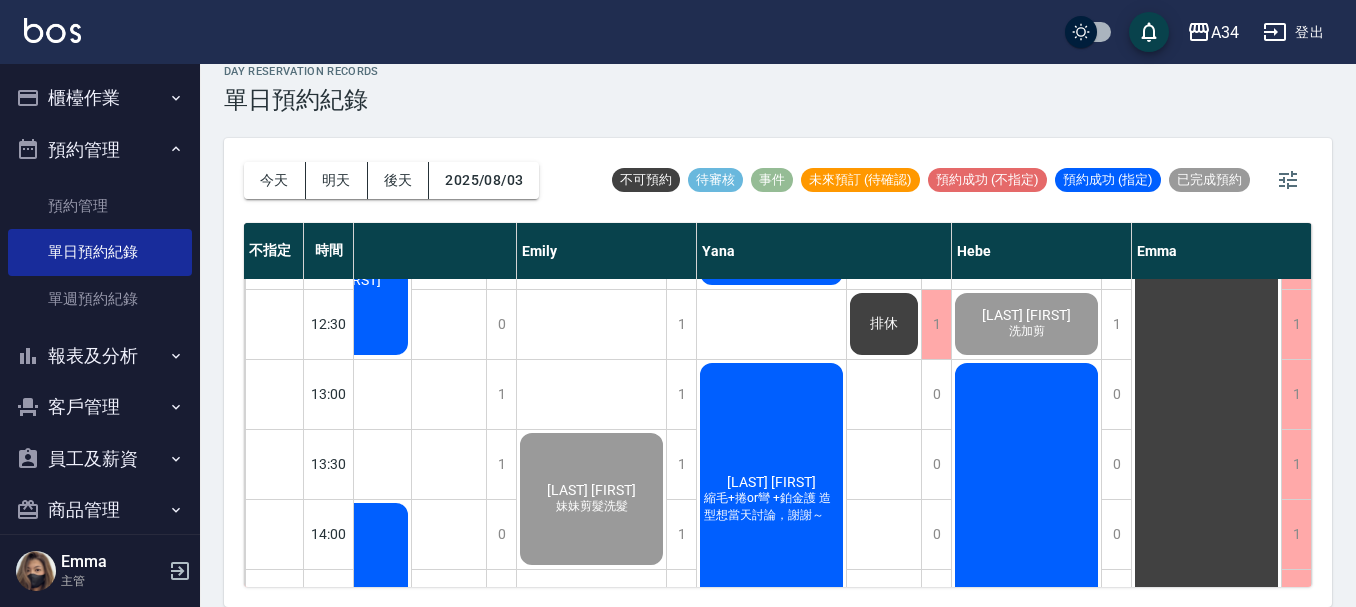 click on "謝瓊瑤 Pk" at bounding box center (-939, 254) 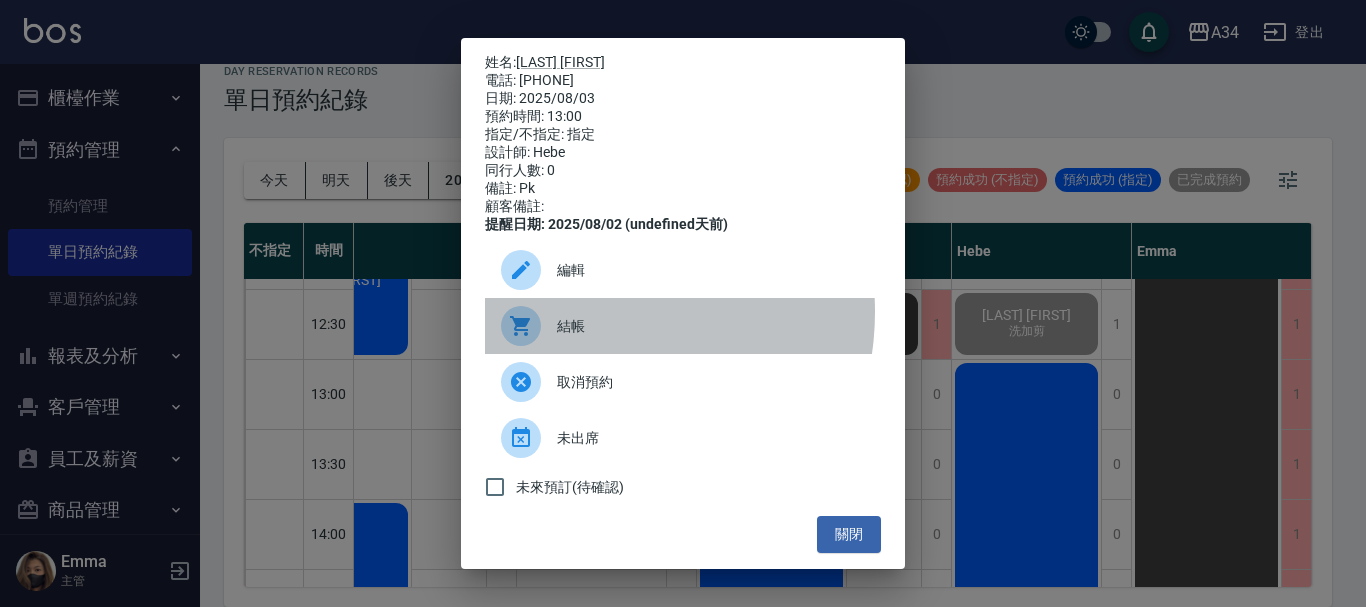 click on "結帳" at bounding box center (683, 326) 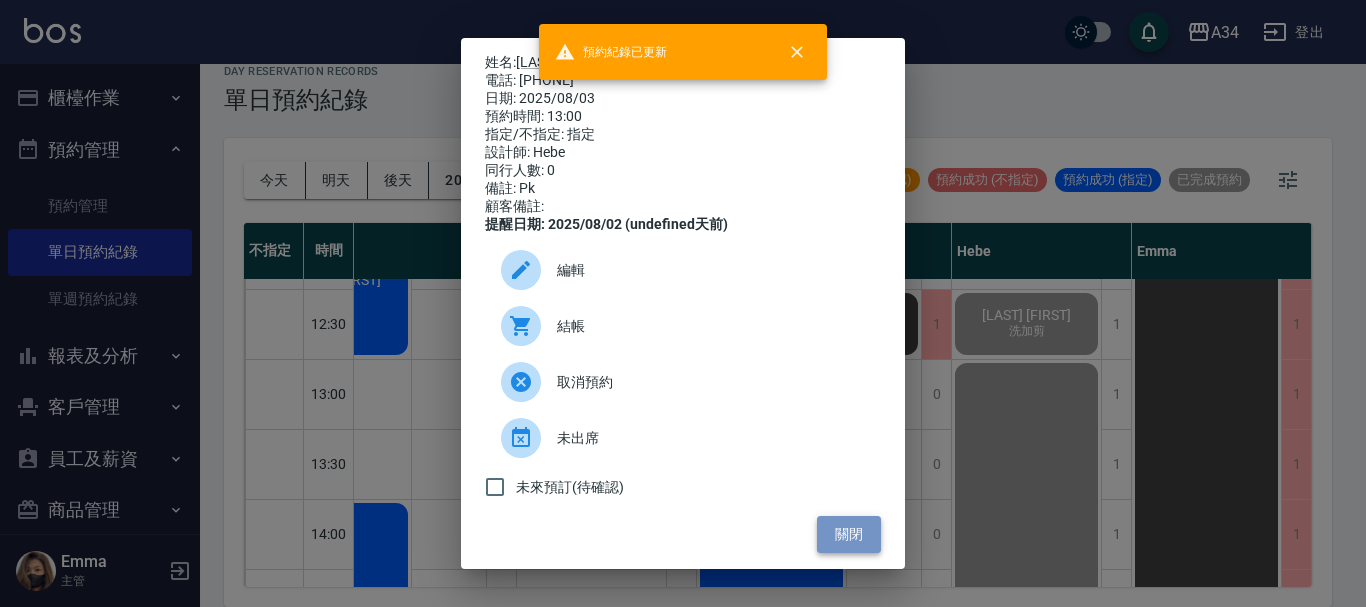 click on "關閉" at bounding box center [849, 534] 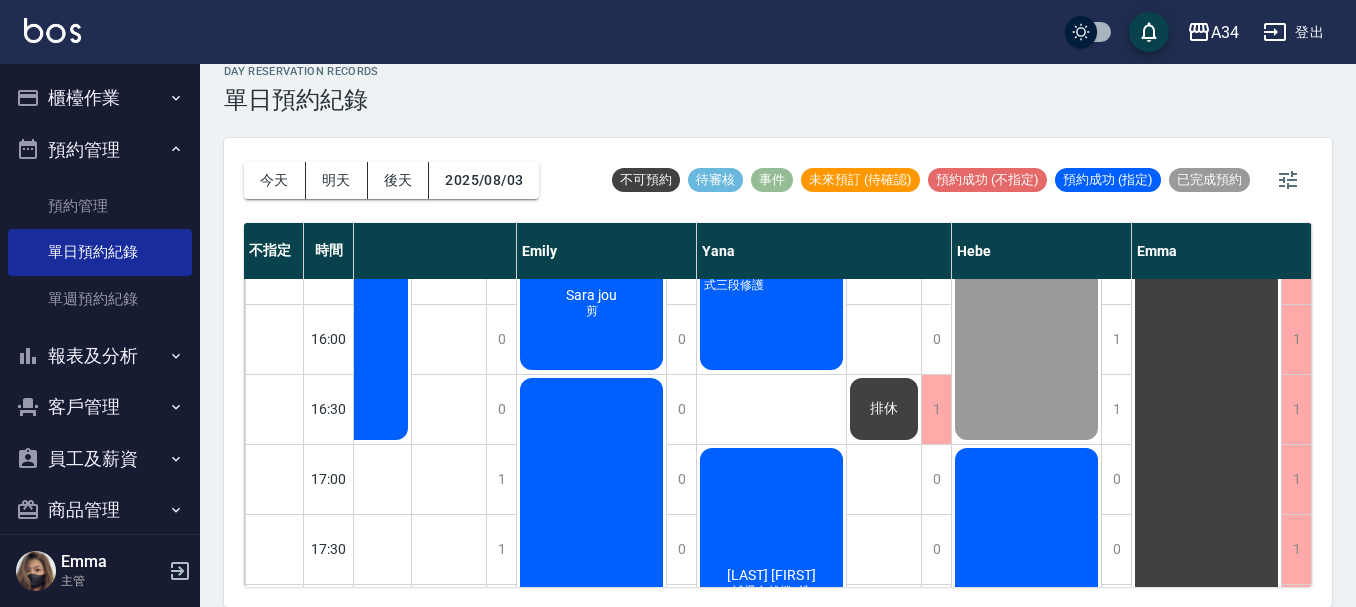 scroll, scrollTop: 600, scrollLeft: 1377, axis: both 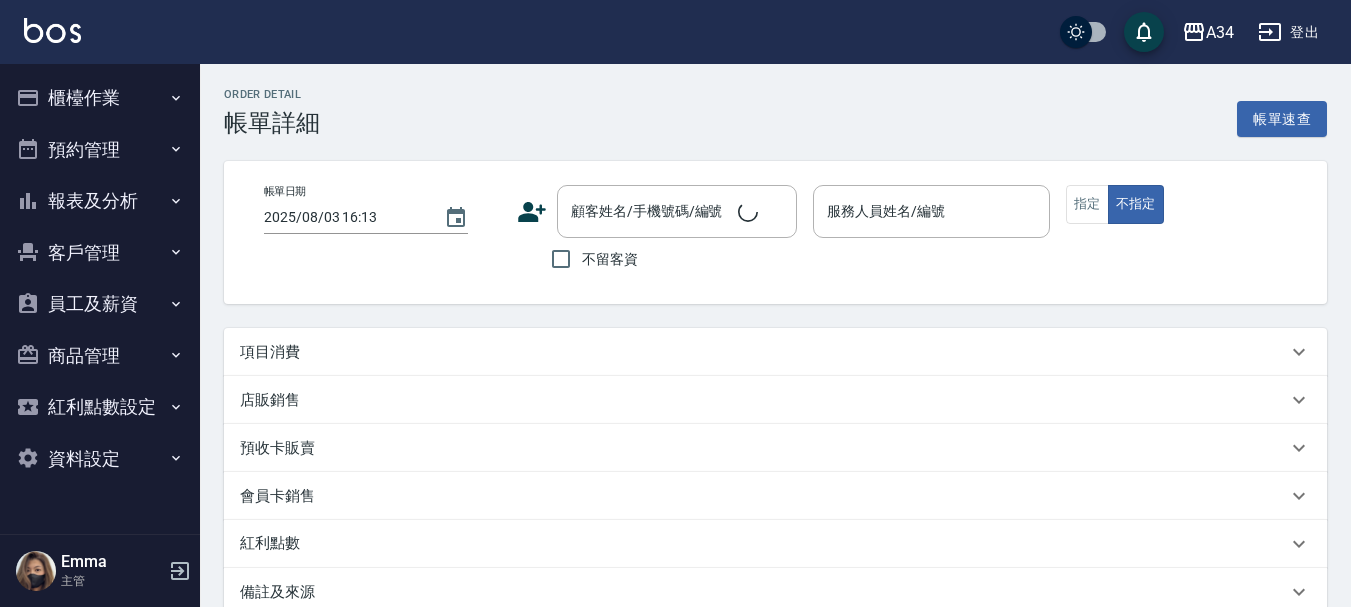 click on "項目消費" at bounding box center (763, 352) 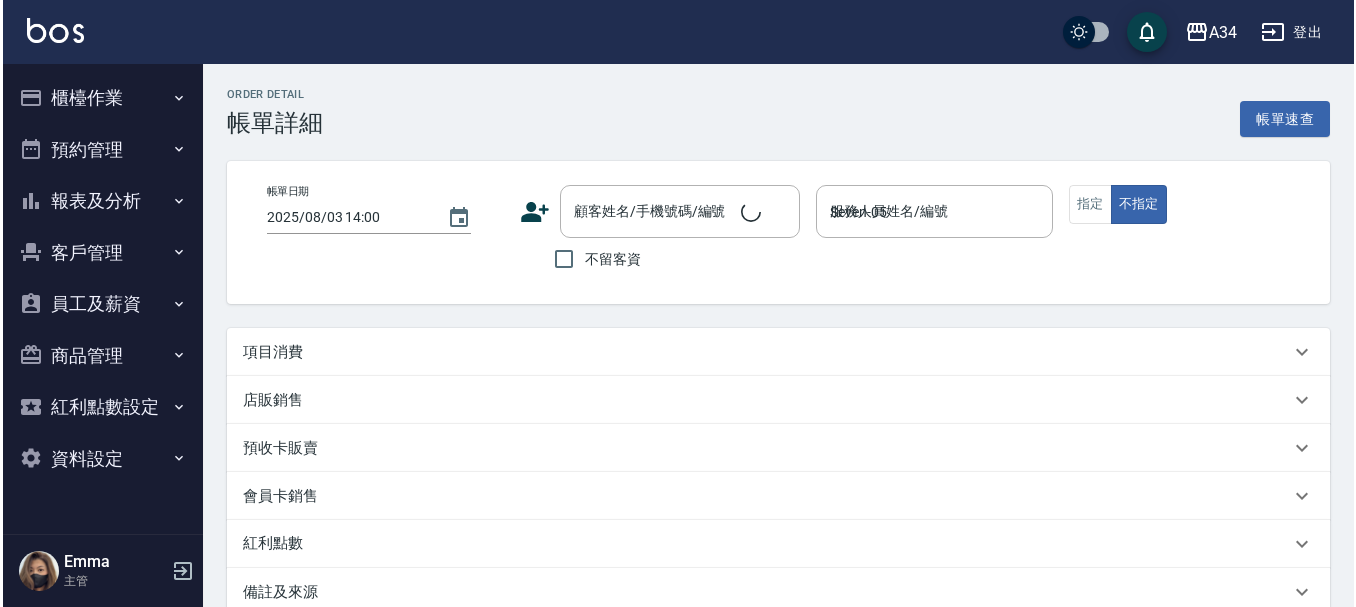 scroll, scrollTop: 0, scrollLeft: 0, axis: both 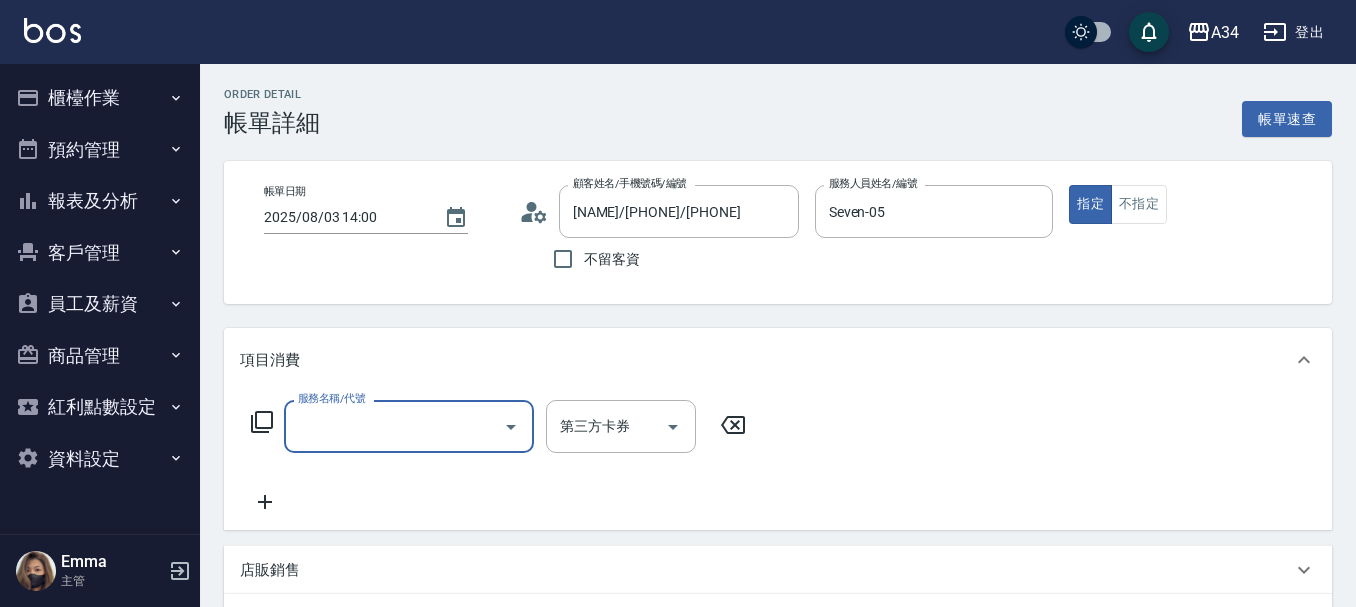 type on "[NAME]/[PHONE]/[PHONE]" 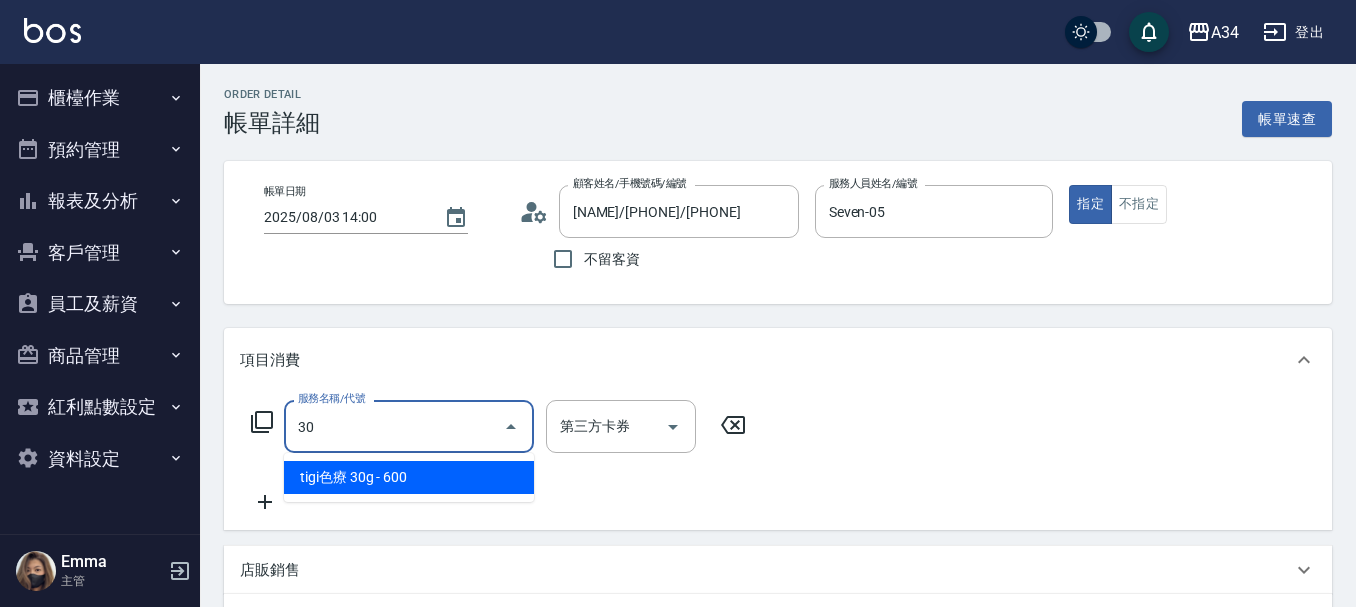 type on "303" 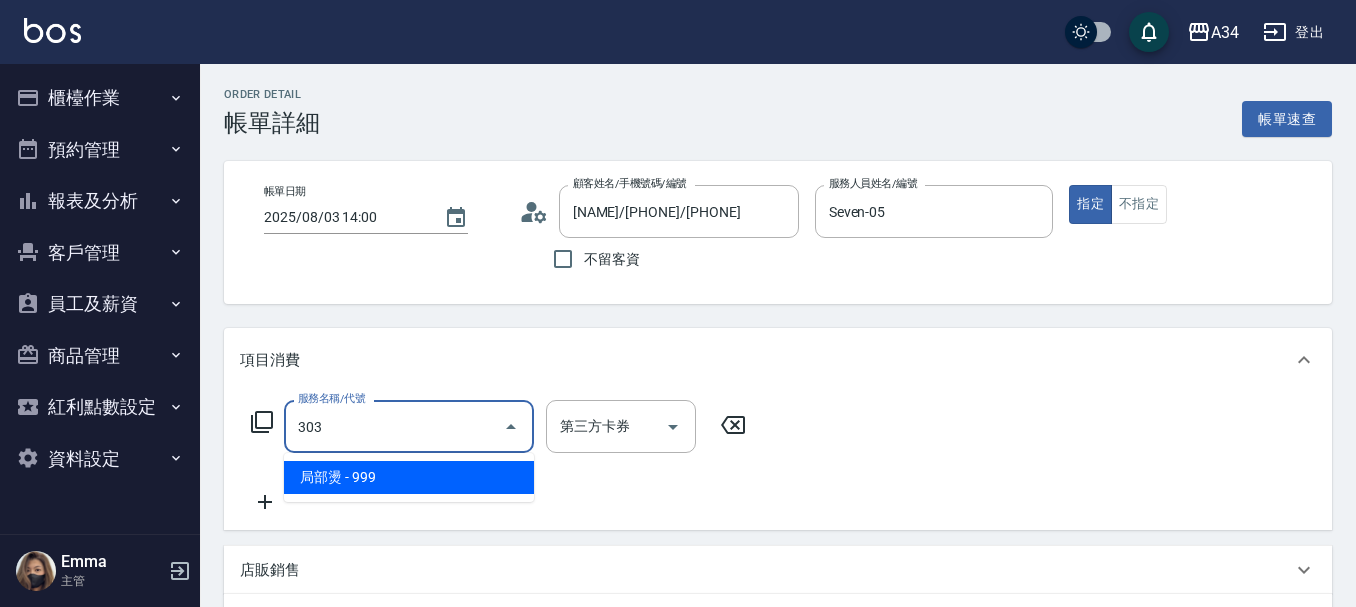 type on "90" 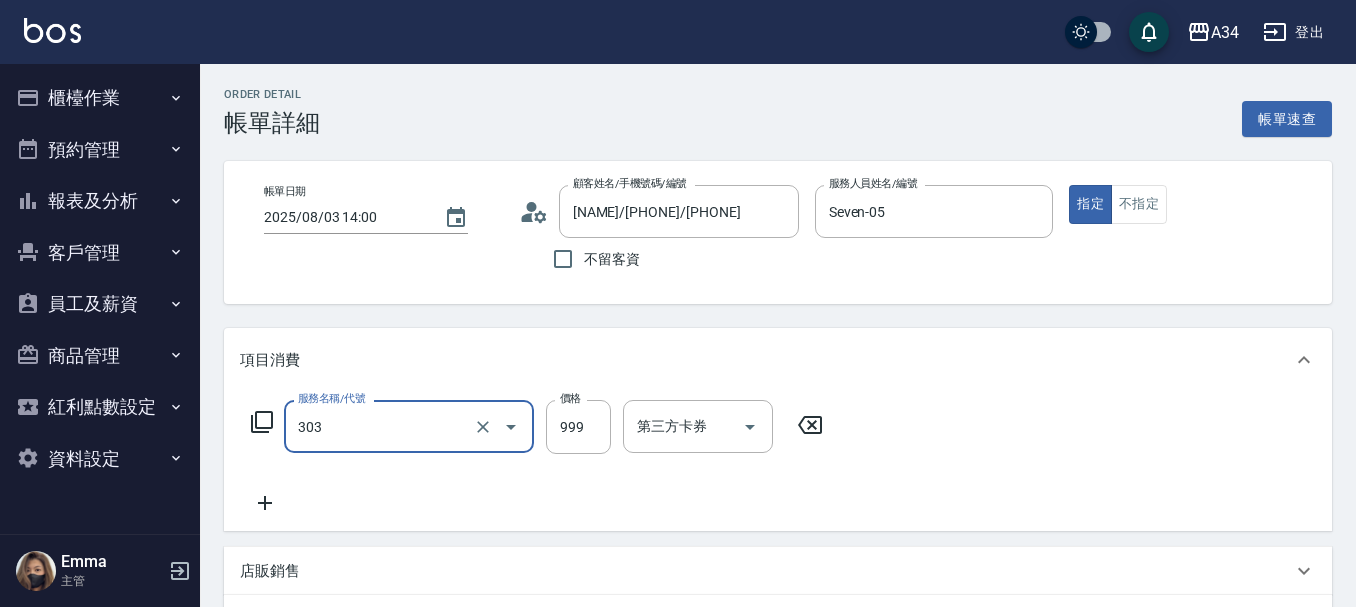type on "局部燙(303)" 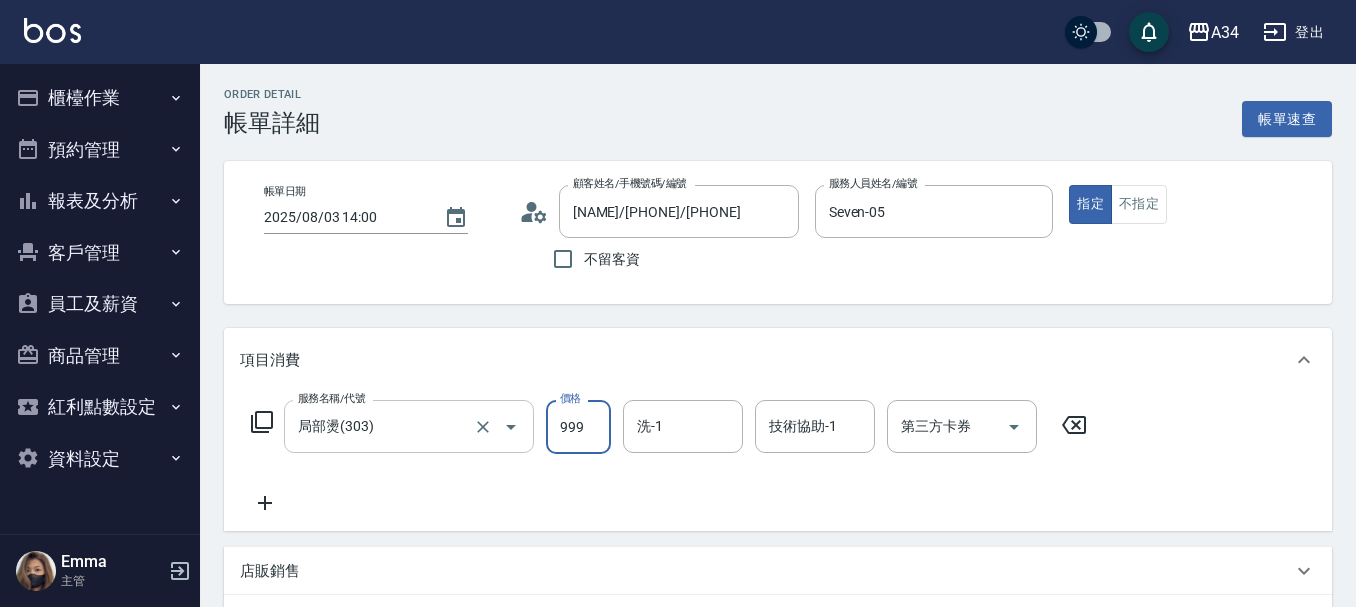 type on "0" 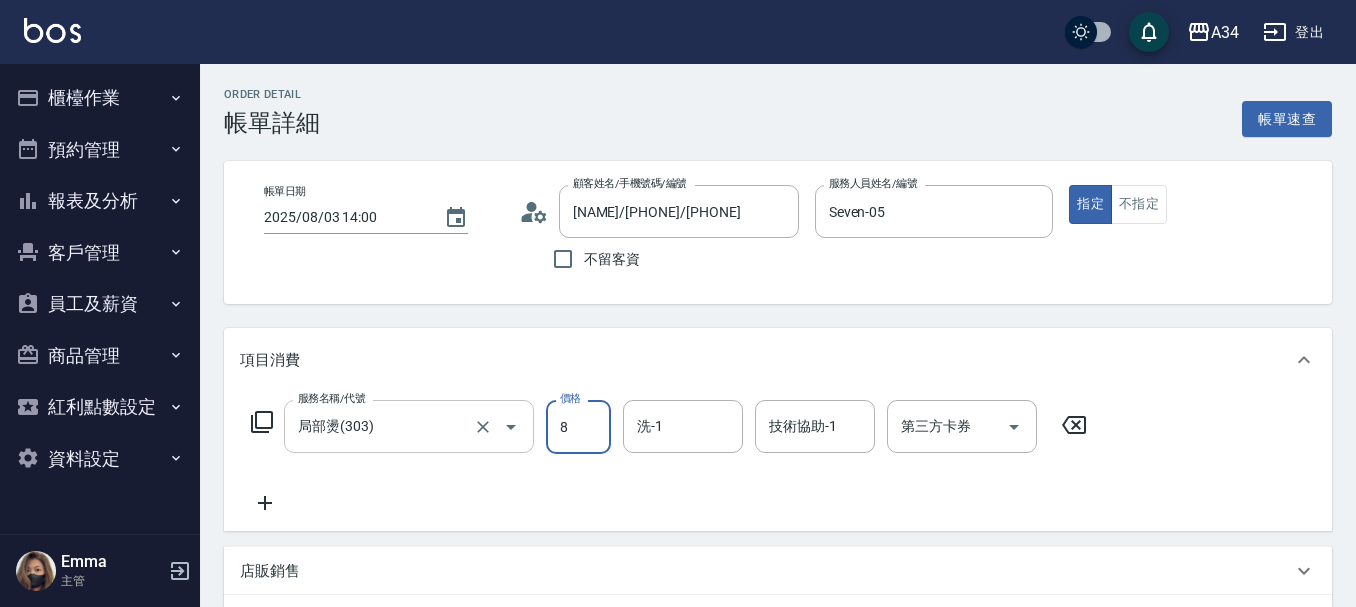 type on "80" 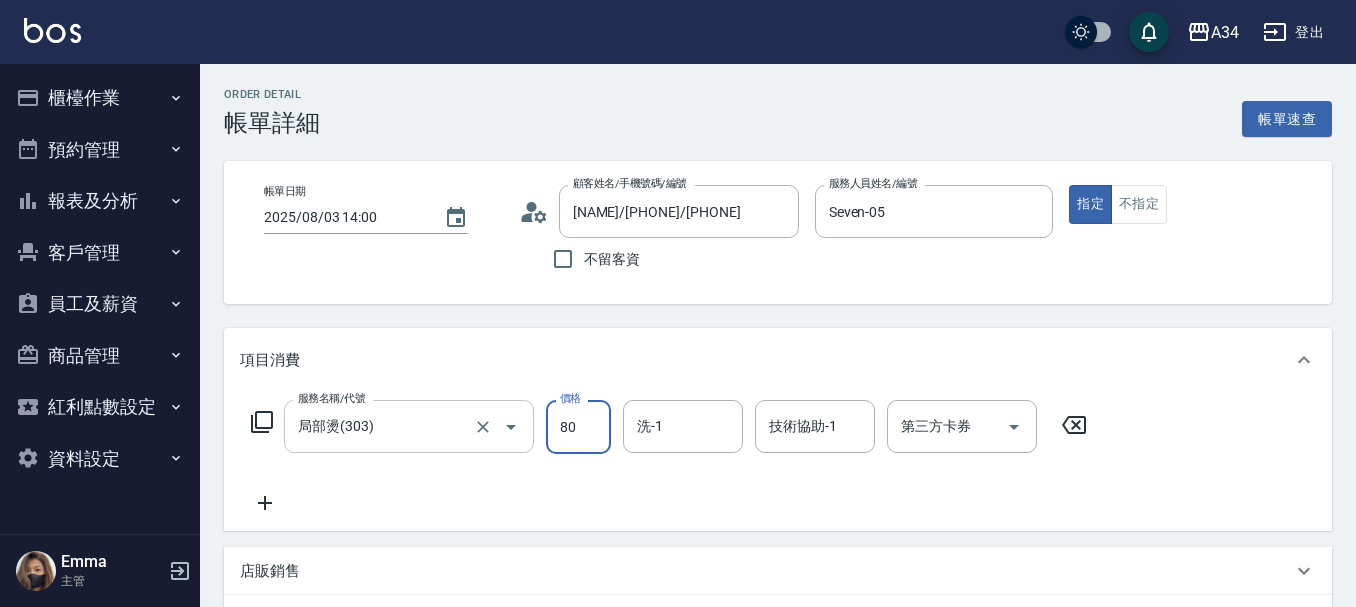 type on "80" 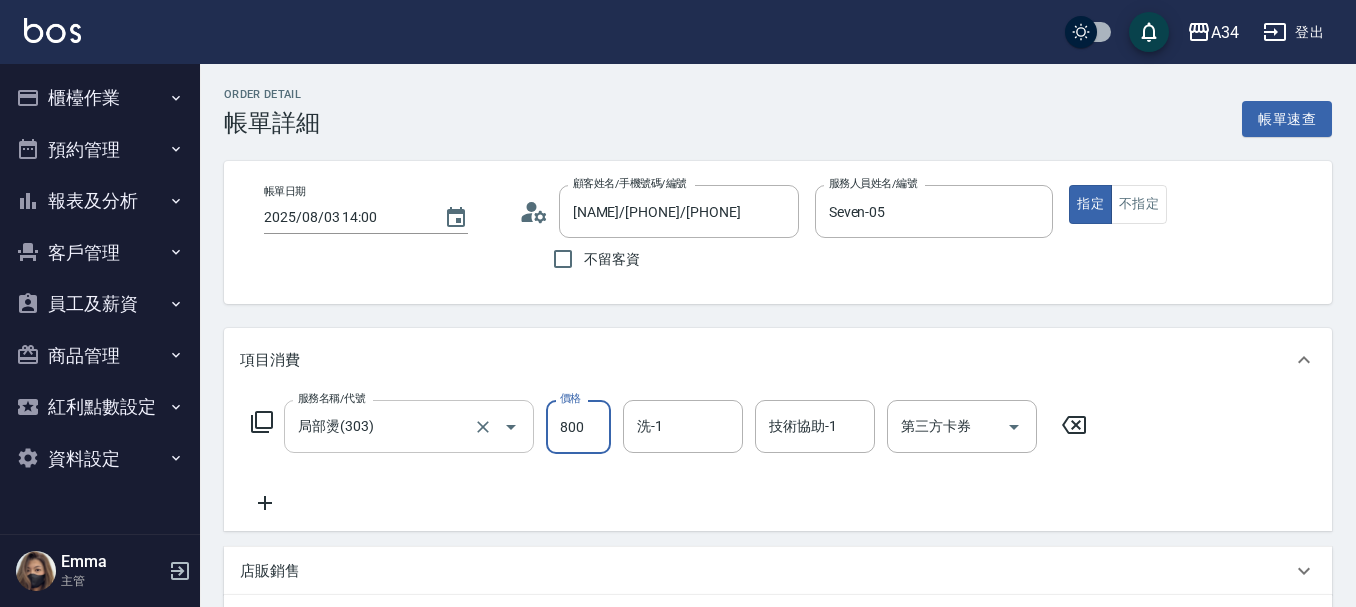 type on "800" 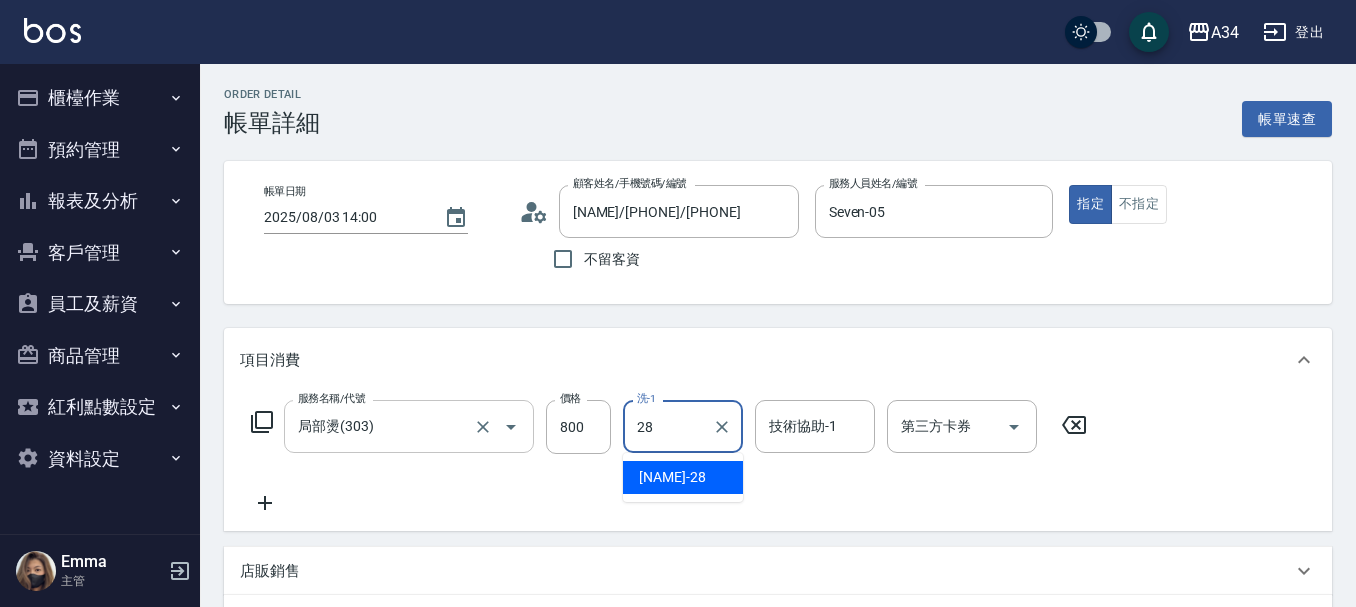 type on "[NAME]-28" 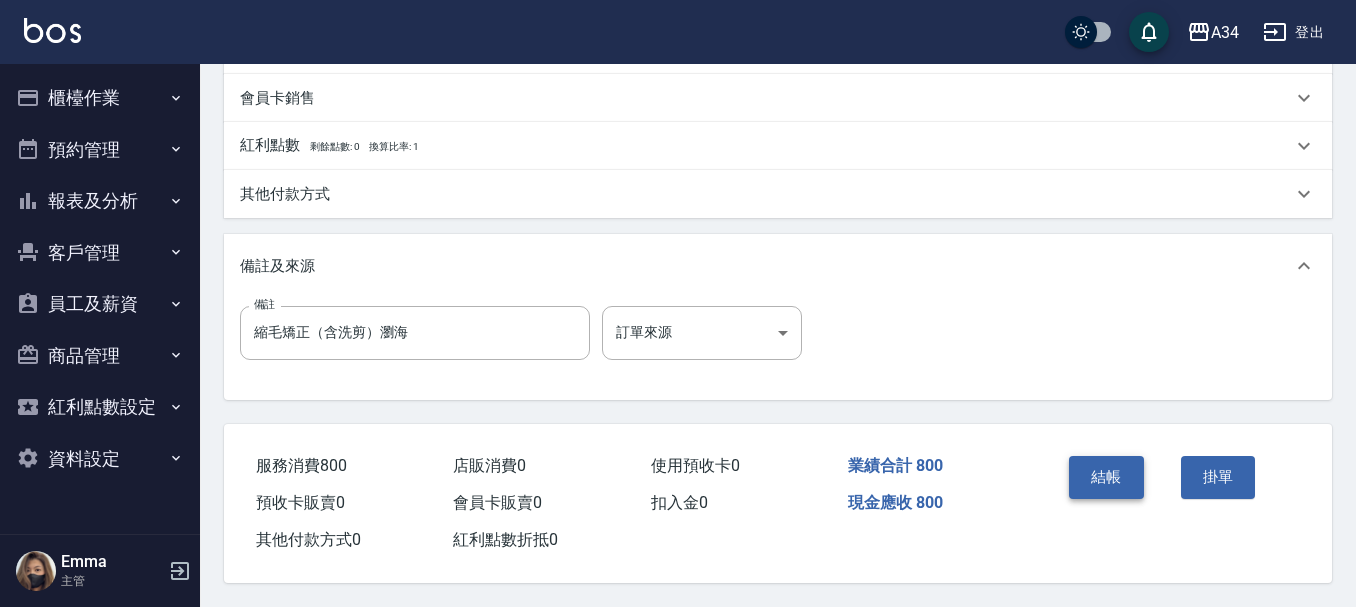 scroll, scrollTop: 626, scrollLeft: 0, axis: vertical 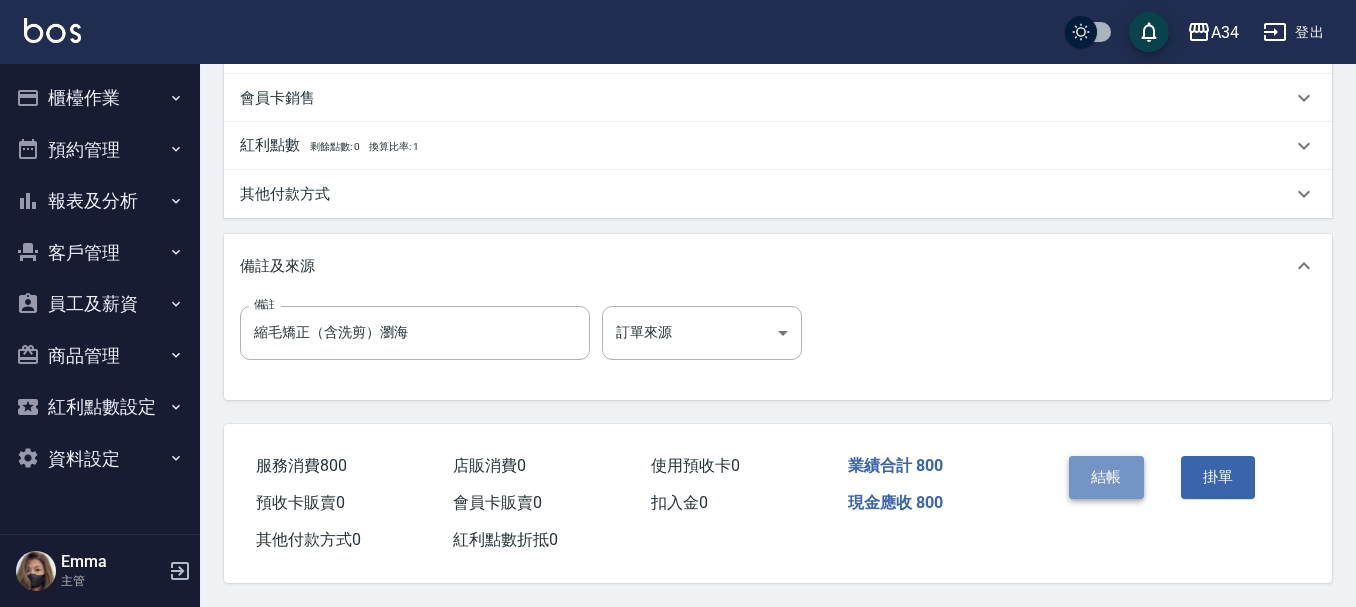 click on "結帳" at bounding box center [1106, 477] 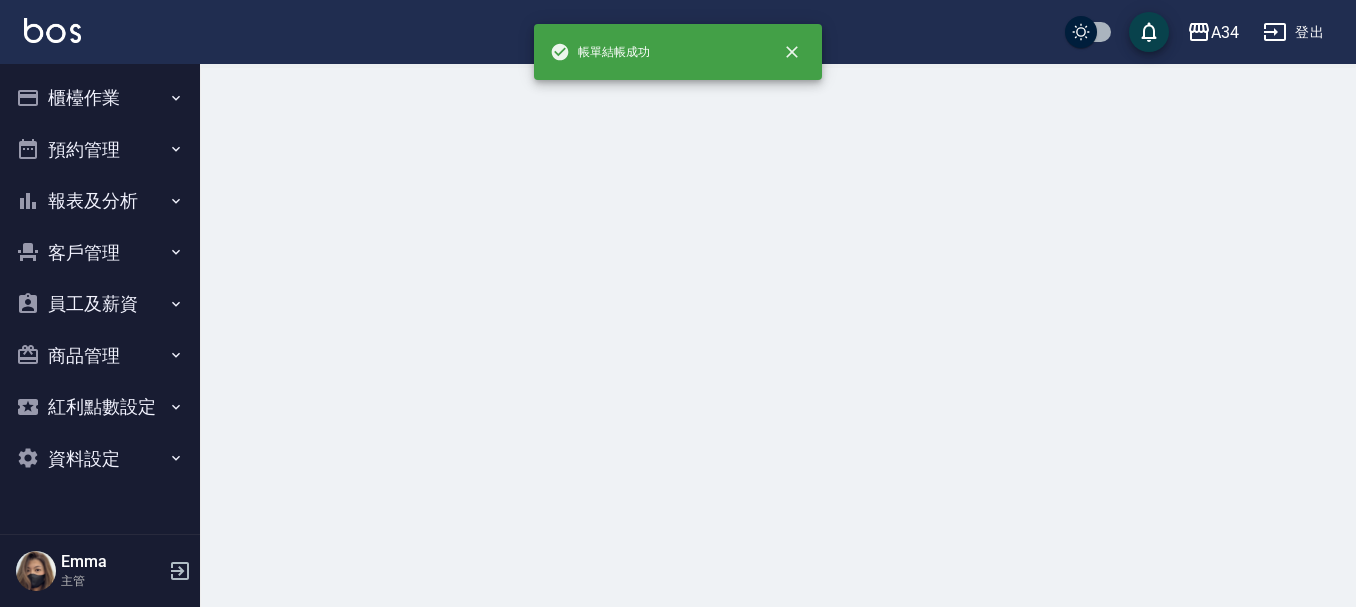 scroll, scrollTop: 0, scrollLeft: 0, axis: both 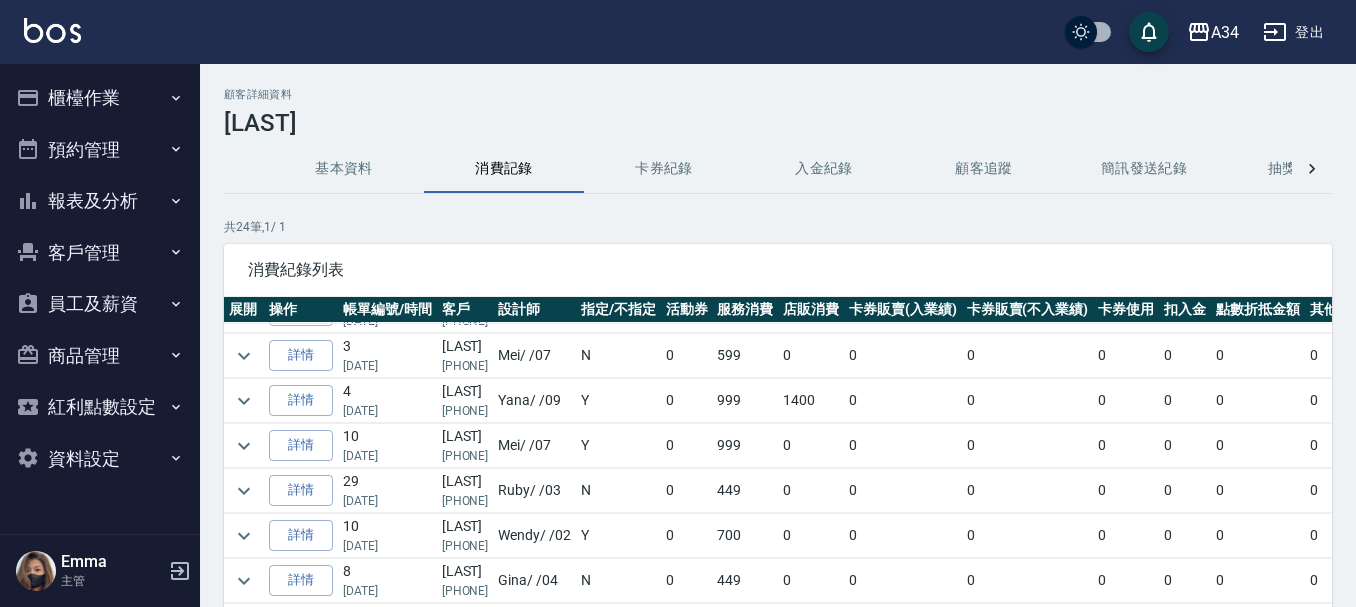 drag, startPoint x: 587, startPoint y: 366, endPoint x: 565, endPoint y: 337, distance: 36.40055 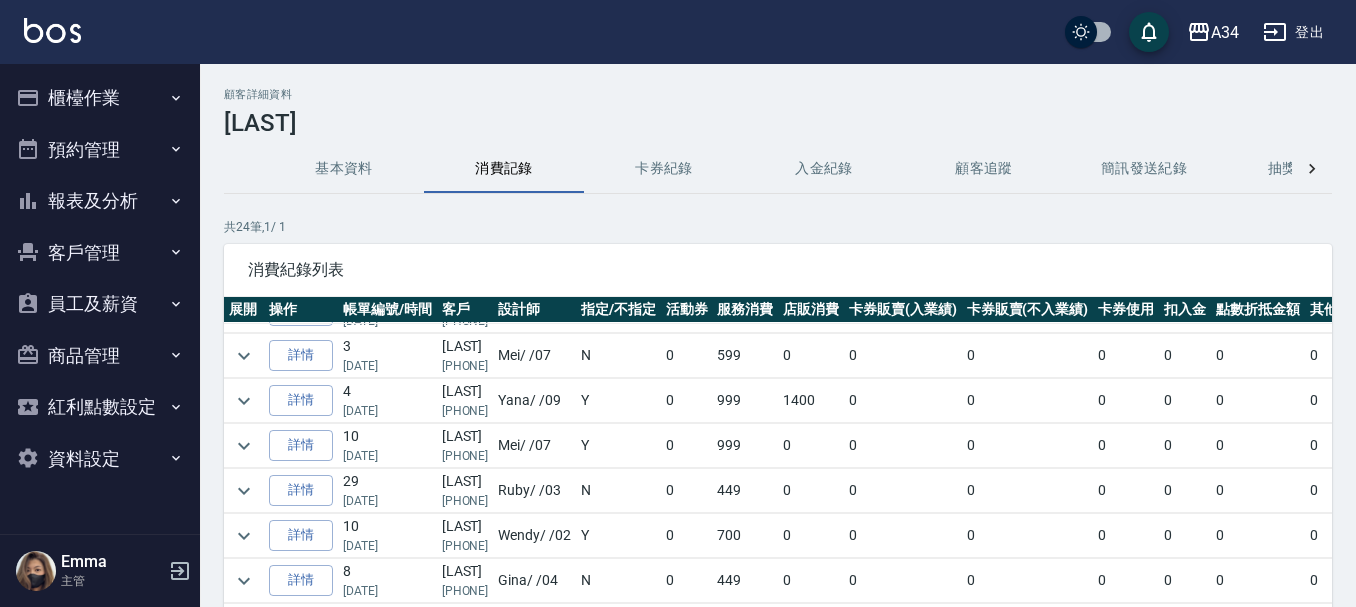 drag, startPoint x: 565, startPoint y: 337, endPoint x: 528, endPoint y: 319, distance: 41.14608 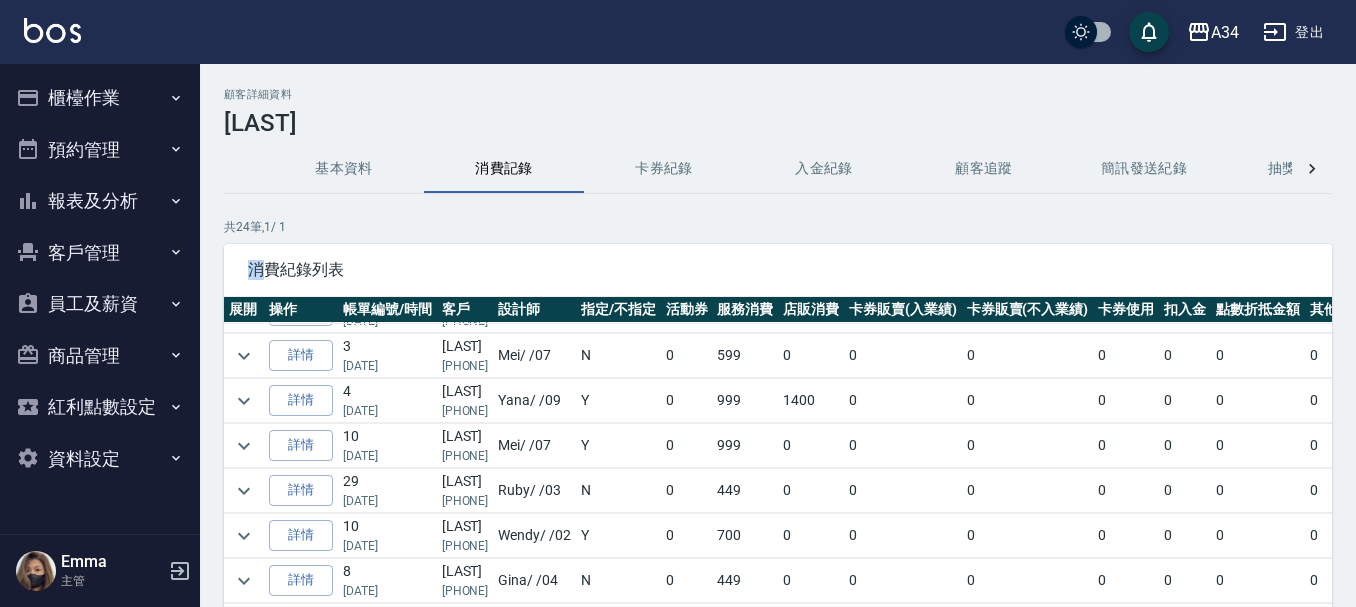 drag, startPoint x: 251, startPoint y: 254, endPoint x: 263, endPoint y: 259, distance: 13 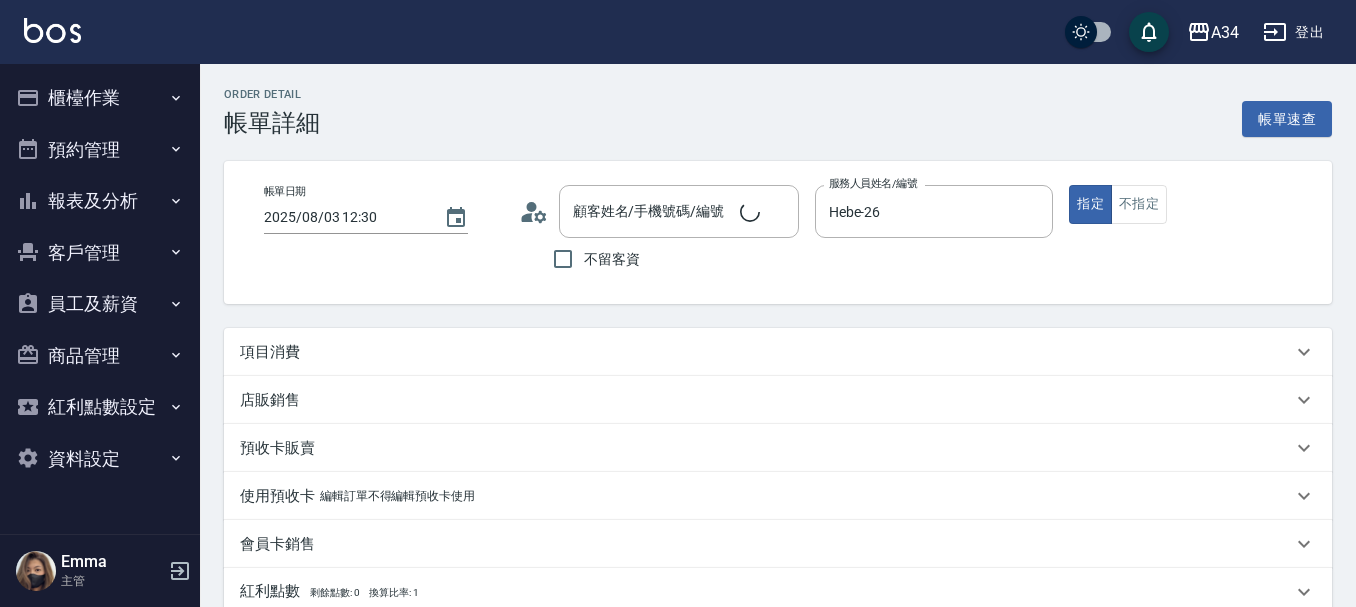 scroll, scrollTop: 0, scrollLeft: 0, axis: both 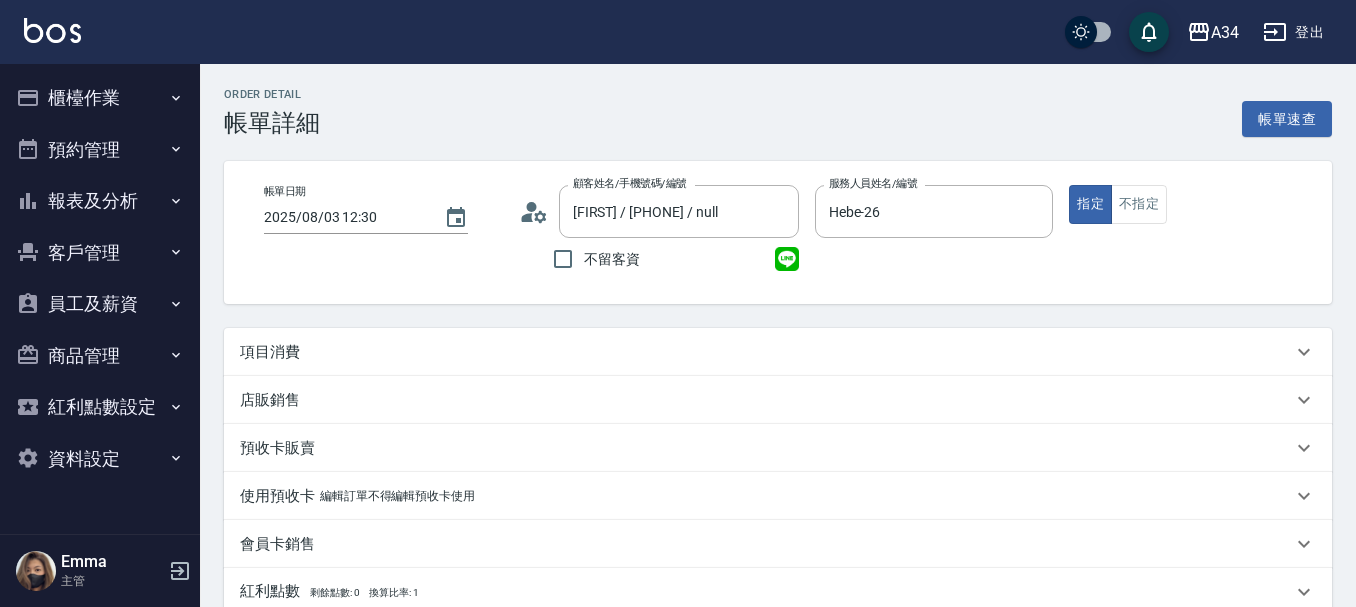 type on "[FIRST] / [PHONE] / null" 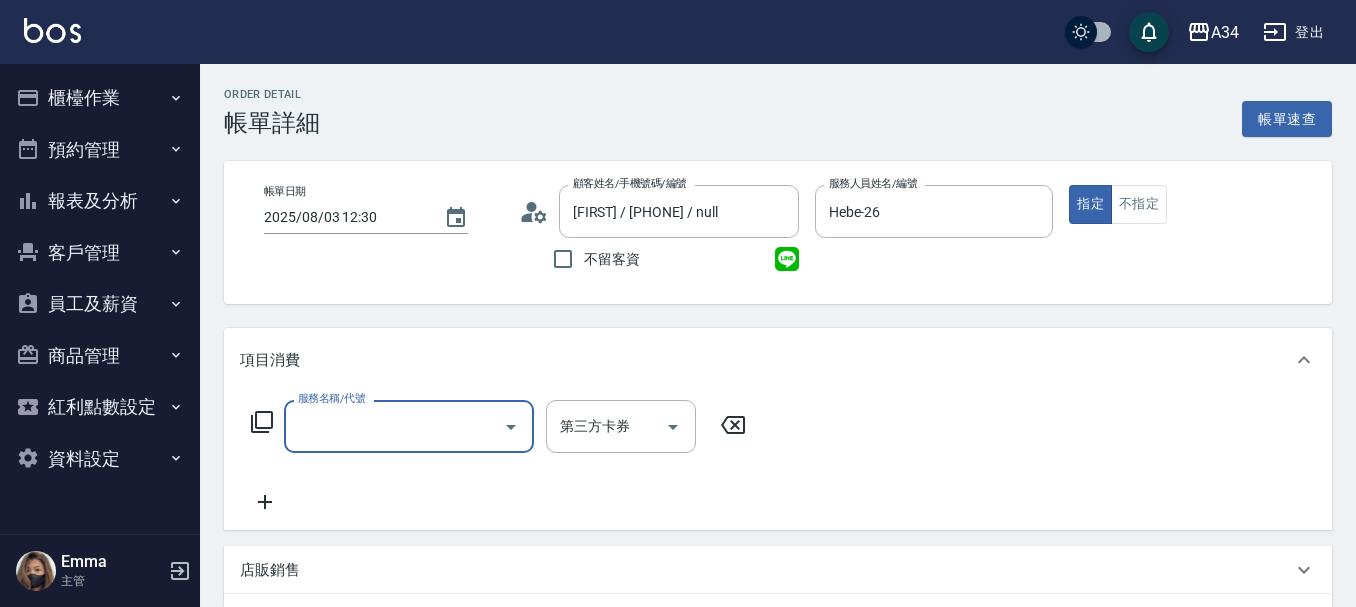 scroll, scrollTop: 0, scrollLeft: 0, axis: both 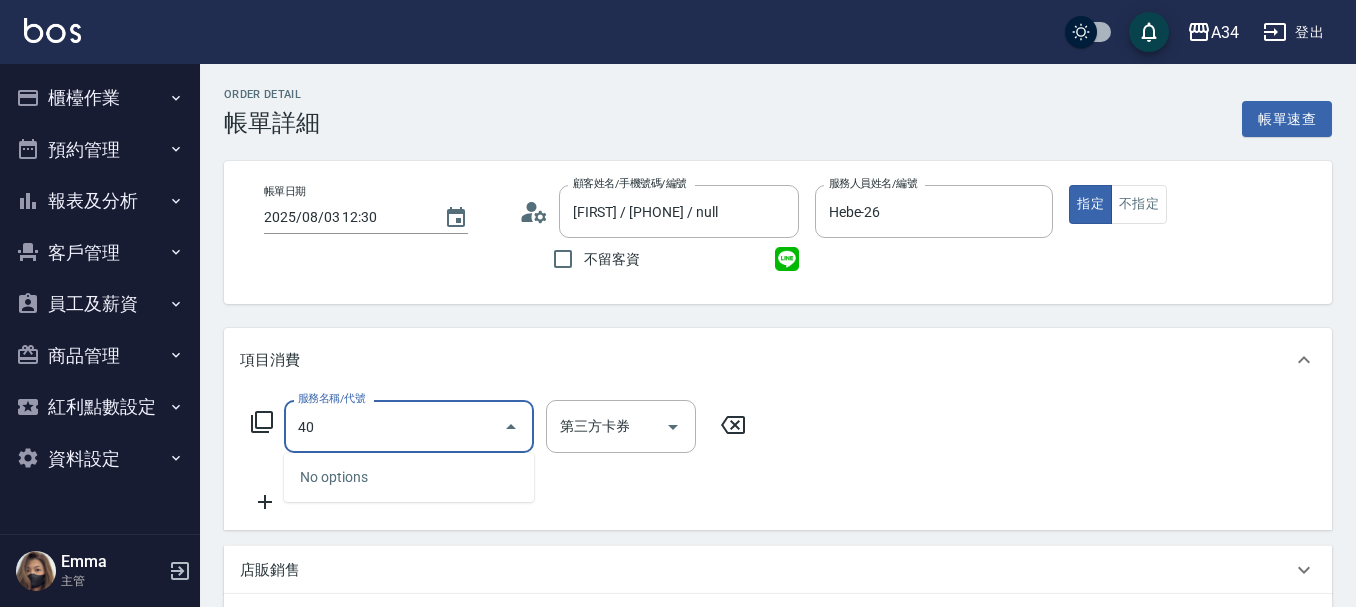 type on "401" 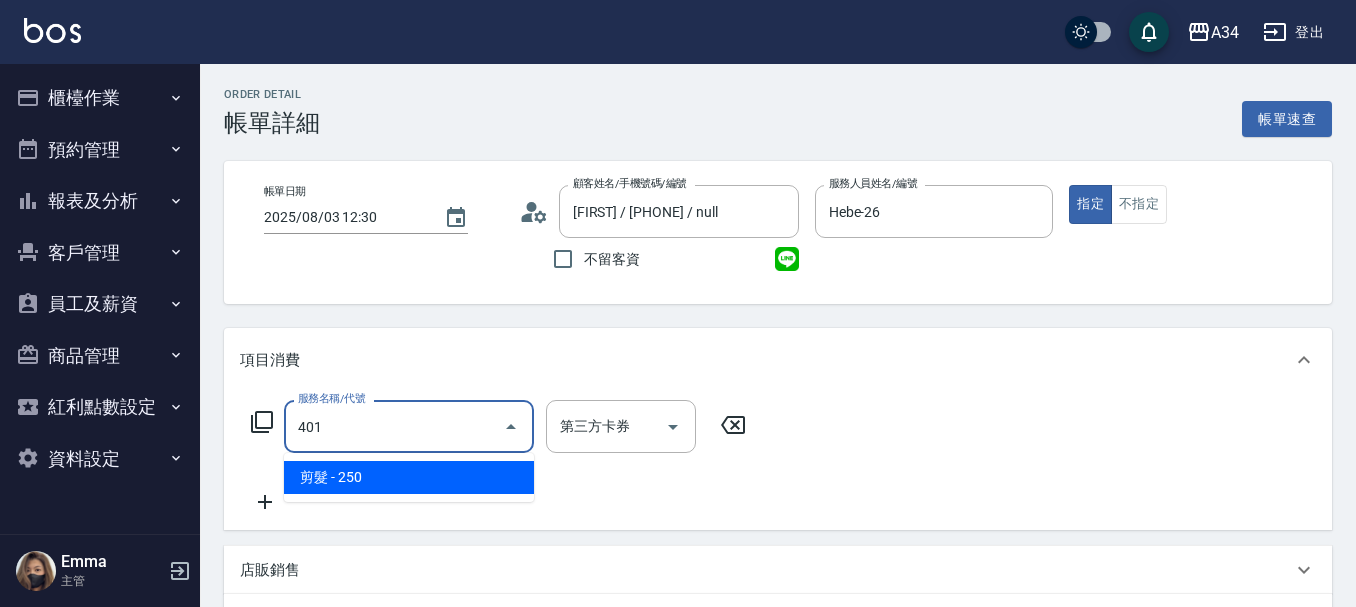 type on "20" 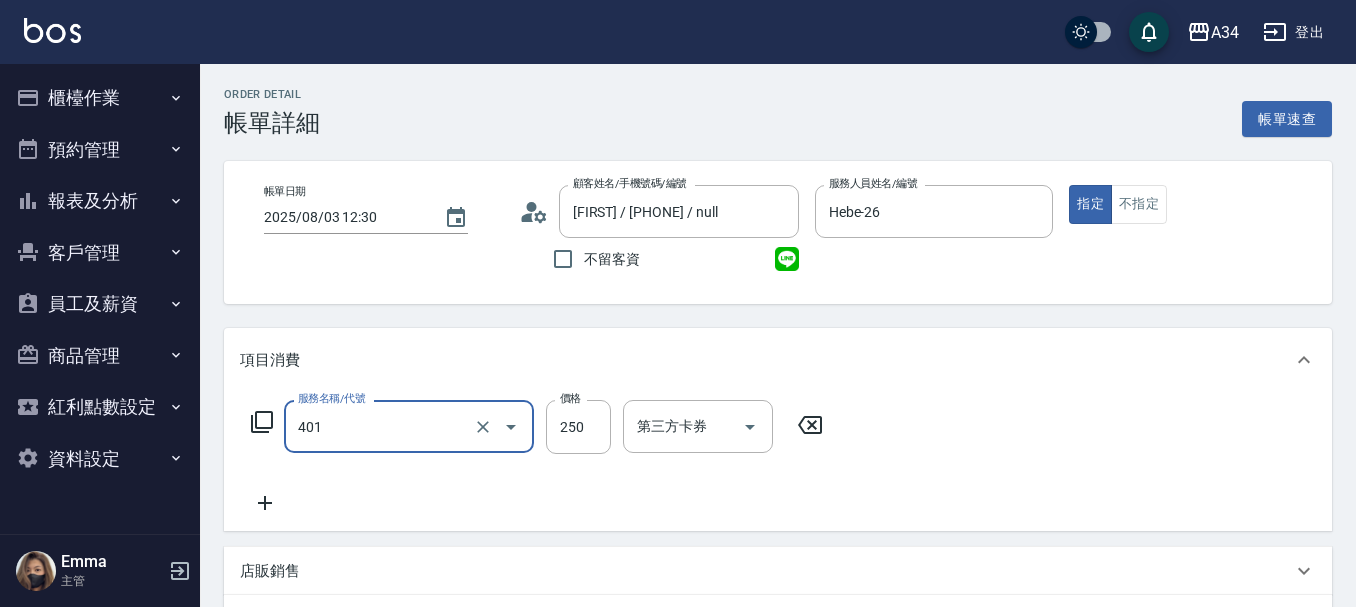 type on "剪髮(401)" 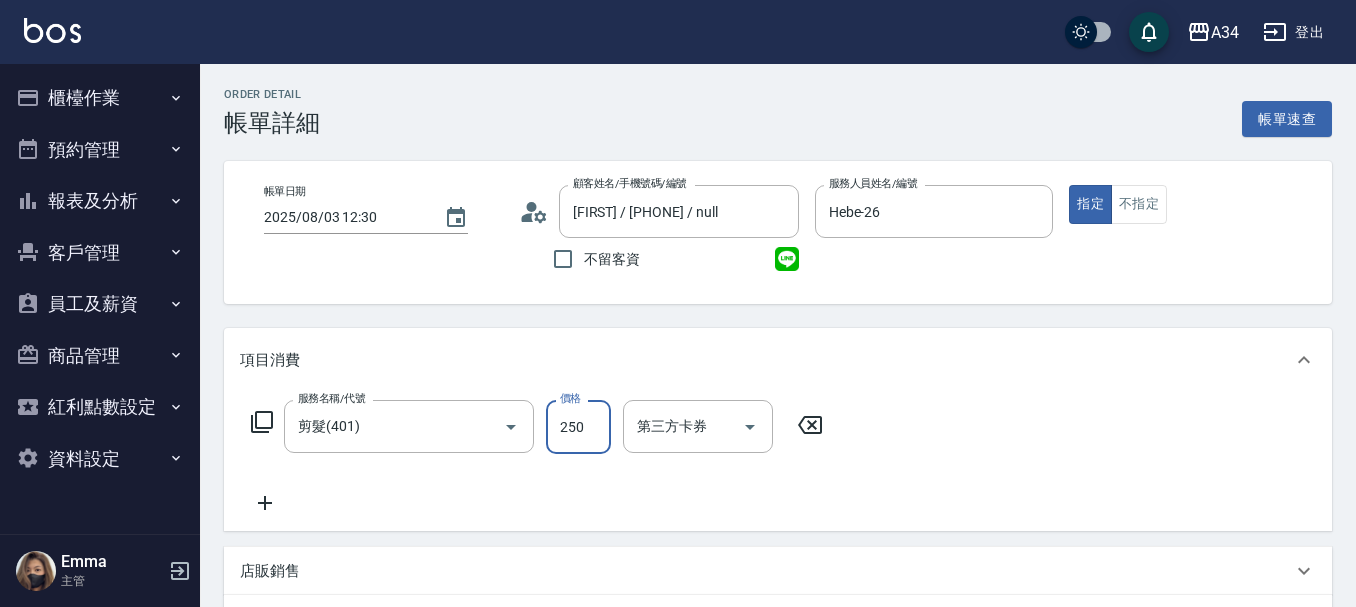 type on "0" 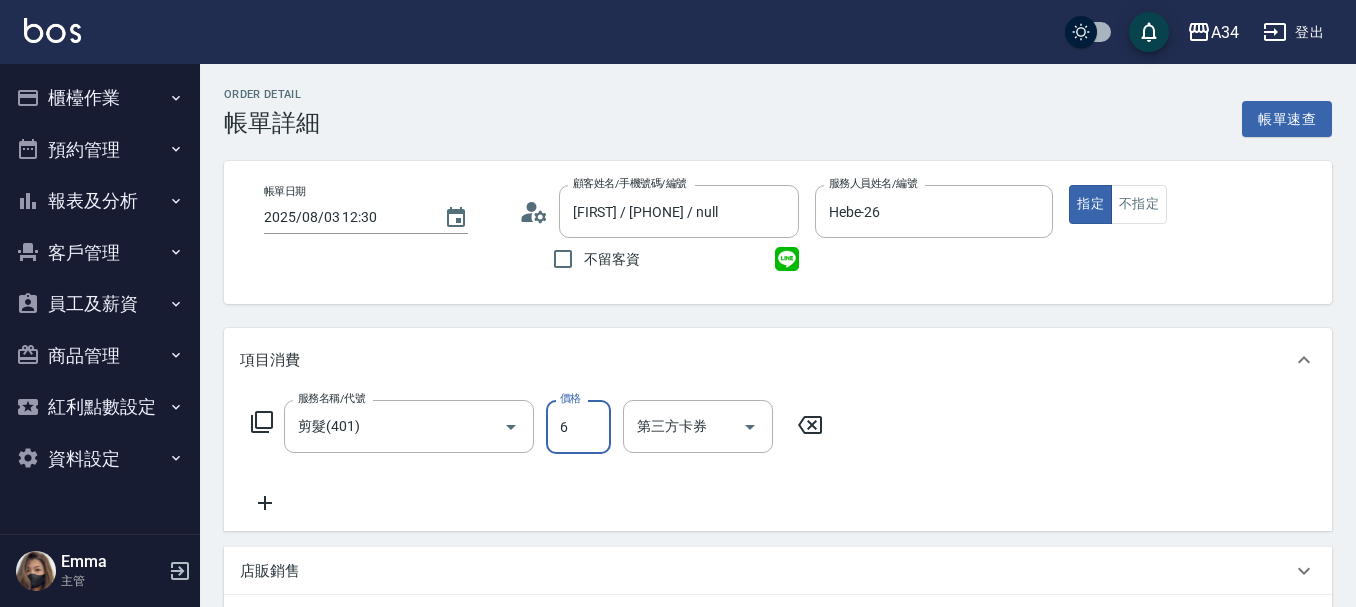 type on "60" 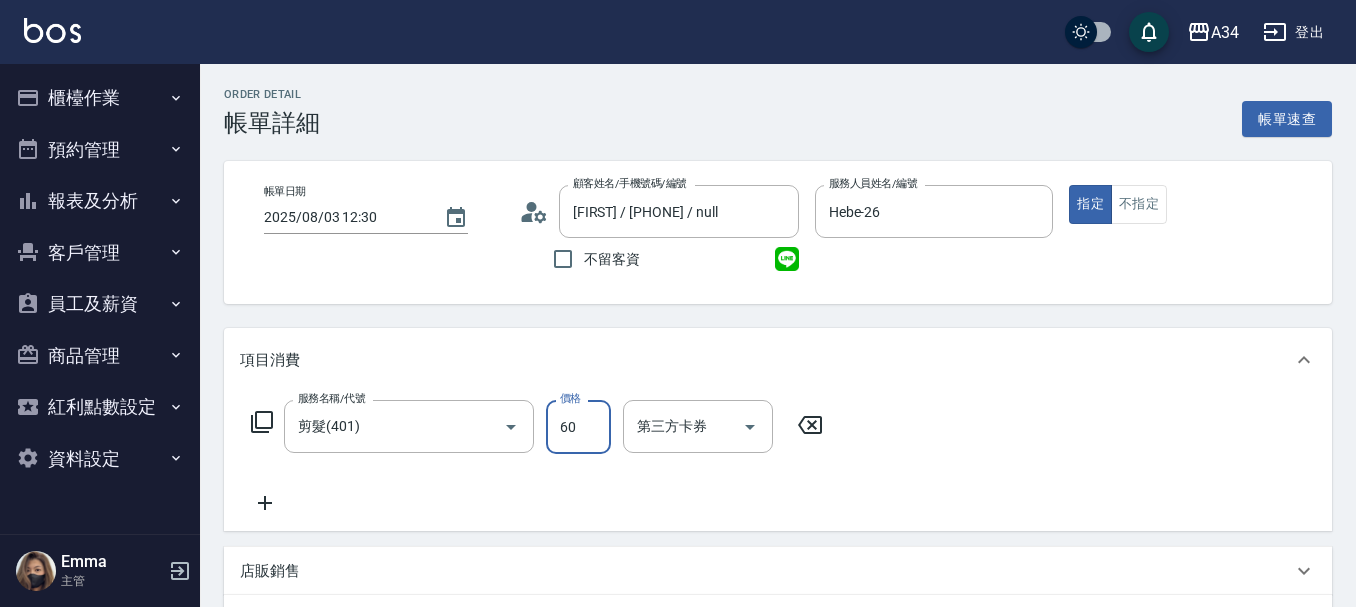 type on "60" 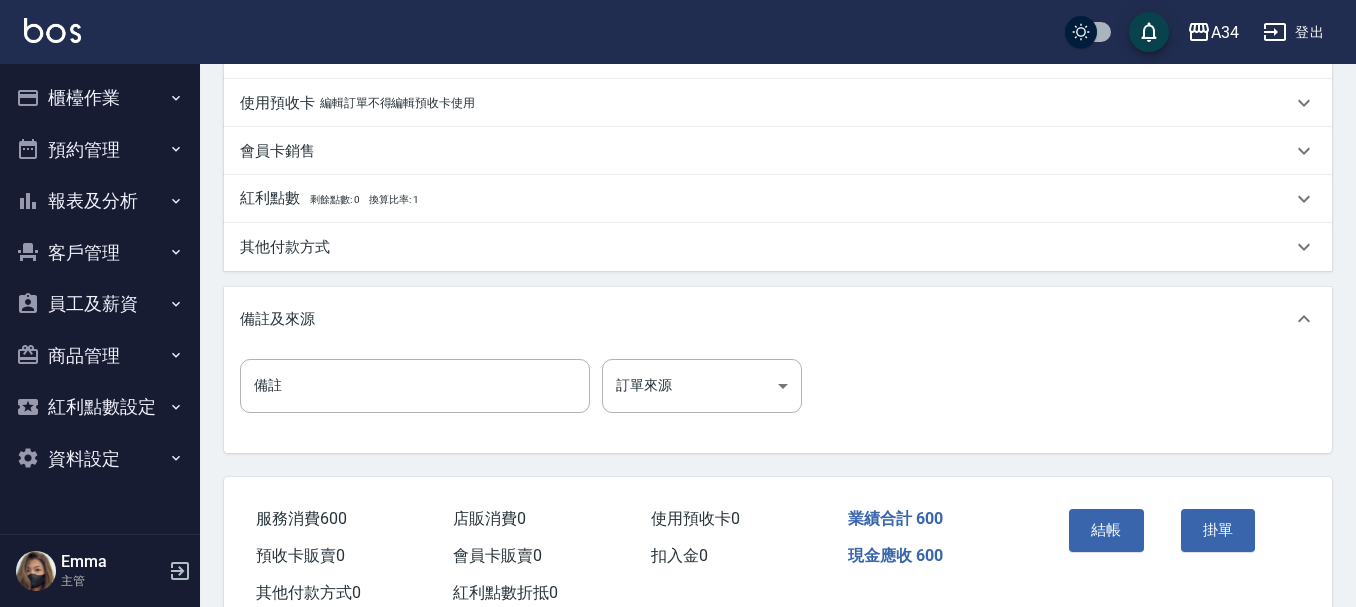 scroll, scrollTop: 600, scrollLeft: 0, axis: vertical 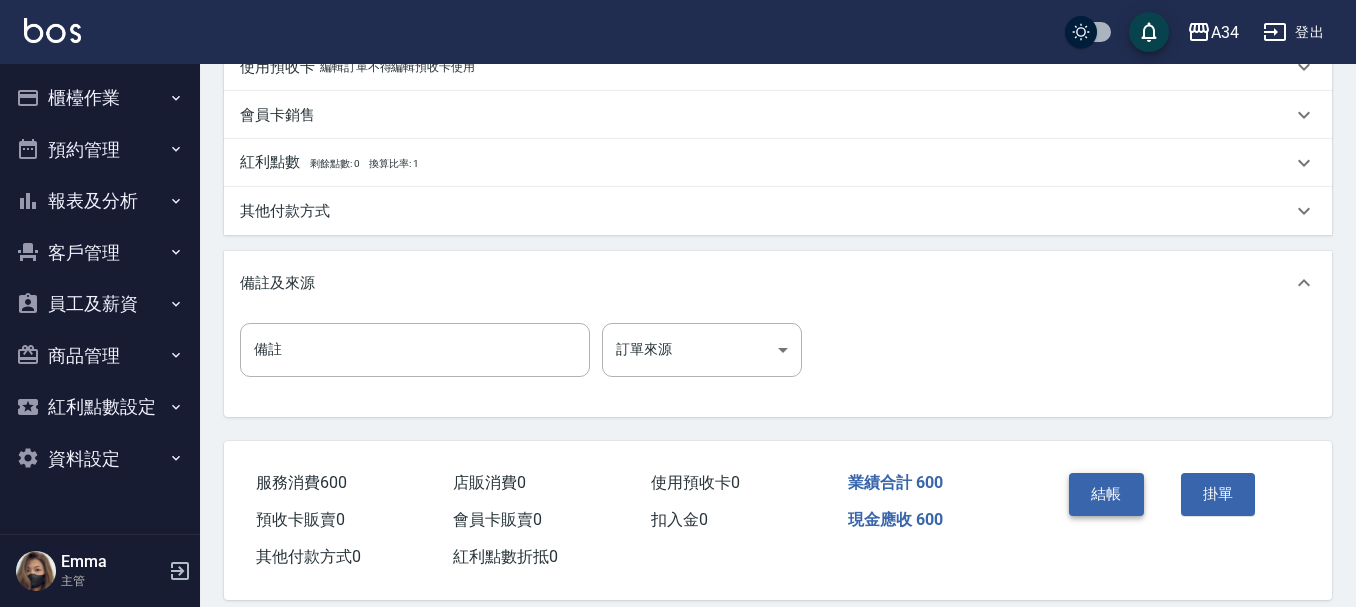 type on "600" 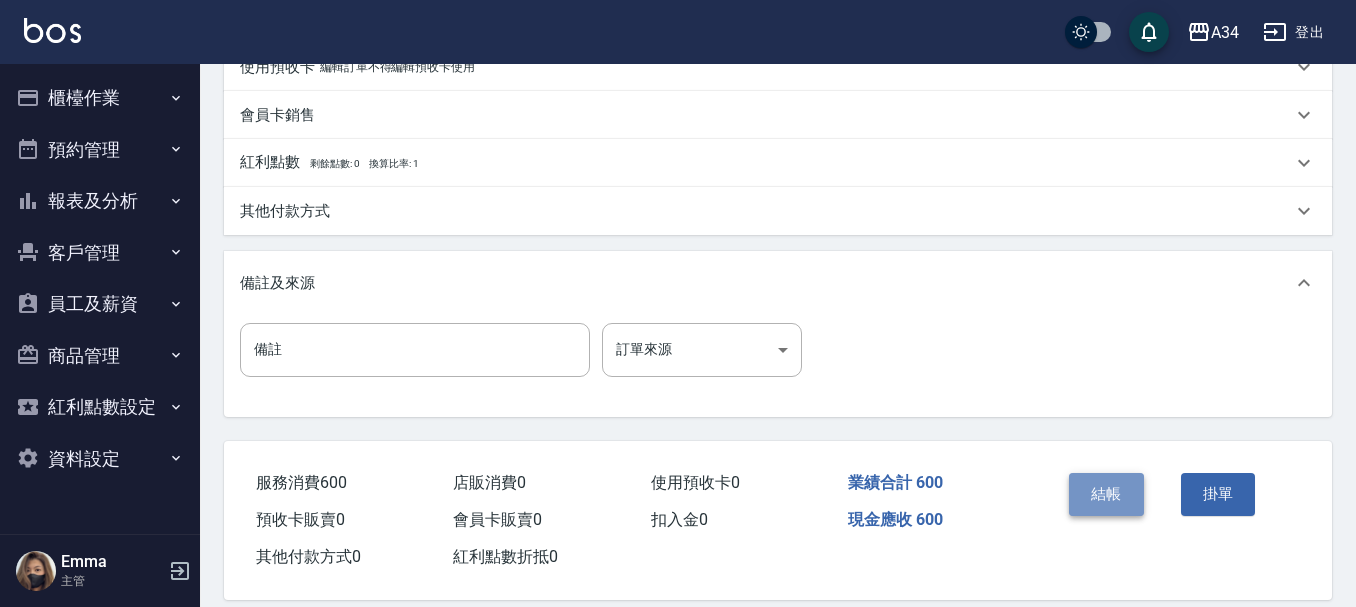 click on "結帳" at bounding box center (1106, 494) 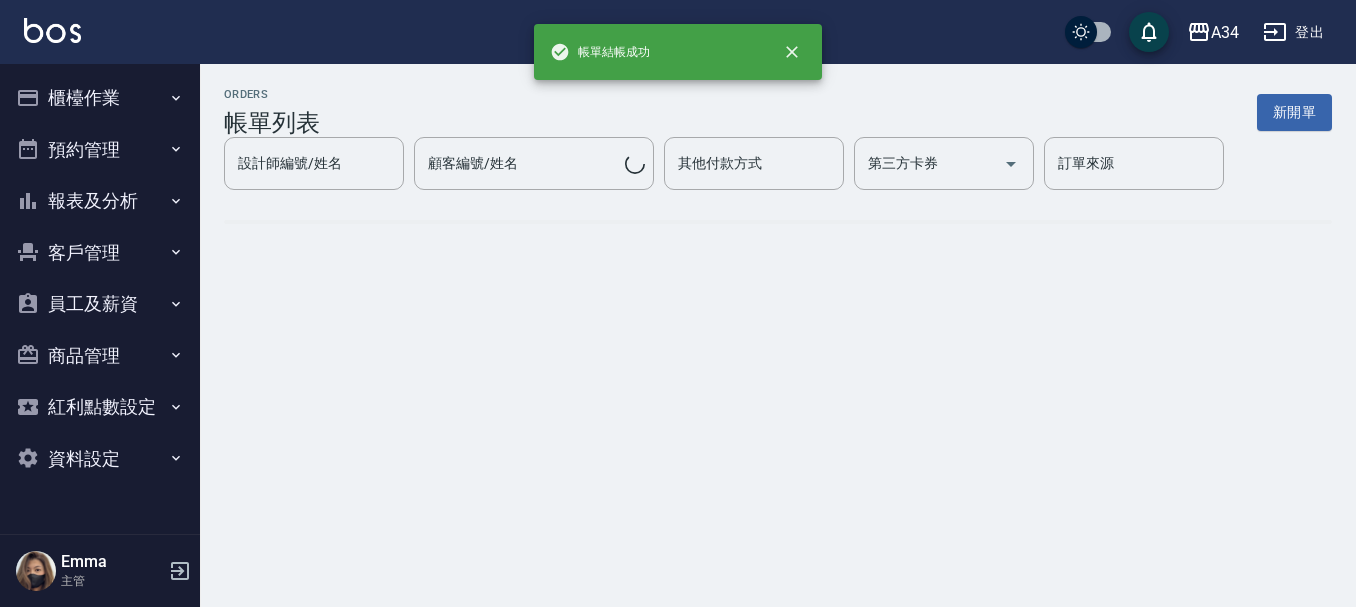 scroll, scrollTop: 0, scrollLeft: 0, axis: both 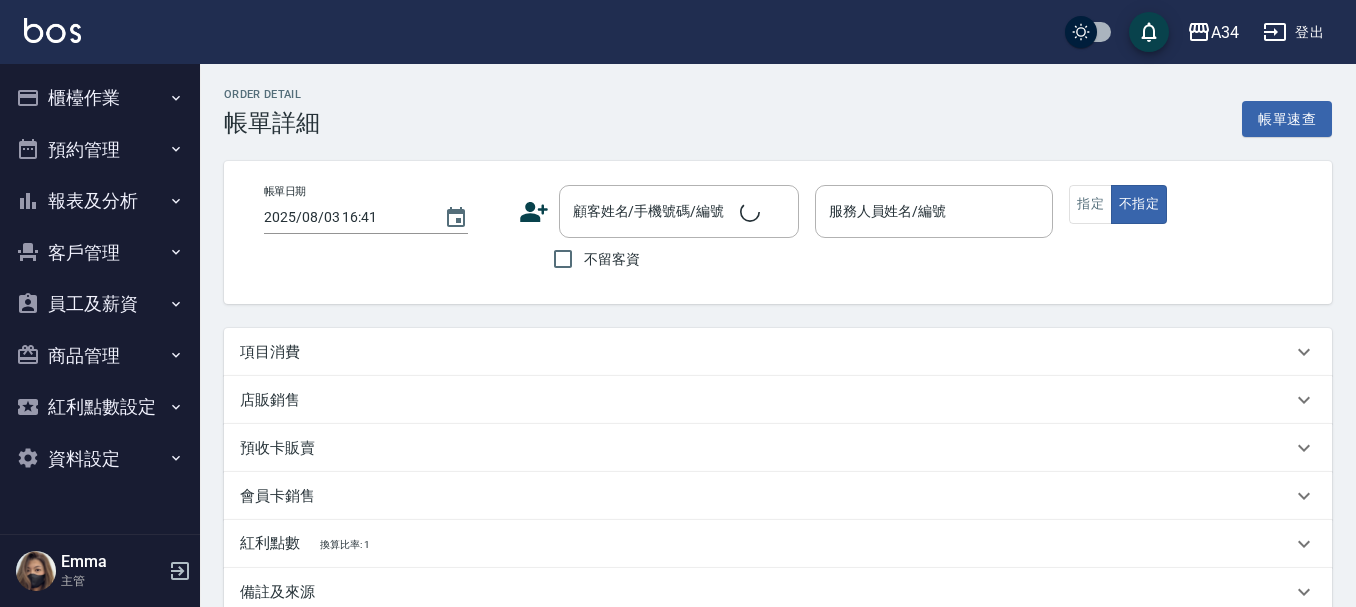click on "項目消費" at bounding box center [766, 352] 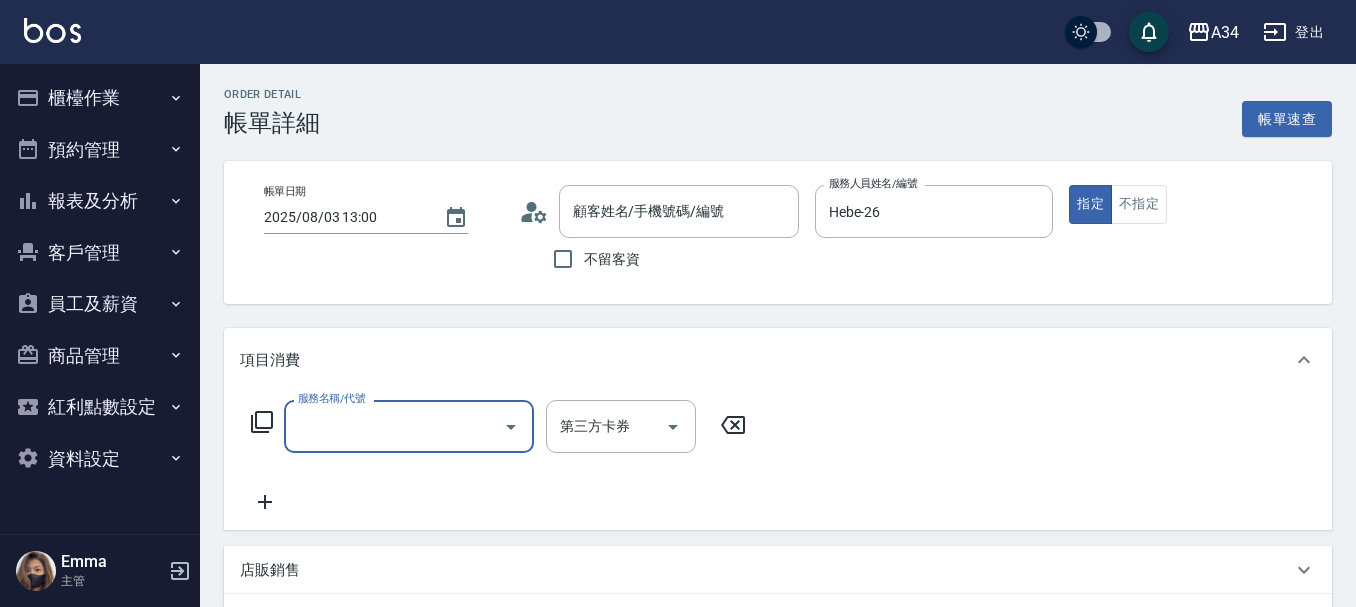 scroll, scrollTop: 0, scrollLeft: 0, axis: both 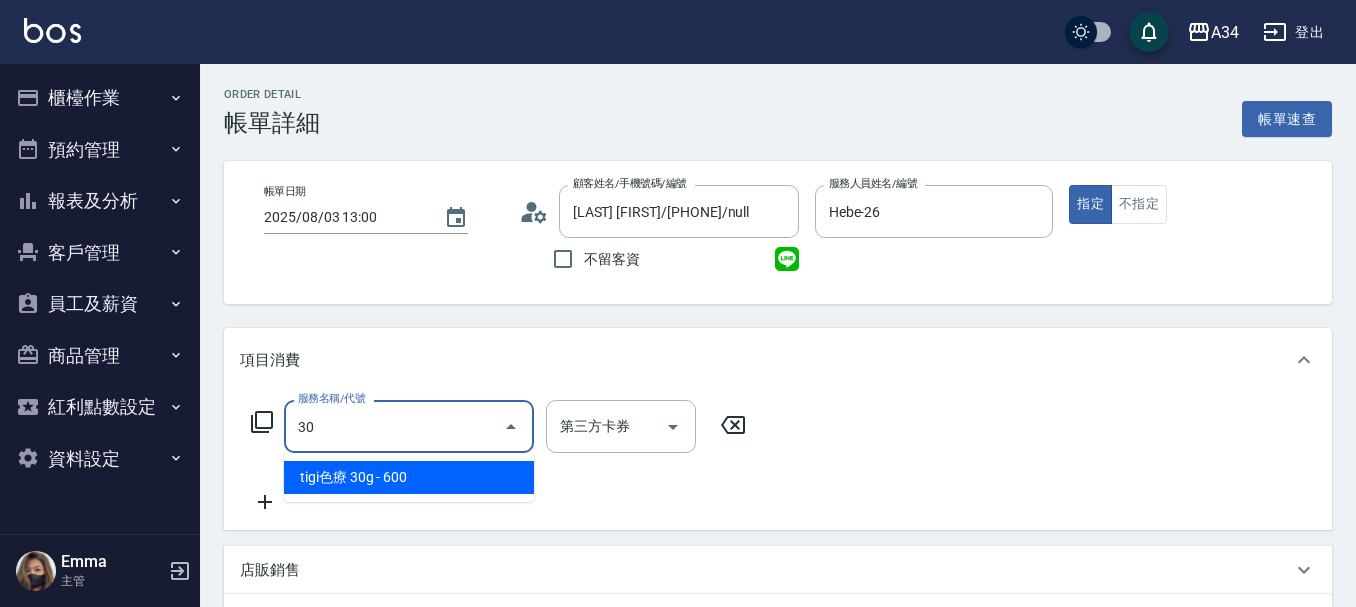 type on "301" 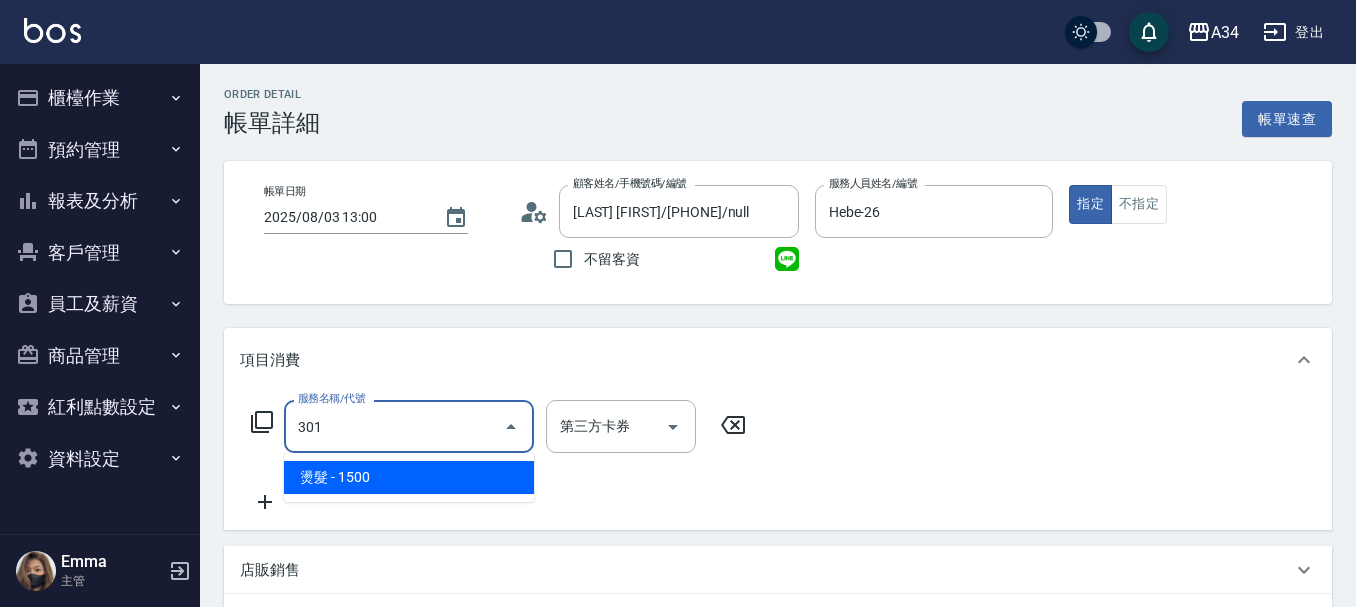 type on "150" 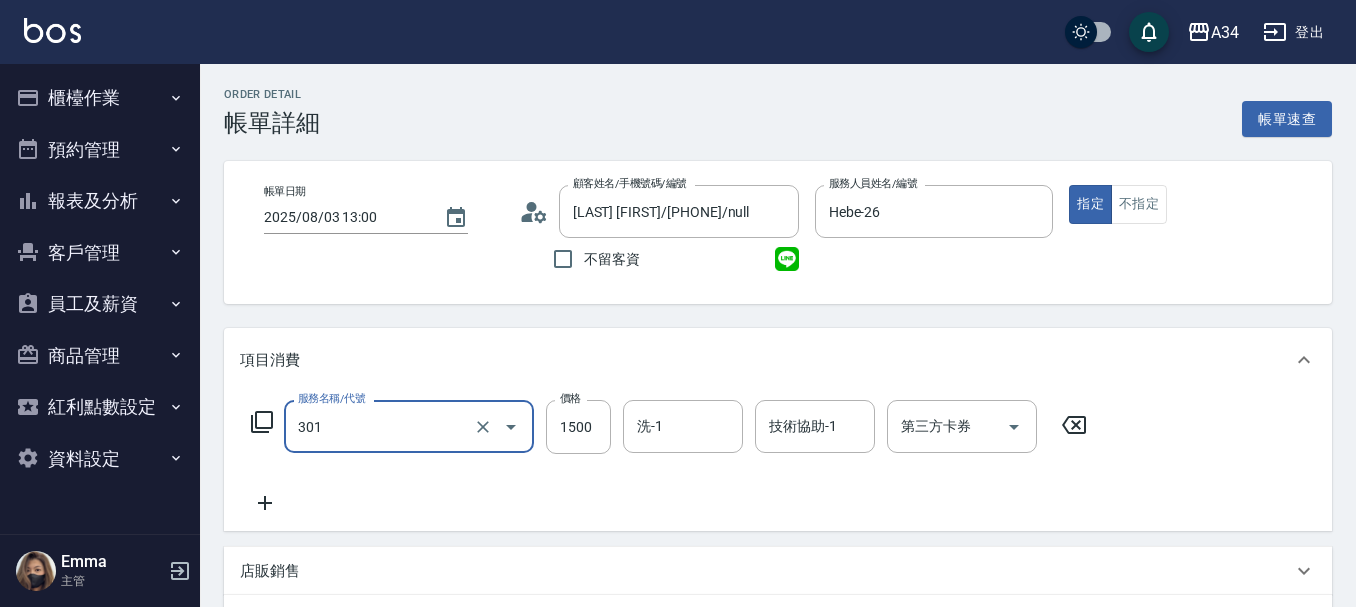 type on "燙髮(301)" 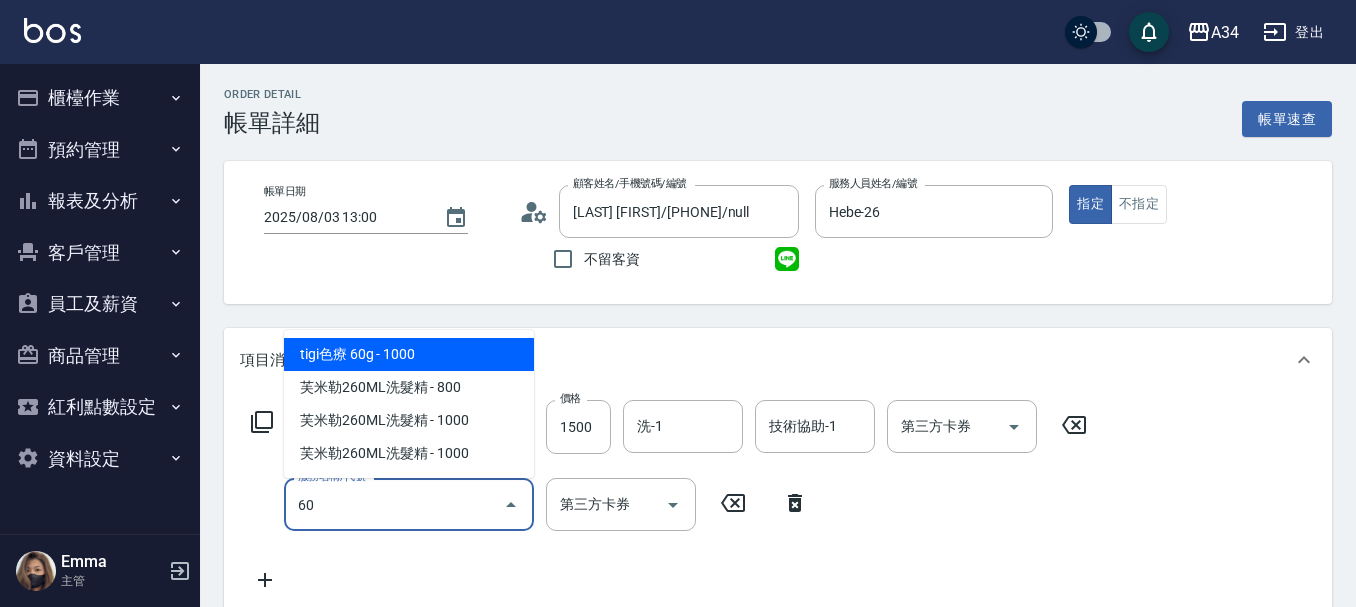 type on "601" 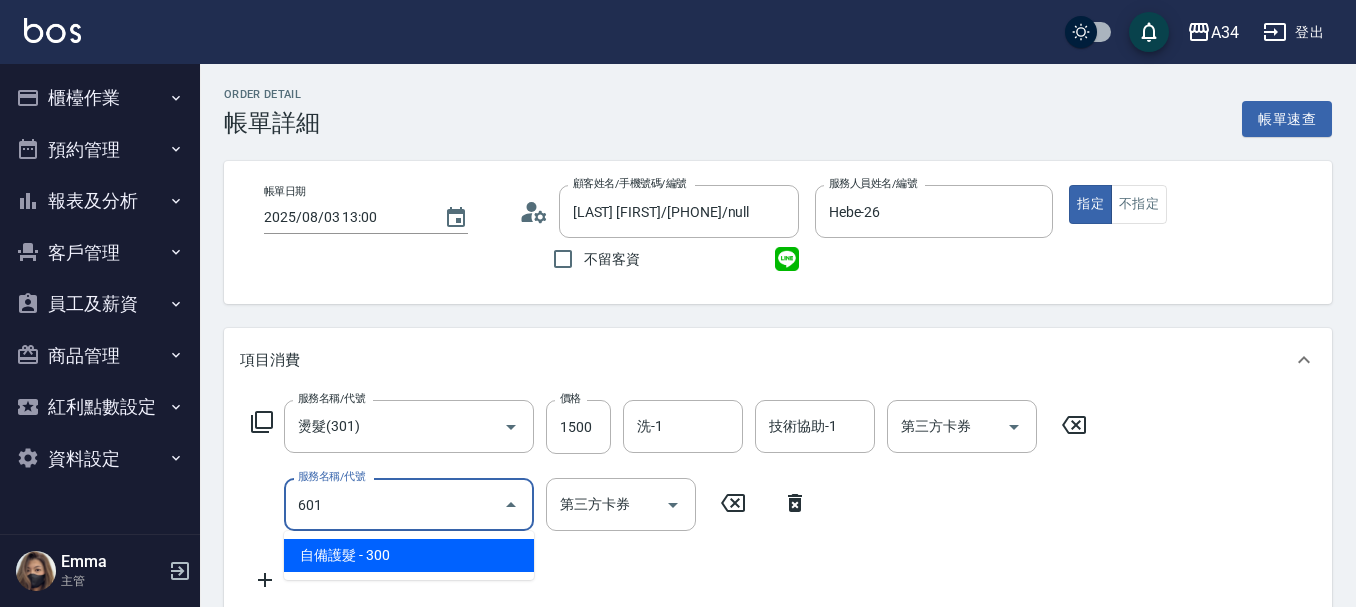type on "180" 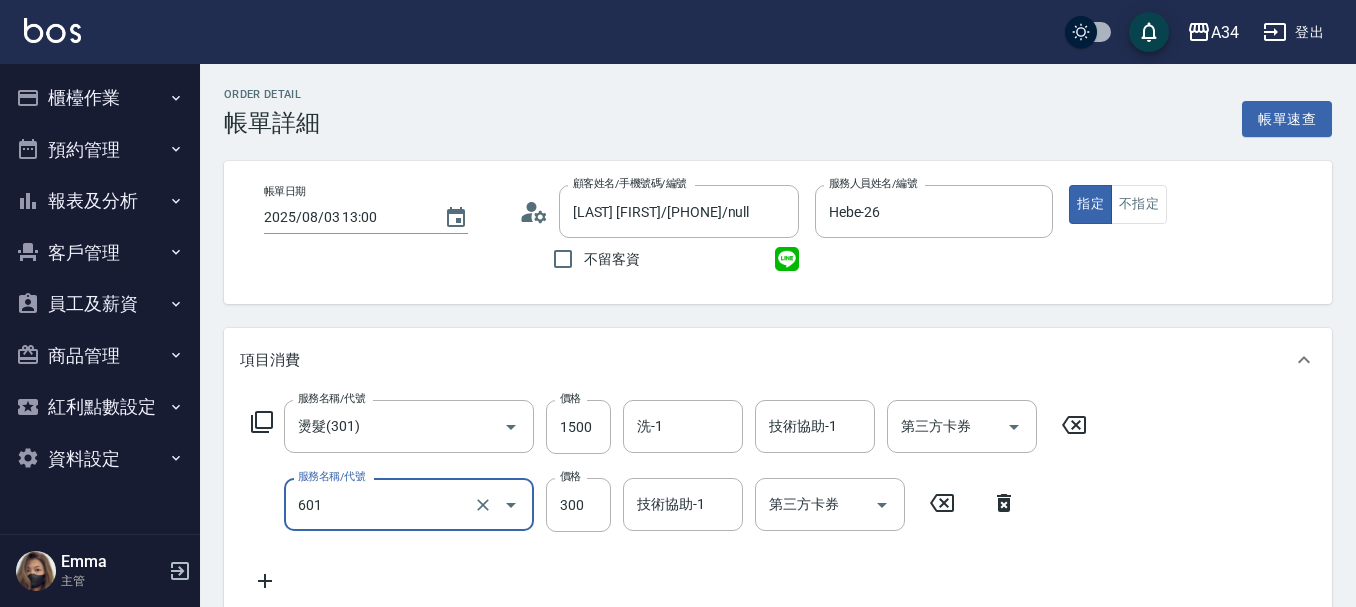 type 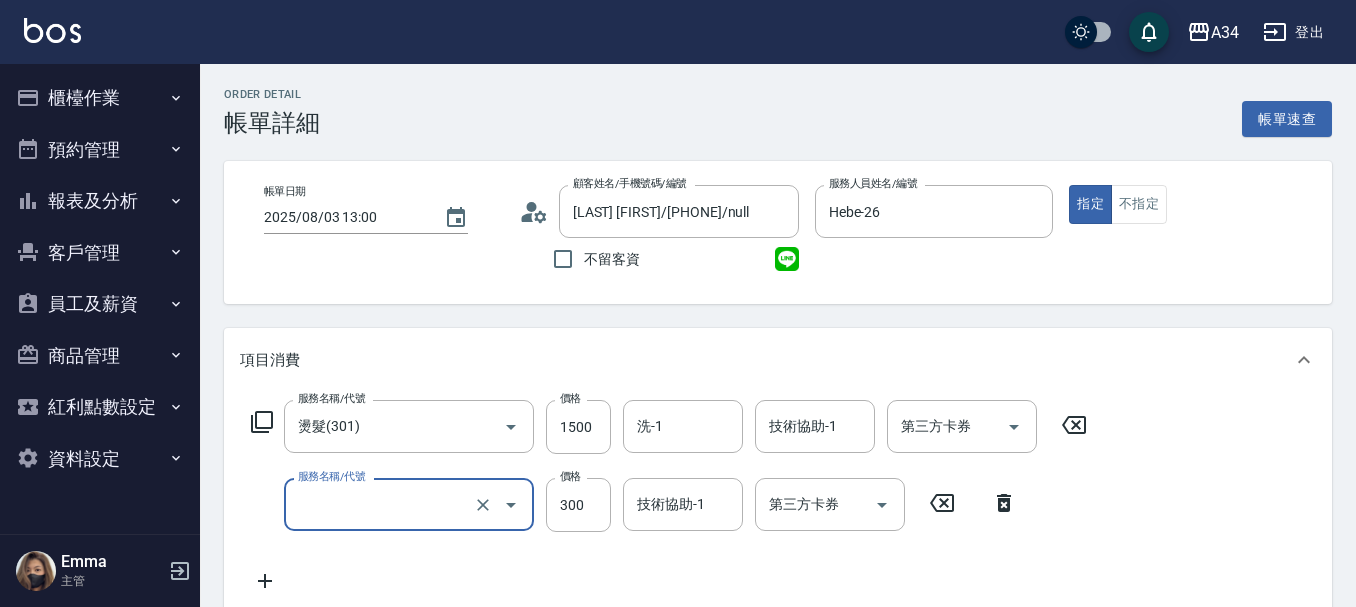 type on "150" 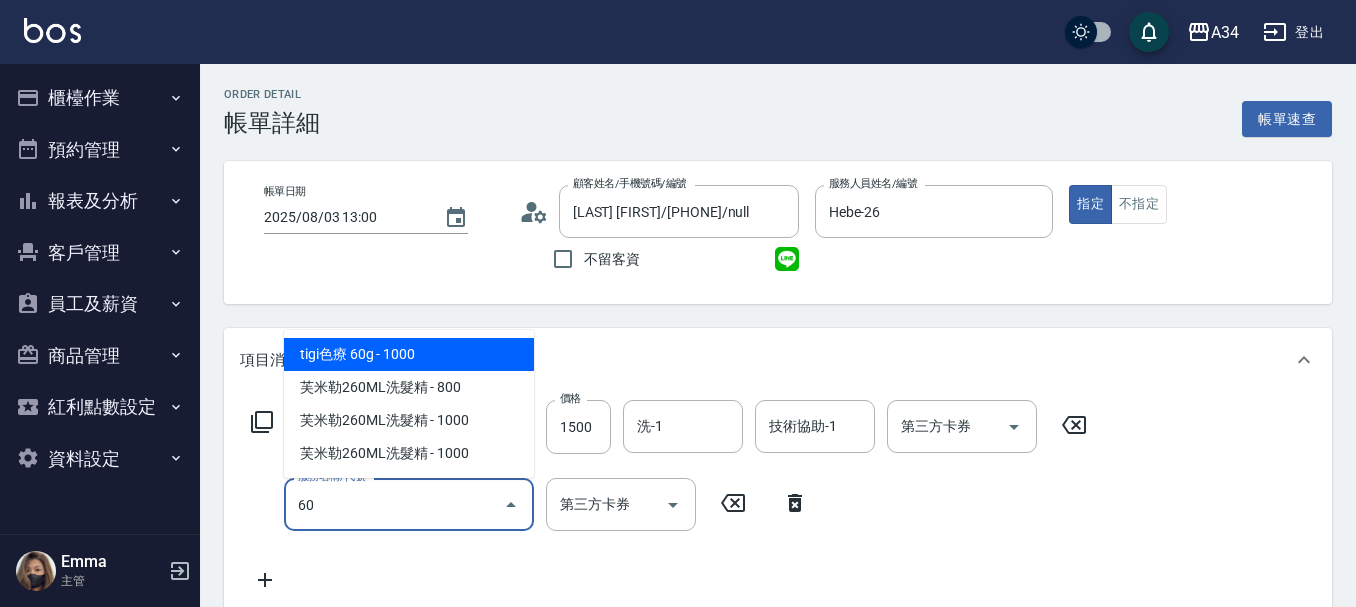 type on "602" 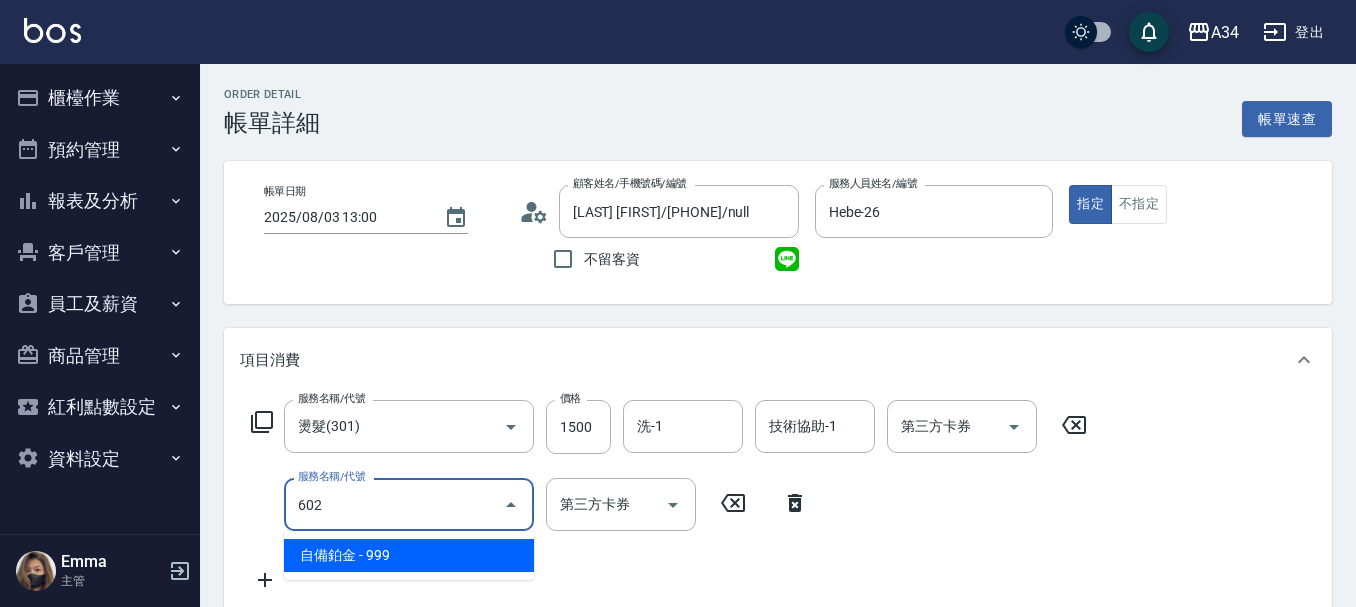 type on "240" 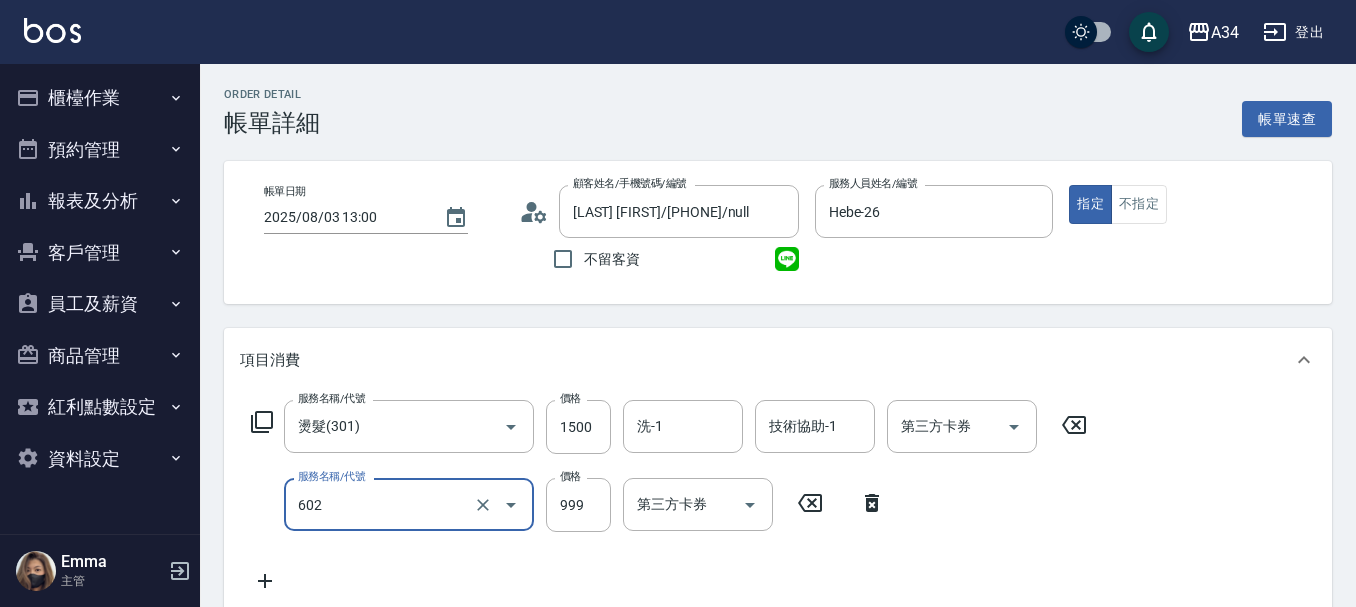 type on "自備鉑金(602)" 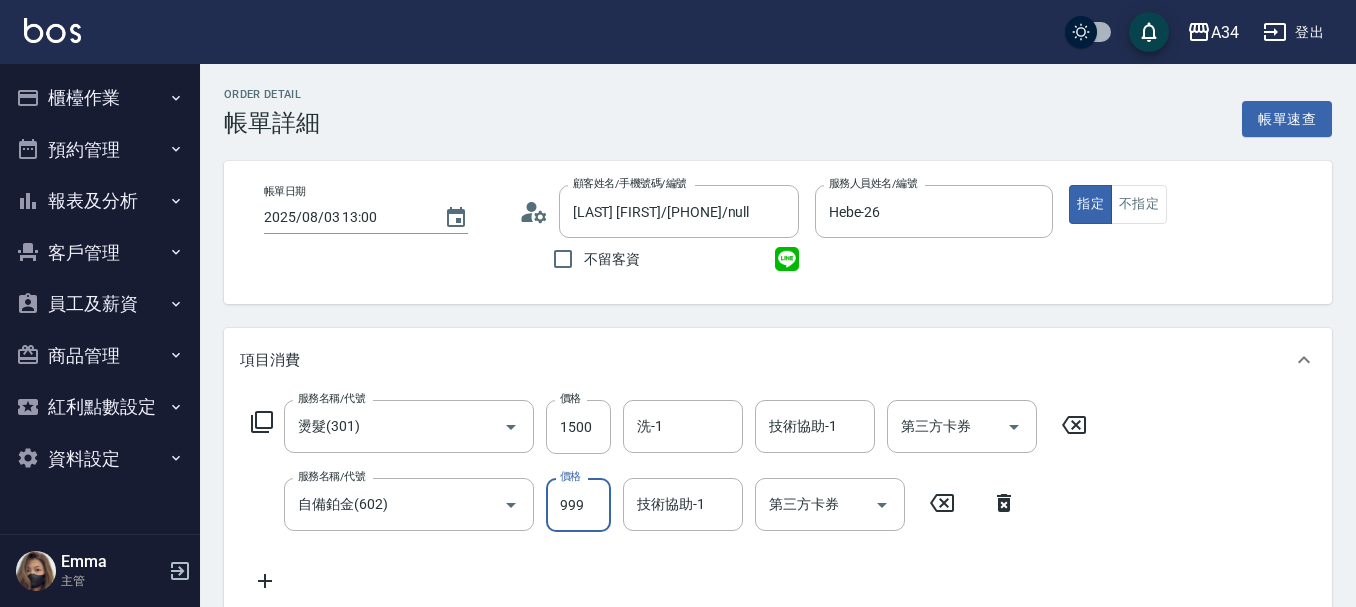 type on "150" 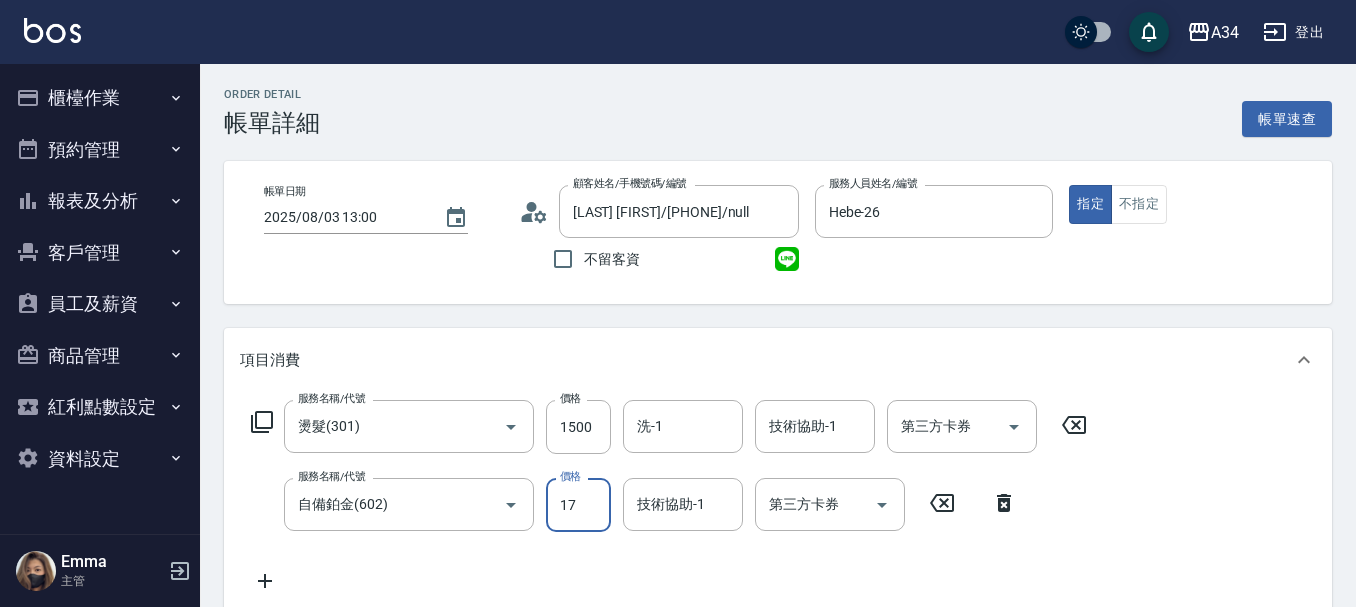 type on "170" 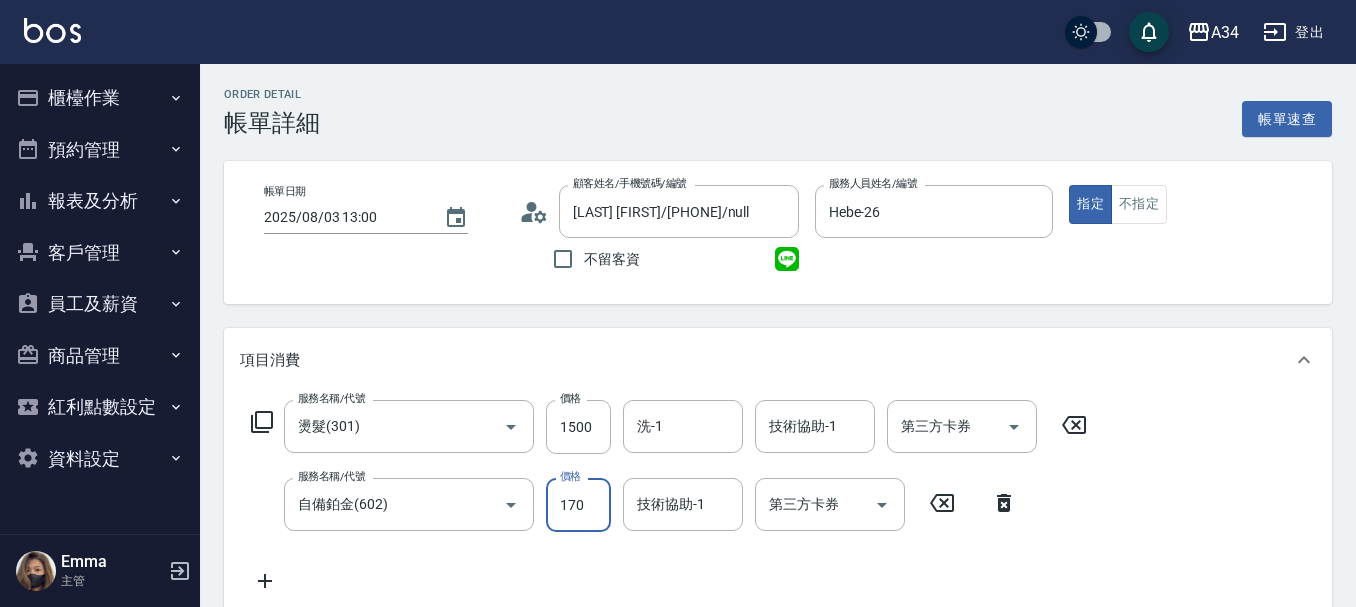 type on "320" 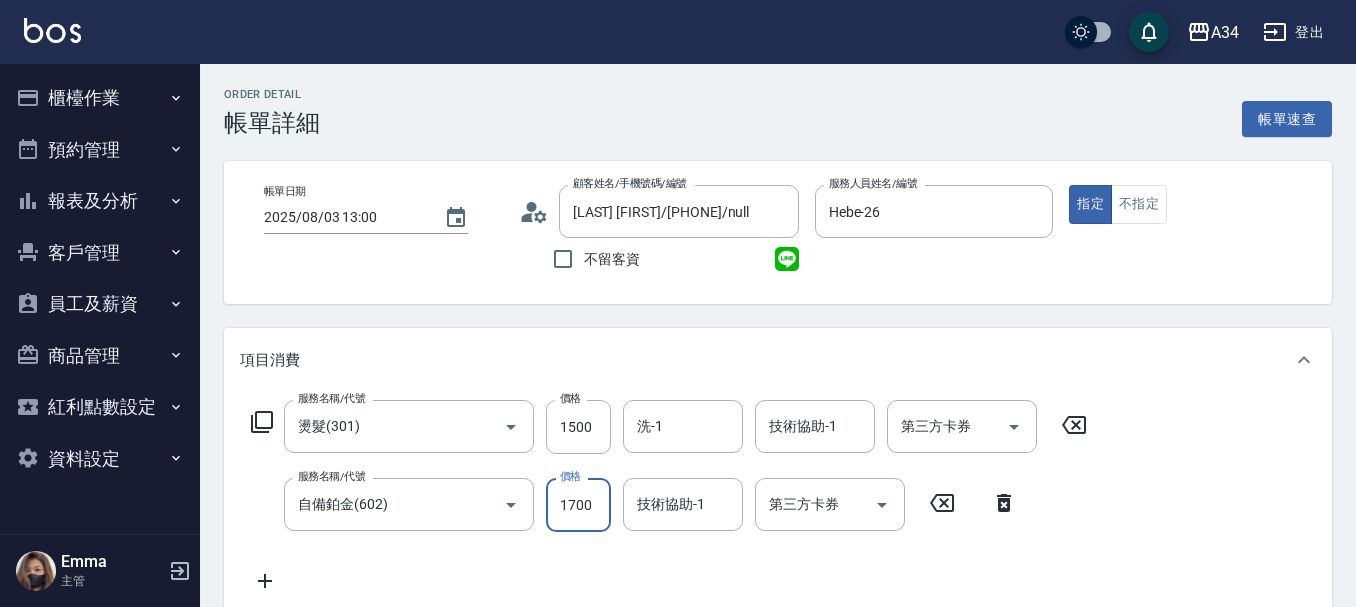 type on "1700" 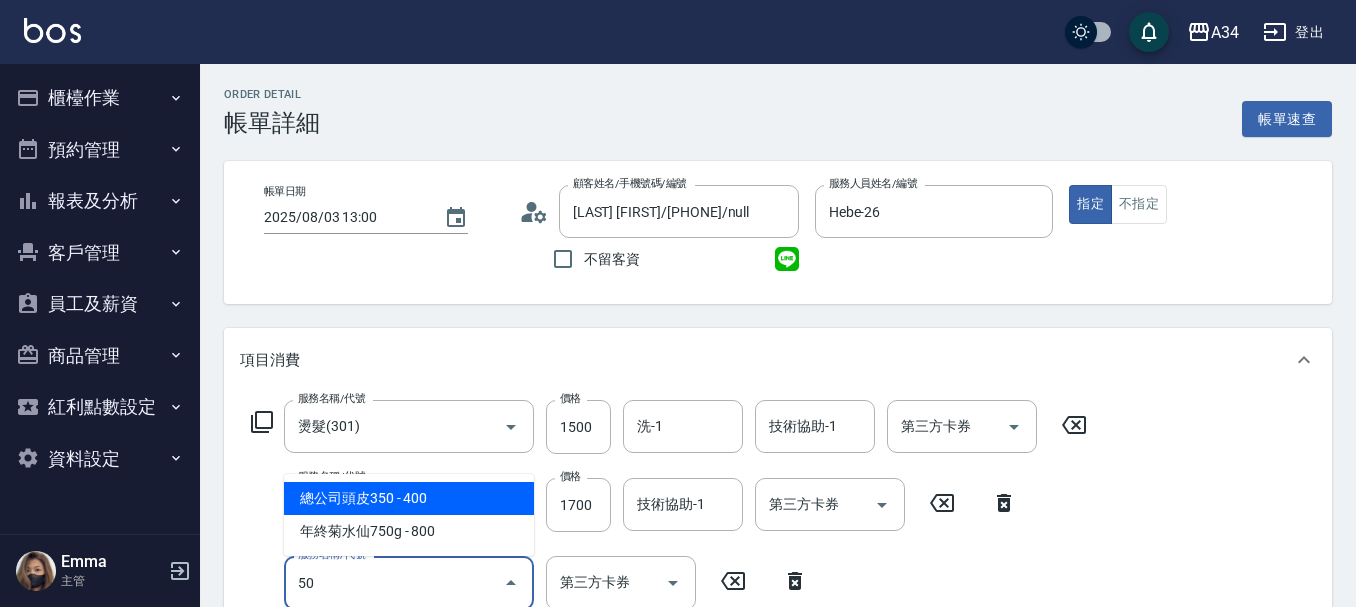 type on "501" 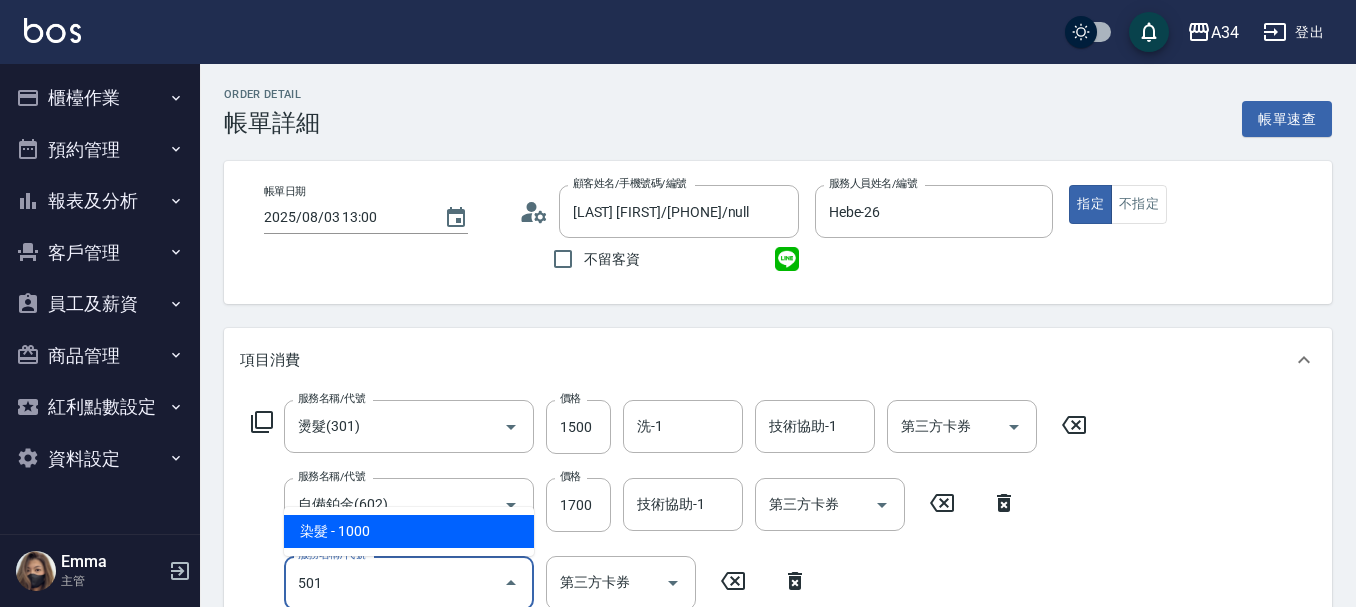 type on "420" 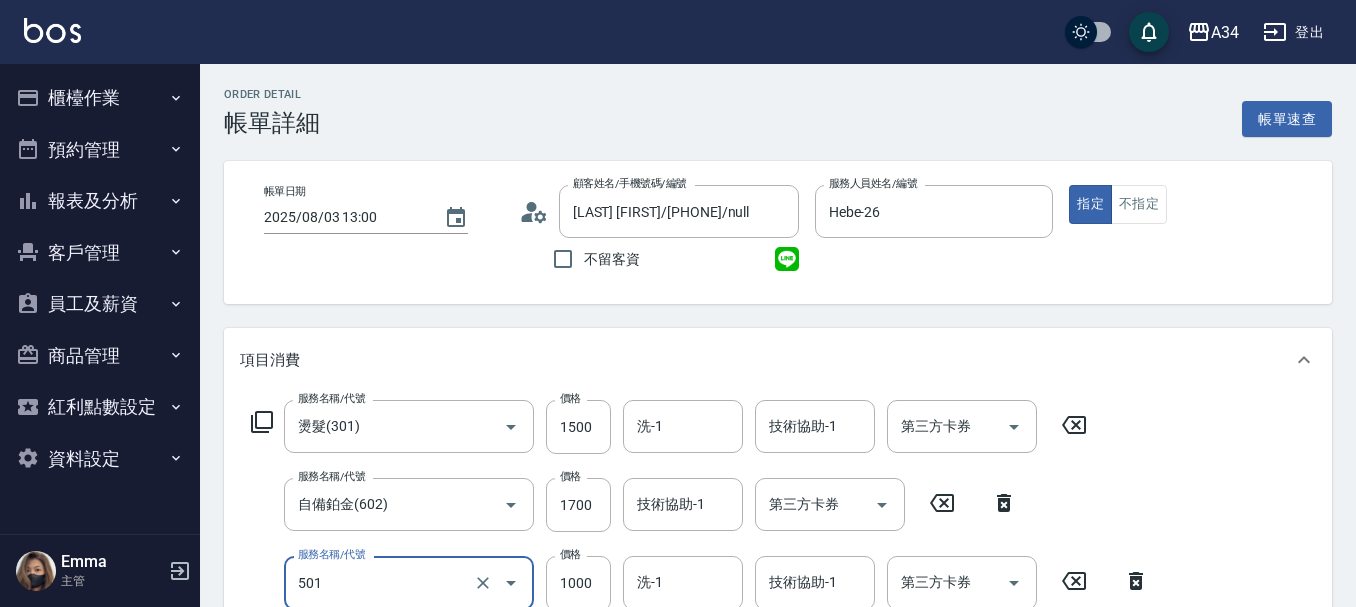 type on "染髮(501)" 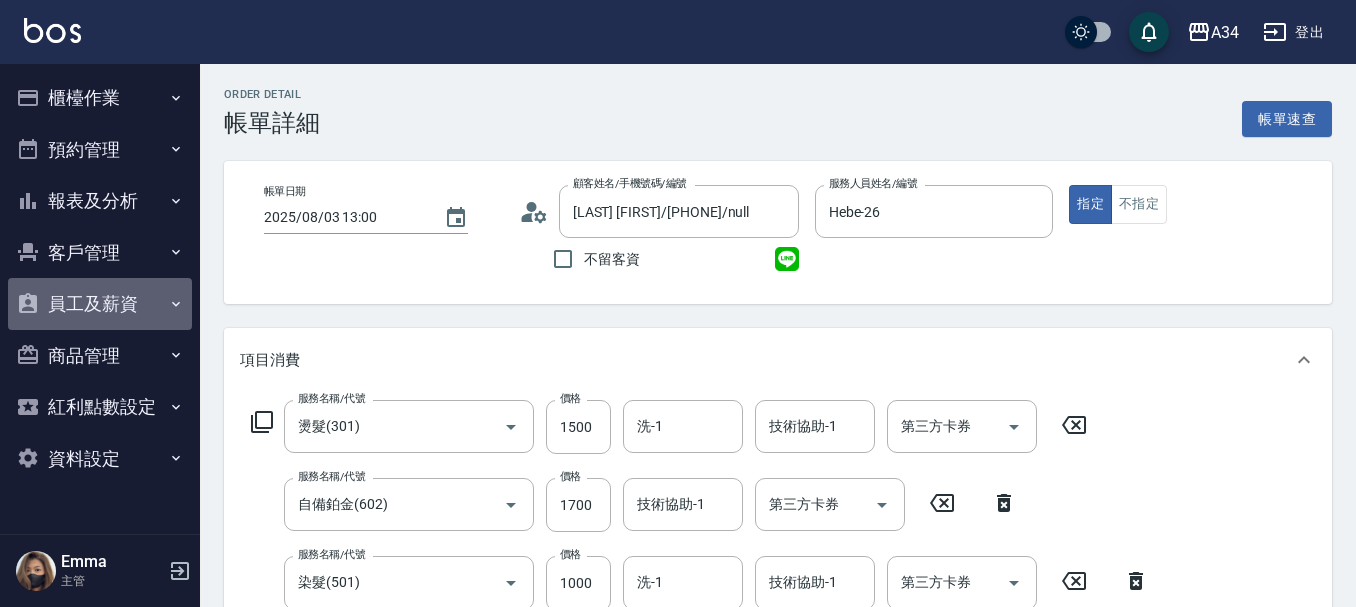 click on "員工及薪資" at bounding box center [100, 304] 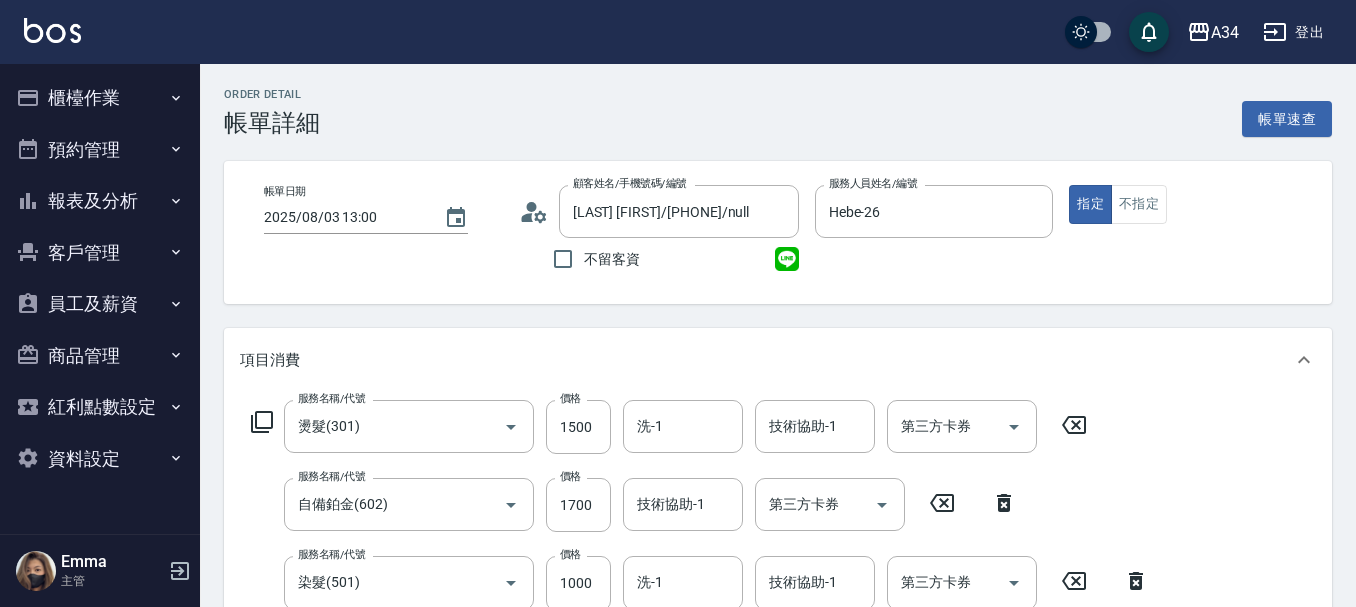 click on "員工及薪資" at bounding box center [100, 304] 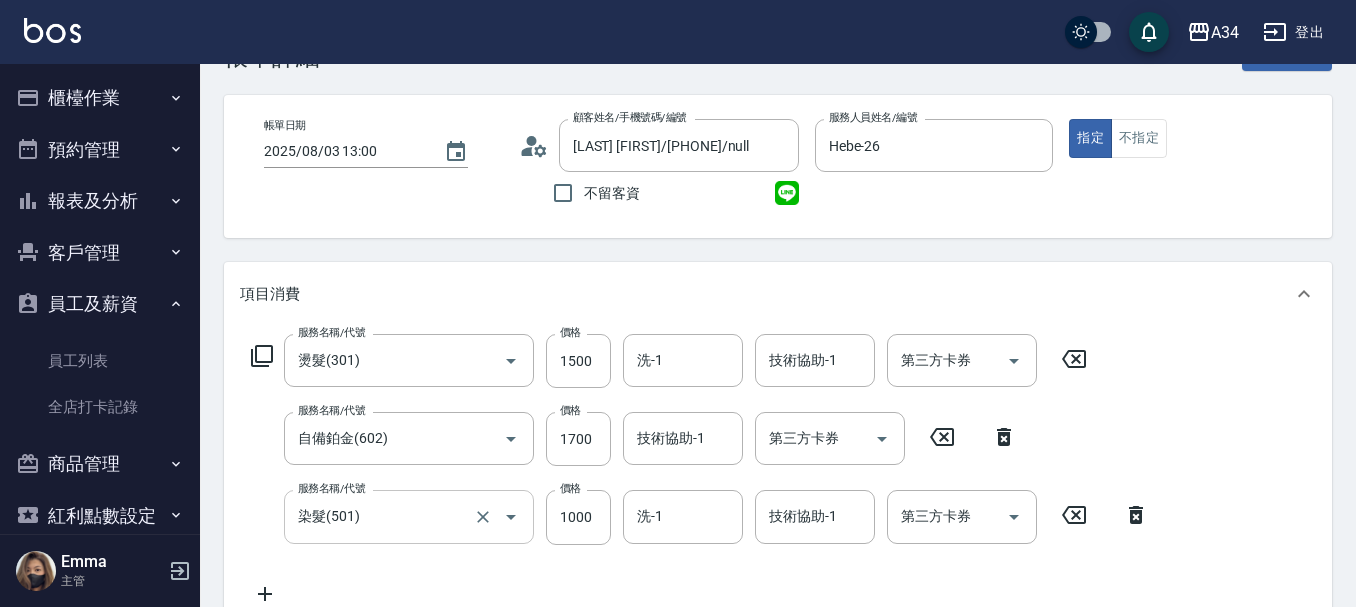 scroll, scrollTop: 100, scrollLeft: 0, axis: vertical 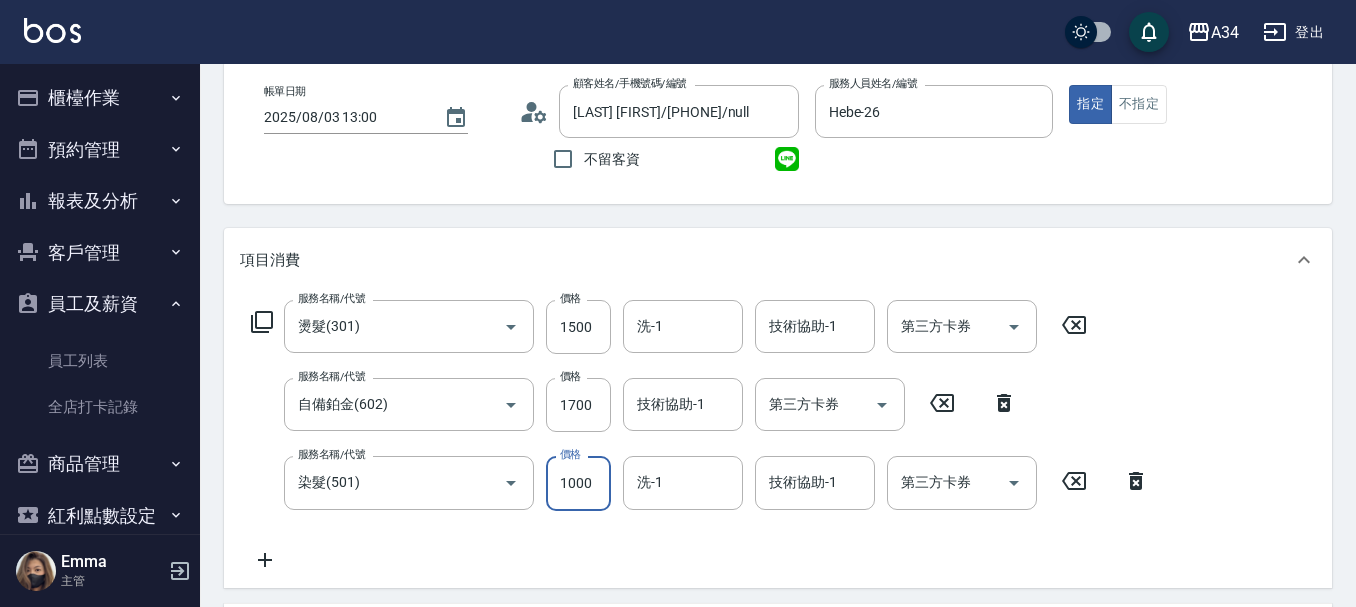 click on "1000" at bounding box center [578, 483] 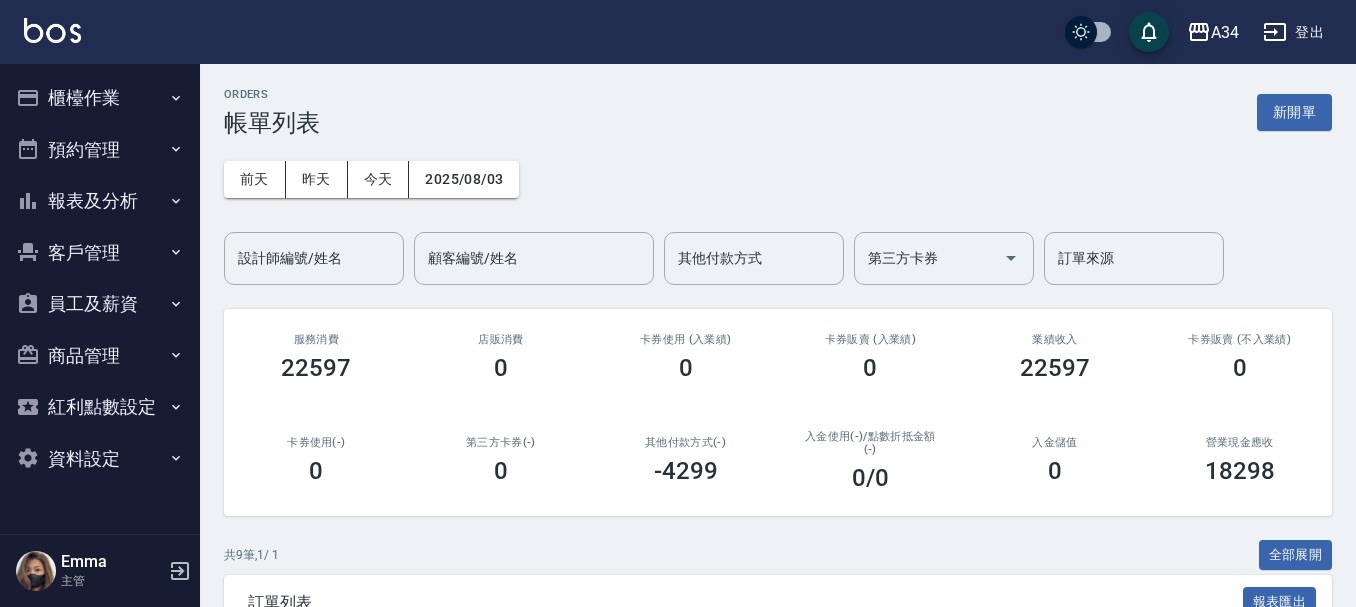 scroll, scrollTop: 0, scrollLeft: 0, axis: both 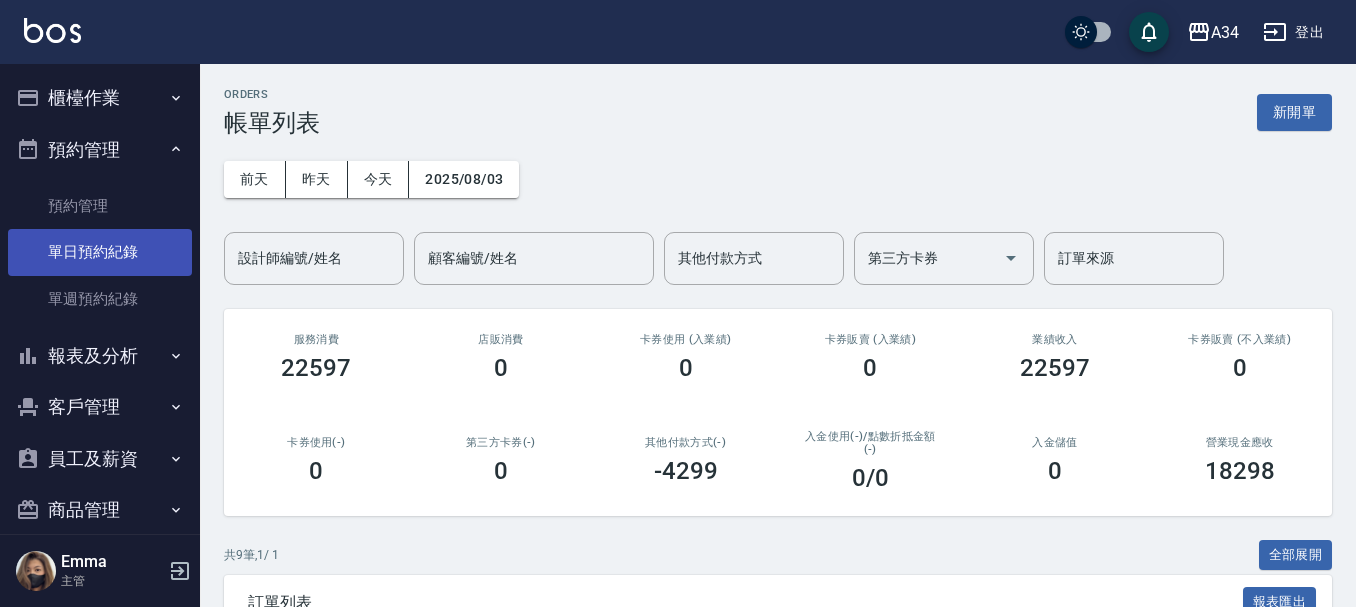 click on "單日預約紀錄" at bounding box center [100, 252] 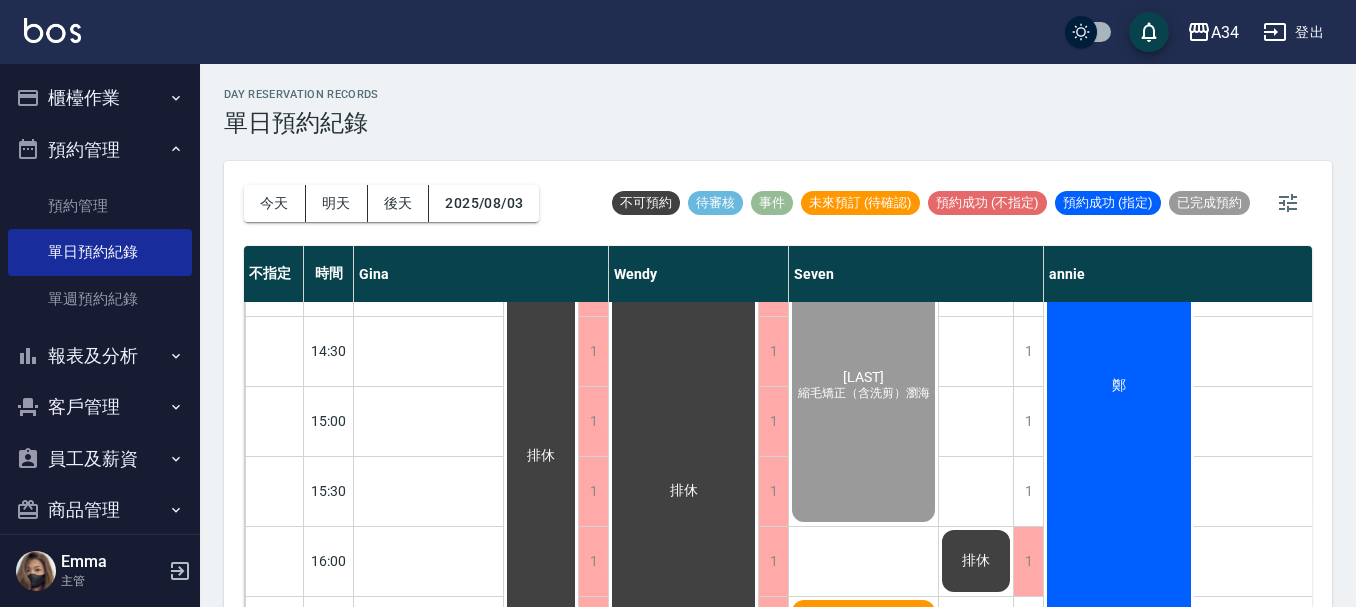 scroll, scrollTop: 700, scrollLeft: 0, axis: vertical 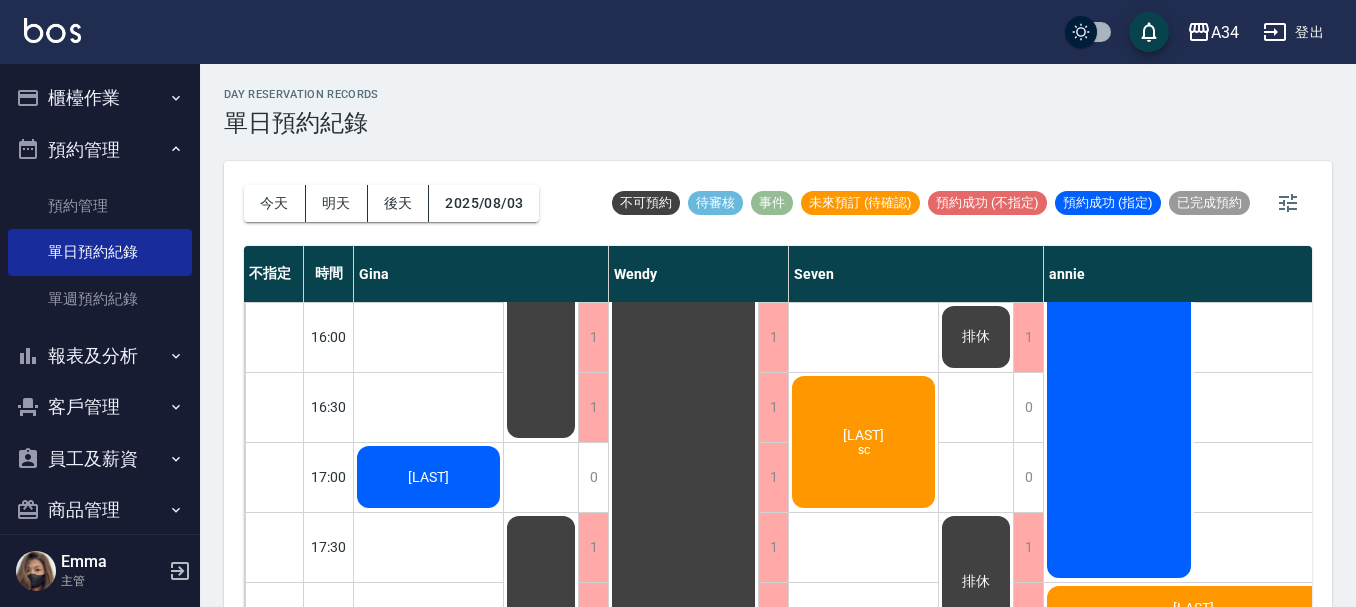 click on "[LAST] sc" at bounding box center [428, -223] 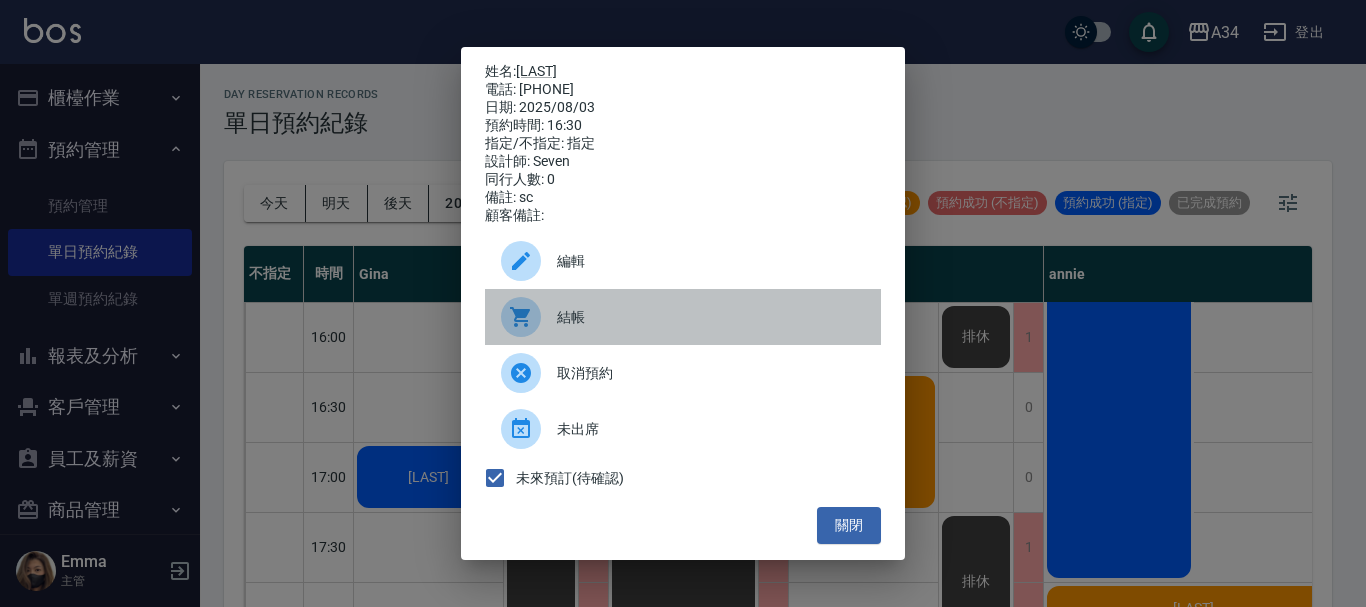 click on "結帳" at bounding box center (711, 317) 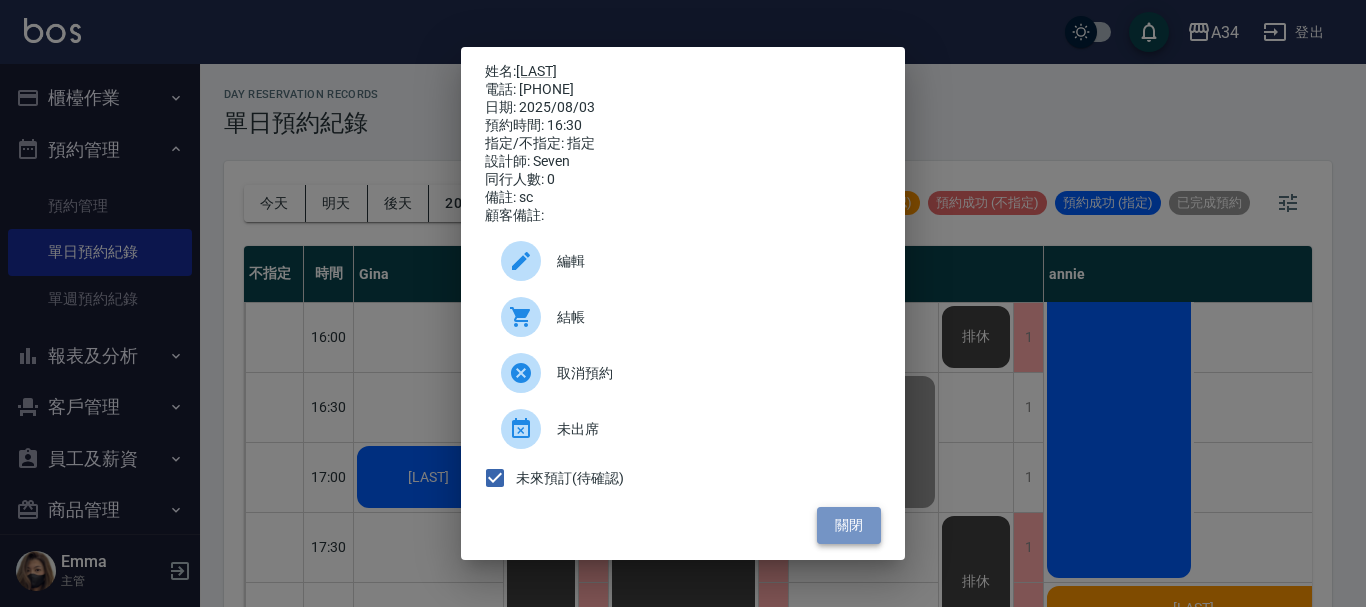 click on "關閉" at bounding box center (849, 525) 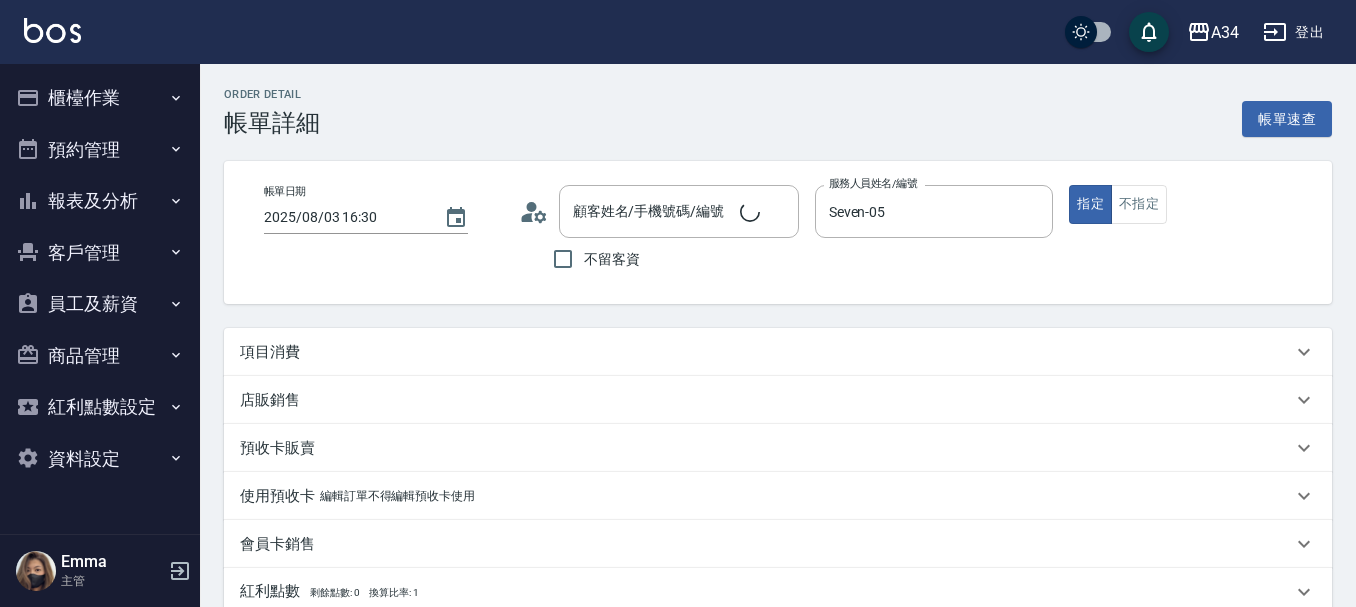 click on "項目消費" at bounding box center [766, 352] 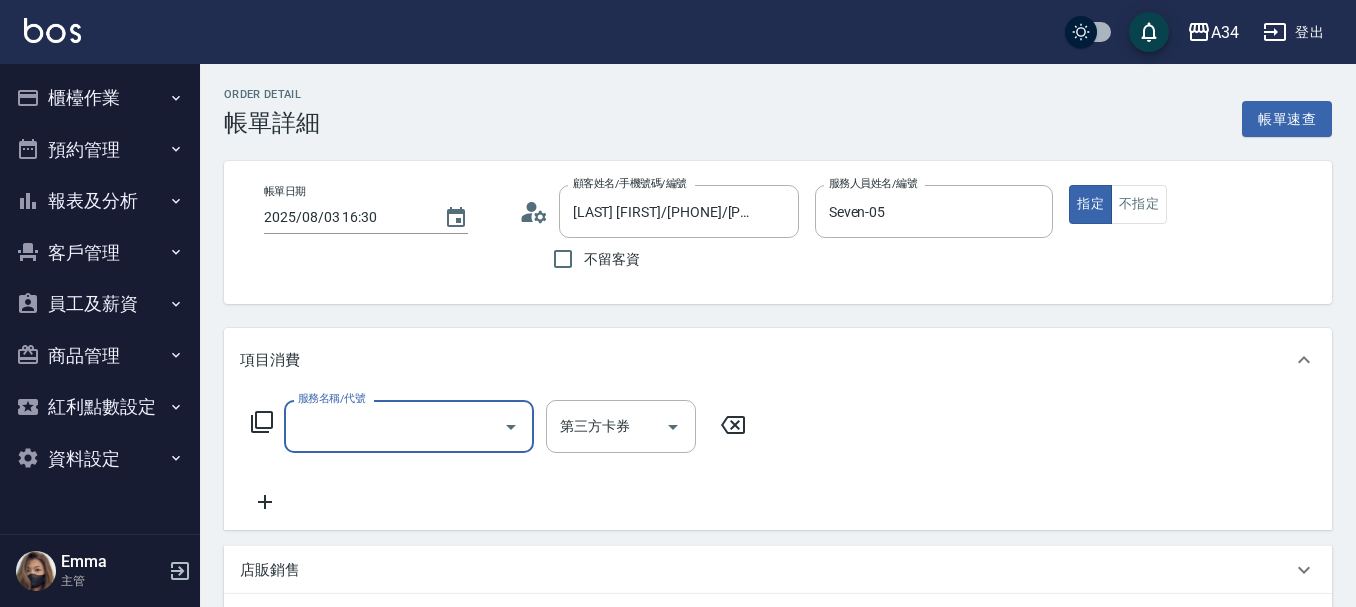 type on "[LAST] [FIRST]/[PHONE]/[PHONE]" 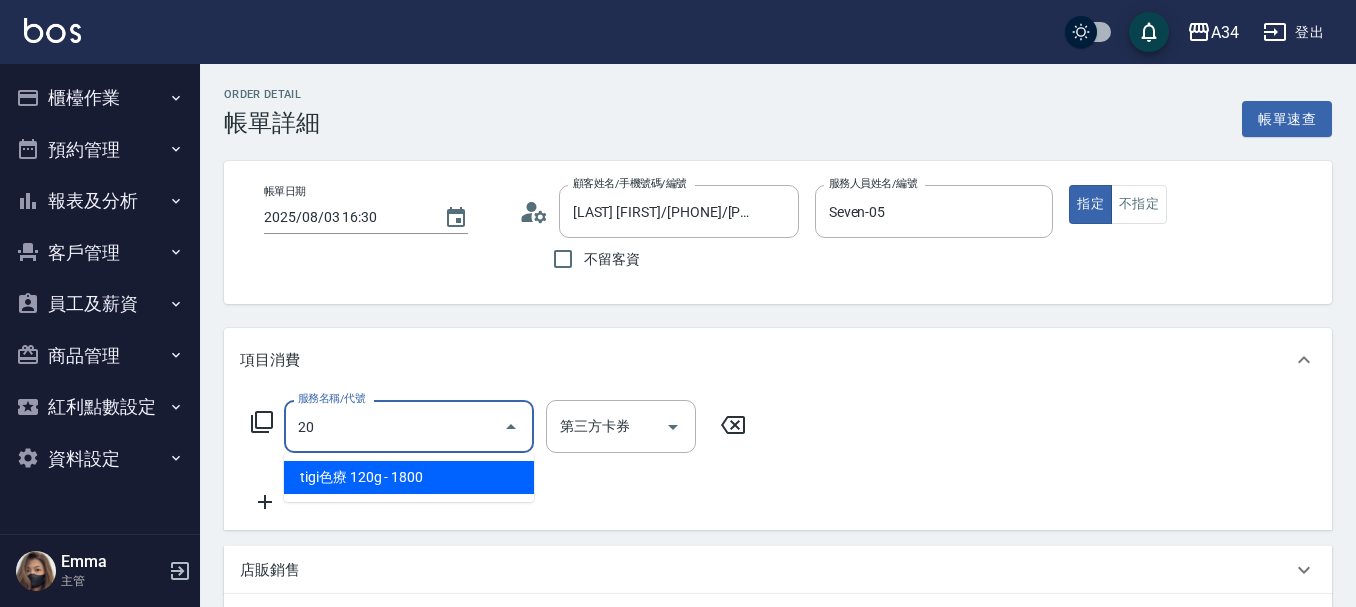 type on "201" 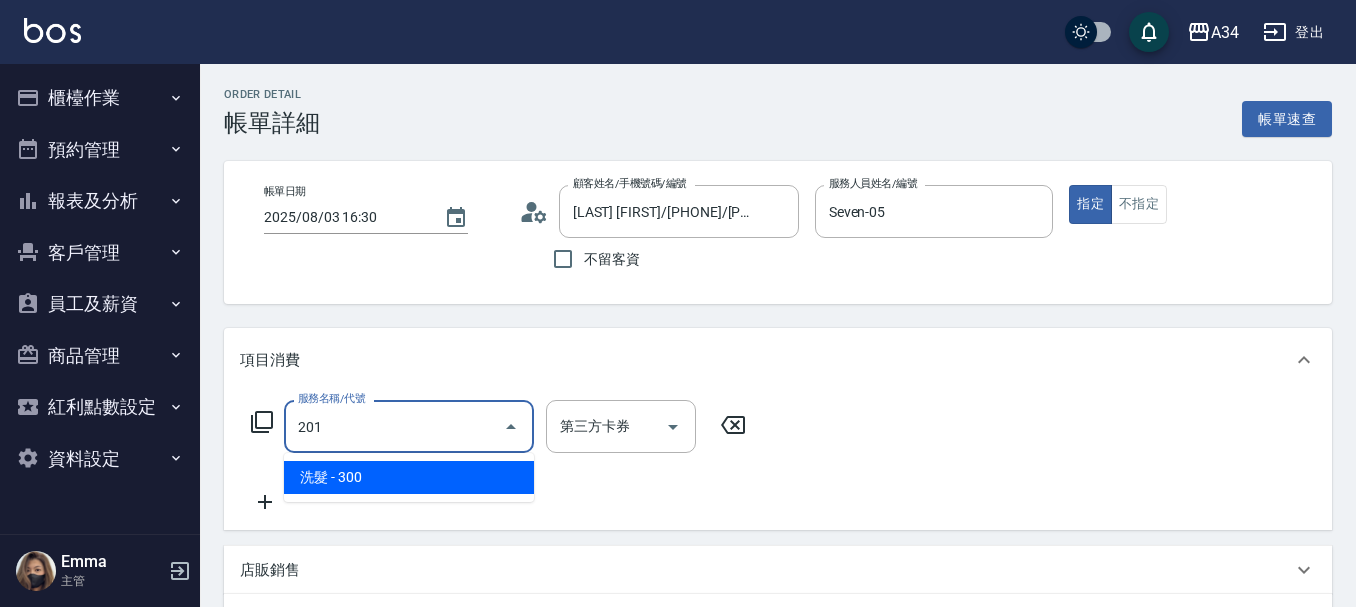 type on "30" 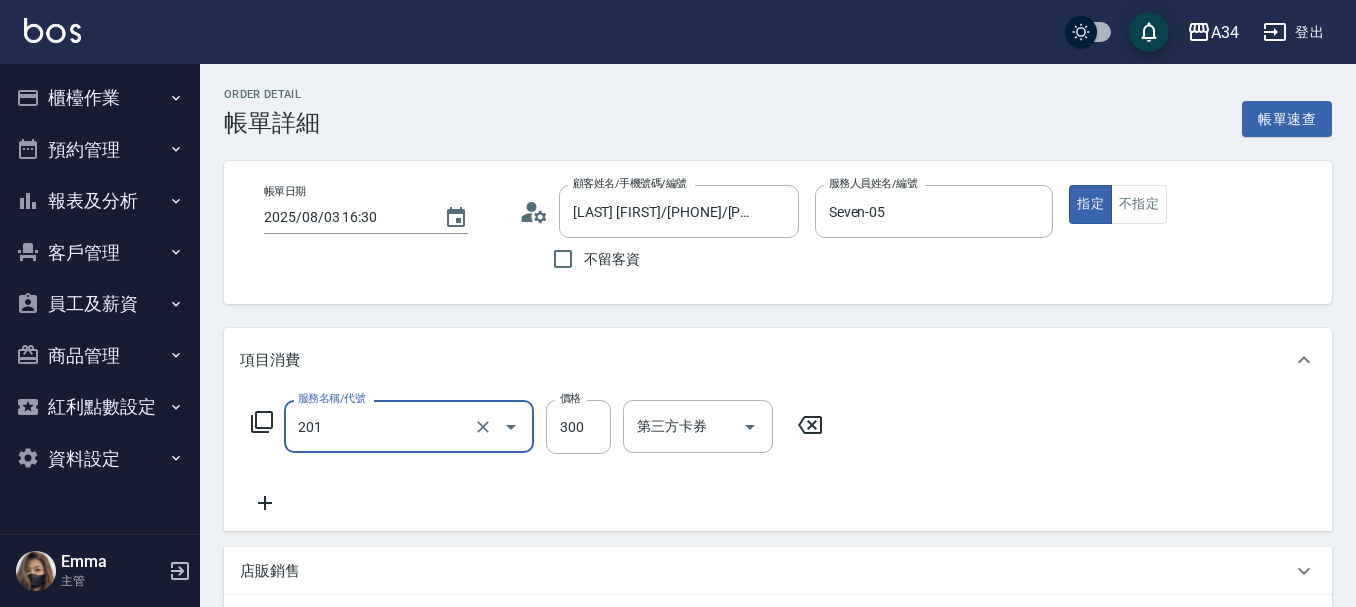 type on "洗髮(201)" 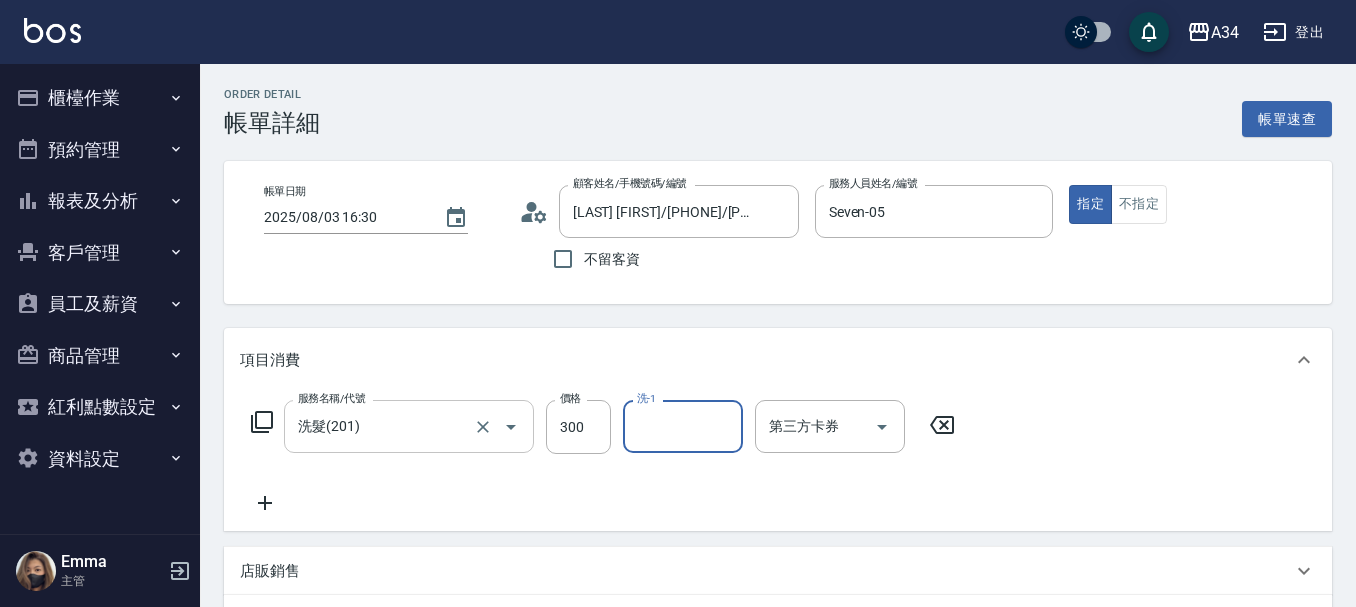 type on "2" 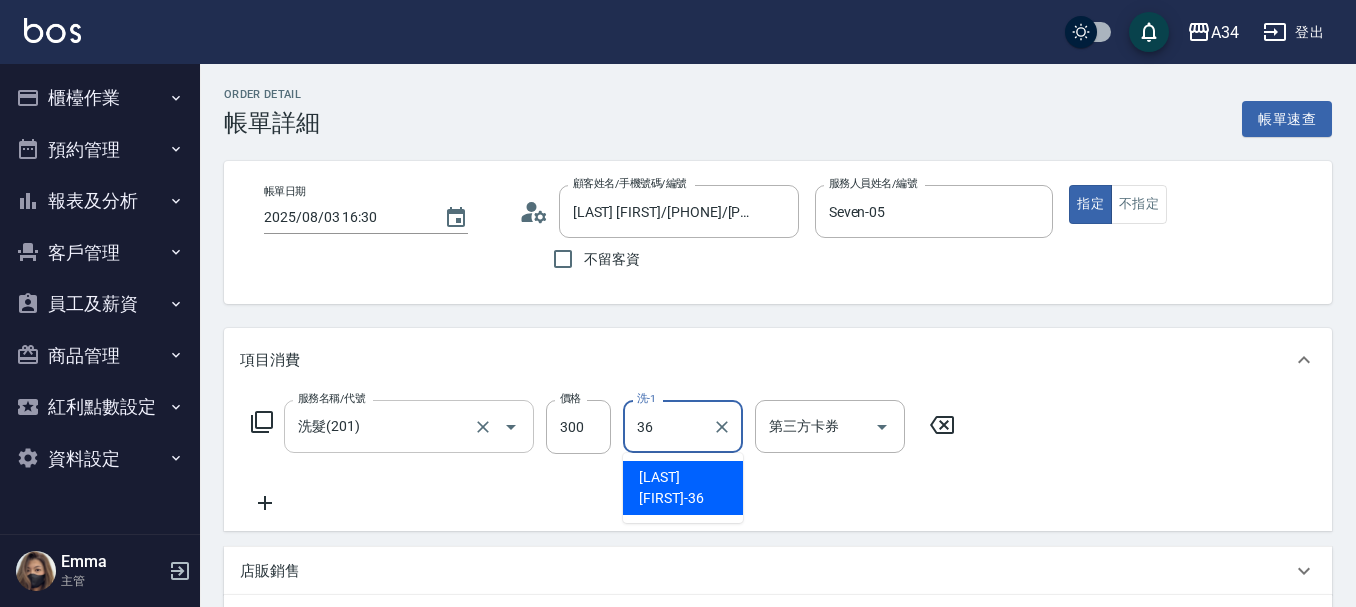 type on "[LAST] [FIRST]-36" 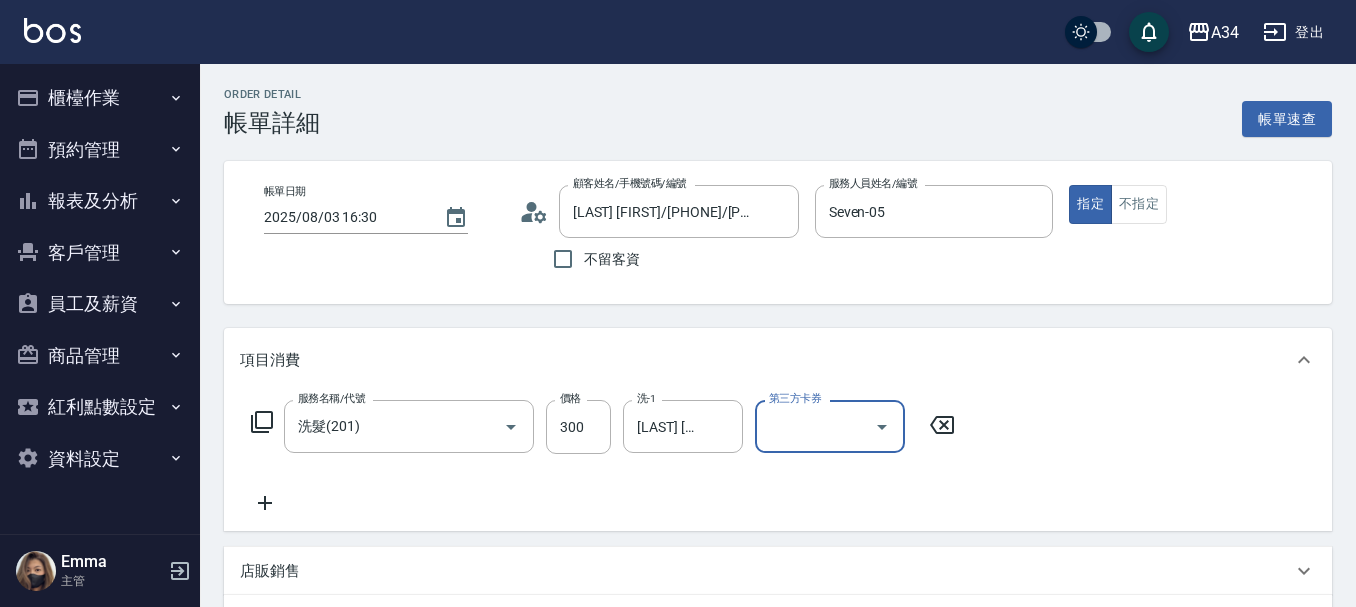 click 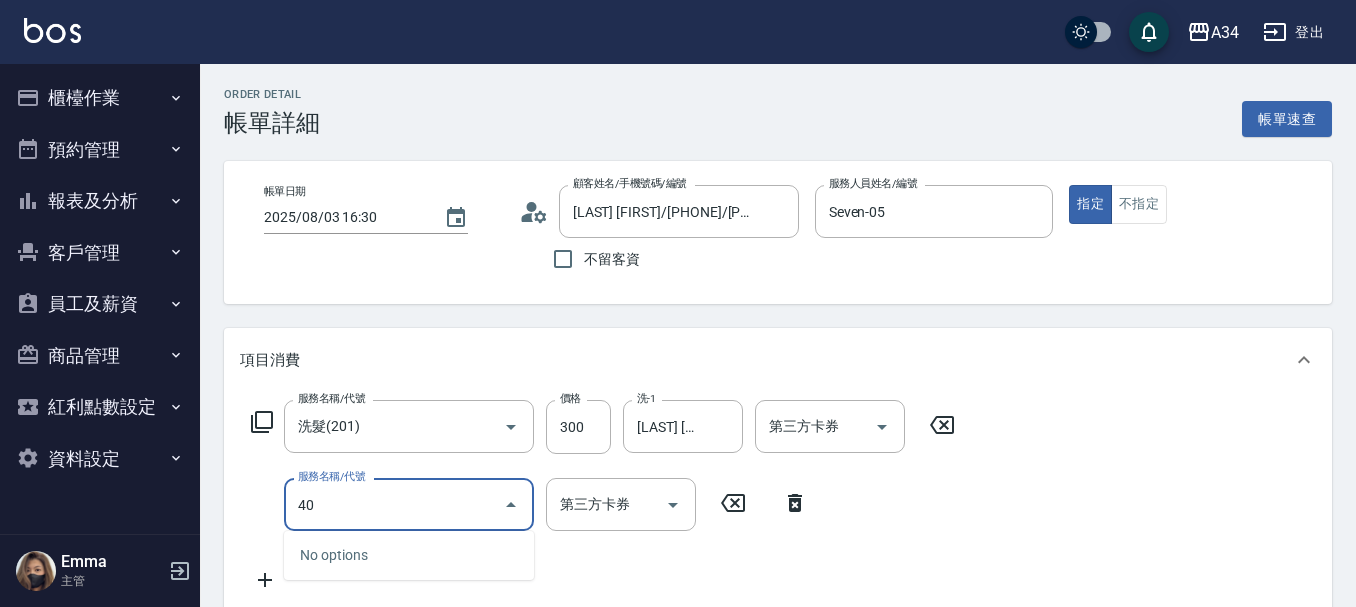 type on "401" 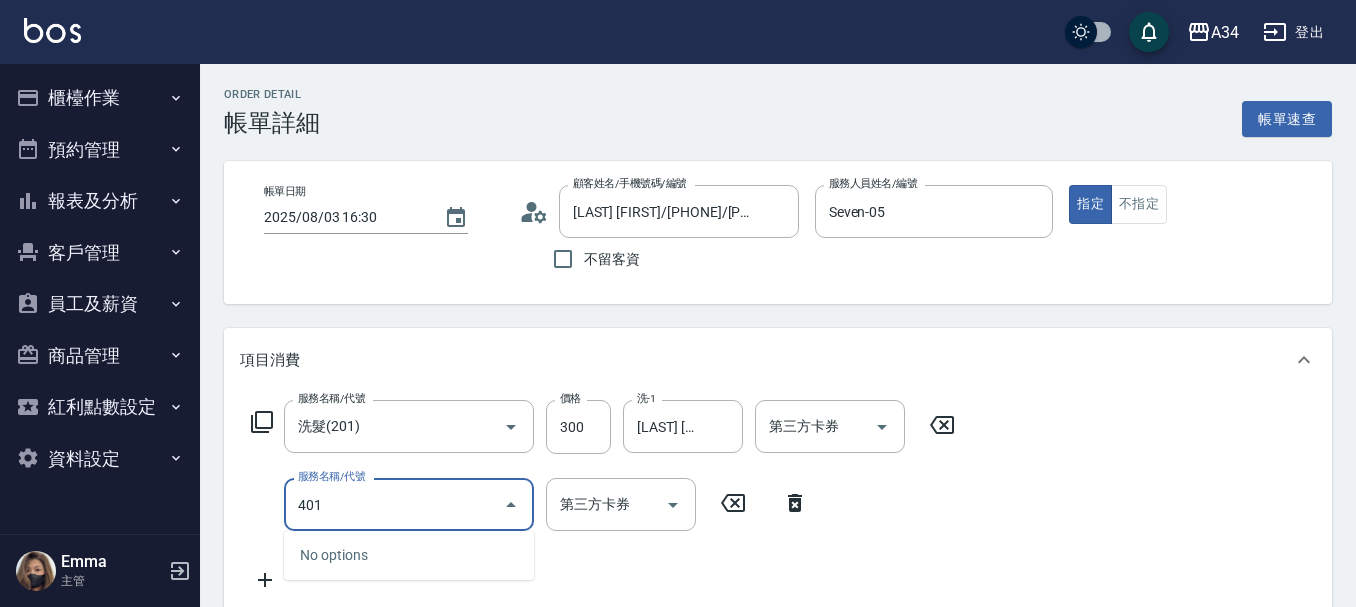 type on "50" 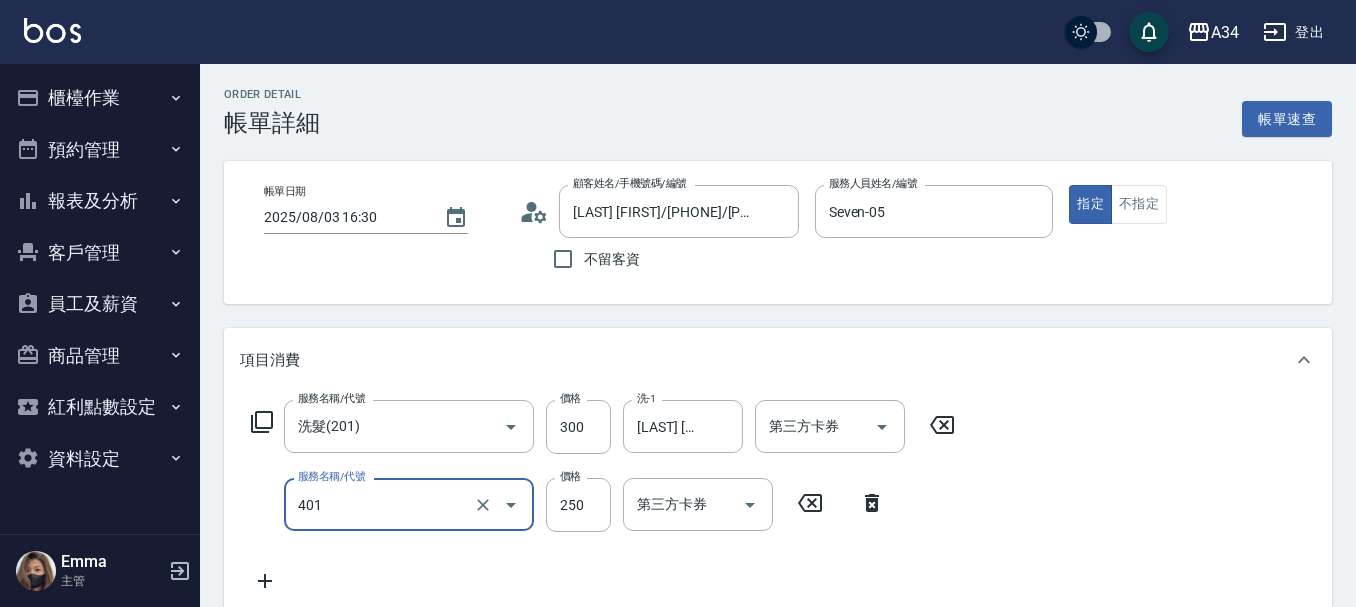 type on "剪髮(401)" 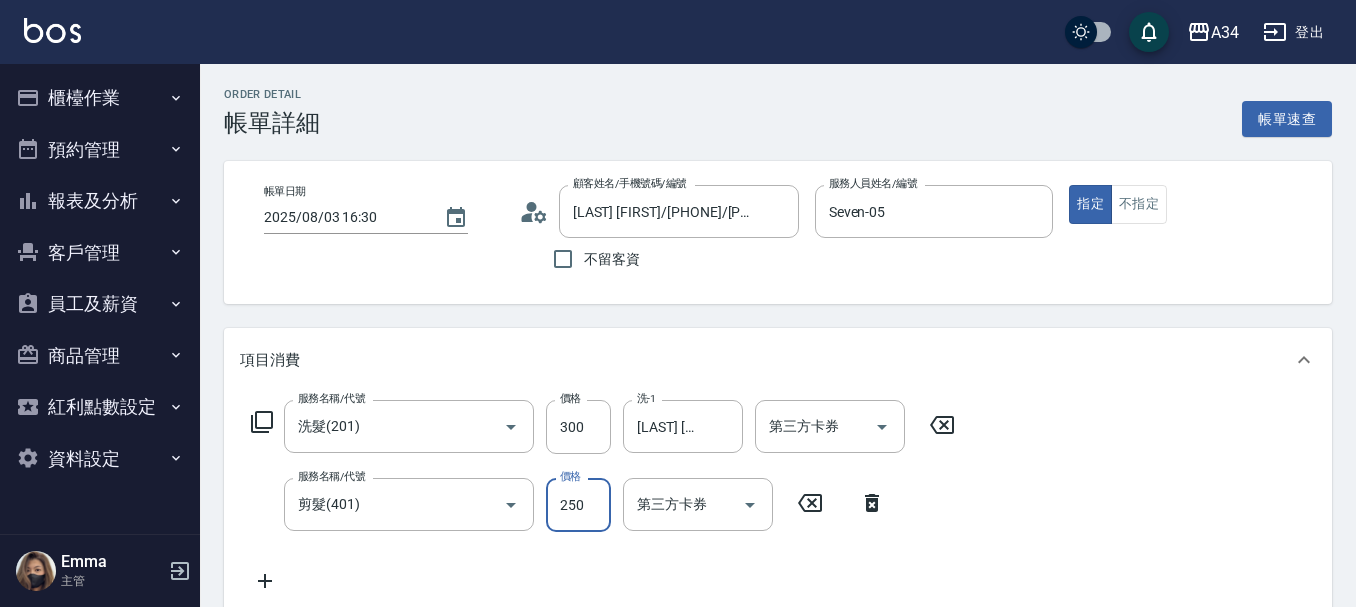 type on "30" 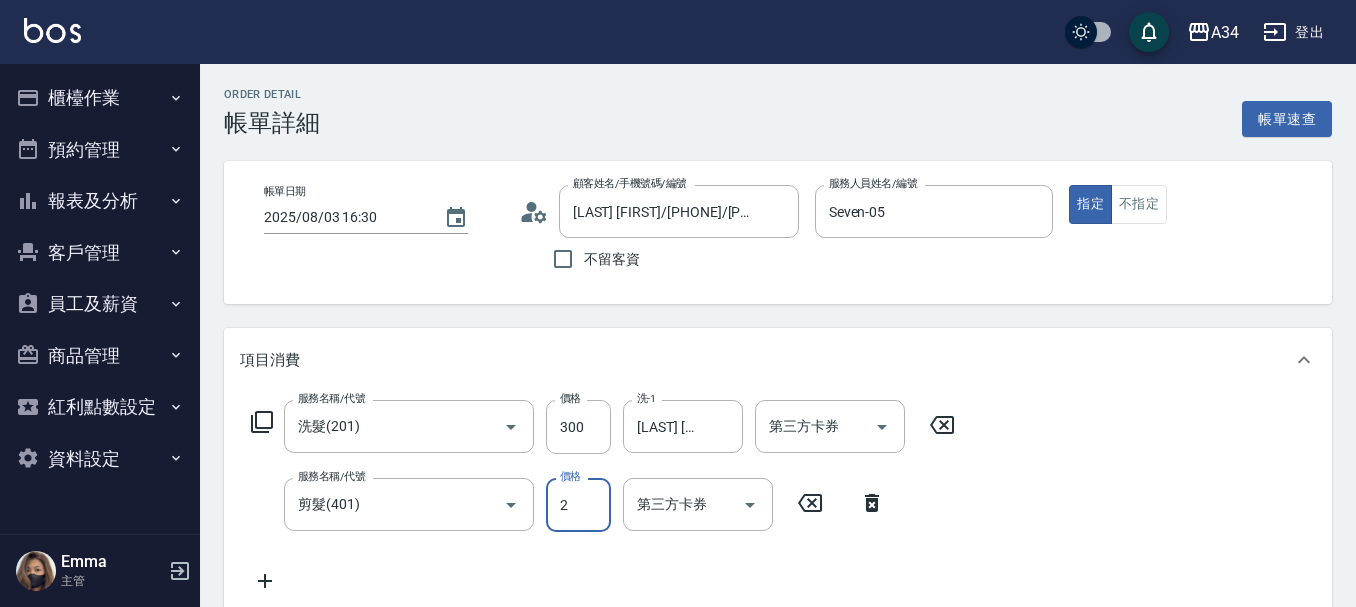 type on "29" 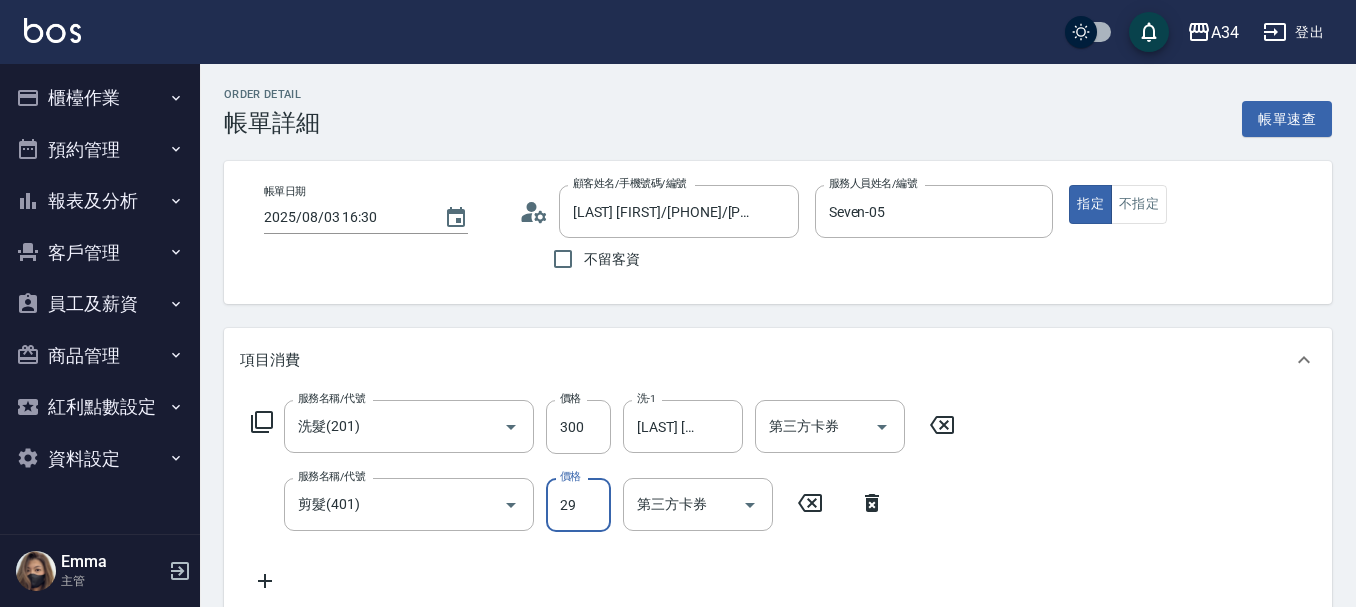 type on "50" 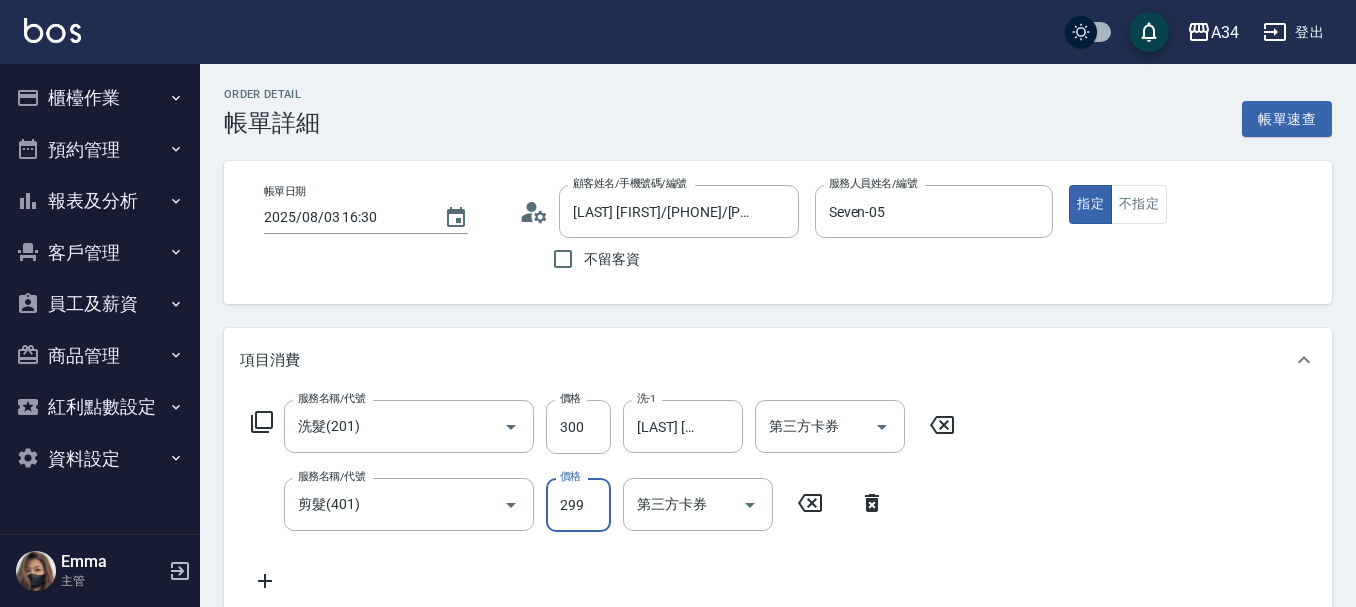type on "299" 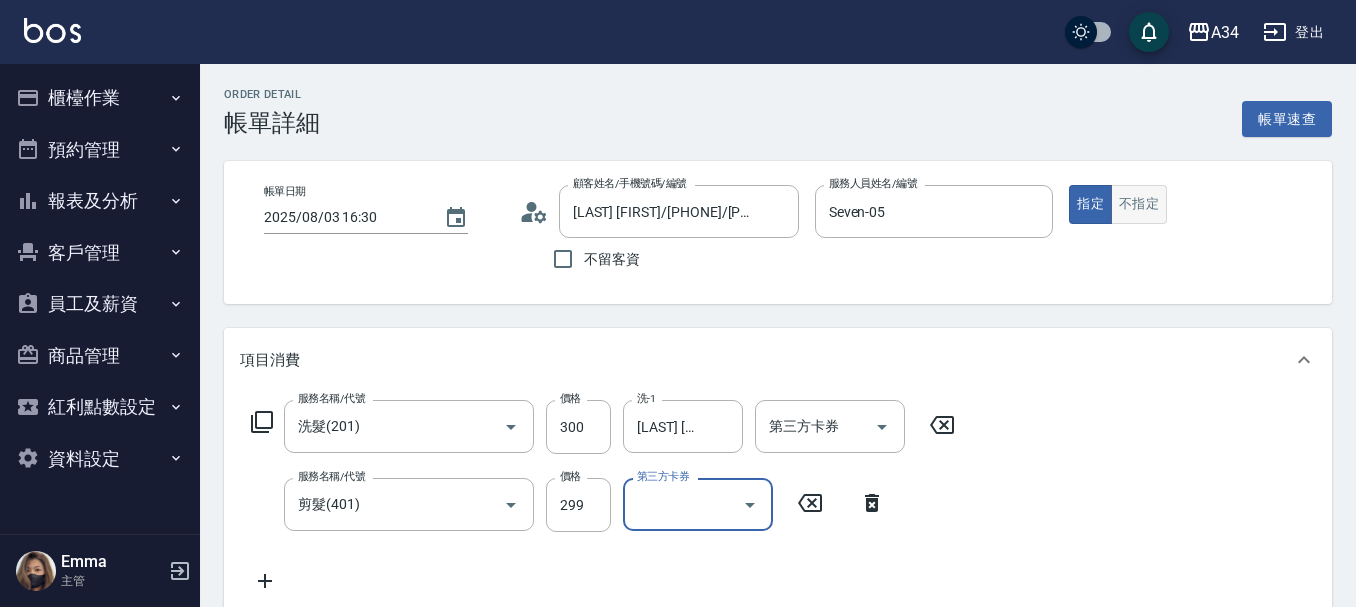 click on "不指定" at bounding box center [1139, 204] 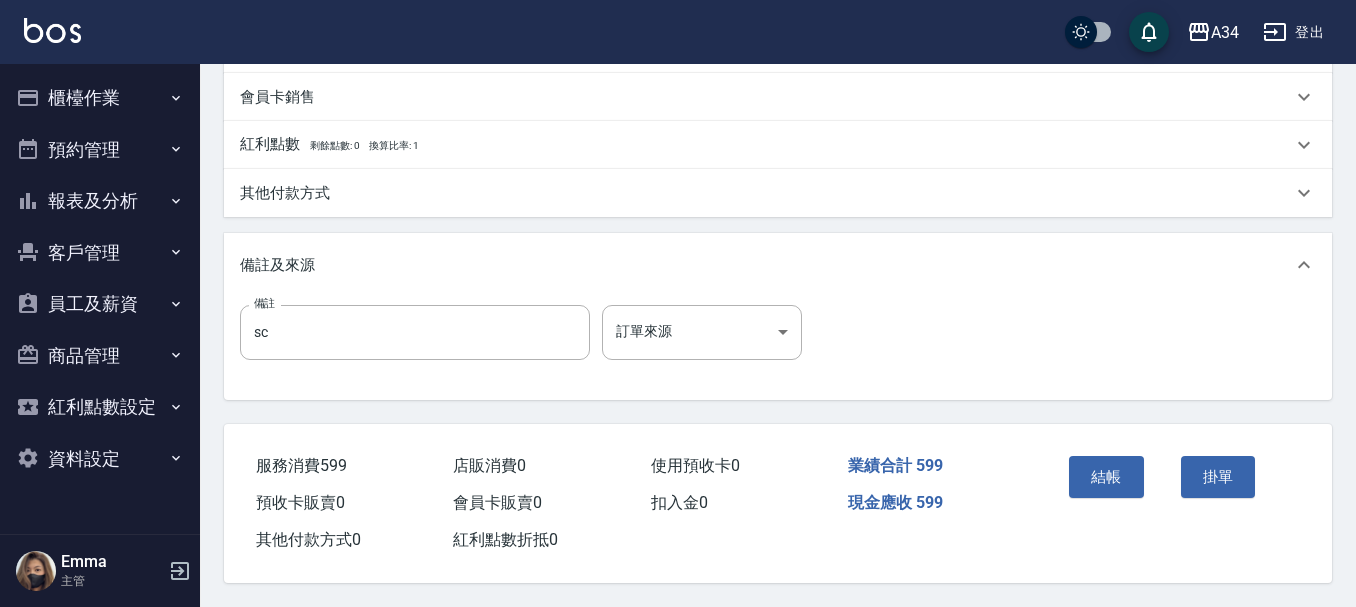scroll, scrollTop: 705, scrollLeft: 0, axis: vertical 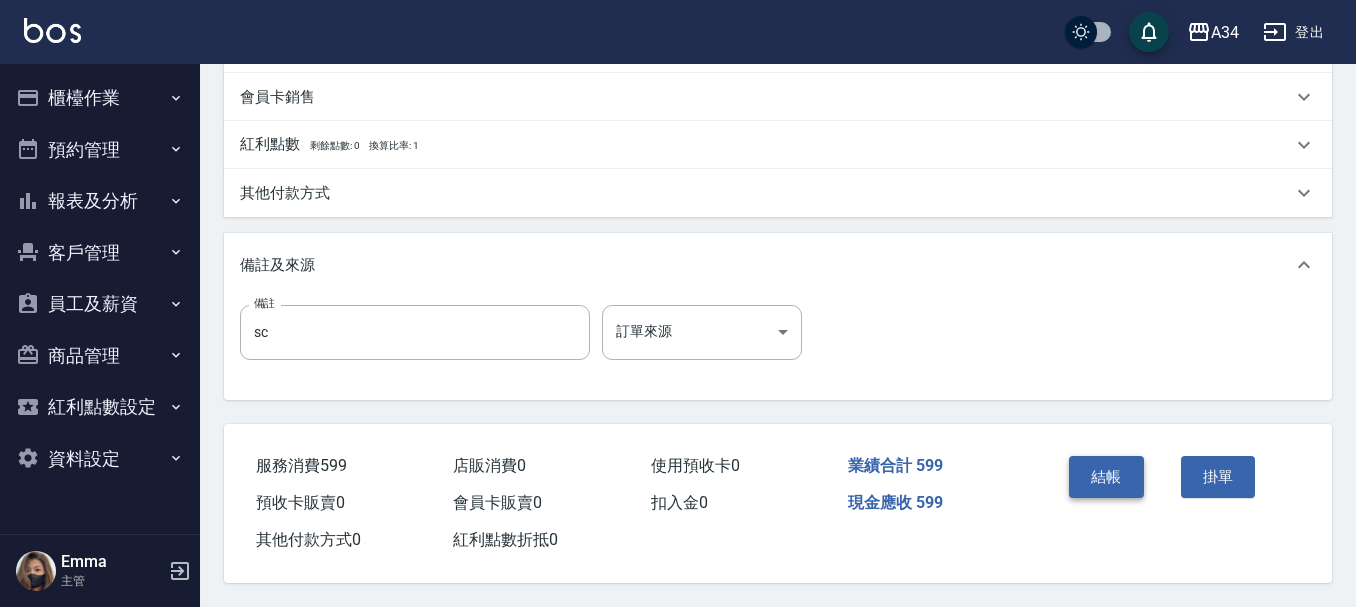 click on "結帳" at bounding box center [1106, 477] 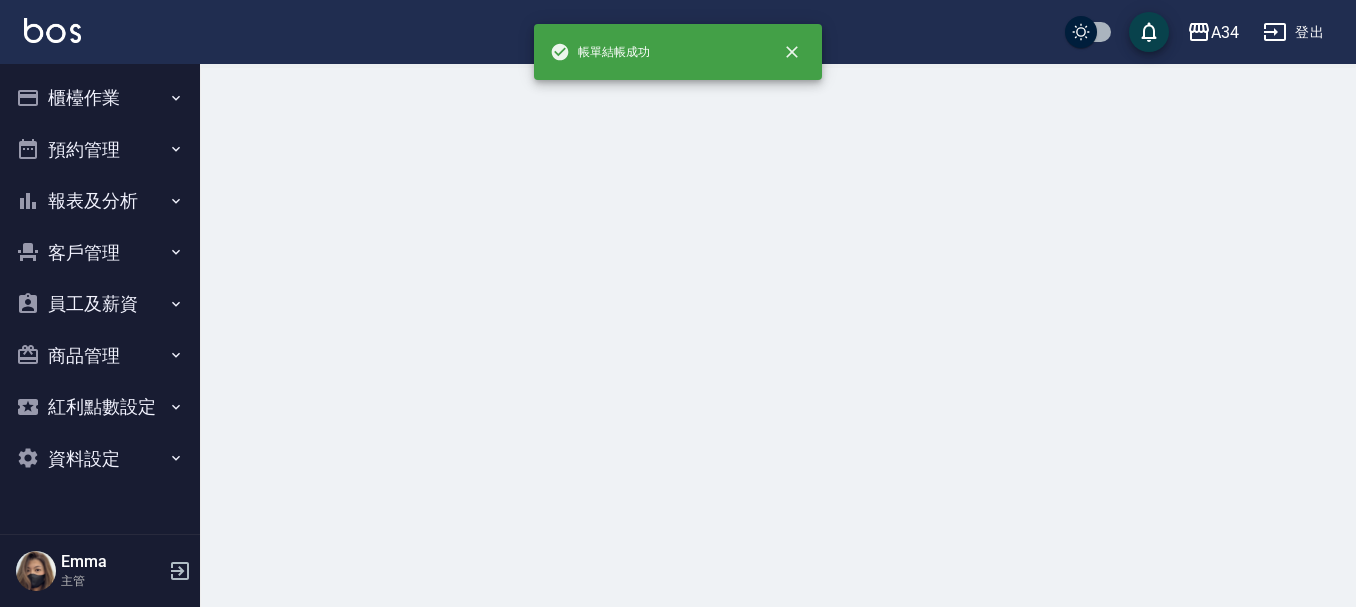 scroll, scrollTop: 0, scrollLeft: 0, axis: both 